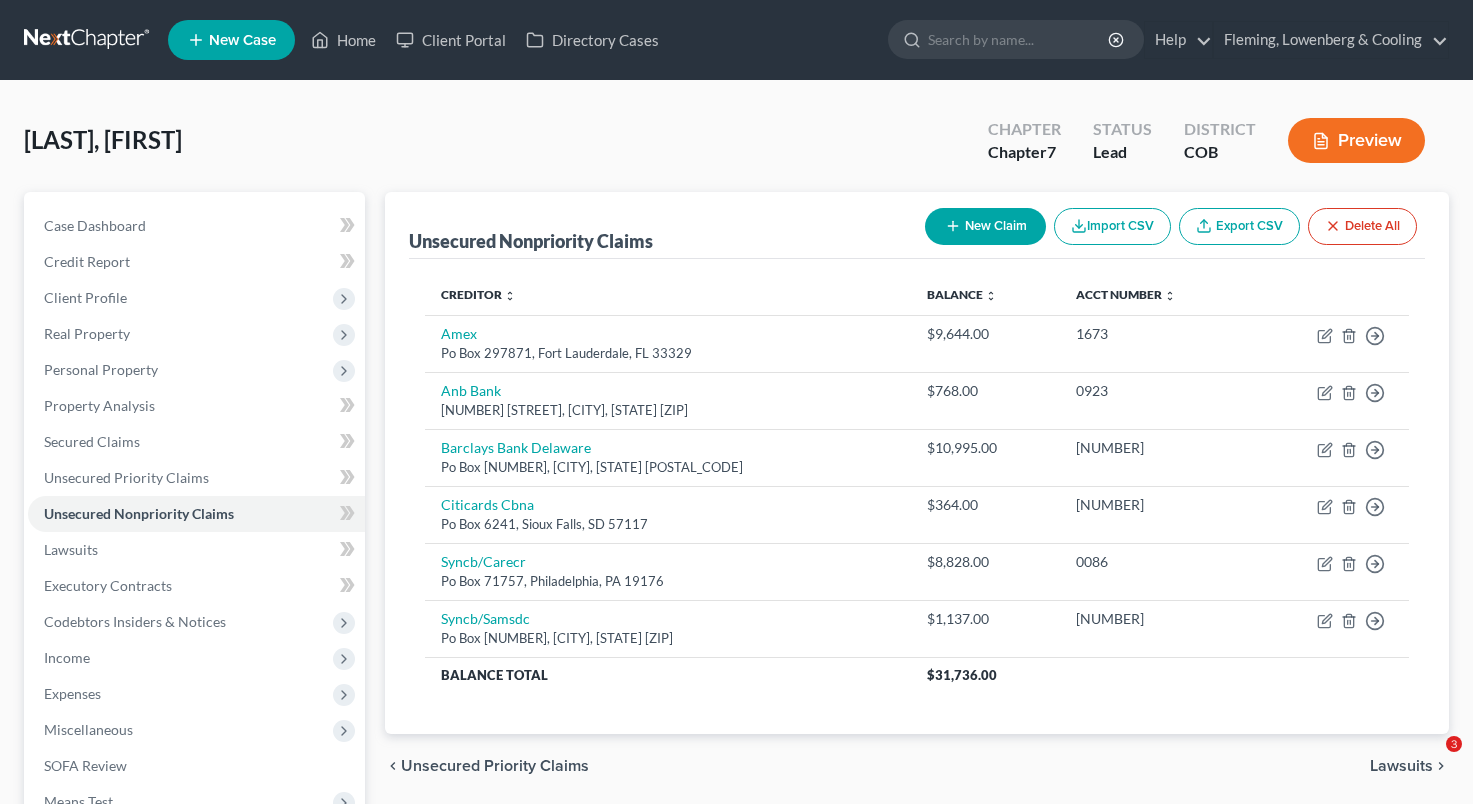 scroll, scrollTop: 0, scrollLeft: 0, axis: both 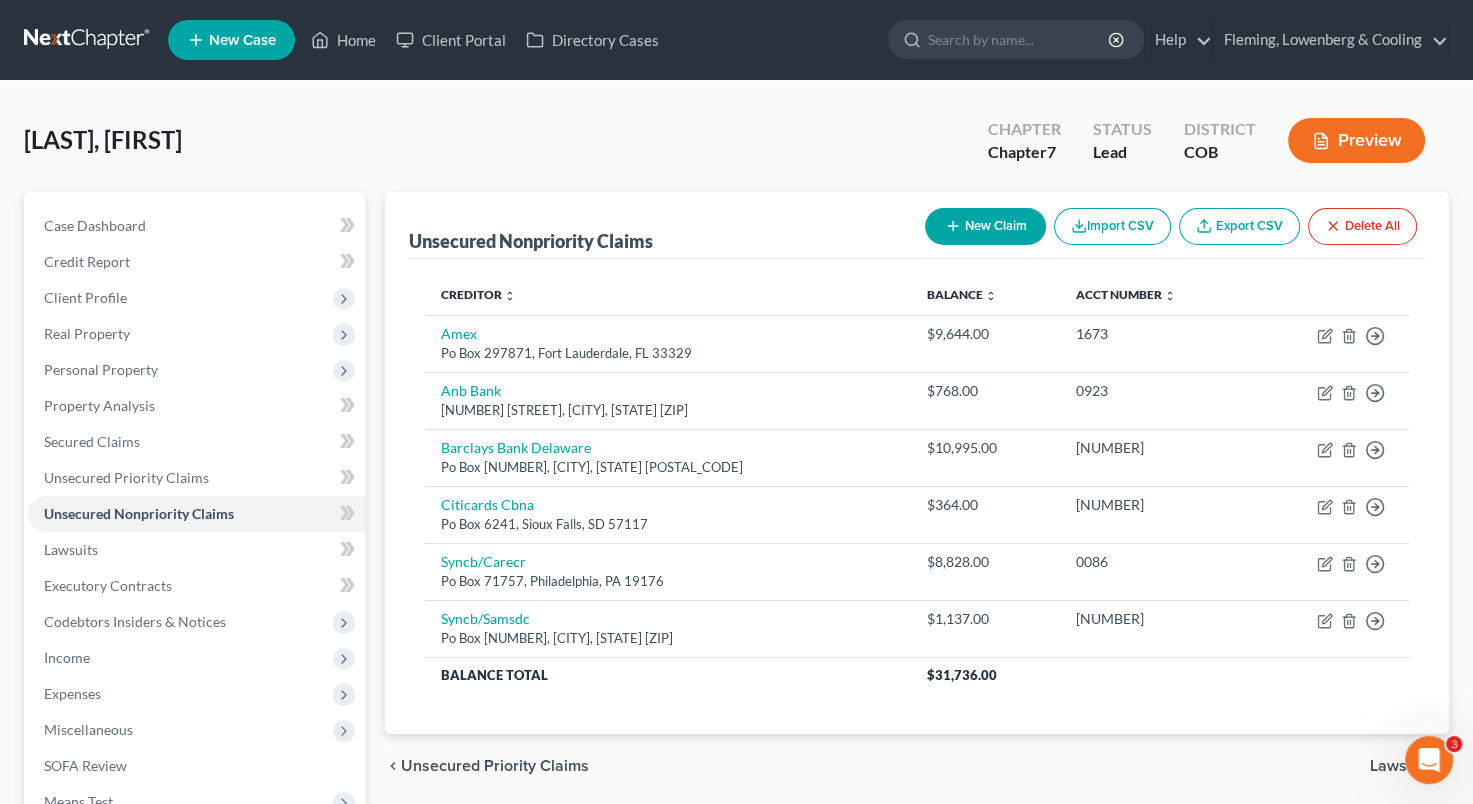 click on "Roush, Ricky Upgraded Chapter Chapter  7 Status Lead District COB Preview" at bounding box center [736, 148] 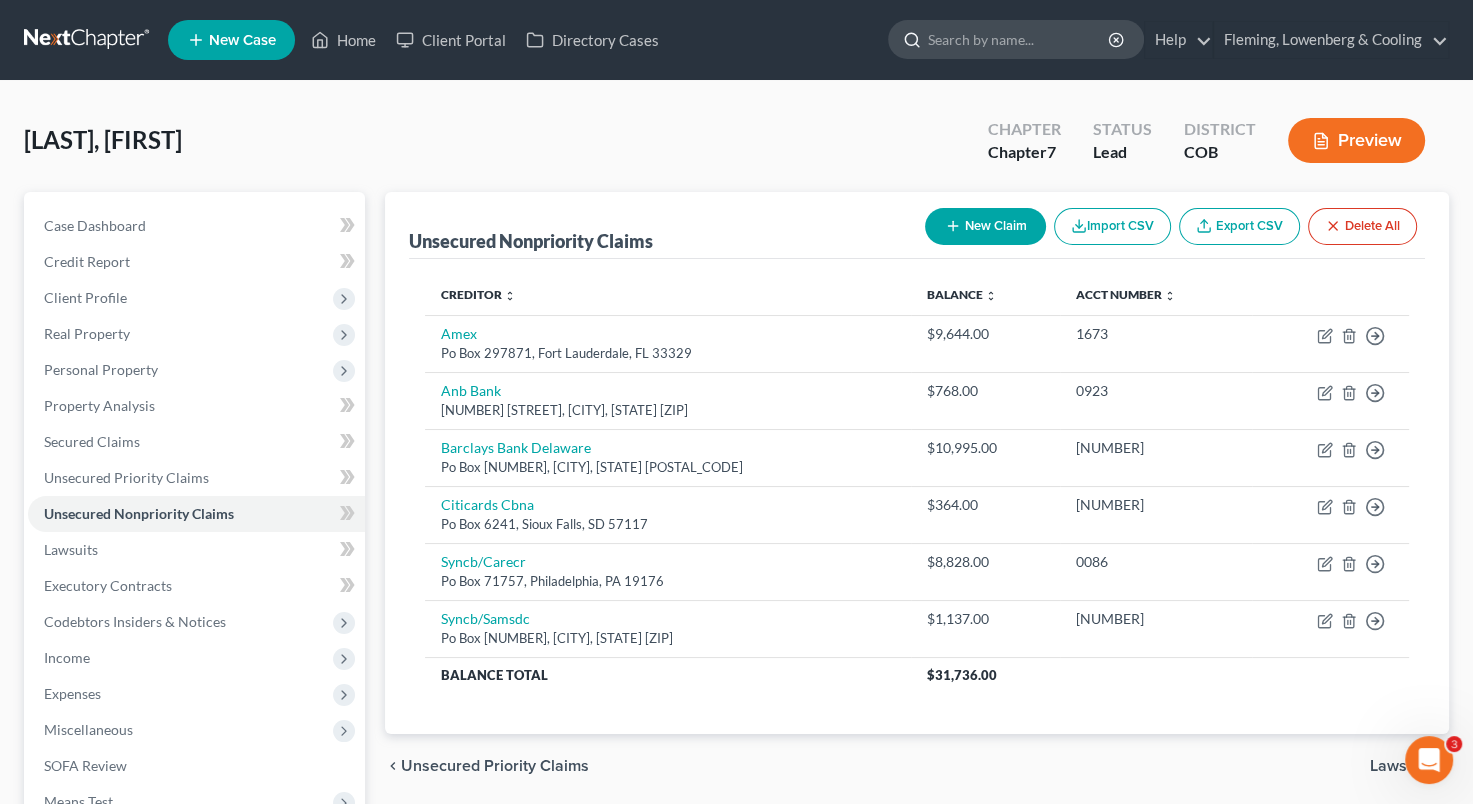 click at bounding box center [1019, 39] 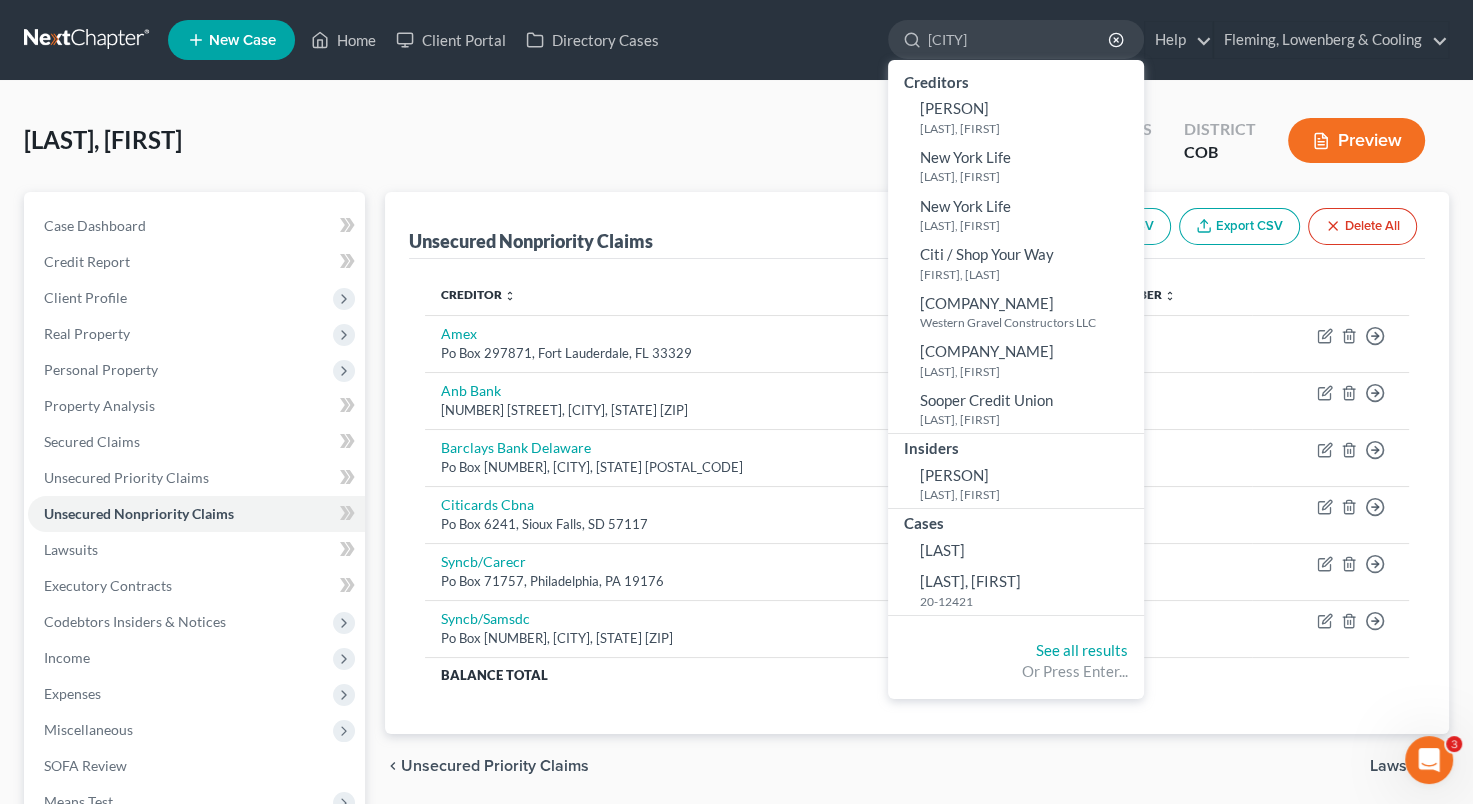 type on "[CITY]" 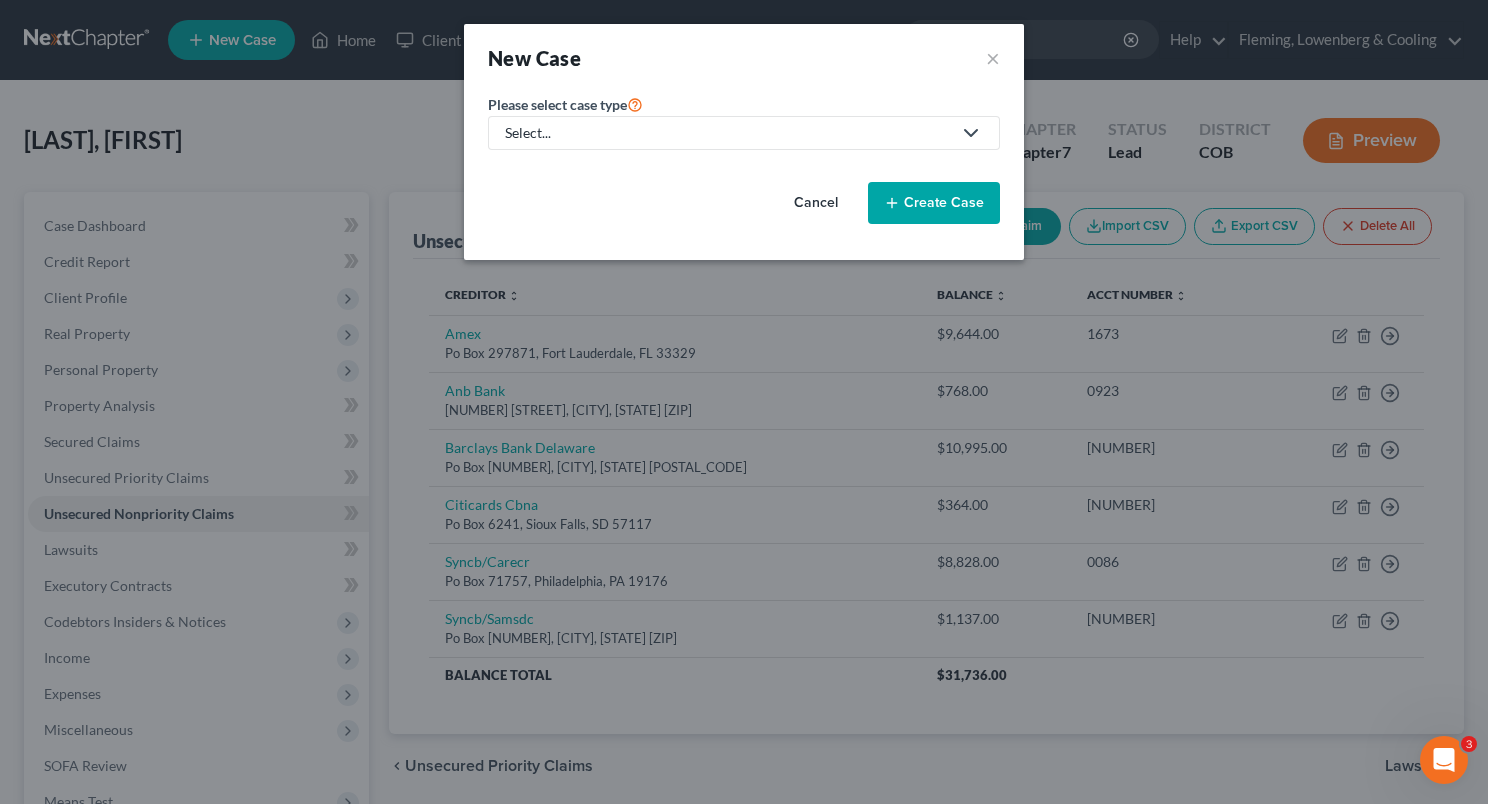 click 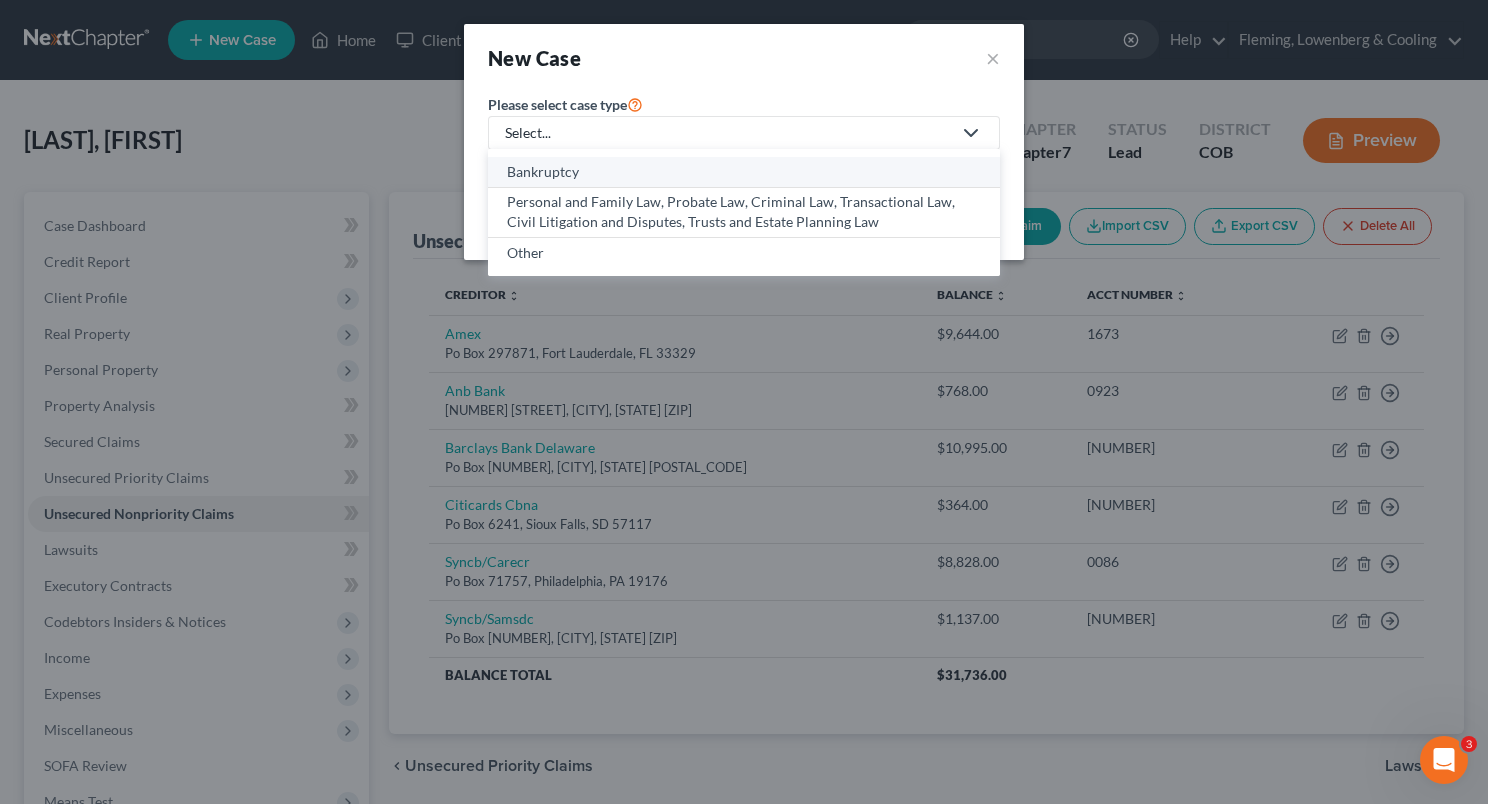 click on "Bankruptcy" at bounding box center [744, 172] 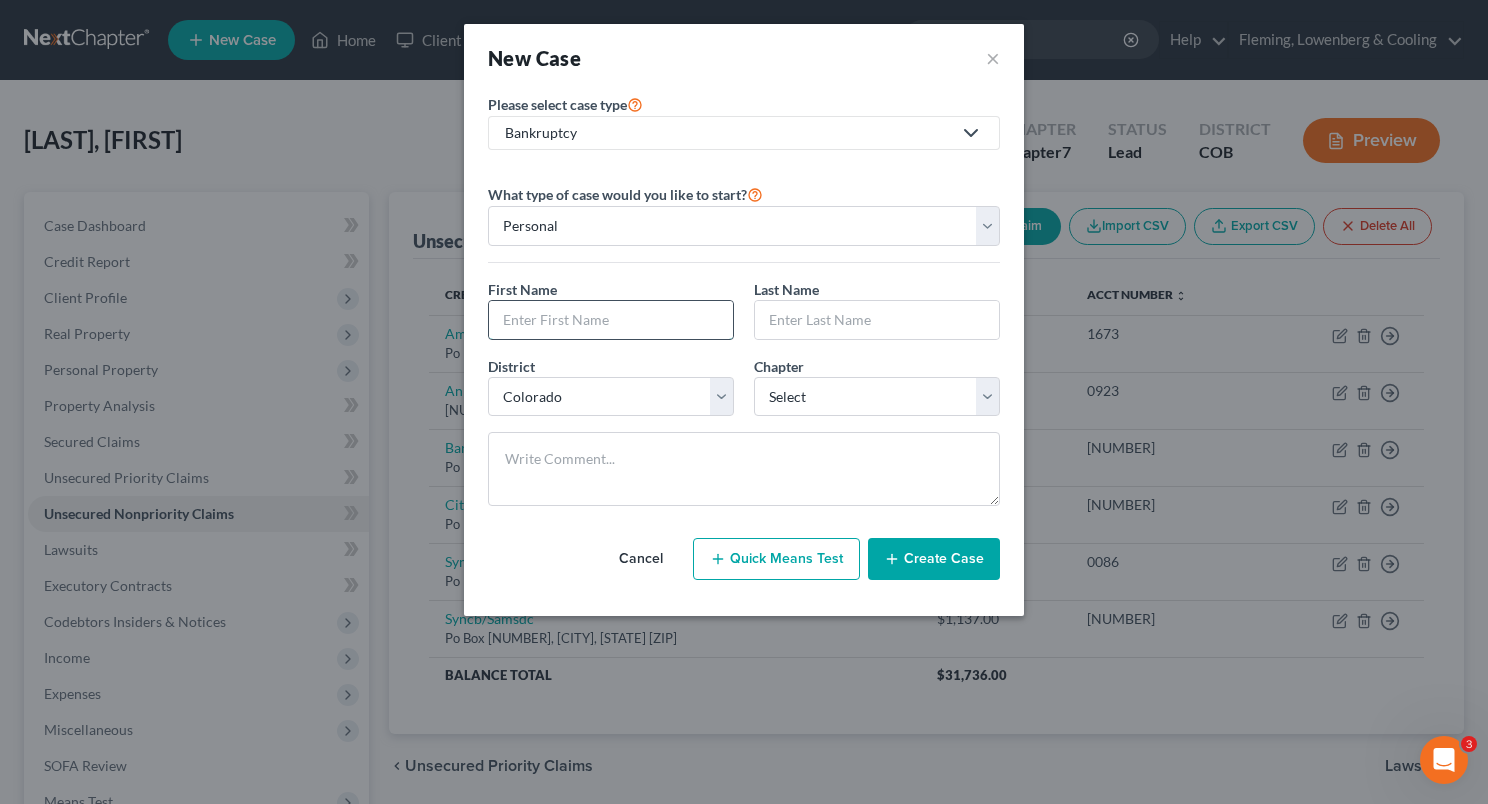 click at bounding box center (611, 320) 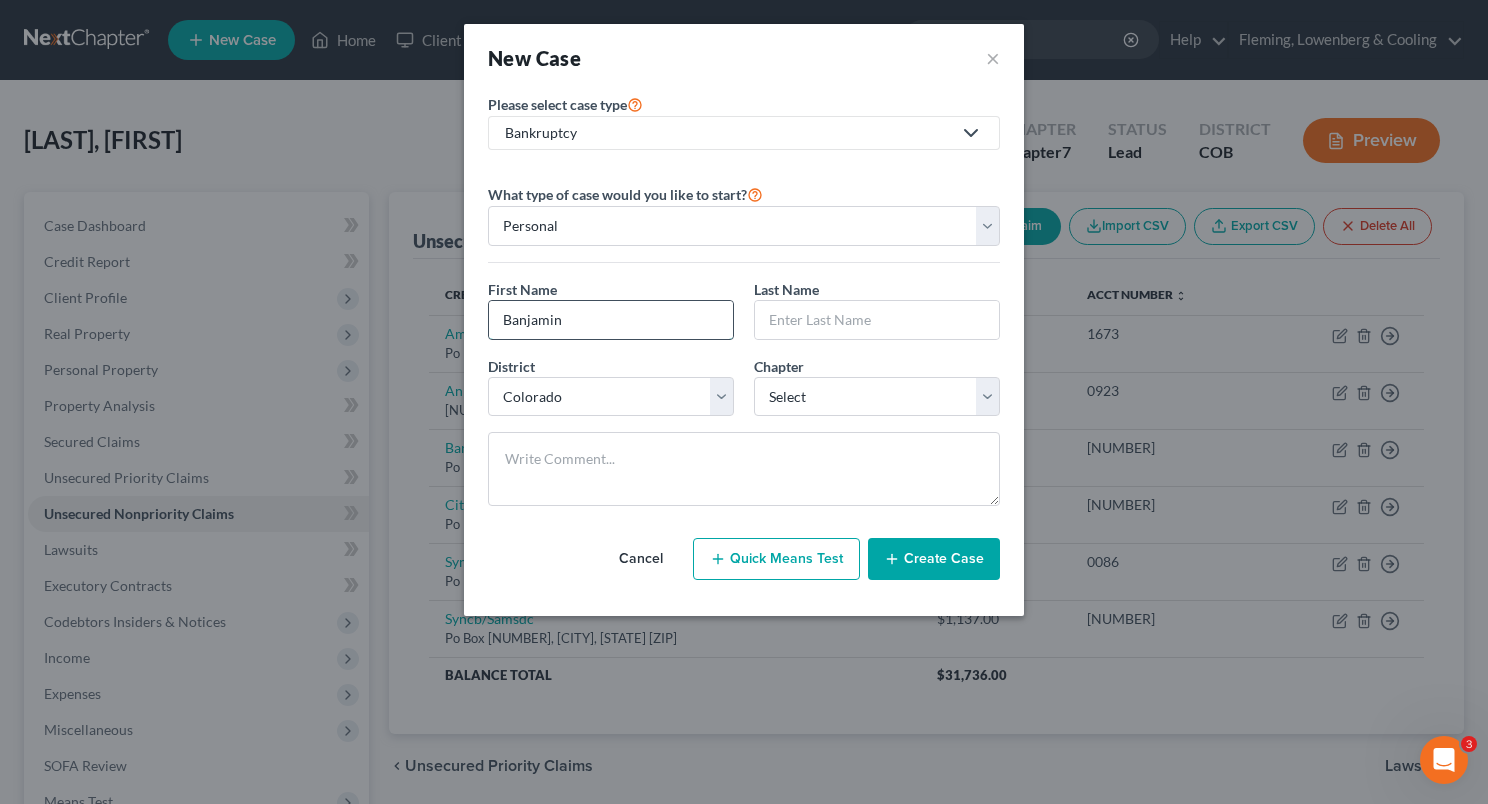 type on "Banjamin" 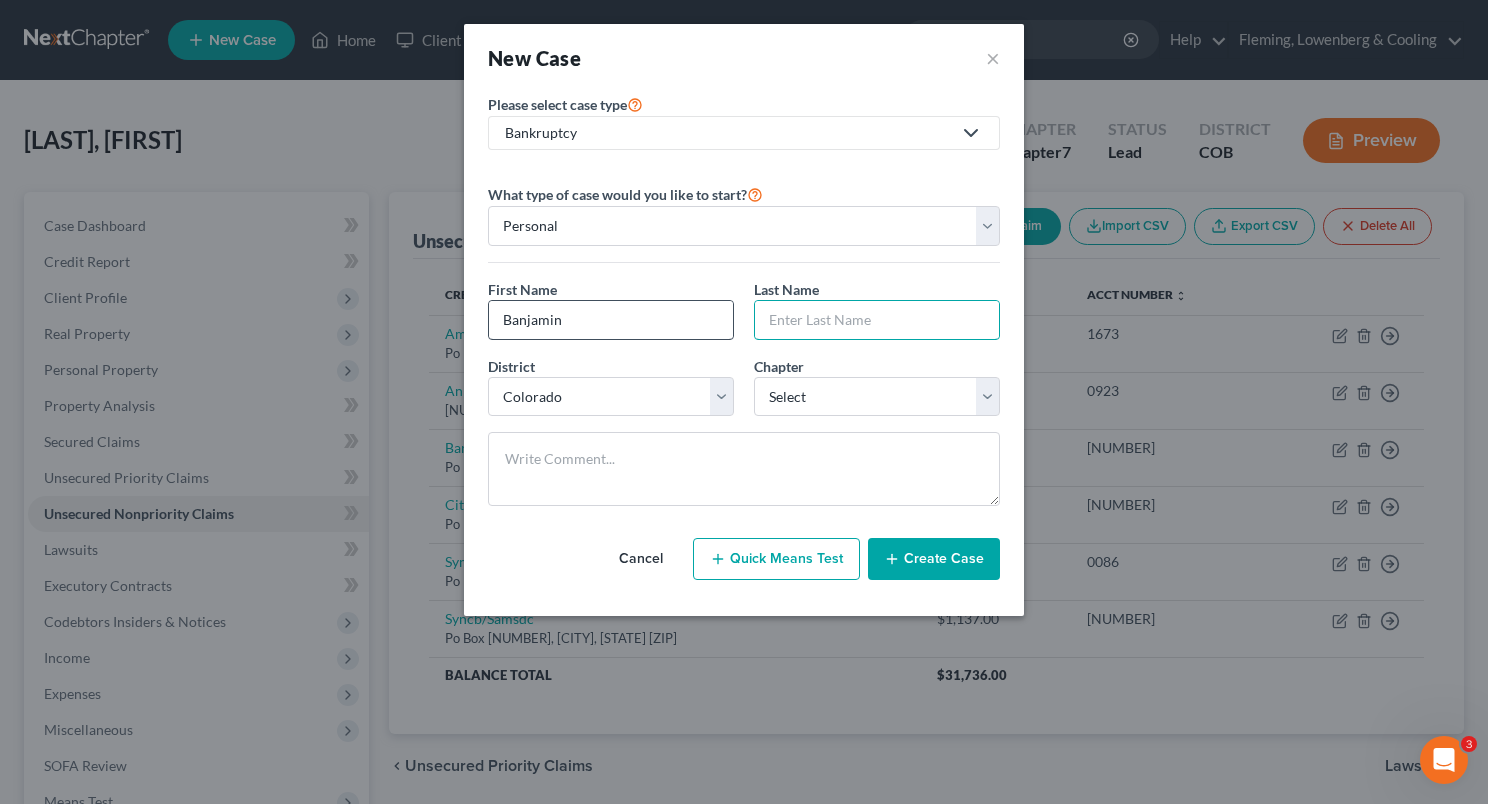 type on "o" 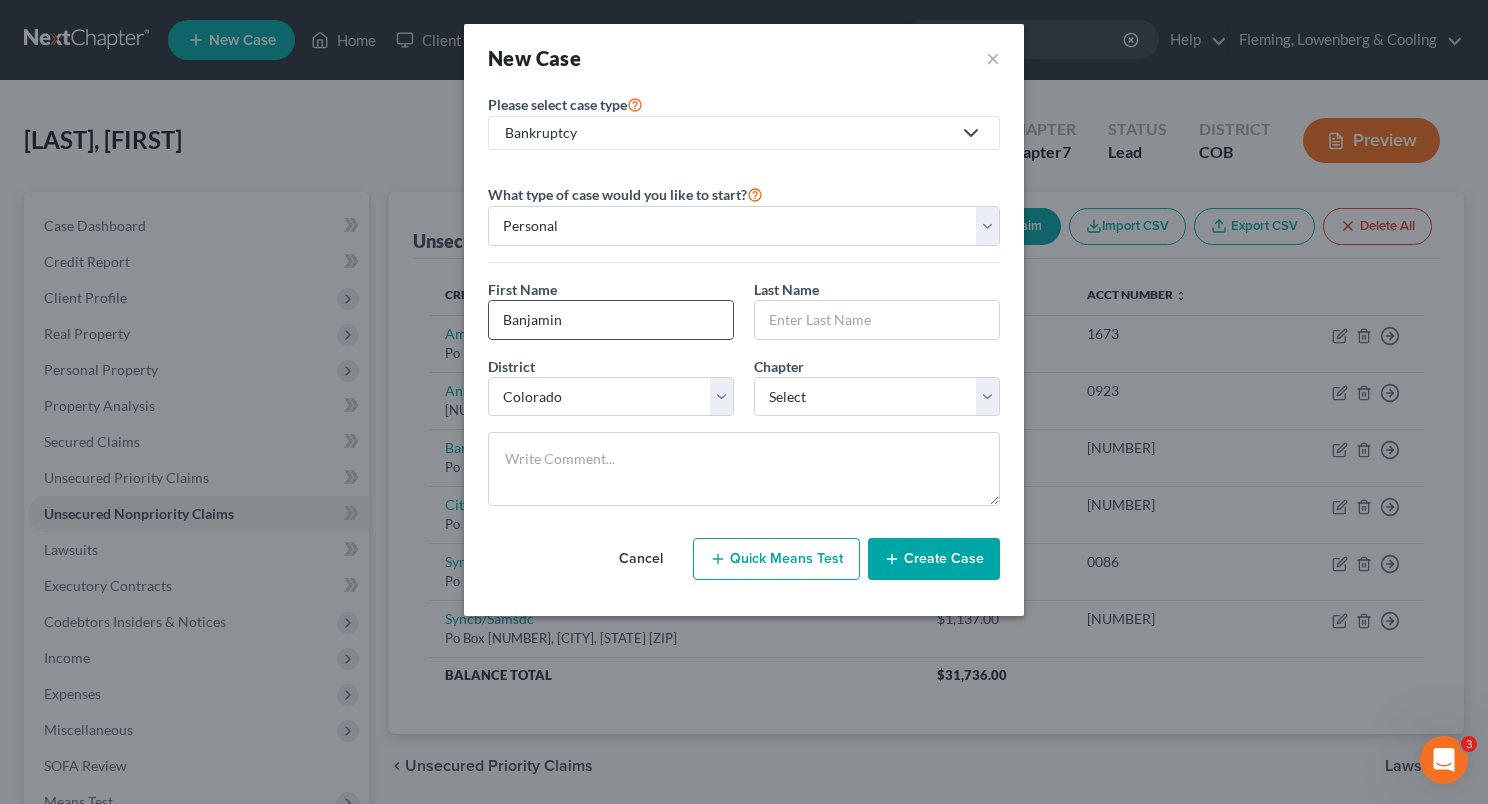 click on "Banjamin" at bounding box center [611, 320] 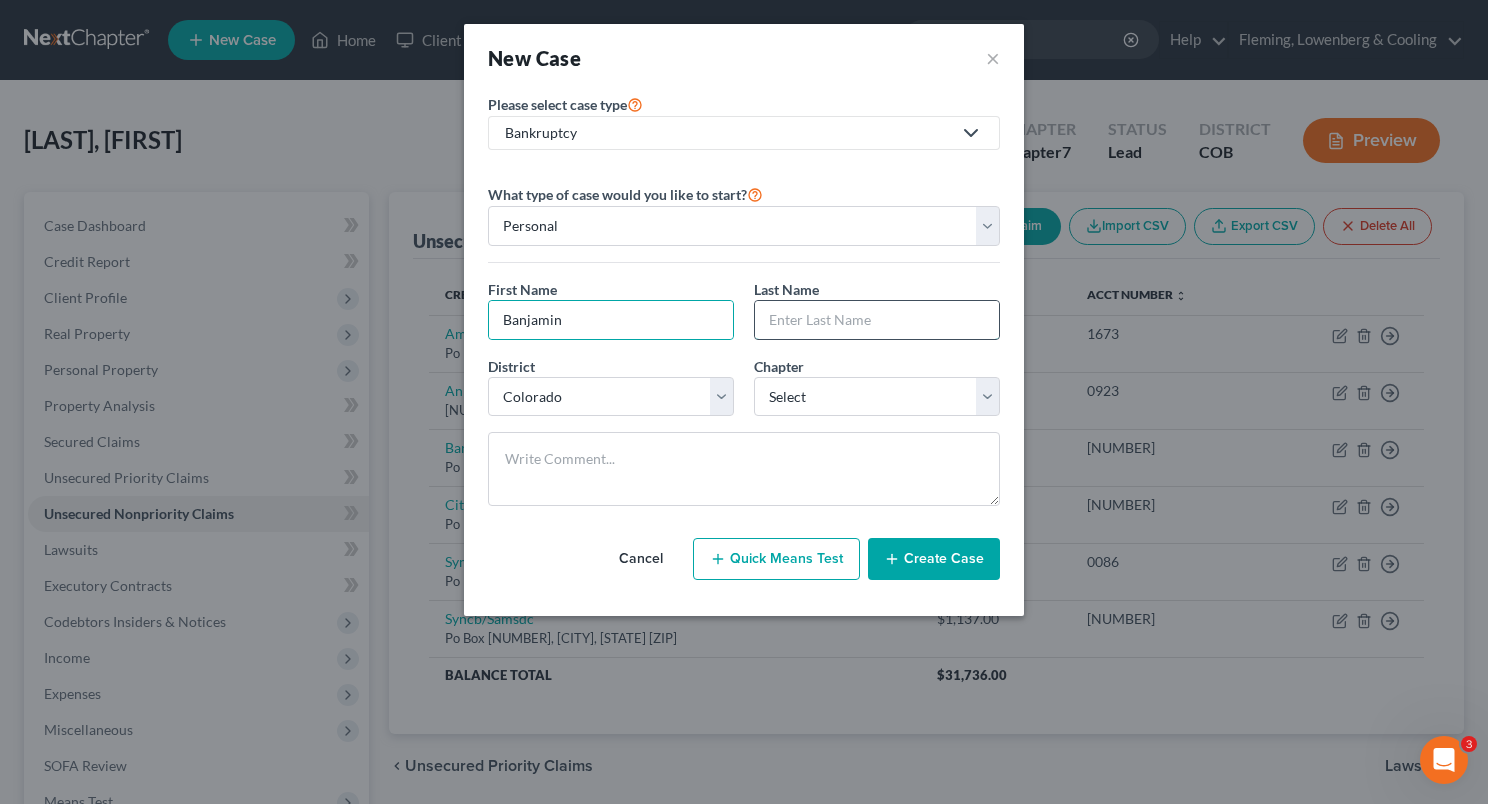 click at bounding box center (877, 320) 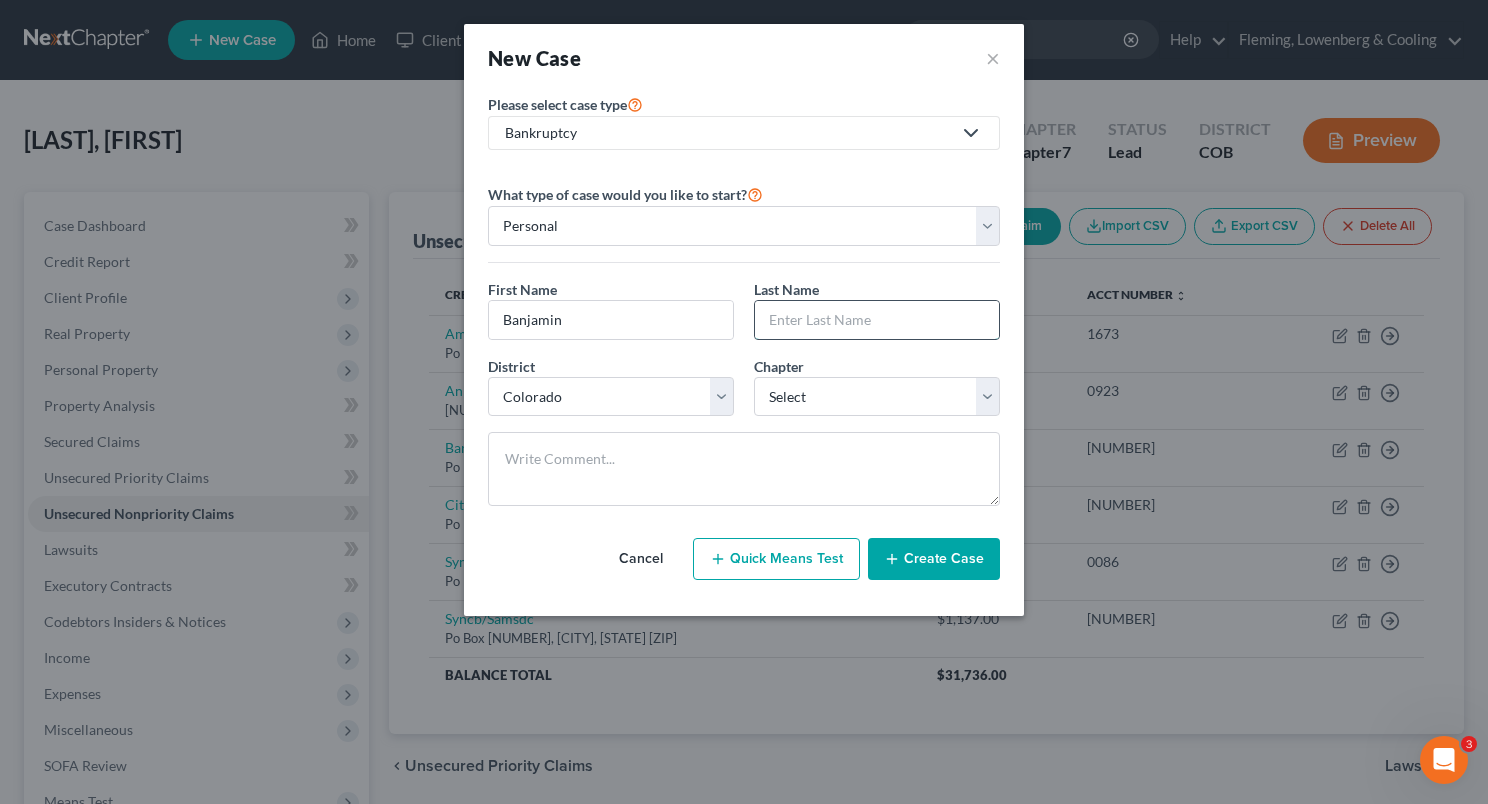 type on "r" 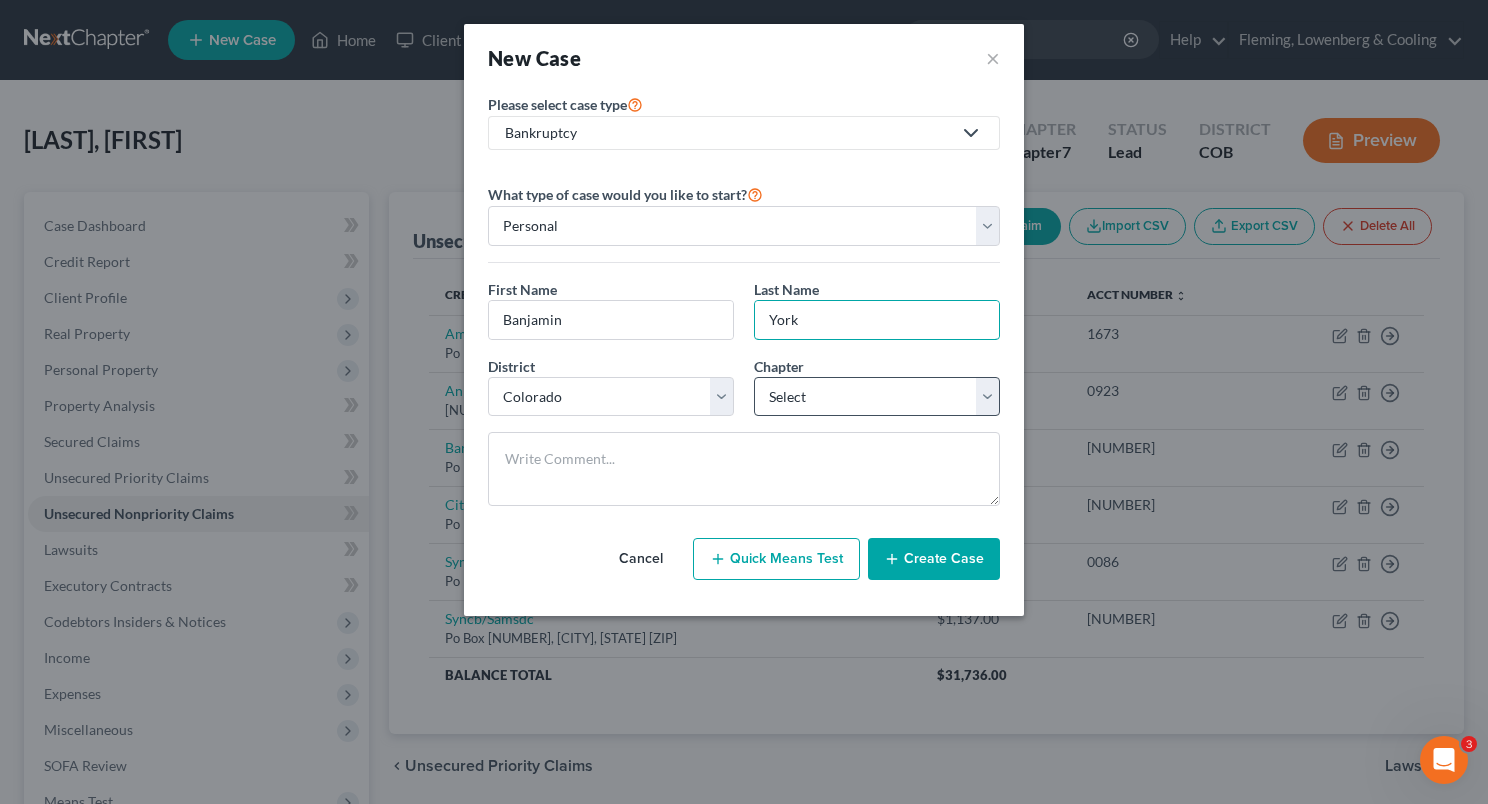 type on "York" 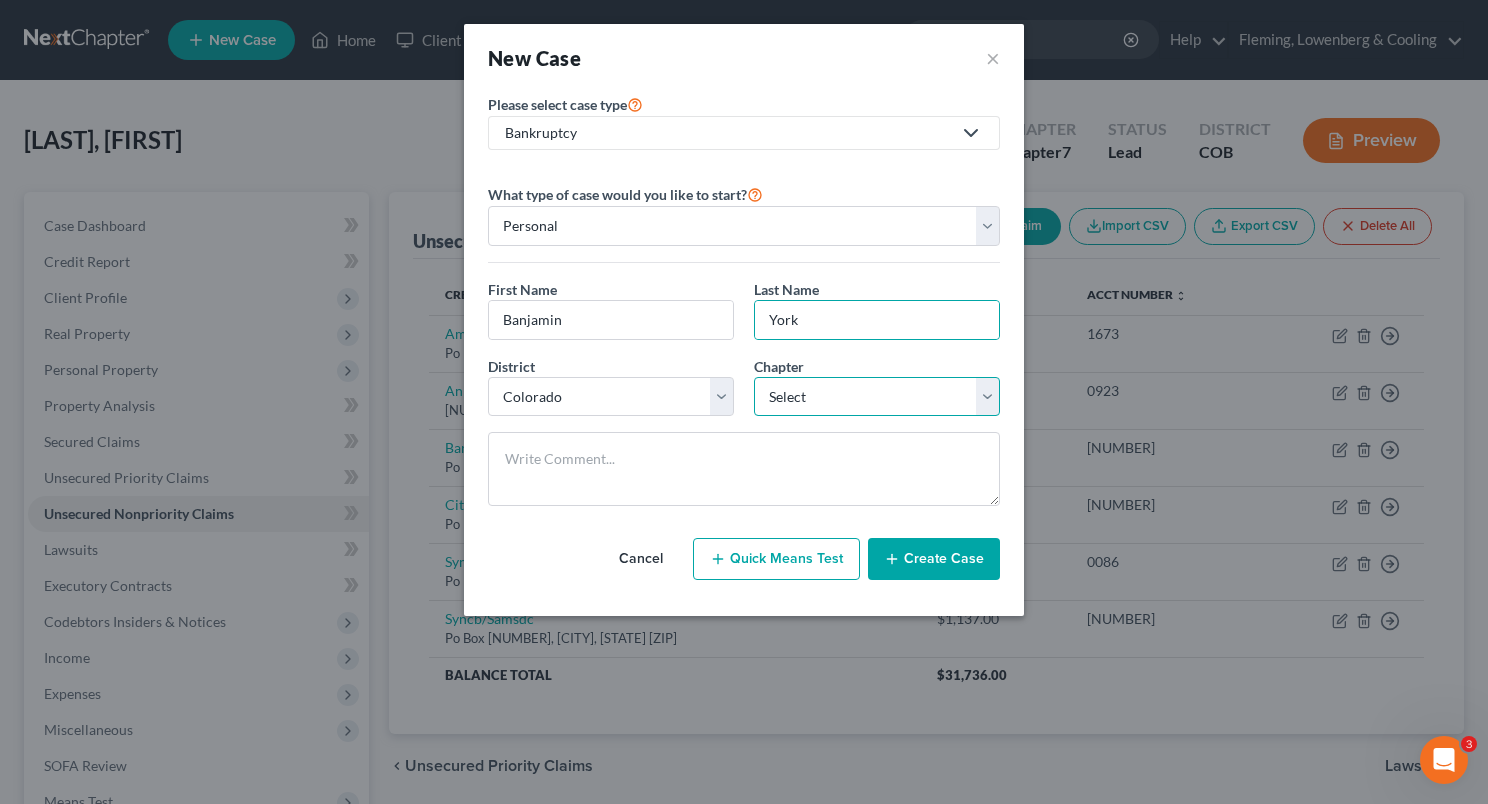 click on "Select 7 11 12 13" at bounding box center (877, 397) 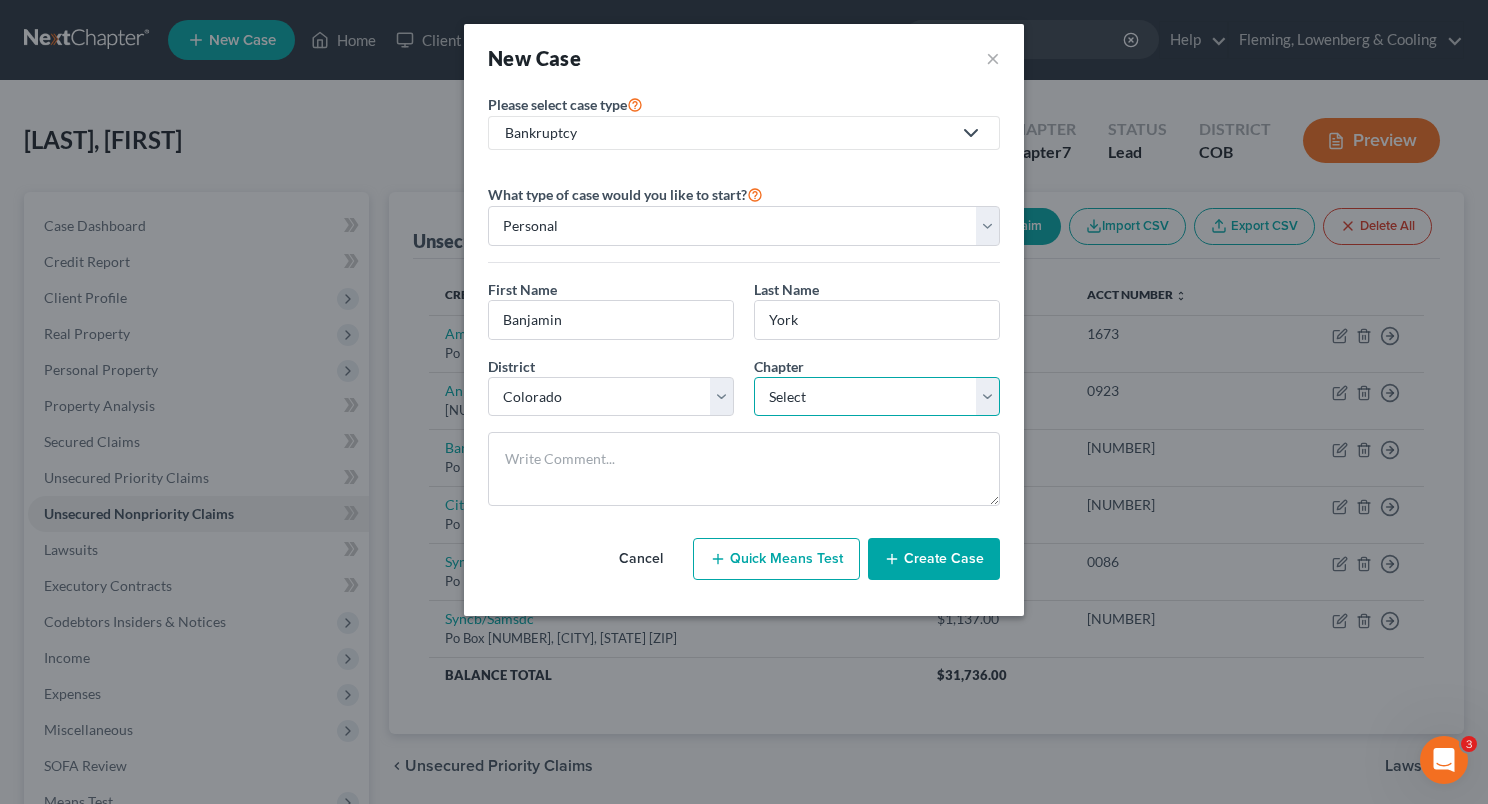 select on "0" 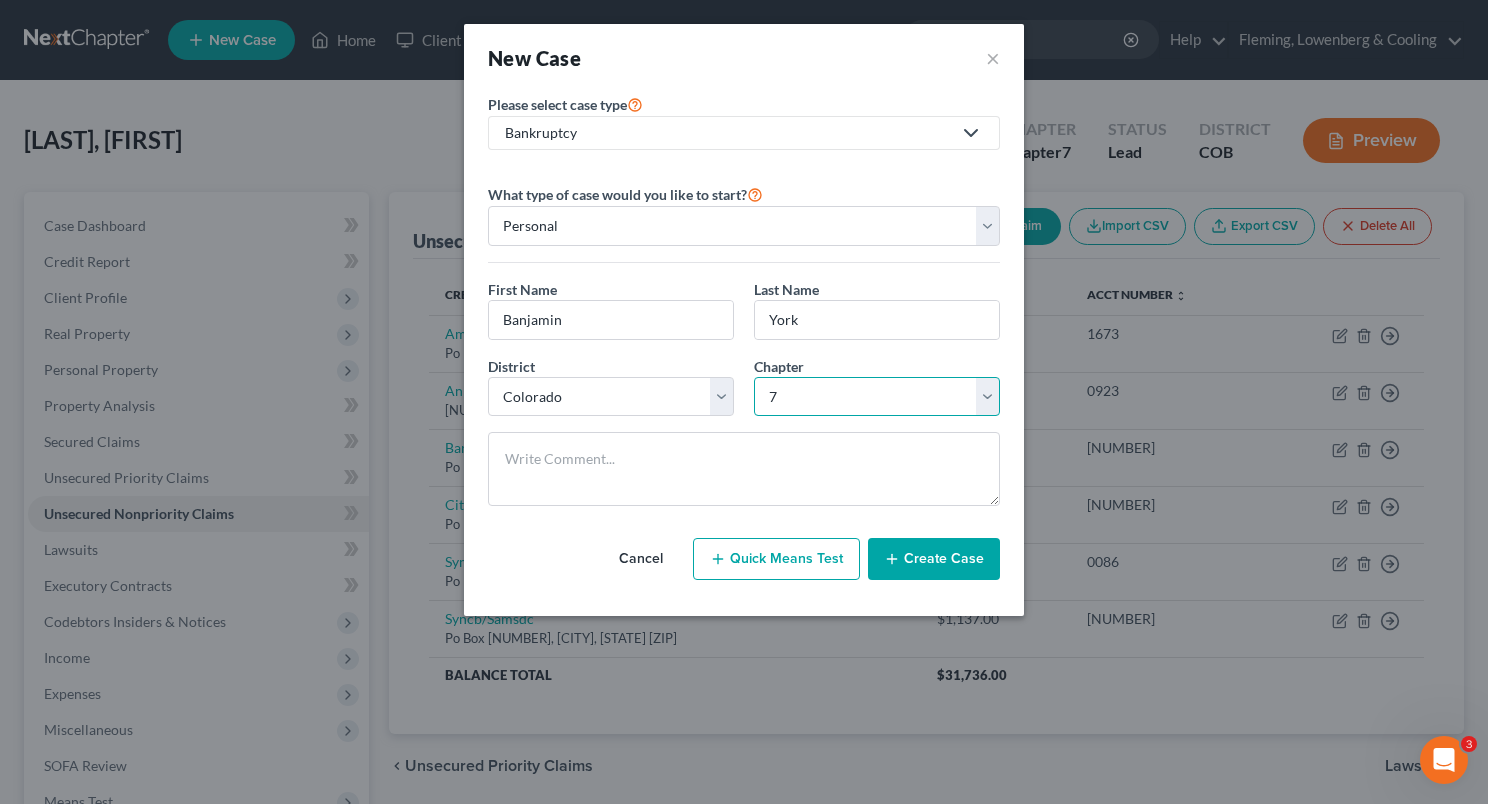 click on "Select 7 11 12 13" at bounding box center [877, 397] 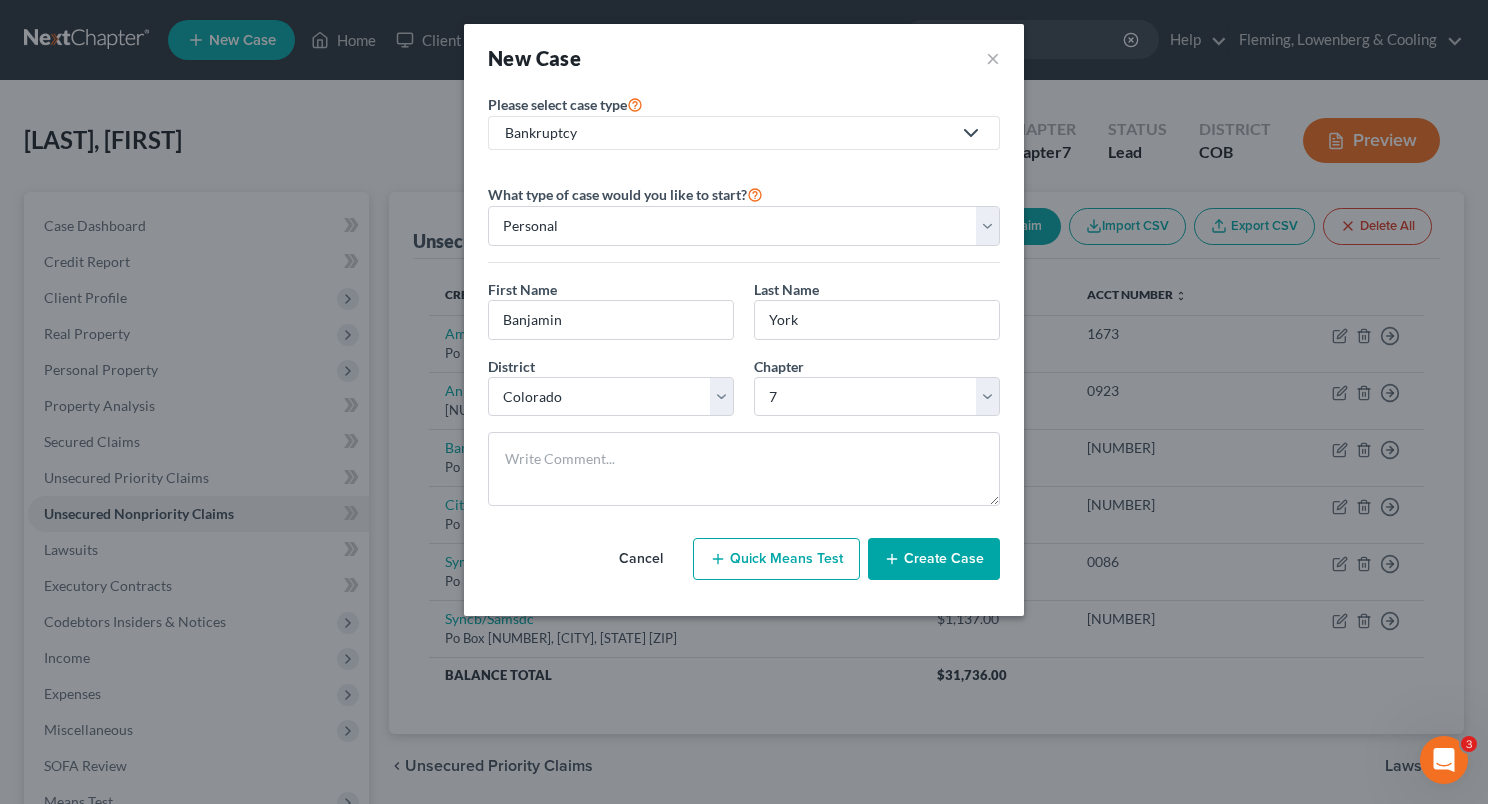 click on "Create Case" at bounding box center (934, 559) 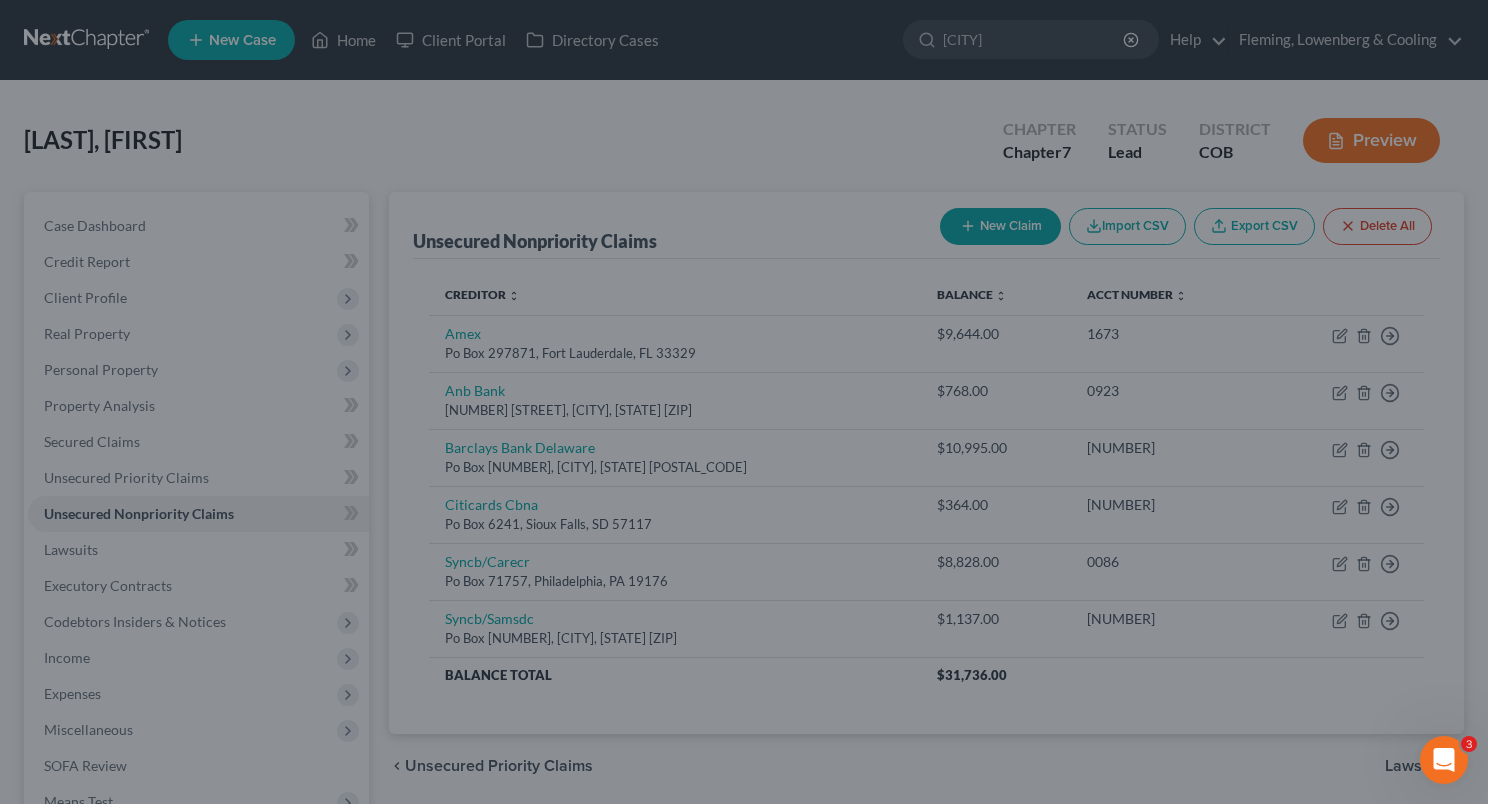 type 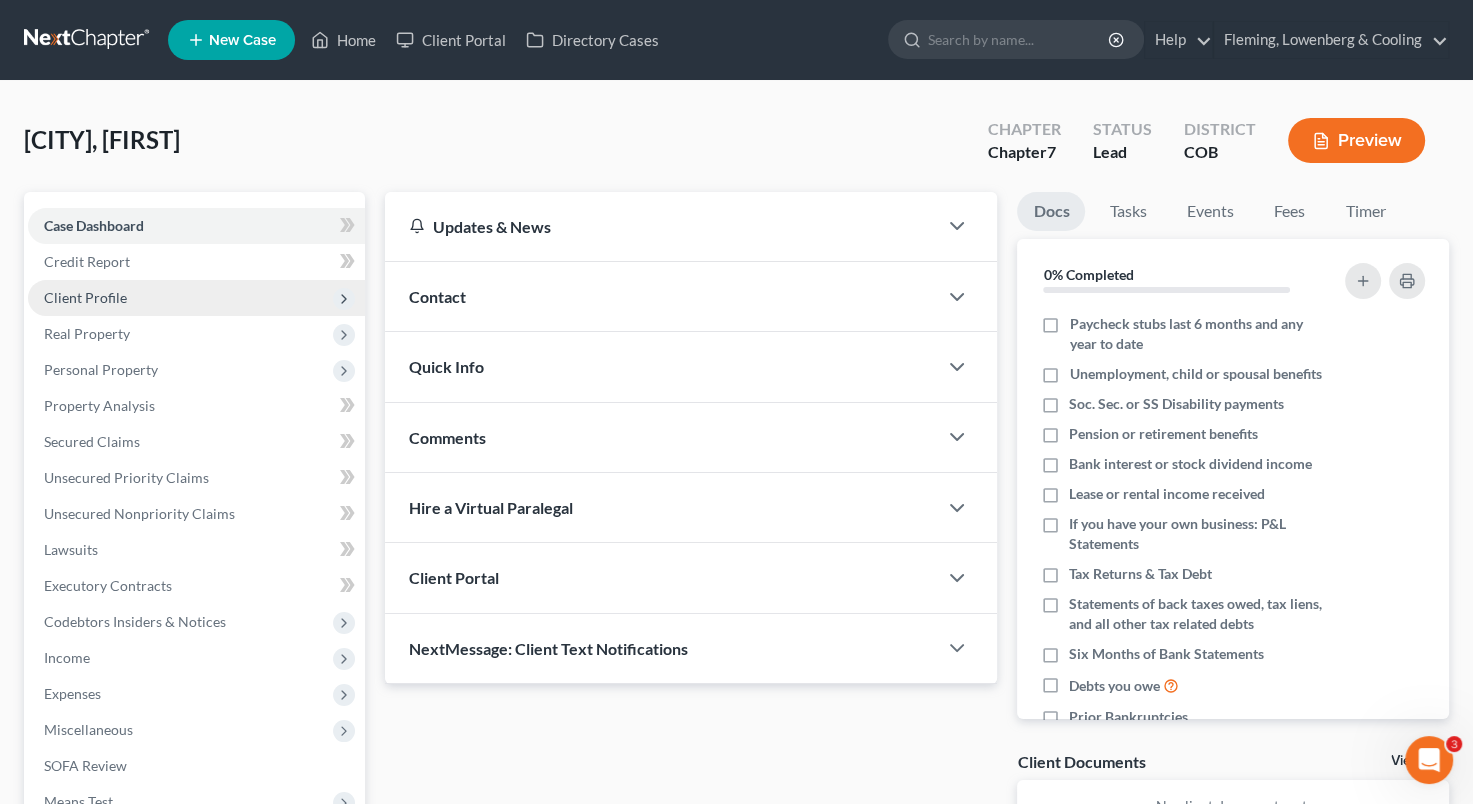 click on "Client Profile" at bounding box center [196, 298] 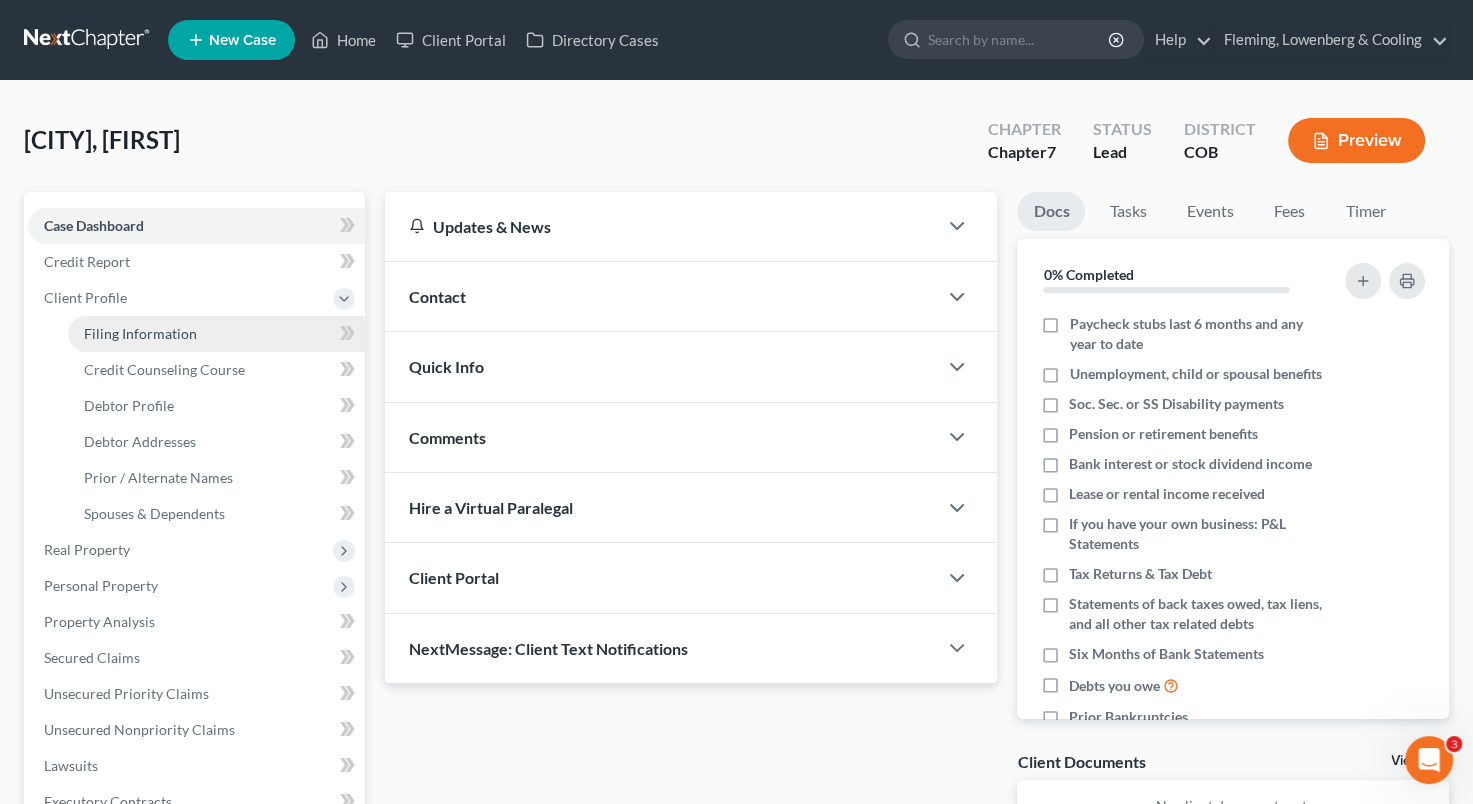 click on "Filing Information" at bounding box center [140, 333] 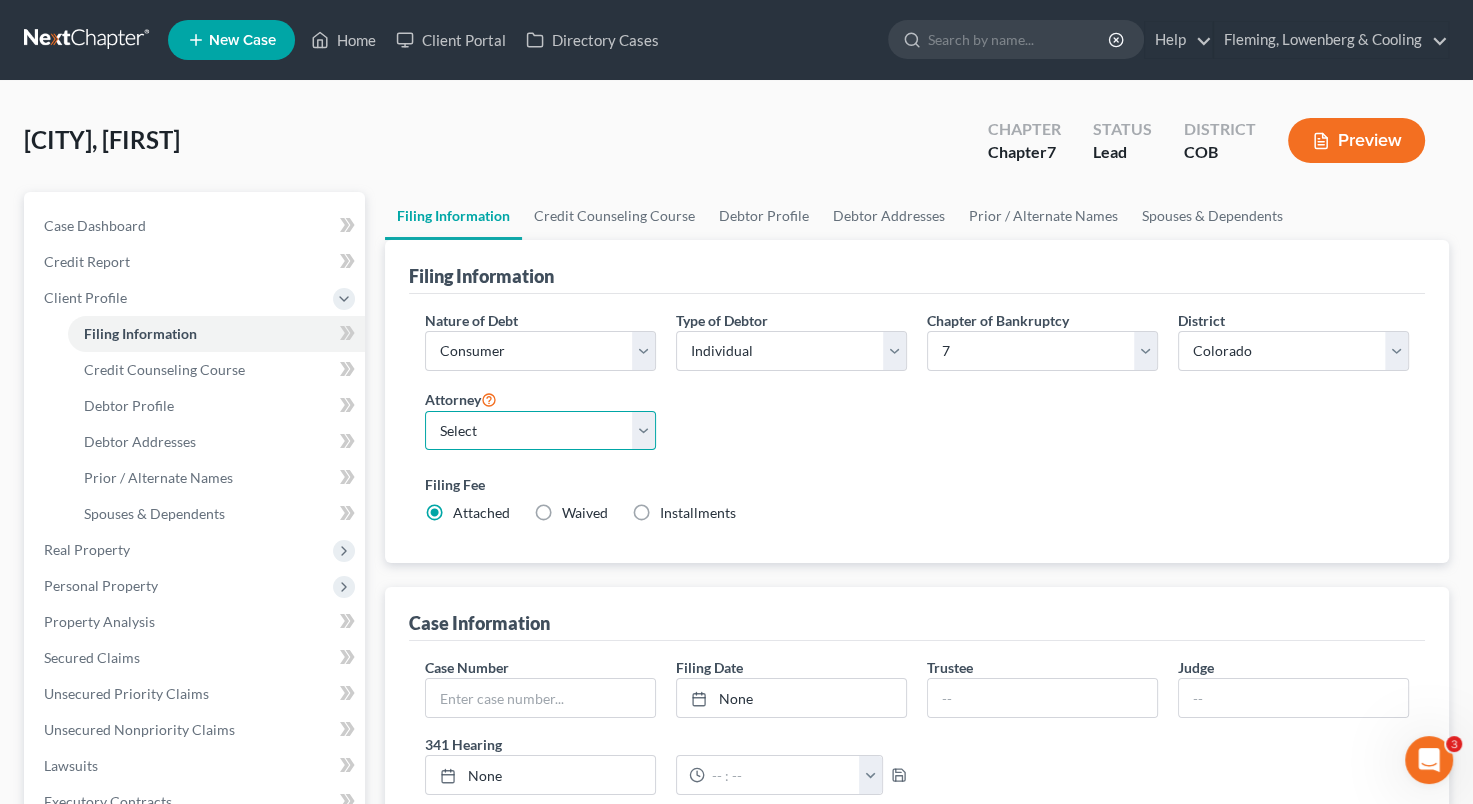 click on "Select [PERSON] - COB [PERSON] - COB [PERSON] - COB" at bounding box center [540, 431] 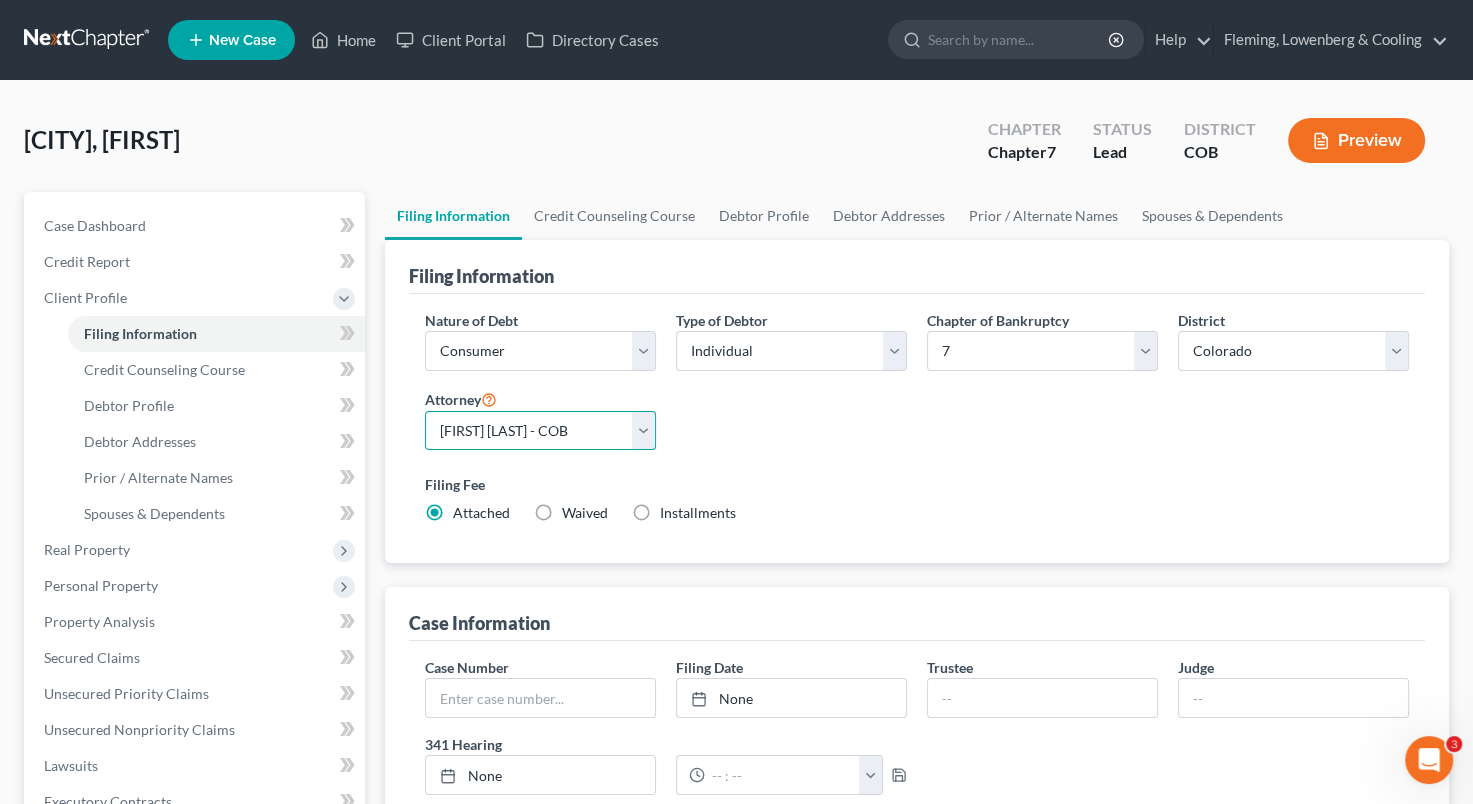 click on "Select [PERSON] - COB [PERSON] - COB [PERSON] - COB" at bounding box center [540, 431] 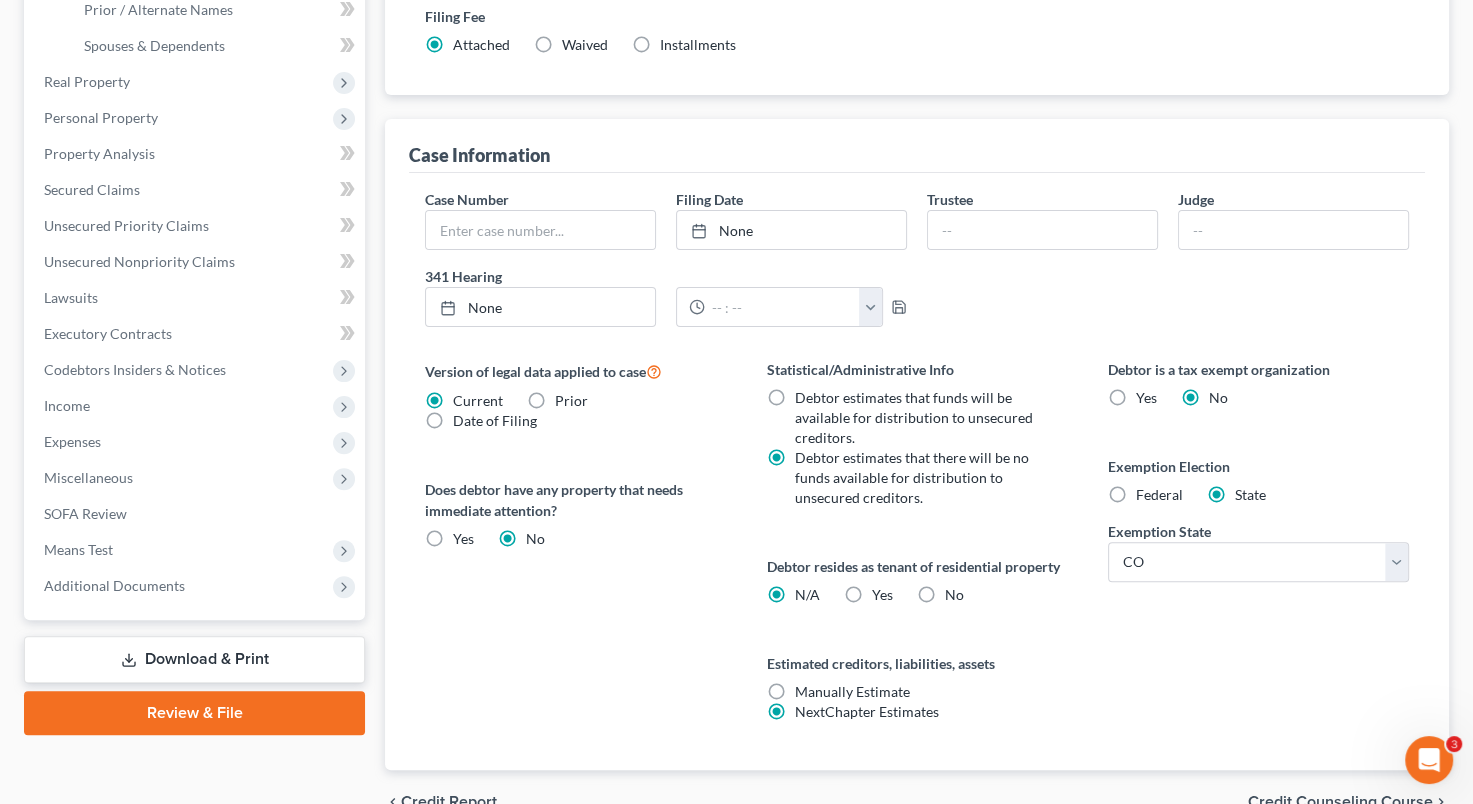 scroll, scrollTop: 471, scrollLeft: 0, axis: vertical 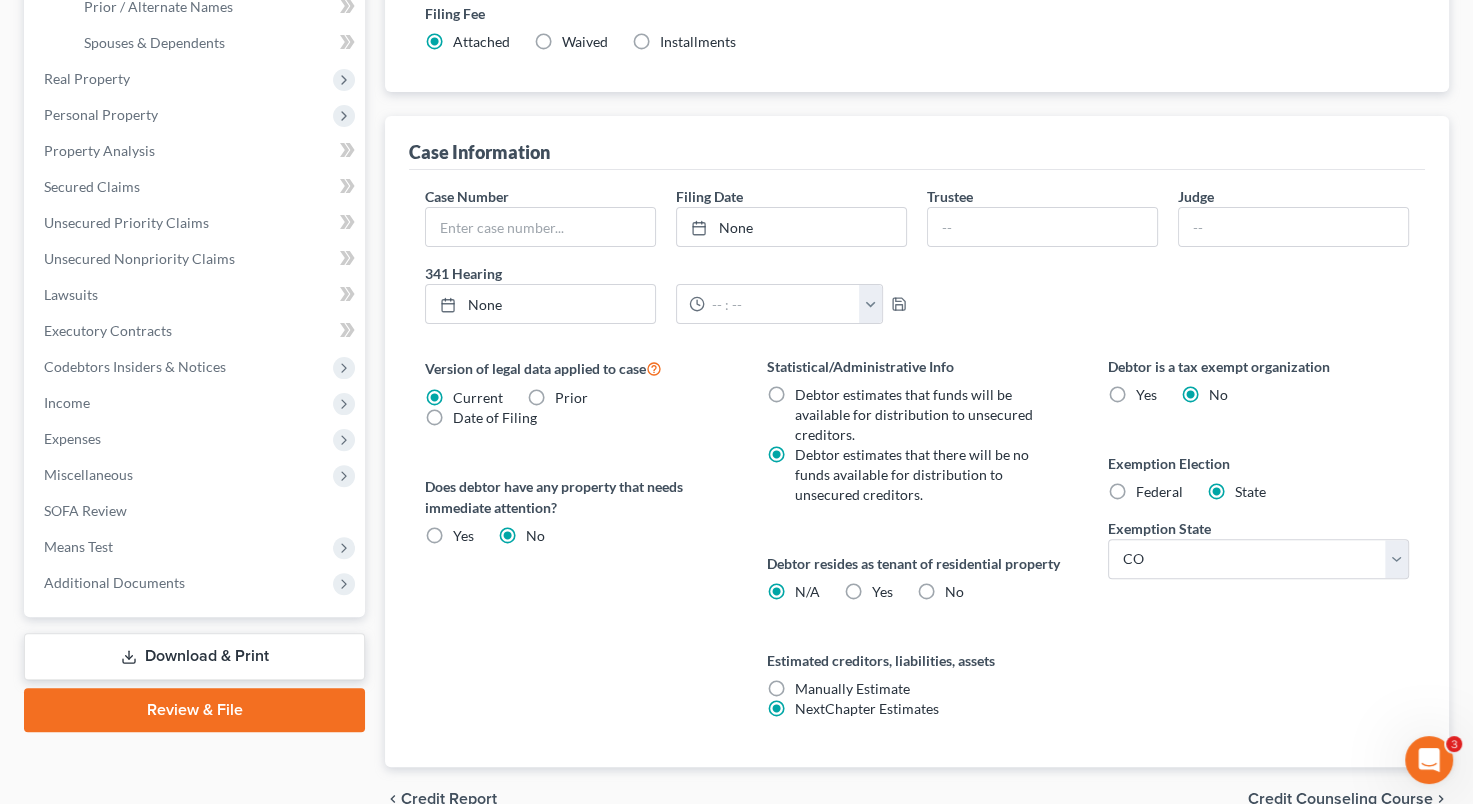 click on "Yes Yes" at bounding box center [882, 592] 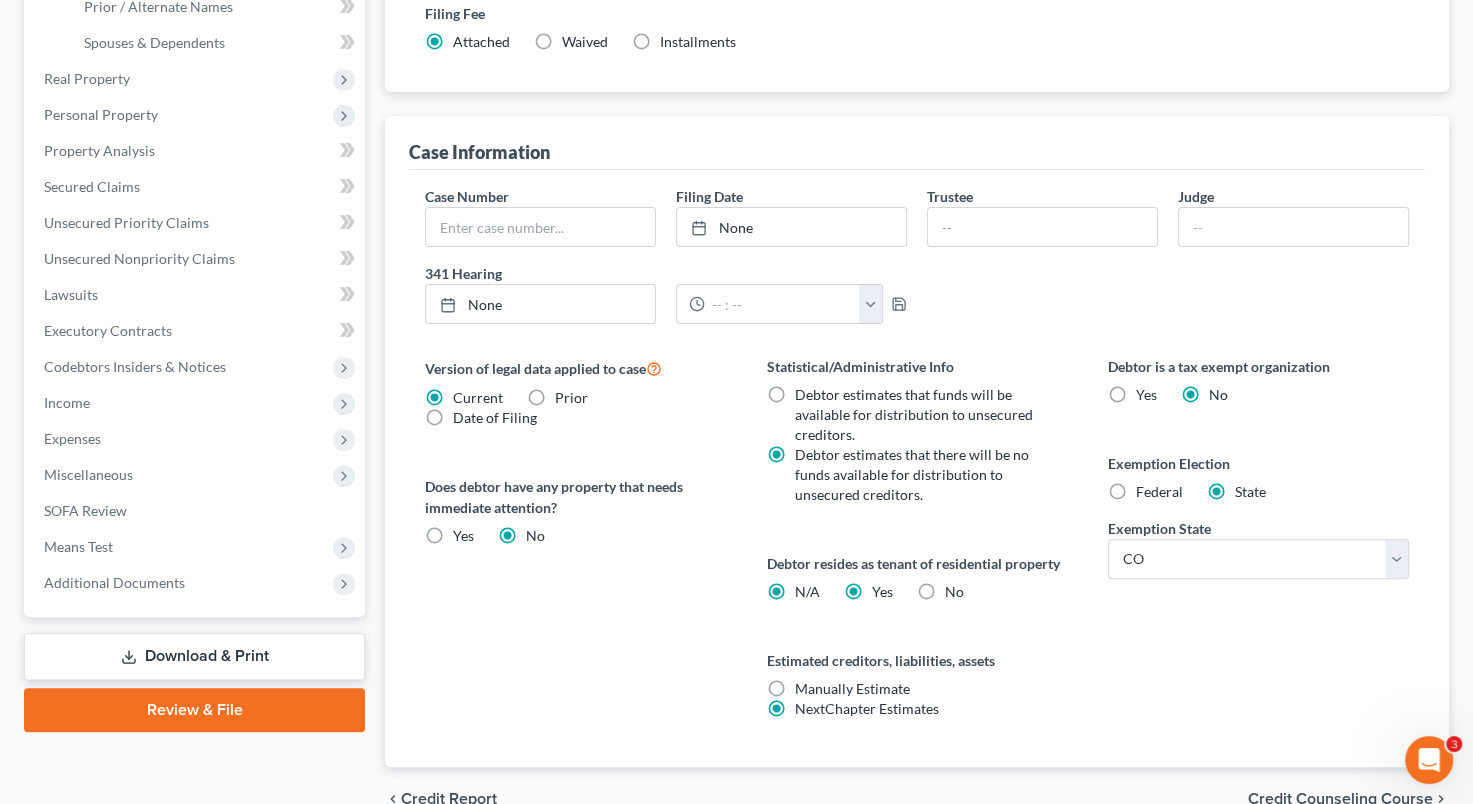 radio on "false" 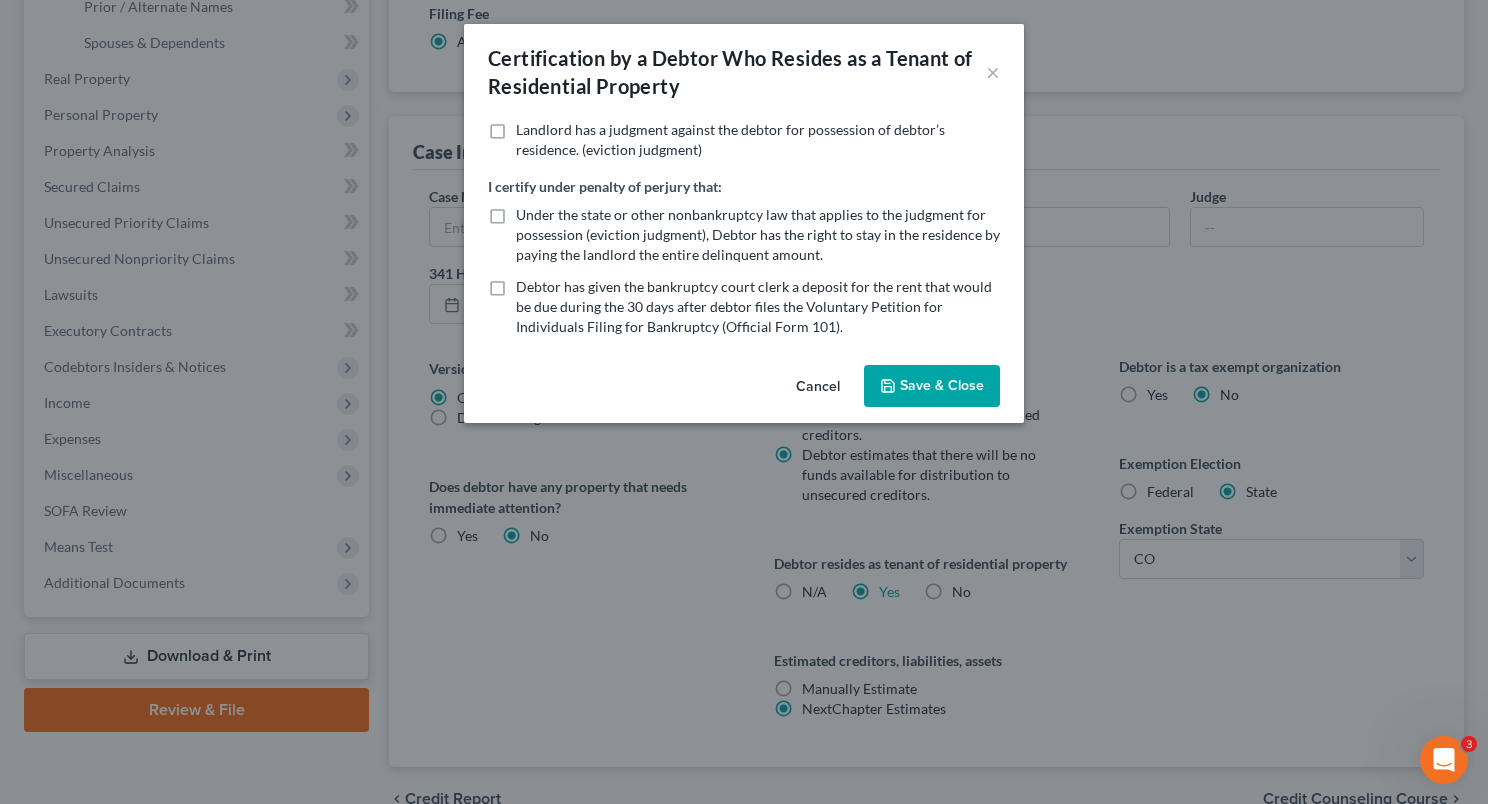 click on "Cancel Save & Close" at bounding box center [744, 390] 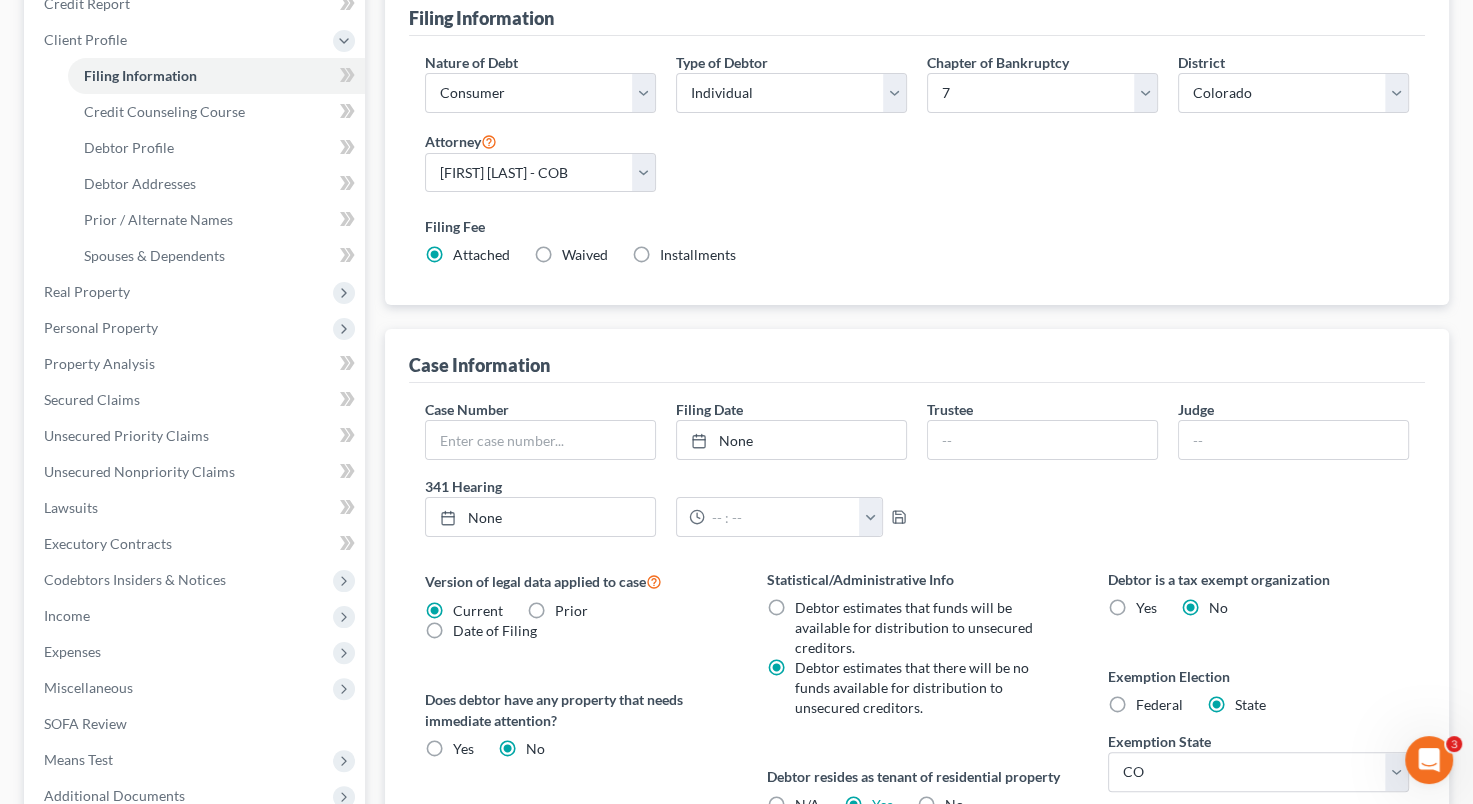 scroll, scrollTop: 131, scrollLeft: 0, axis: vertical 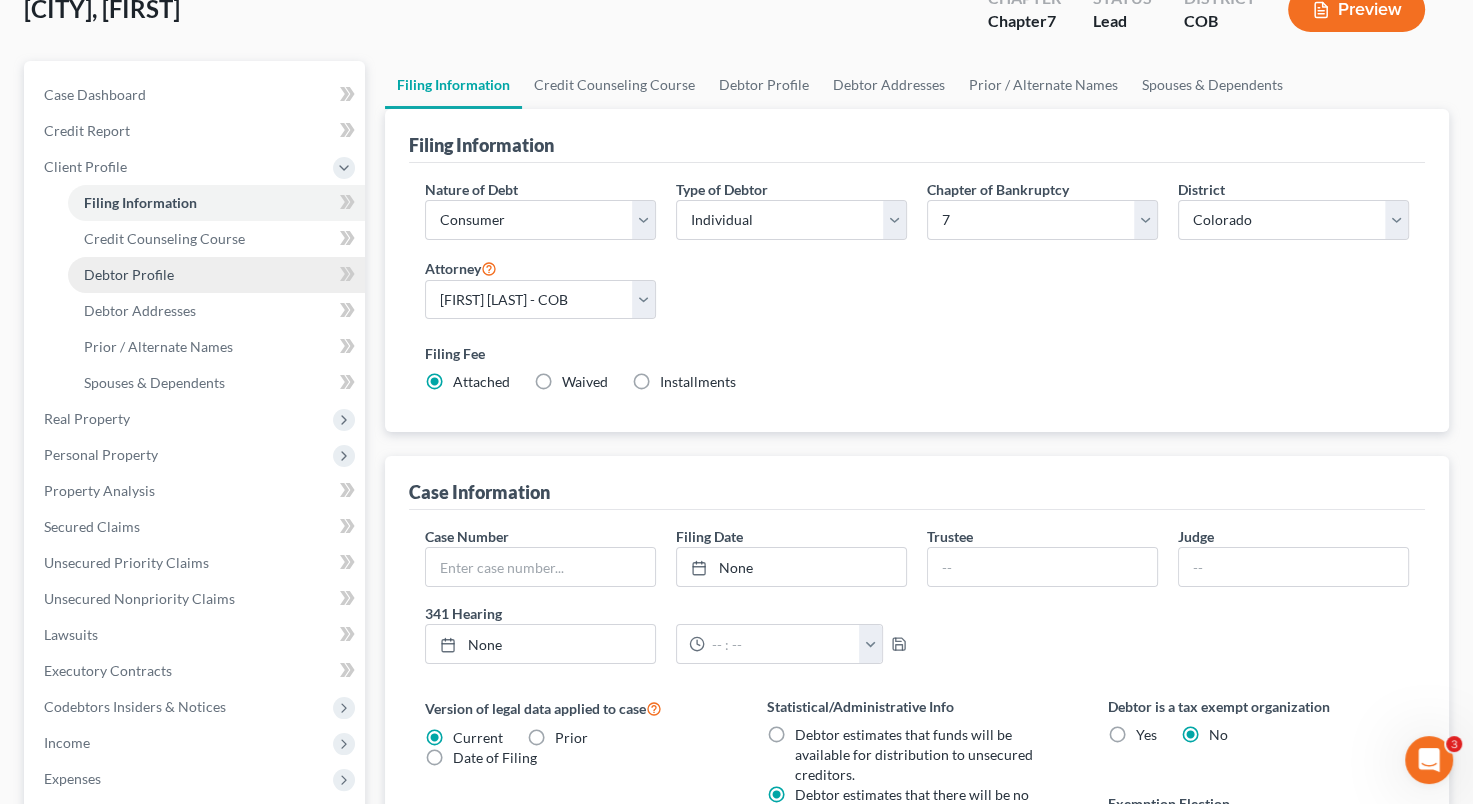 click on "Debtor Profile" at bounding box center (216, 275) 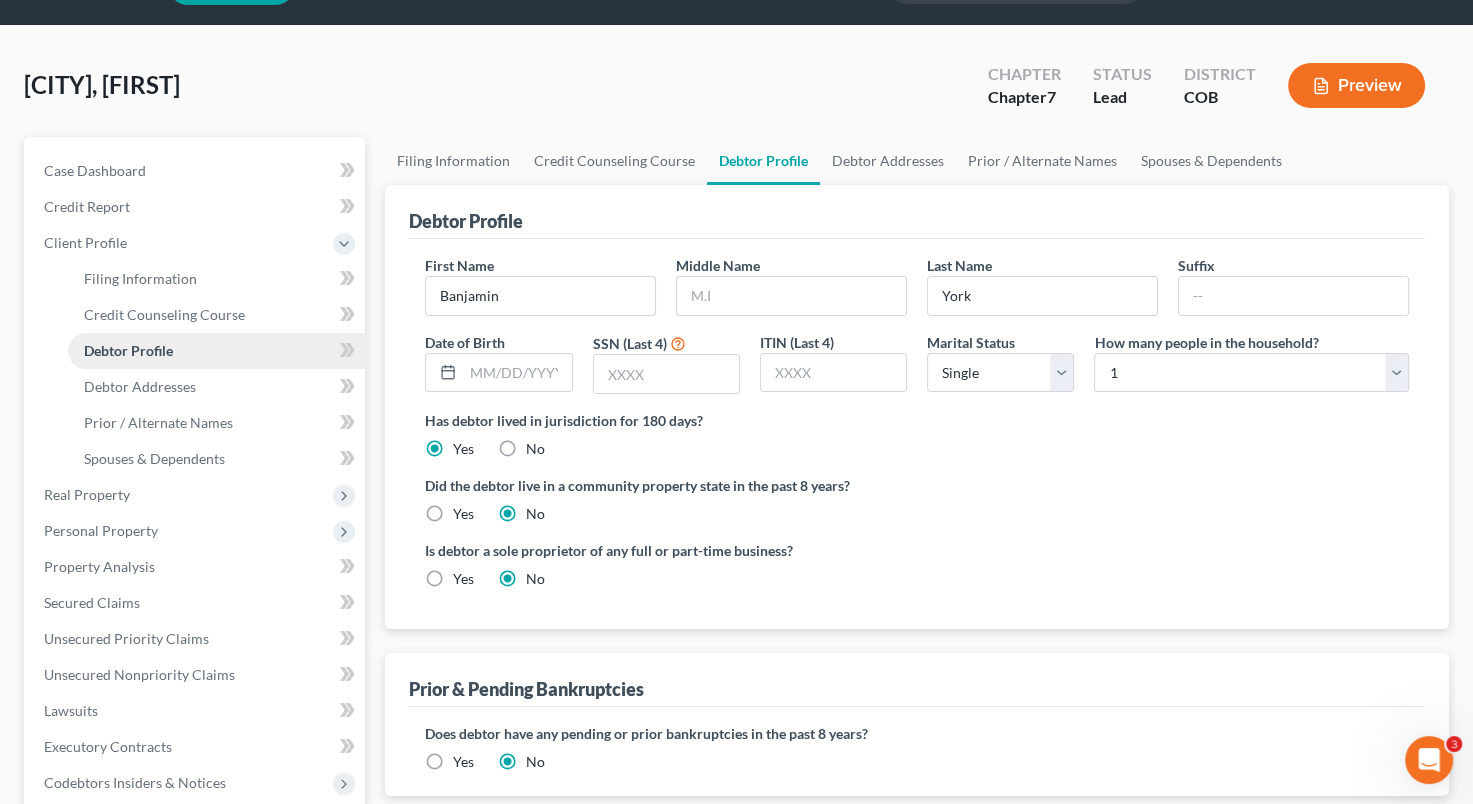 scroll, scrollTop: 0, scrollLeft: 0, axis: both 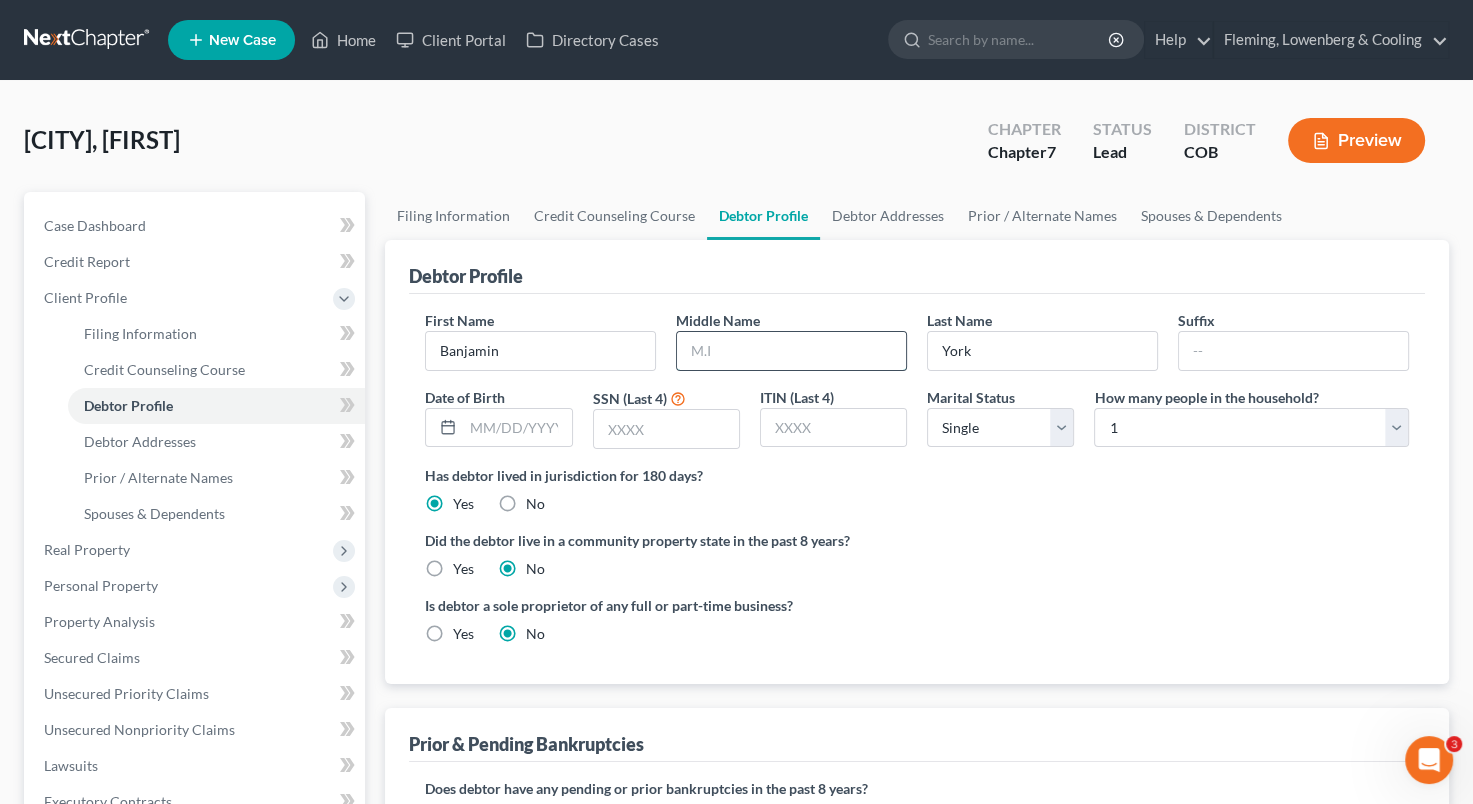 click at bounding box center (791, 351) 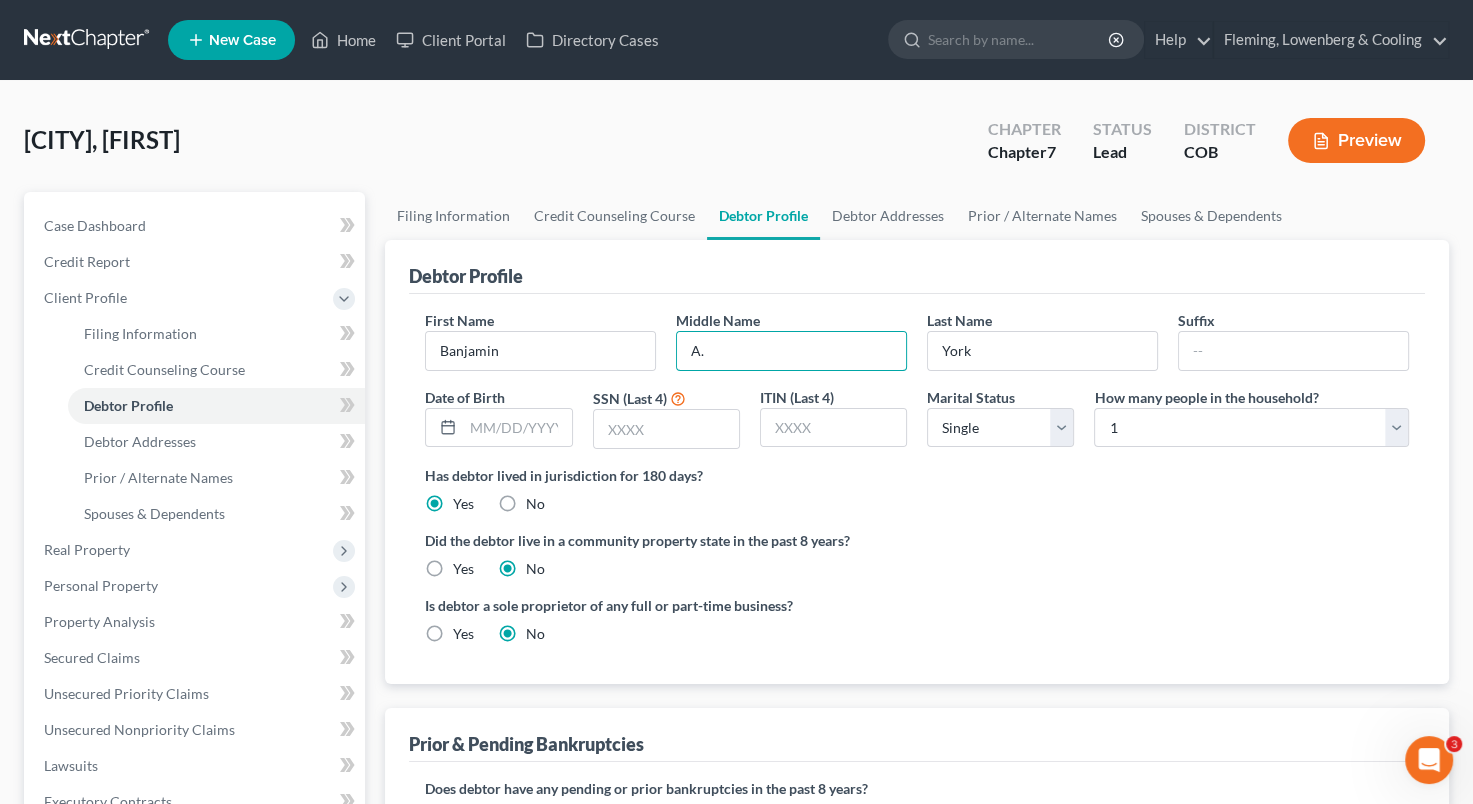 type on "A." 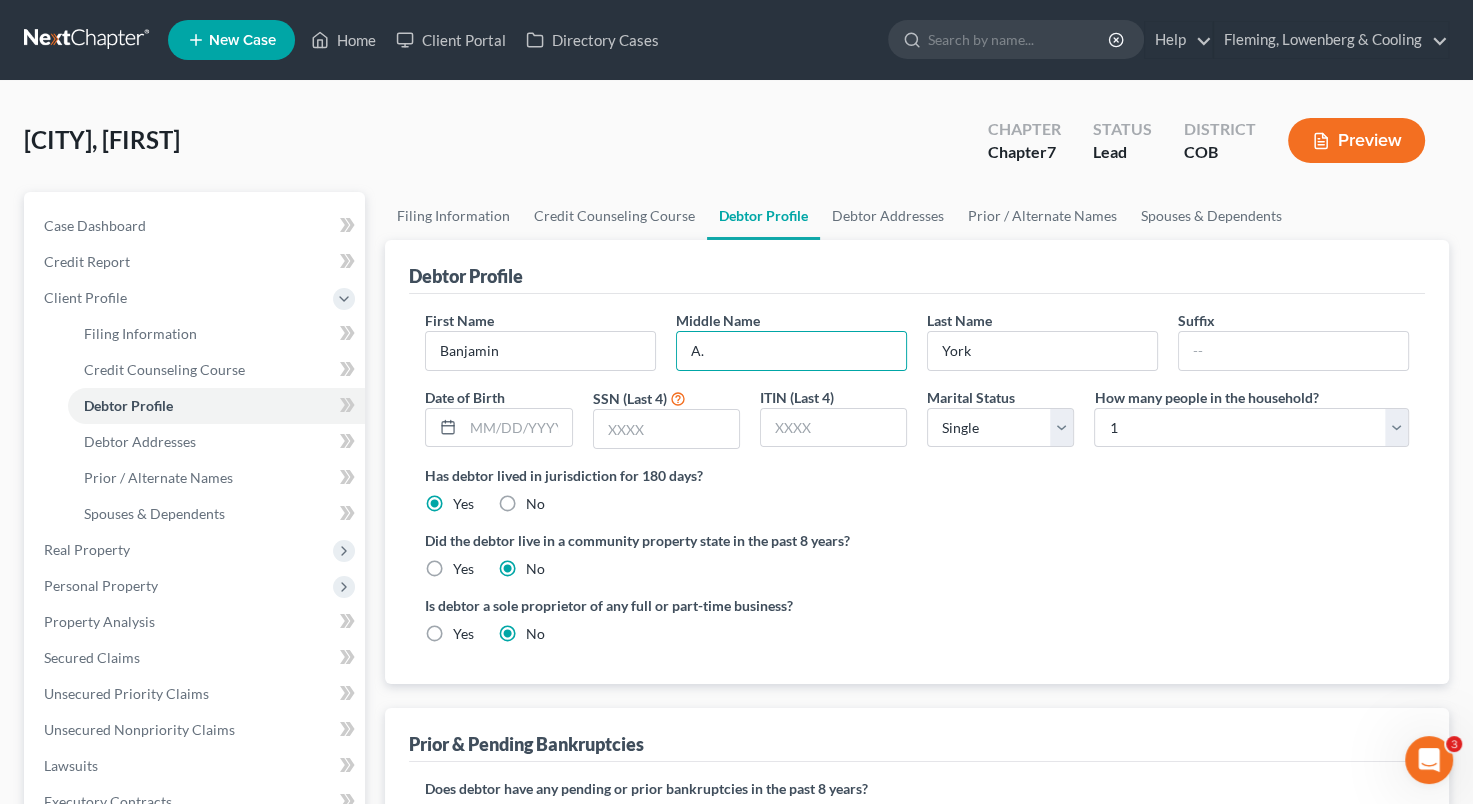 click on "Date of Birth" at bounding box center [498, 418] 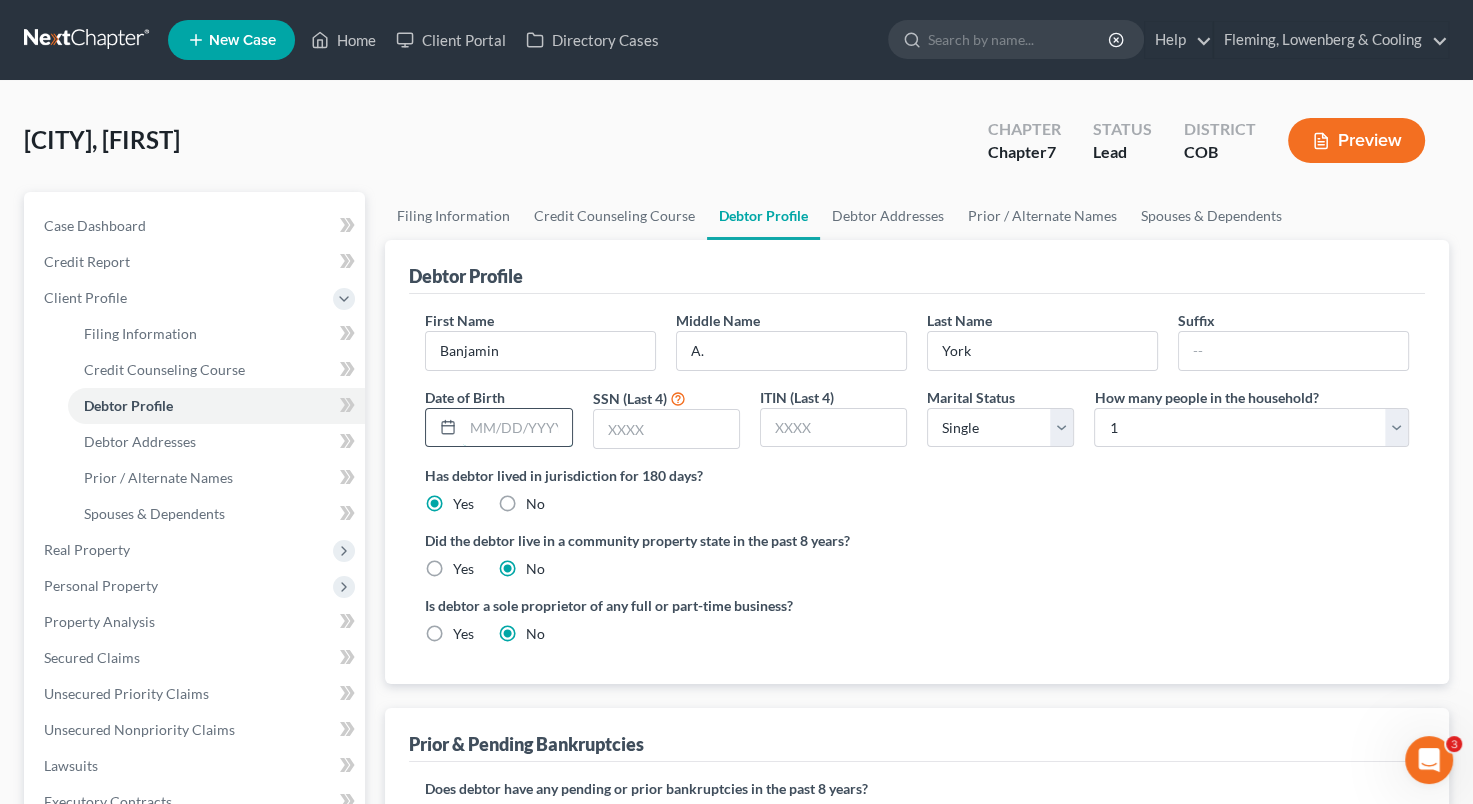click at bounding box center [517, 428] 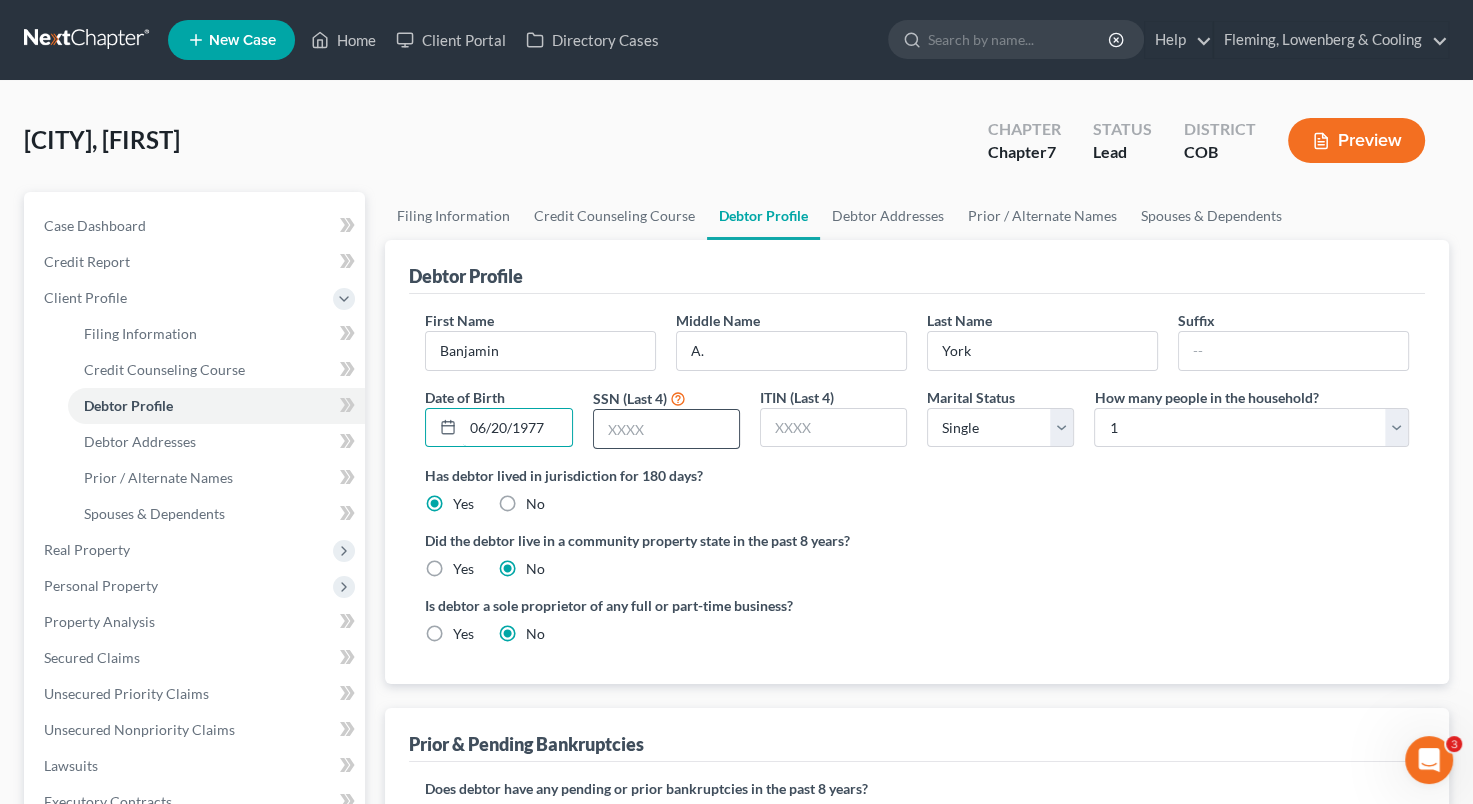 type on "06/20/1977" 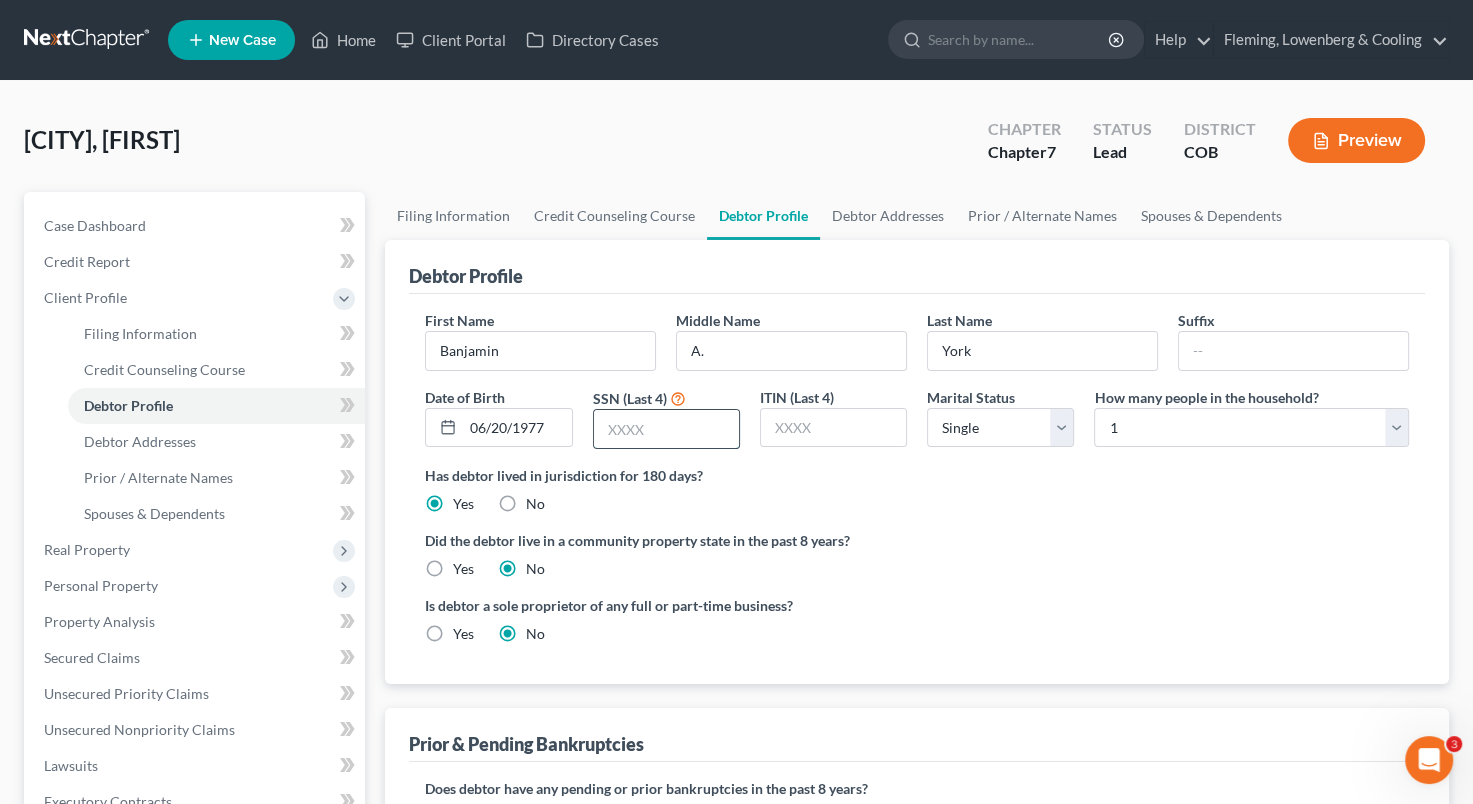 click at bounding box center [666, 429] 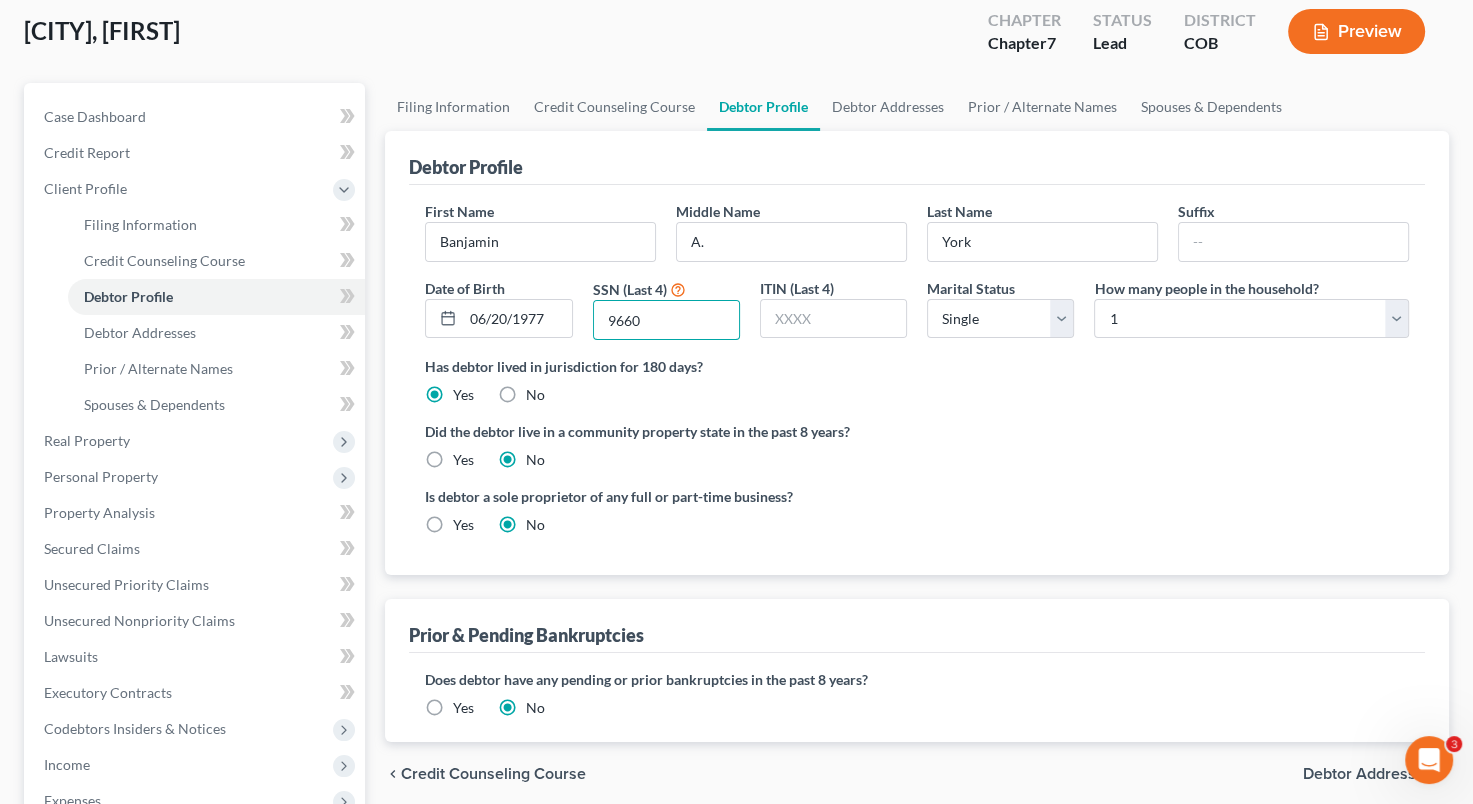 scroll, scrollTop: 108, scrollLeft: 0, axis: vertical 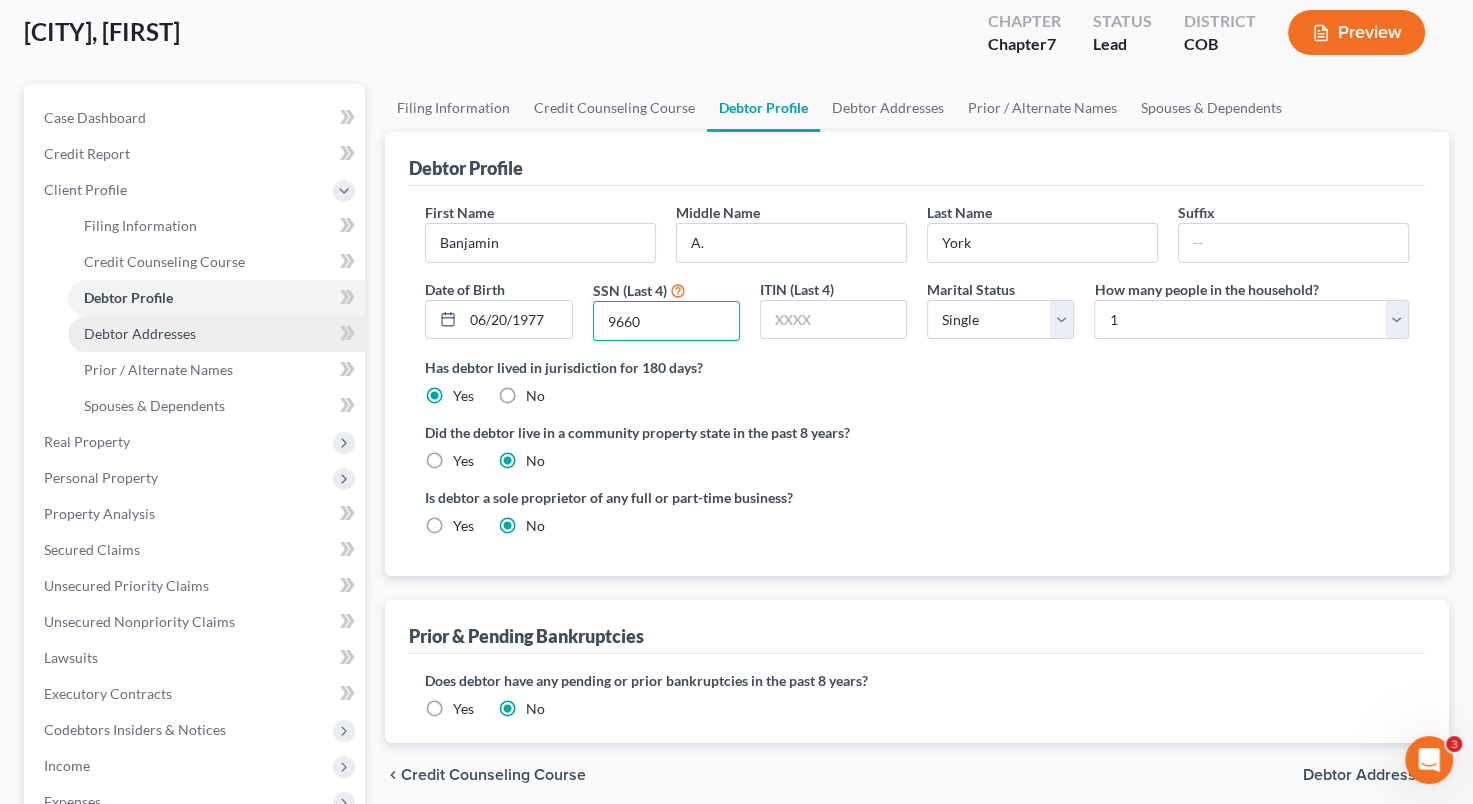 type on "9660" 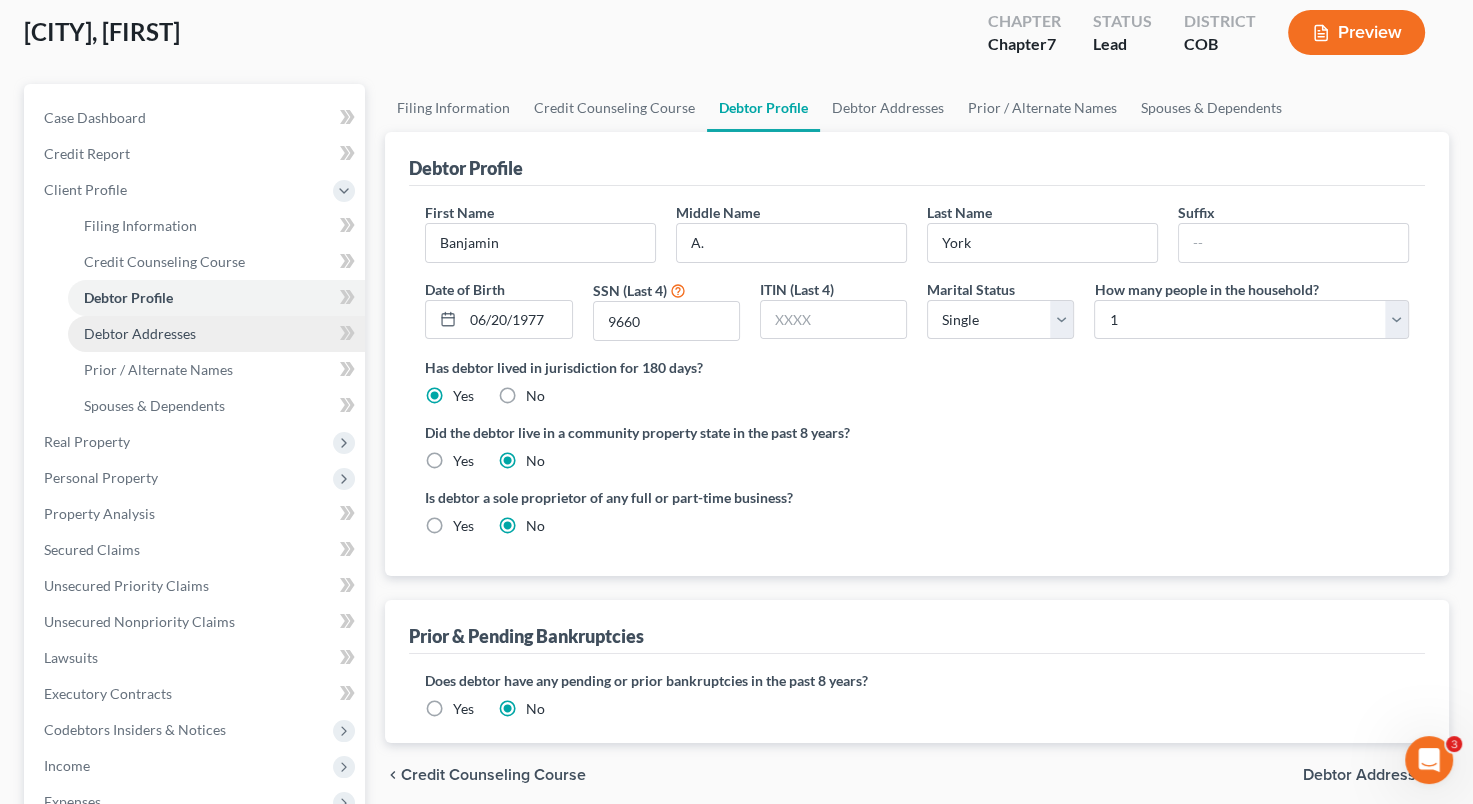 click on "Debtor Addresses" at bounding box center (216, 334) 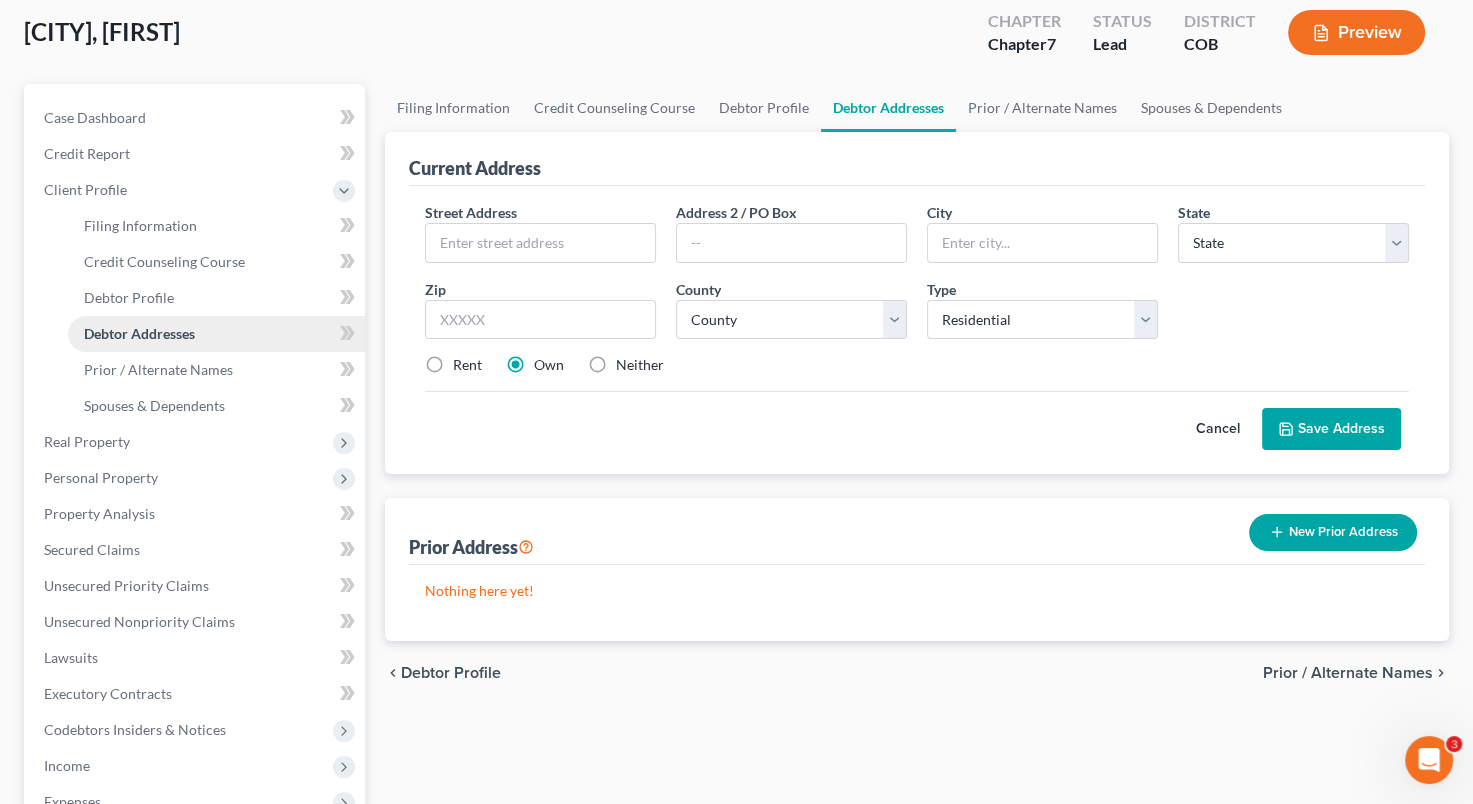 scroll, scrollTop: 0, scrollLeft: 0, axis: both 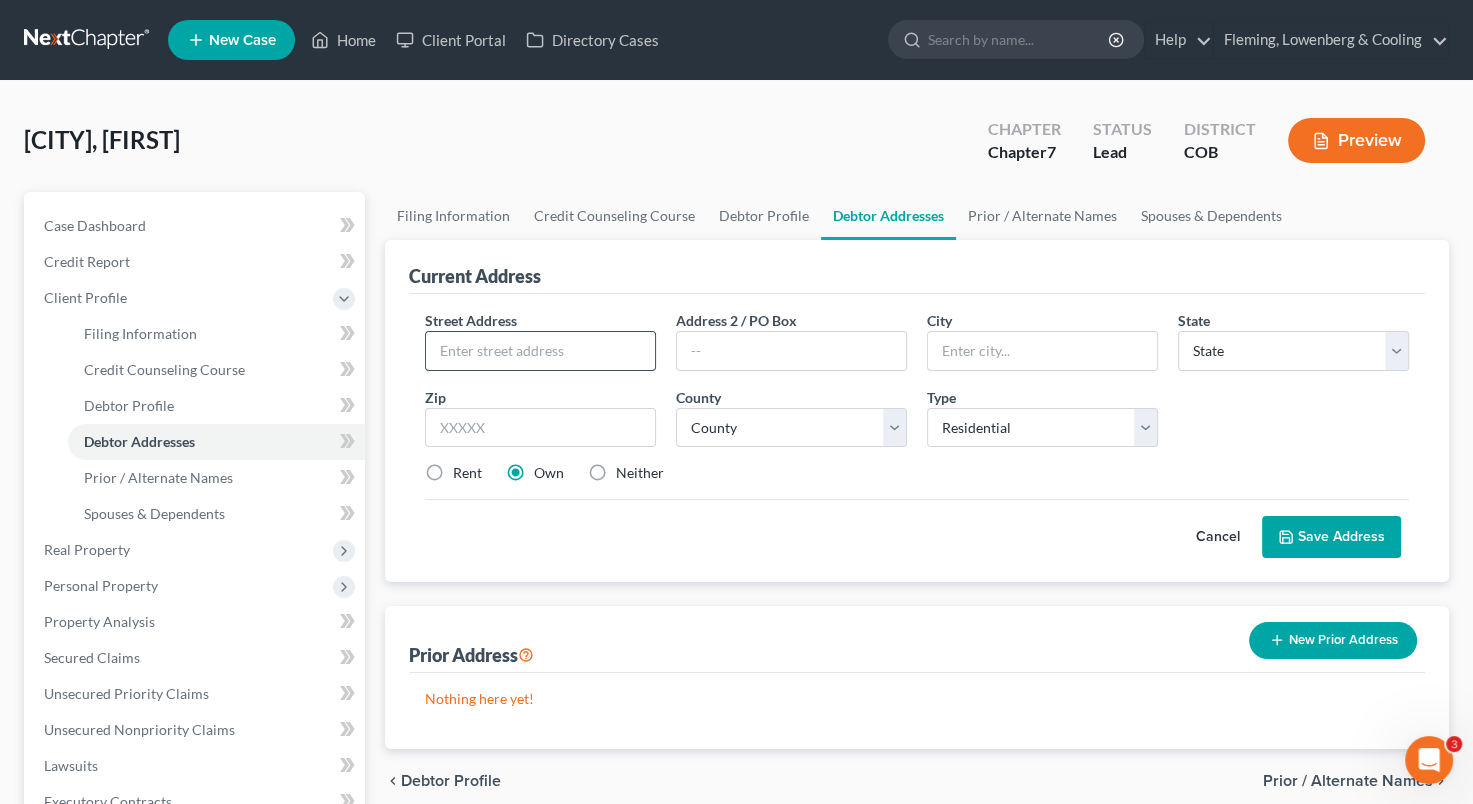 click at bounding box center [540, 351] 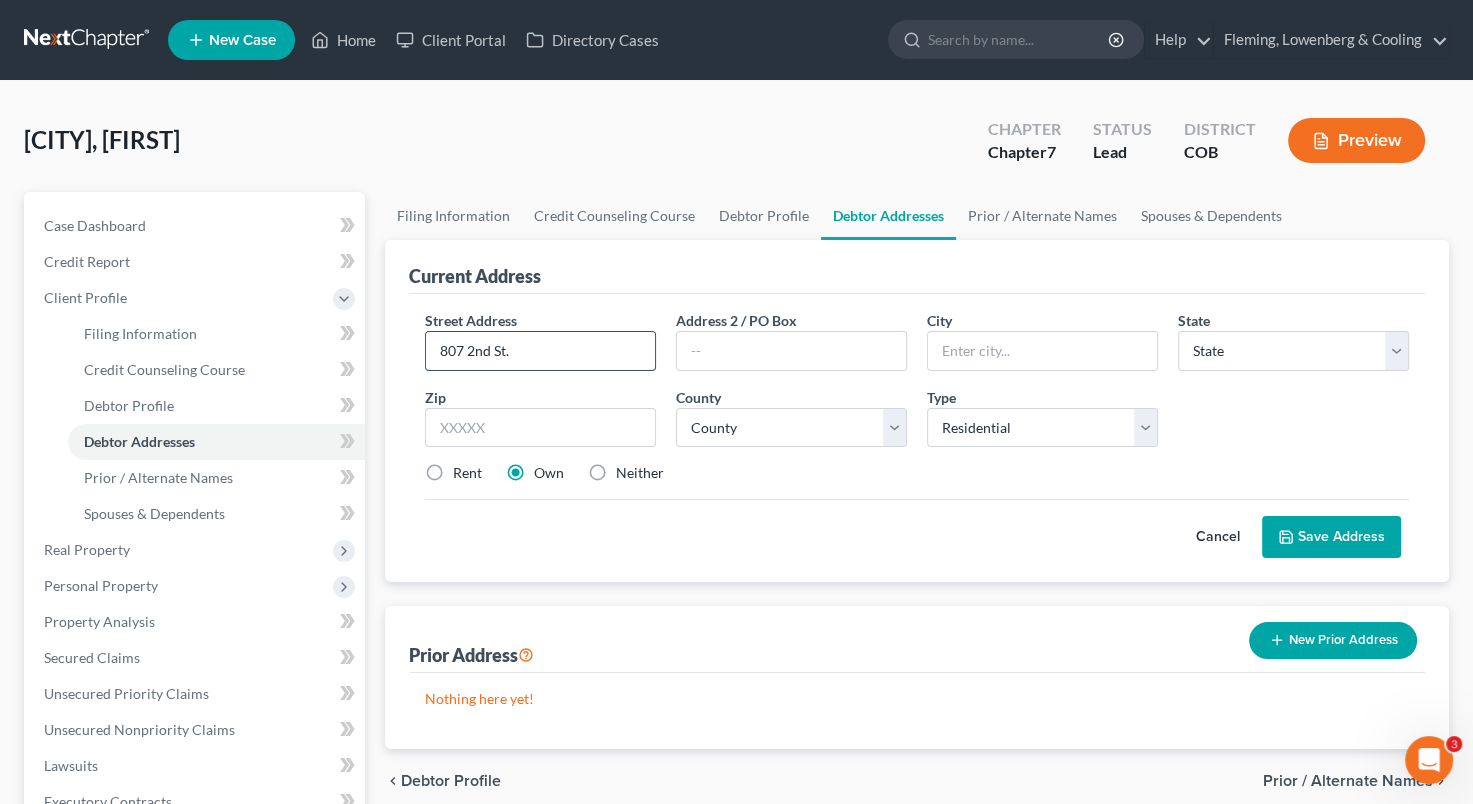 type on "807 2nd St." 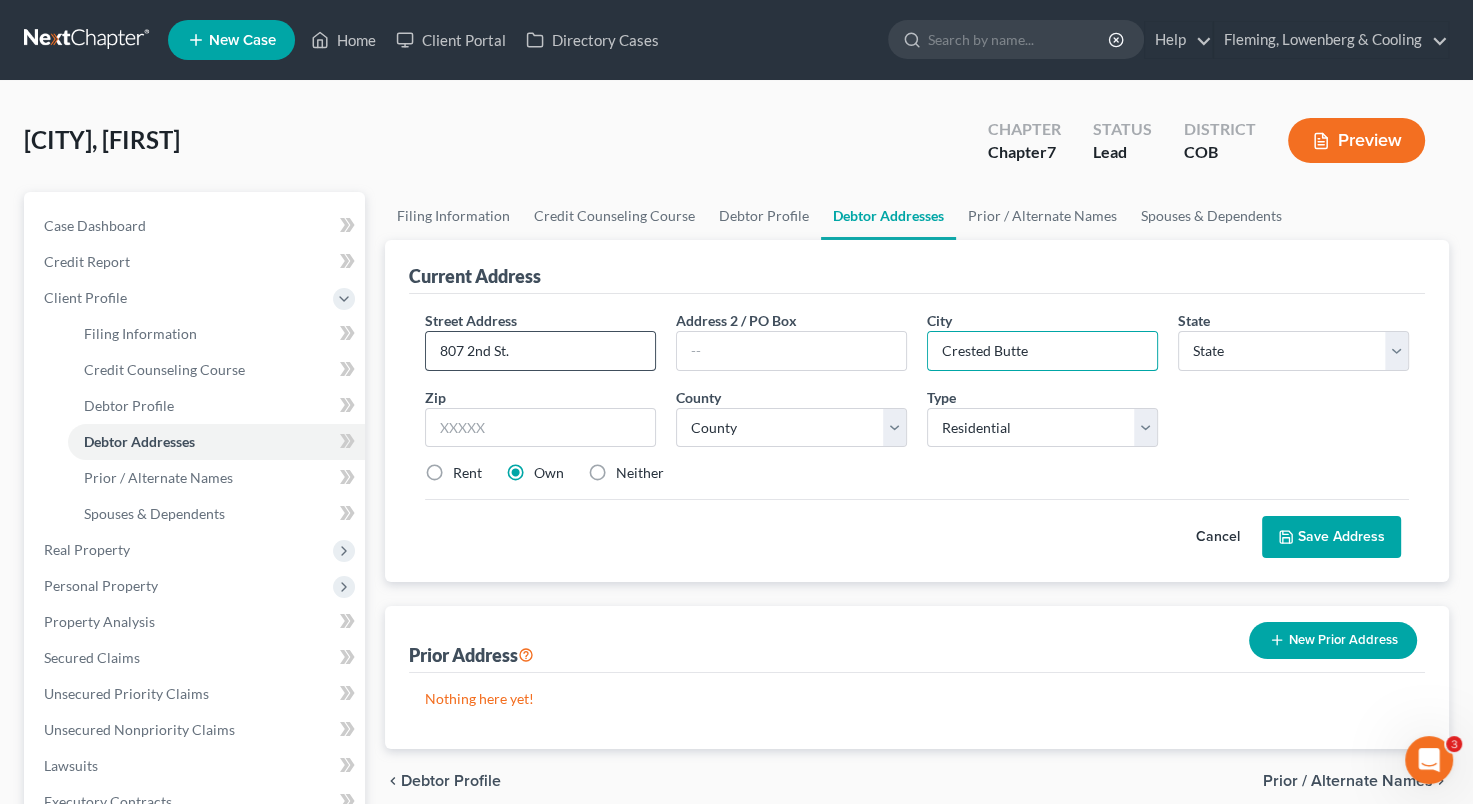 type on "Crested Butte" 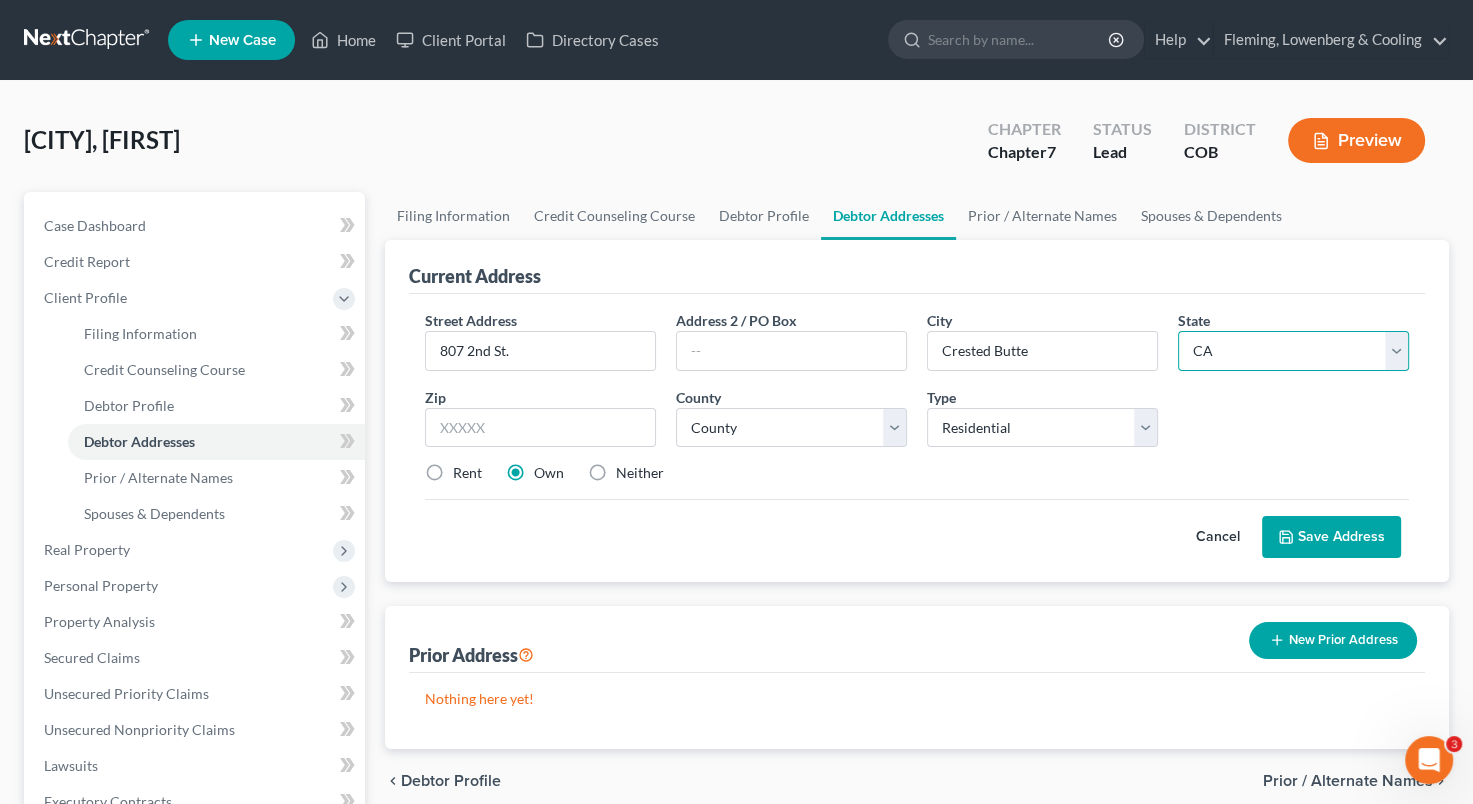 select on "5" 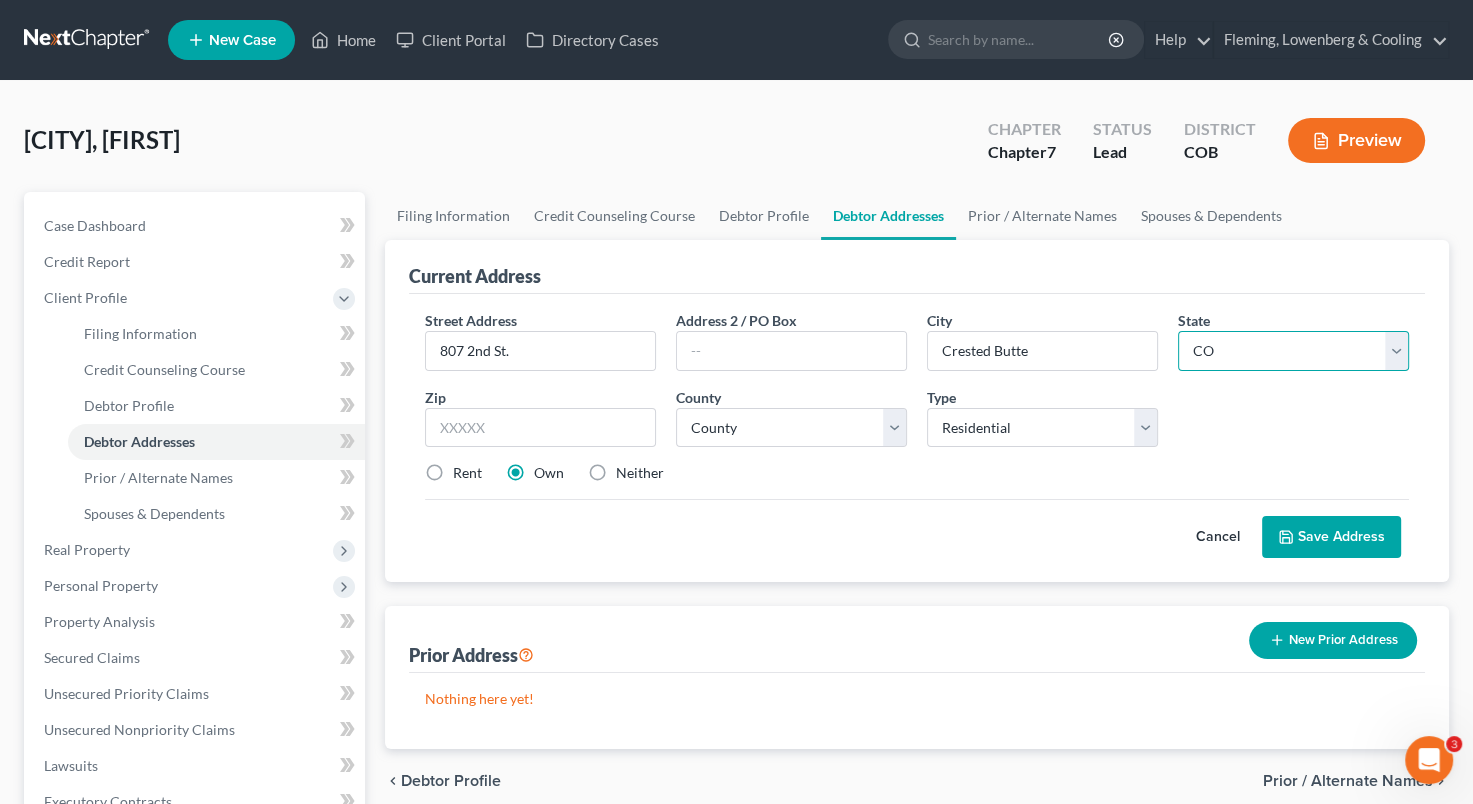 click on "State AL AK AR AZ CA CO CT DE DC FL GA GU HI ID IL IN IA KS KY LA ME MD MA MI MN MS MO MT NC ND NE NV NH NJ NM NY OH OK OR PA PR RI SC SD TN TX UT VI VA VT WA WV WI WY" at bounding box center (1293, 351) 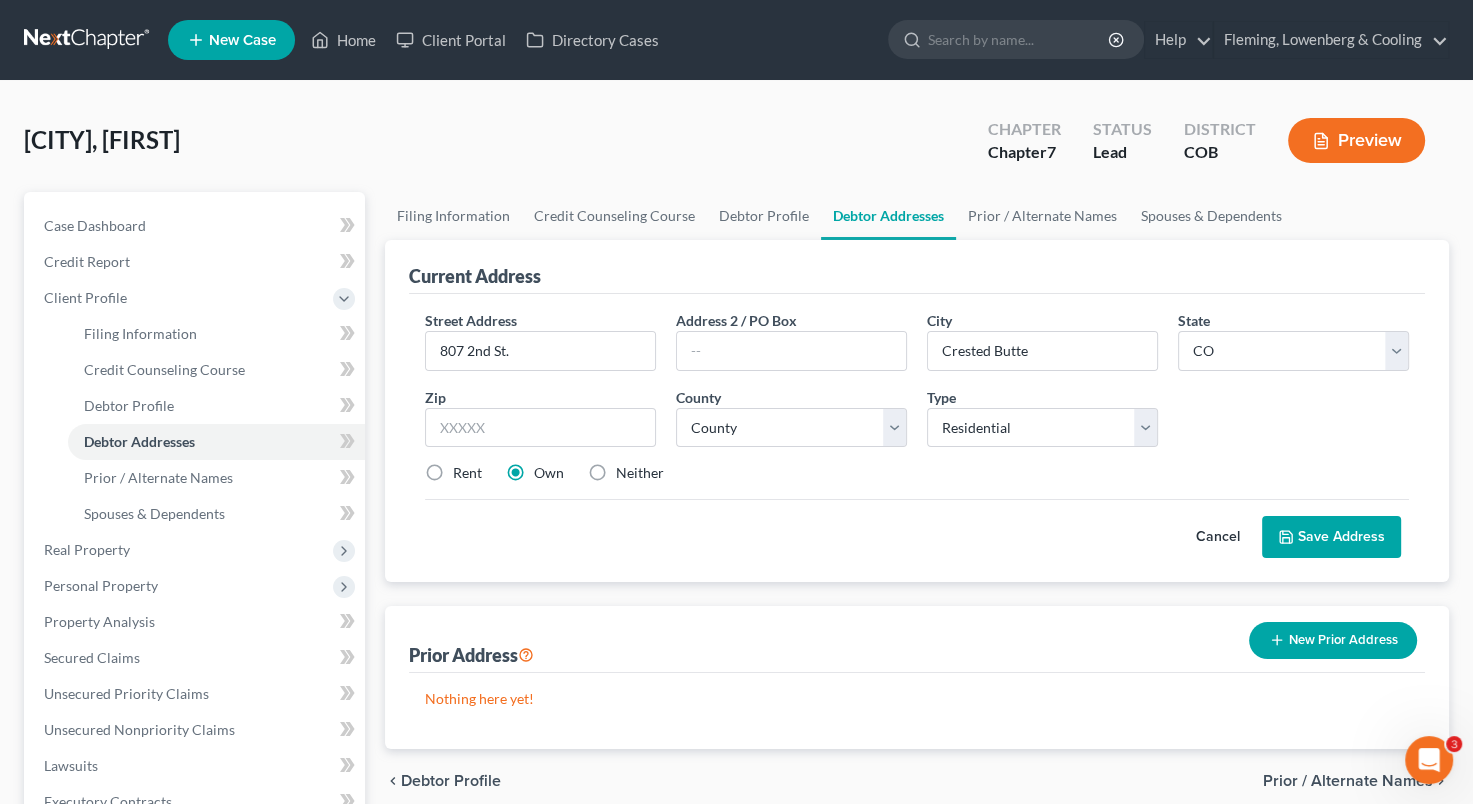 click on "Zip
*" at bounding box center [540, 417] 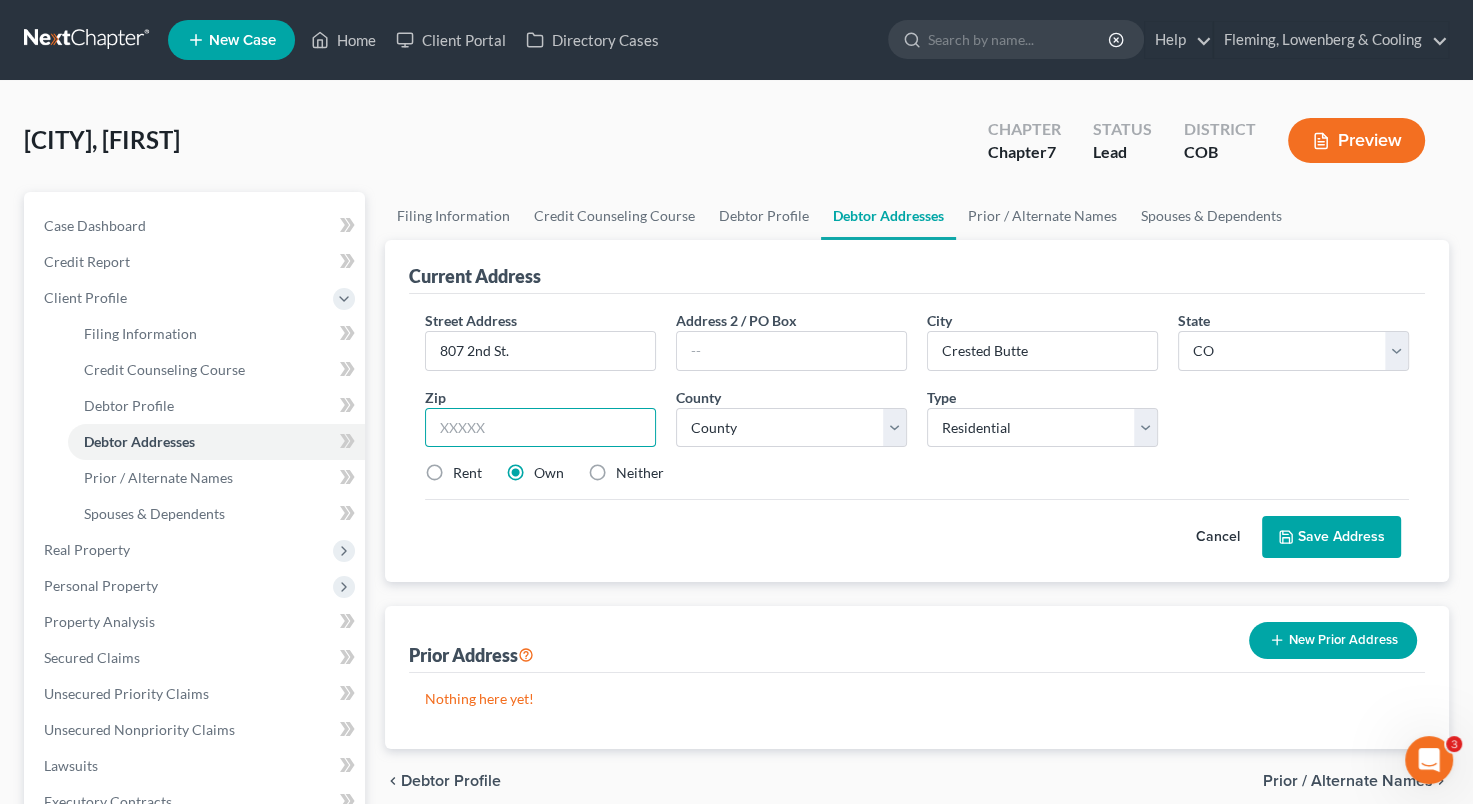 click at bounding box center [540, 428] 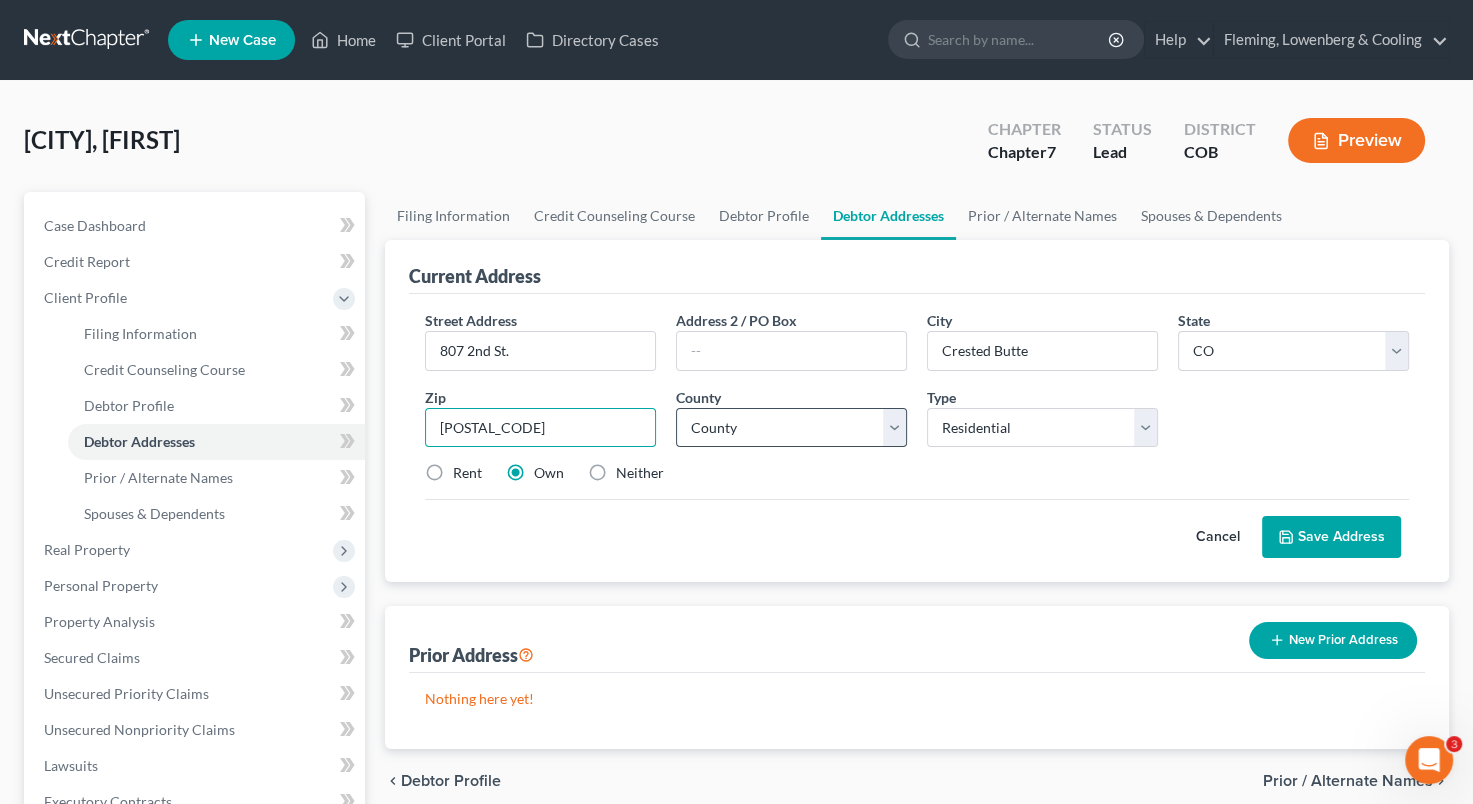 type on "[POSTAL_CODE]" 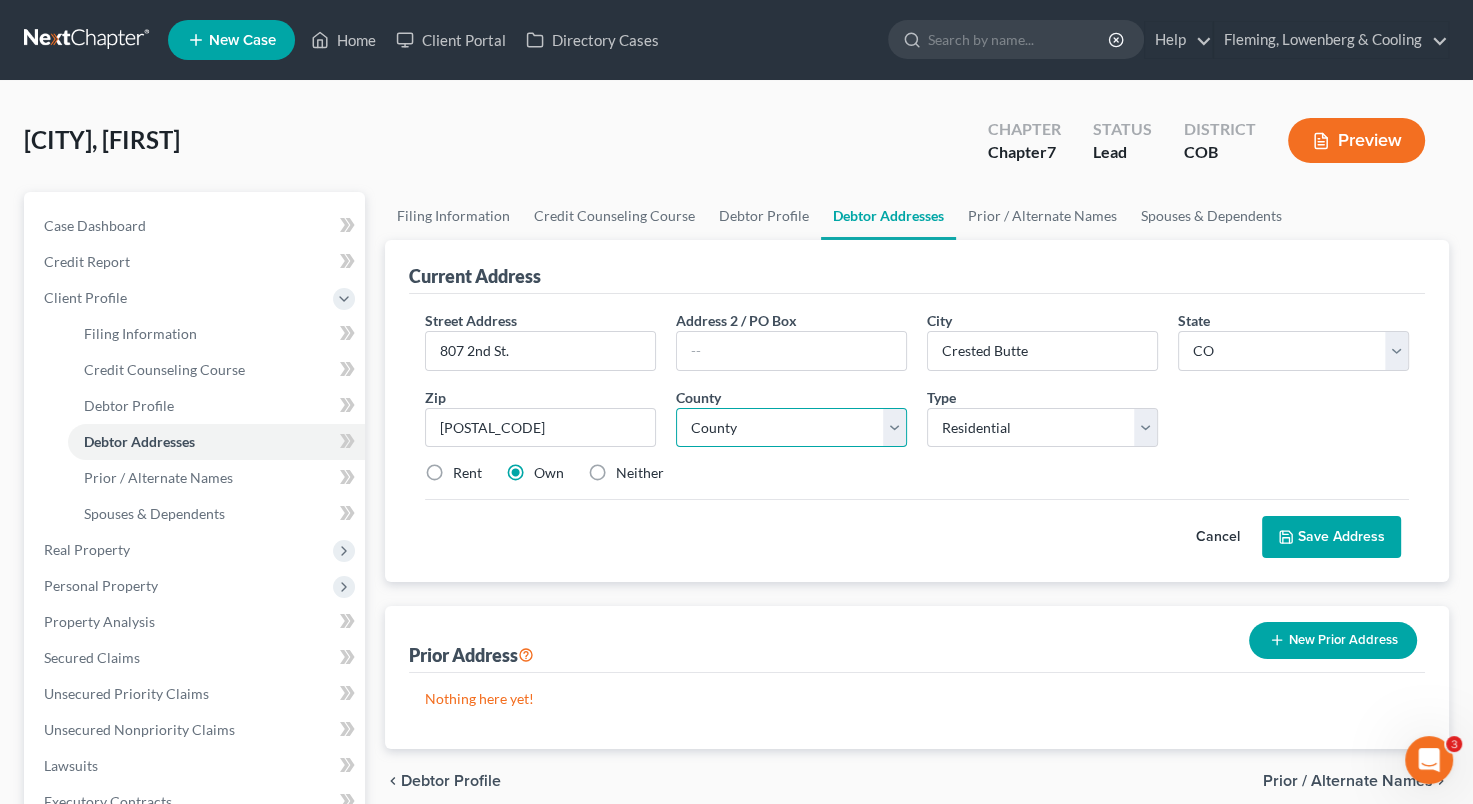 click on "County Adams County Alamosa County Arapahoe County Archuleta County Baca County Bent County Boulder County Broomfield County Chaffee County Cheyenne County Clear Creek County Conejos County Costilla County Crowley County Custer County Delta County Denver County Dolores County Douglas County Eagle County El Paso County Elbert County Fremont County Garfield County Gilpin County Grand County Gunnison County Hinsdale County Huerfano County Jackson County Jefferson County Kiowa County Kit Carson County La Plata County Lake County Larimer County Las Animas County Lincoln County Logan County Mesa County Mineral County Moffat County Montezuma County Montrose County Morgan County Otero County Ouray County Park County Phillips County Pitkin County Prowers County Pueblo County Rio Blanco County Rio Grande County Routt County Saguache County San Juan County San Miguel County Sedgwick County Summit County Teller County Washington County Weld County Yuma County" at bounding box center (791, 428) 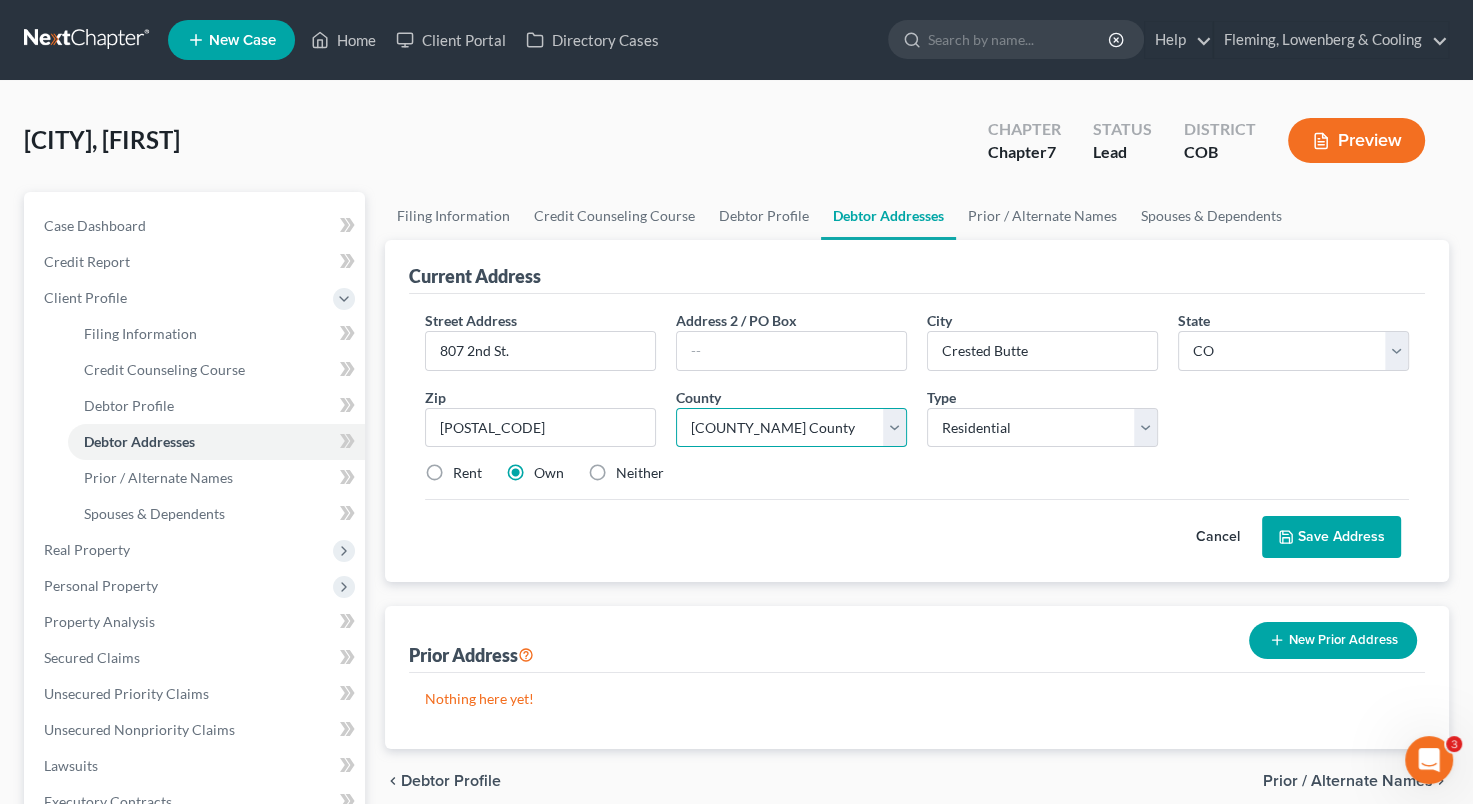 click on "County Adams County Alamosa County Arapahoe County Archuleta County Baca County Bent County Boulder County Broomfield County Chaffee County Cheyenne County Clear Creek County Conejos County Costilla County Crowley County Custer County Delta County Denver County Dolores County Douglas County Eagle County El Paso County Elbert County Fremont County Garfield County Gilpin County Grand County Gunnison County Hinsdale County Huerfano County Jackson County Jefferson County Kiowa County Kit Carson County La Plata County Lake County Larimer County Las Animas County Lincoln County Logan County Mesa County Mineral County Moffat County Montezuma County Montrose County Morgan County Otero County Ouray County Park County Phillips County Pitkin County Prowers County Pueblo County Rio Blanco County Rio Grande County Routt County Saguache County San Juan County San Miguel County Sedgwick County Summit County Teller County Washington County Weld County Yuma County" at bounding box center (791, 428) 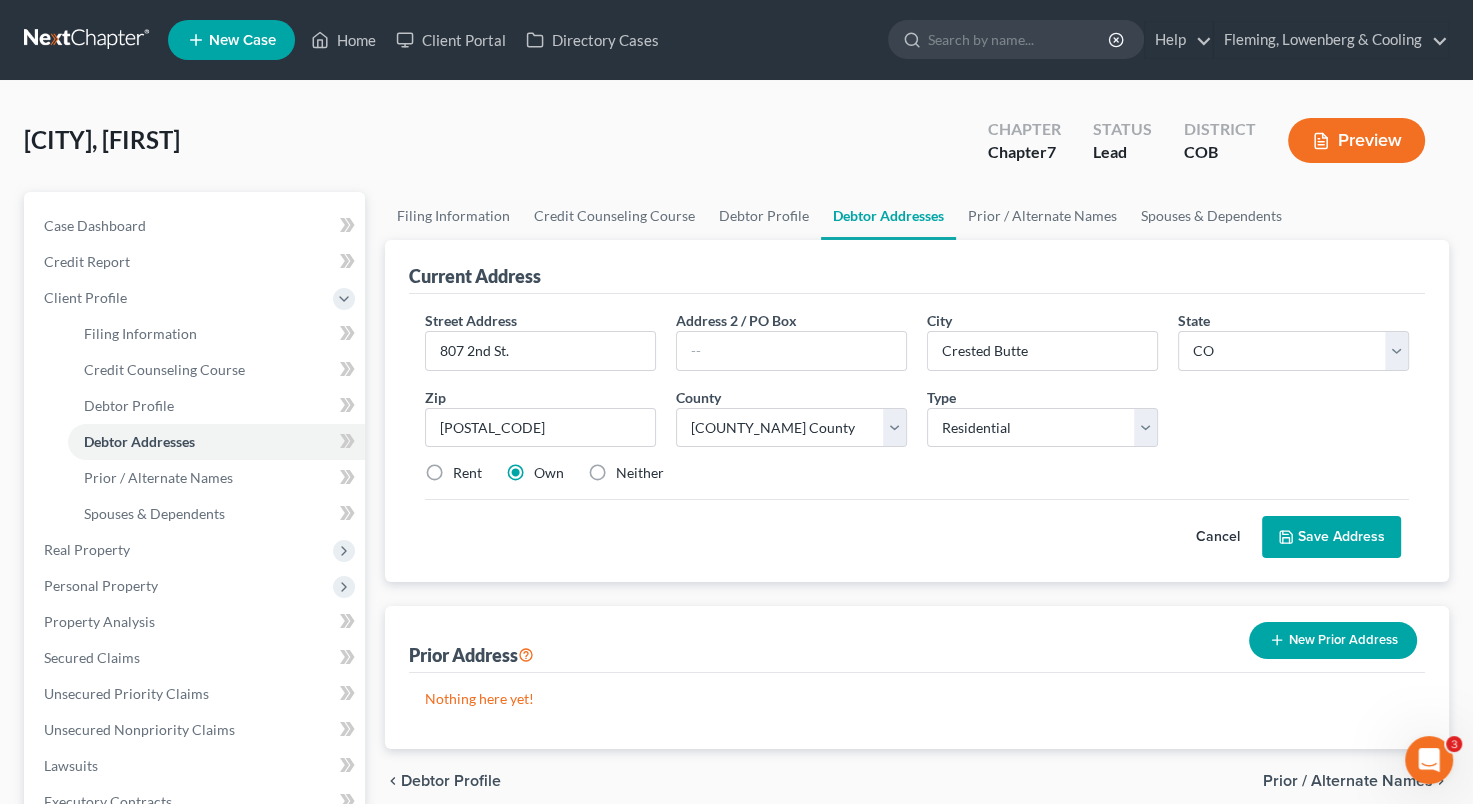 click on "Save Address" at bounding box center [1331, 537] 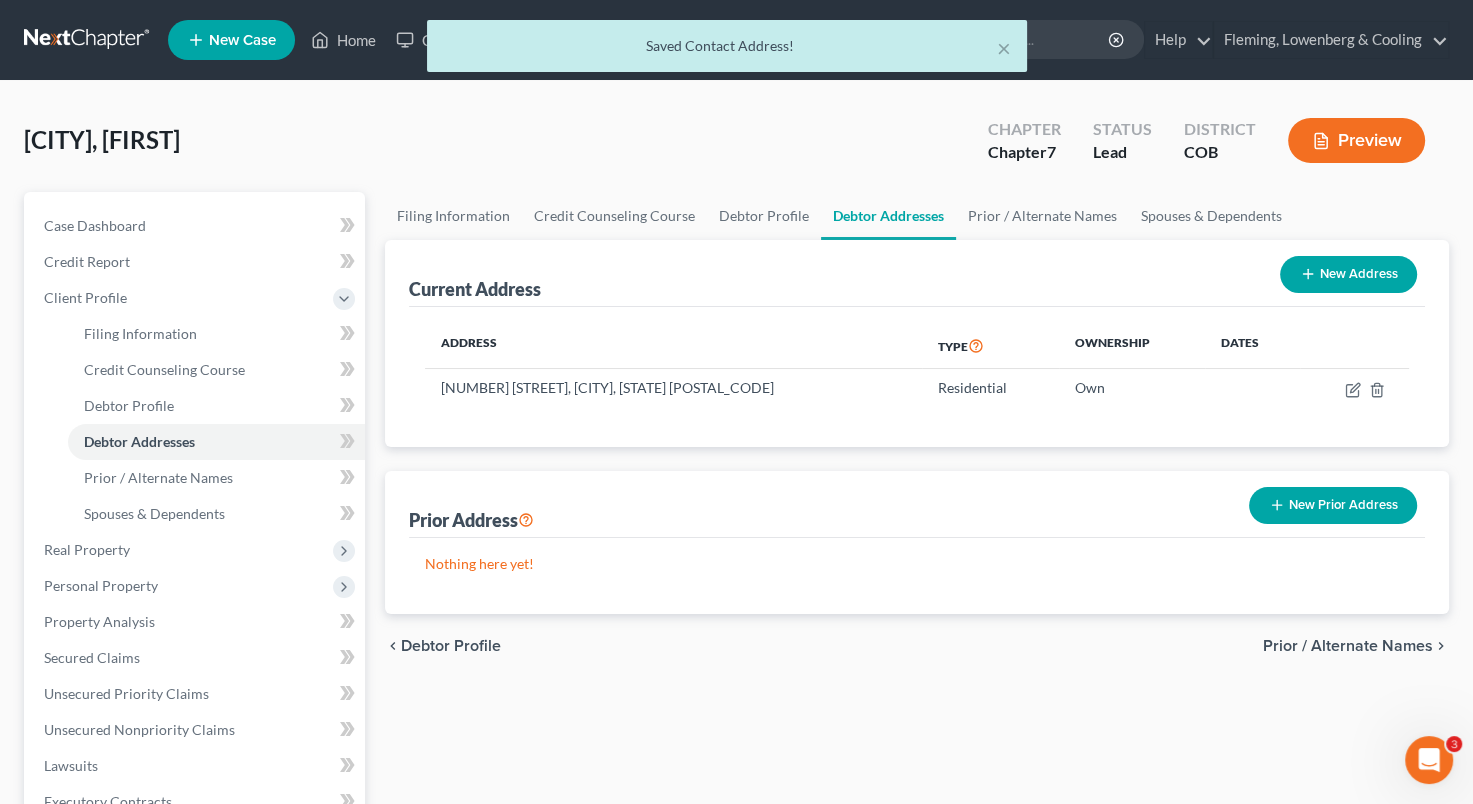 click on "New Address" at bounding box center [1348, 274] 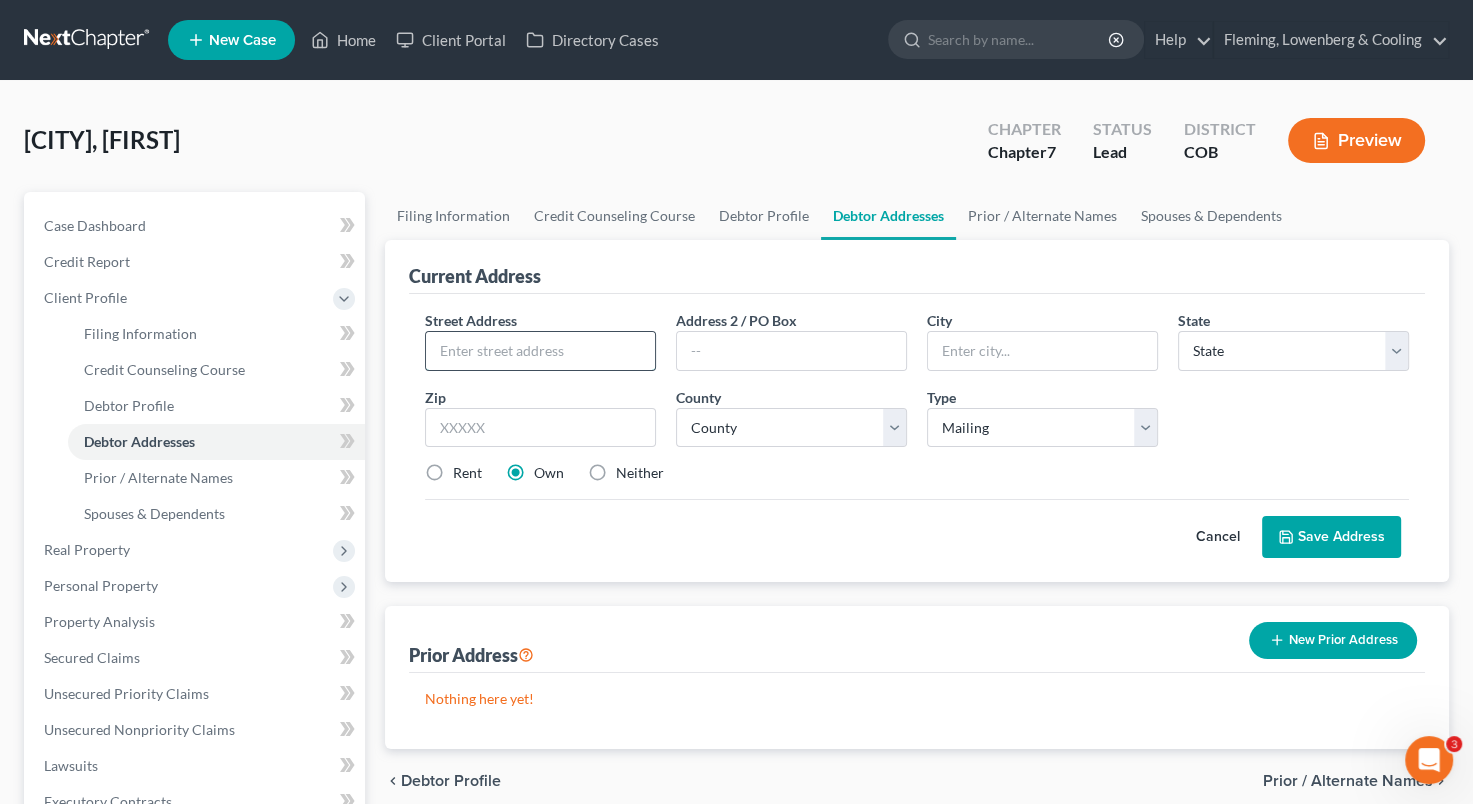 click at bounding box center [540, 351] 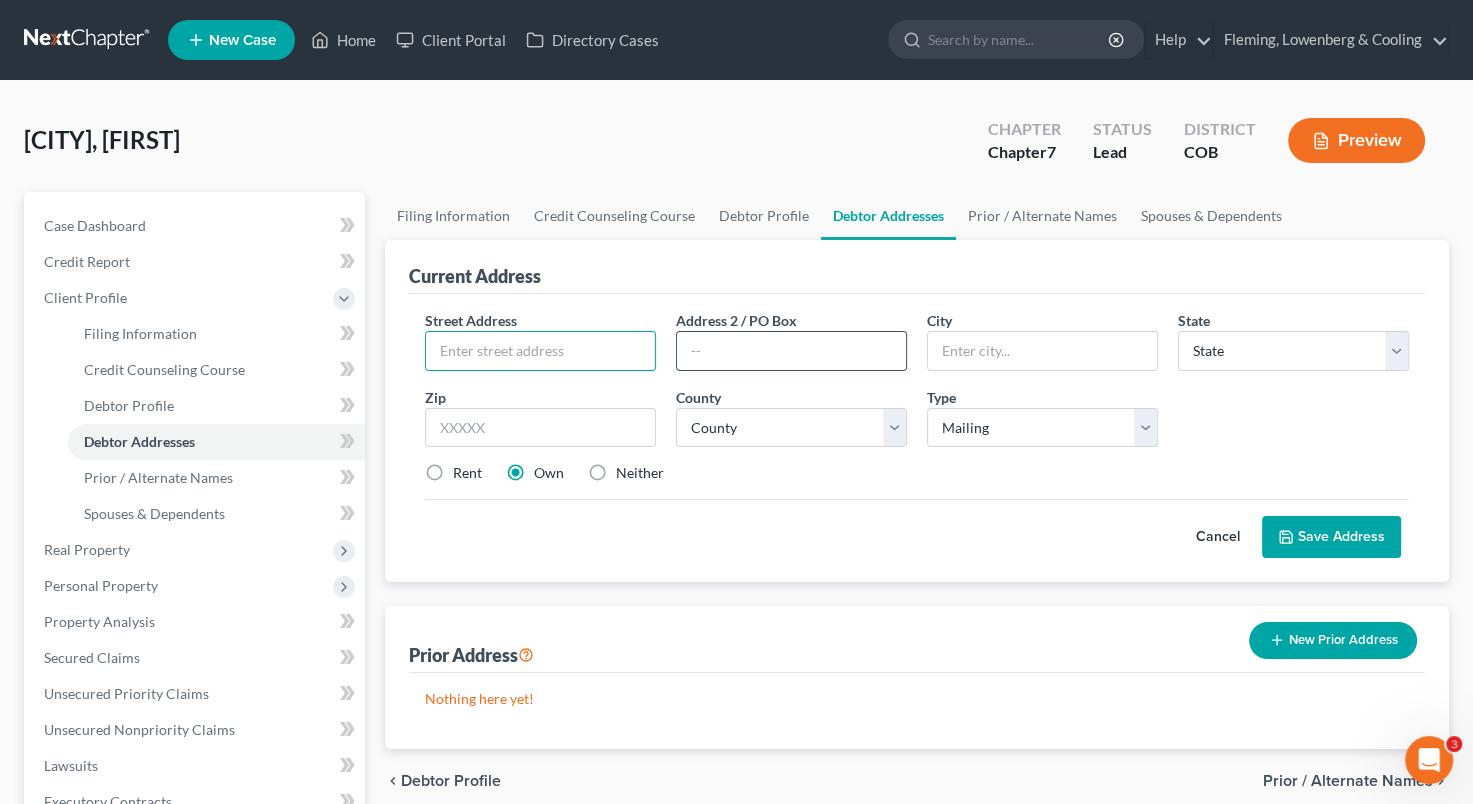 click at bounding box center [791, 351] 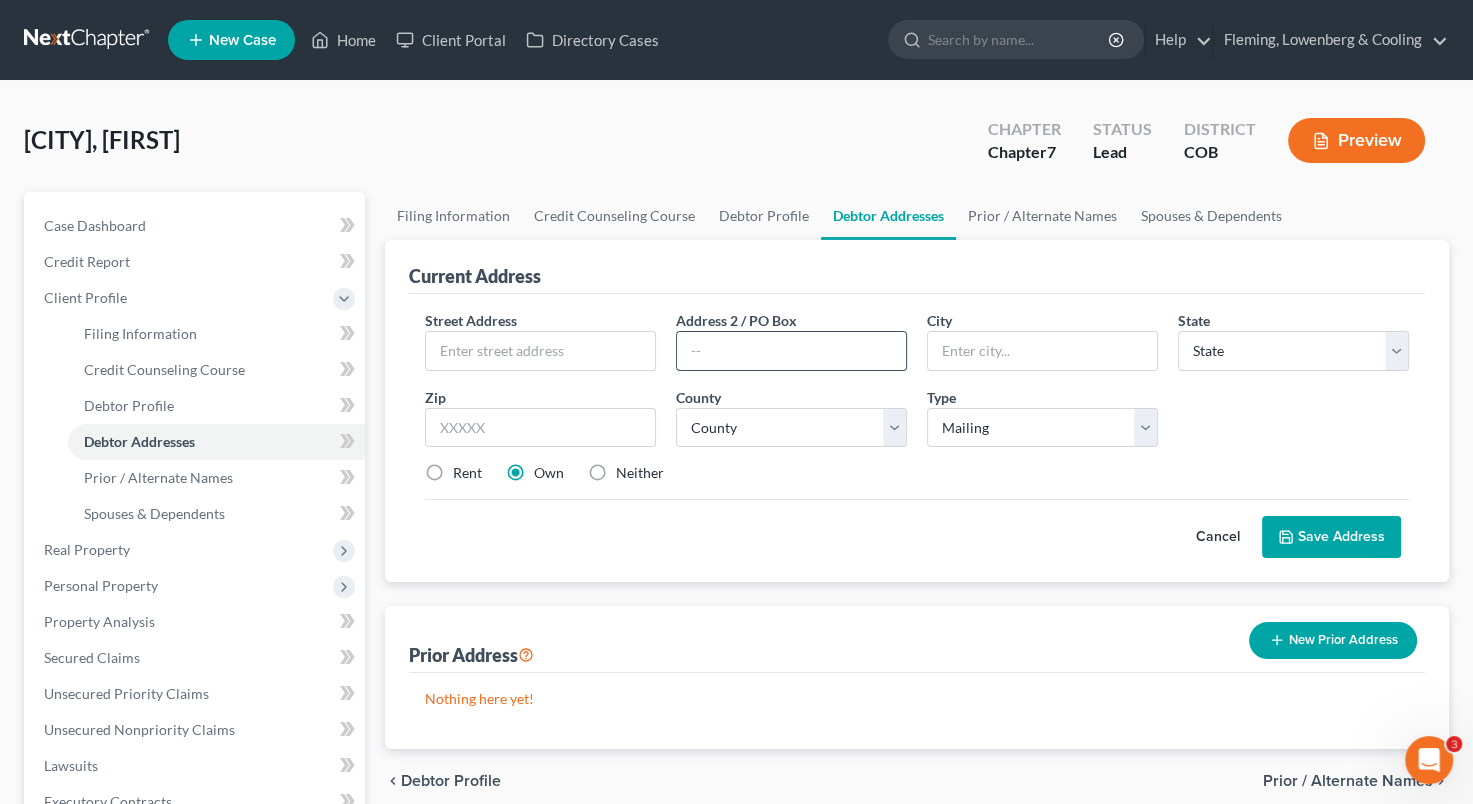 type on "p" 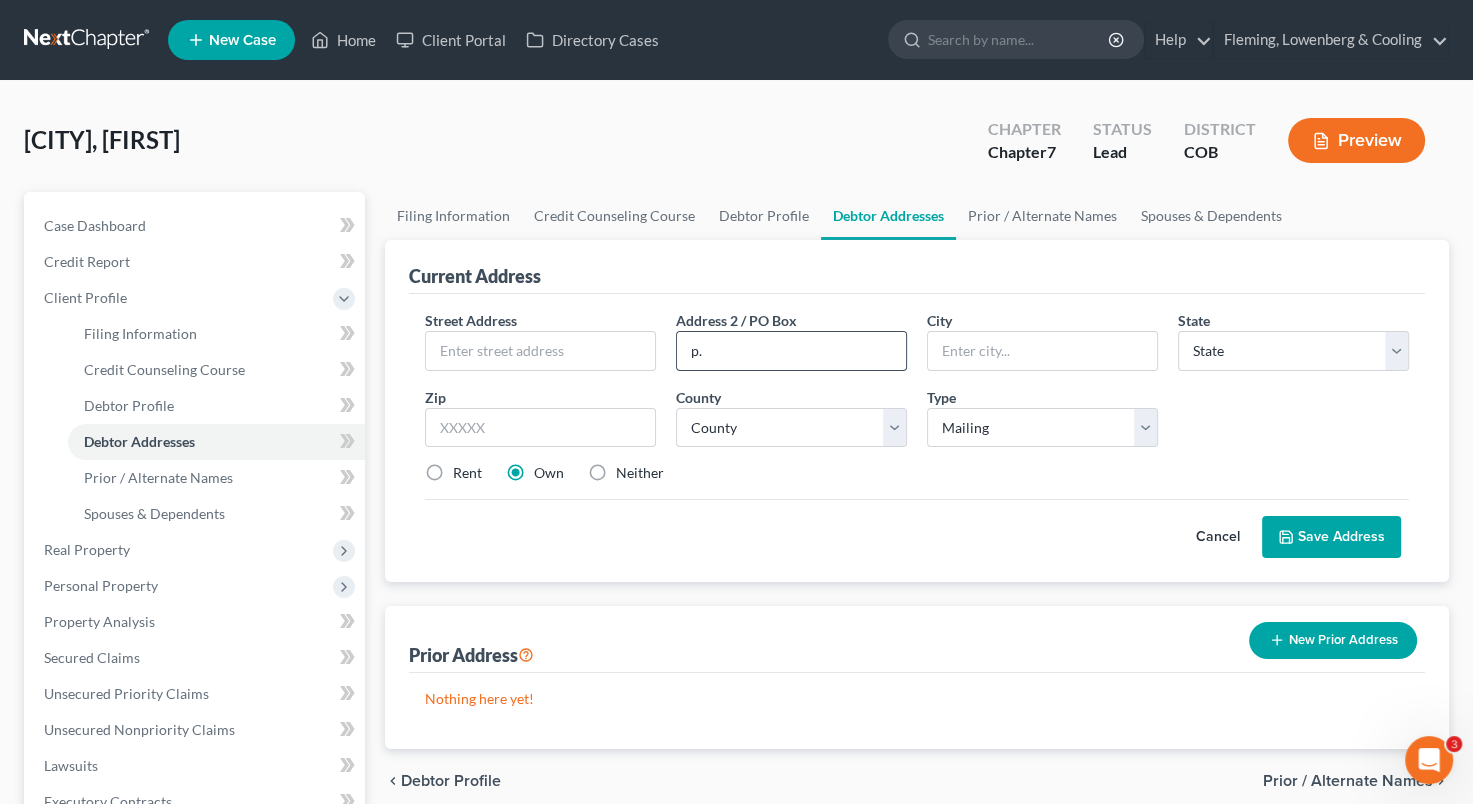 type on "p" 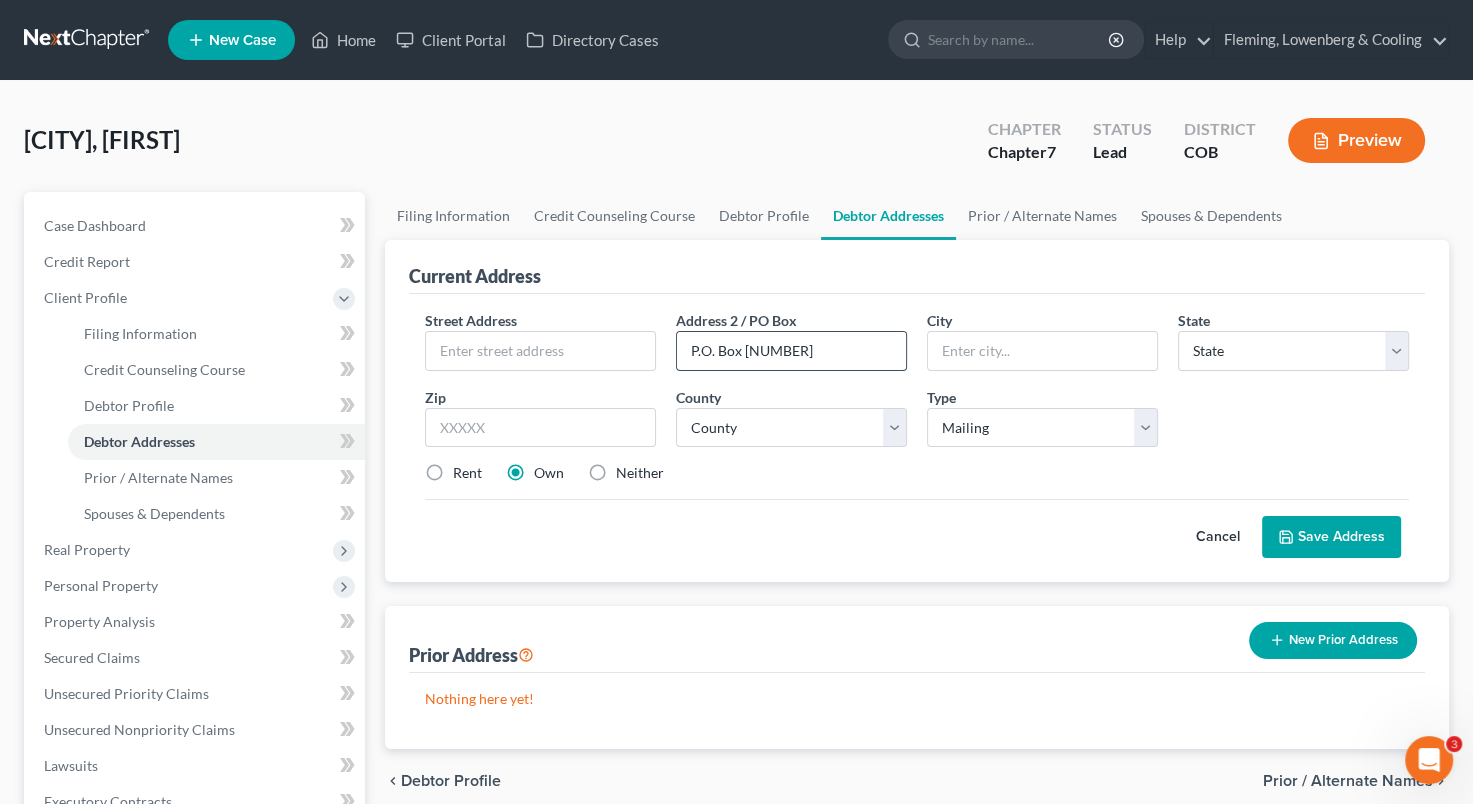 type on "P.O. Box [NUMBER]" 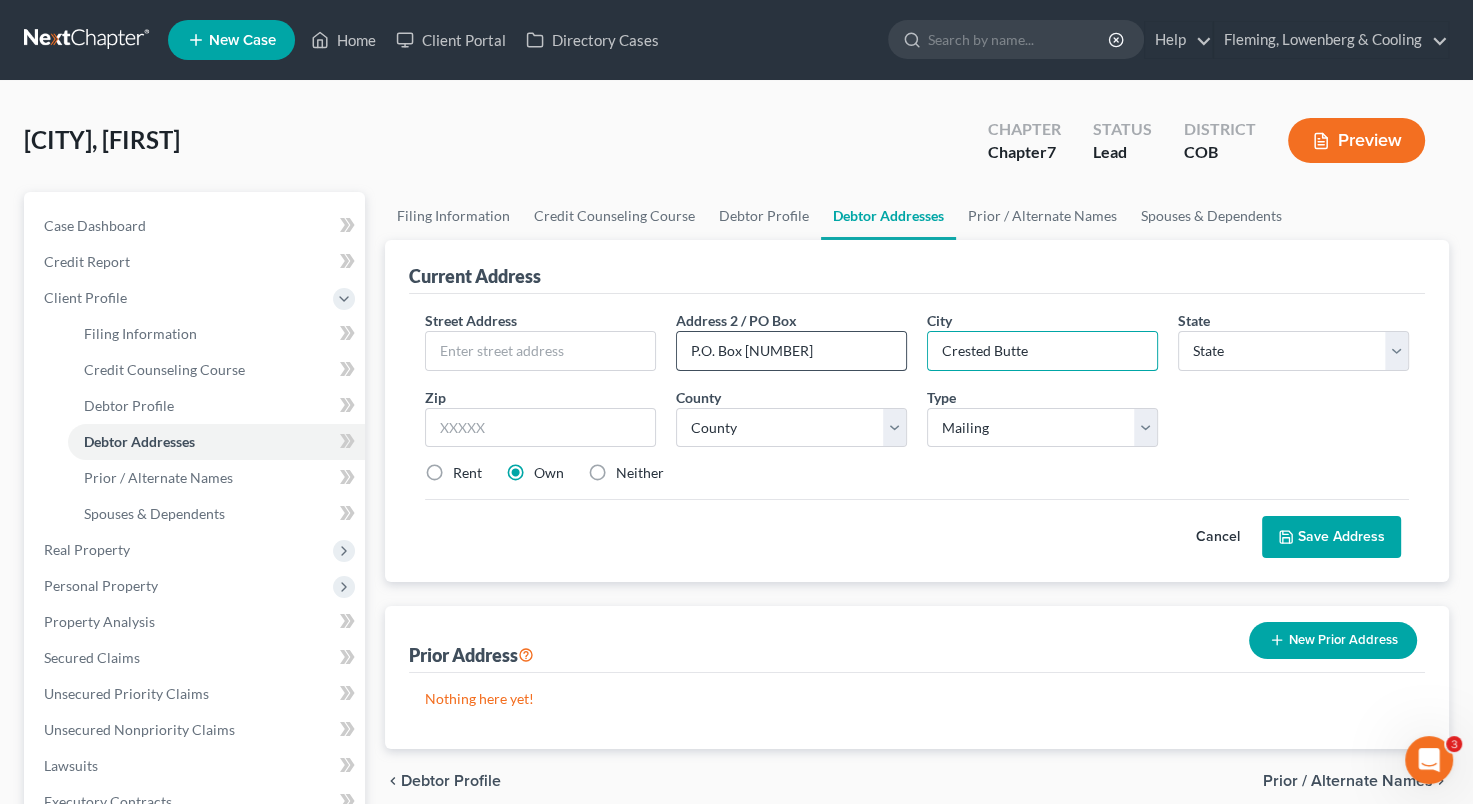 type on "Crested Butte" 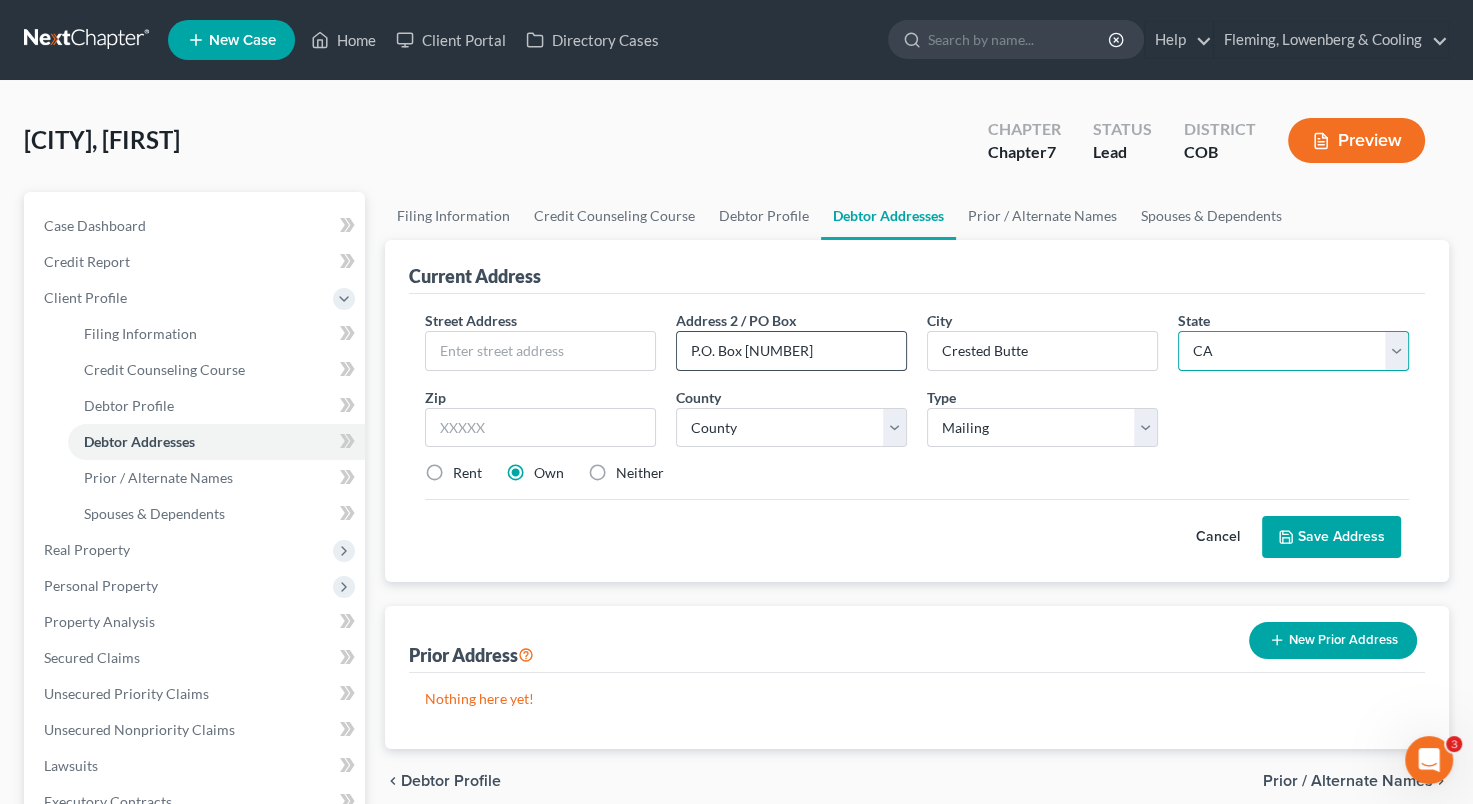 select on "5" 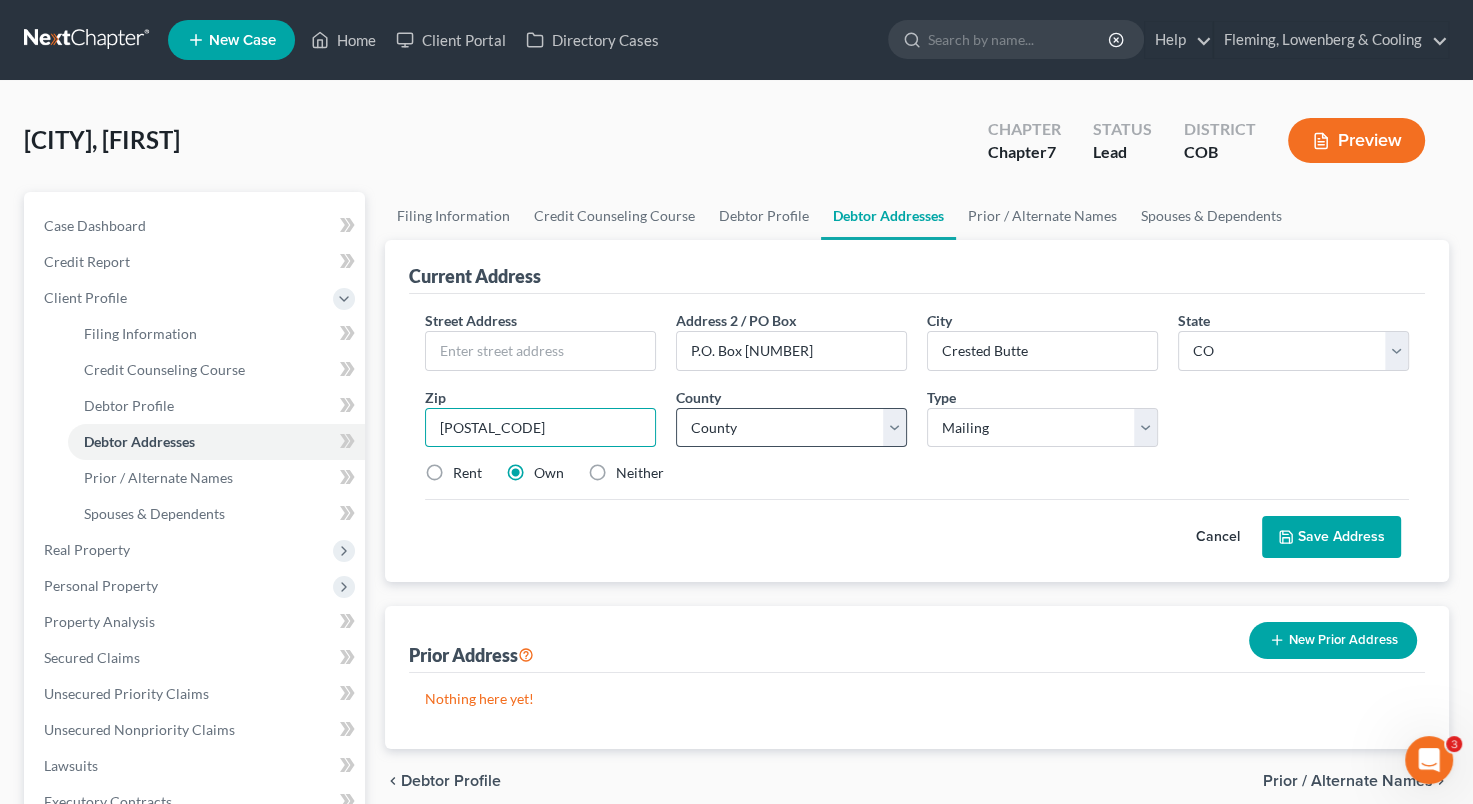 type on "[POSTAL_CODE]" 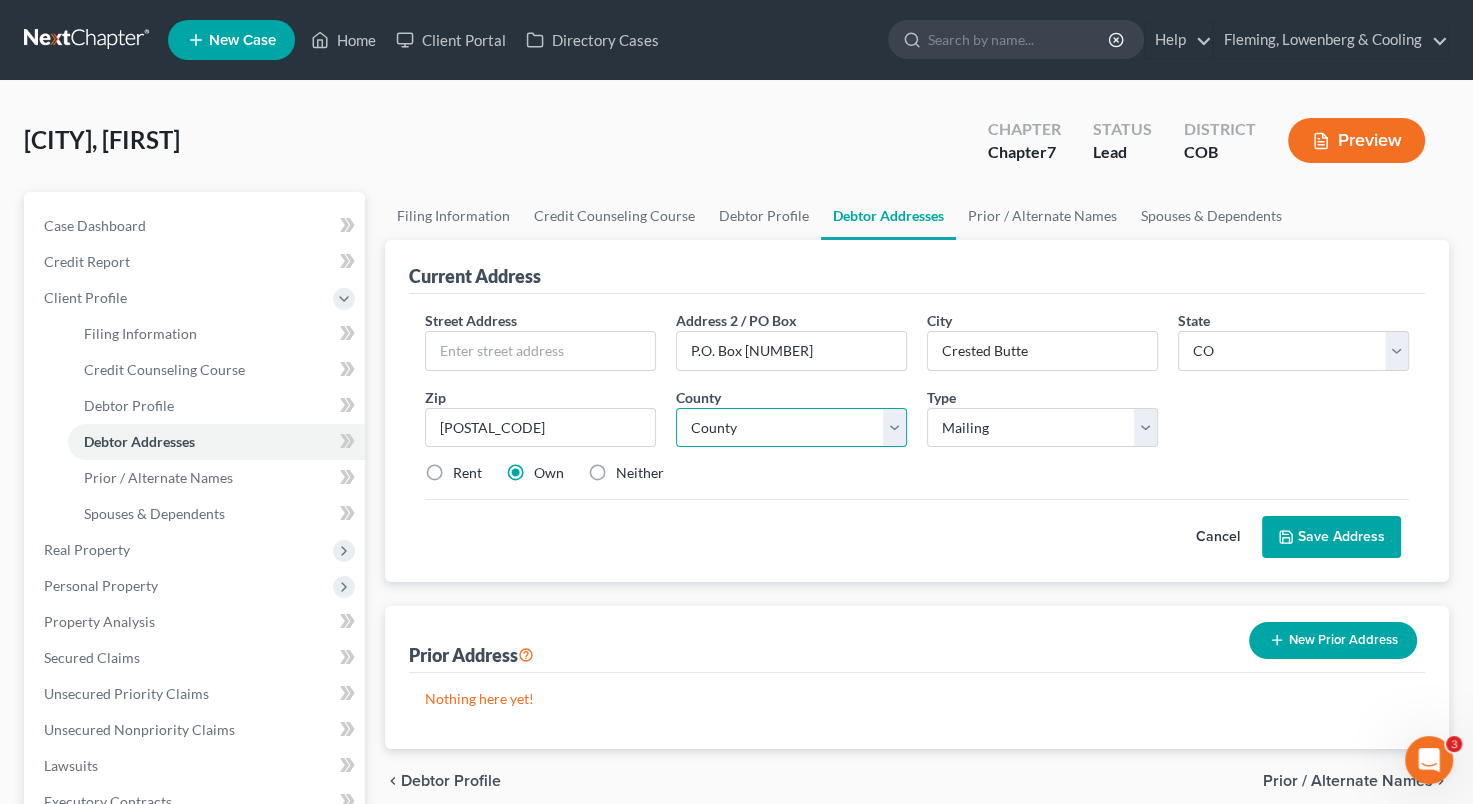 click on "County Adams County Alamosa County Arapahoe County Archuleta County Baca County Bent County Boulder County Broomfield County Chaffee County Cheyenne County Clear Creek County Conejos County Costilla County Crowley County Custer County Delta County Denver County Dolores County Douglas County Eagle County El Paso County Elbert County Fremont County Garfield County Gilpin County Grand County Gunnison County Hinsdale County Huerfano County Jackson County Jefferson County Kiowa County Kit Carson County La Plata County Lake County Larimer County Las Animas County Lincoln County Logan County Mesa County Mineral County Moffat County Montezuma County Montrose County Morgan County Otero County Ouray County Park County Phillips County Pitkin County Prowers County Pueblo County Rio Blanco County Rio Grande County Routt County Saguache County San Juan County San Miguel County Sedgwick County Summit County Teller County Washington County Weld County Yuma County" at bounding box center (791, 428) 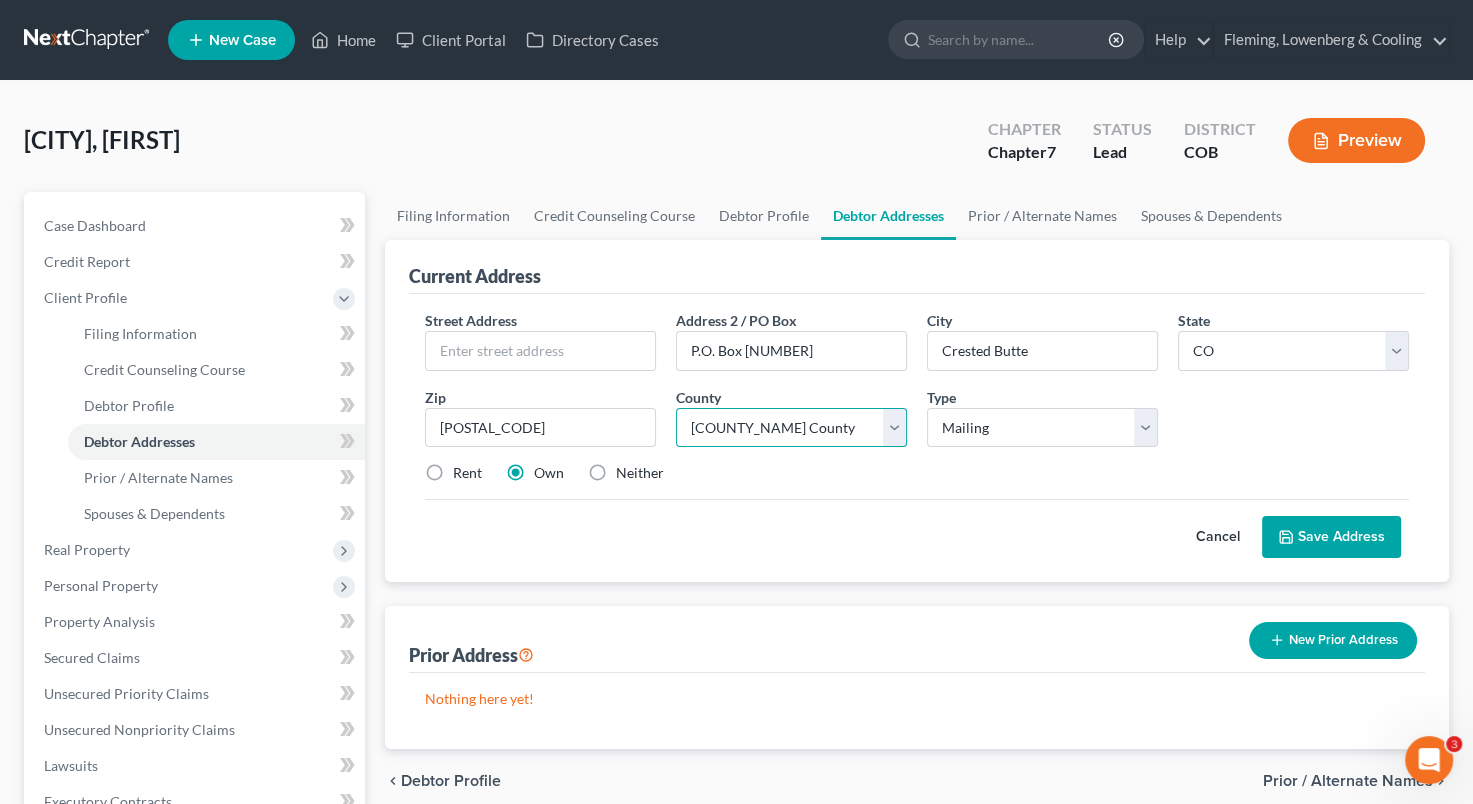 click on "County Adams County Alamosa County Arapahoe County Archuleta County Baca County Bent County Boulder County Broomfield County Chaffee County Cheyenne County Clear Creek County Conejos County Costilla County Crowley County Custer County Delta County Denver County Dolores County Douglas County Eagle County El Paso County Elbert County Fremont County Garfield County Gilpin County Grand County Gunnison County Hinsdale County Huerfano County Jackson County Jefferson County Kiowa County Kit Carson County La Plata County Lake County Larimer County Las Animas County Lincoln County Logan County Mesa County Mineral County Moffat County Montezuma County Montrose County Morgan County Otero County Ouray County Park County Phillips County Pitkin County Prowers County Pueblo County Rio Blanco County Rio Grande County Routt County Saguache County San Juan County San Miguel County Sedgwick County Summit County Teller County Washington County Weld County Yuma County" at bounding box center [791, 428] 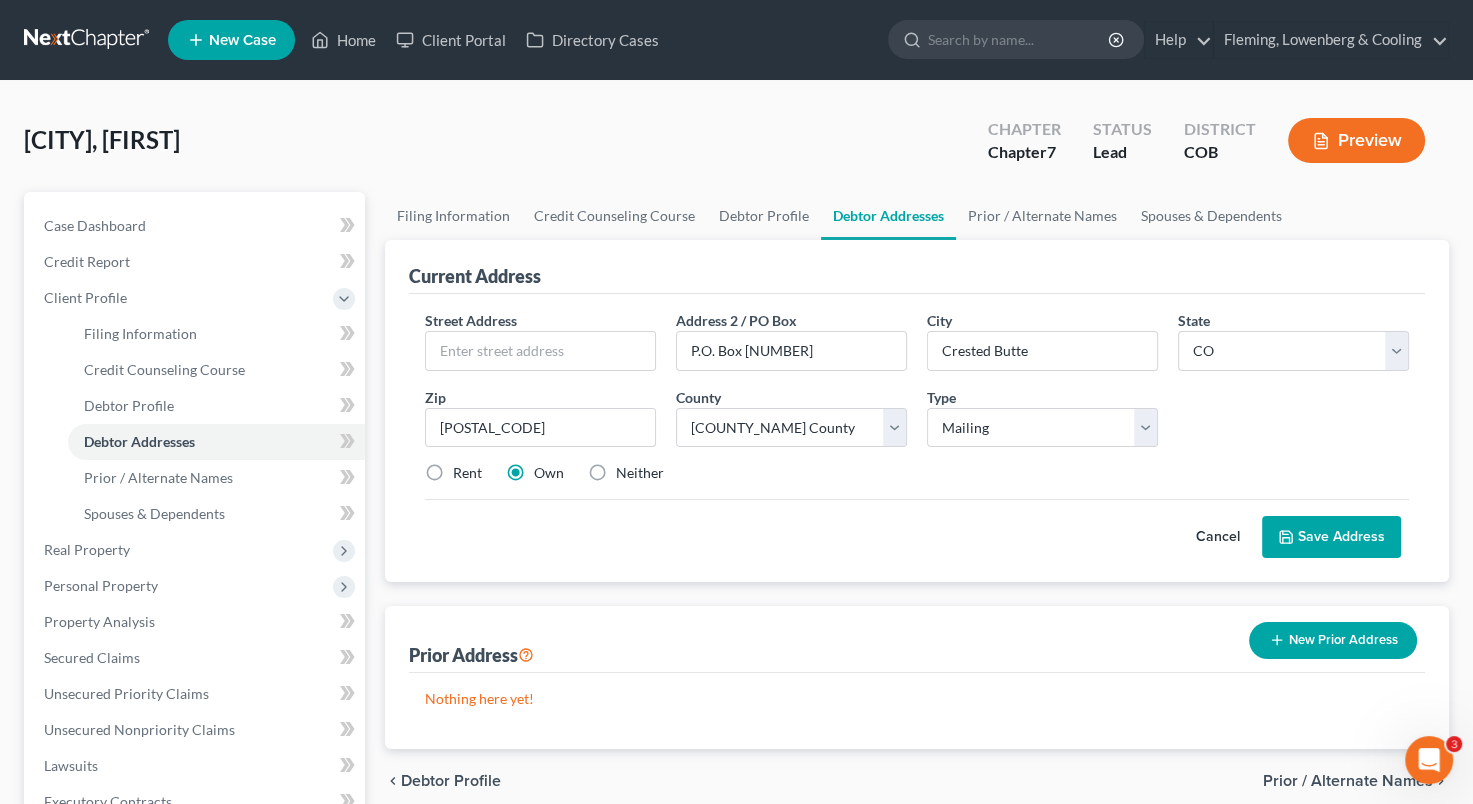 click on "Neither" at bounding box center (640, 473) 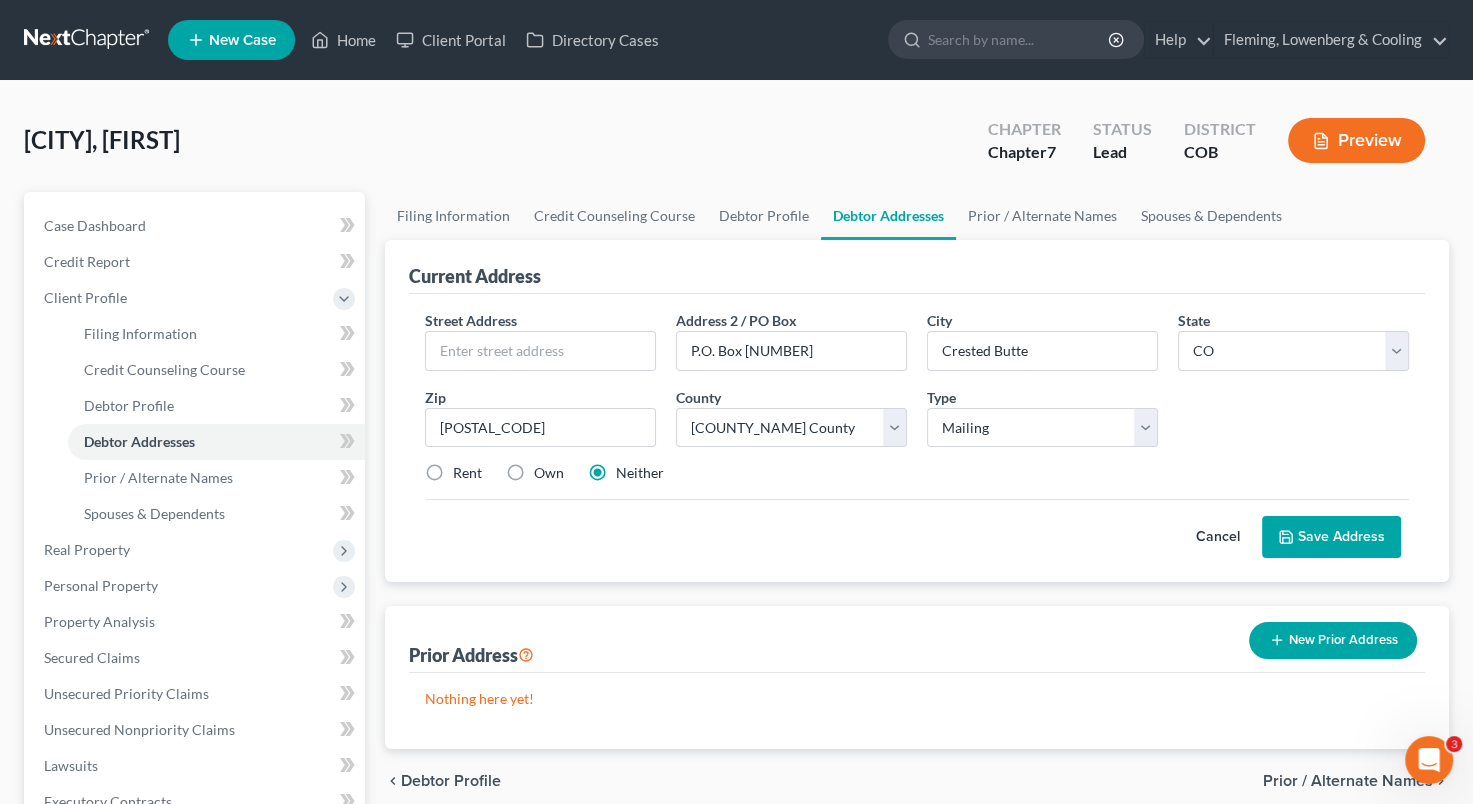 click on "Save Address" at bounding box center [1331, 537] 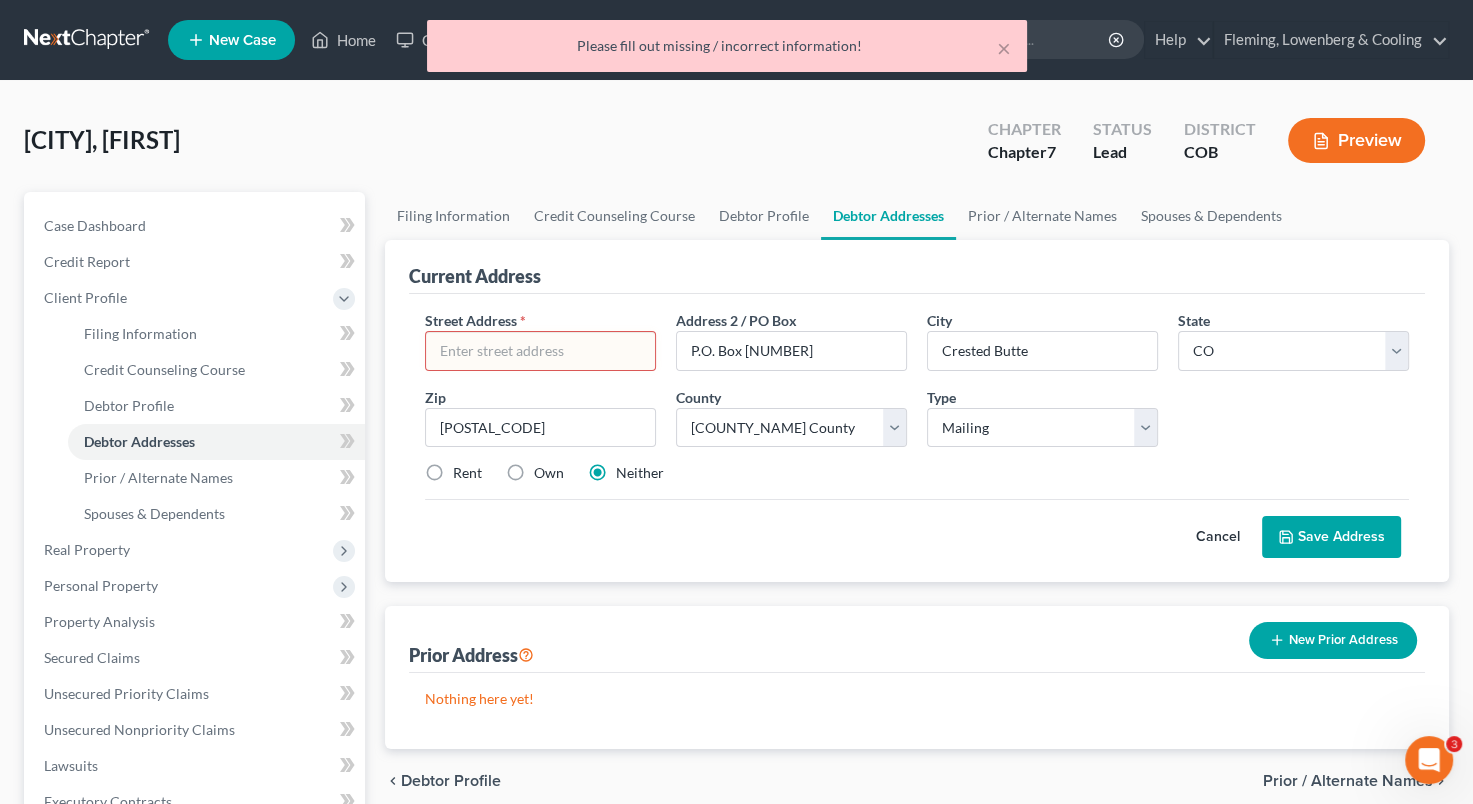 click at bounding box center (540, 351) 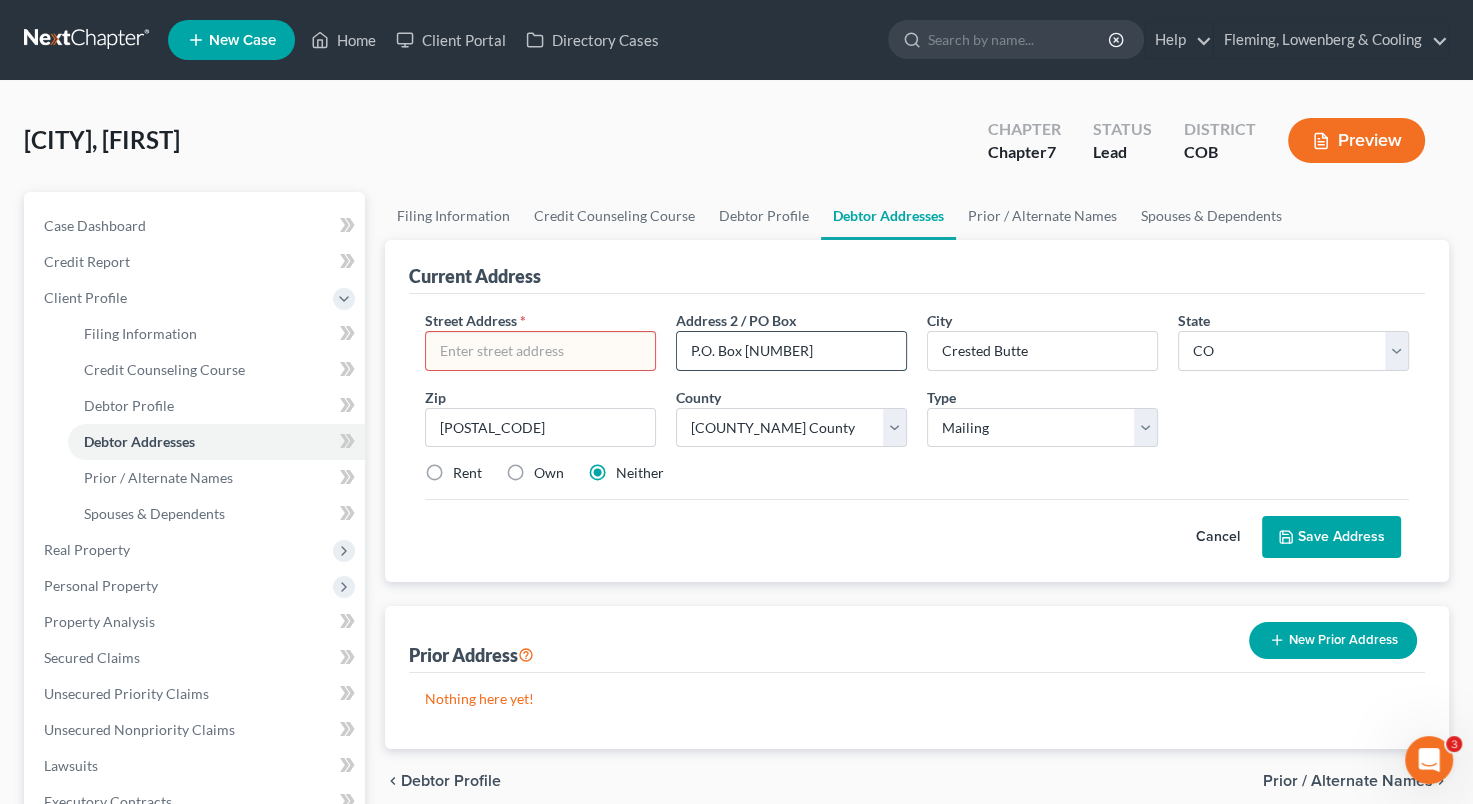 drag, startPoint x: 797, startPoint y: 343, endPoint x: 692, endPoint y: 352, distance: 105.38501 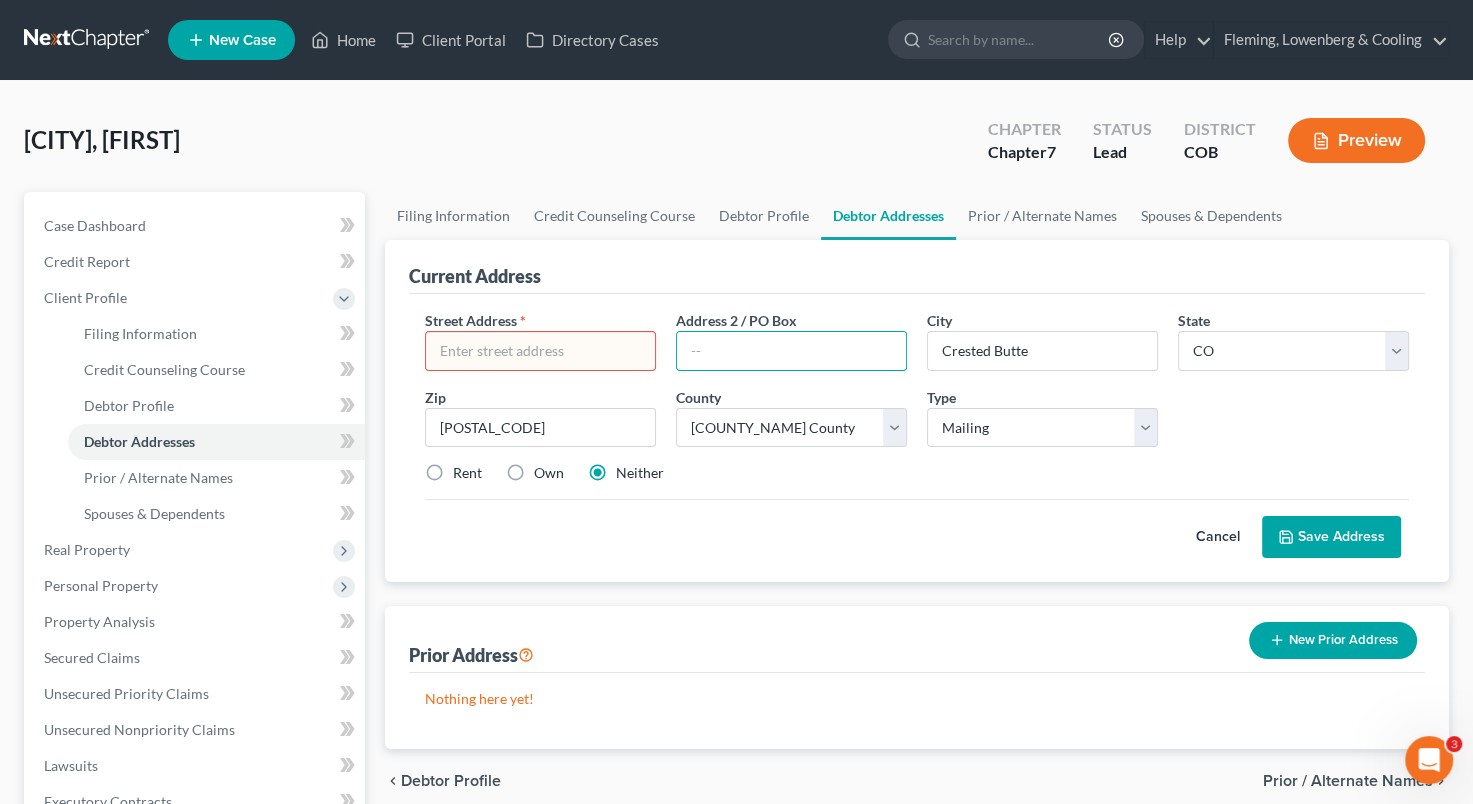 type 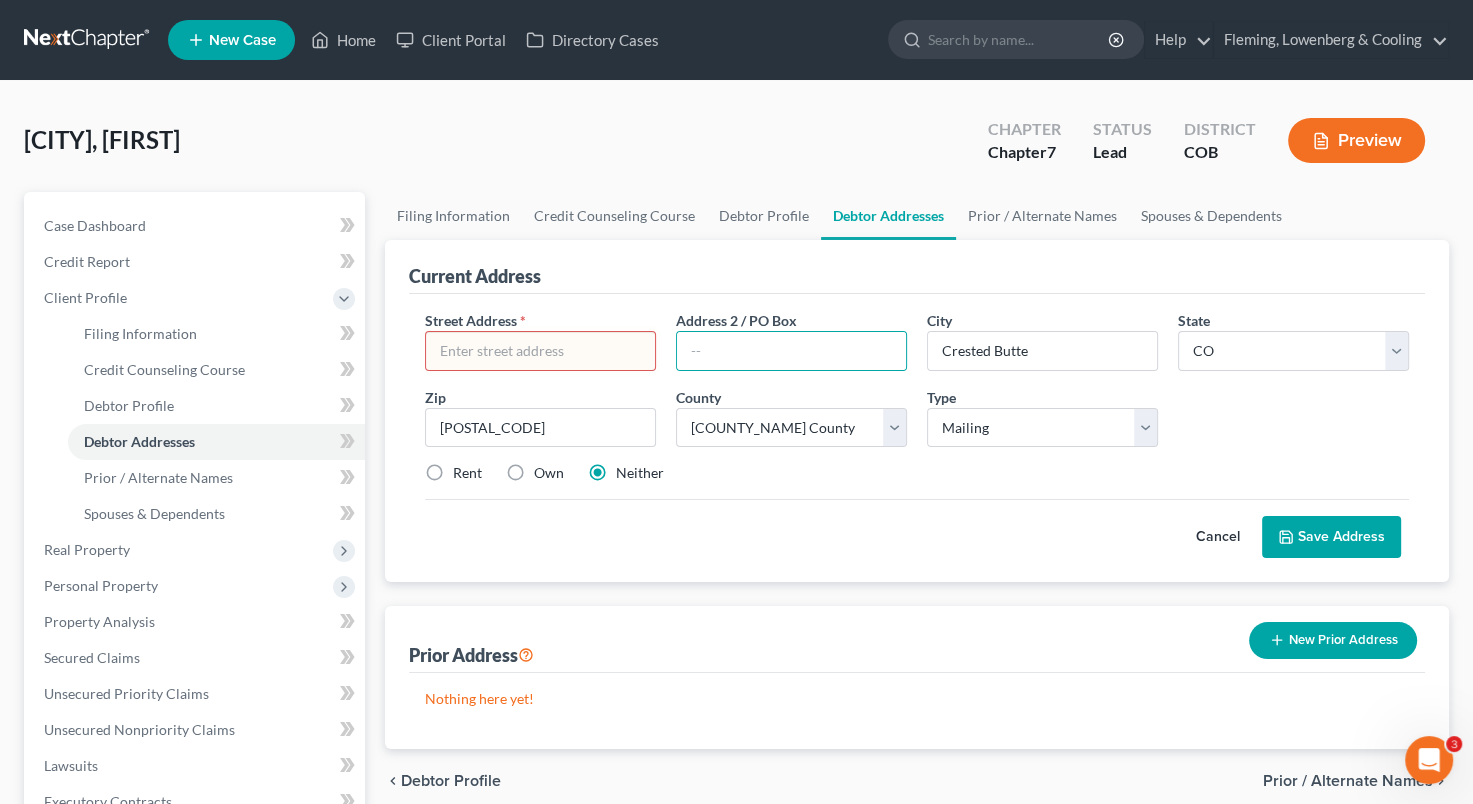 click on "Street Address
*" at bounding box center (540, 340) 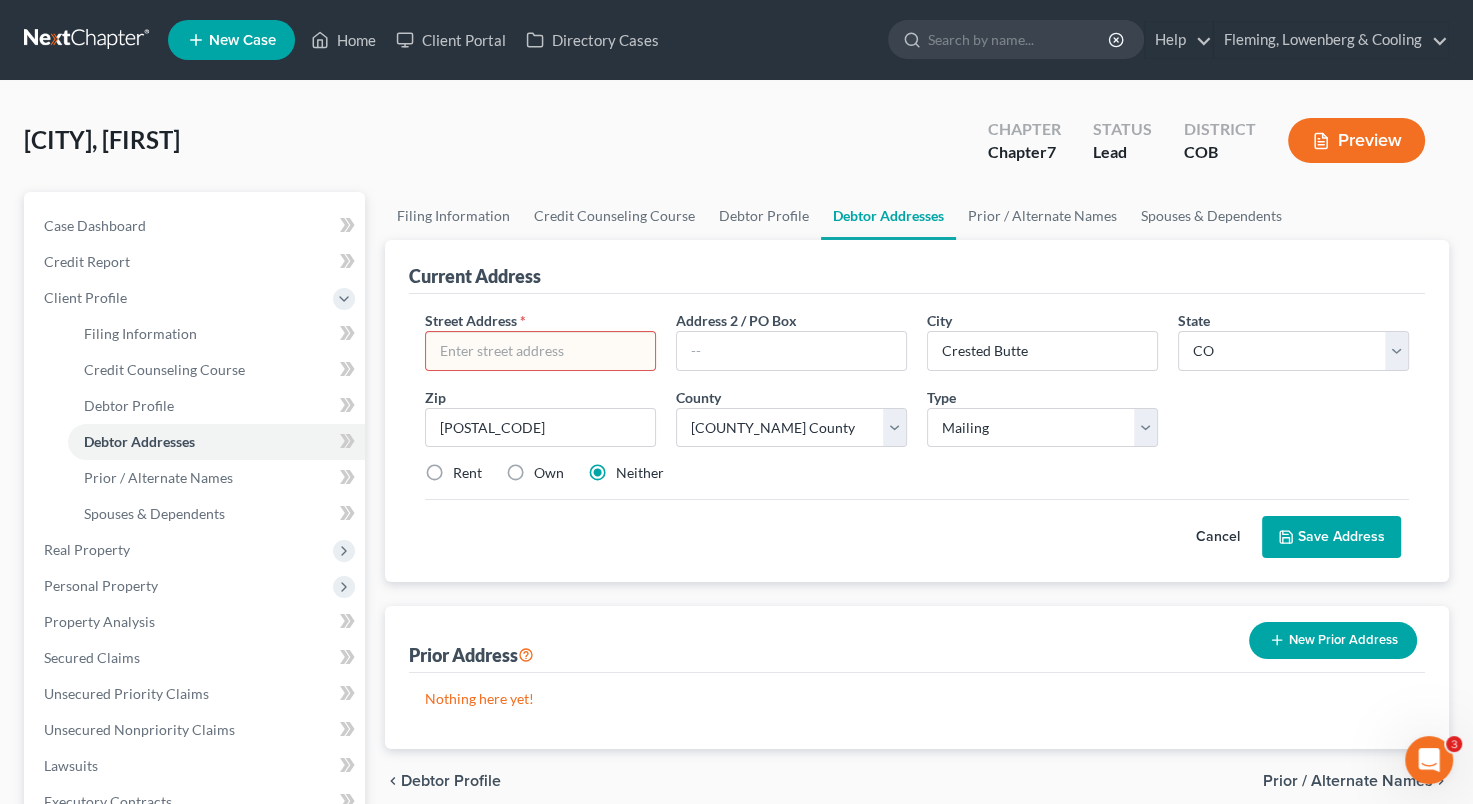 click at bounding box center [540, 351] 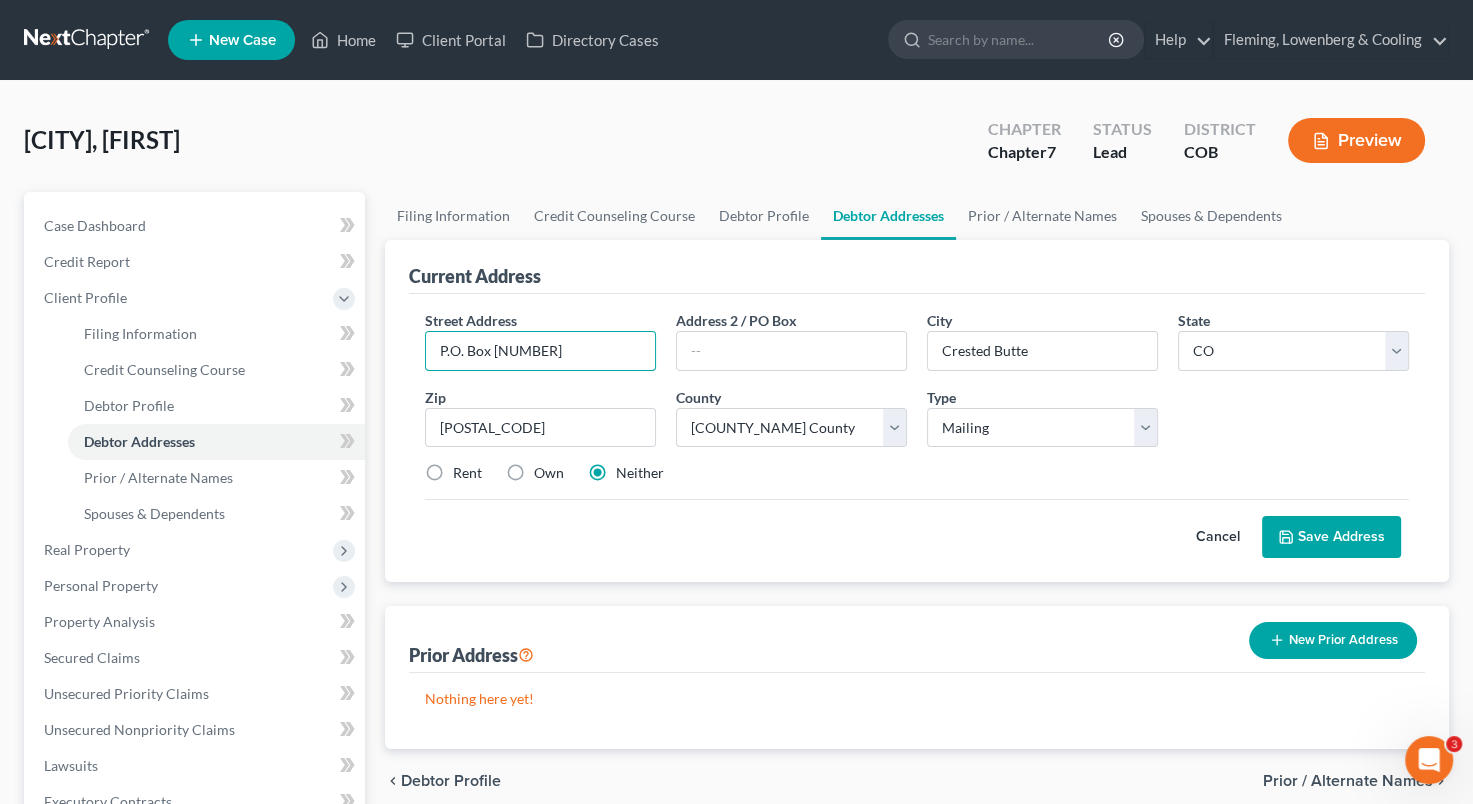 type on "P.O. Box [NUMBER]" 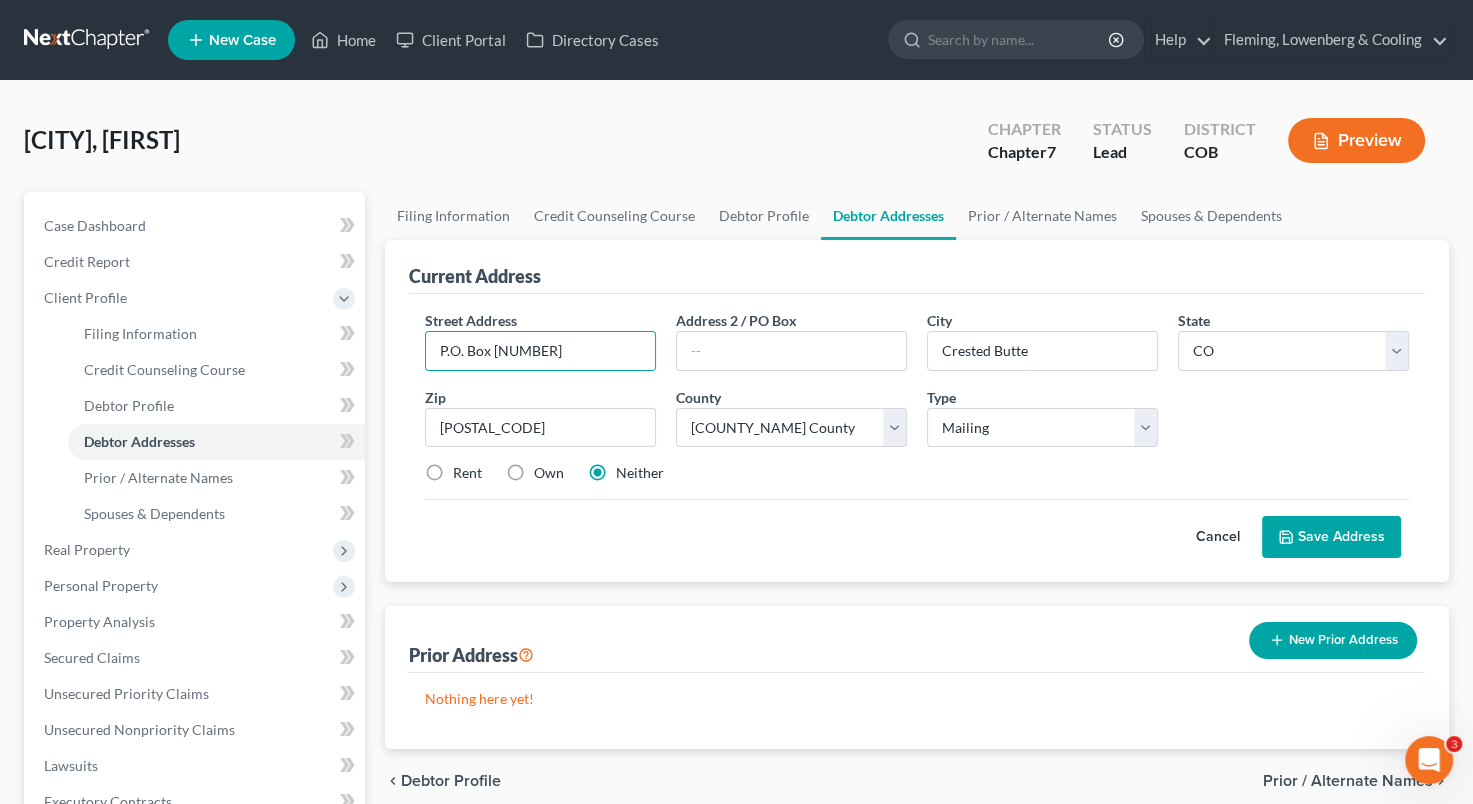 click on "Save Address" at bounding box center (1331, 537) 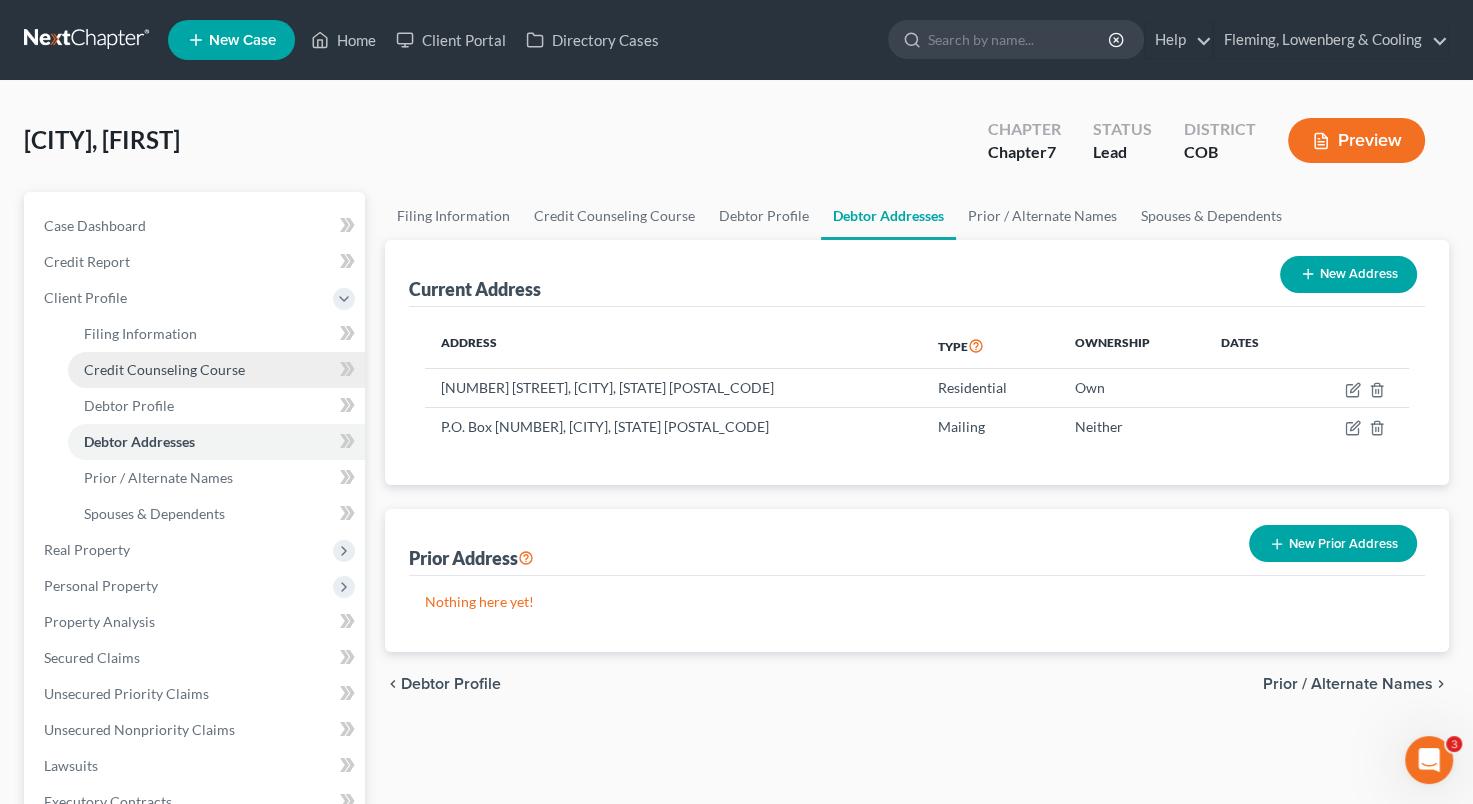 click on "Credit Counseling Course" at bounding box center [216, 370] 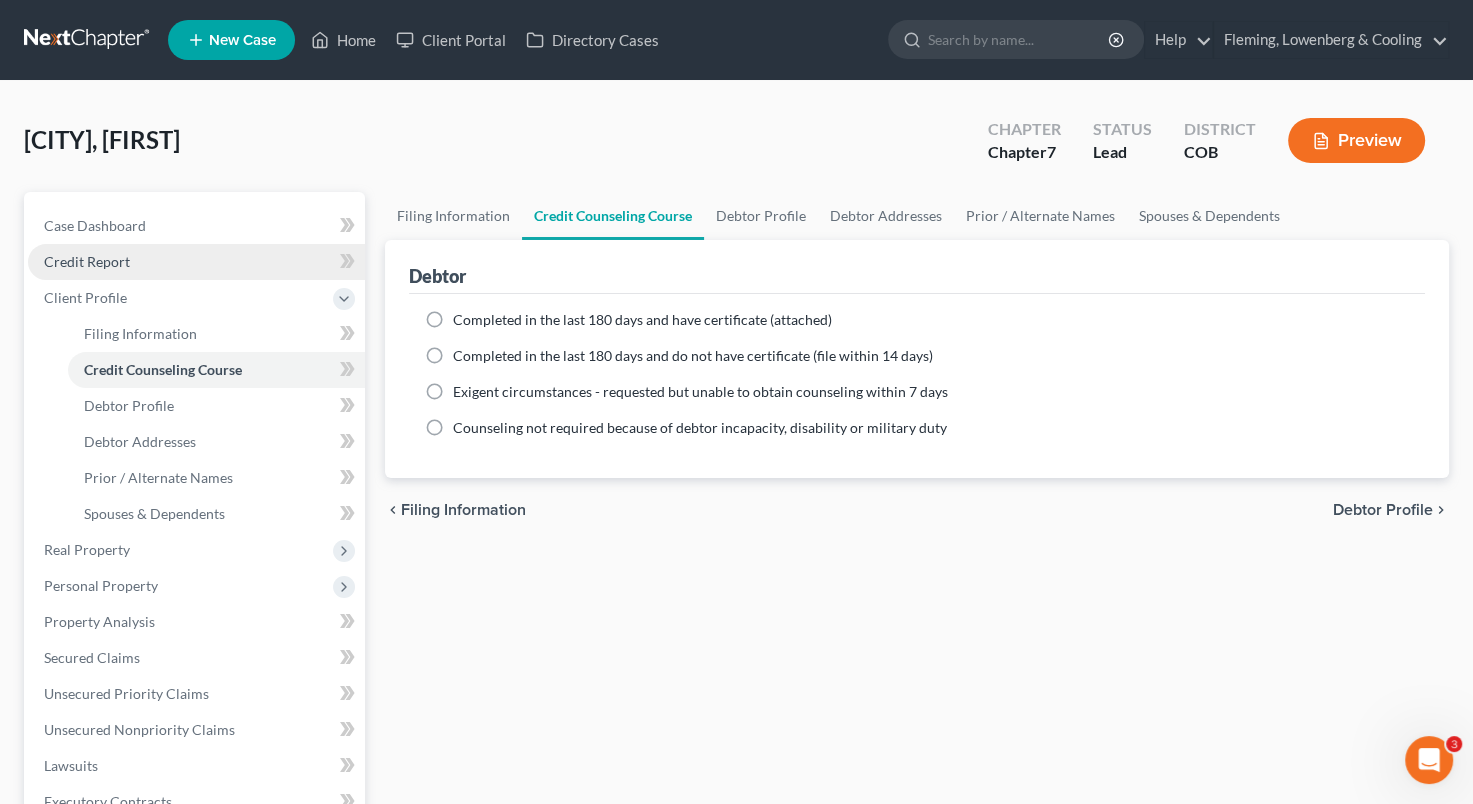 click on "Credit Report" at bounding box center (196, 262) 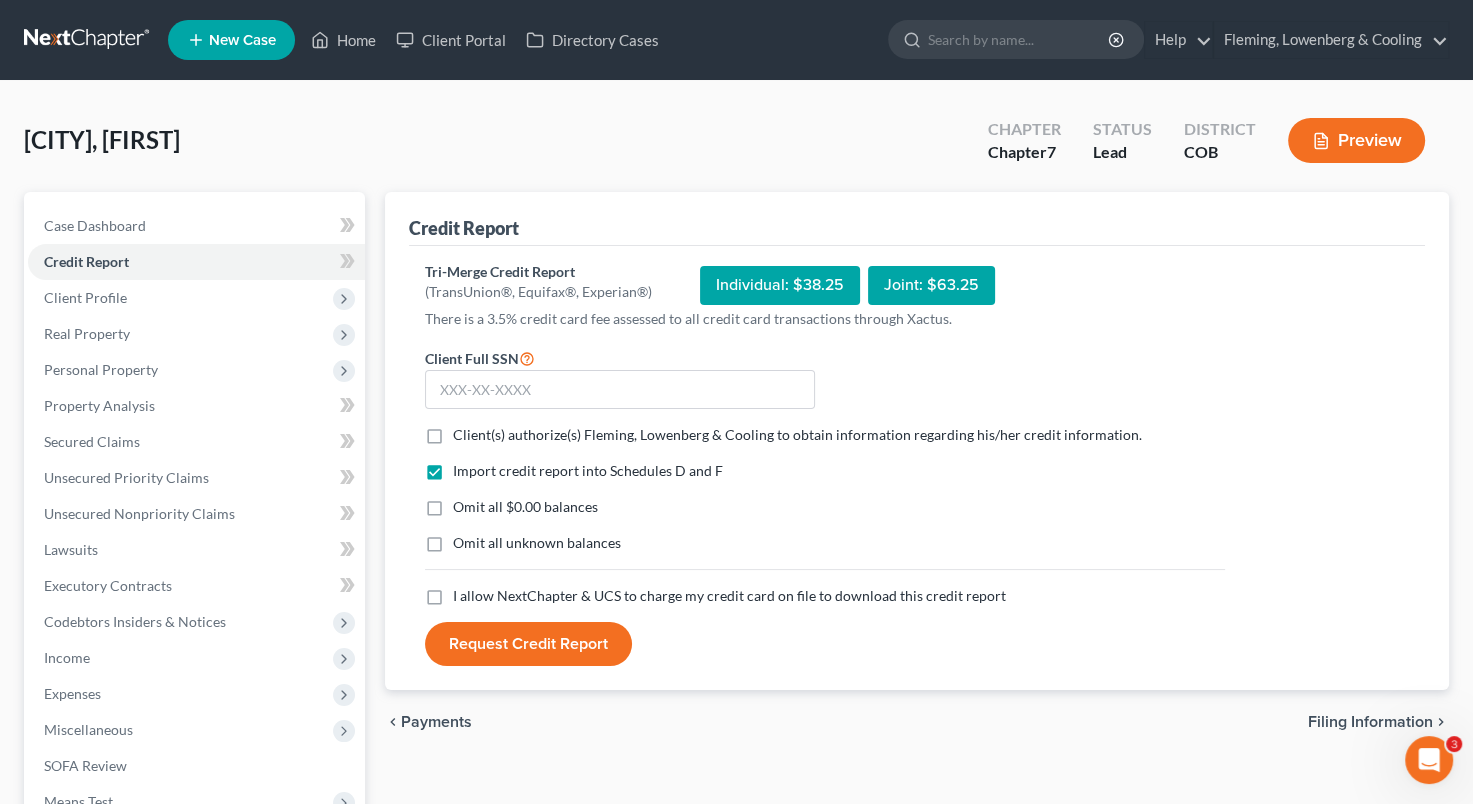 click on "Client Full SSN
*" at bounding box center [620, 378] 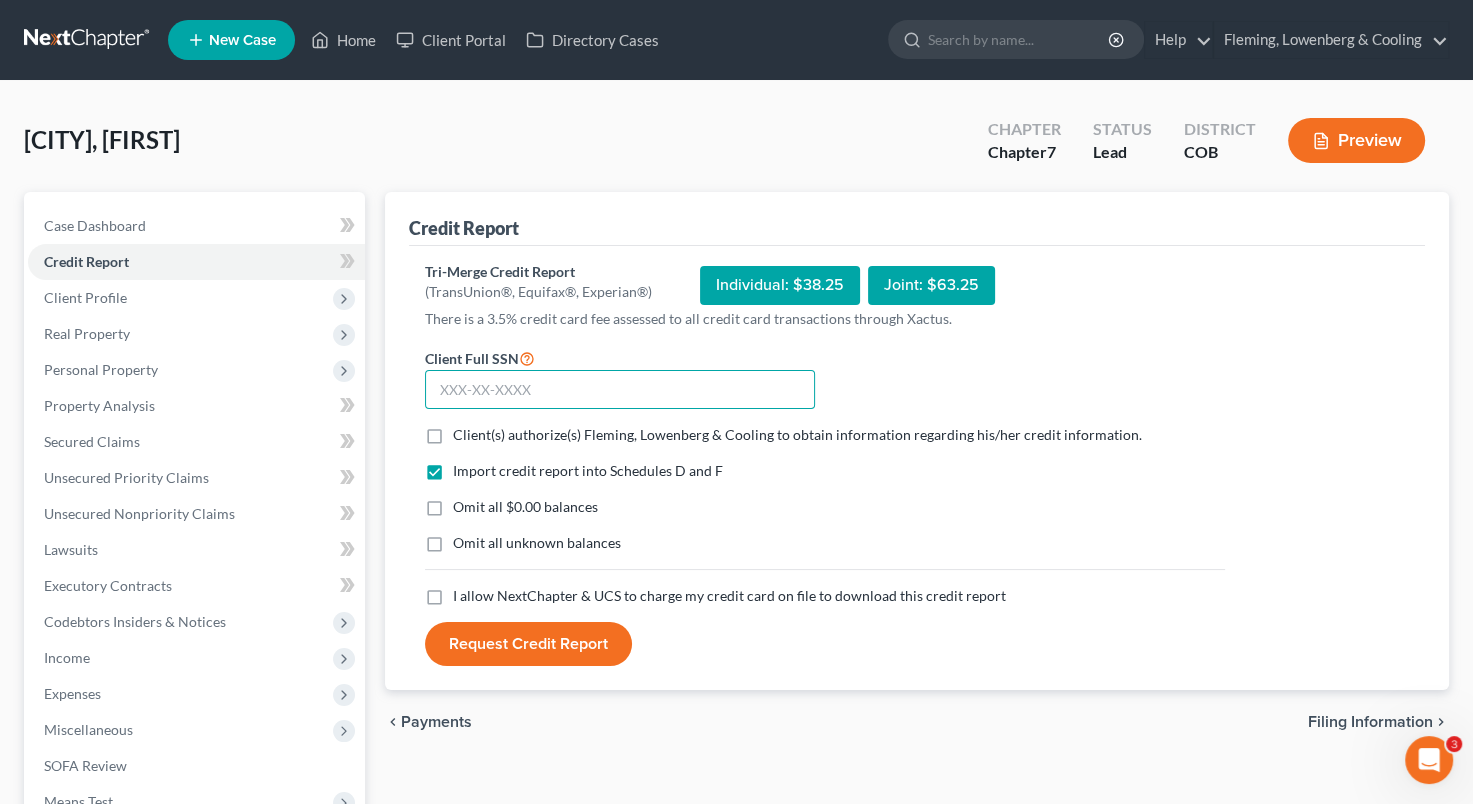 click at bounding box center [620, 390] 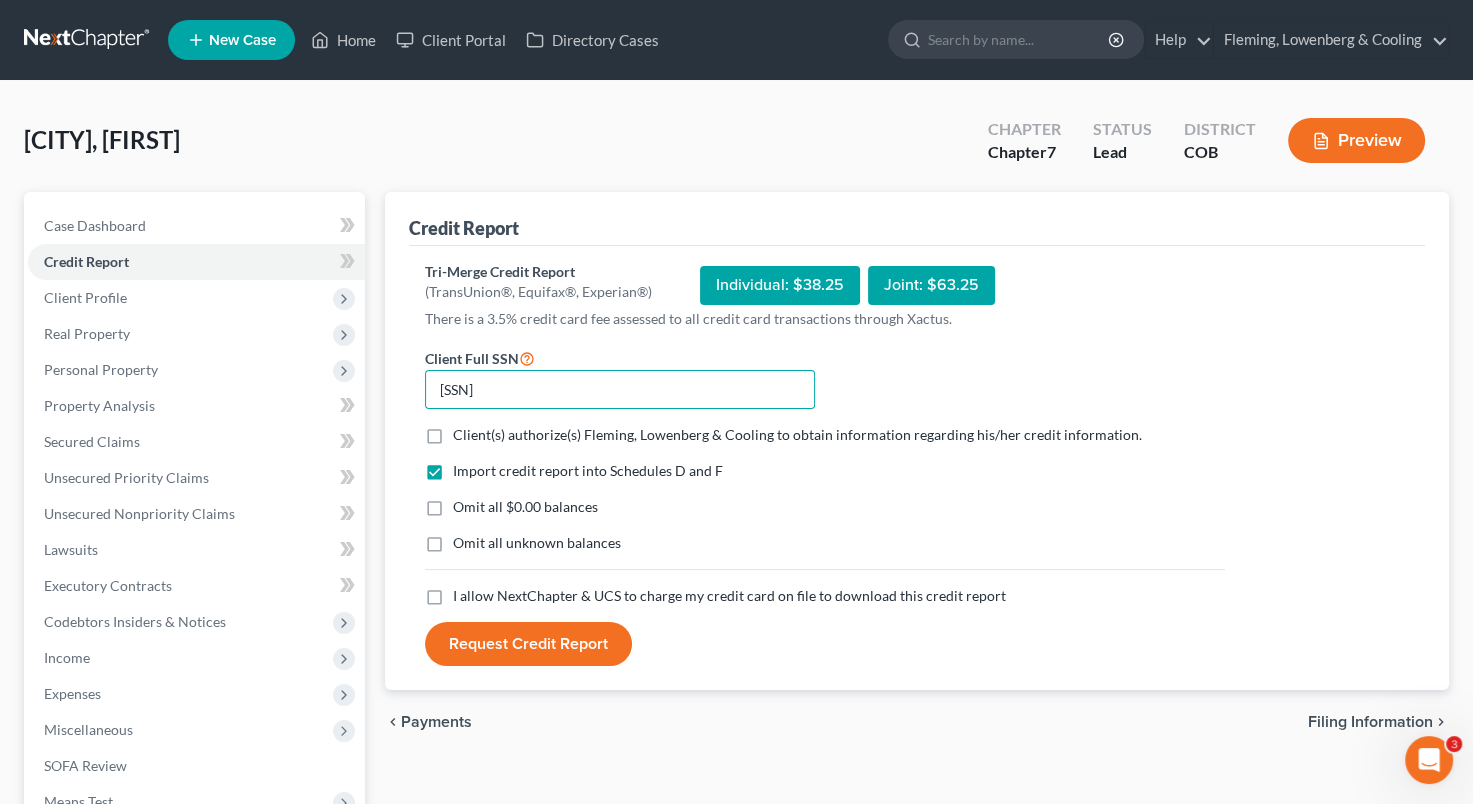 type on "[SSN]" 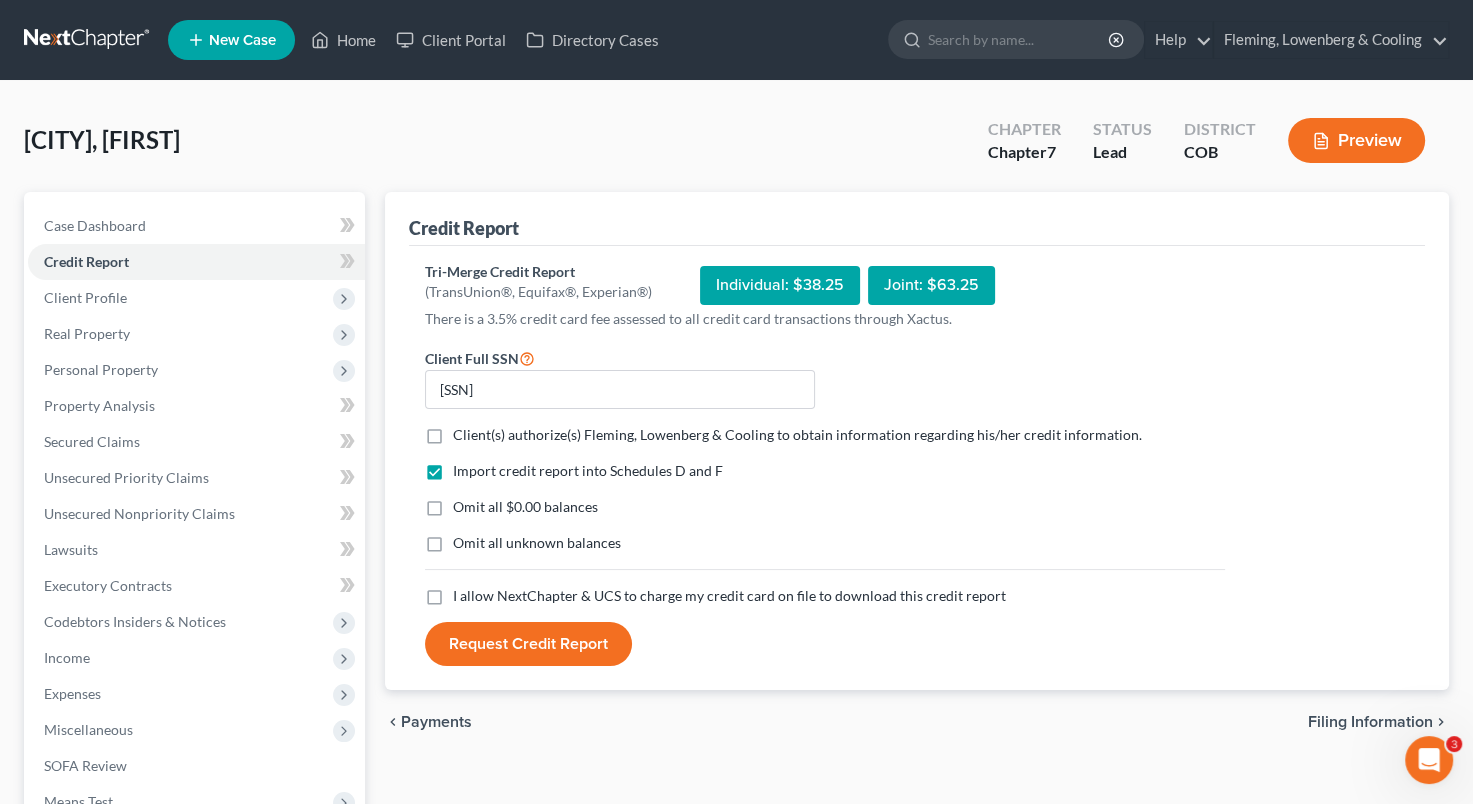 click on "Client(s) authorize(s) Fleming, Lowenberg & Cooling to obtain information regarding his/her credit information.
*" at bounding box center [797, 435] 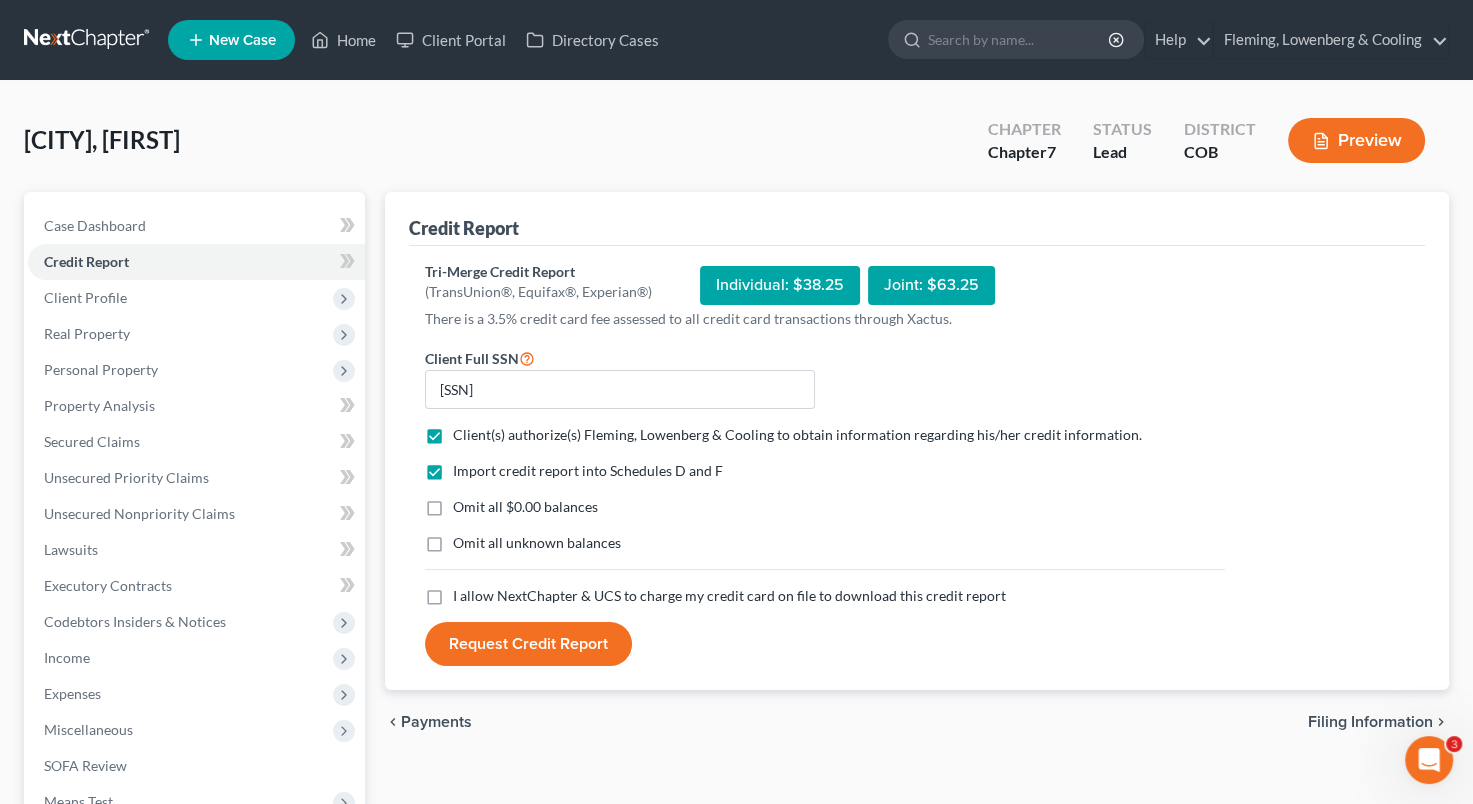 click on "Omit all $0.00 balances" at bounding box center (525, 507) 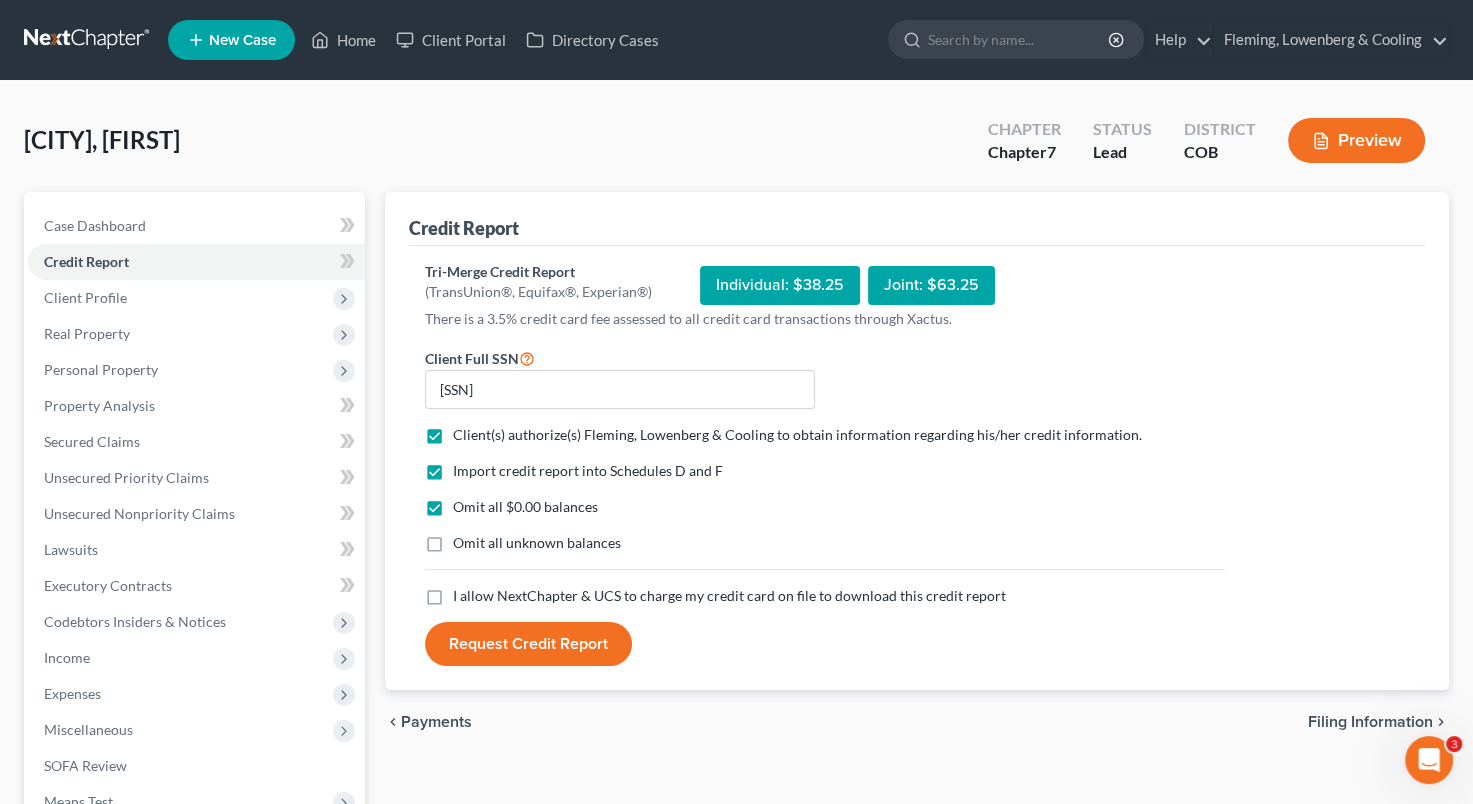click on "Omit all unknown balances" at bounding box center (537, 543) 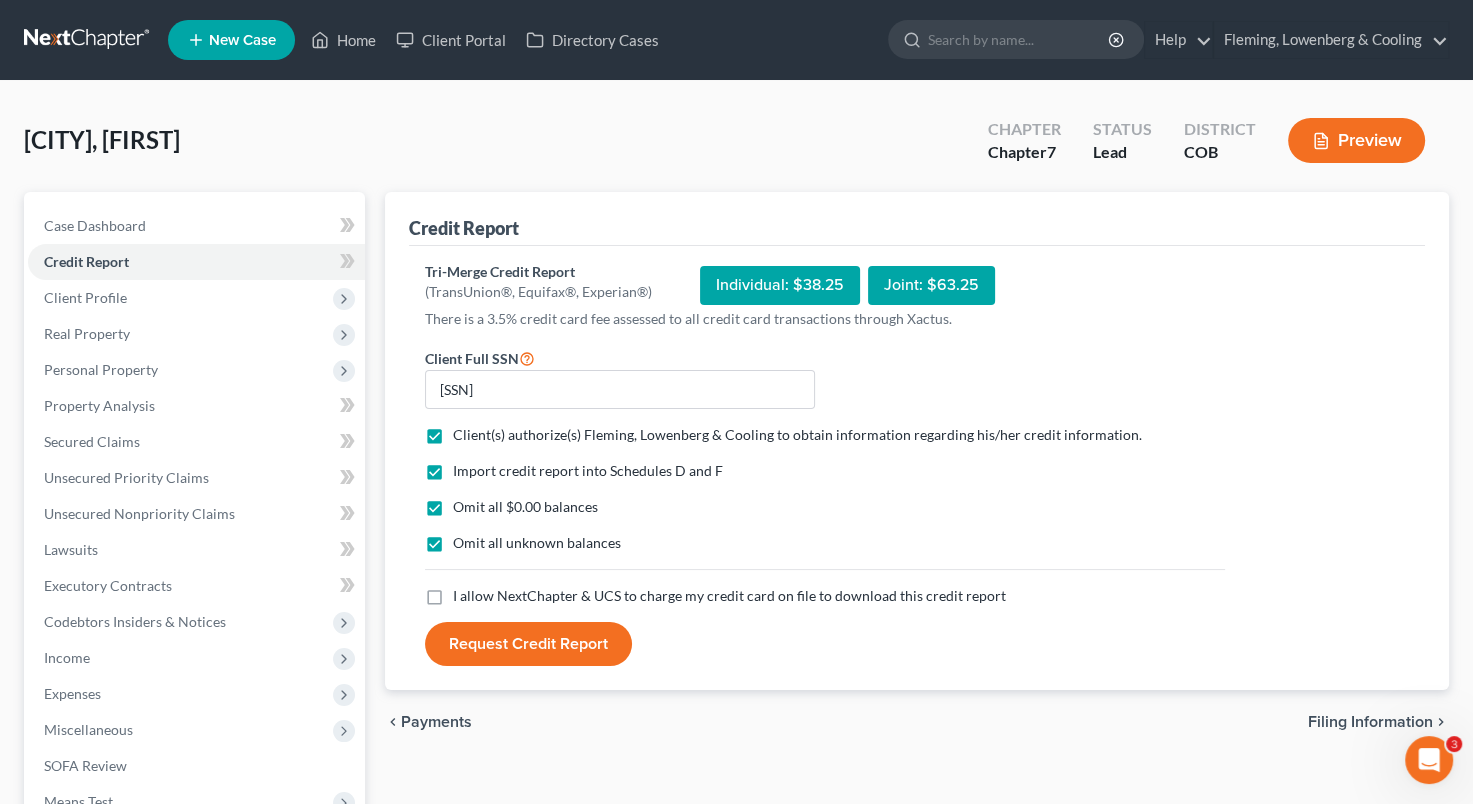 click on "I allow NextChapter & UCS to charge my credit card on file to download this credit report
*" at bounding box center (729, 596) 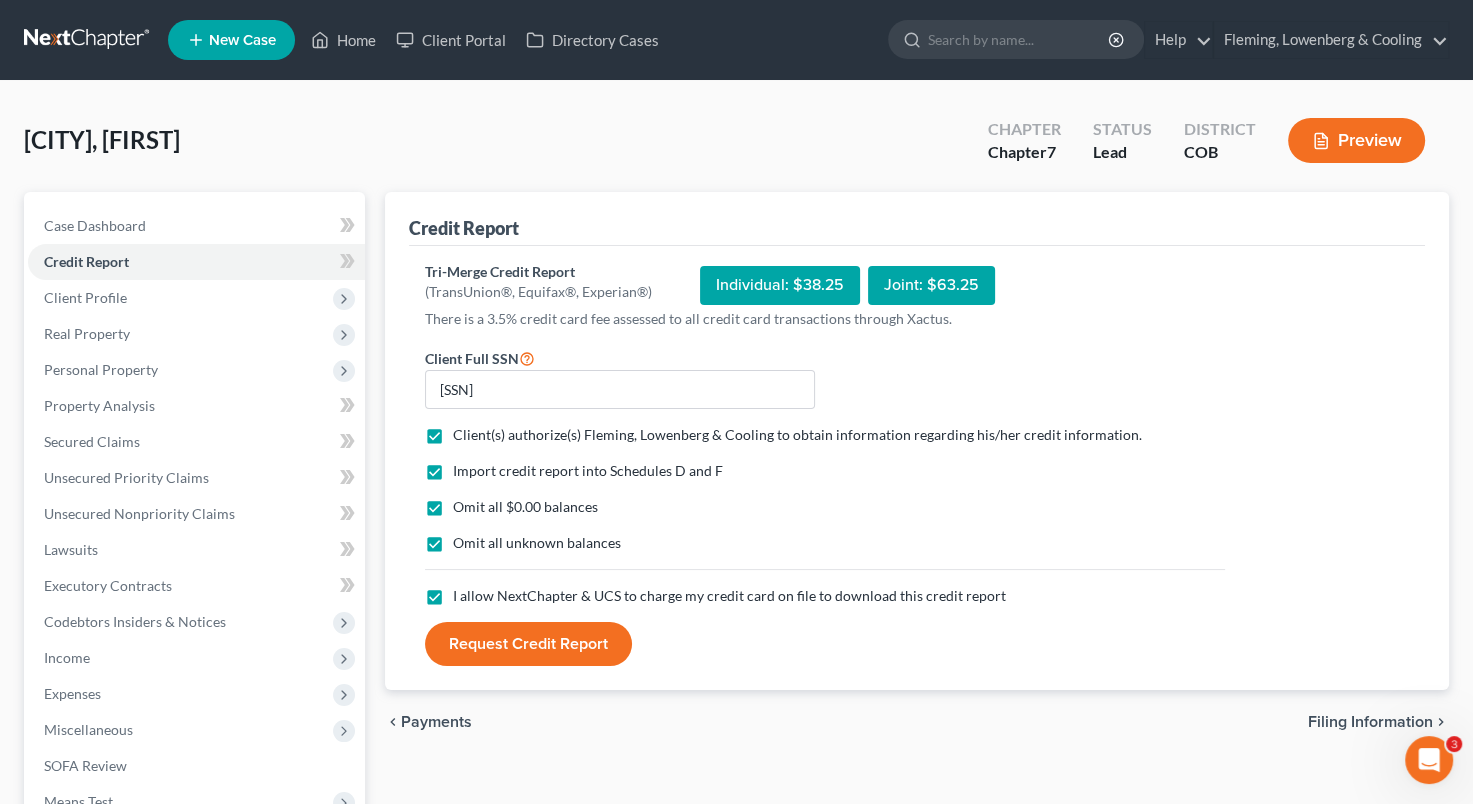 click on "Request Credit Report" at bounding box center [528, 644] 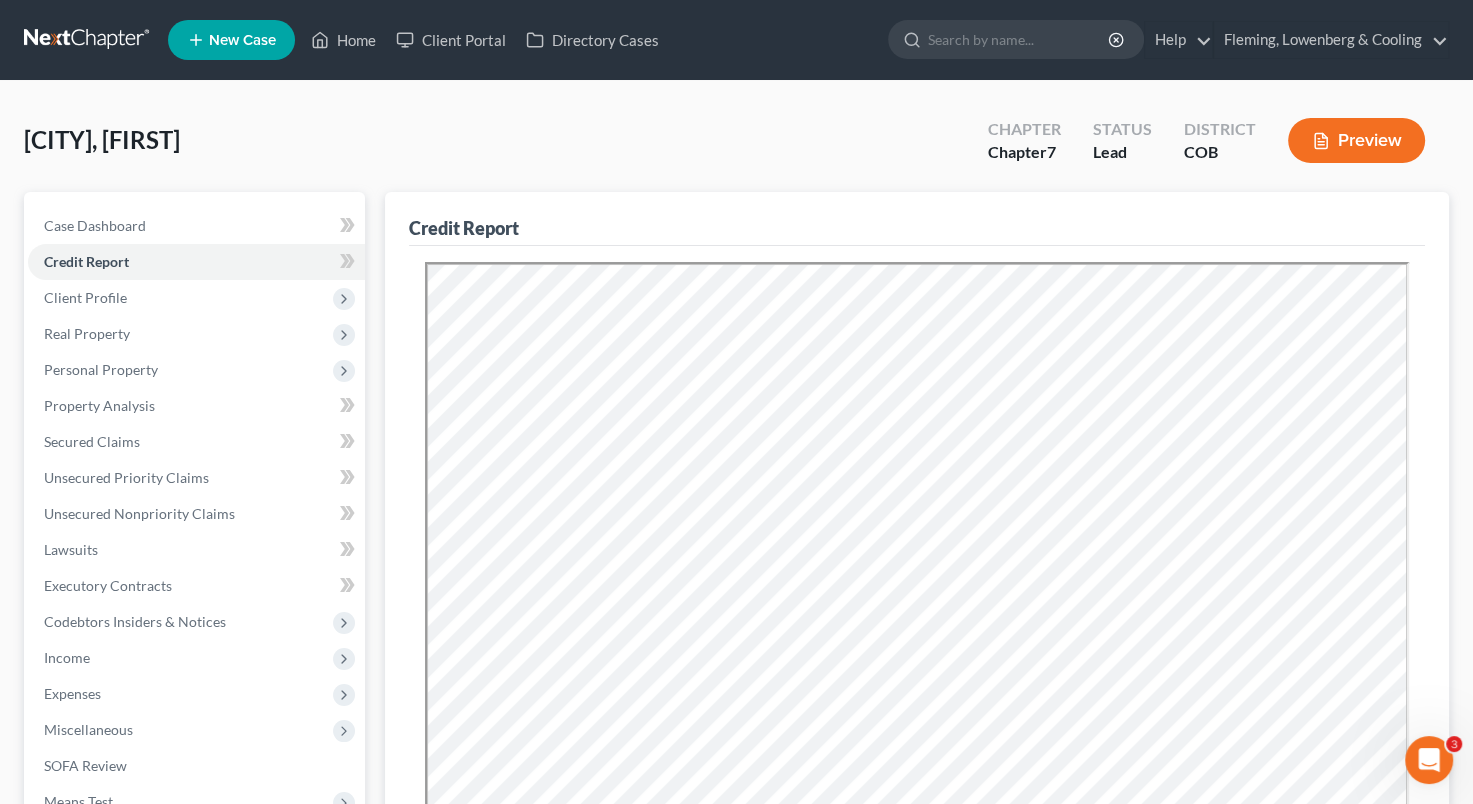 scroll, scrollTop: 0, scrollLeft: 0, axis: both 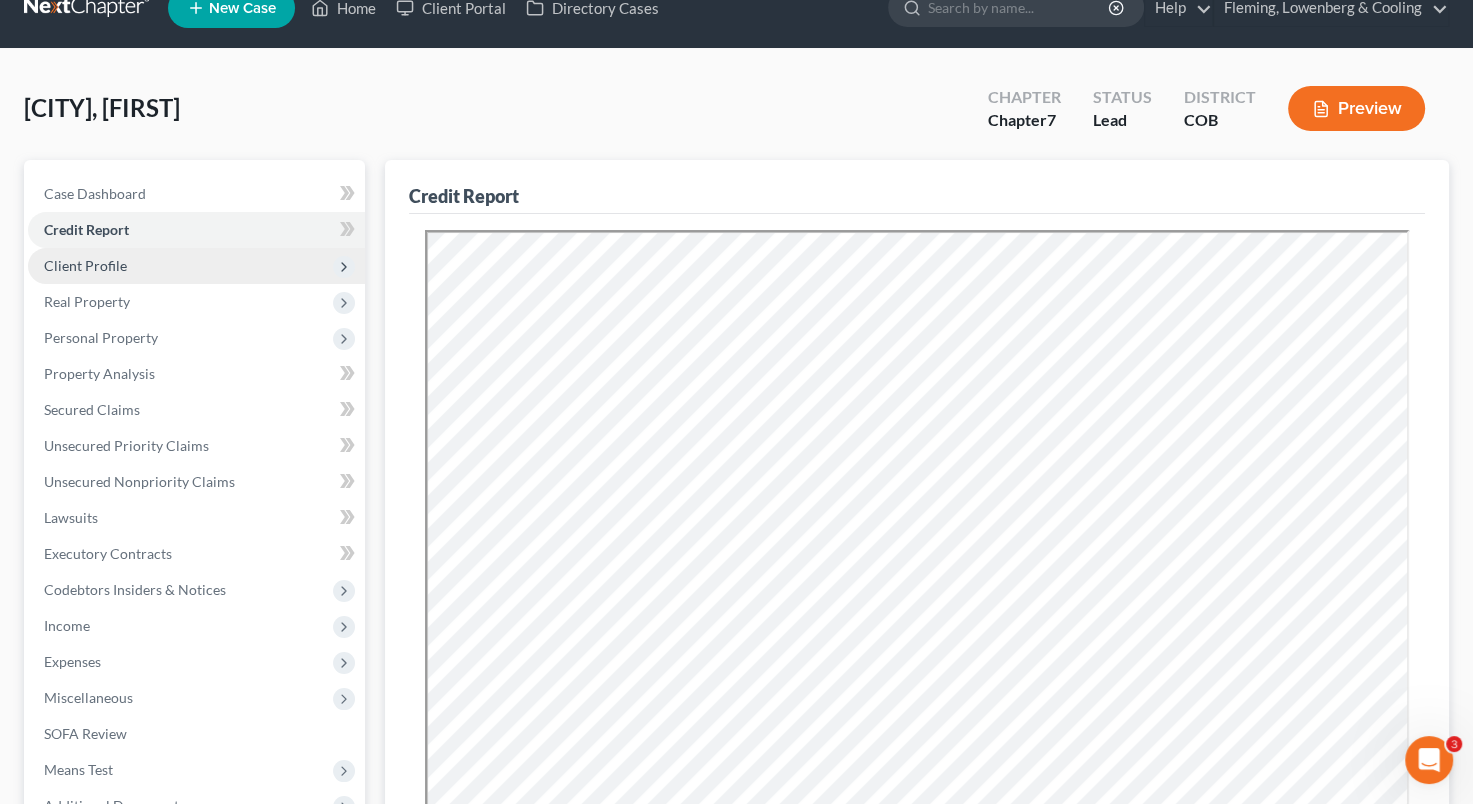 click on "Client Profile" at bounding box center (196, 266) 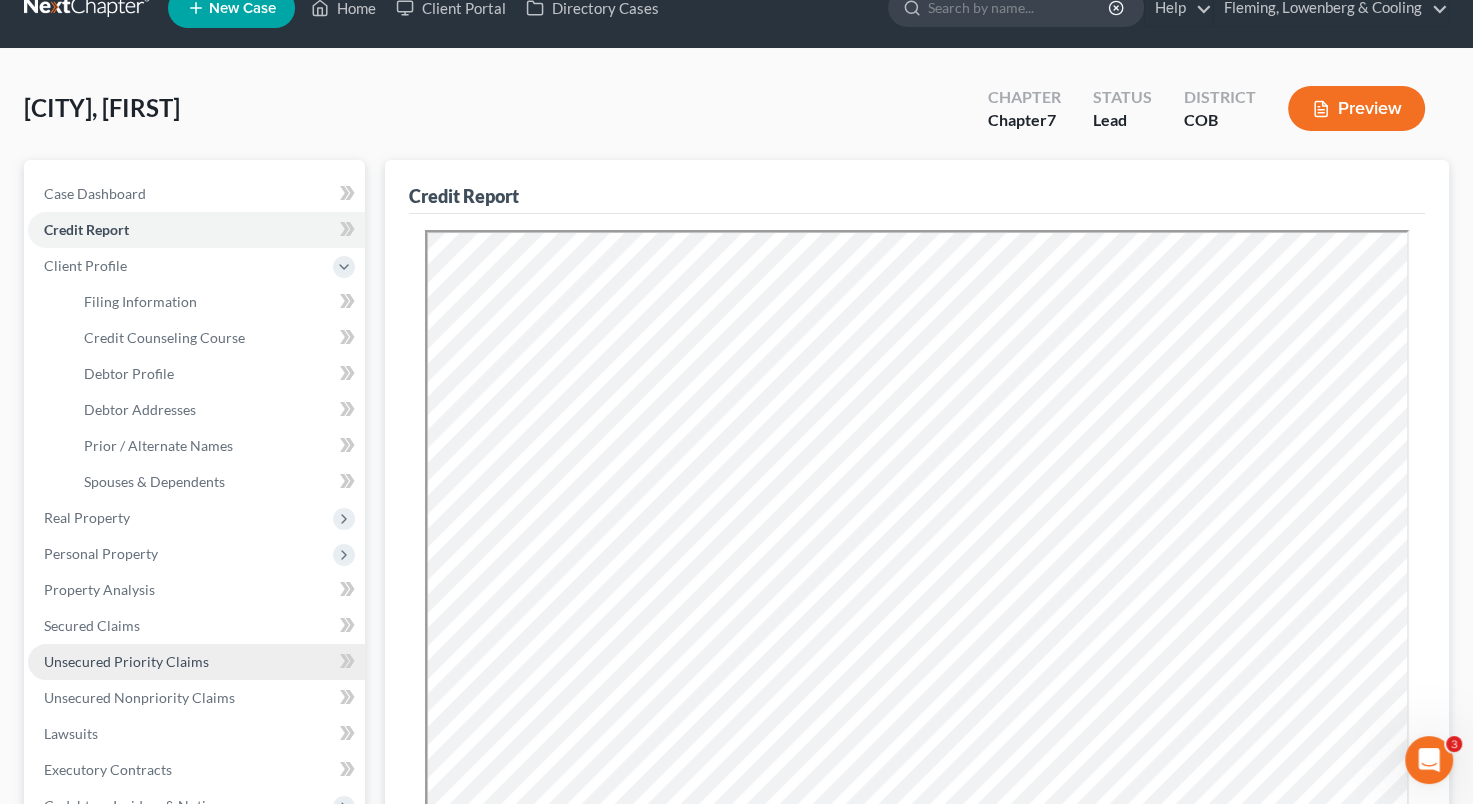 click on "Unsecured Priority Claims" at bounding box center [126, 661] 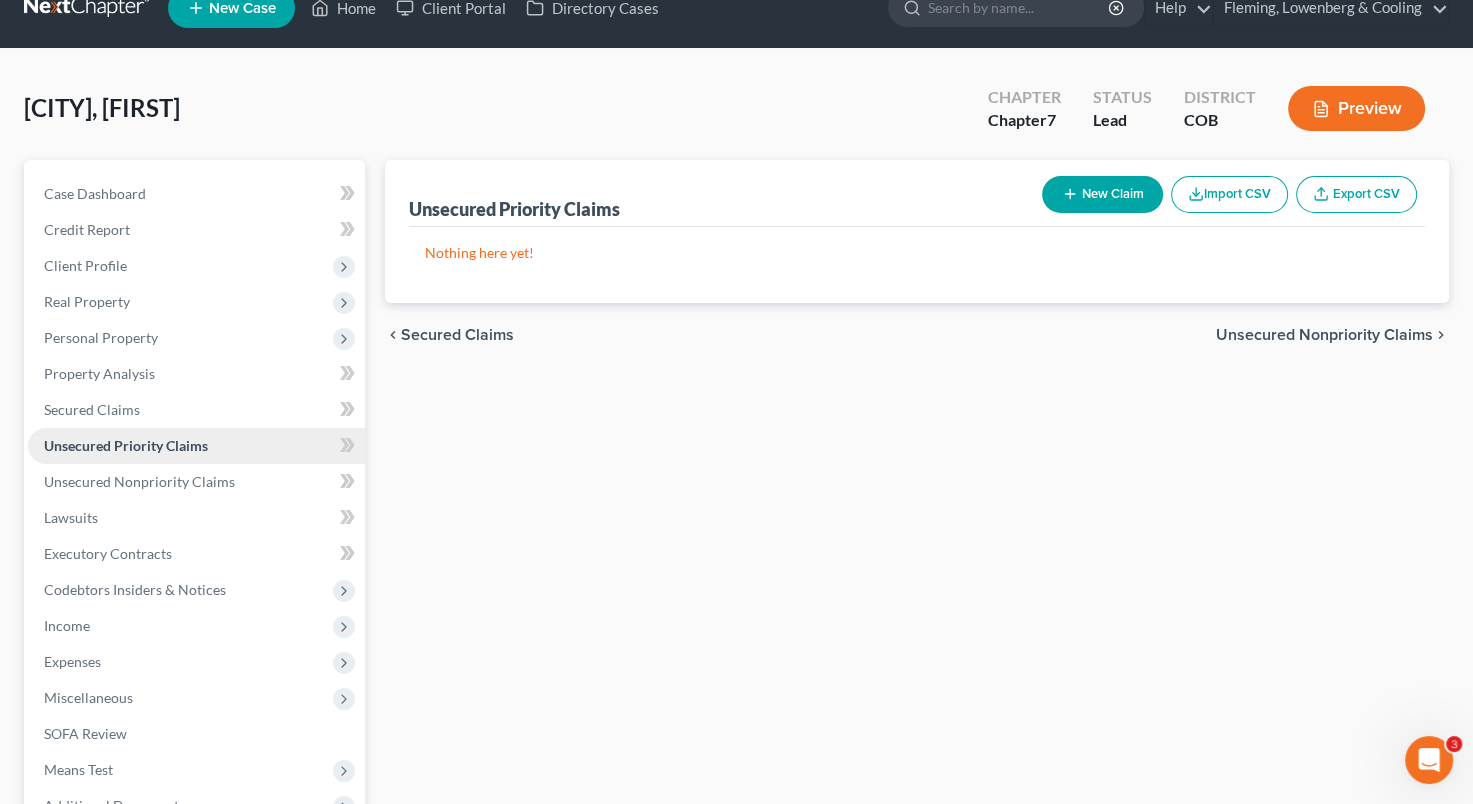 scroll, scrollTop: 0, scrollLeft: 0, axis: both 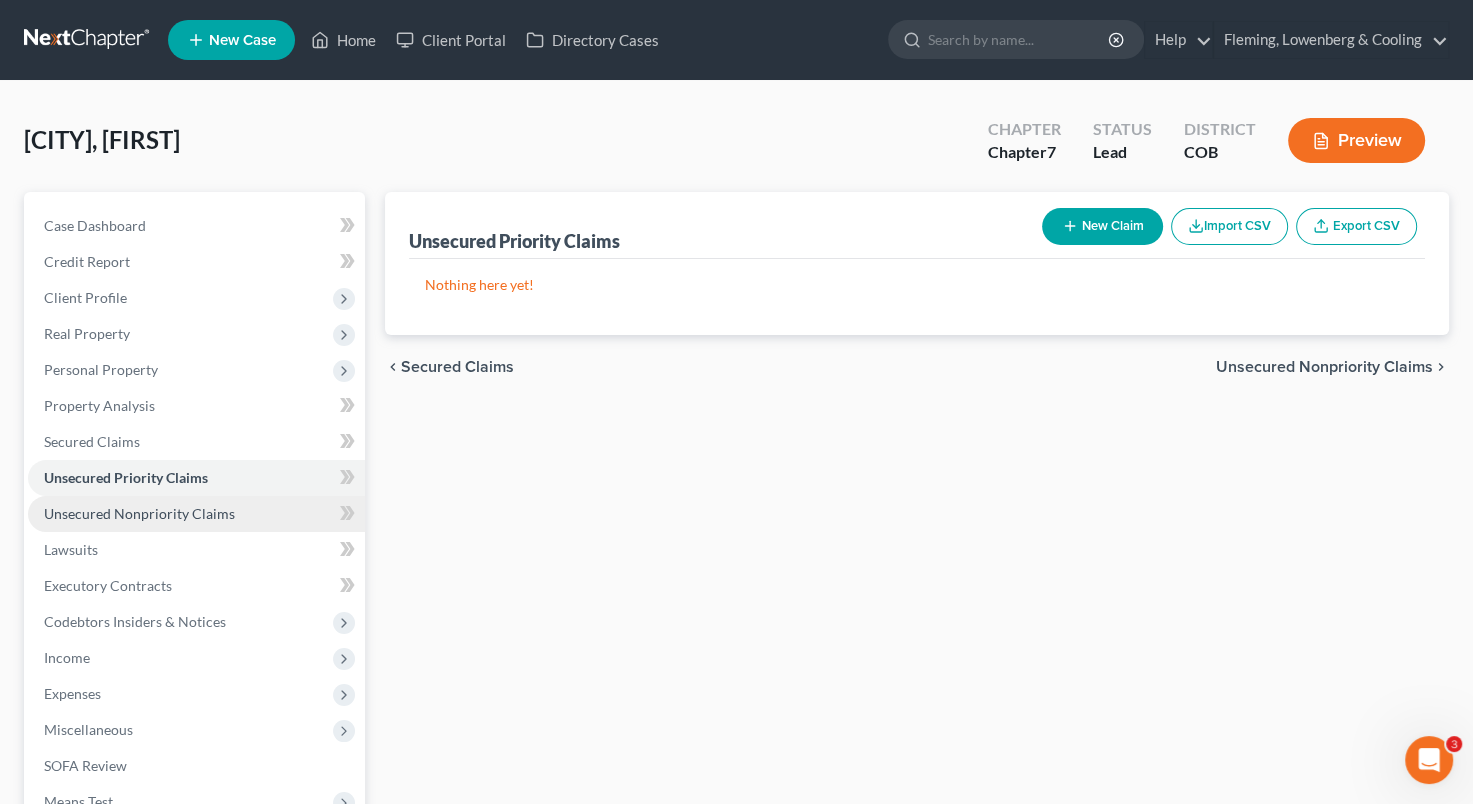 click on "Unsecured Nonpriority Claims" at bounding box center [139, 513] 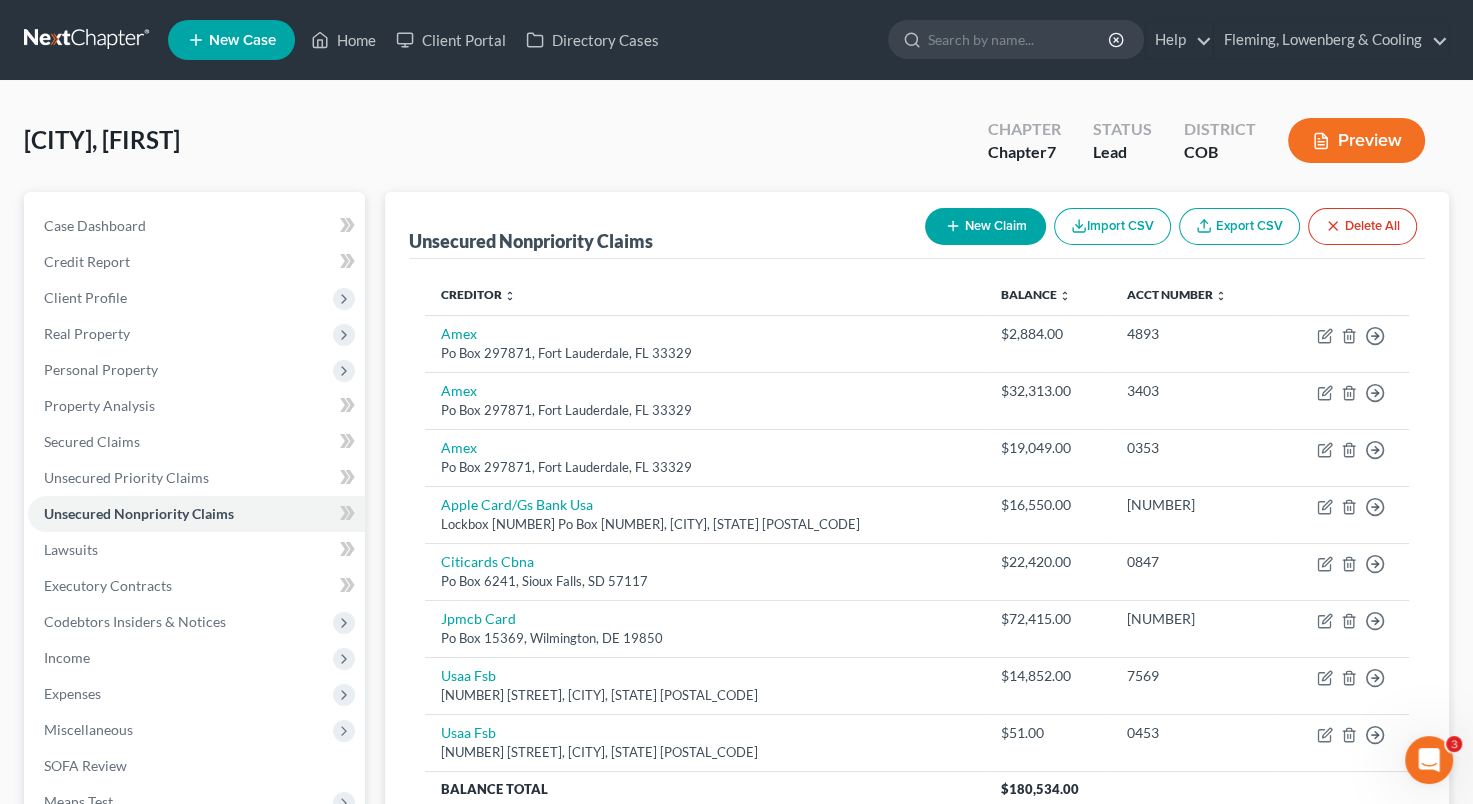 scroll, scrollTop: 171, scrollLeft: 0, axis: vertical 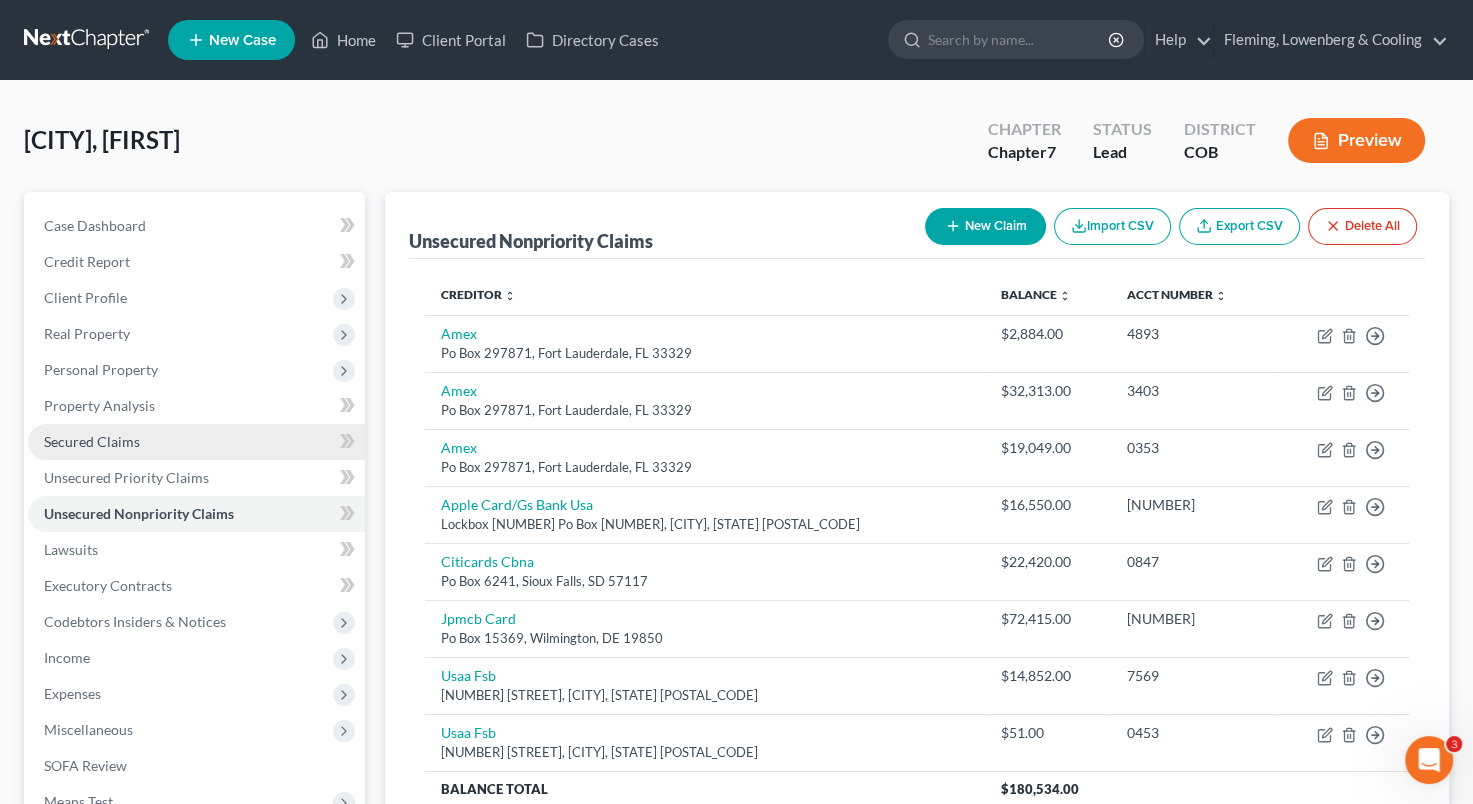 click on "Secured Claims" at bounding box center (92, 441) 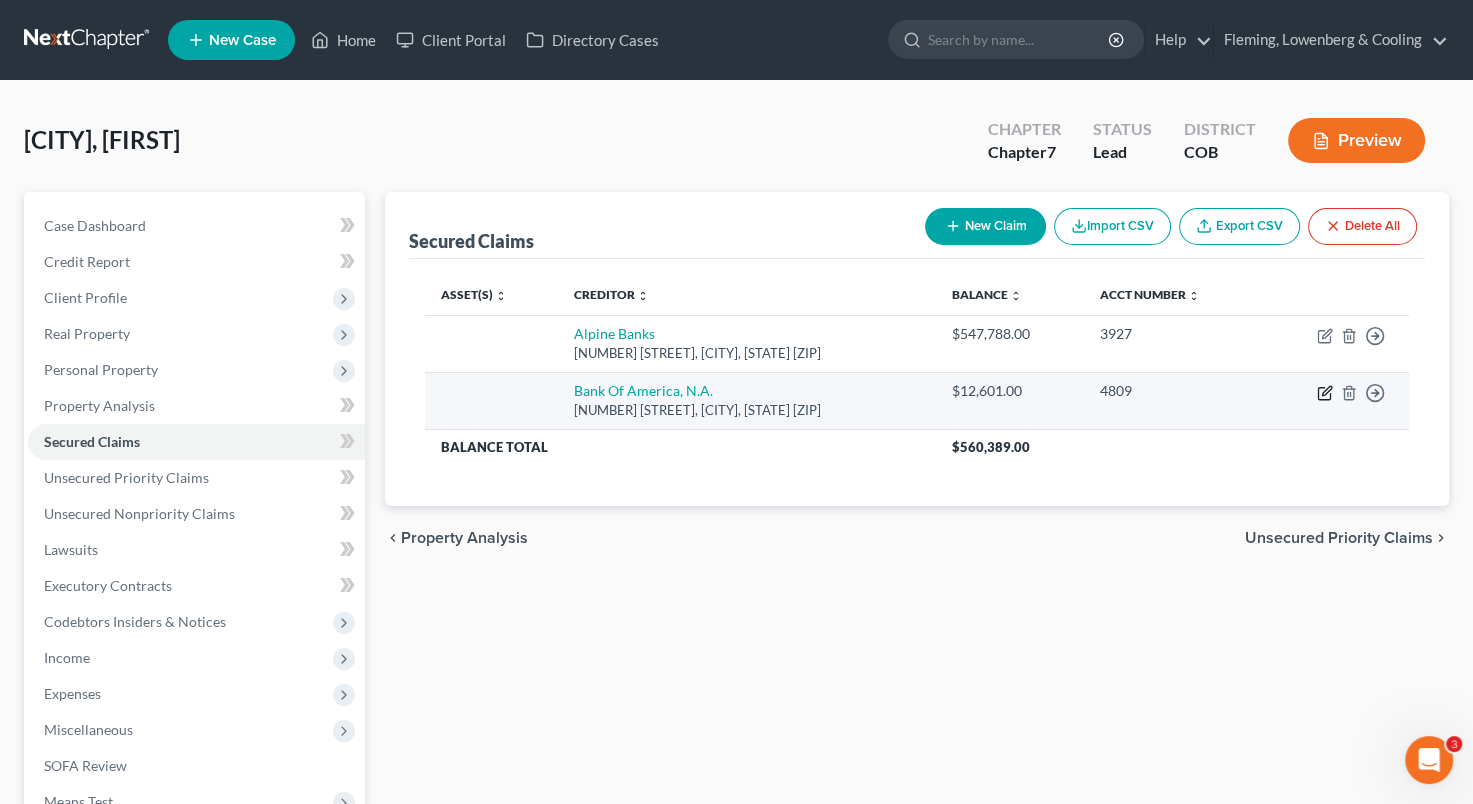 click 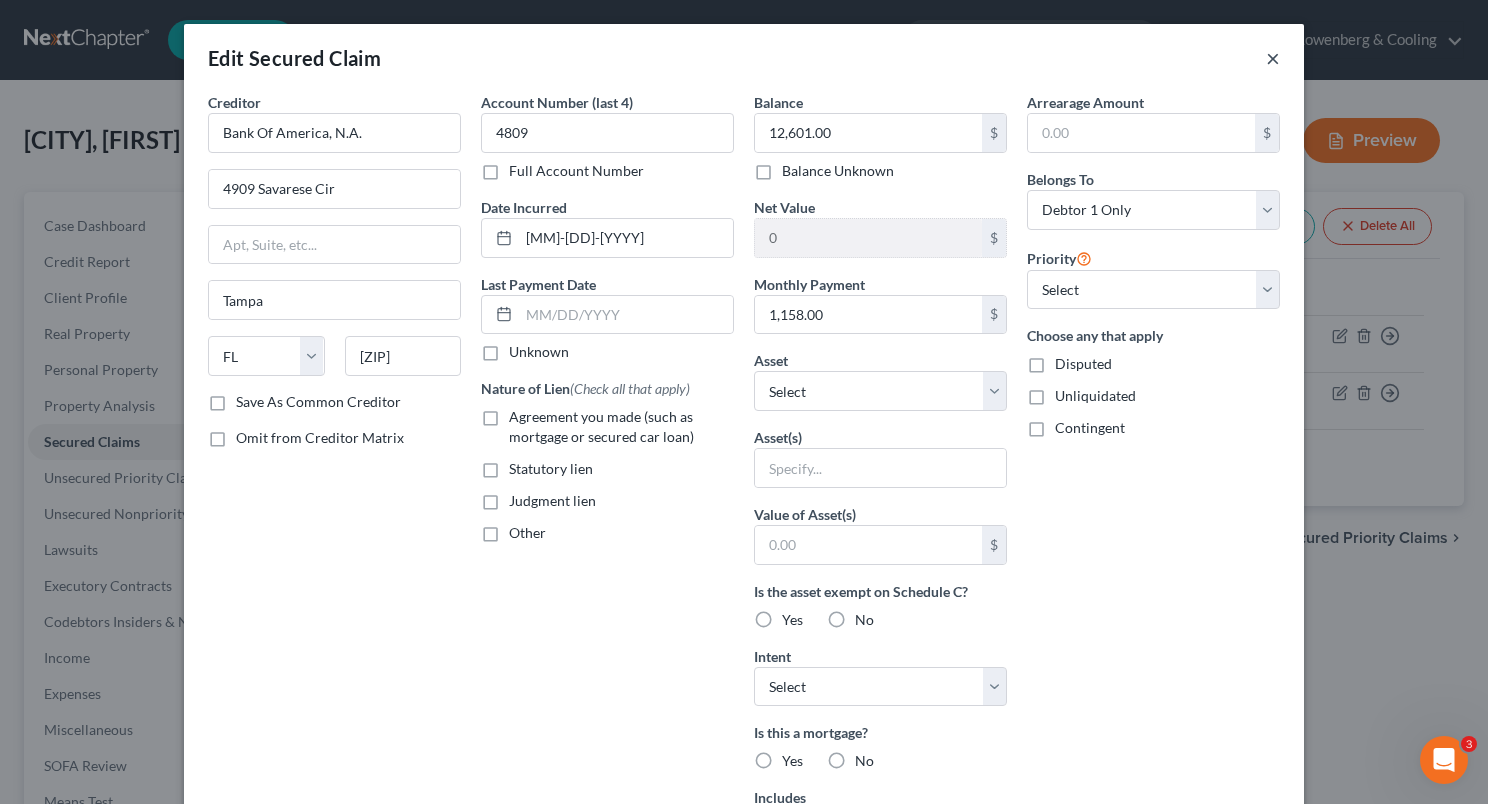 click on "×" at bounding box center [1273, 58] 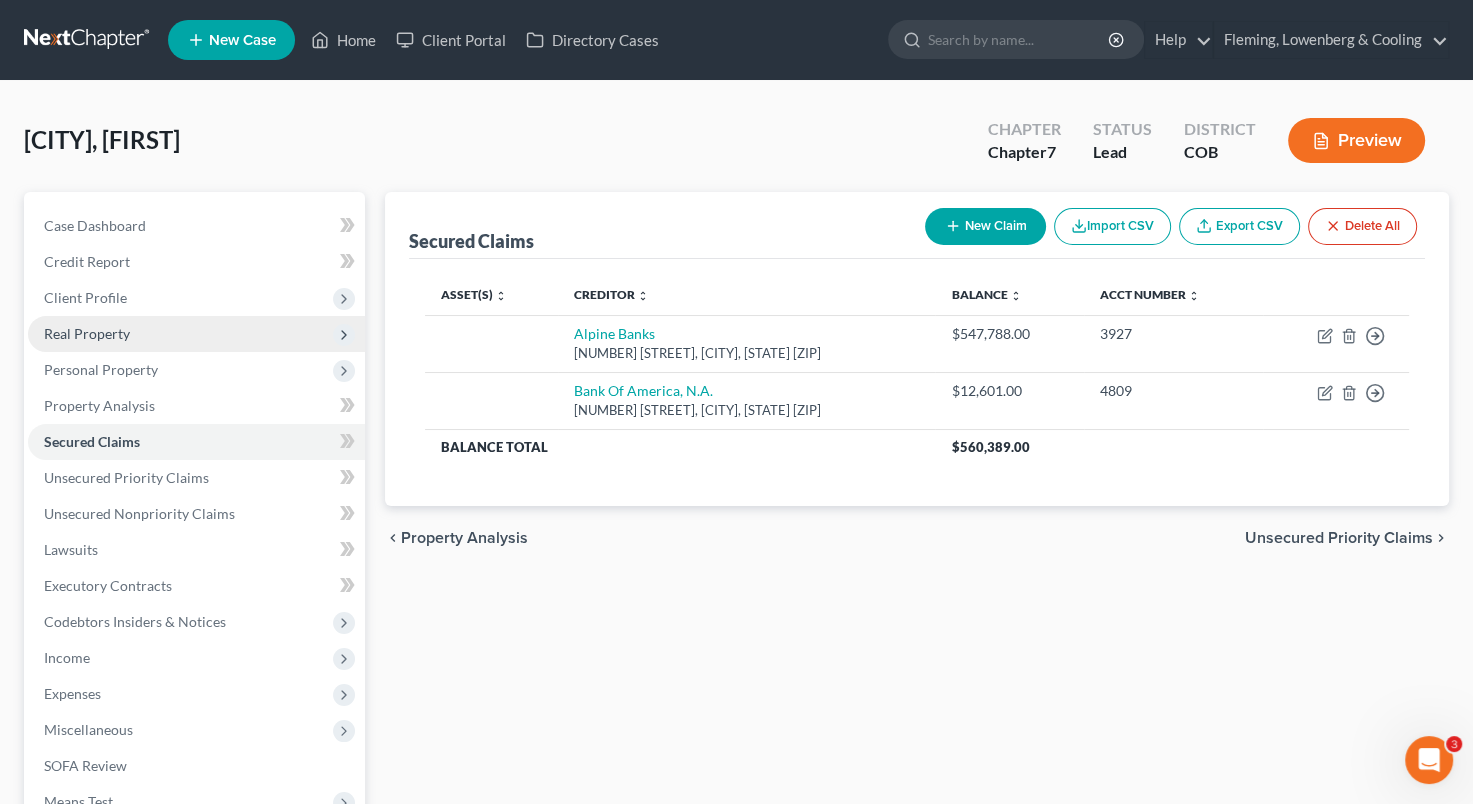 click on "Real Property" at bounding box center (196, 334) 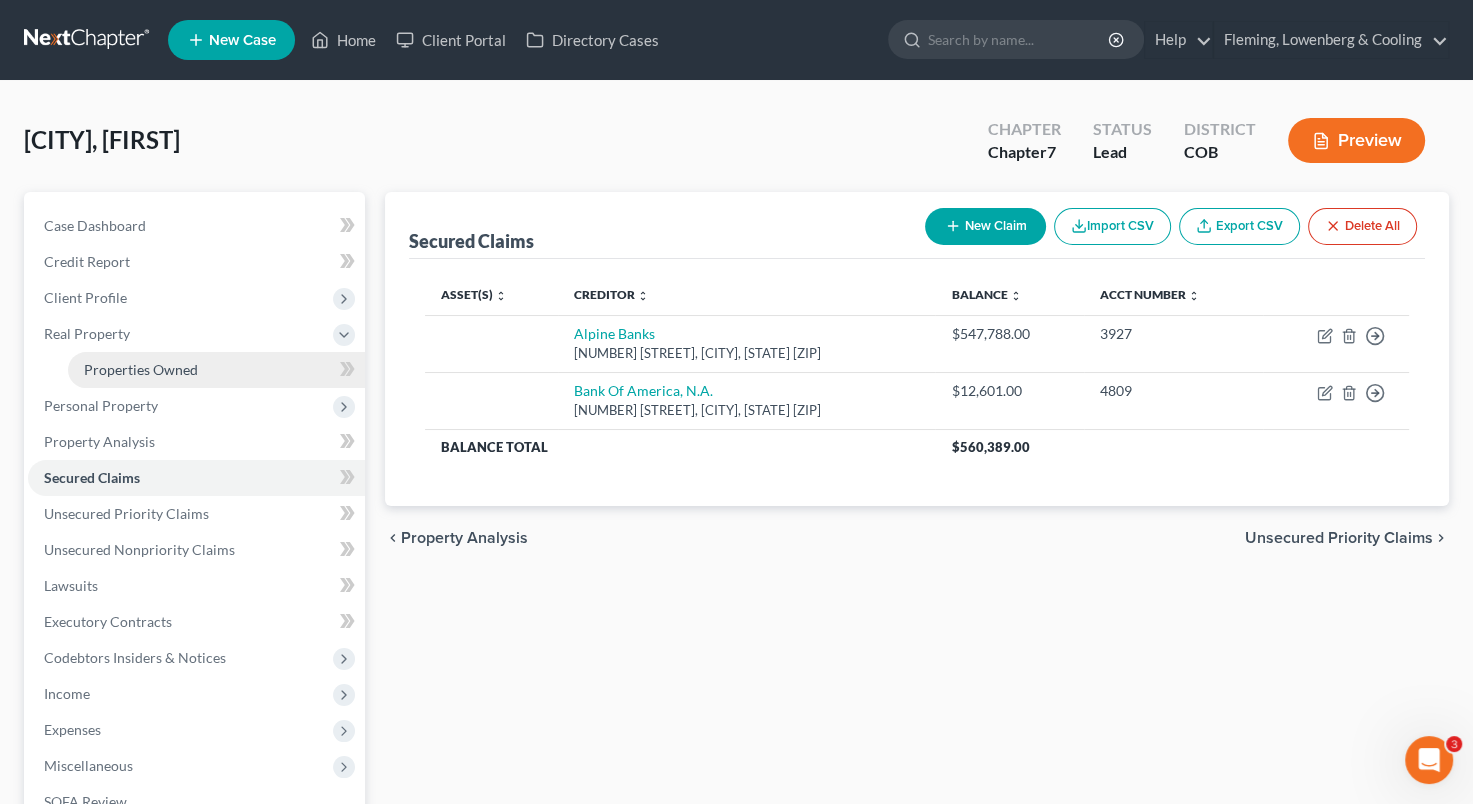 click on "Properties Owned" at bounding box center (141, 369) 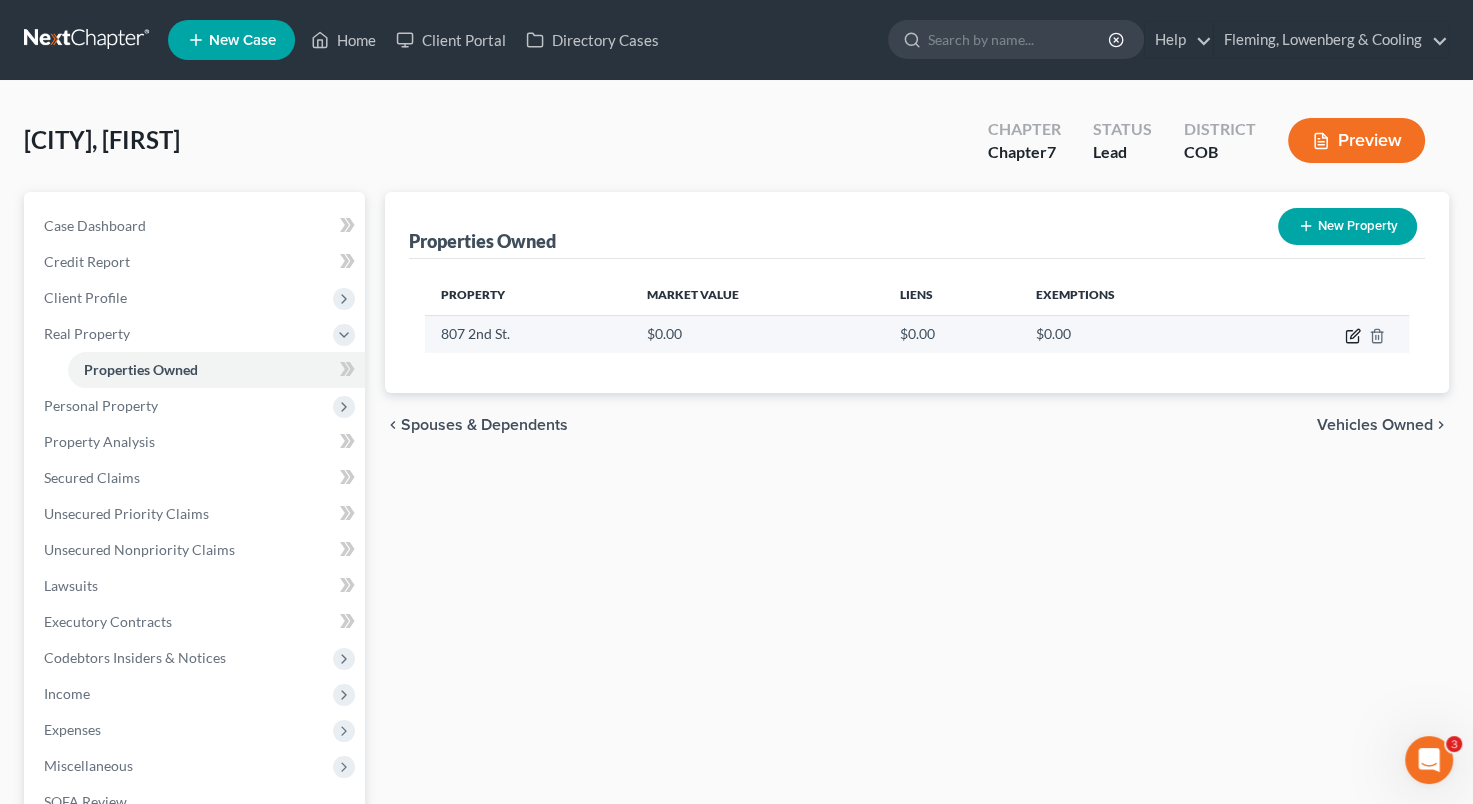 click 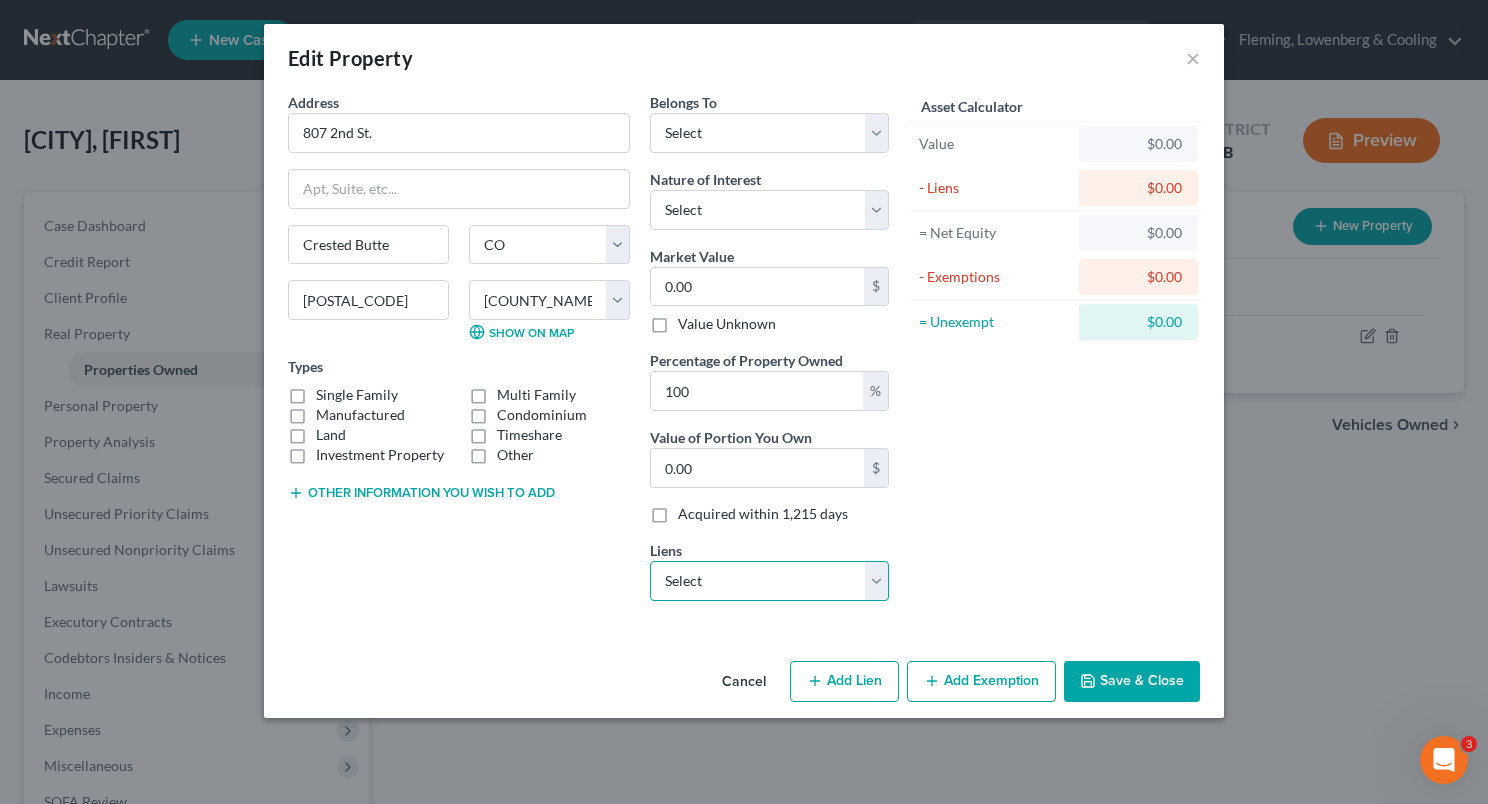 click on "Select Alpine Banks - $[AMOUNT] Bank Of America, N.A. - $[AMOUNT]" at bounding box center (769, 581) 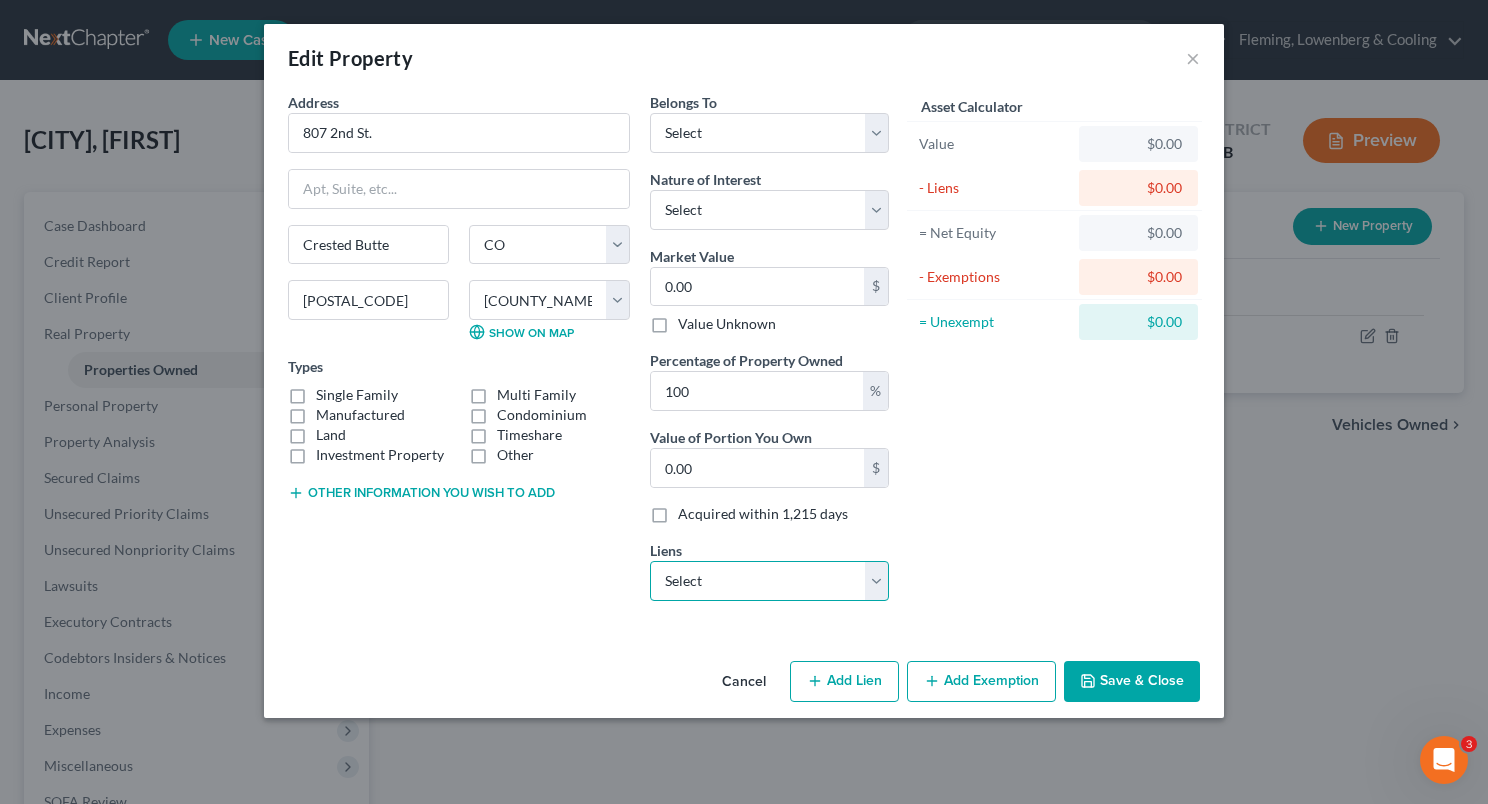 select on "0" 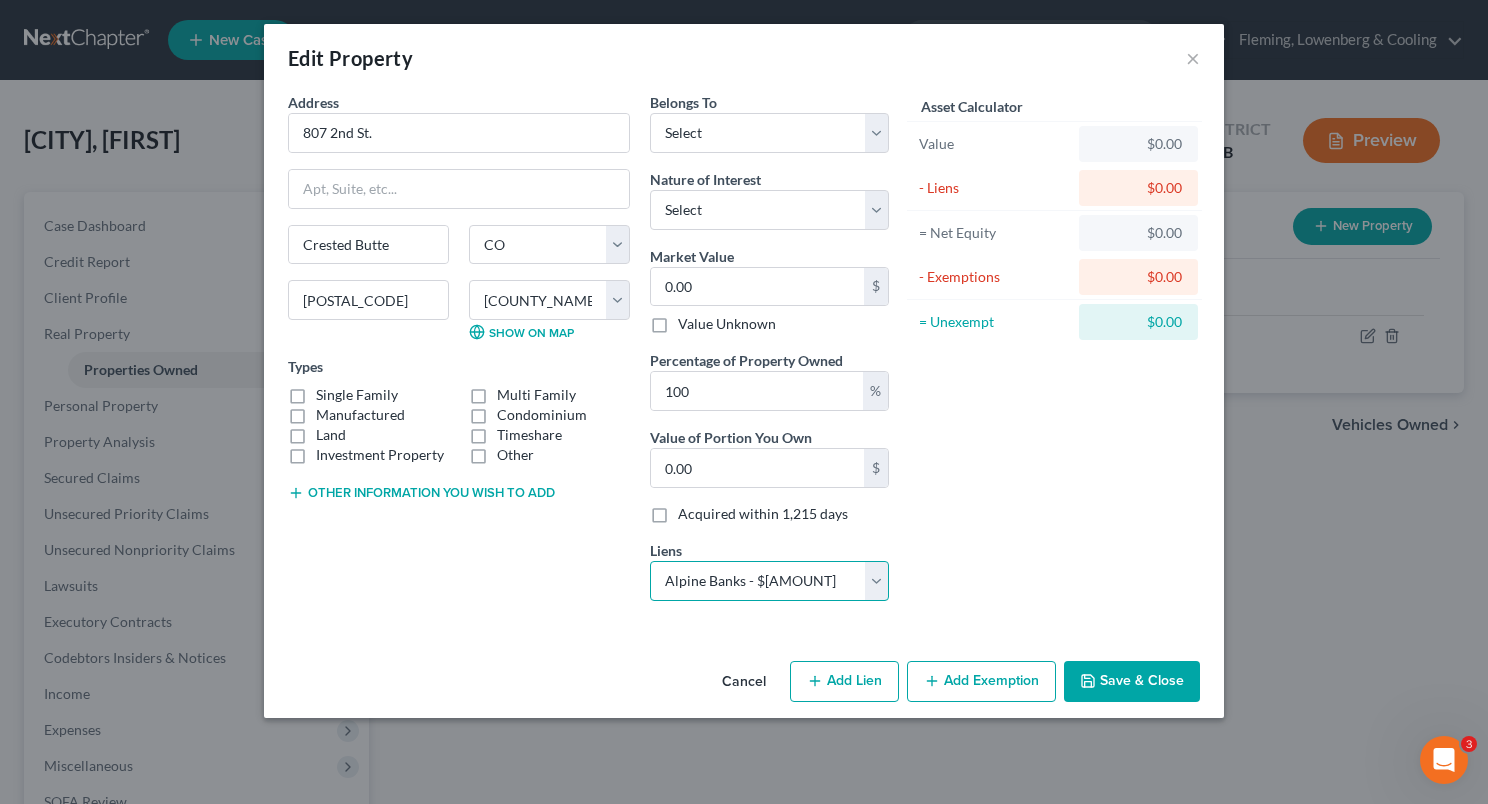 click on "Select Alpine Banks - $[AMOUNT] Bank Of America, N.A. - $[AMOUNT]" at bounding box center (769, 581) 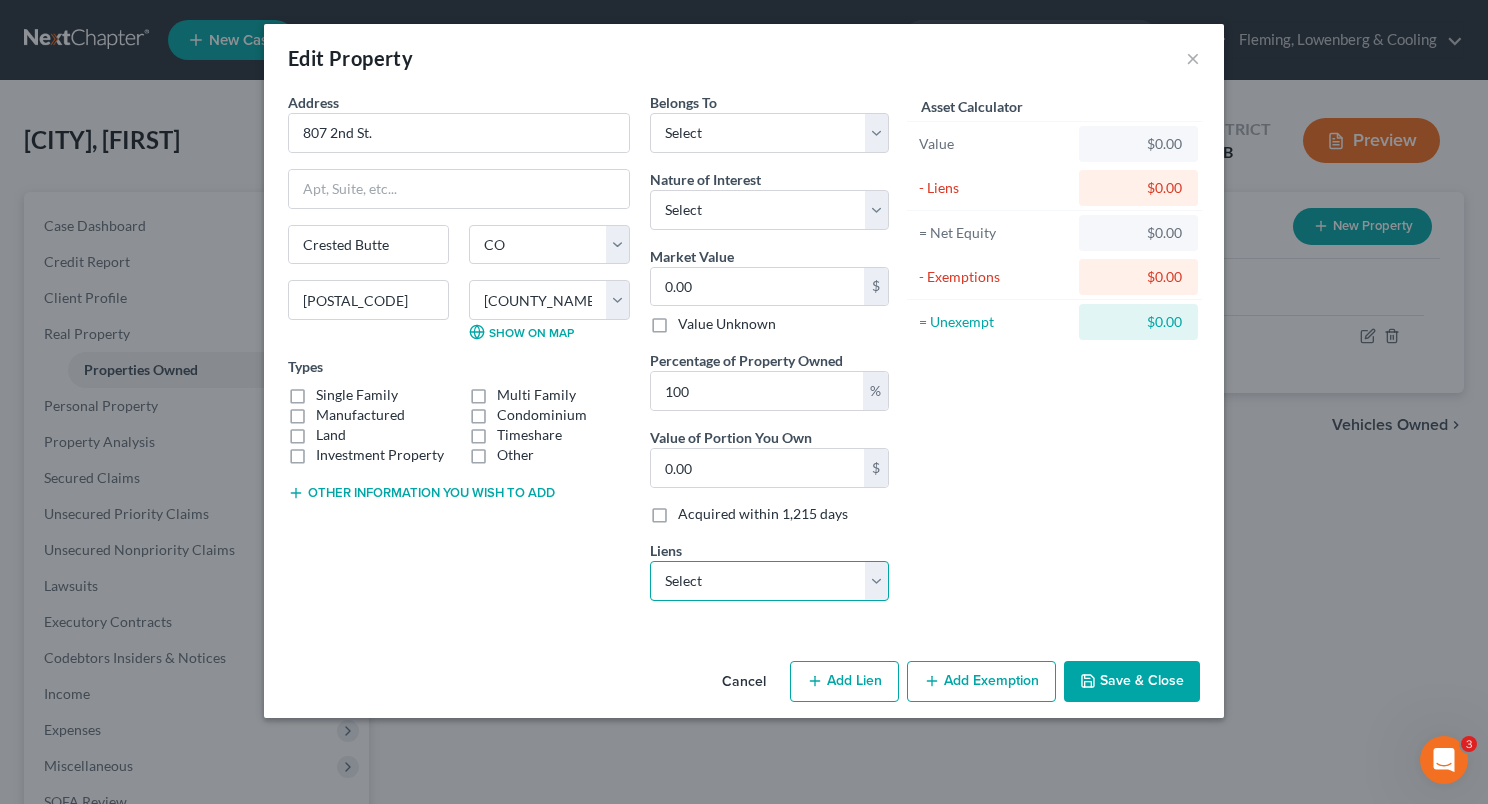 select on "5" 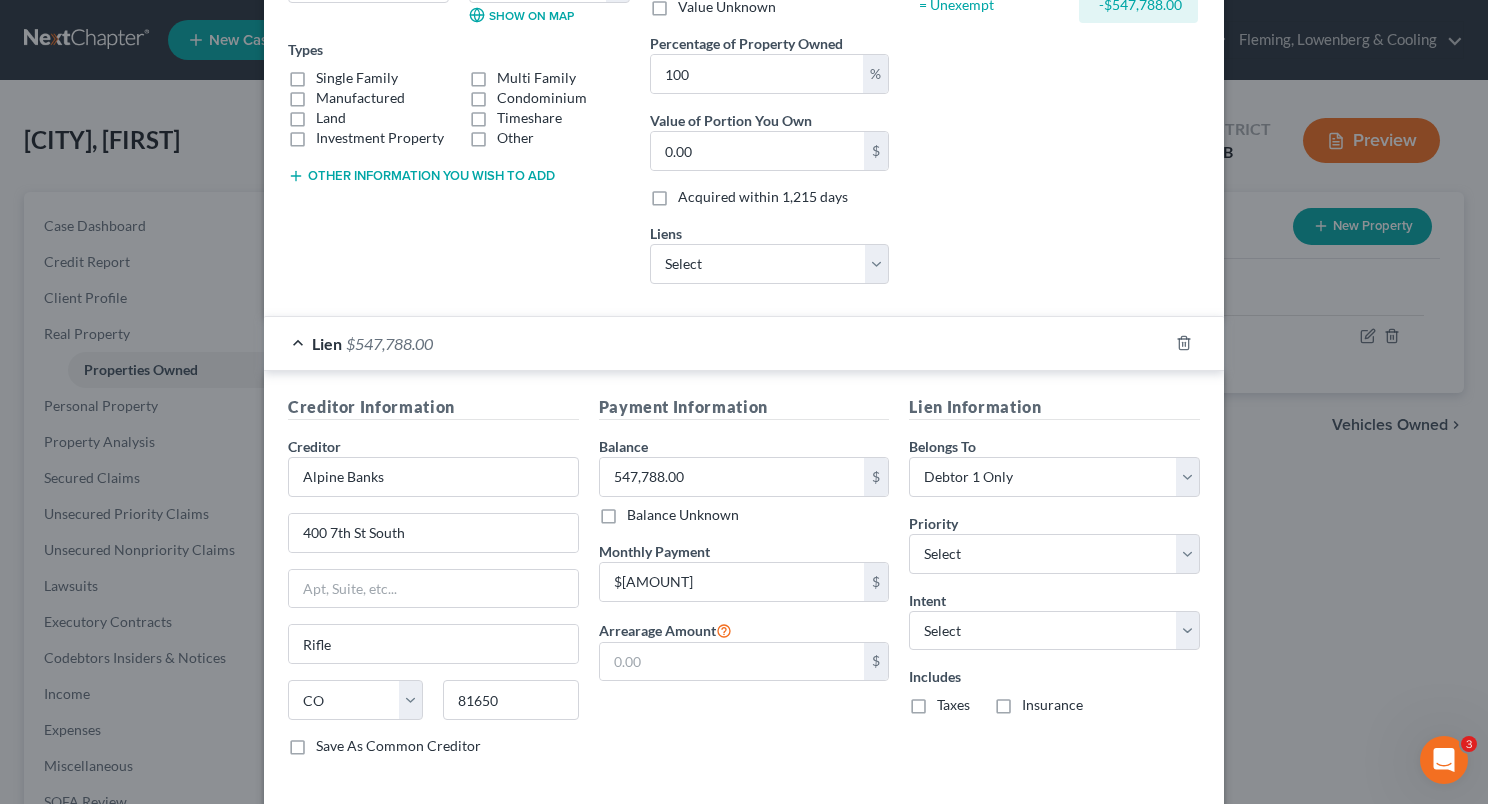 scroll, scrollTop: 405, scrollLeft: 0, axis: vertical 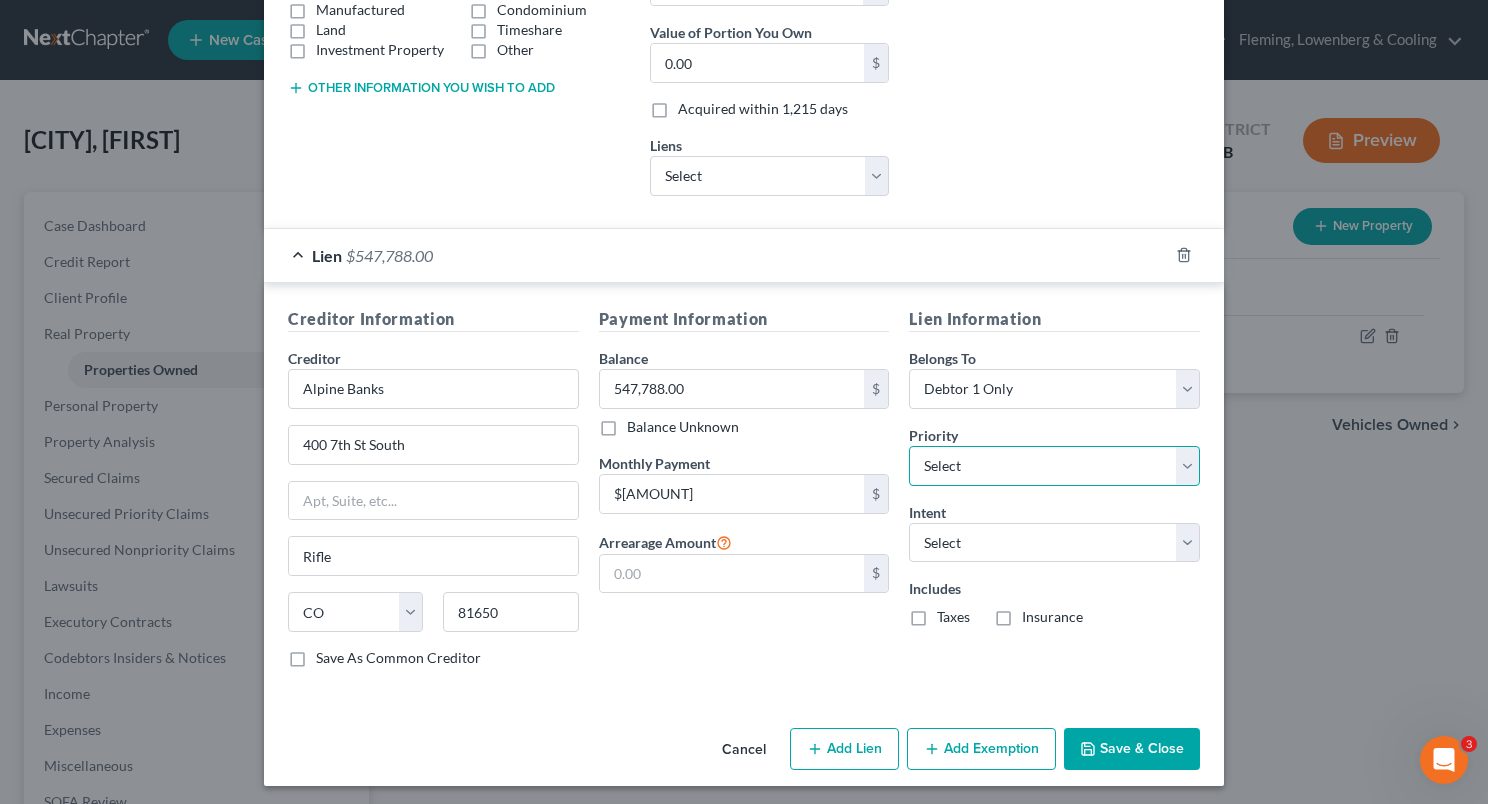 click on "Select 1st 2nd 3rd 4th 5th 6th 7th 8th 9th 10th 11th 12th 13th 14th 15th 16th 17th 18th 19th 20th 21th 22th 23th 24th 25th 26th 27th 28th 29th 30th" at bounding box center [1054, 466] 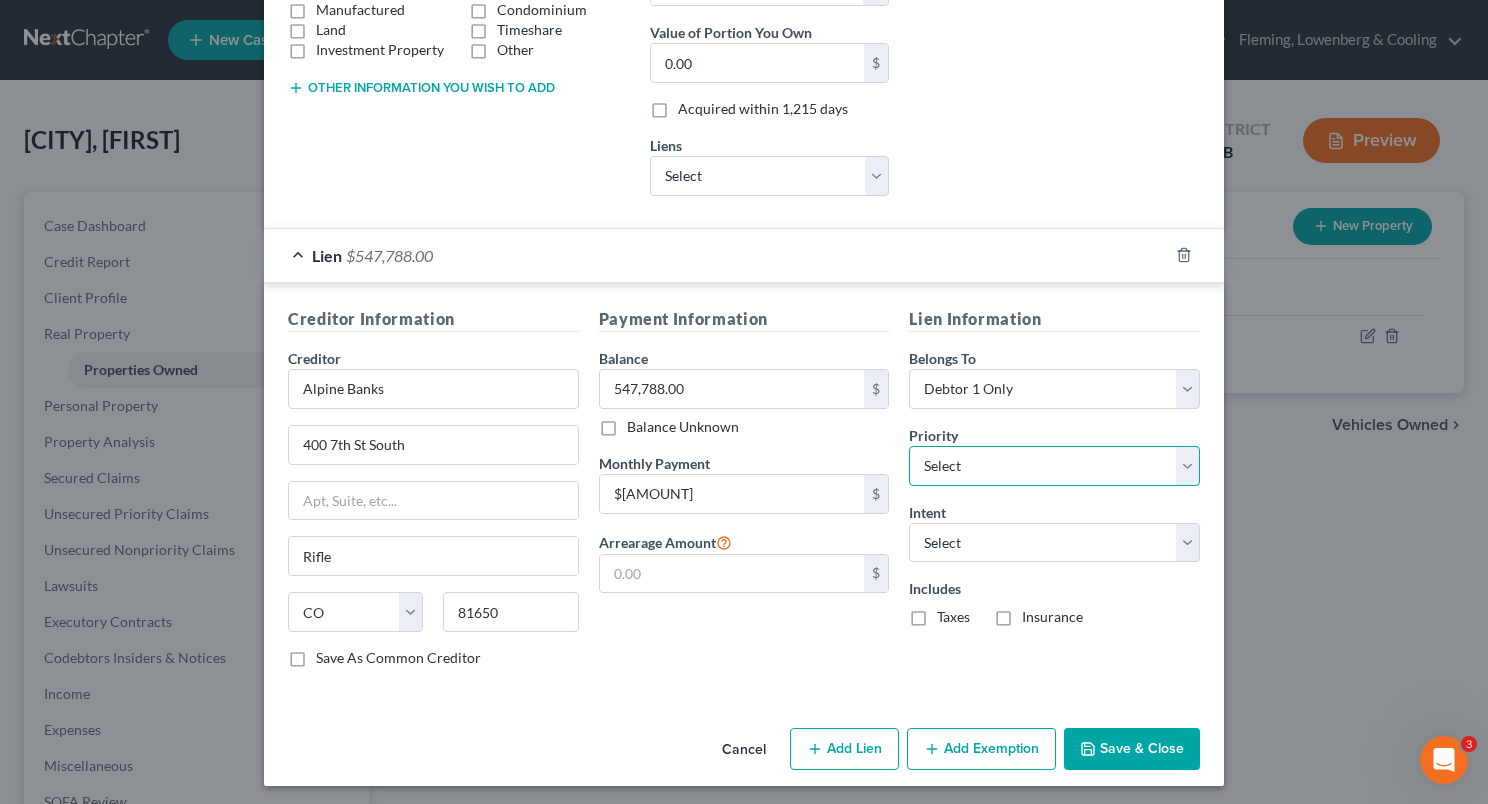select on "0" 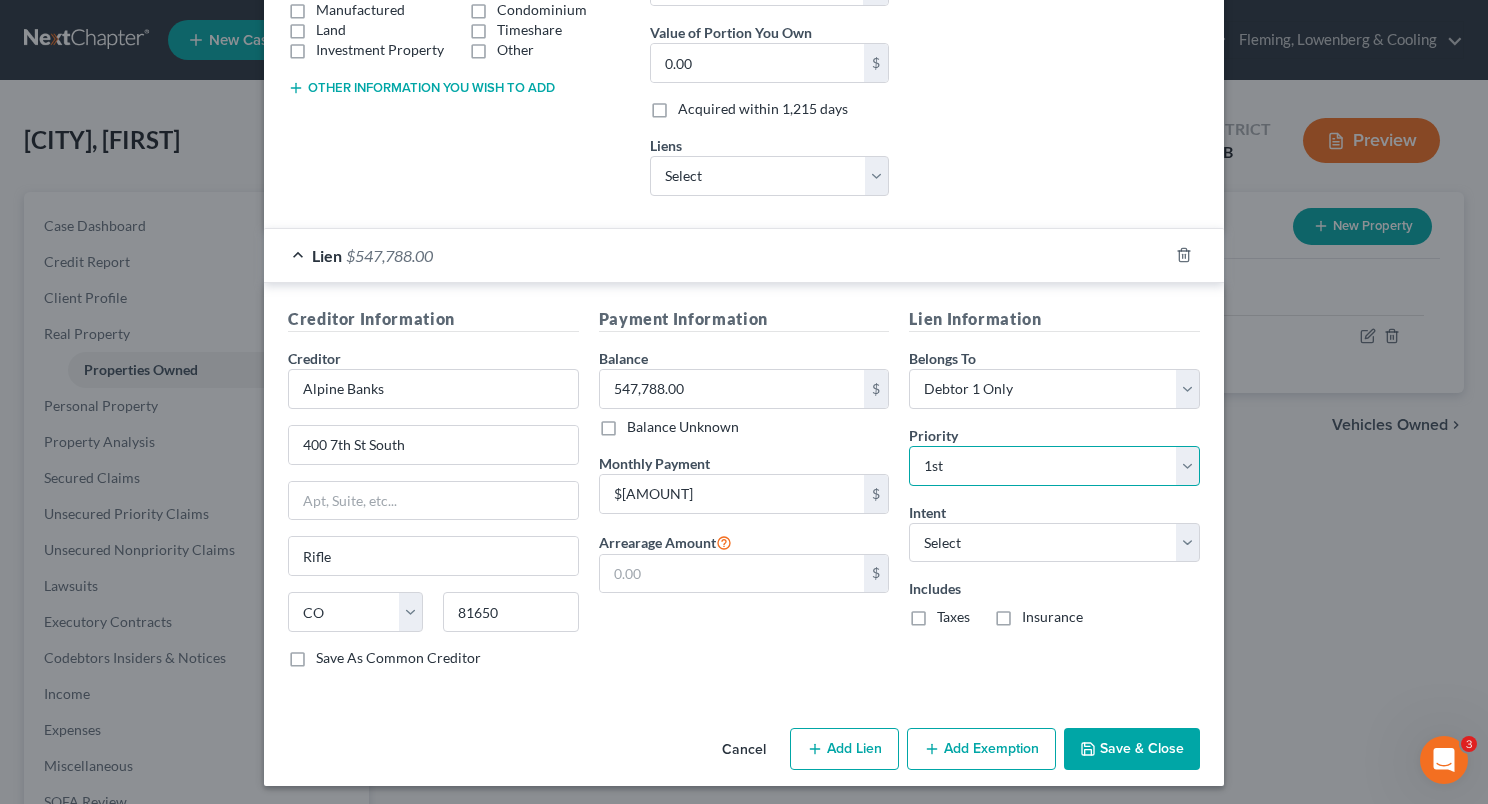 click on "Select 1st 2nd 3rd 4th 5th 6th 7th 8th 9th 10th 11th 12th 13th 14th 15th 16th 17th 18th 19th 20th 21th 22th 23th 24th 25th 26th 27th 28th 29th 30th" at bounding box center [1054, 466] 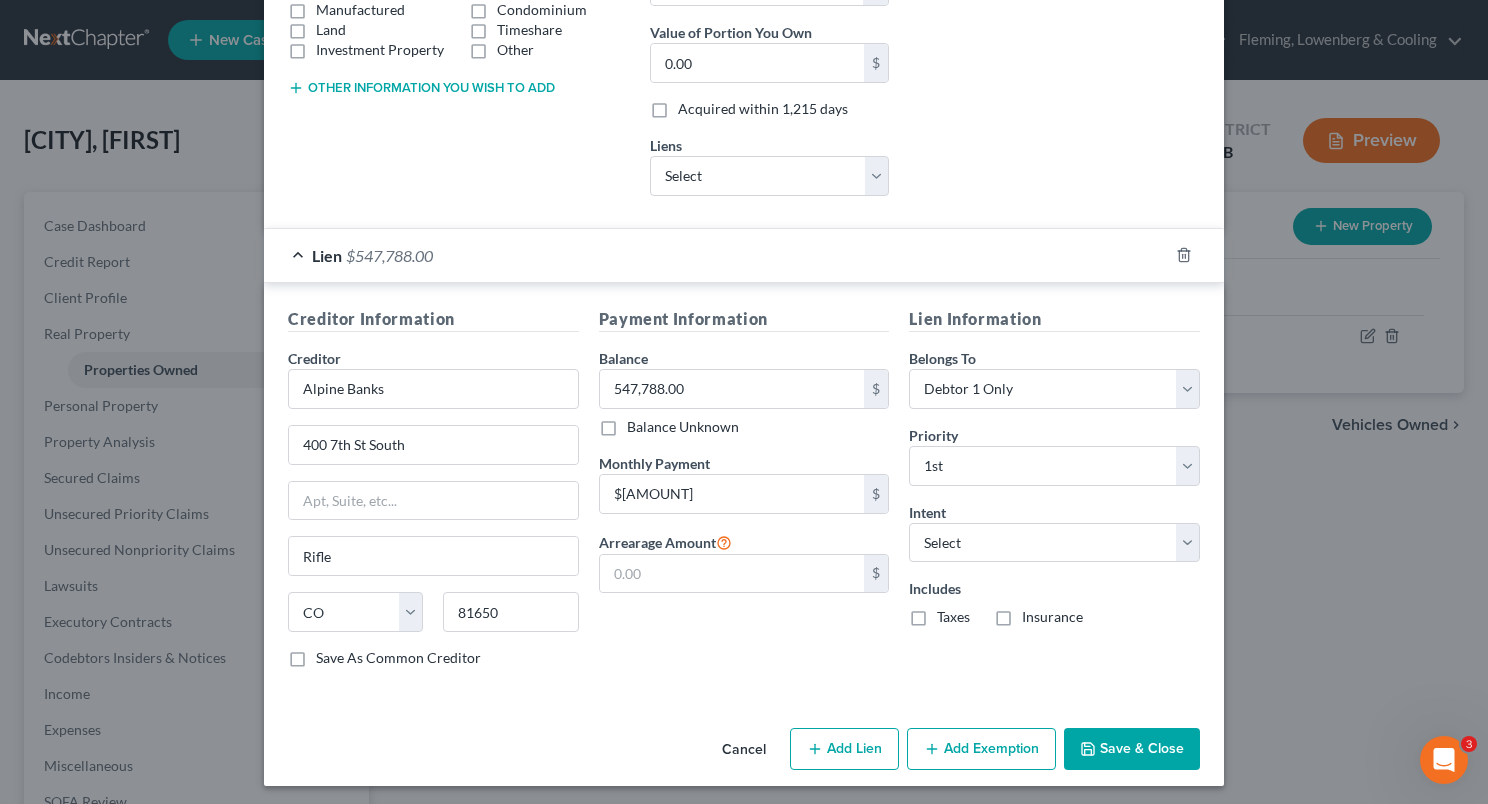 click on "Payment Information Balance
547,788.00 $
Balance Unknown
Balance Undetermined
547,788.00 $
Balance Unknown
Monthly Payment 3,590.00 $ Arrearage Amount  $" at bounding box center [744, 495] 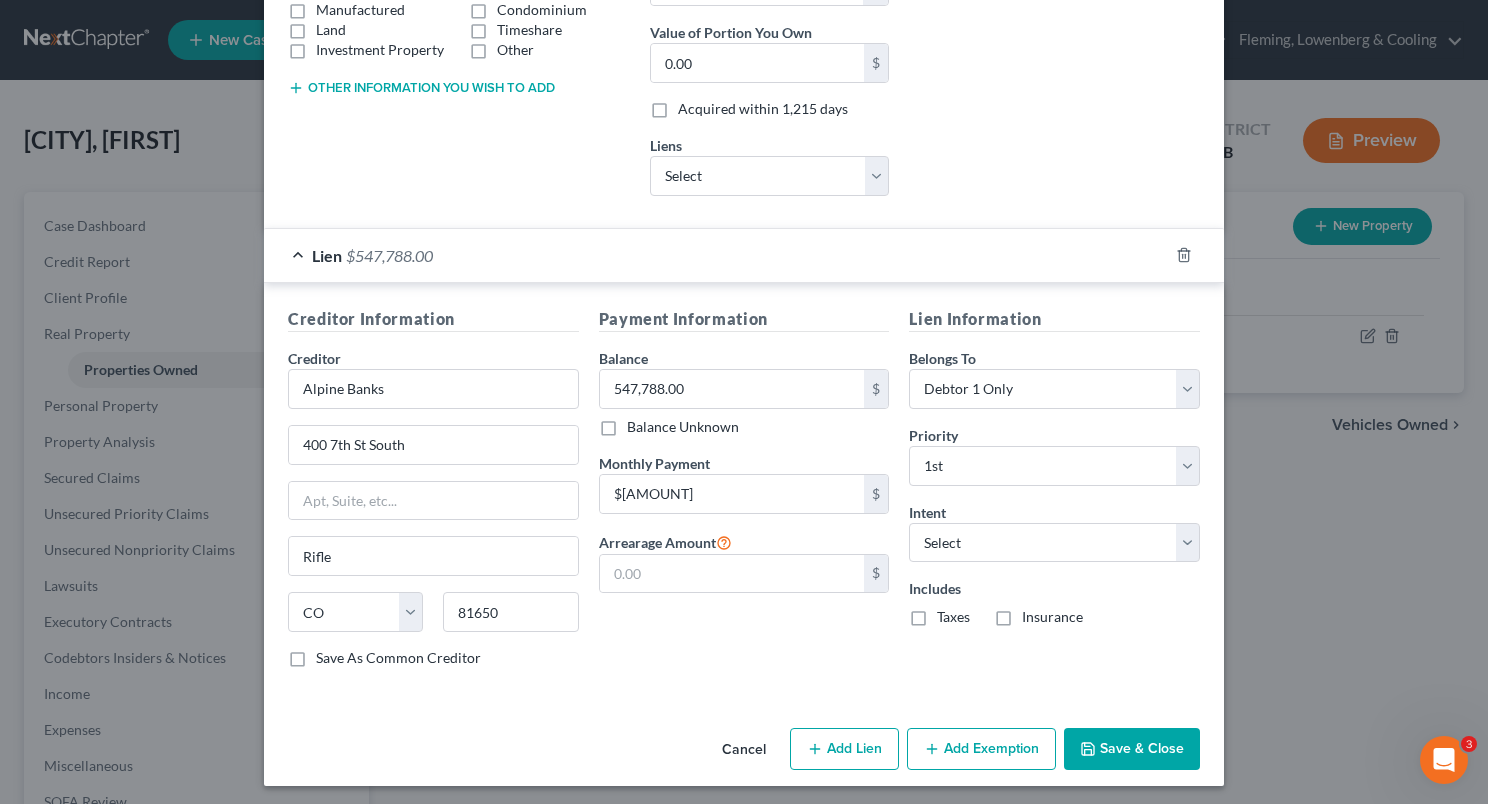 click on "Save & Close" at bounding box center (1132, 749) 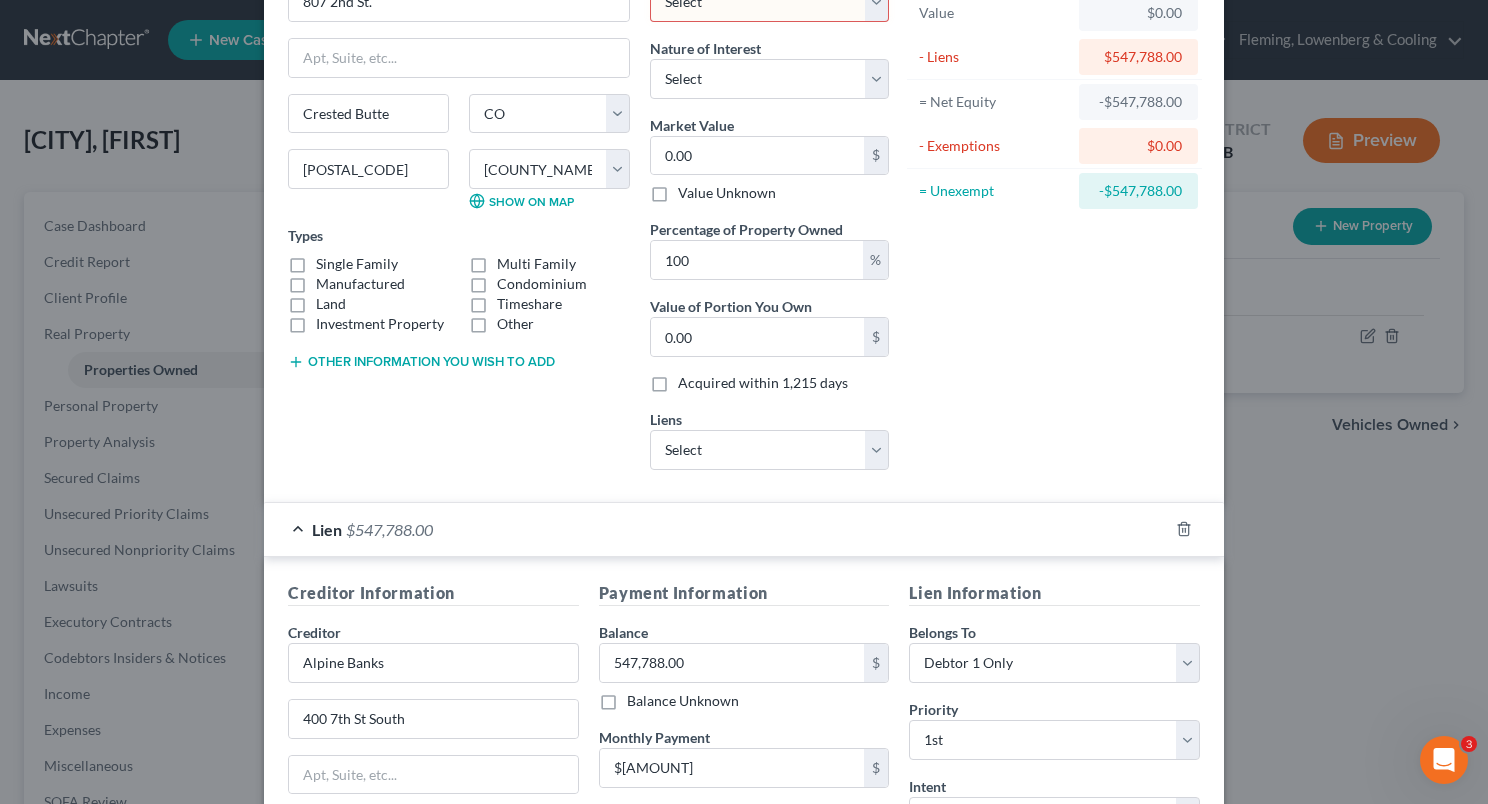 scroll, scrollTop: 8, scrollLeft: 0, axis: vertical 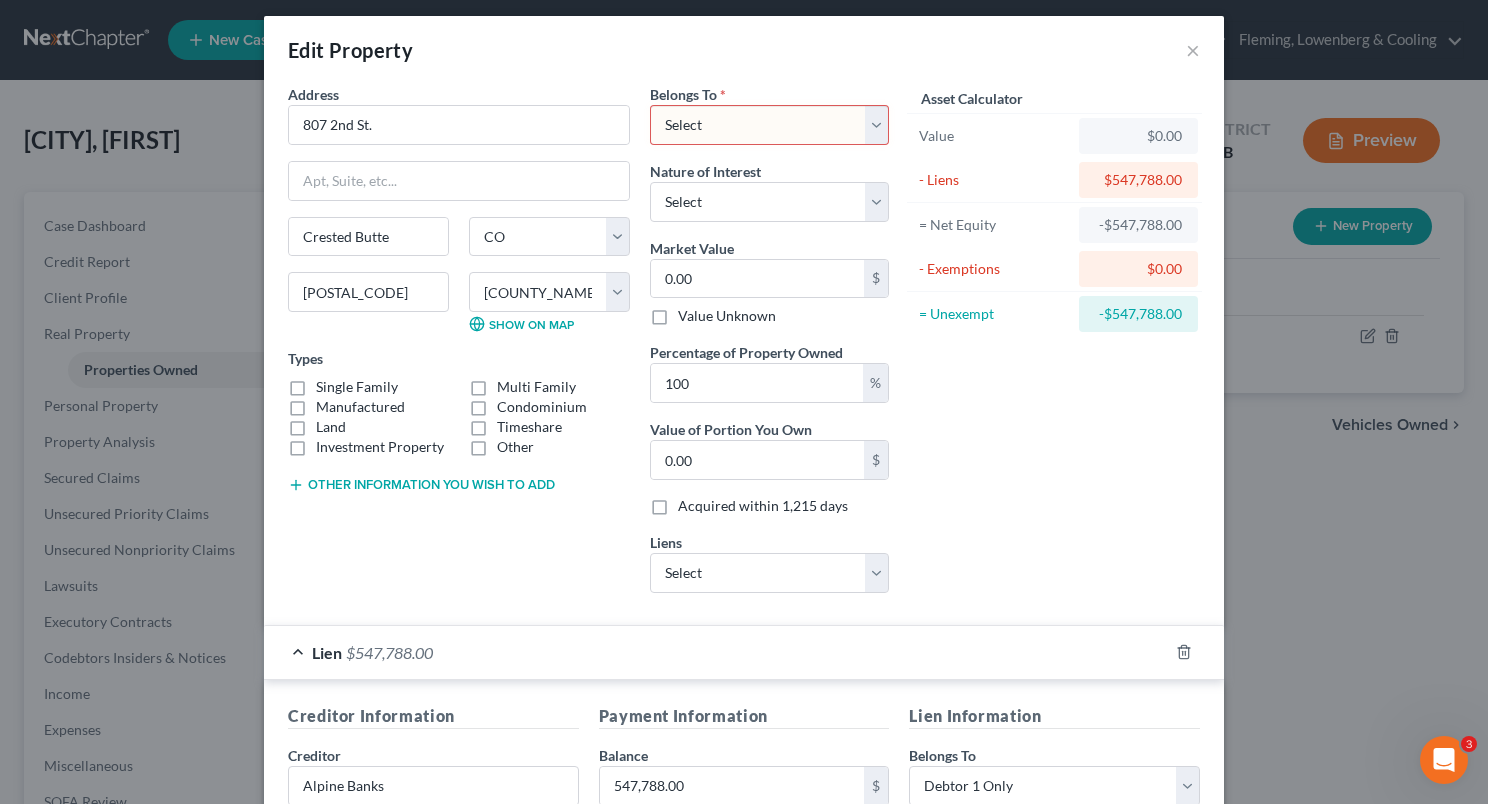 click on "Select Debtor 1 Only Debtor 2 Only Debtor 1 And Debtor 2 Only At Least One Of The Debtors And Another Community Property" at bounding box center [769, 125] 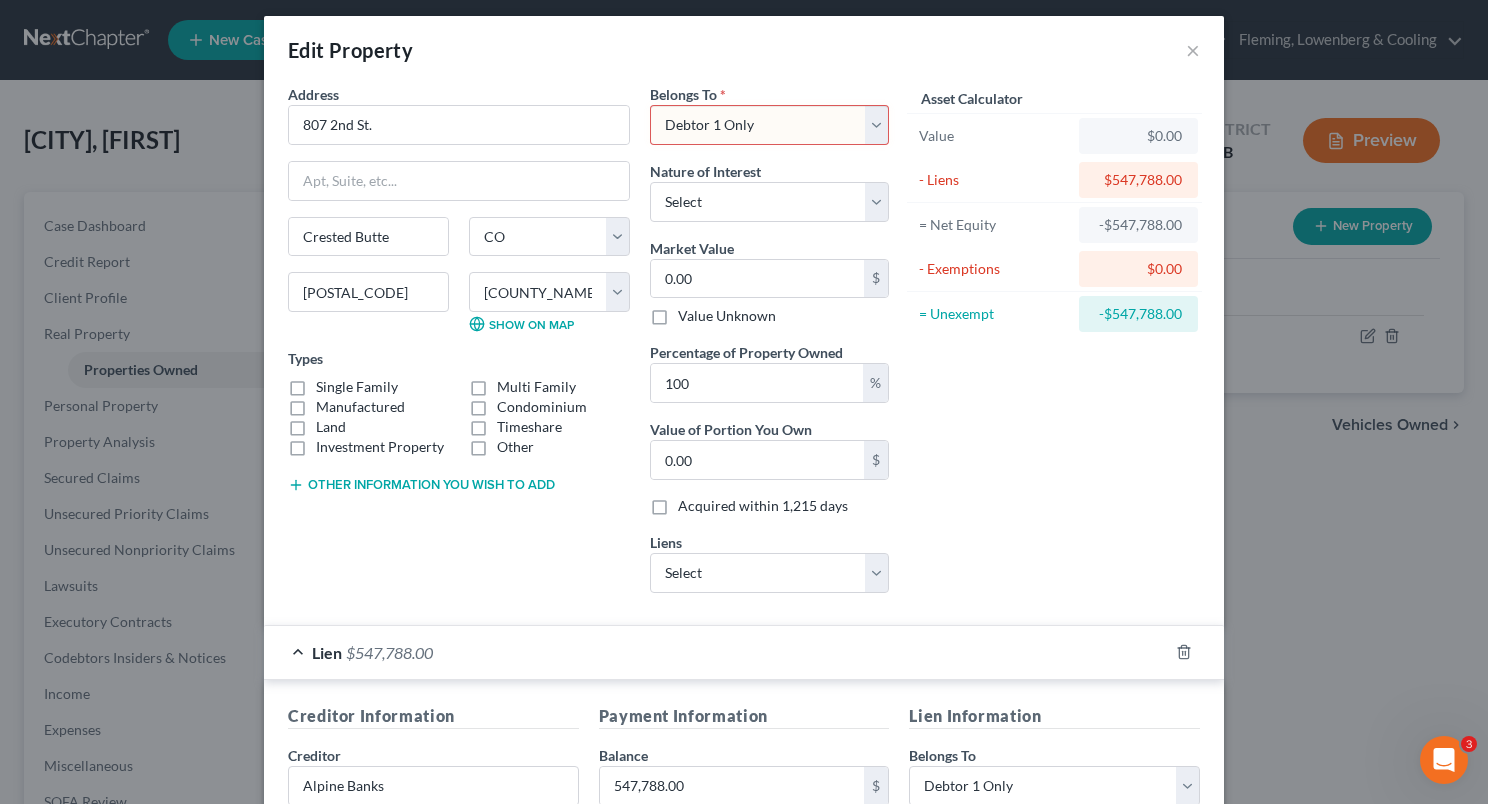 click on "Select Debtor 1 Only Debtor 2 Only Debtor 1 And Debtor 2 Only At Least One Of The Debtors And Another Community Property" at bounding box center [769, 125] 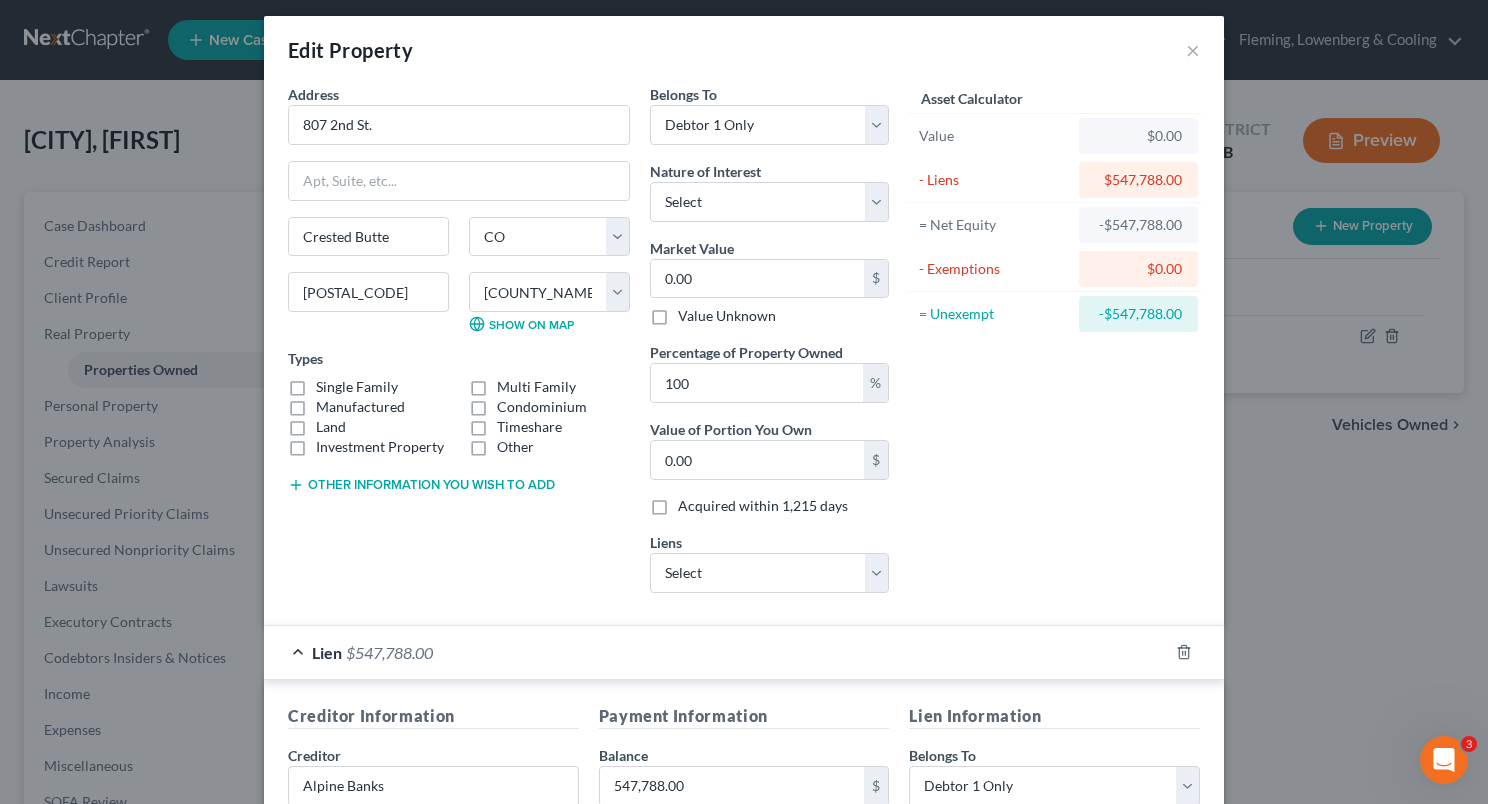 click on "Single Family" at bounding box center (357, 387) 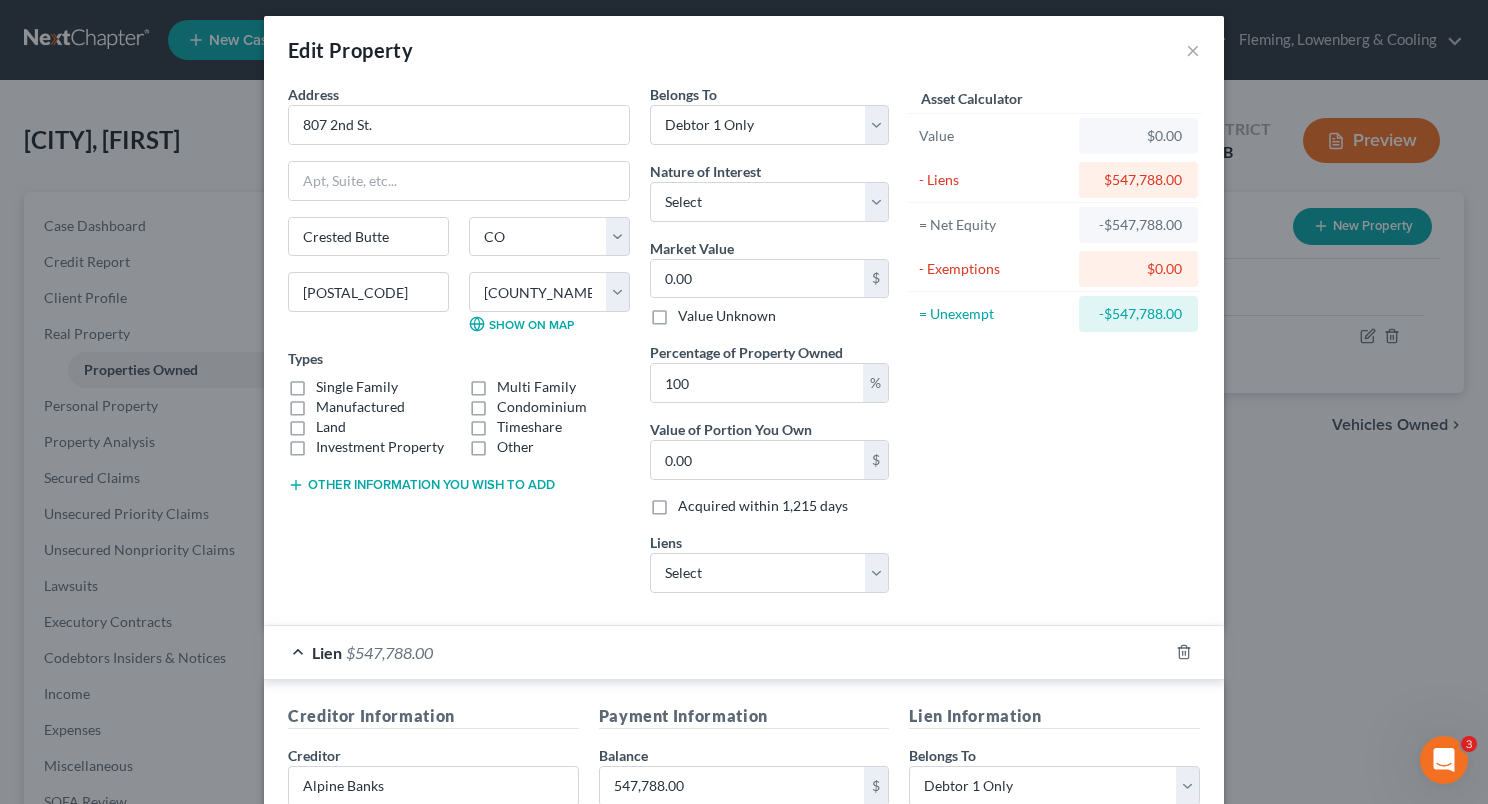 click on "Single Family" at bounding box center [330, 383] 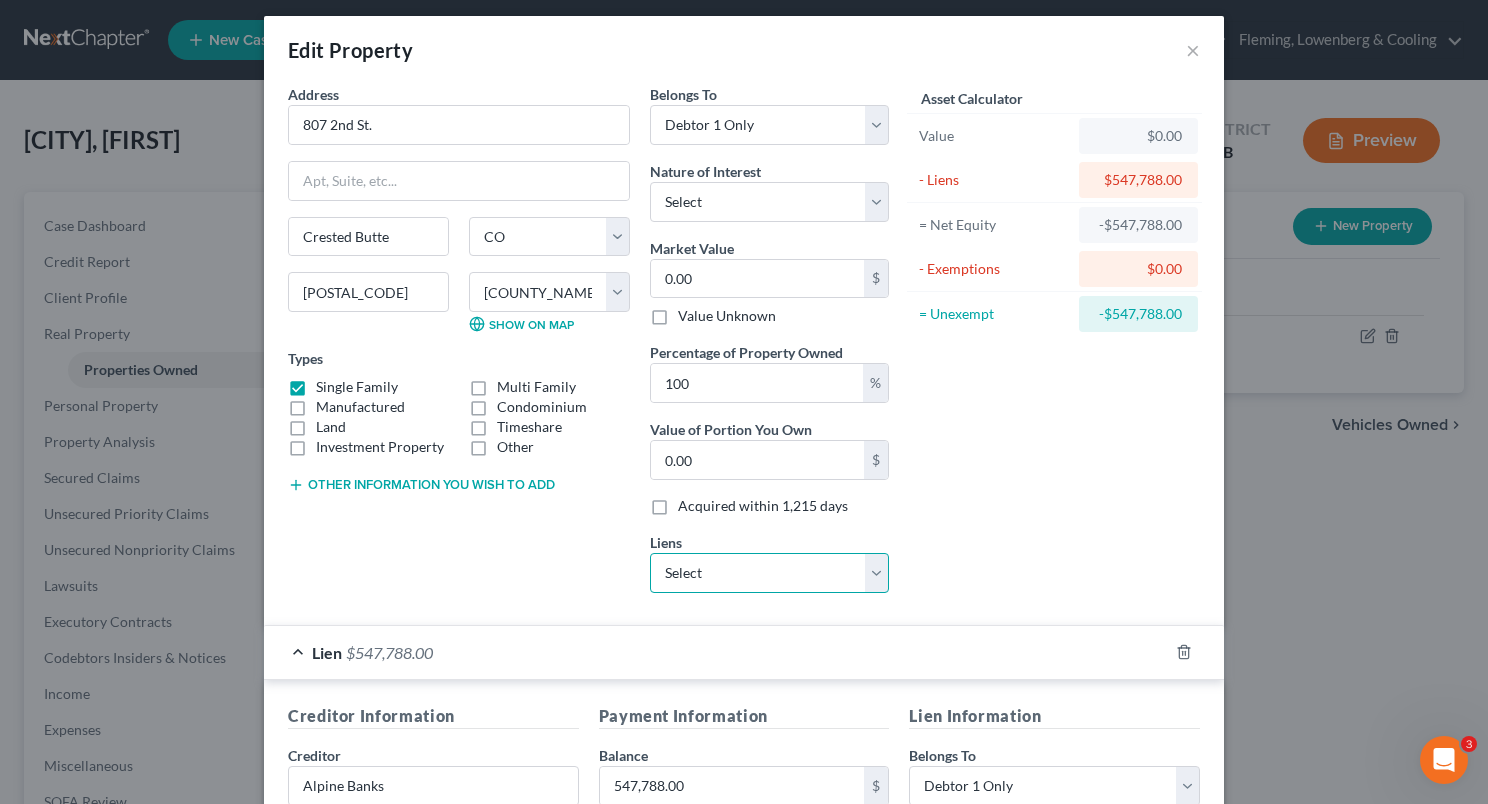 click on "Select Bank Of America, N.A. - $12,601.00" at bounding box center [769, 573] 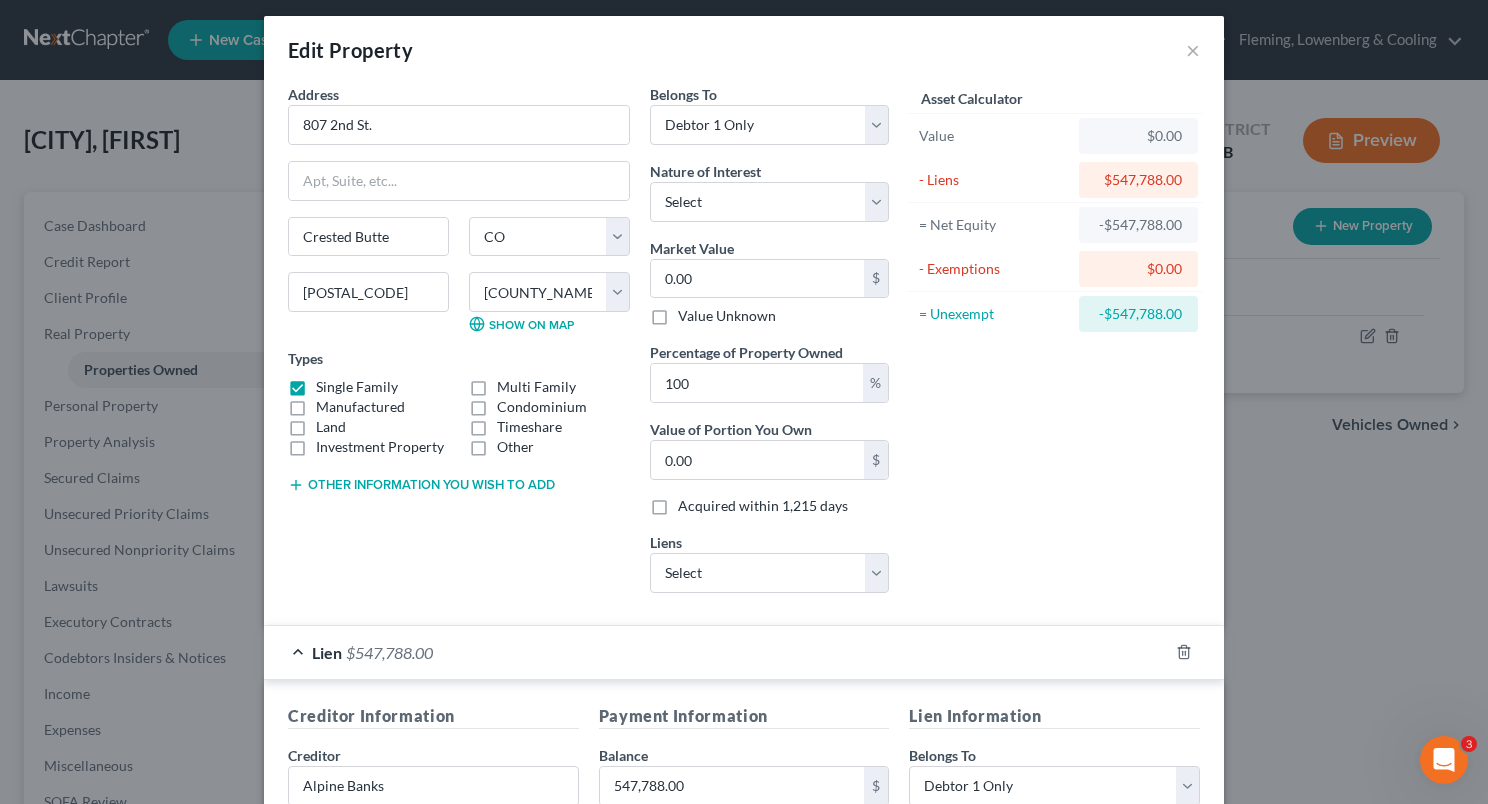 click on "Asset Calculator Value $0.00 - Liens $547,788.00 = Net Equity -$547,788.00 - Exemptions $0.00 = Unexempt -$547,788.00" at bounding box center (1054, 346) 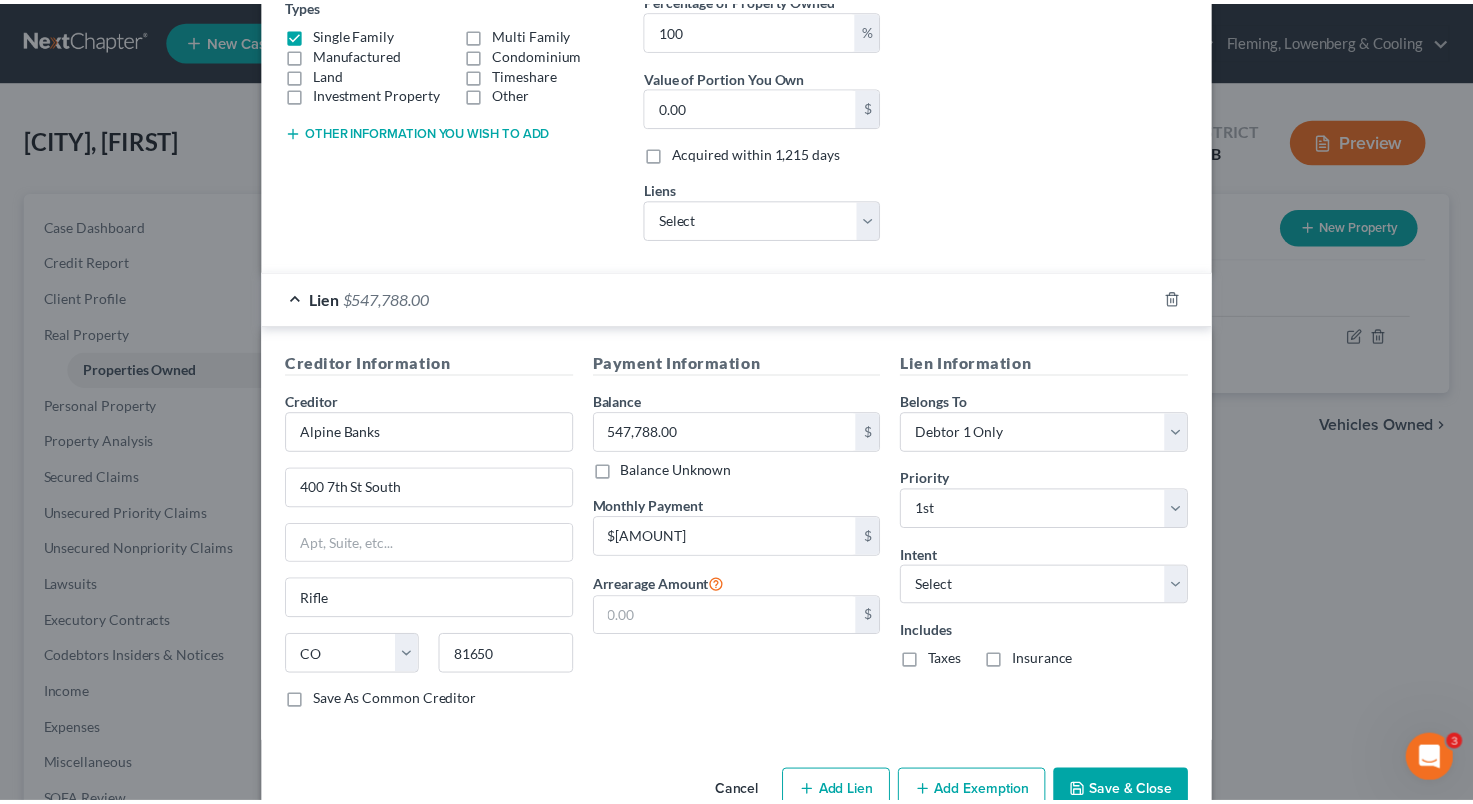 scroll, scrollTop: 405, scrollLeft: 0, axis: vertical 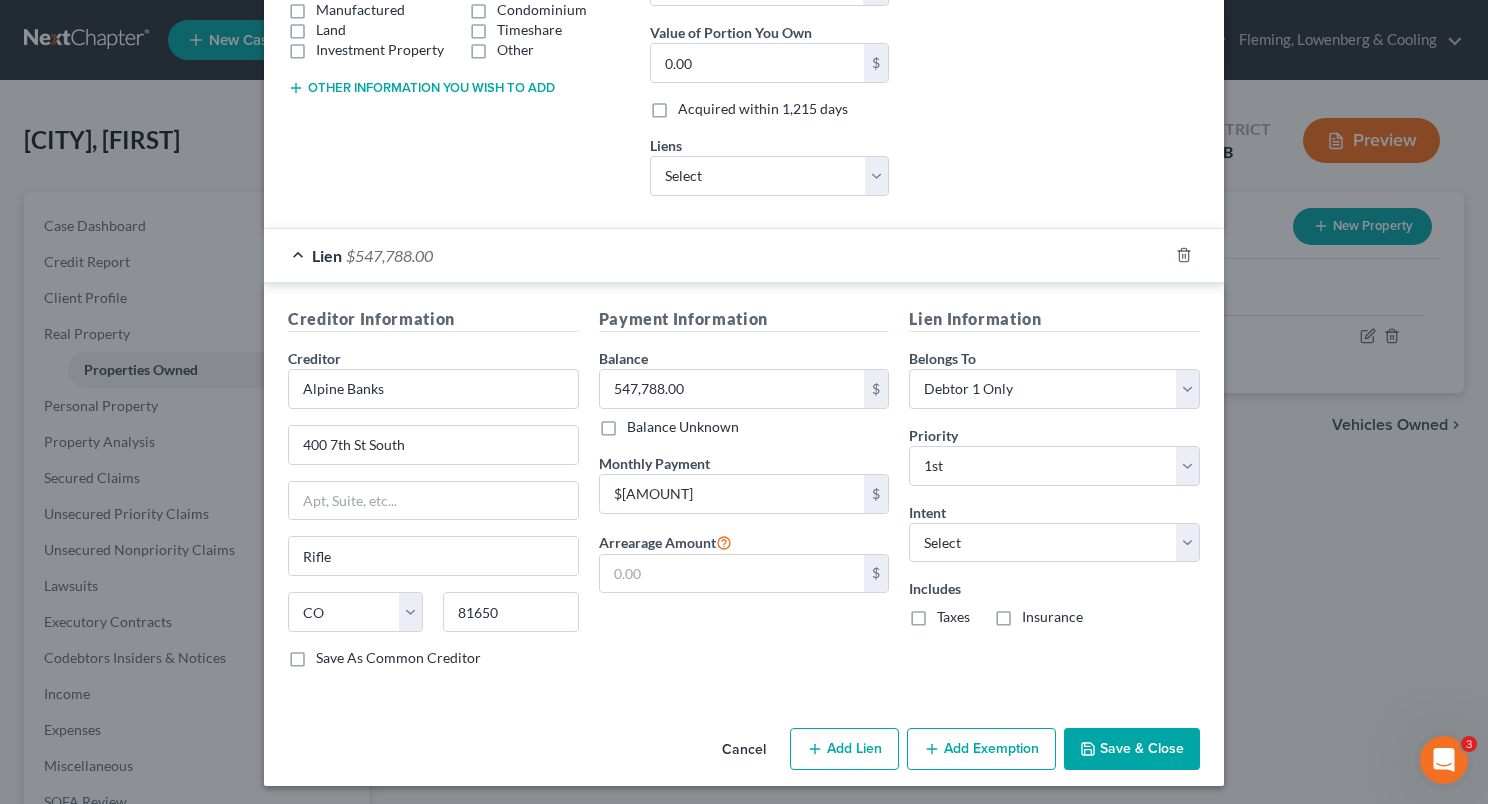 click on "Save & Close" at bounding box center [1132, 749] 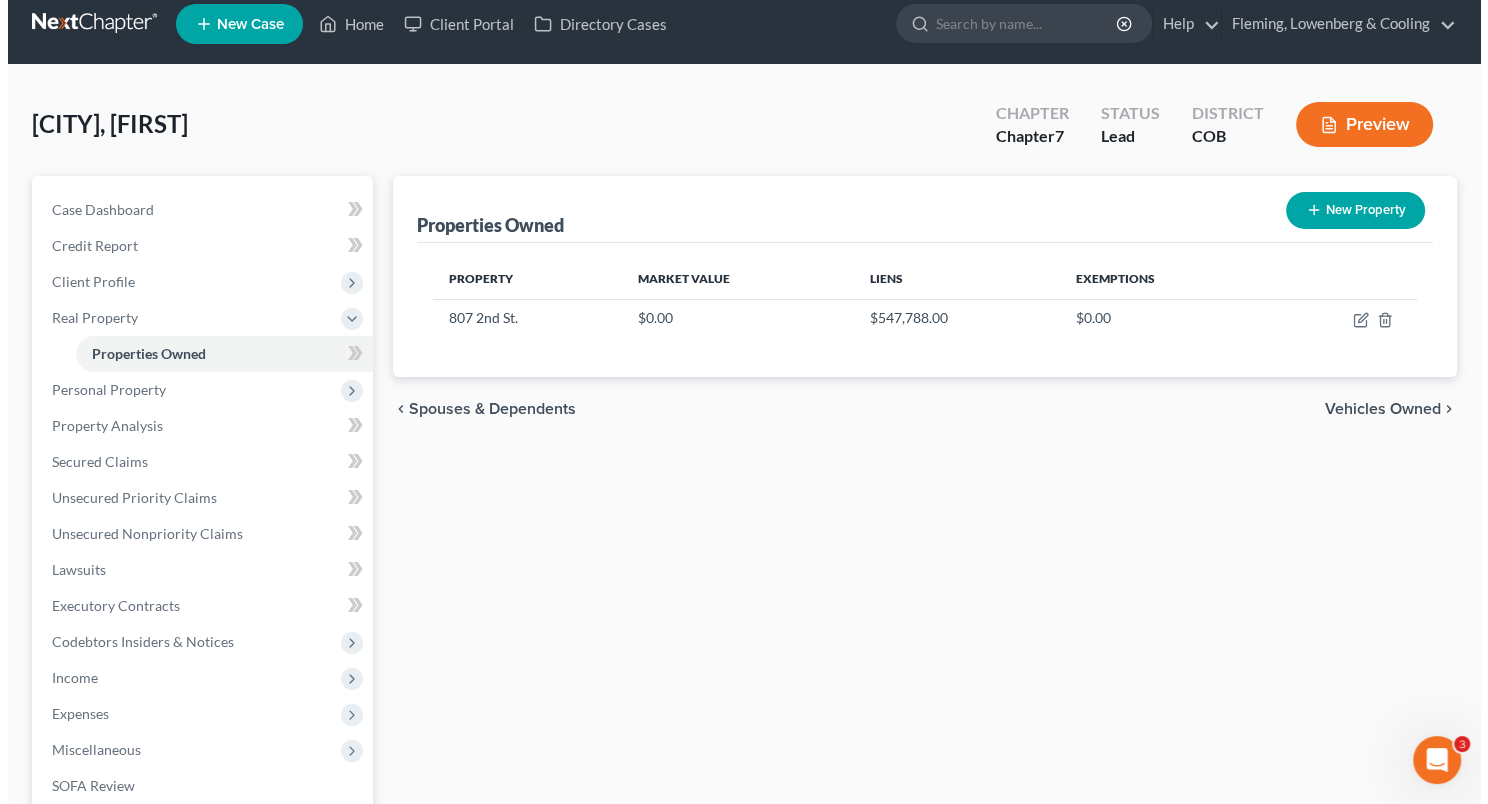 scroll, scrollTop: 0, scrollLeft: 0, axis: both 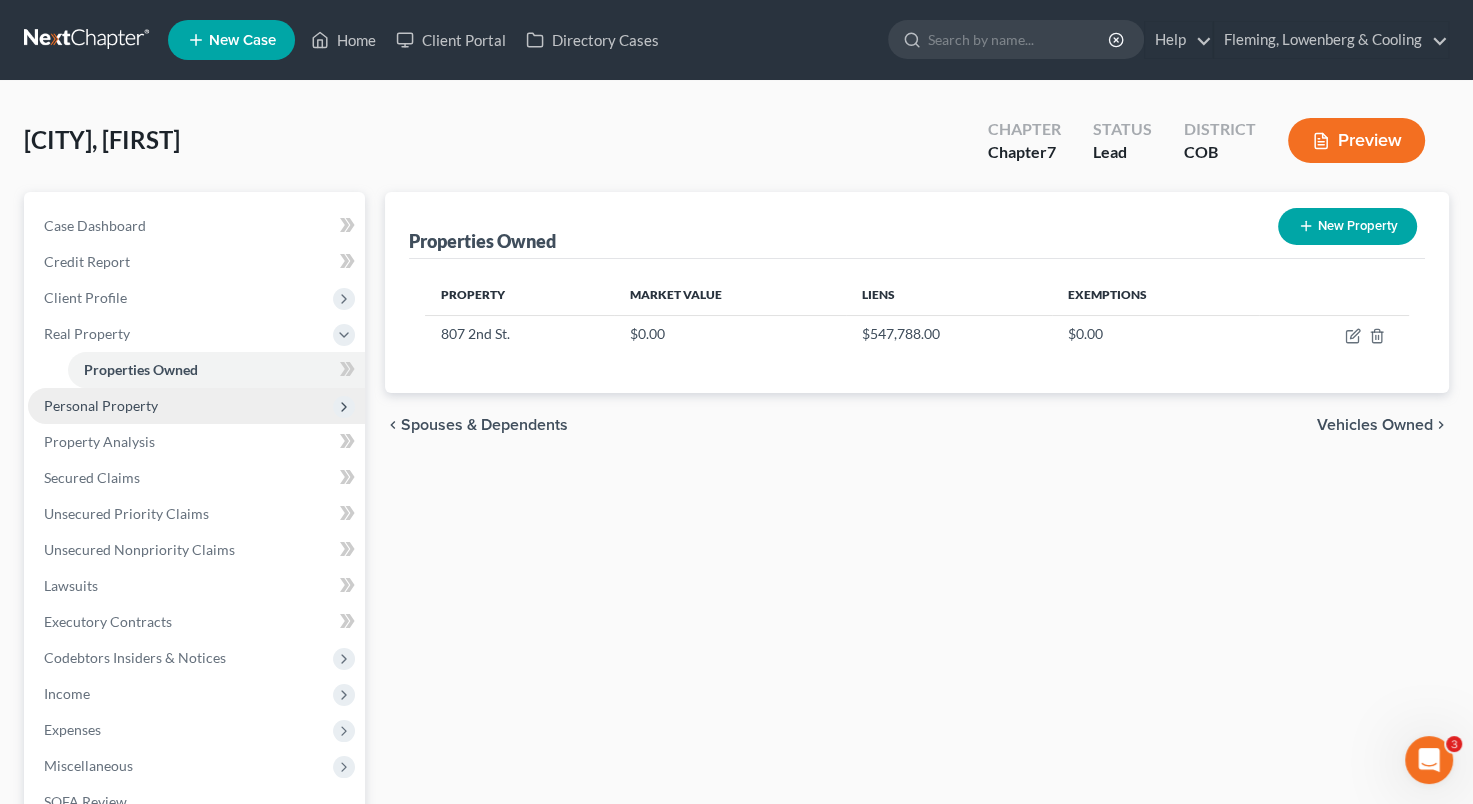 click on "Personal Property" at bounding box center [196, 406] 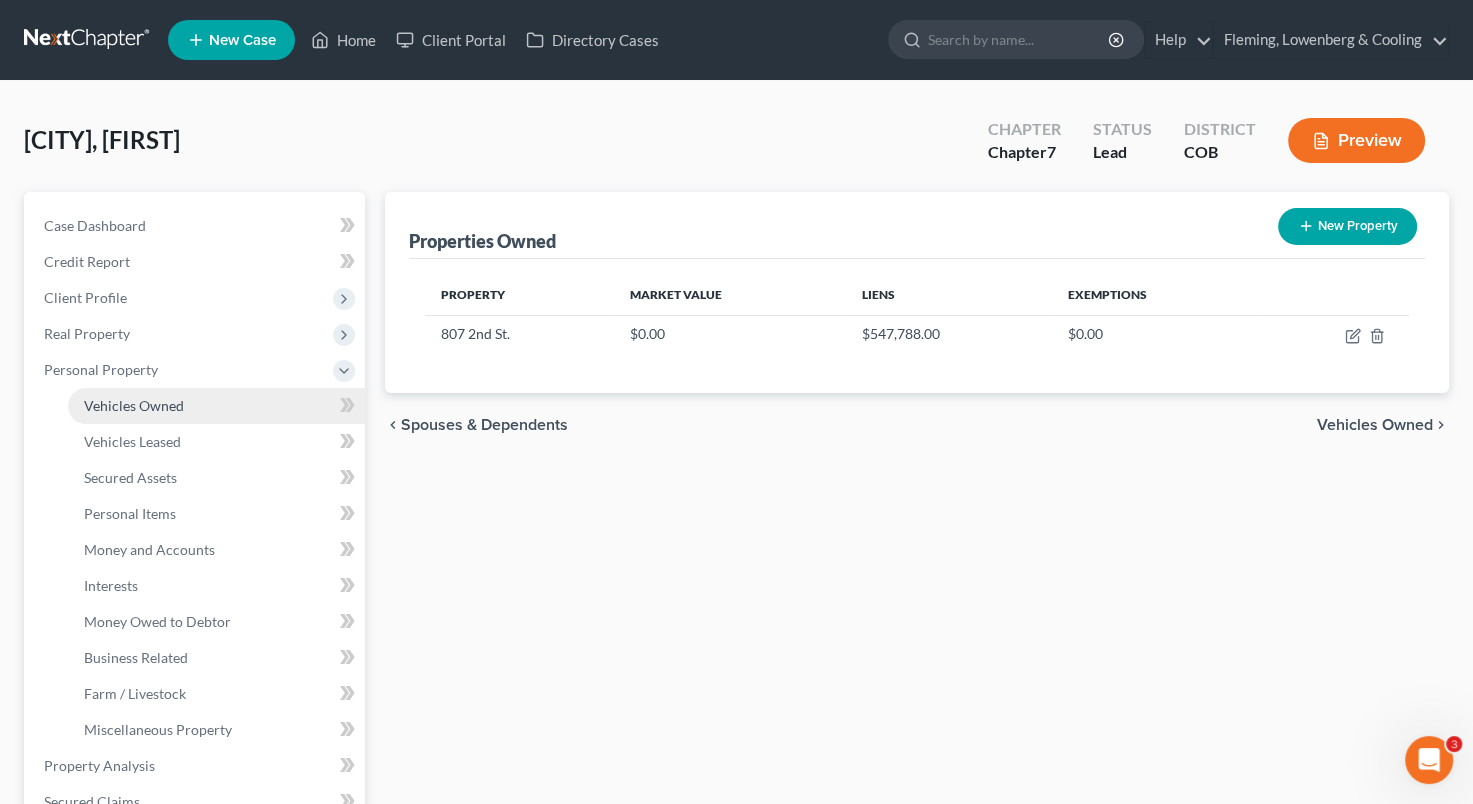 click on "Vehicles Owned" at bounding box center [134, 405] 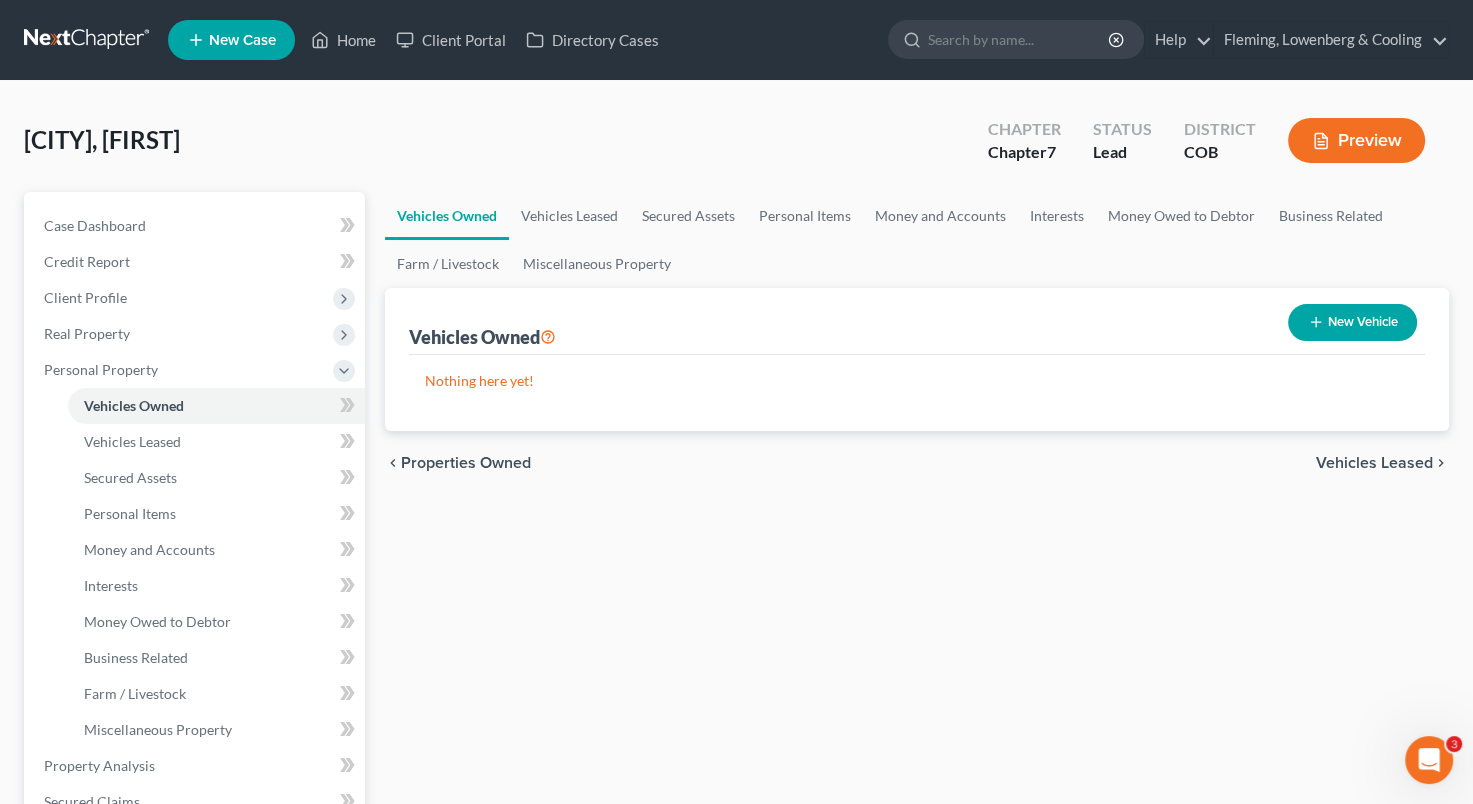 click on "New Vehicle" at bounding box center [1352, 322] 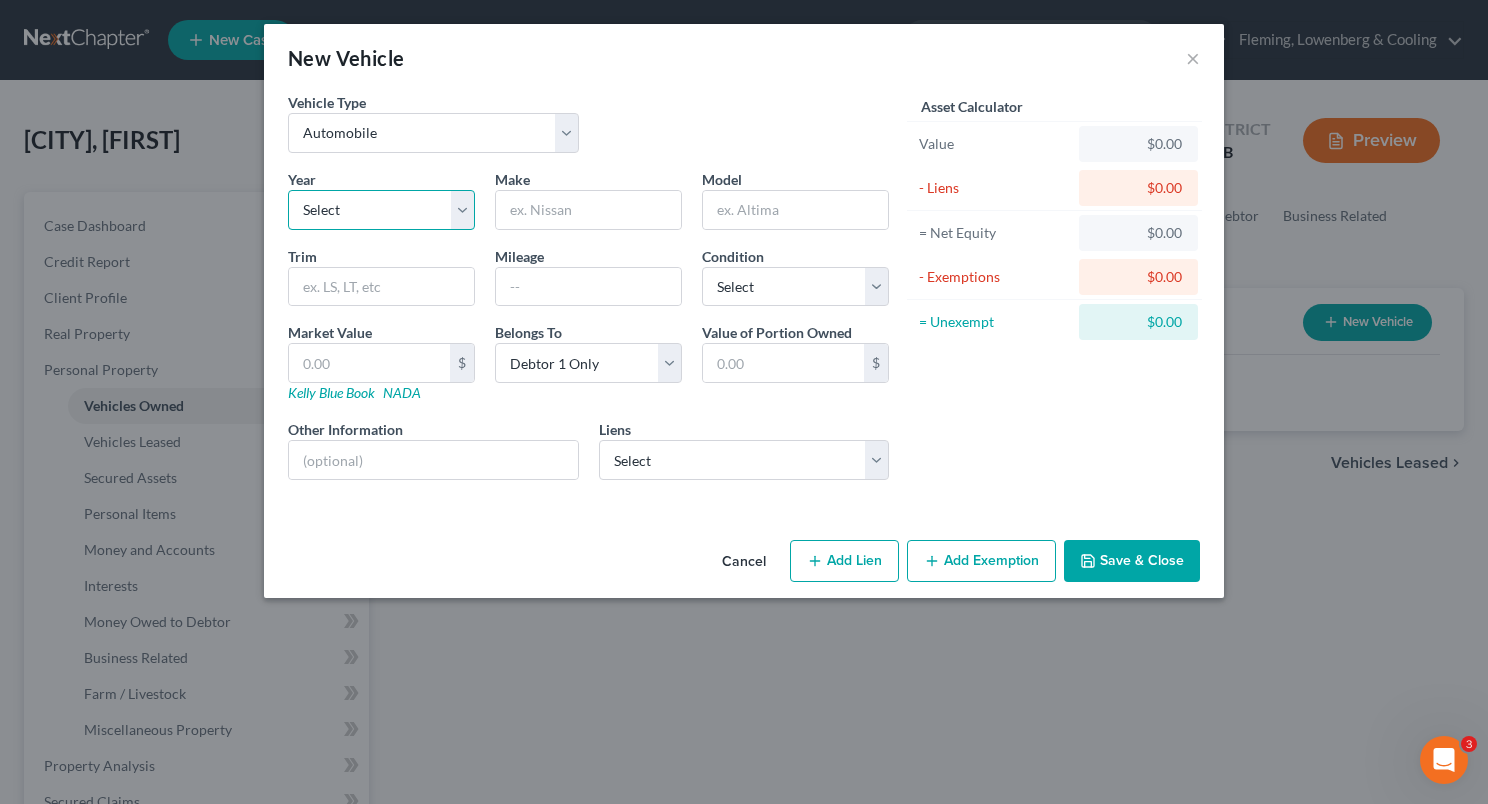 click on "Select 2026 2025 2024 2023 2022 2021 2020 2019 2018 2017 2016 2015 2014 2013 2012 2011 2010 2009 2008 2007 2006 2005 2004 2003 2002 2001 2000 1999 1998 1997 1996 1995 1994 1993 1992 1991 1990 1989 1988 1987 1986 1985 1984 1983 1982 1981 1980 1979 1978 1977 1976 1975 1974 1973 1972 1971 1970 1969 1968 1967 1966 1965 1964 1963 1962 1961 1960 1959 1958 1957 1956 1955 1954 1953 1952 1951 1950 1949 1948 1947 1946 1945 1944 1943 1942 1941 1940 1939 1938 1937 1936 1935 1934 1933 1932 1931 1930 1929 1928 1927 1926 1925 1924 1923 1922 1921 1920 1919 1918 1917 1916 1915 1914 1913 1912 1911 1910 1909 1908 1907 1906 1905 1904 1903 1902 1901" at bounding box center [381, 210] 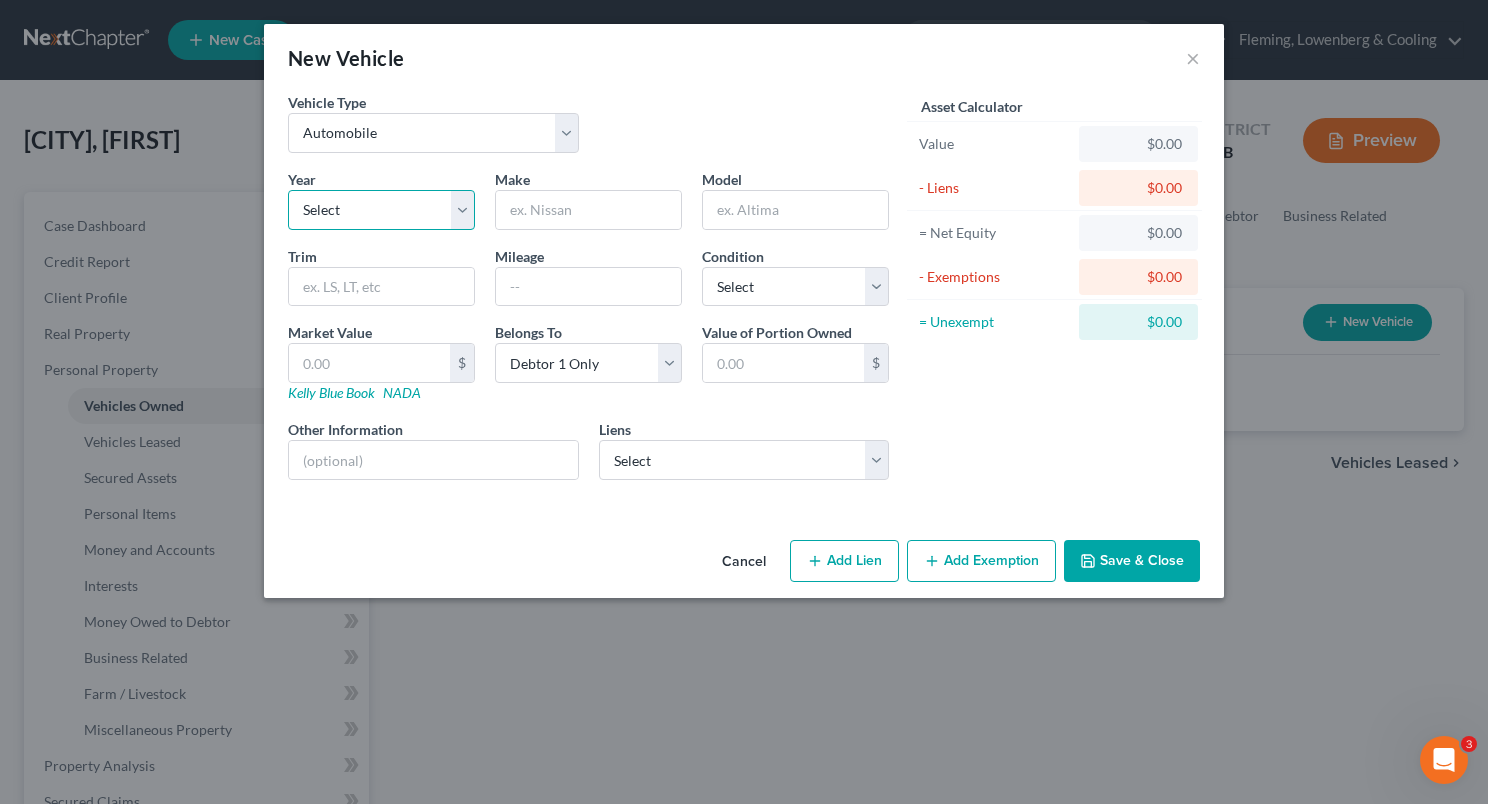 select on "5" 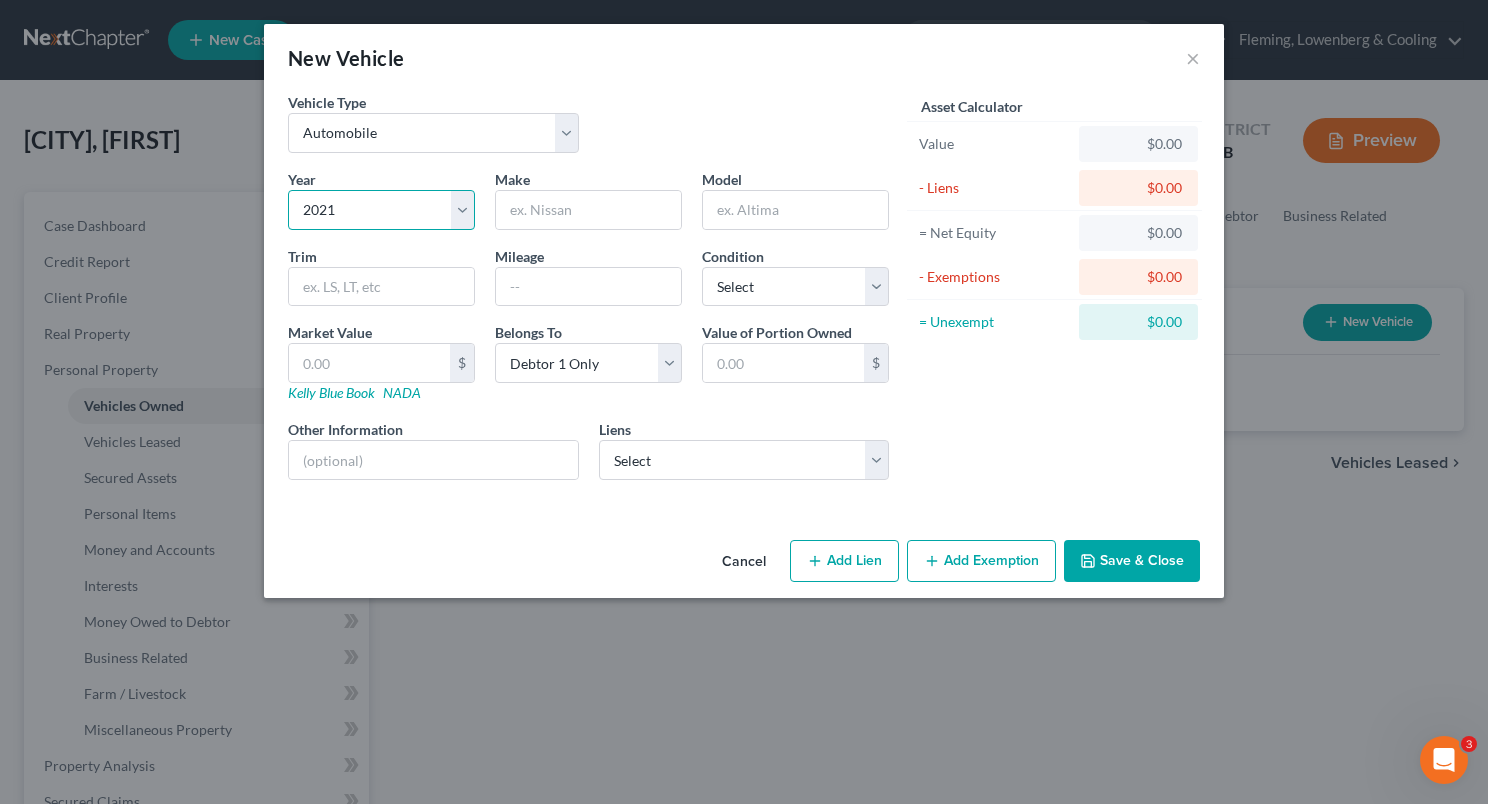 click on "Select 2026 2025 2024 2023 2022 2021 2020 2019 2018 2017 2016 2015 2014 2013 2012 2011 2010 2009 2008 2007 2006 2005 2004 2003 2002 2001 2000 1999 1998 1997 1996 1995 1994 1993 1992 1991 1990 1989 1988 1987 1986 1985 1984 1983 1982 1981 1980 1979 1978 1977 1976 1975 1974 1973 1972 1971 1970 1969 1968 1967 1966 1965 1964 1963 1962 1961 1960 1959 1958 1957 1956 1955 1954 1953 1952 1951 1950 1949 1948 1947 1946 1945 1944 1943 1942 1941 1940 1939 1938 1937 1936 1935 1934 1933 1932 1931 1930 1929 1928 1927 1926 1925 1924 1923 1922 1921 1920 1919 1918 1917 1916 1915 1914 1913 1912 1911 1910 1909 1908 1907 1906 1905 1904 1903 1902 1901" at bounding box center [381, 210] 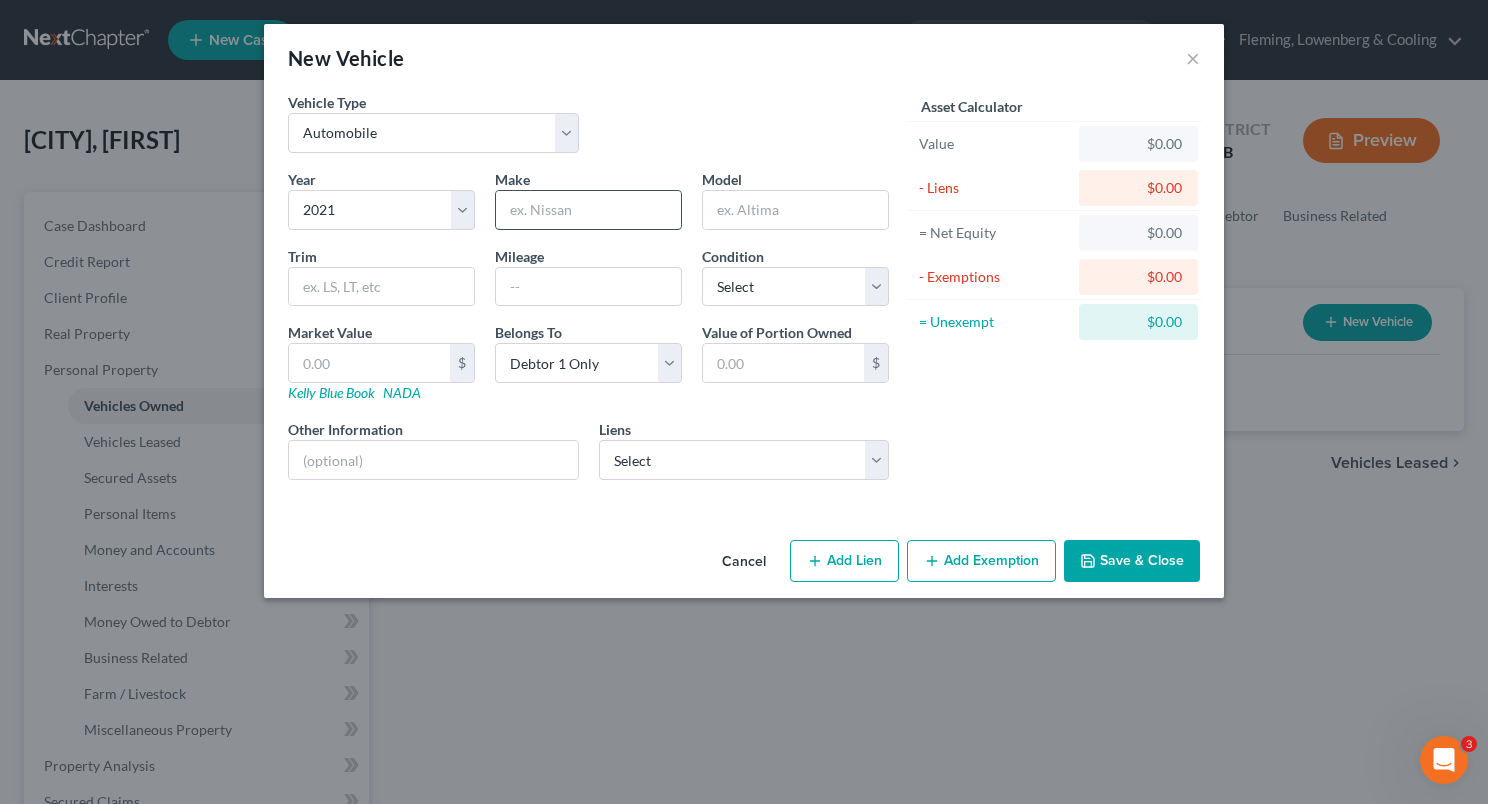 click at bounding box center (588, 210) 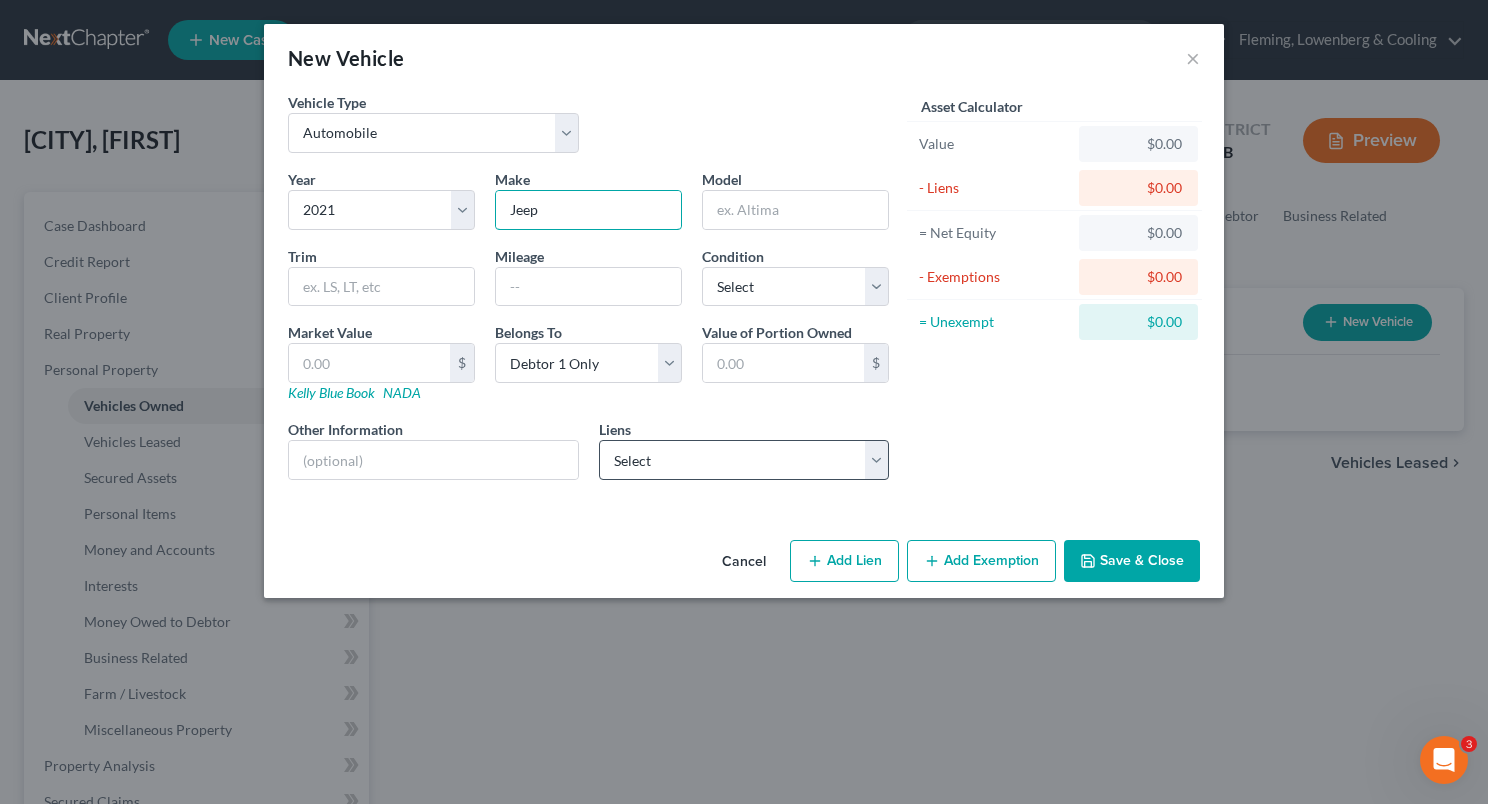 type on "Jeep" 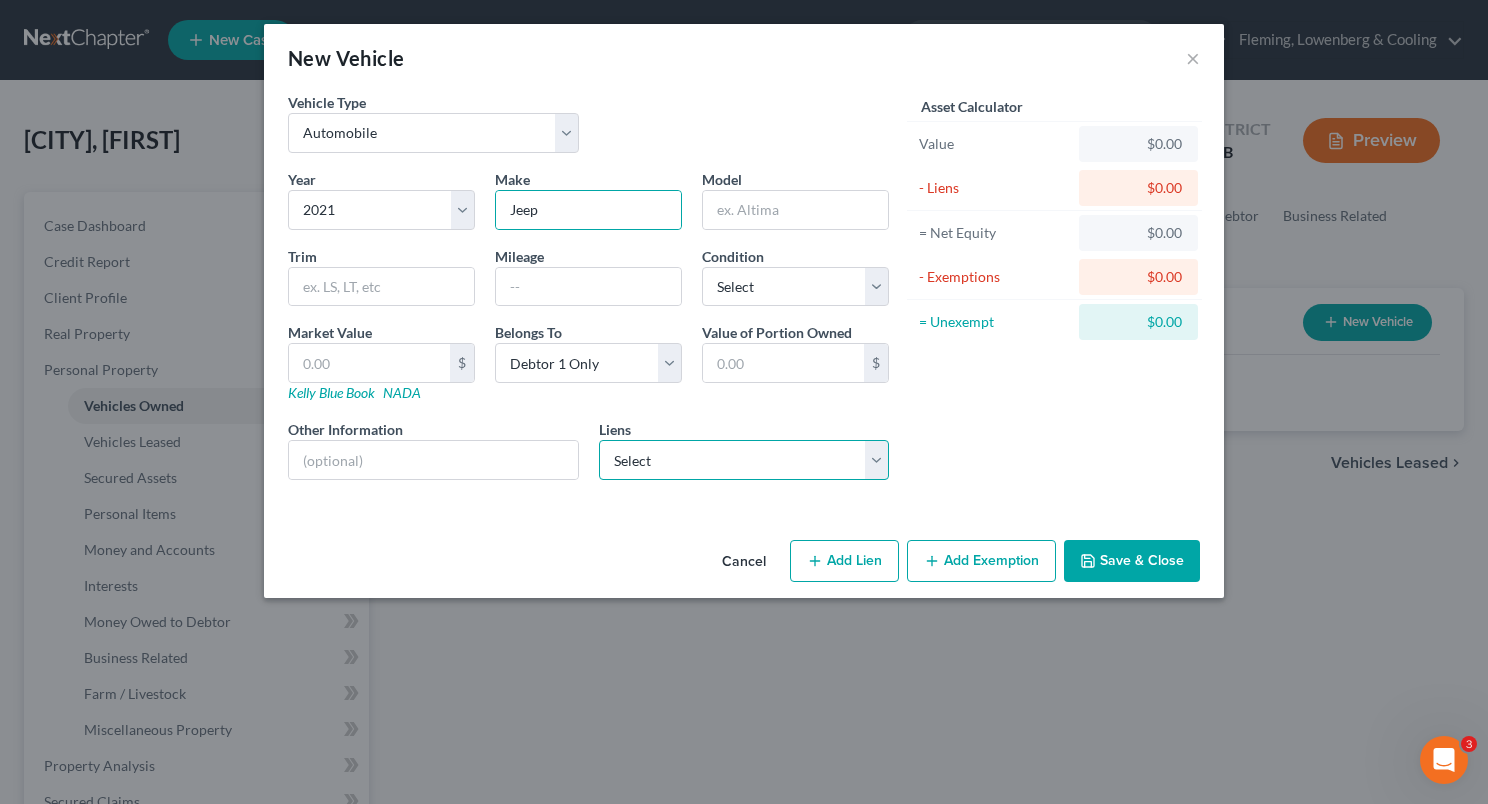 click on "Select Bank Of America, N.A. - $12,601.00" at bounding box center [744, 460] 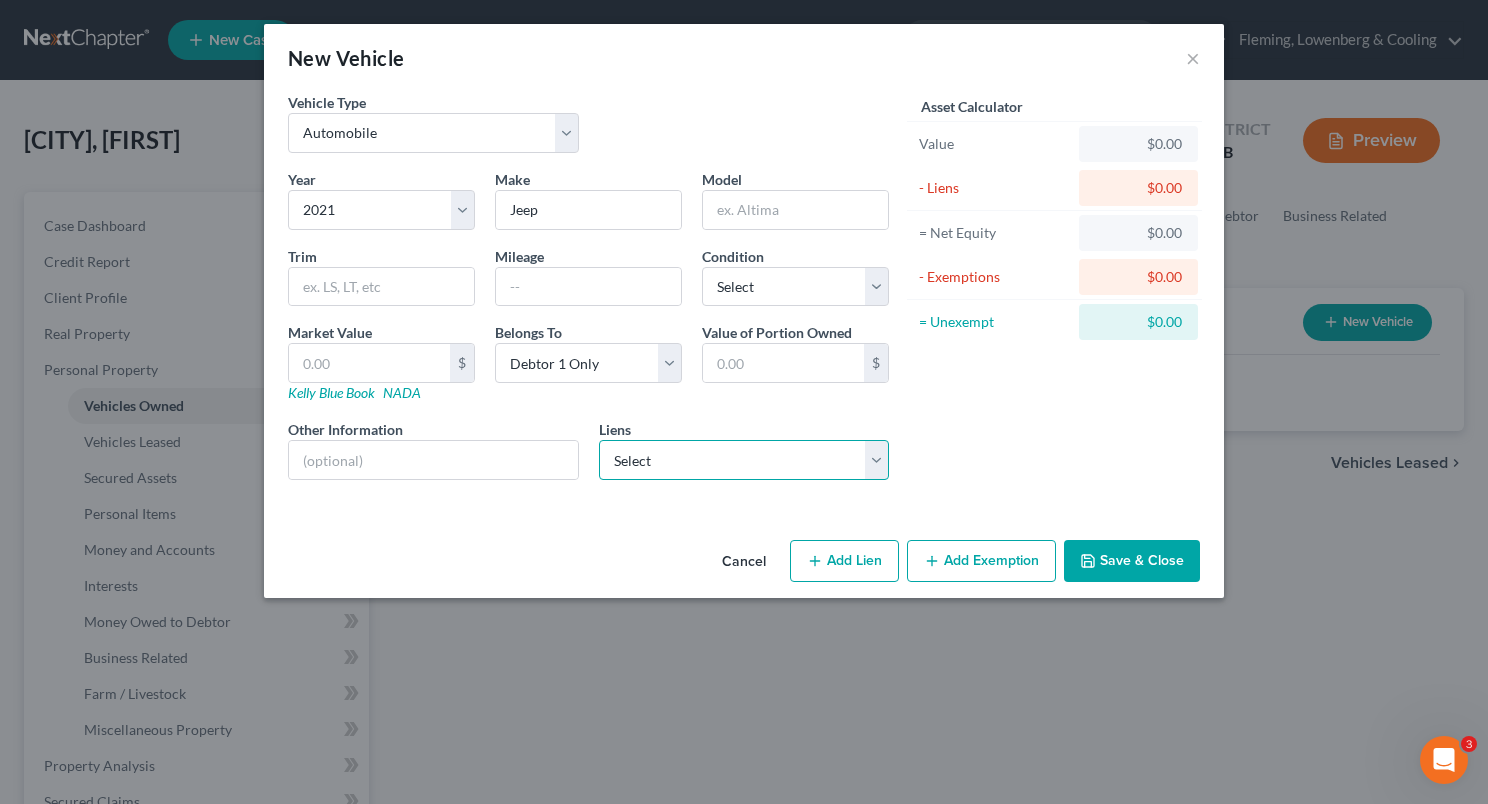 select on "9" 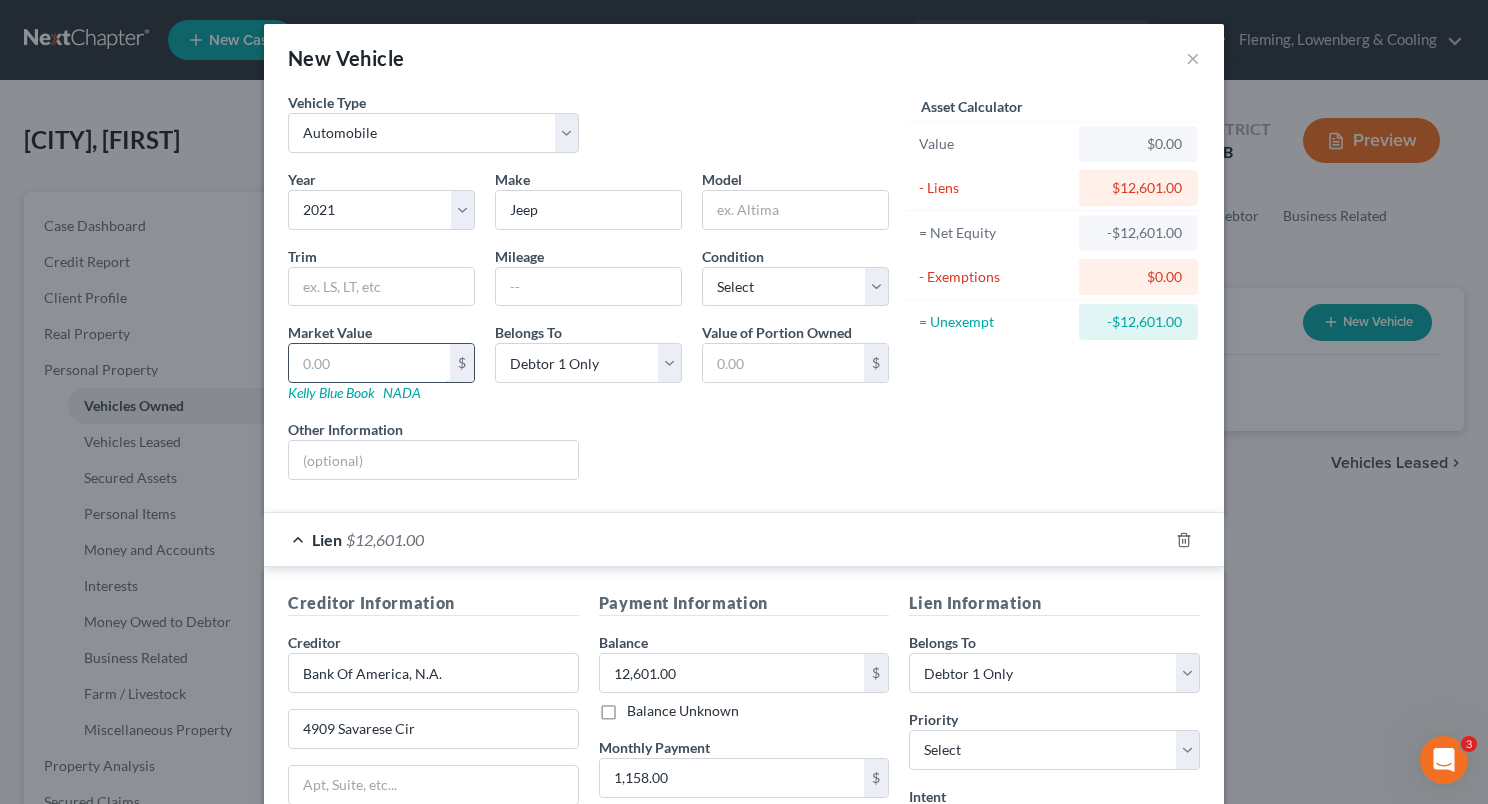 click at bounding box center (369, 363) 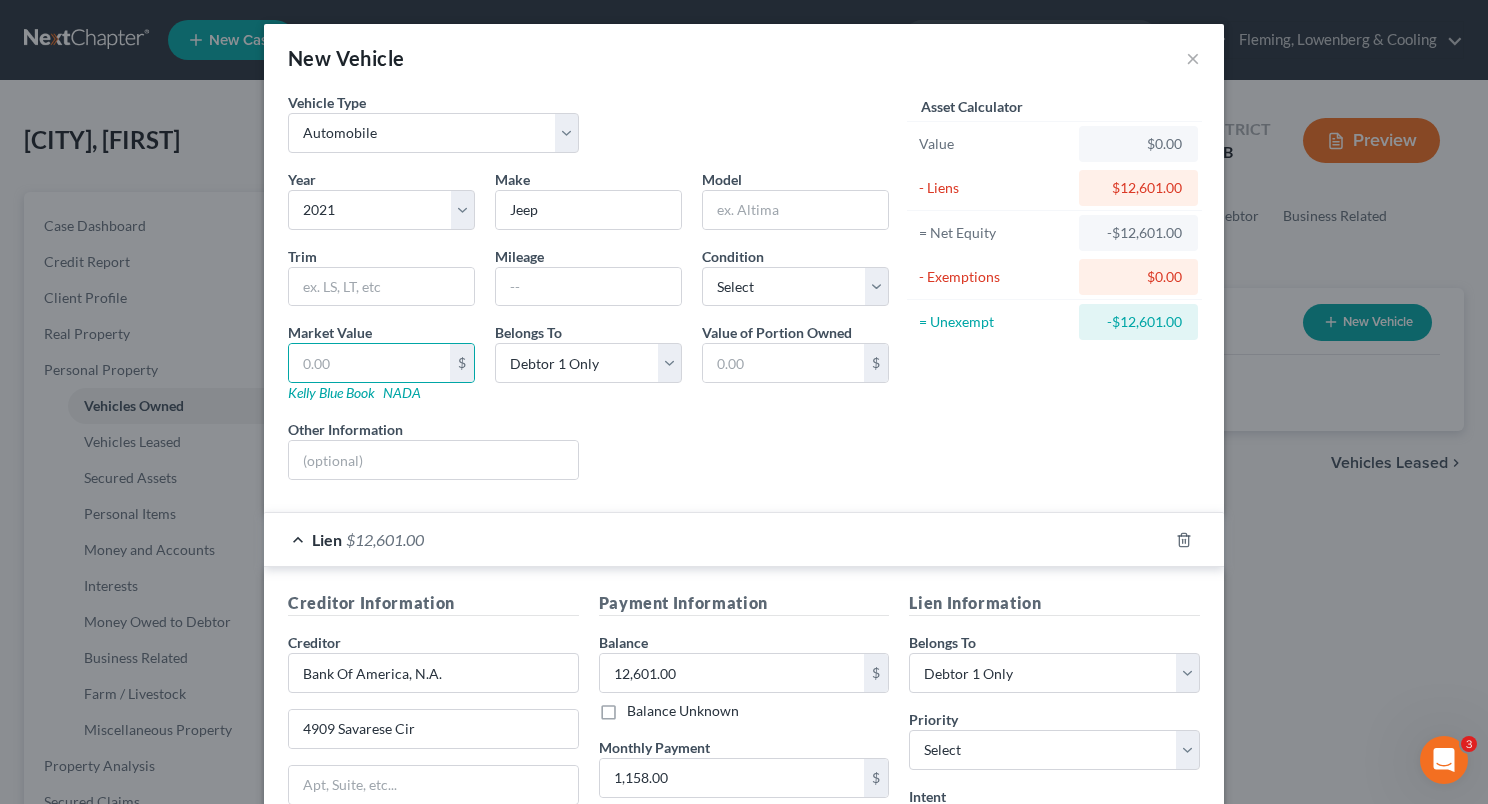 click on "Liens
Select" at bounding box center [744, 449] 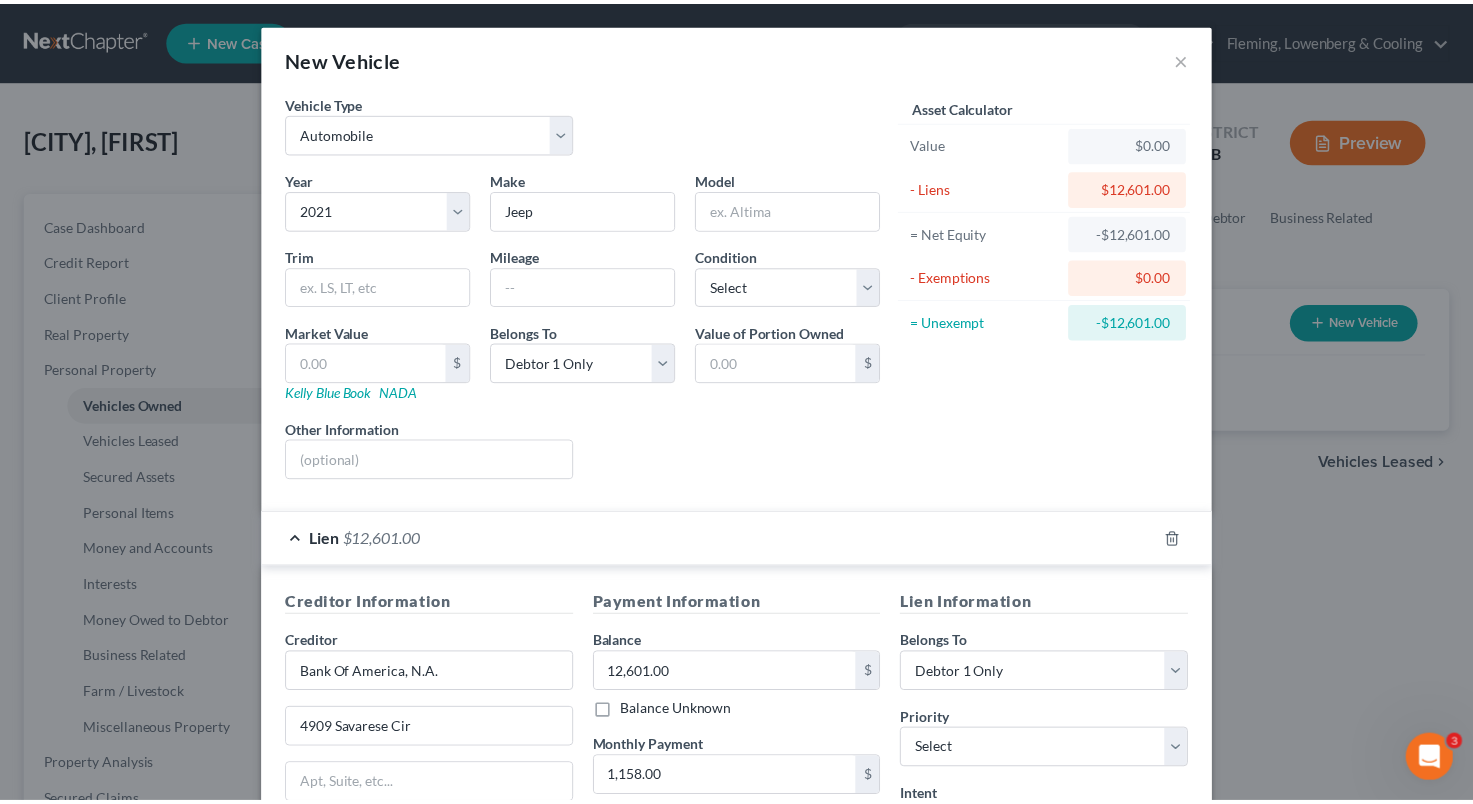 scroll, scrollTop: 285, scrollLeft: 0, axis: vertical 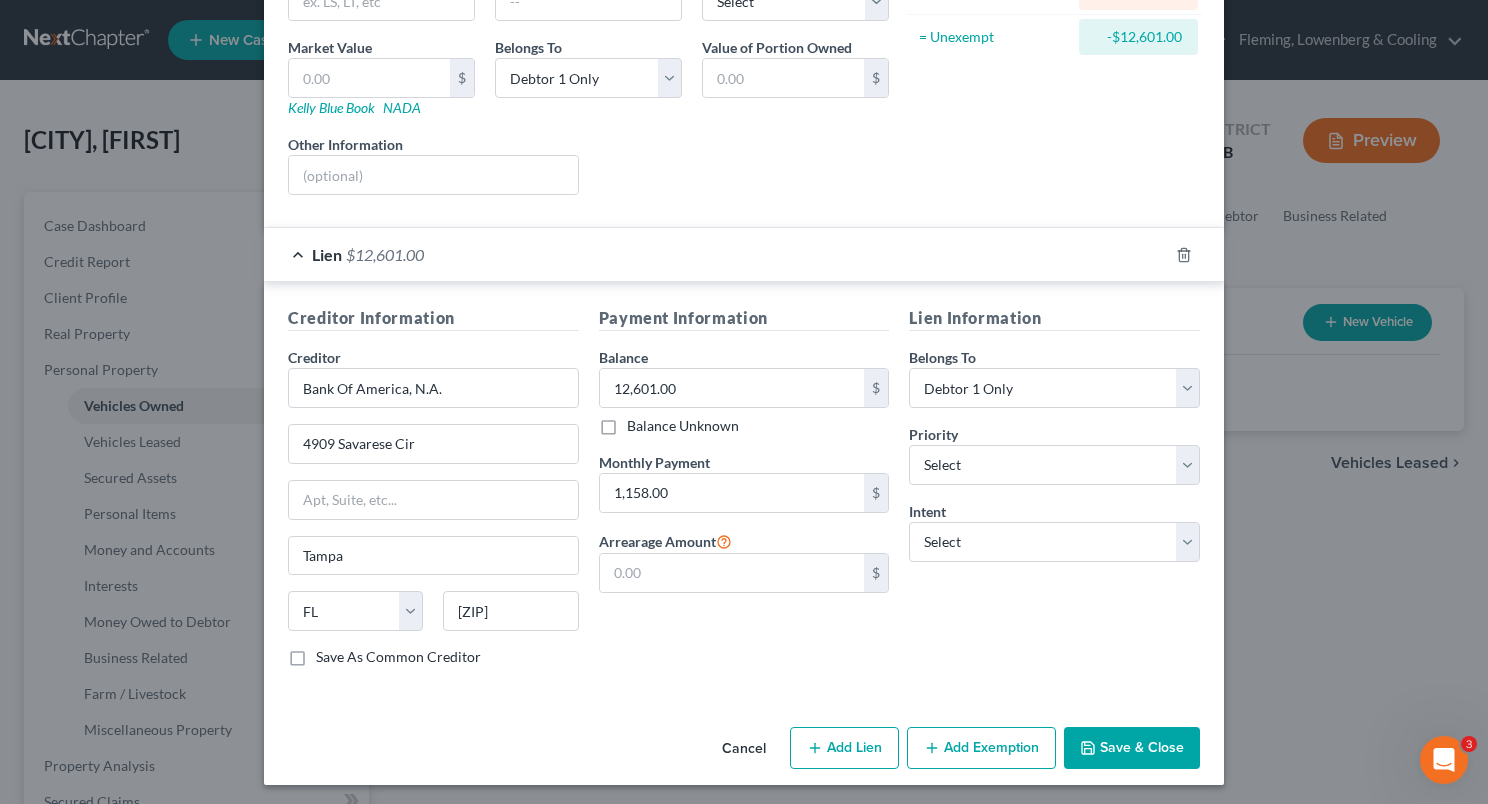 click on "Save & Close" at bounding box center [1132, 748] 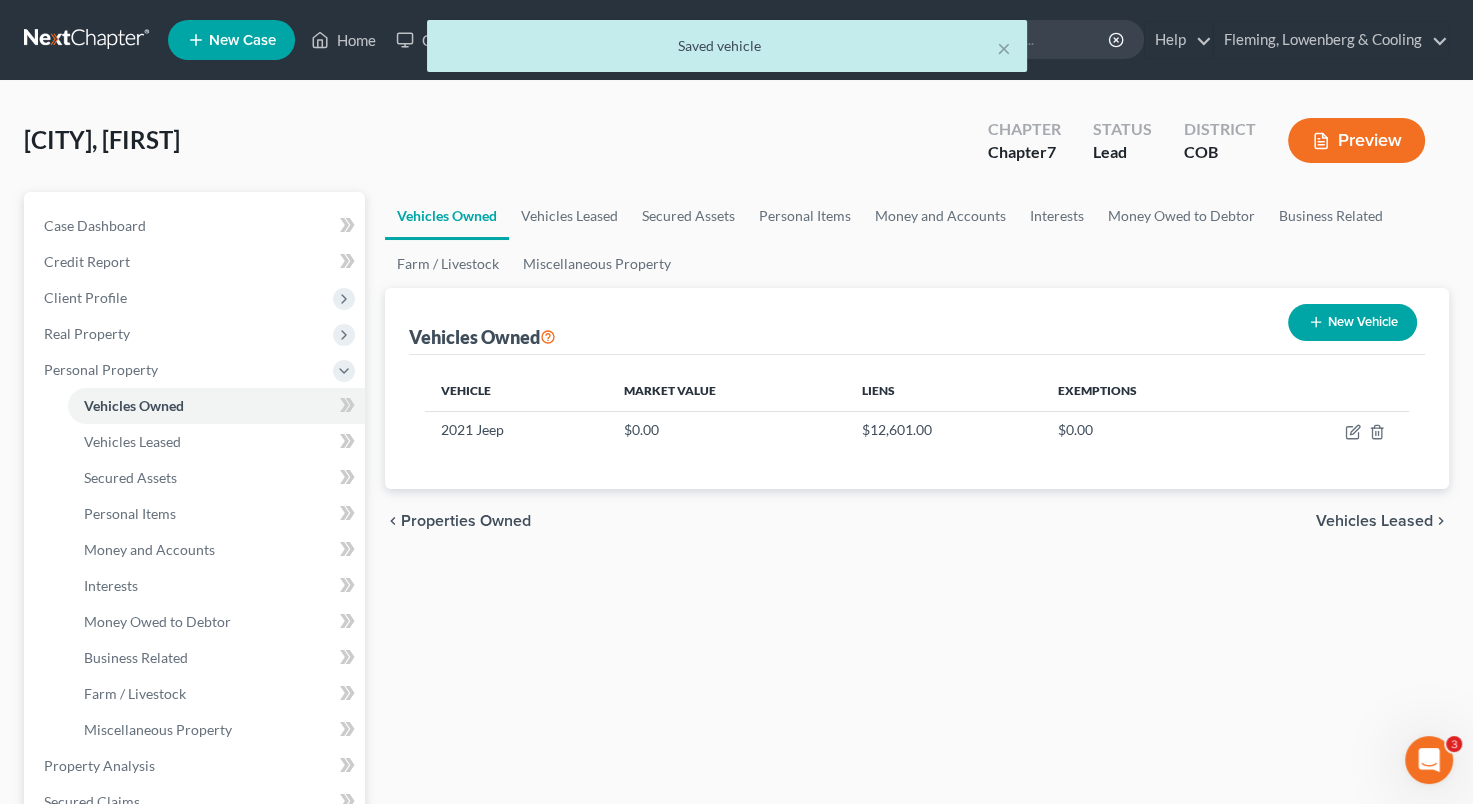 click on "New Vehicle" at bounding box center [1352, 322] 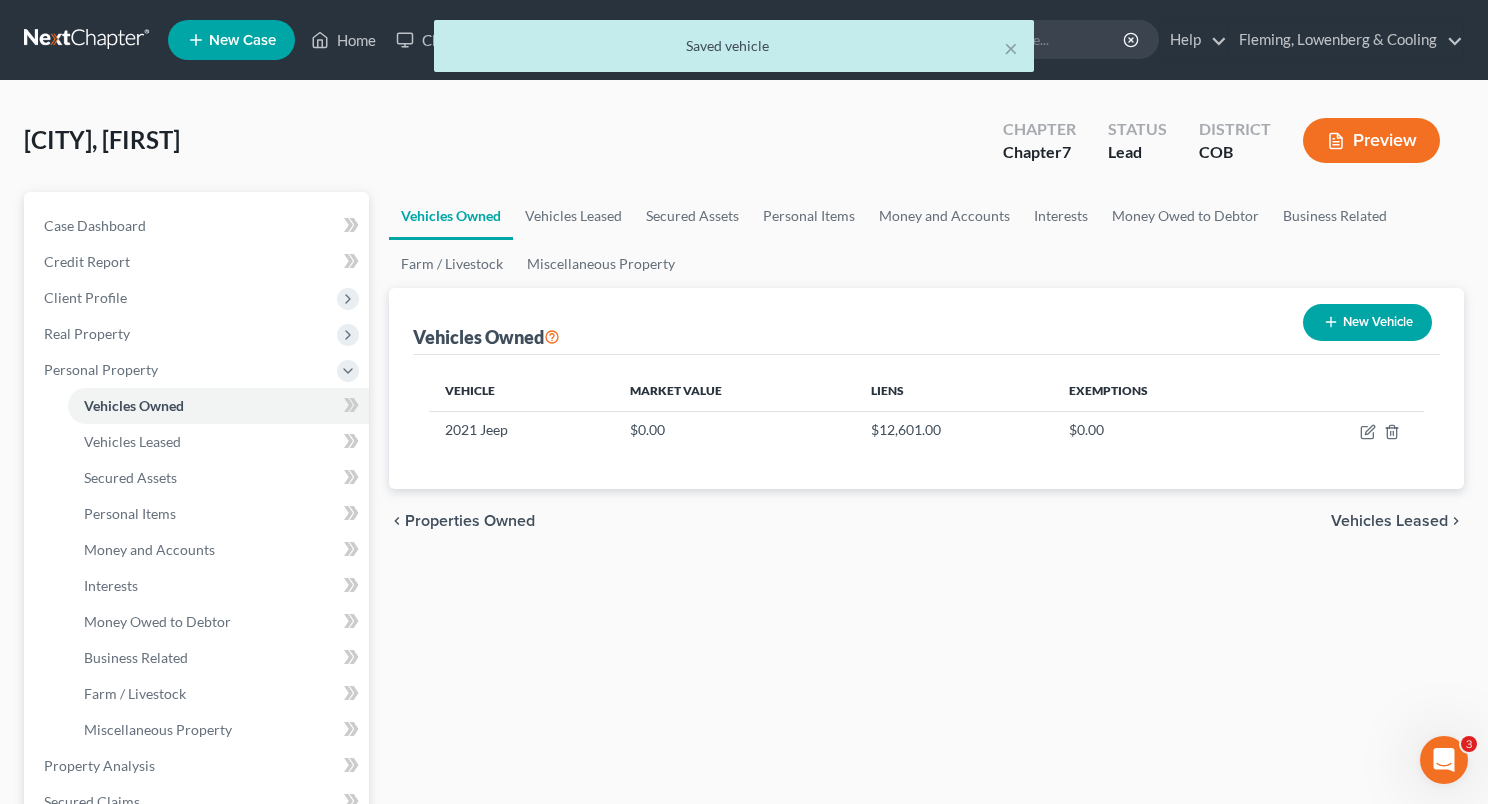 select on "0" 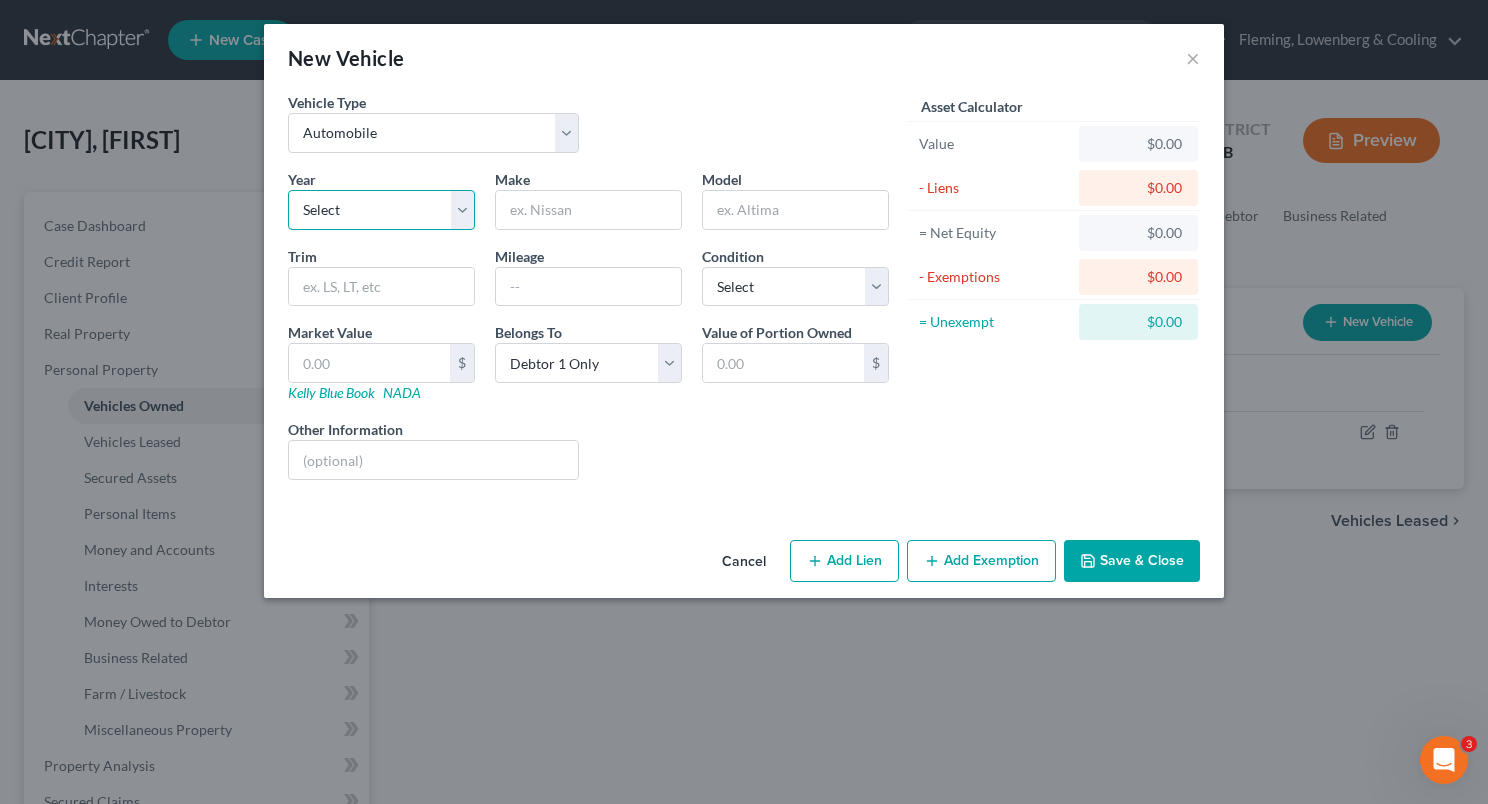click on "Select 2026 2025 2024 2023 2022 2021 2020 2019 2018 2017 2016 2015 2014 2013 2012 2011 2010 2009 2008 2007 2006 2005 2004 2003 2002 2001 2000 1999 1998 1997 1996 1995 1994 1993 1992 1991 1990 1989 1988 1987 1986 1985 1984 1983 1982 1981 1980 1979 1978 1977 1976 1975 1974 1973 1972 1971 1970 1969 1968 1967 1966 1965 1964 1963 1962 1961 1960 1959 1958 1957 1956 1955 1954 1953 1952 1951 1950 1949 1948 1947 1946 1945 1944 1943 1942 1941 1940 1939 1938 1937 1936 1935 1934 1933 1932 1931 1930 1929 1928 1927 1926 1925 1924 1923 1922 1921 1920 1919 1918 1917 1916 1915 1914 1913 1912 1911 1910 1909 1908 1907 1906 1905 1904 1903 1902 1901" at bounding box center [381, 210] 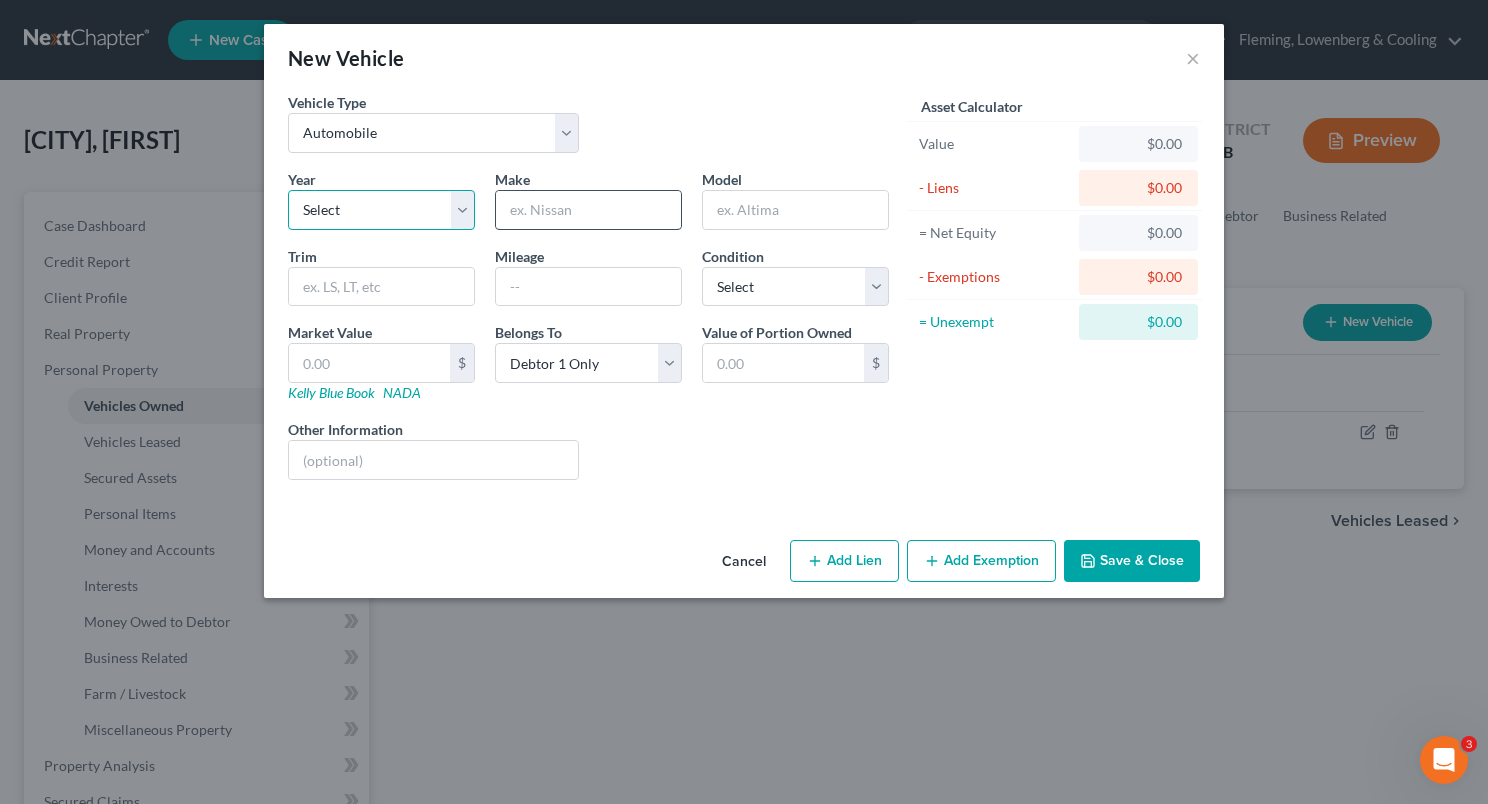 select on "21" 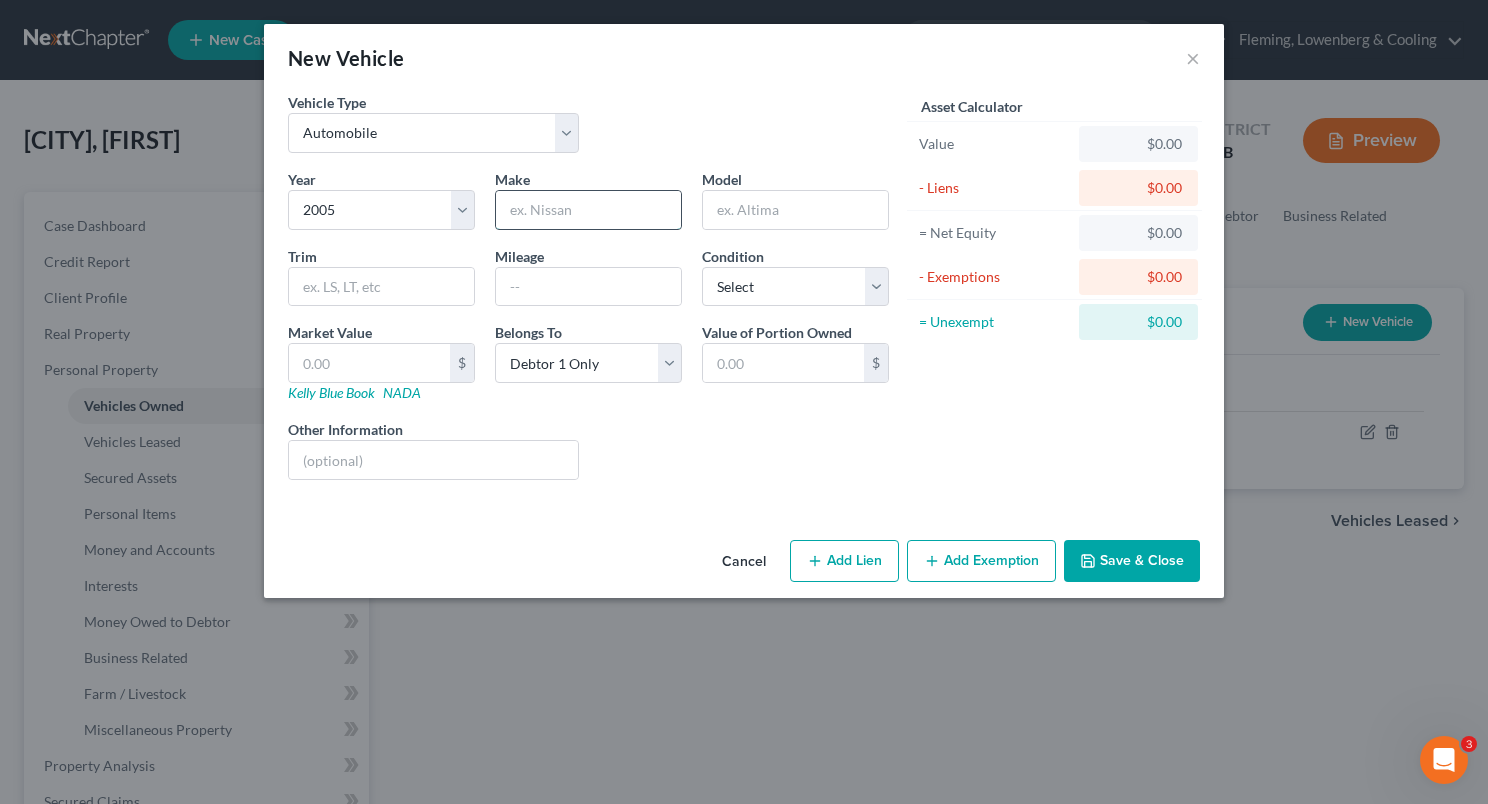 click at bounding box center [588, 210] 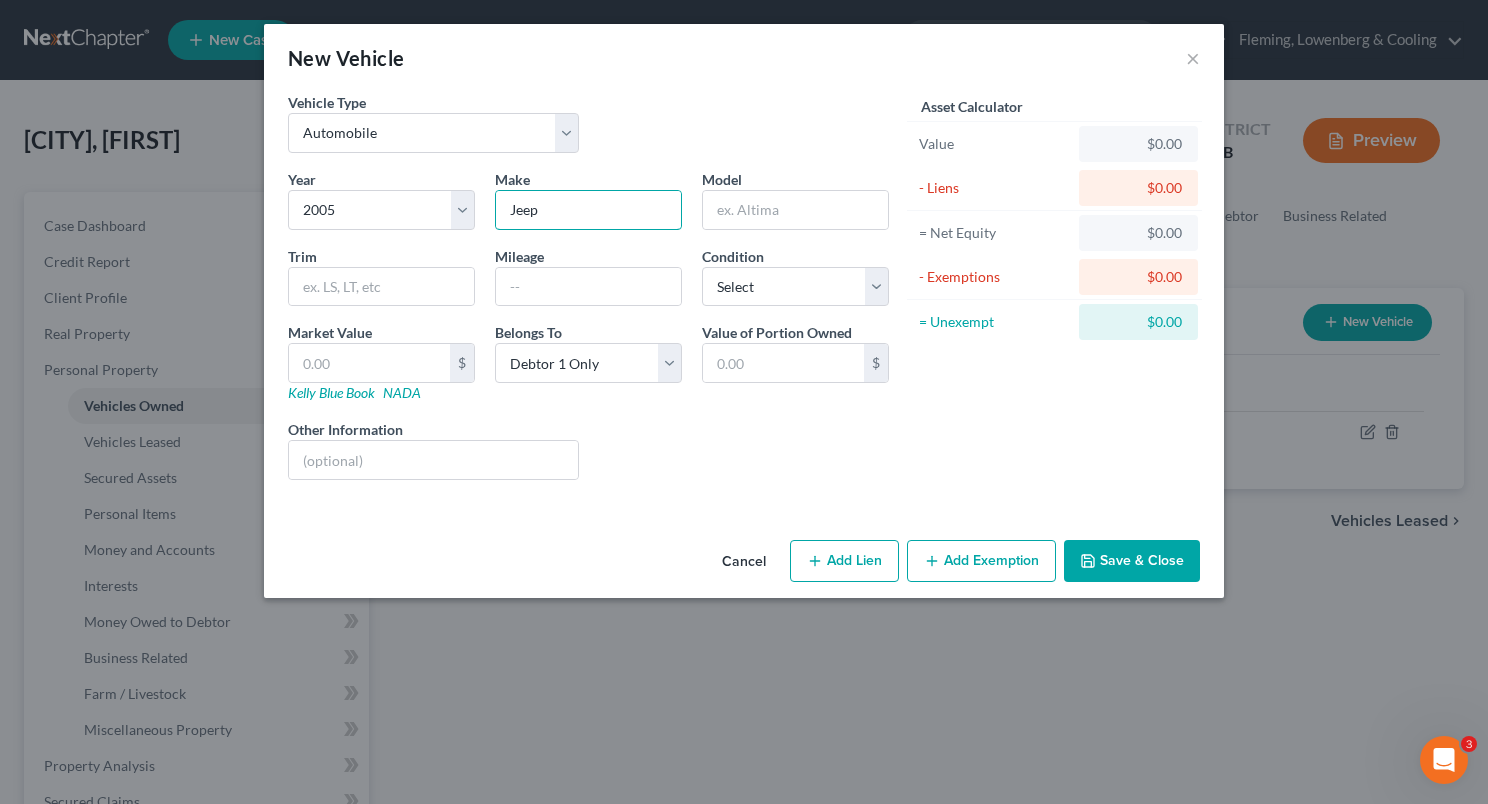 type on "Jeep" 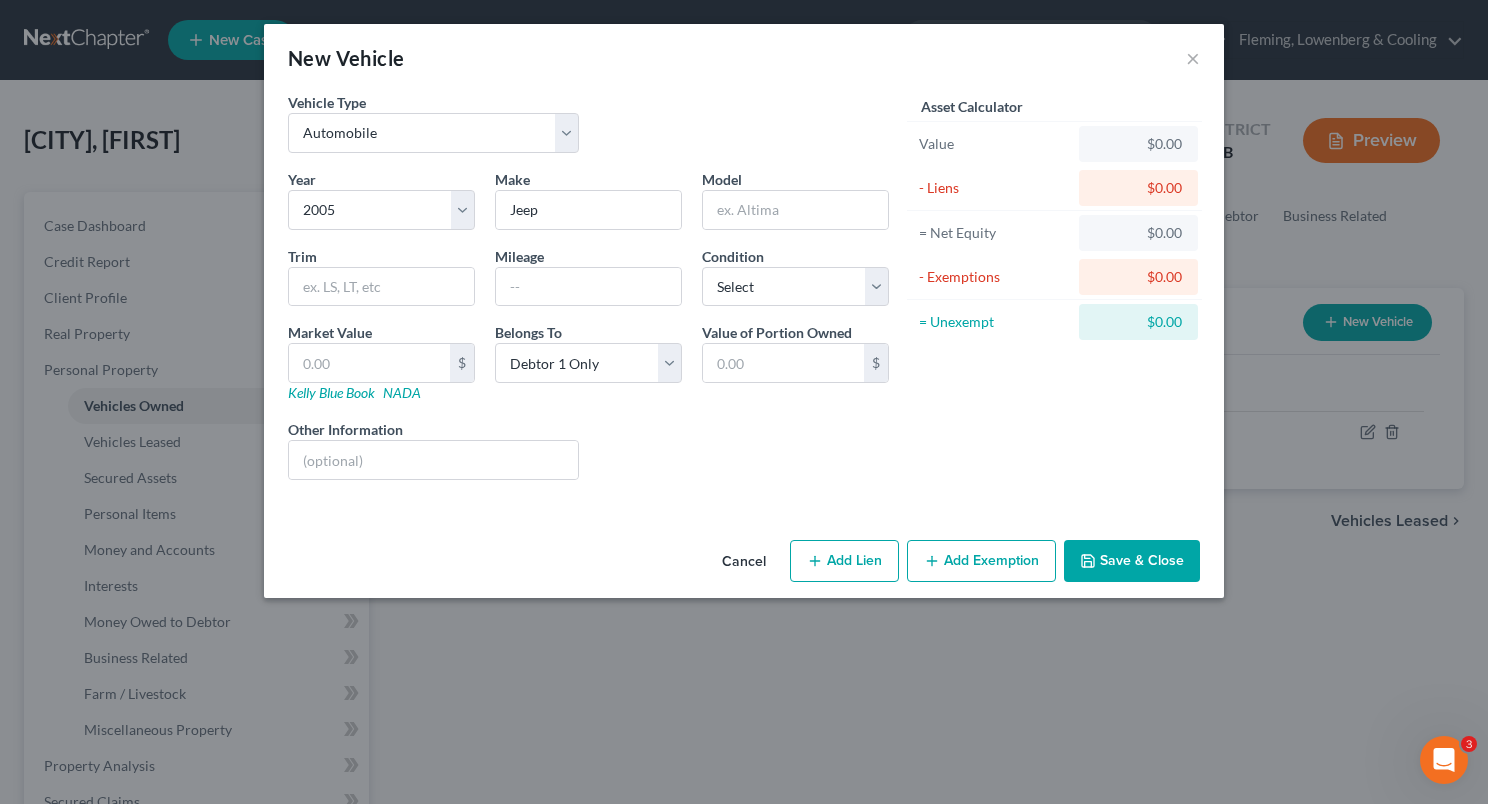 click on "Save & Close" at bounding box center [1132, 561] 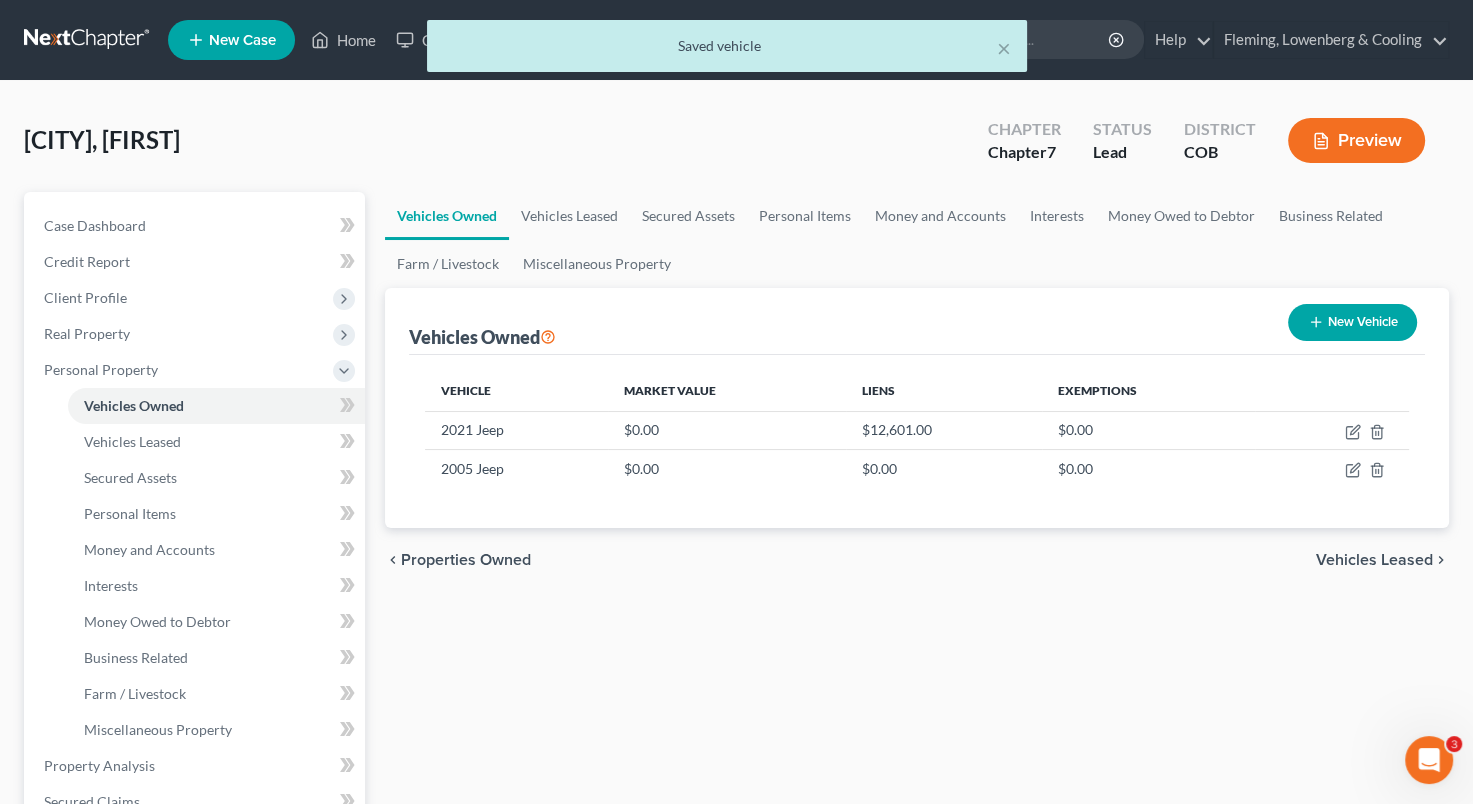 click on "New Vehicle" at bounding box center (1352, 322) 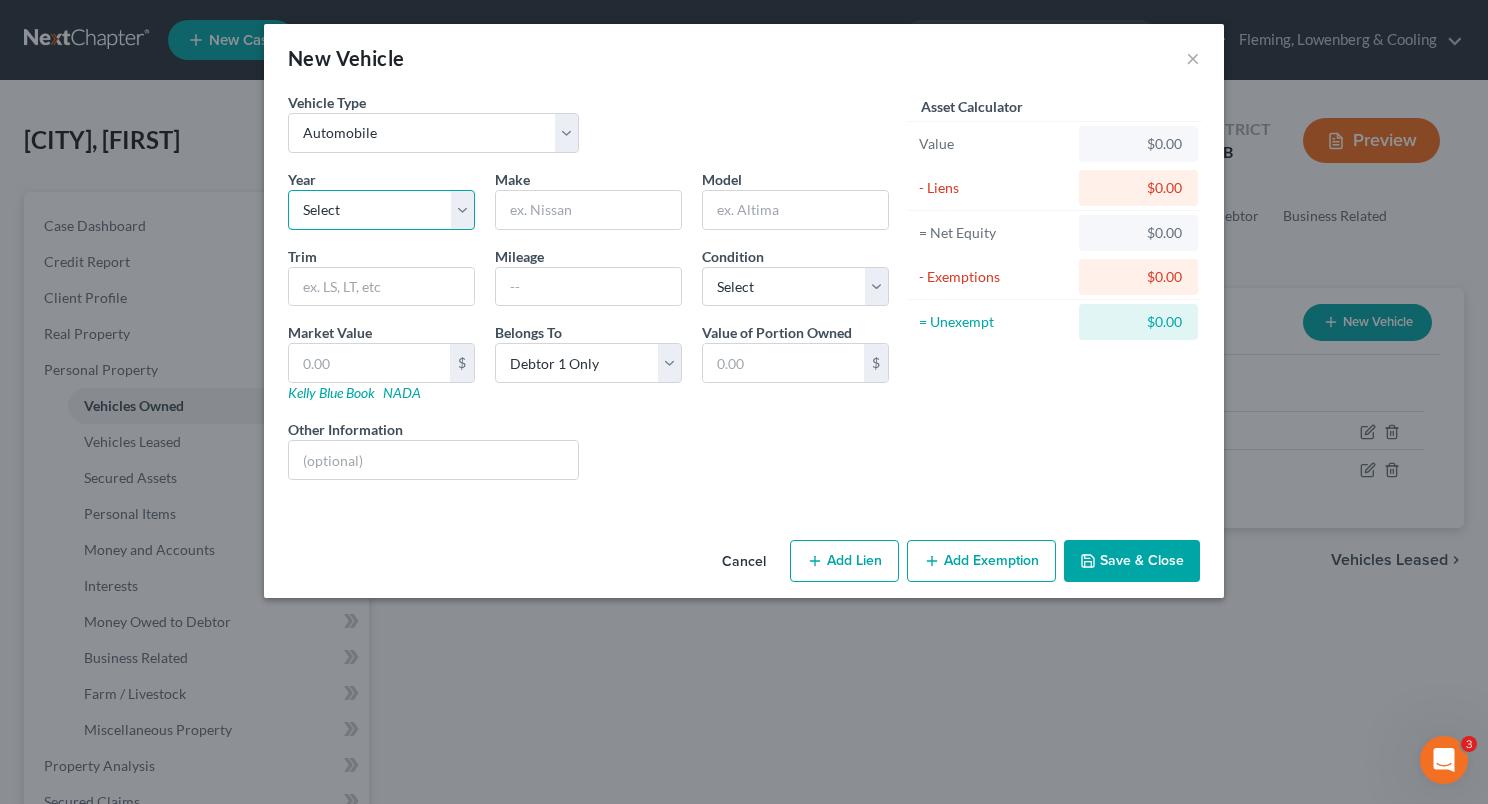 click on "Select 2026 2025 2024 2023 2022 2021 2020 2019 2018 2017 2016 2015 2014 2013 2012 2011 2010 2009 2008 2007 2006 2005 2004 2003 2002 2001 2000 1999 1998 1997 1996 1995 1994 1993 1992 1991 1990 1989 1988 1987 1986 1985 1984 1983 1982 1981 1980 1979 1978 1977 1976 1975 1974 1973 1972 1971 1970 1969 1968 1967 1966 1965 1964 1963 1962 1961 1960 1959 1958 1957 1956 1955 1954 1953 1952 1951 1950 1949 1948 1947 1946 1945 1944 1943 1942 1941 1940 1939 1938 1937 1936 1935 1934 1933 1932 1931 1930 1929 1928 1927 1926 1925 1924 1923 1922 1921 1920 1919 1918 1917 1916 1915 1914 1913 1912 1911 1910 1909 1908 1907 1906 1905 1904 1903 1902 1901" at bounding box center (381, 210) 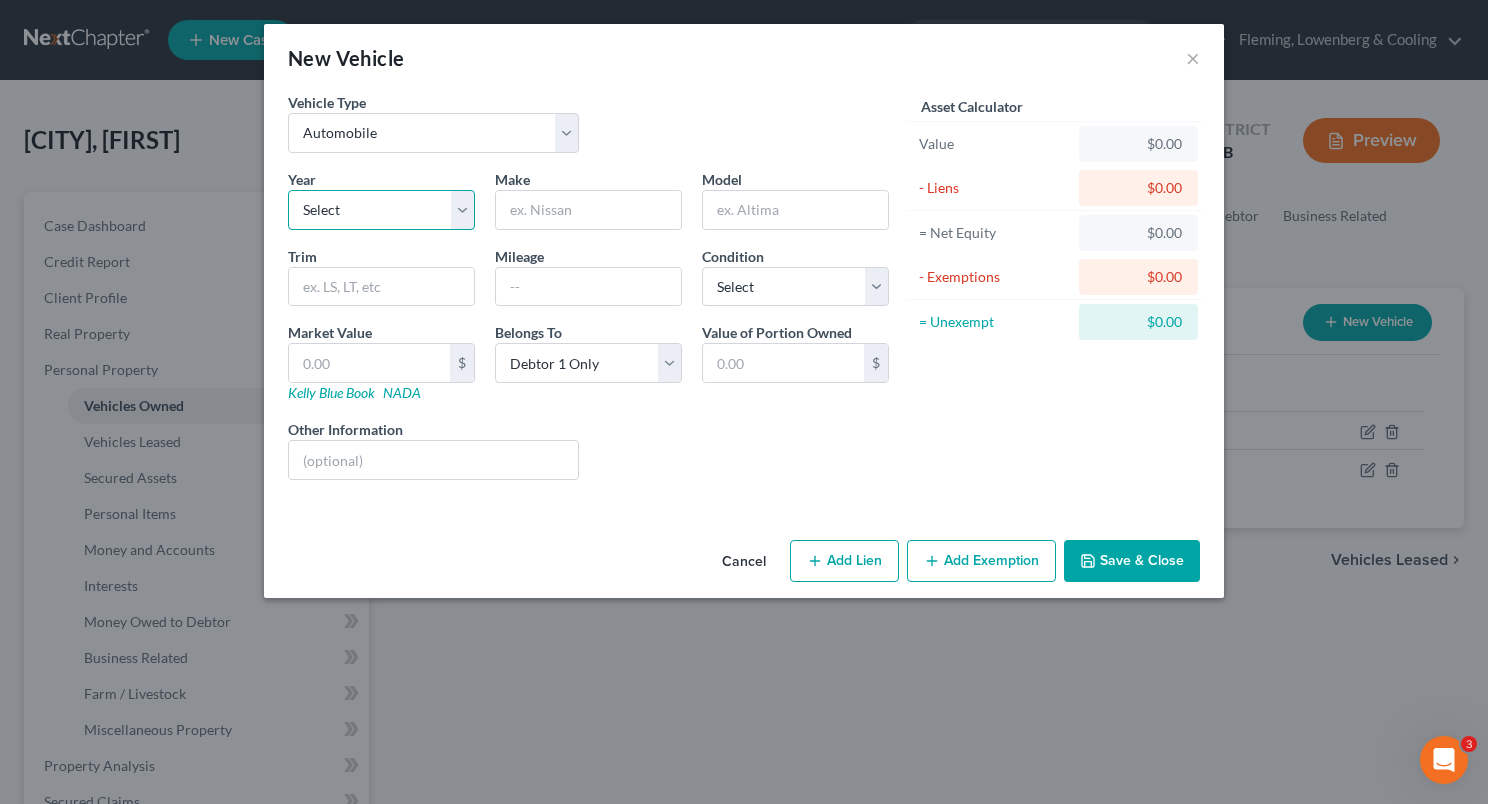 select on "4" 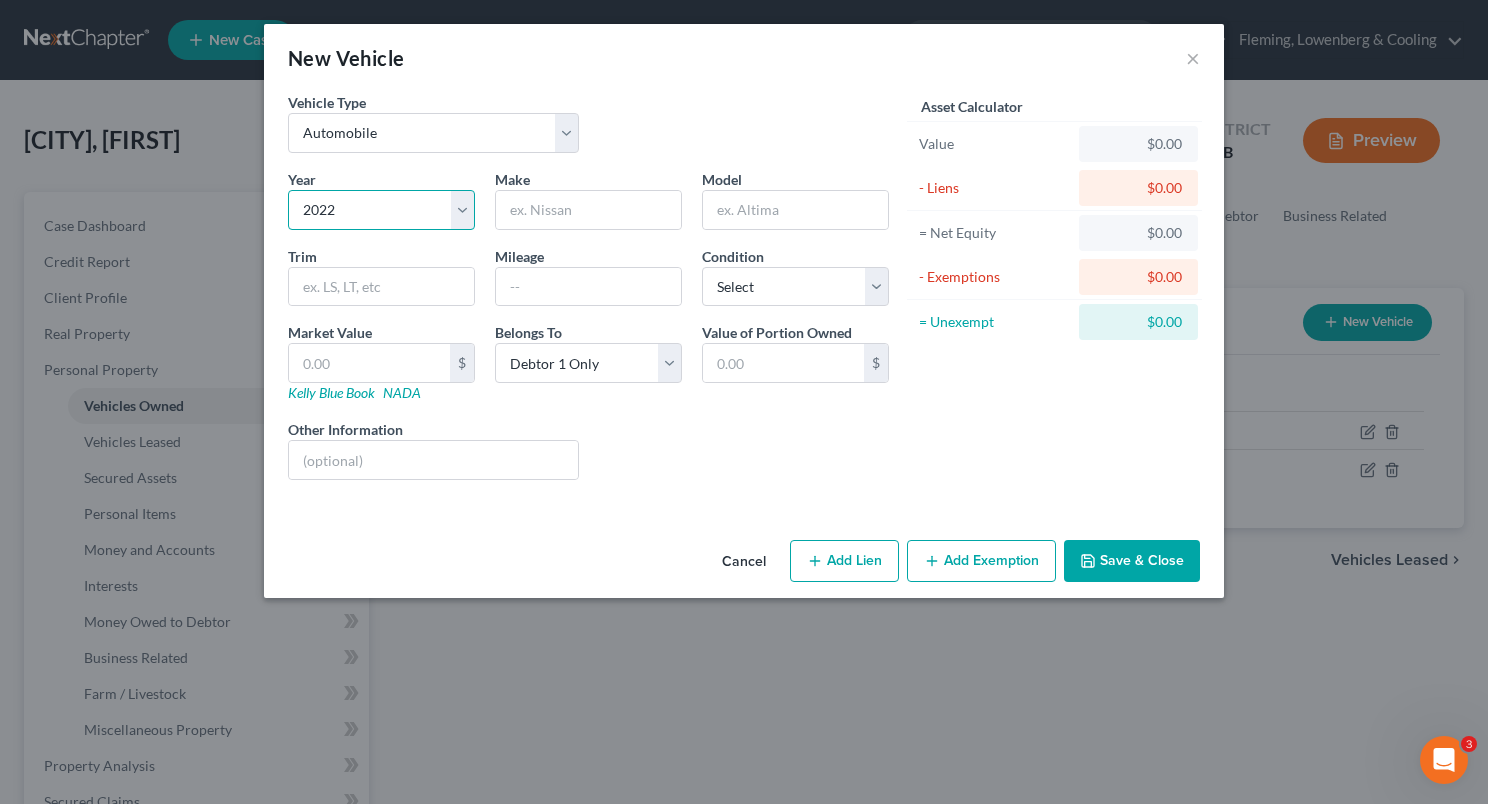 click on "Select 2026 2025 2024 2023 2022 2021 2020 2019 2018 2017 2016 2015 2014 2013 2012 2011 2010 2009 2008 2007 2006 2005 2004 2003 2002 2001 2000 1999 1998 1997 1996 1995 1994 1993 1992 1991 1990 1989 1988 1987 1986 1985 1984 1983 1982 1981 1980 1979 1978 1977 1976 1975 1974 1973 1972 1971 1970 1969 1968 1967 1966 1965 1964 1963 1962 1961 1960 1959 1958 1957 1956 1955 1954 1953 1952 1951 1950 1949 1948 1947 1946 1945 1944 1943 1942 1941 1940 1939 1938 1937 1936 1935 1934 1933 1932 1931 1930 1929 1928 1927 1926 1925 1924 1923 1922 1921 1920 1919 1918 1917 1916 1915 1914 1913 1912 1911 1910 1909 1908 1907 1906 1905 1904 1903 1902 1901" at bounding box center (381, 210) 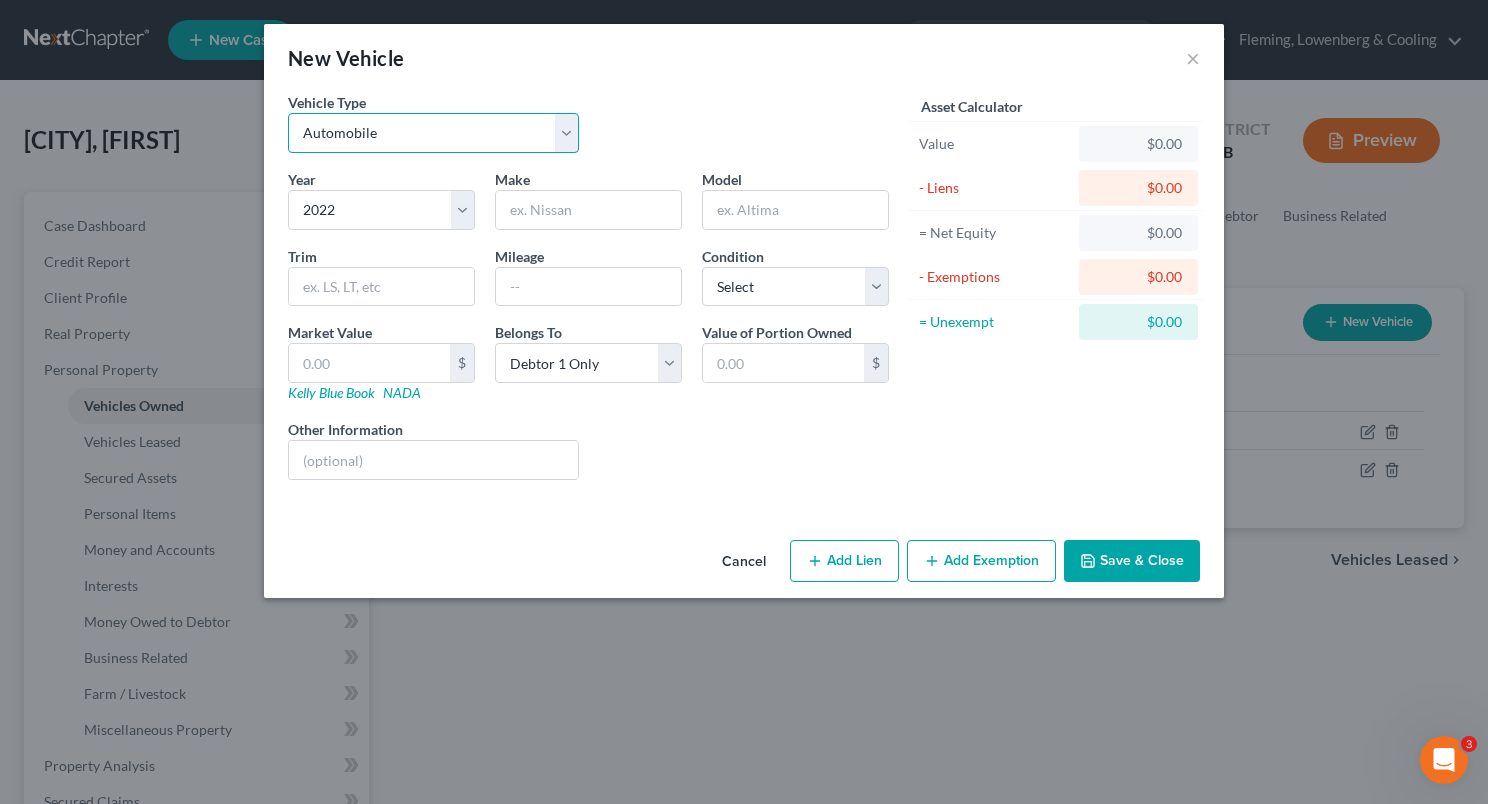 click on "Select Automobile Truck Trailer Watercraft Aircraft Motor Home Atv Other Vehicle" at bounding box center (433, 133) 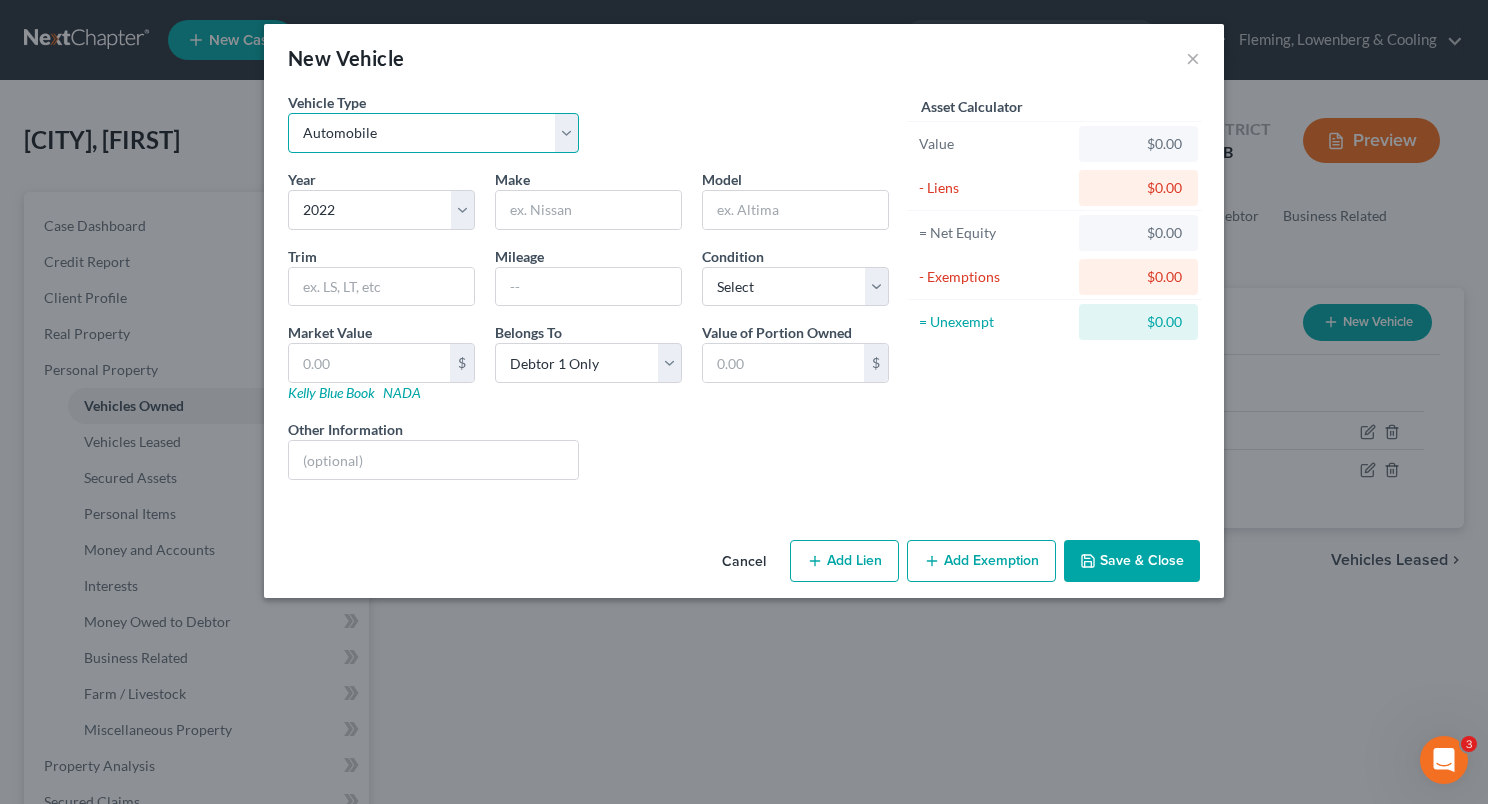 select on "7" 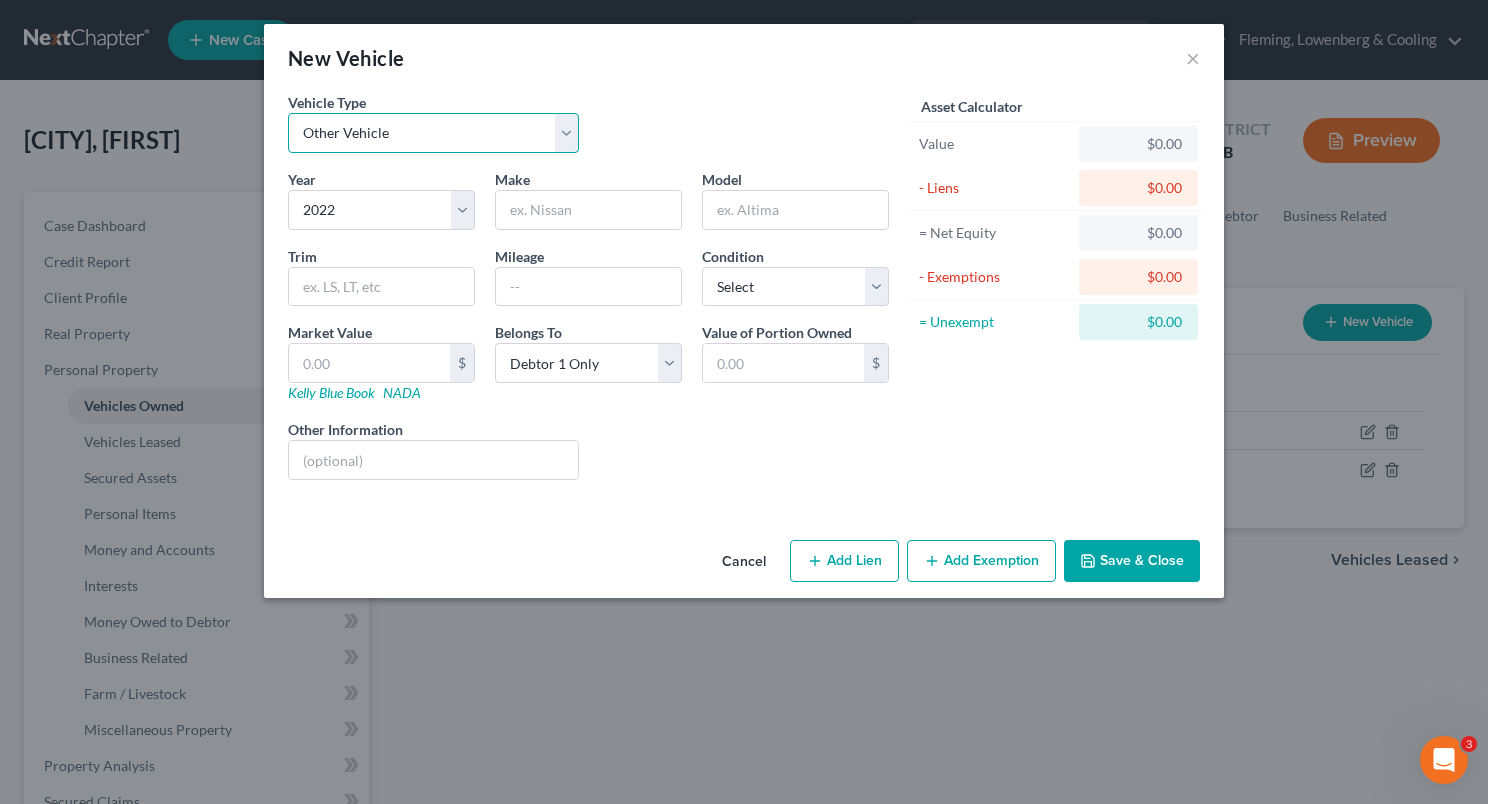 click on "Select Automobile Truck Trailer Watercraft Aircraft Motor Home Atv Other Vehicle" at bounding box center [433, 133] 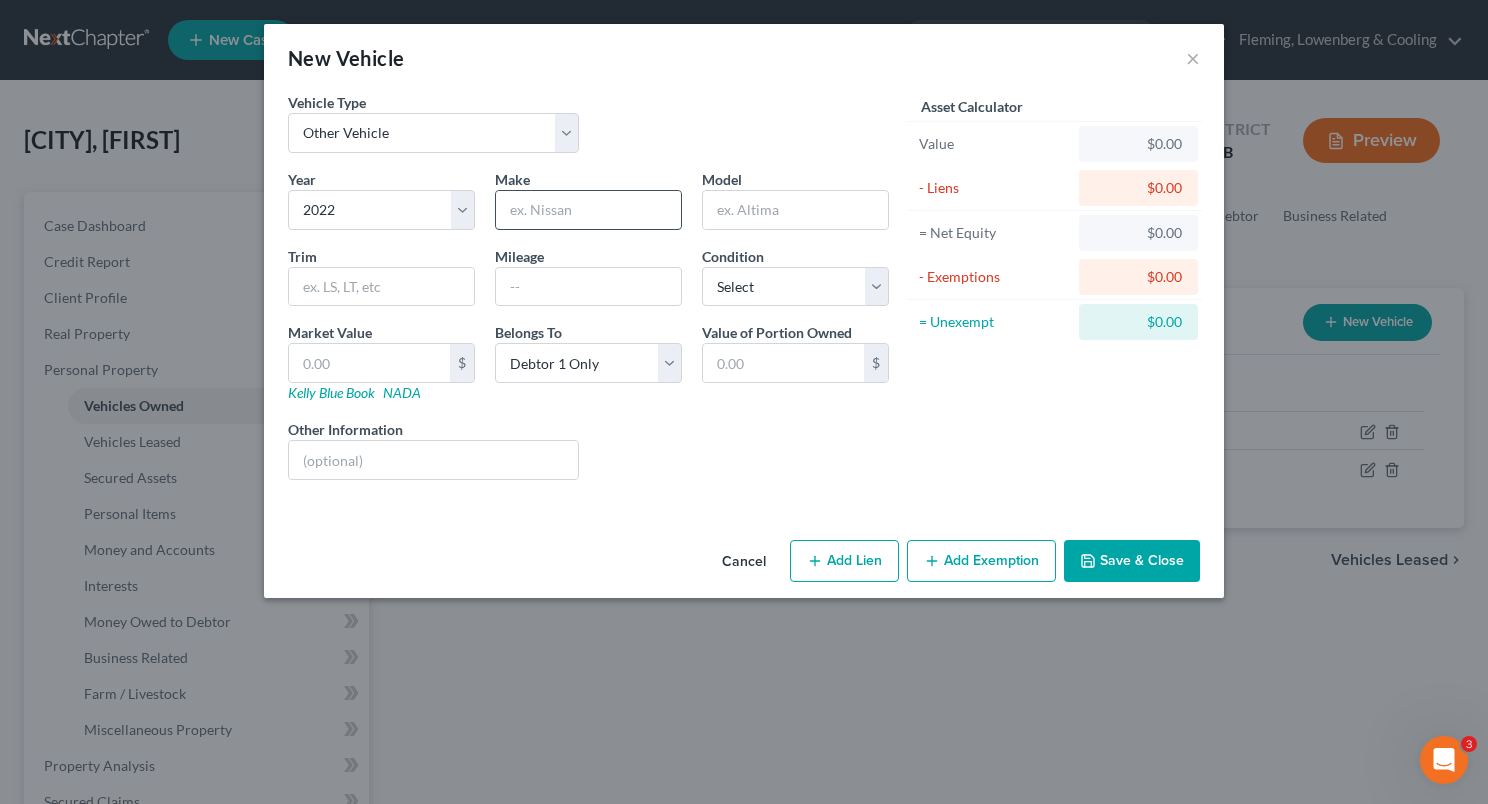 click at bounding box center (588, 210) 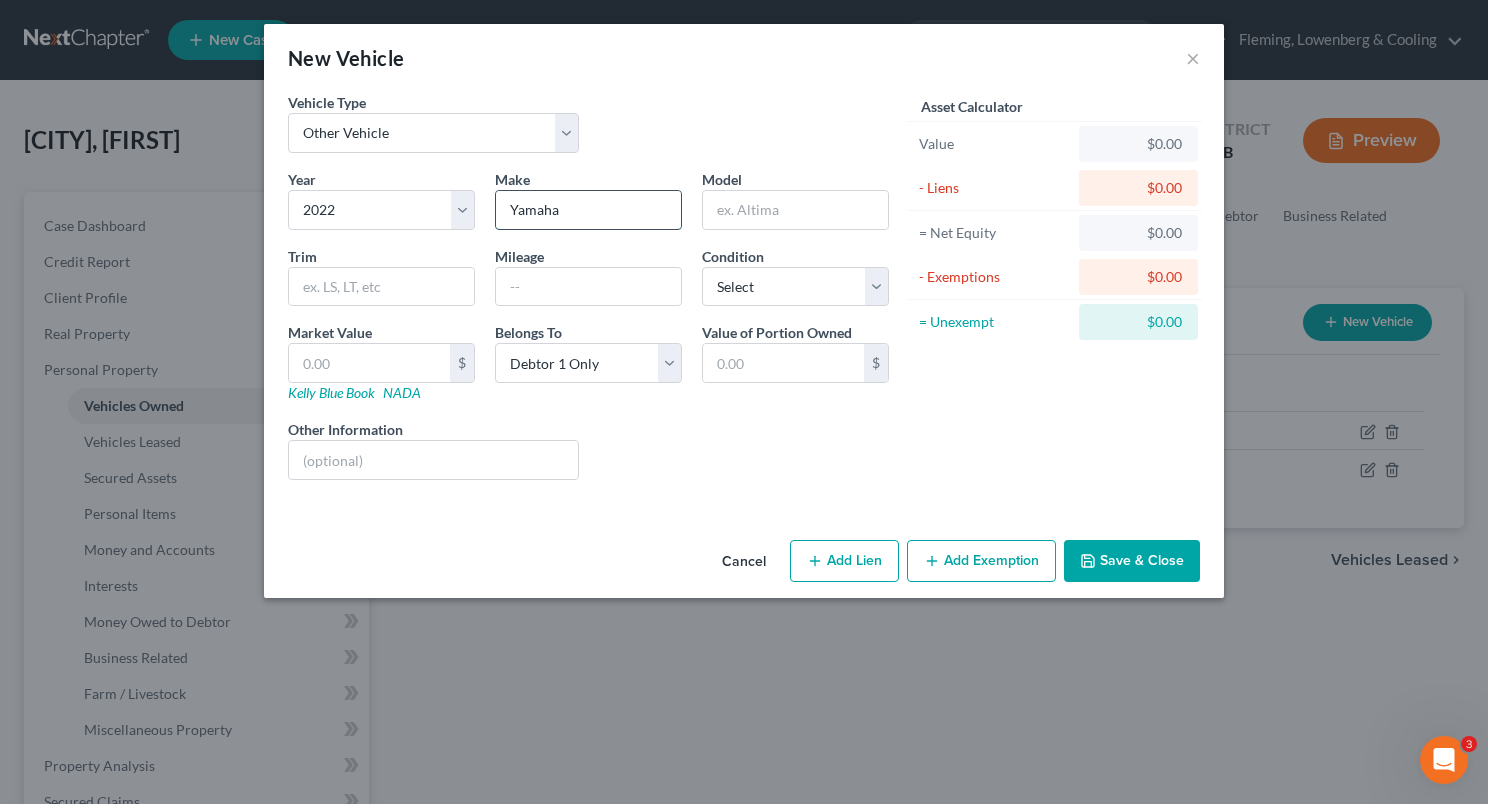 type on "Yamaha" 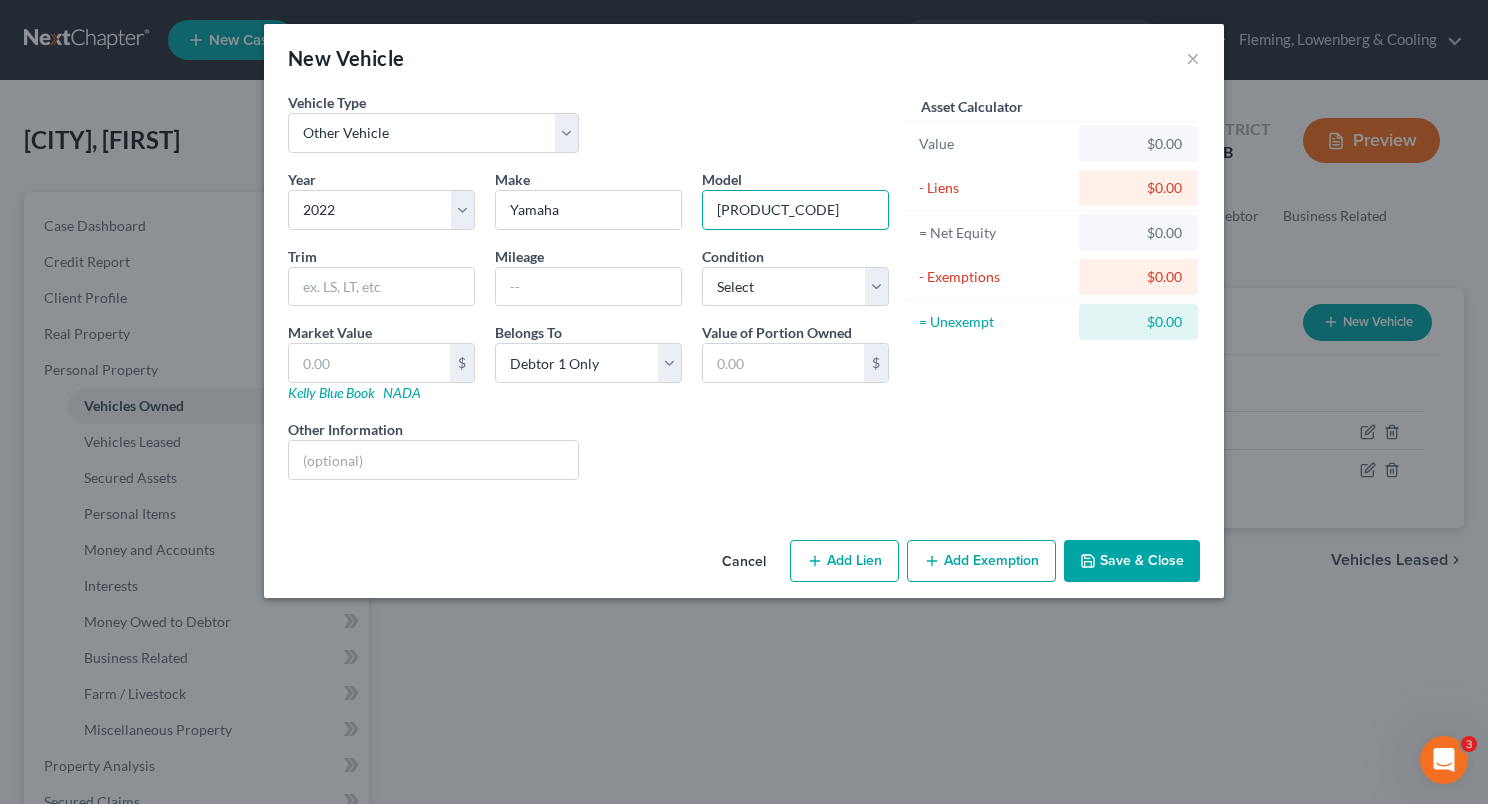 type on "[PRODUCT_CODE]" 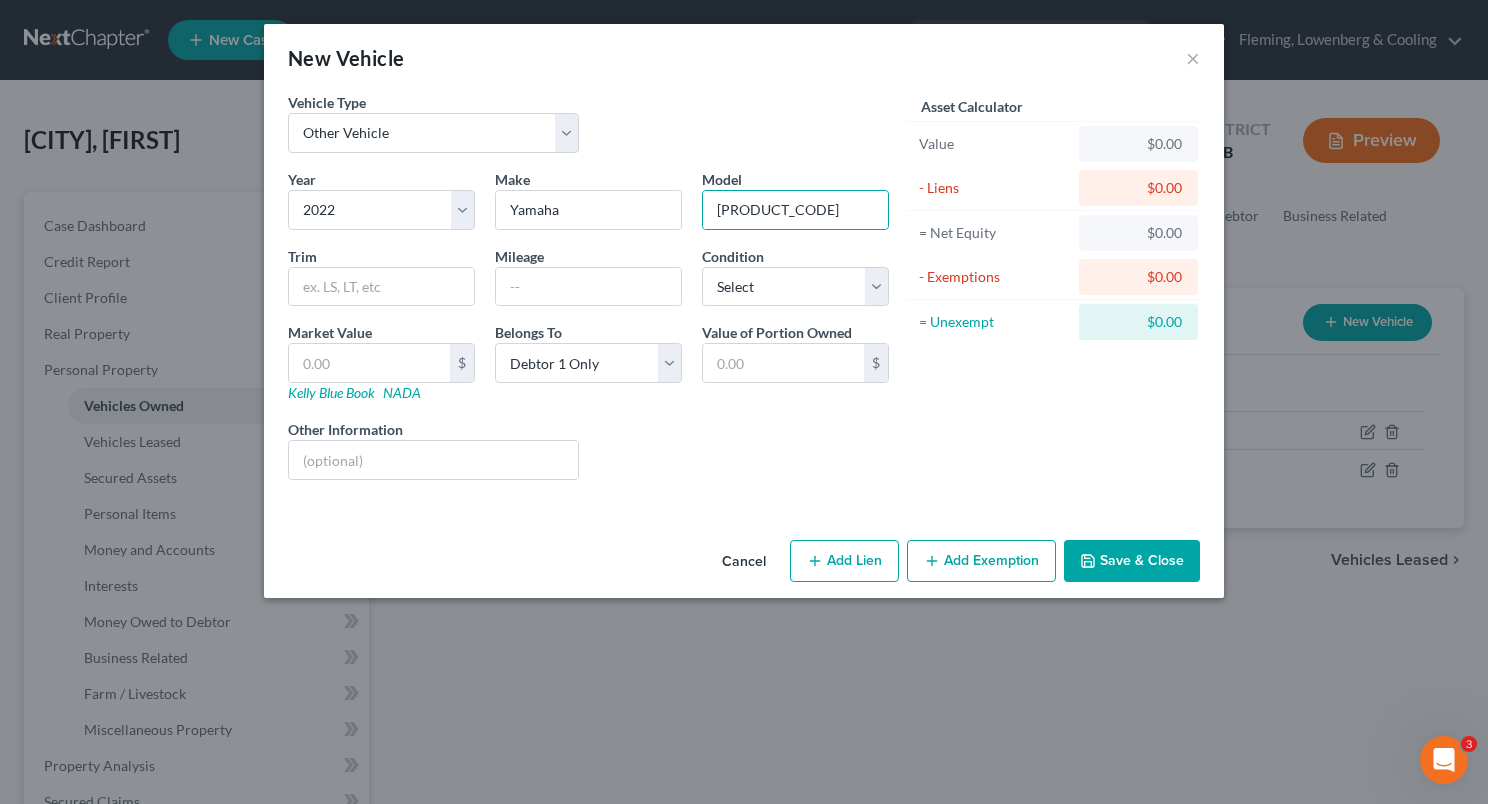 click on "Save & Close" at bounding box center [1132, 561] 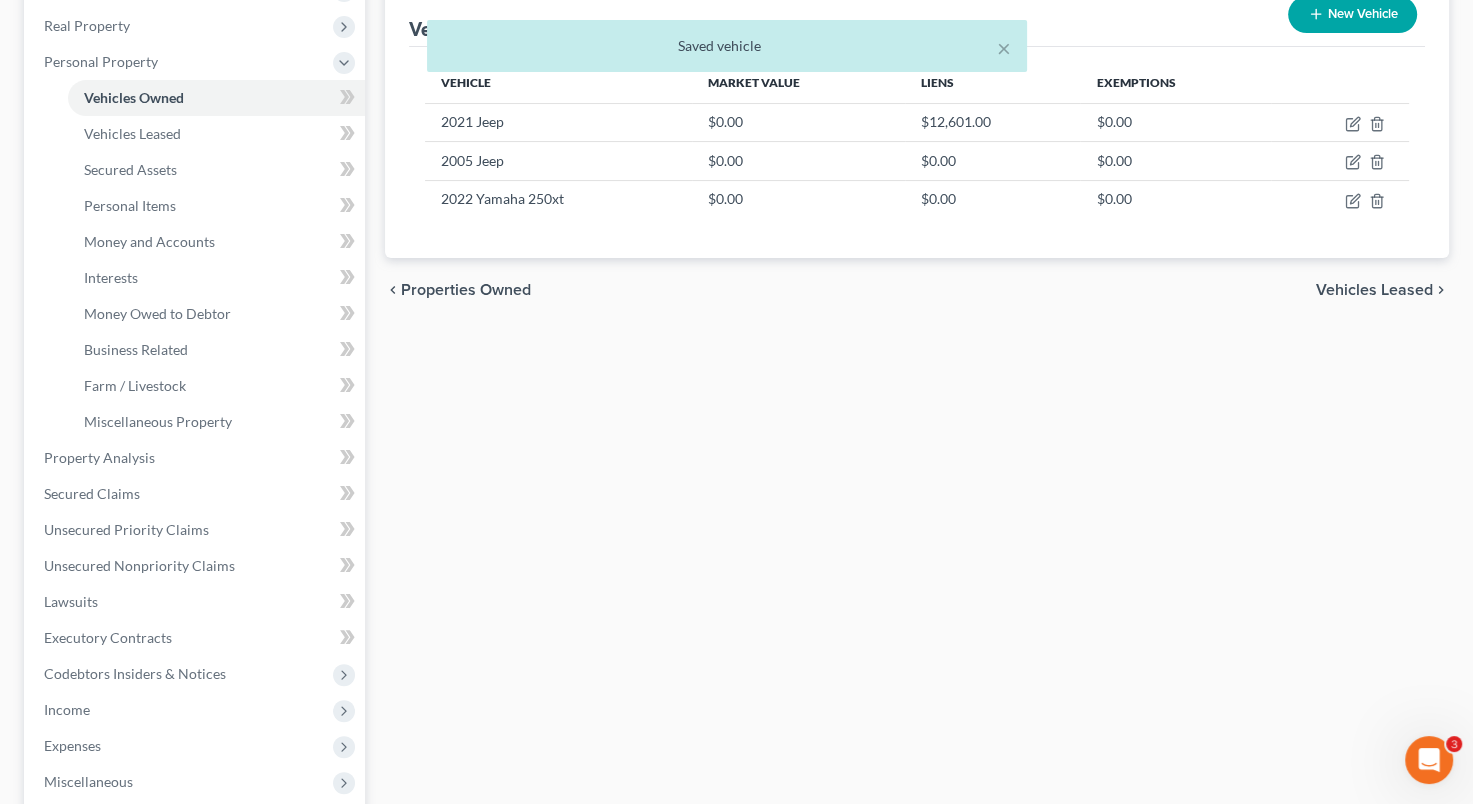 scroll, scrollTop: 60, scrollLeft: 0, axis: vertical 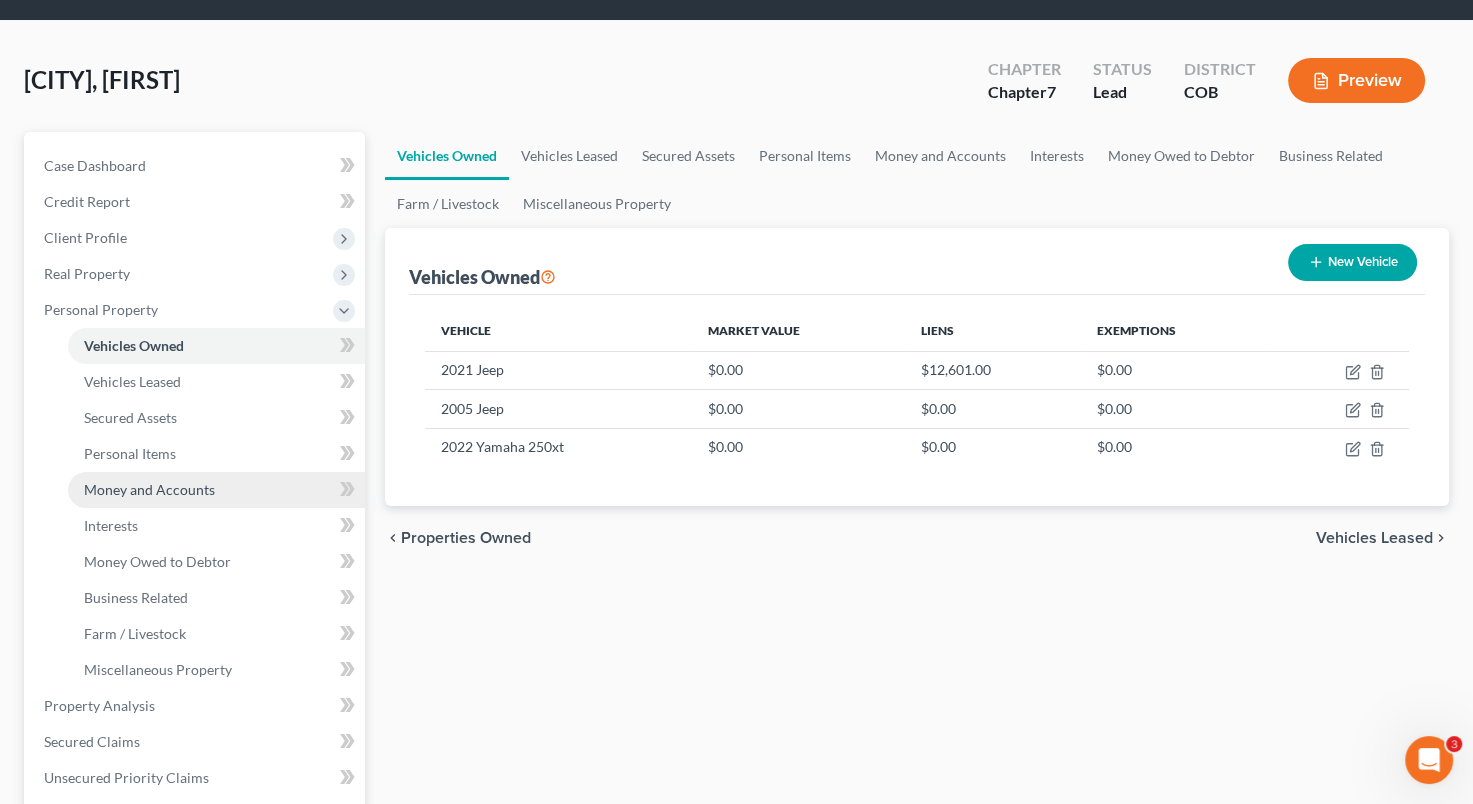 click on "Money and Accounts" at bounding box center (216, 490) 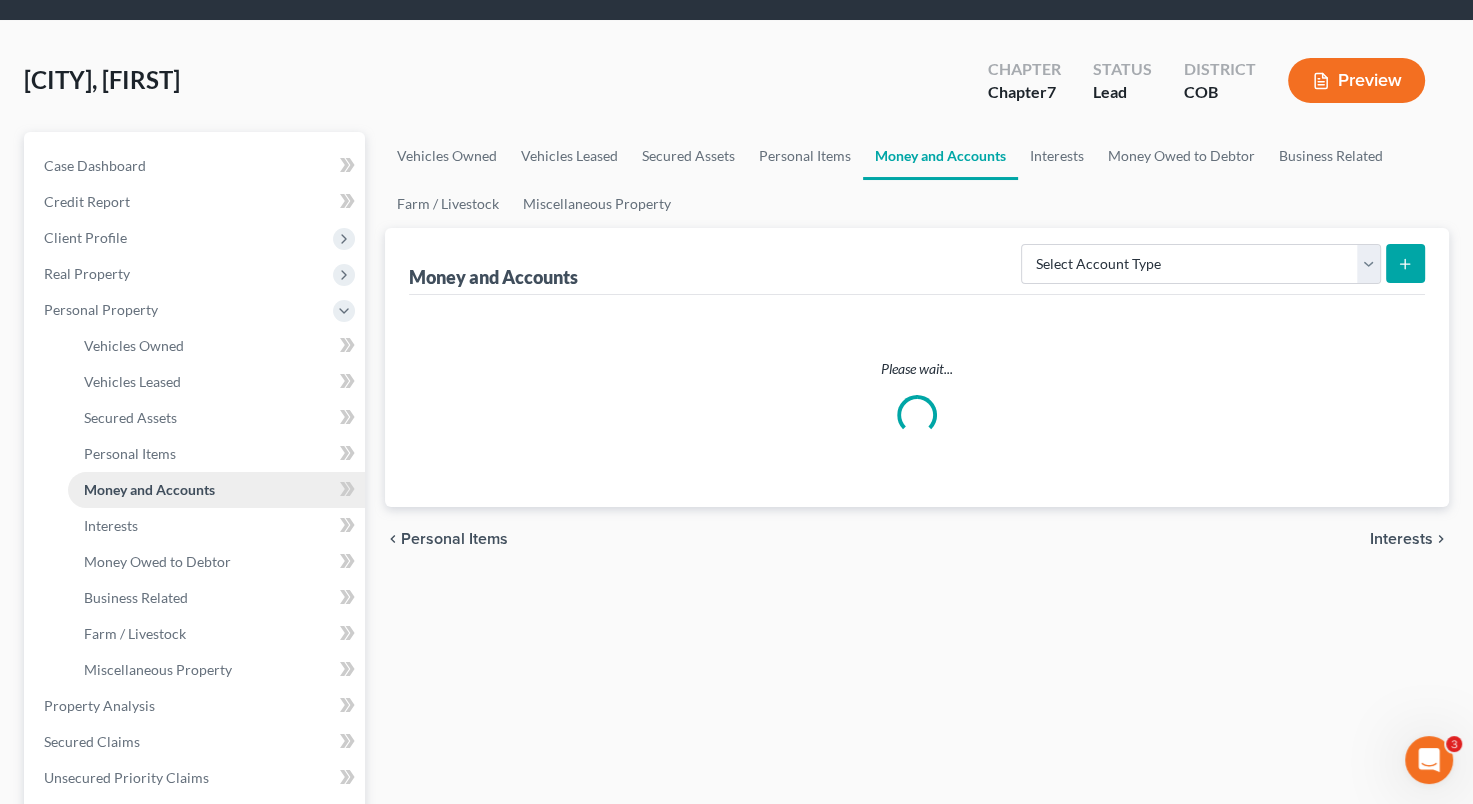 scroll, scrollTop: 0, scrollLeft: 0, axis: both 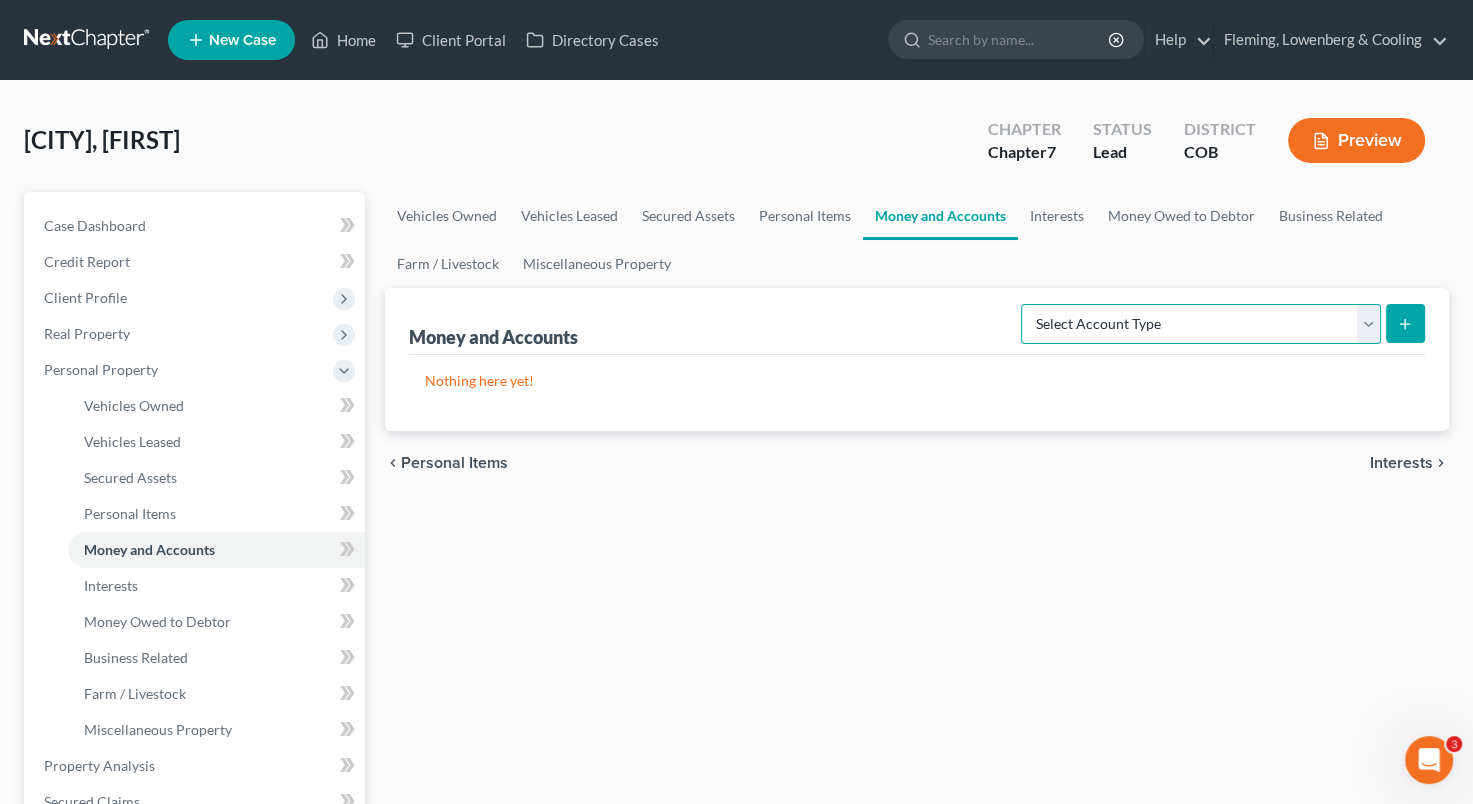 click on "Select Account Type Brokerage Cash on Hand Certificates of Deposit Checking Account Money Market Other (Credit Union, Health Savings Account, etc) Safe Deposit Box Savings Account Security Deposits or Prepayments" at bounding box center [1201, 324] 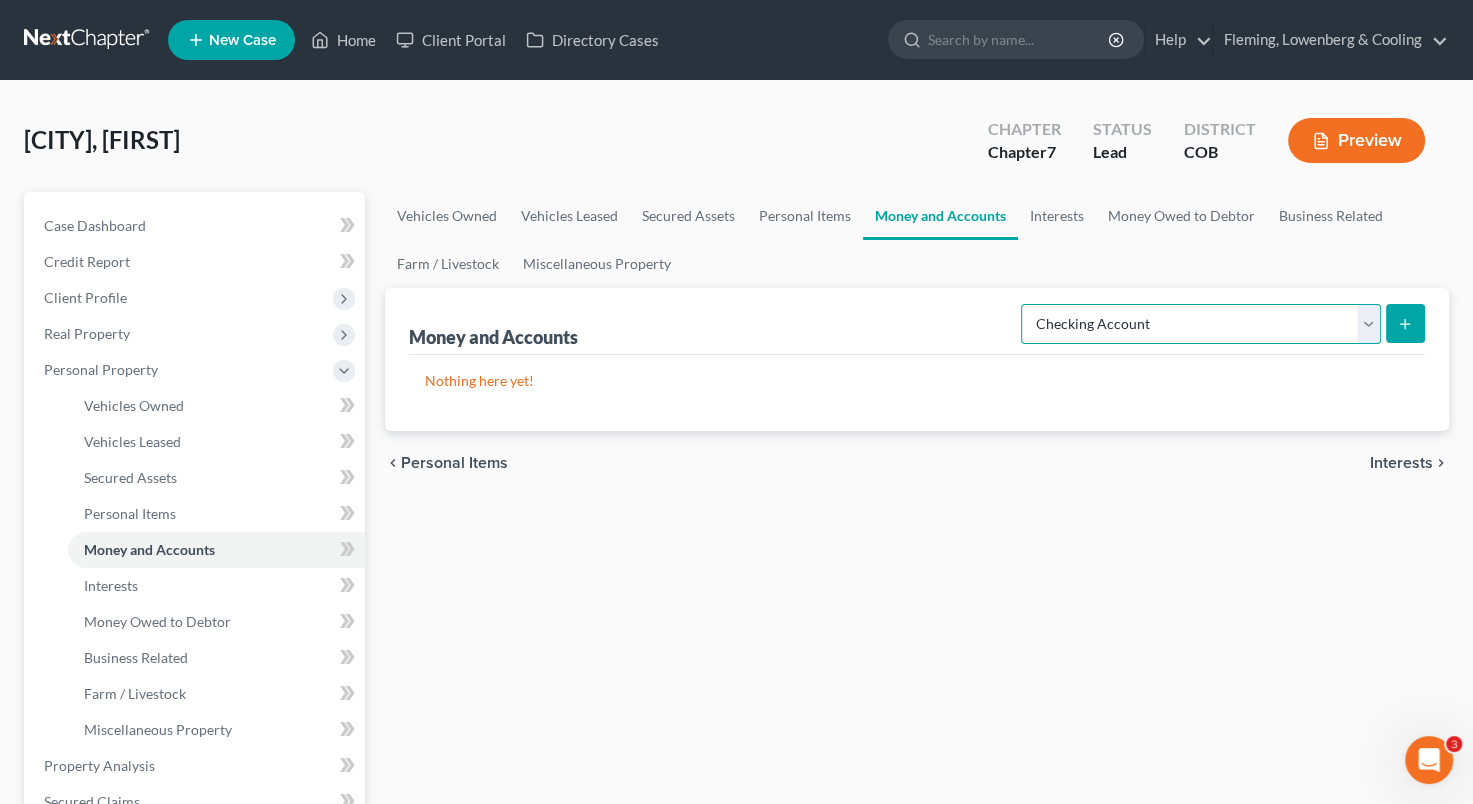 click on "Select Account Type Brokerage Cash on Hand Certificates of Deposit Checking Account Money Market Other (Credit Union, Health Savings Account, etc) Safe Deposit Box Savings Account Security Deposits or Prepayments" at bounding box center (1201, 324) 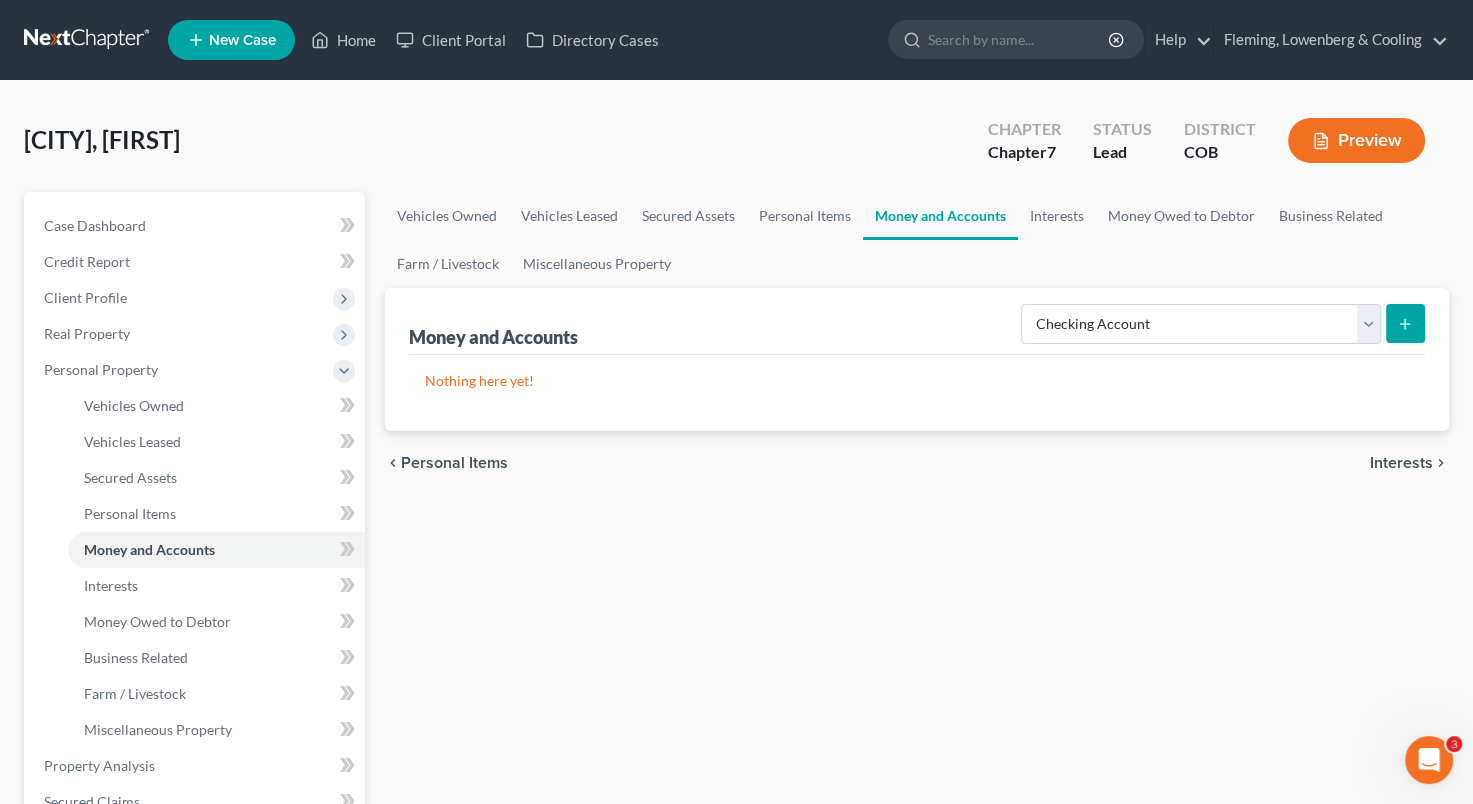 click 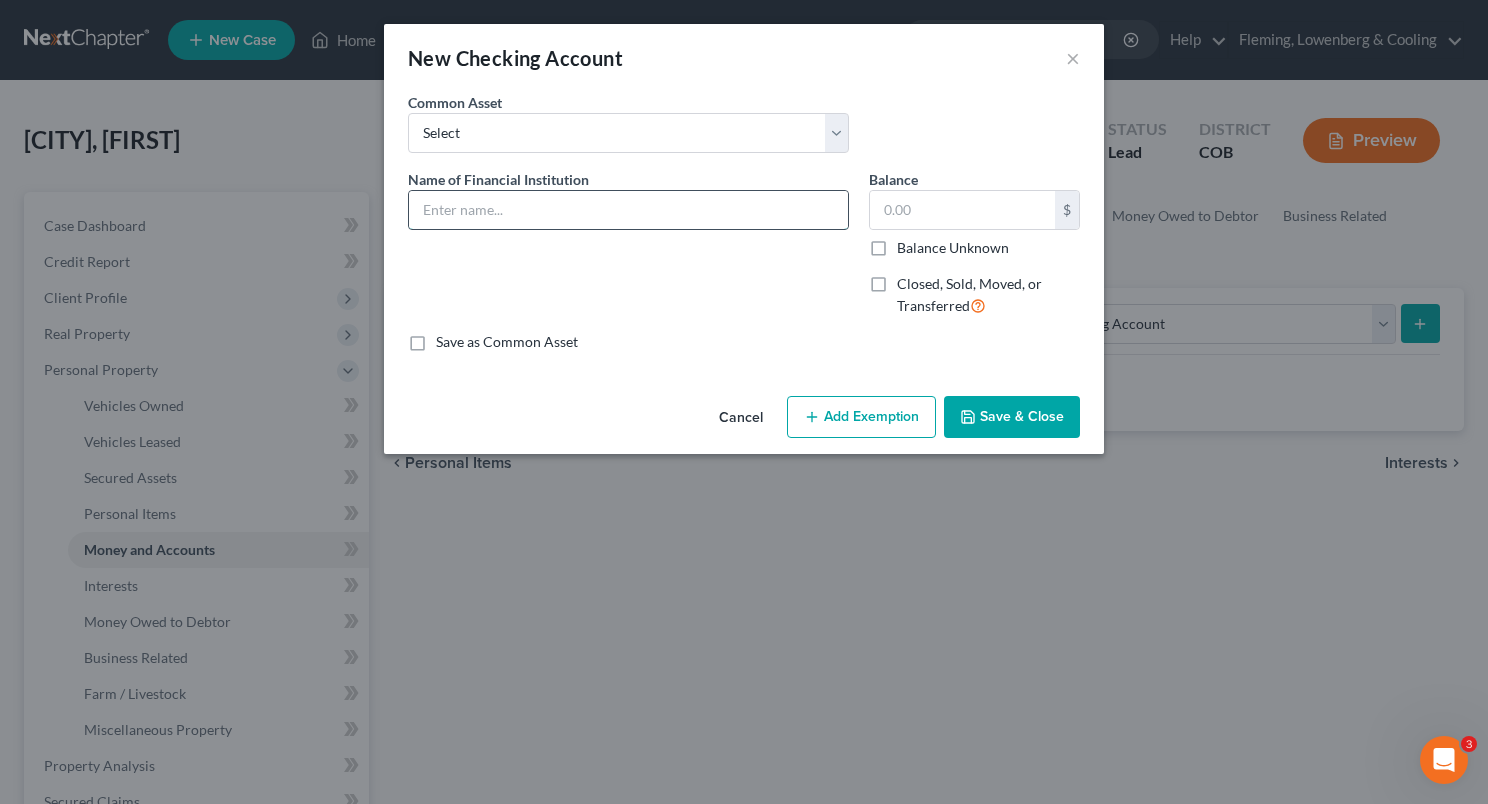 click at bounding box center [628, 210] 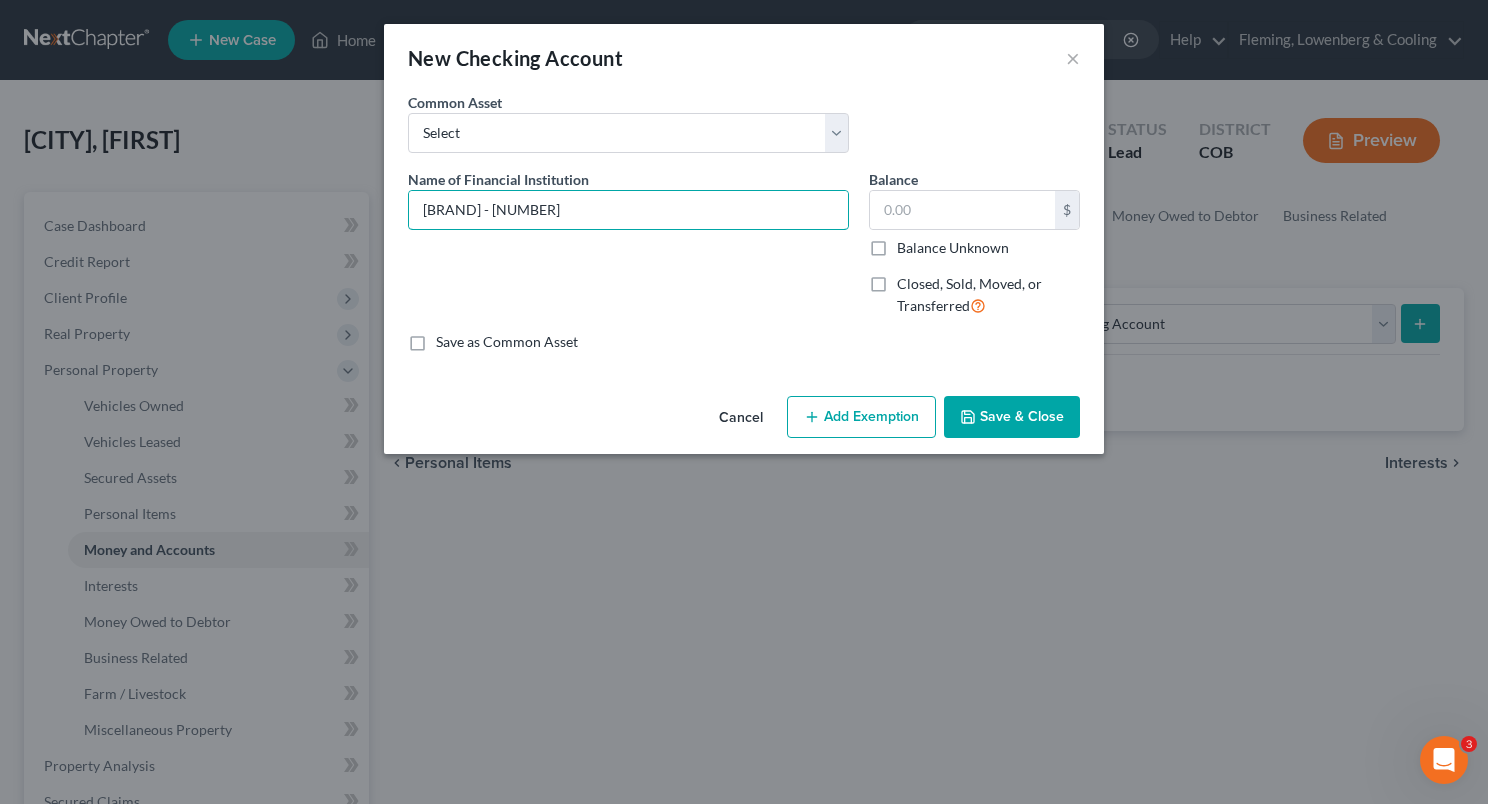 type on "[BRAND] - [NUMBER]" 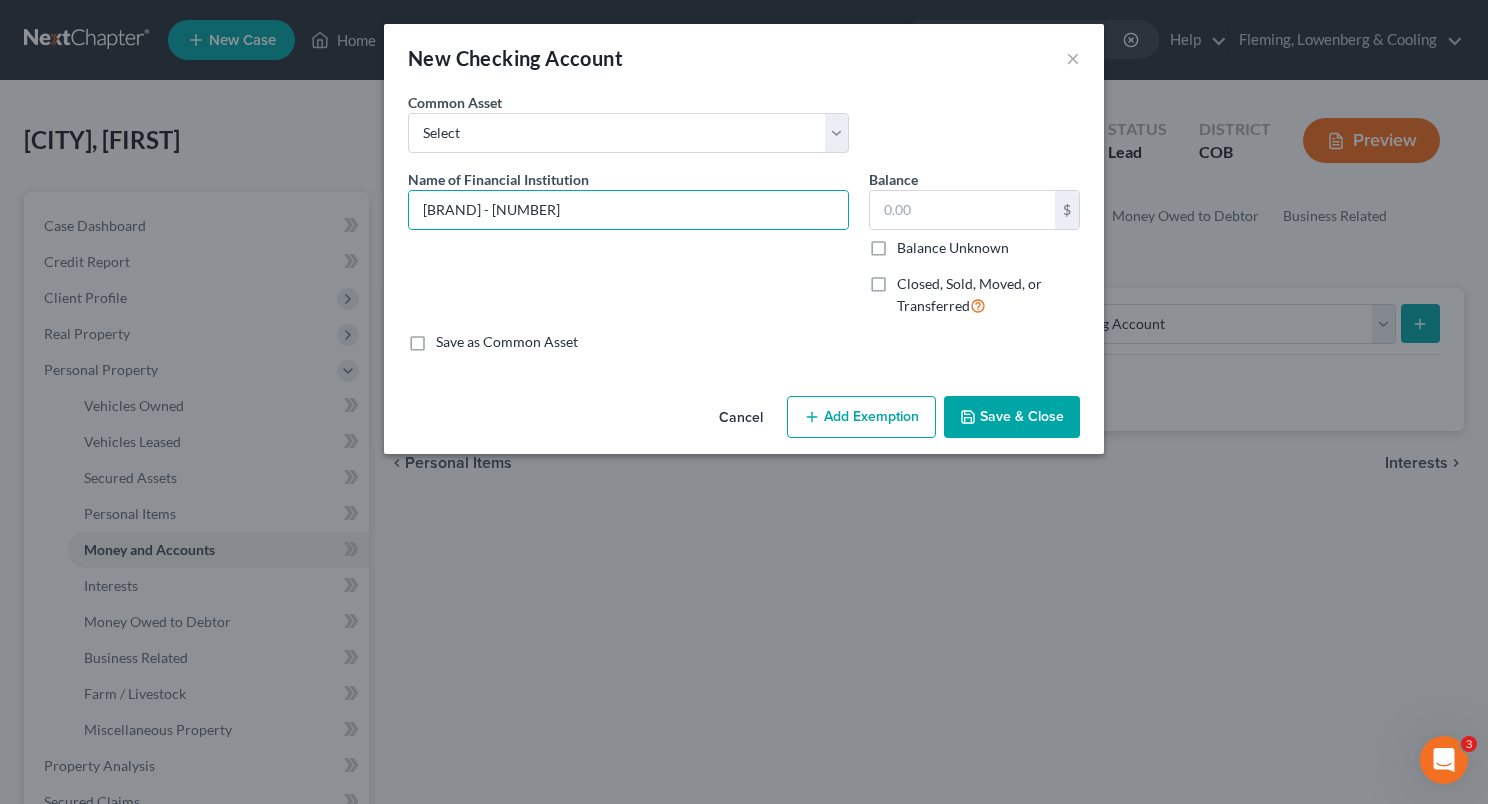 click on "Save & Close" at bounding box center (1012, 417) 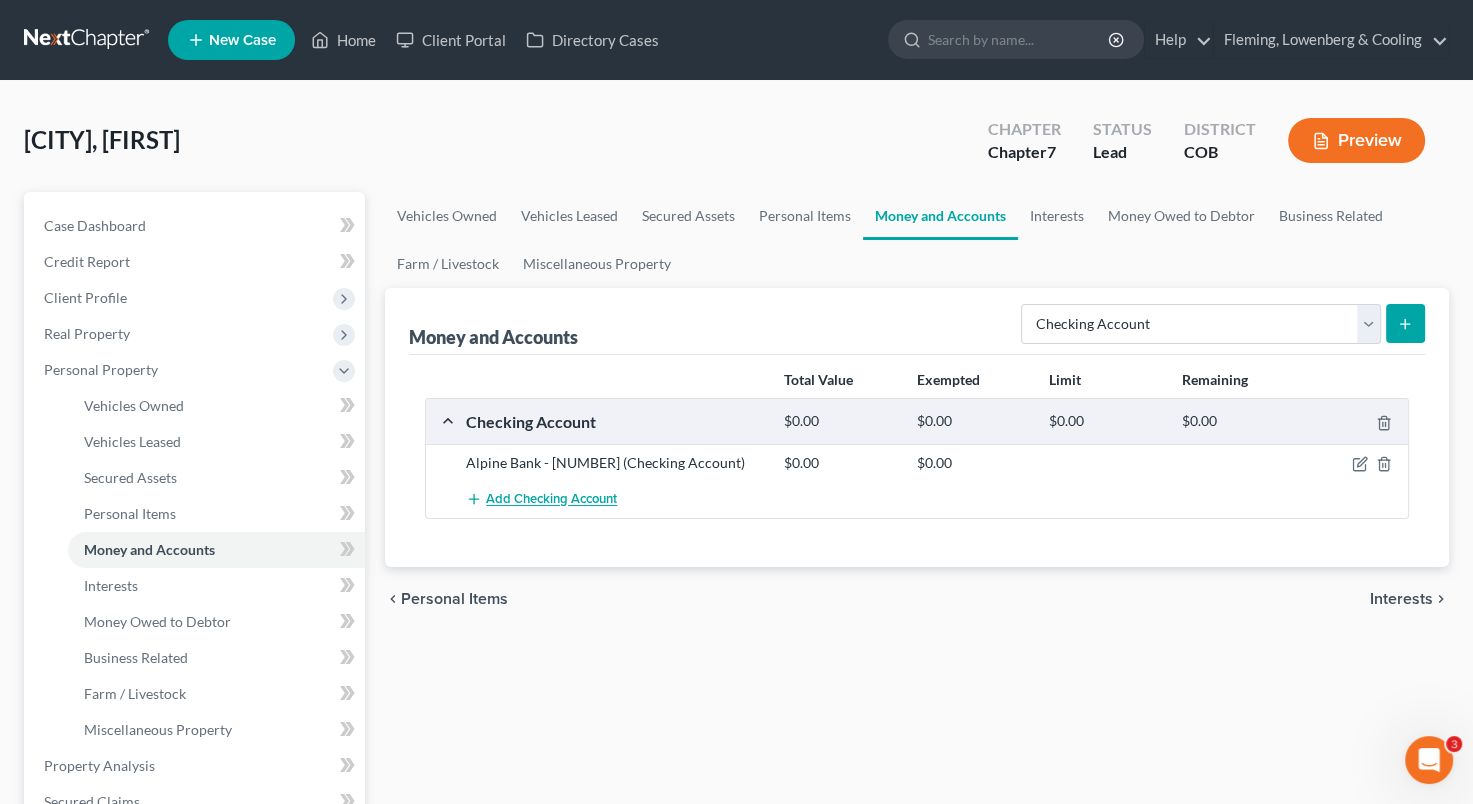 click on "Add Checking Account" at bounding box center (551, 500) 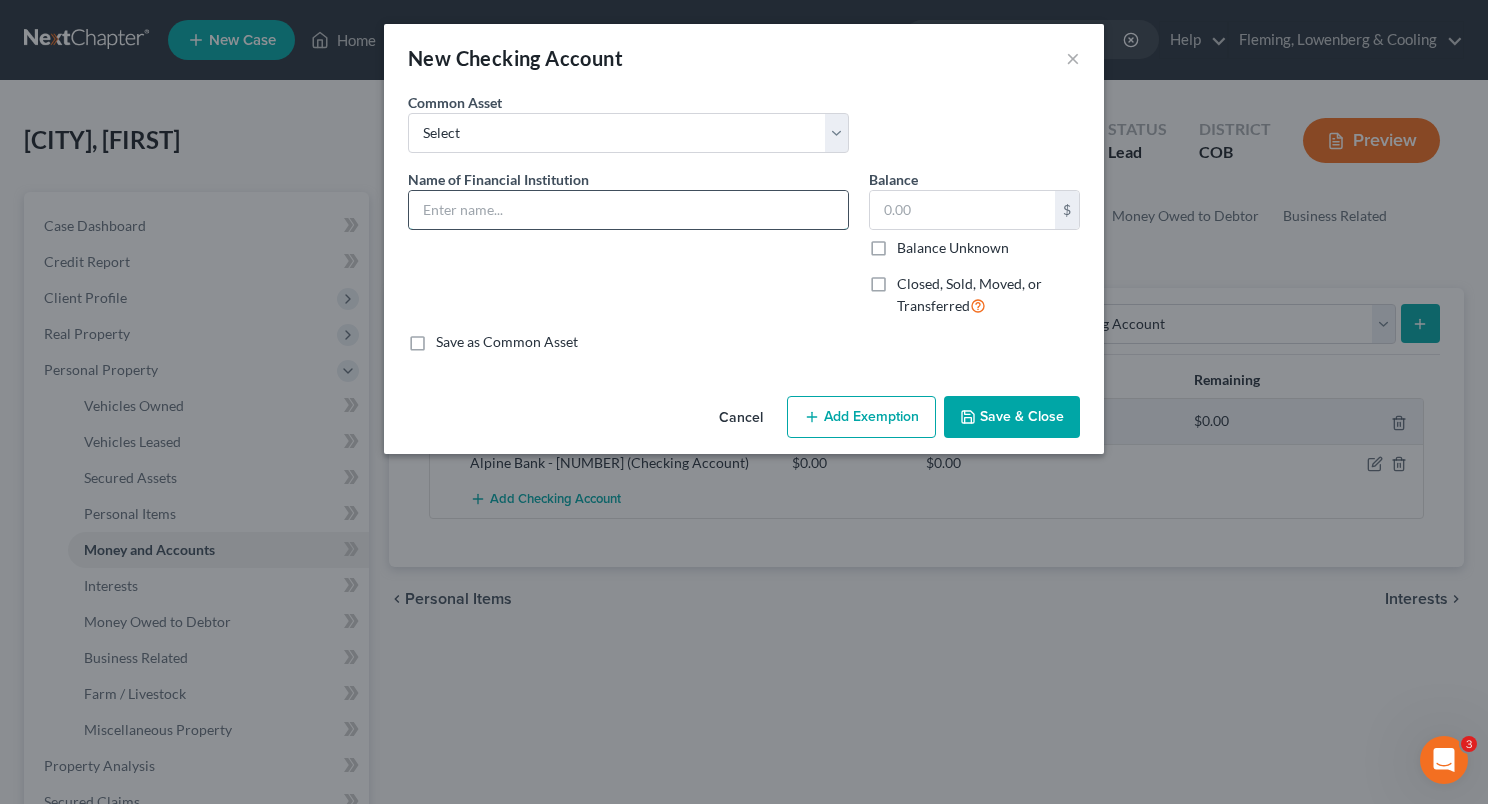 click at bounding box center [628, 210] 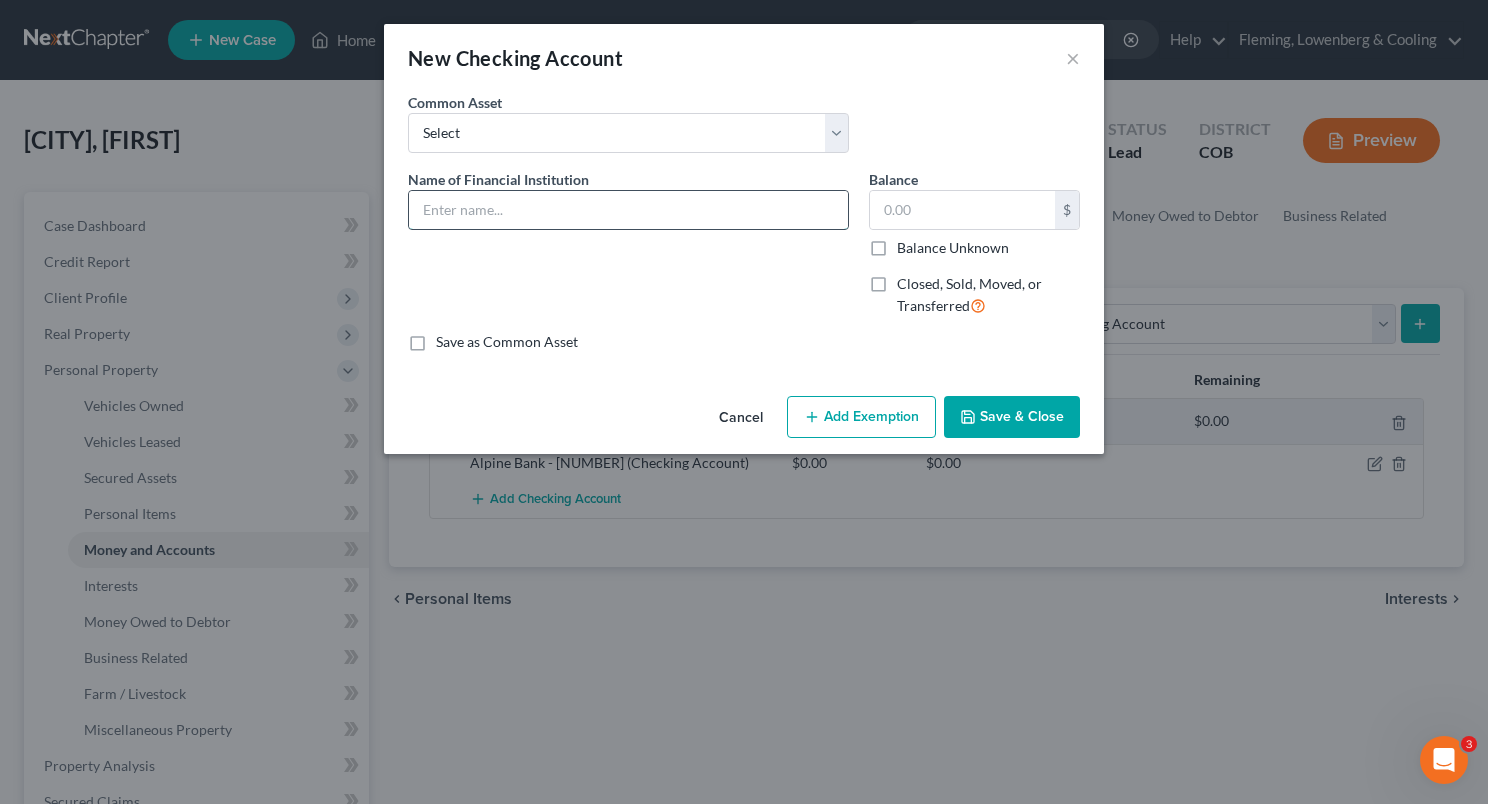 click at bounding box center (628, 210) 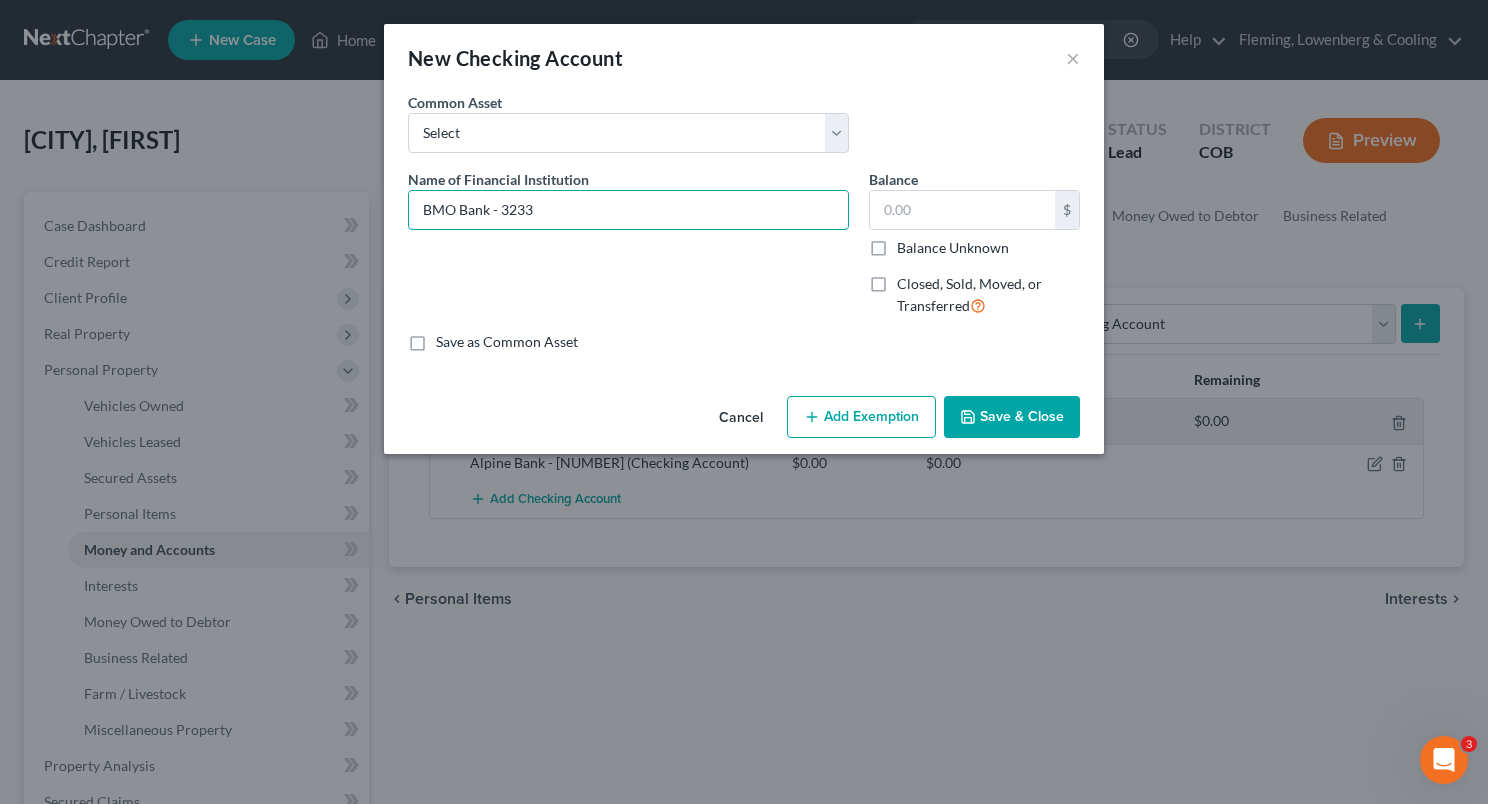 type on "BMO Bank - 3233" 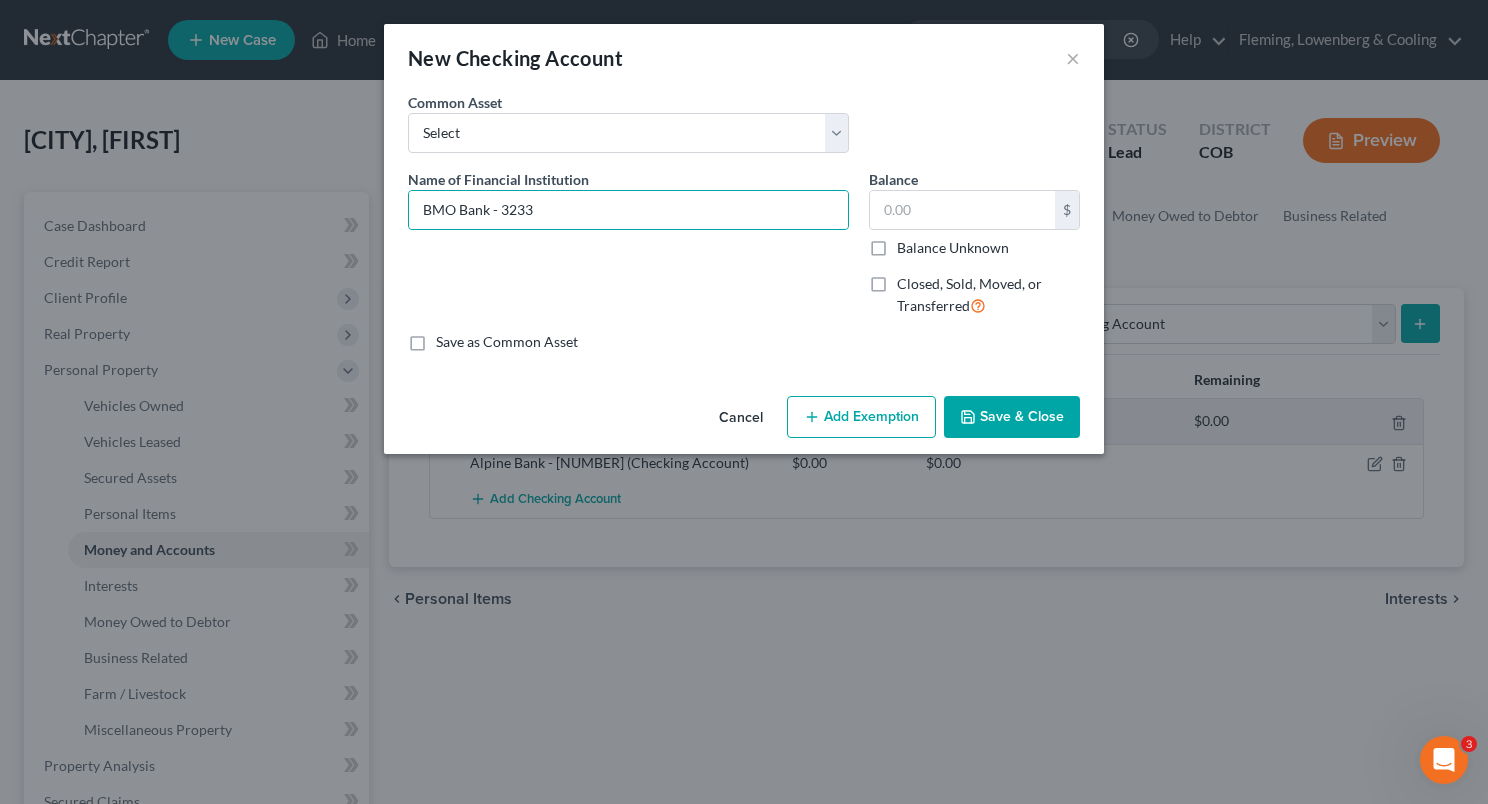 click on "Save & Close" at bounding box center [1012, 417] 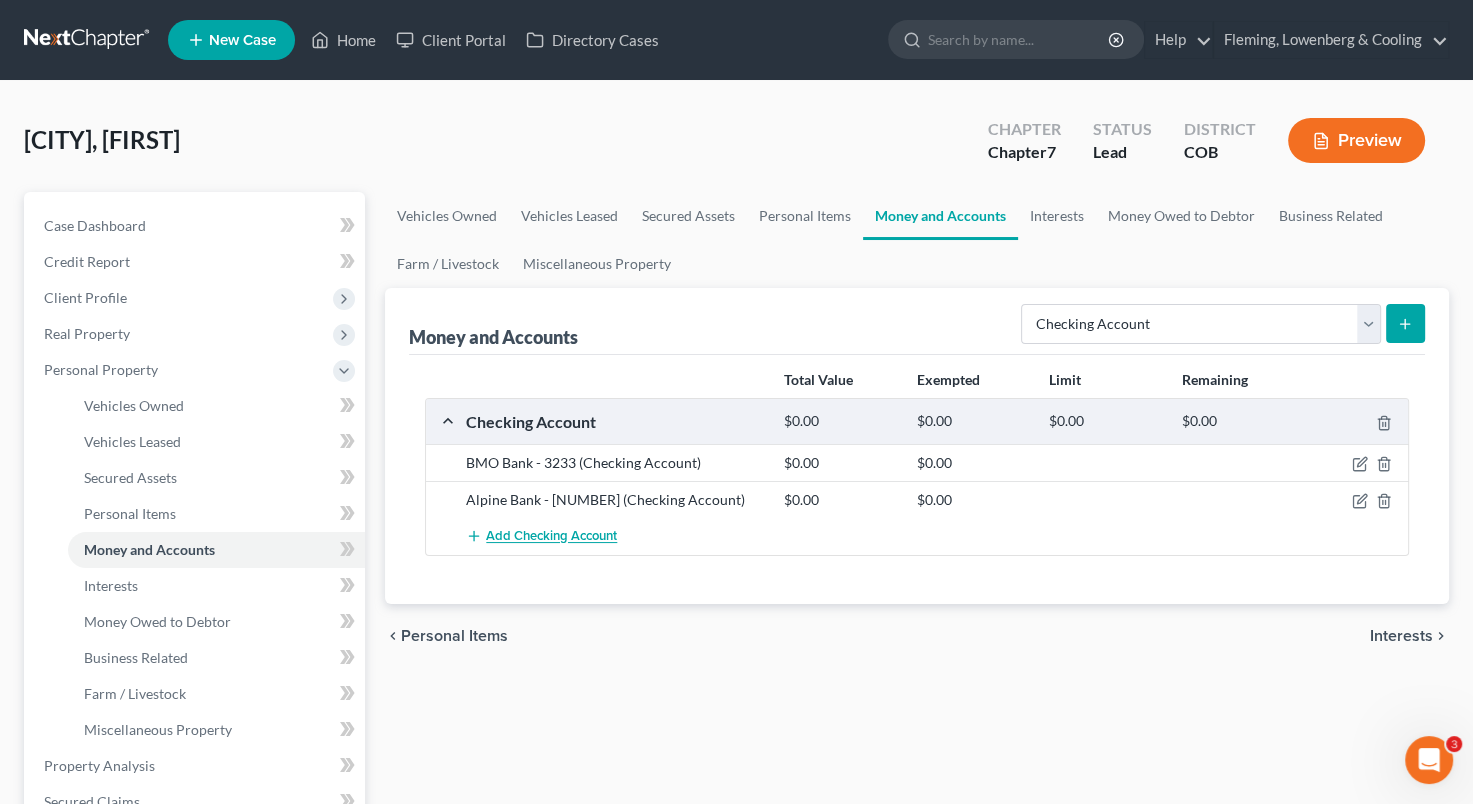 click on "Add Checking Account" at bounding box center [551, 537] 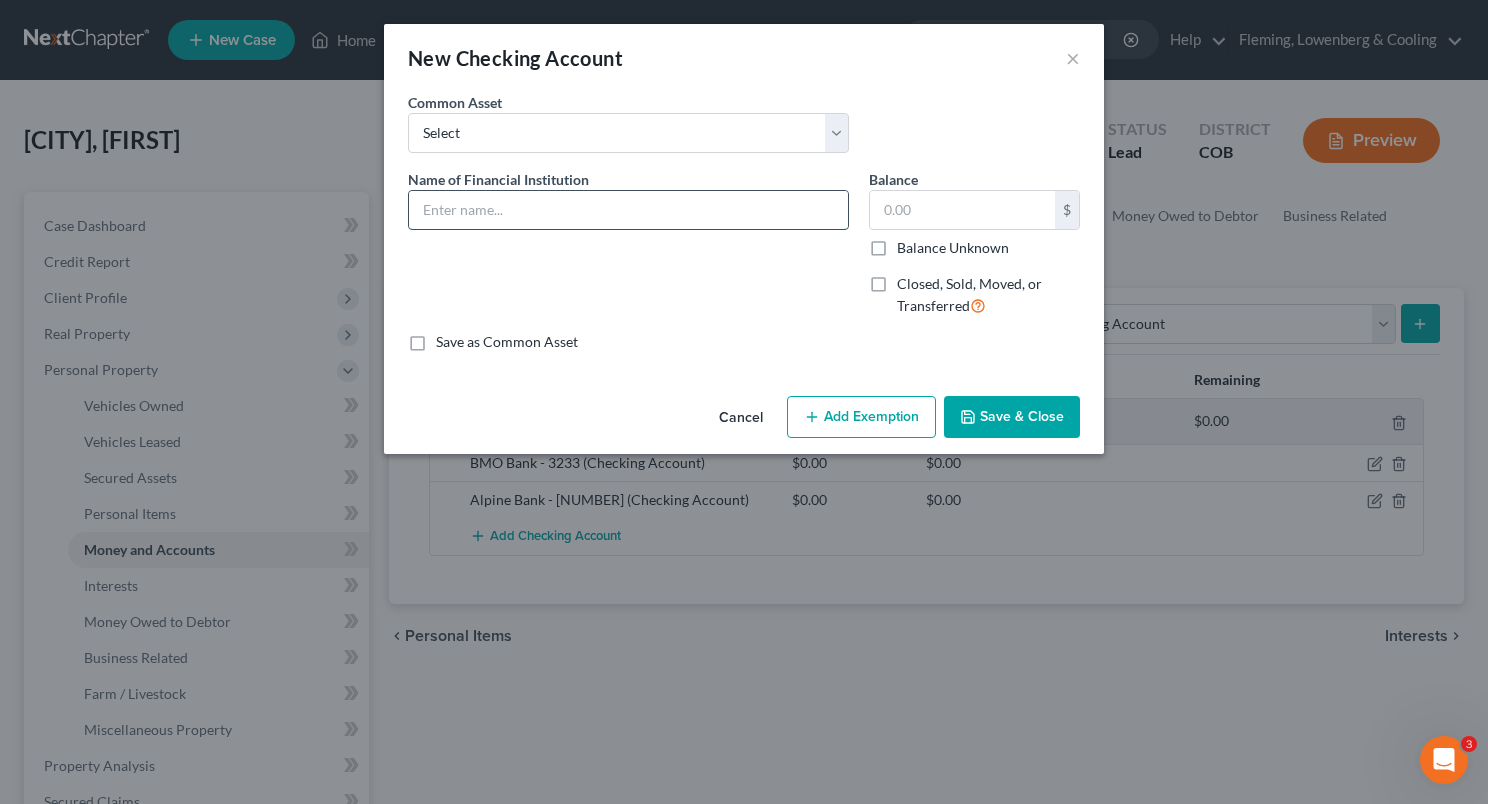 click at bounding box center [628, 210] 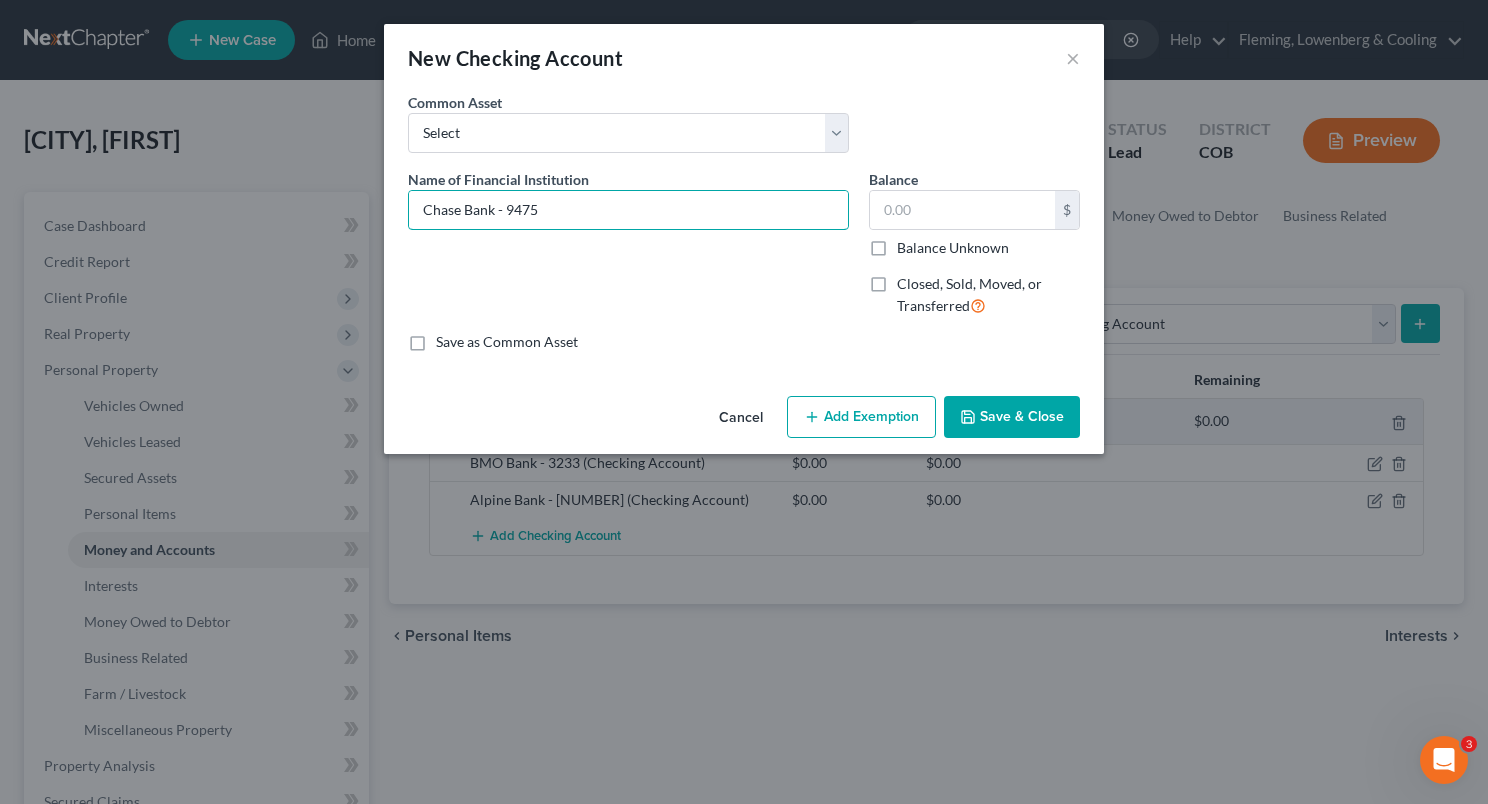 type on "Chase Bank - 9475" 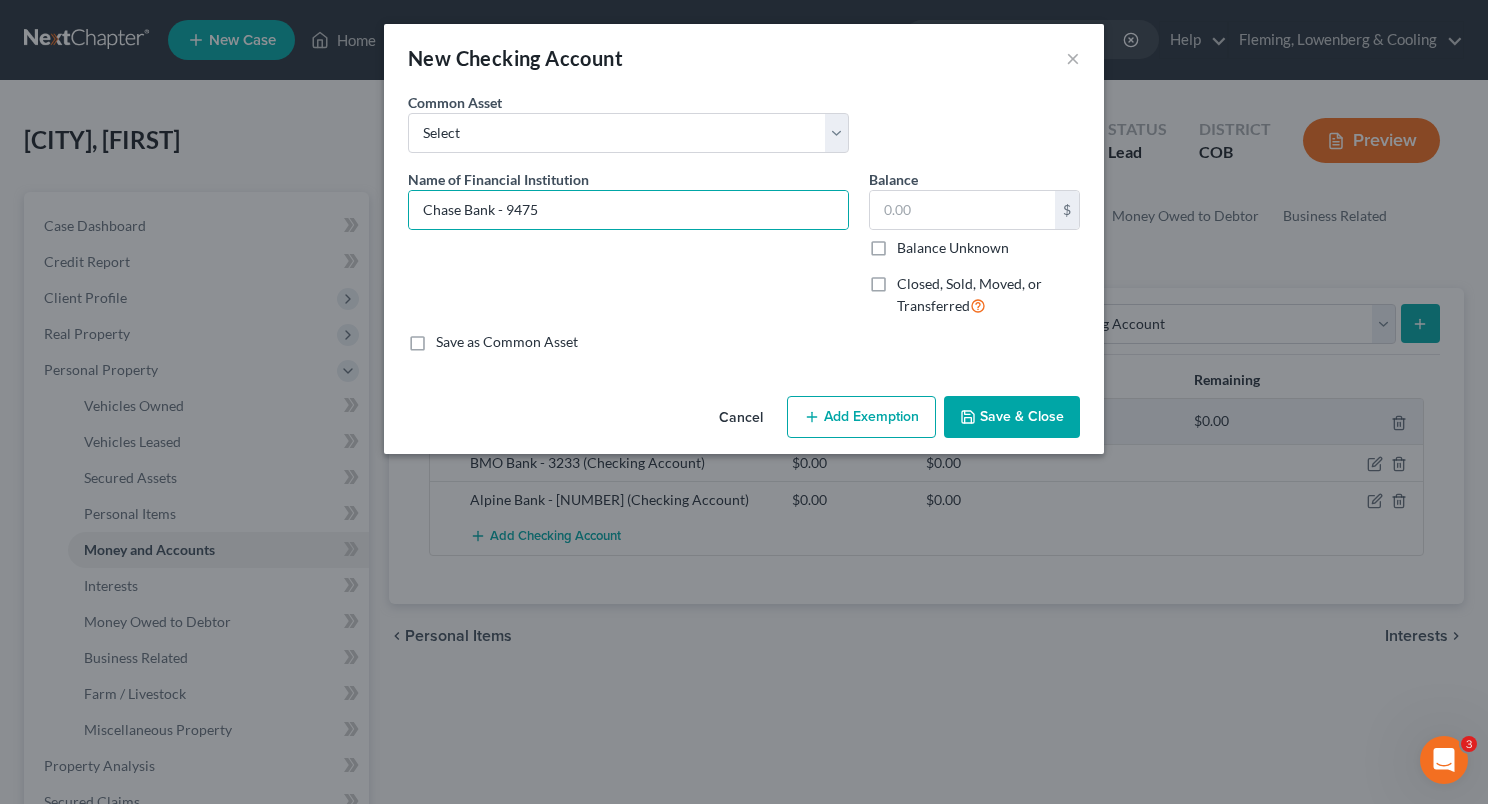 click on "Save & Close" at bounding box center (1012, 417) 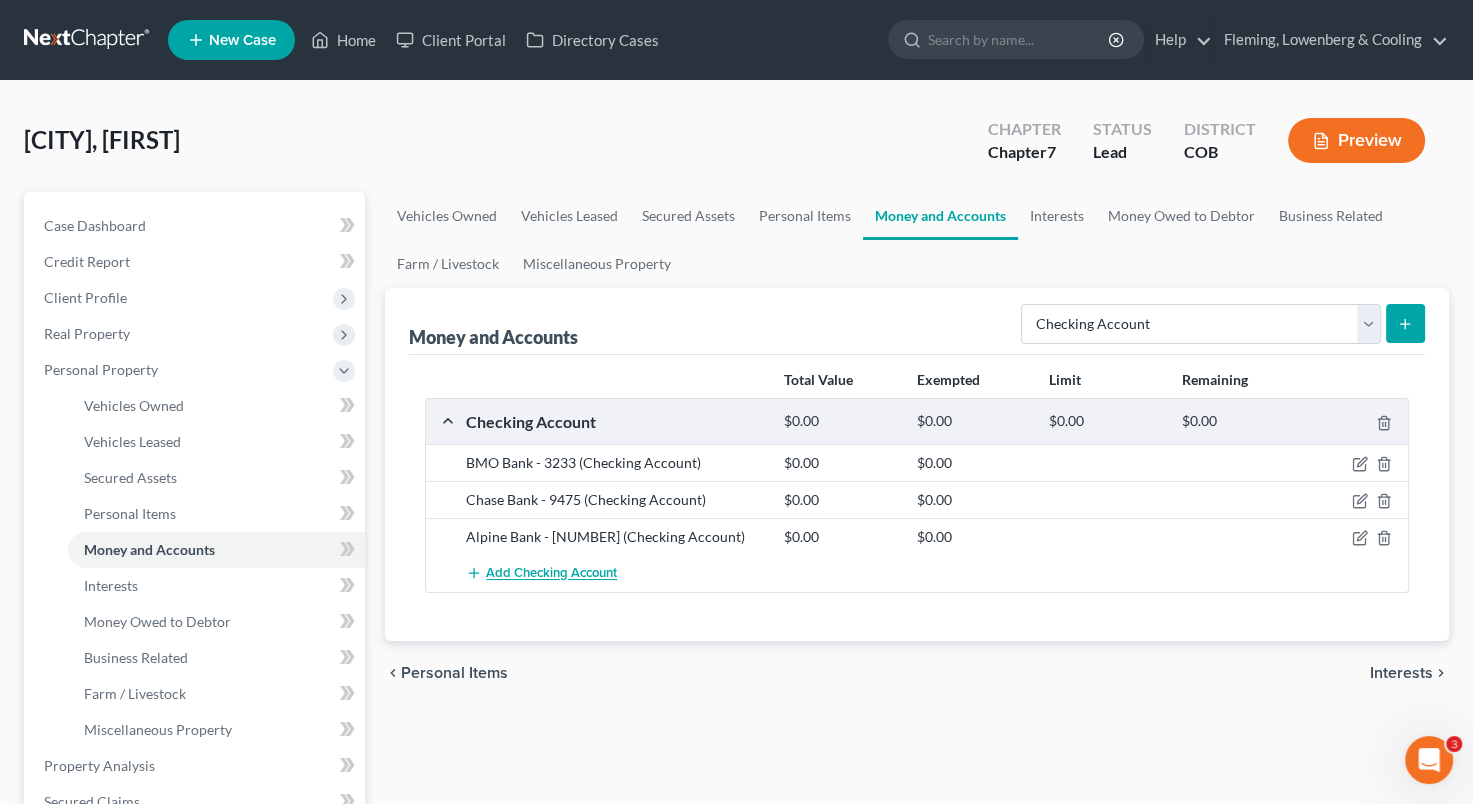 click on "Add Checking Account" at bounding box center [551, 574] 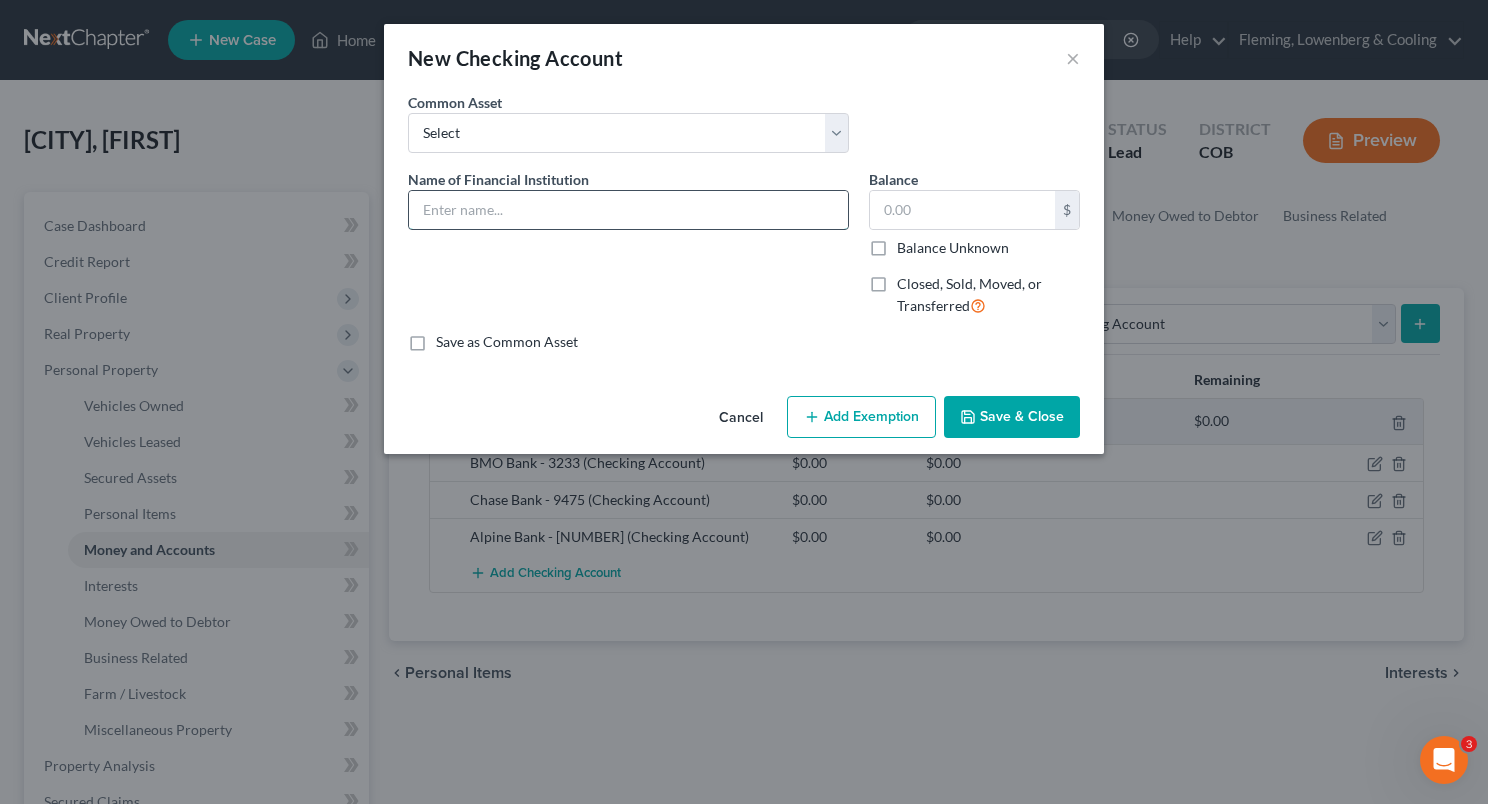 click at bounding box center [628, 210] 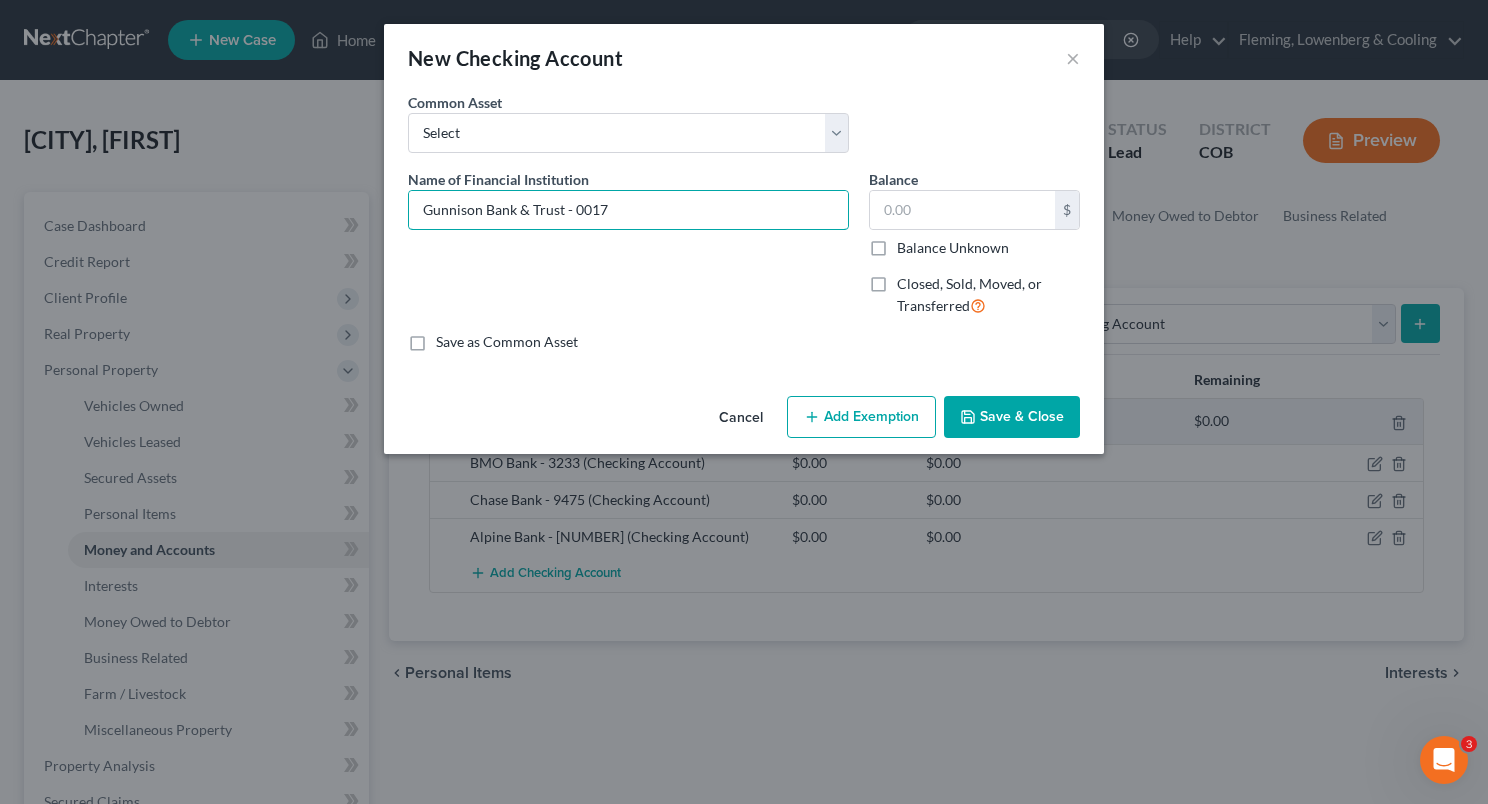 type on "Gunnison Bank & Trust - 0017" 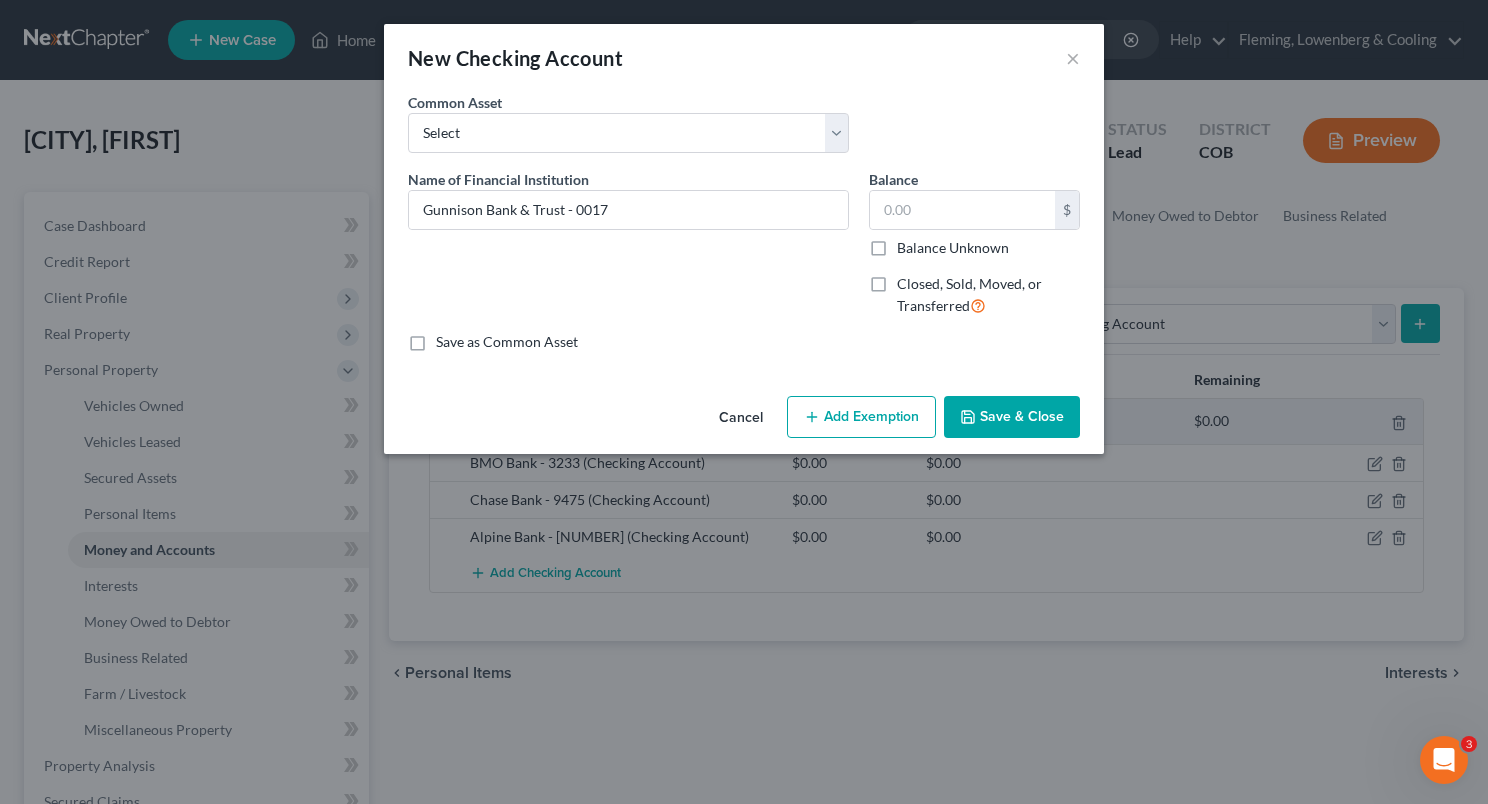 click on "Save & Close" at bounding box center [1012, 417] 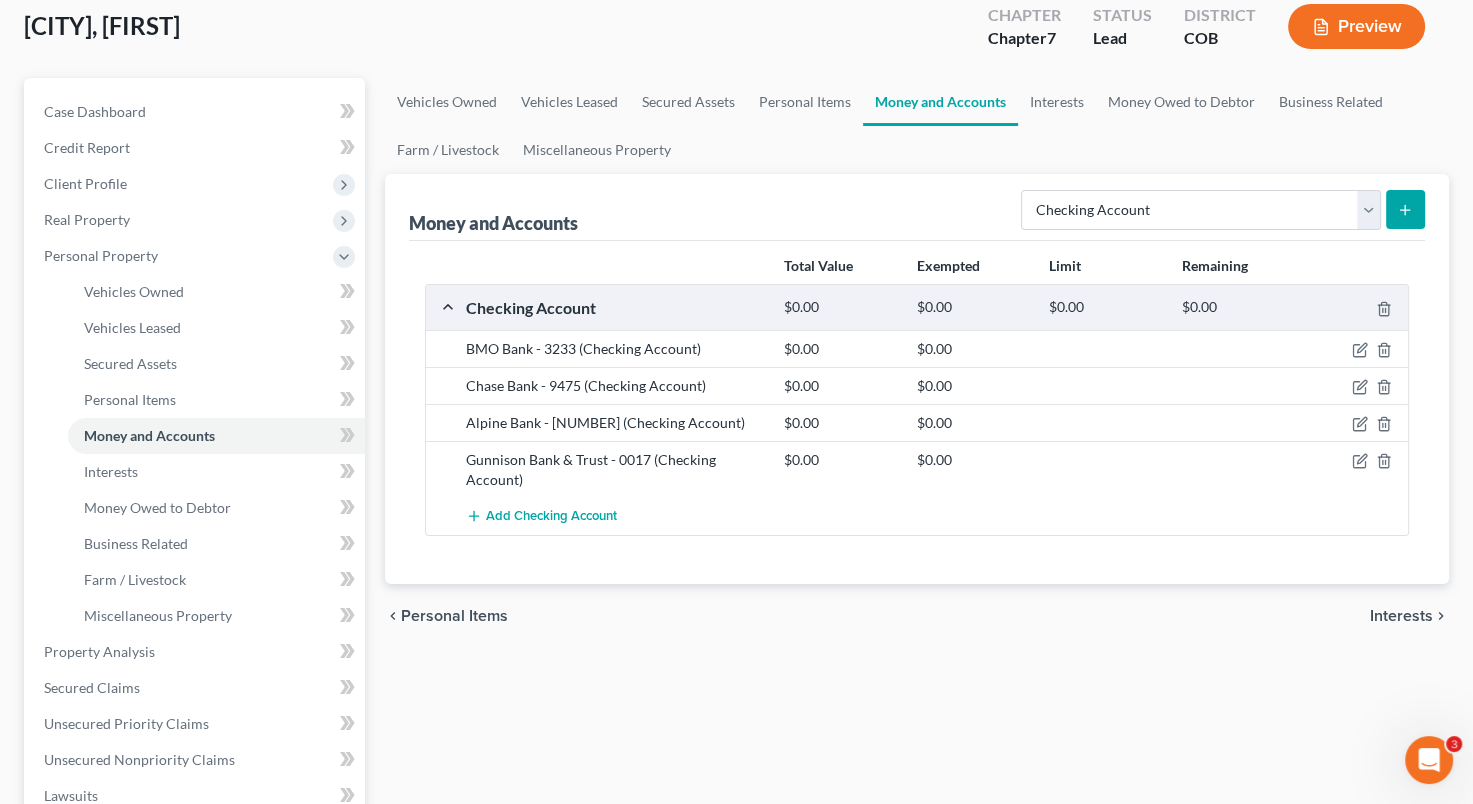 scroll, scrollTop: 120, scrollLeft: 0, axis: vertical 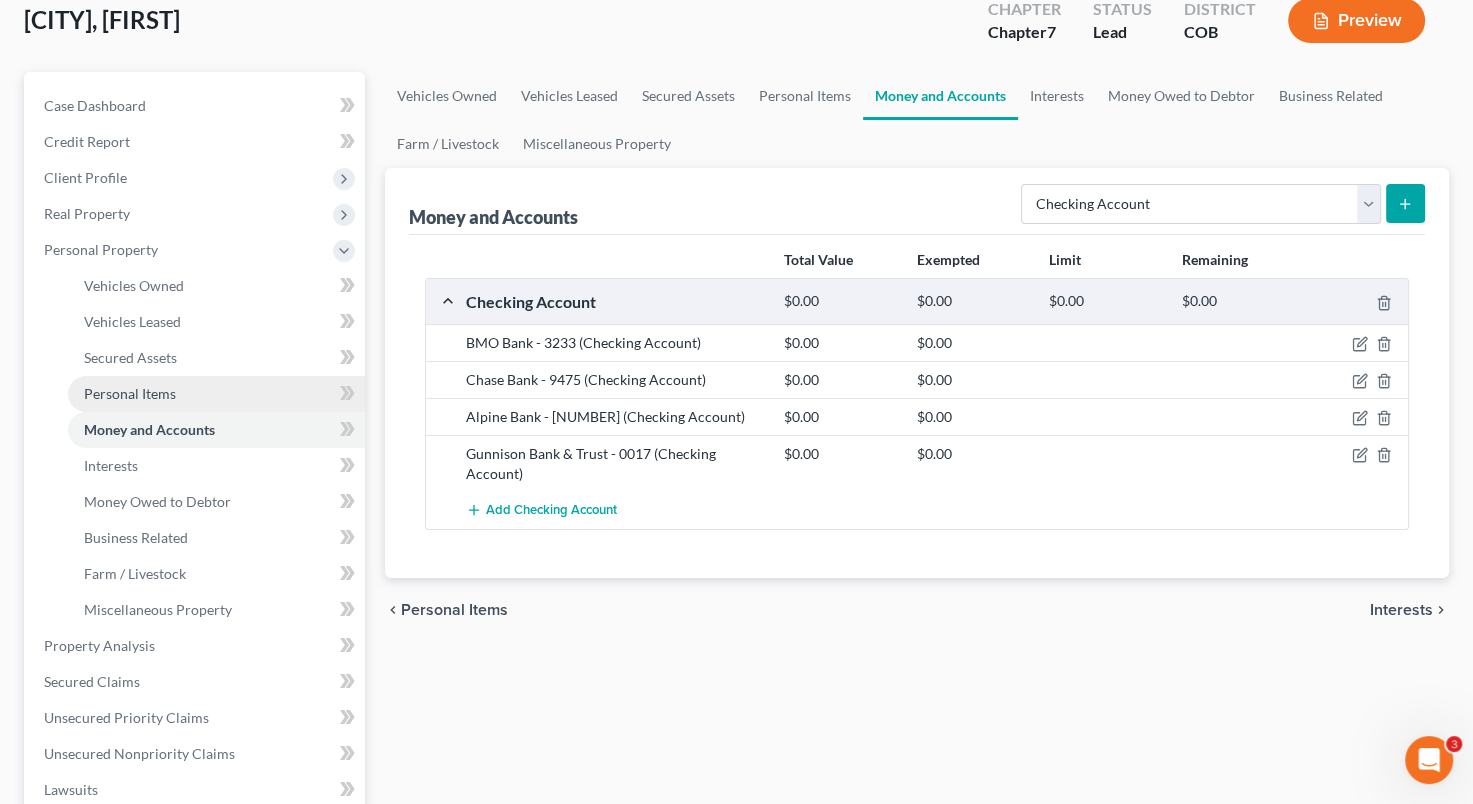 click on "Personal Items" at bounding box center (216, 394) 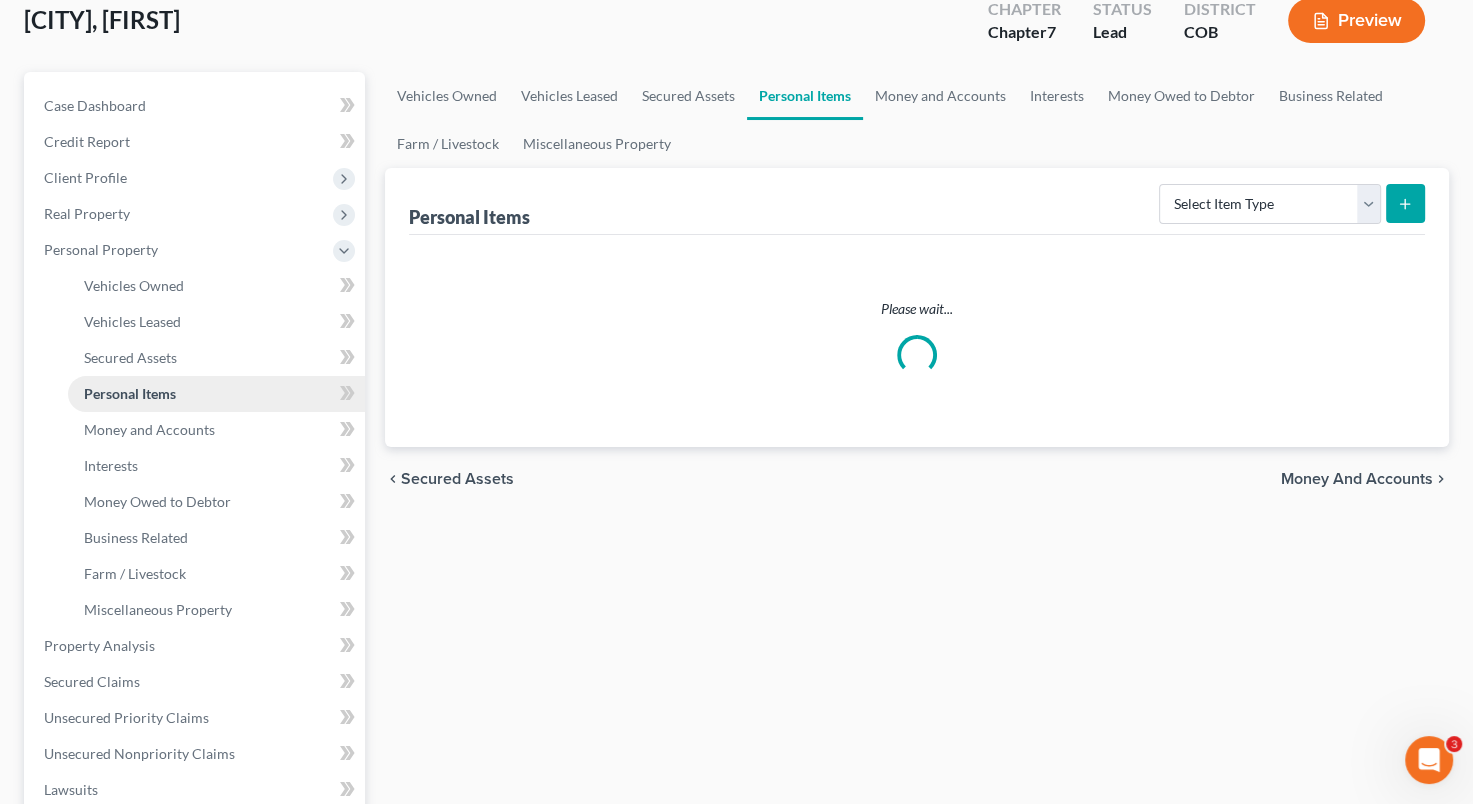 scroll, scrollTop: 0, scrollLeft: 0, axis: both 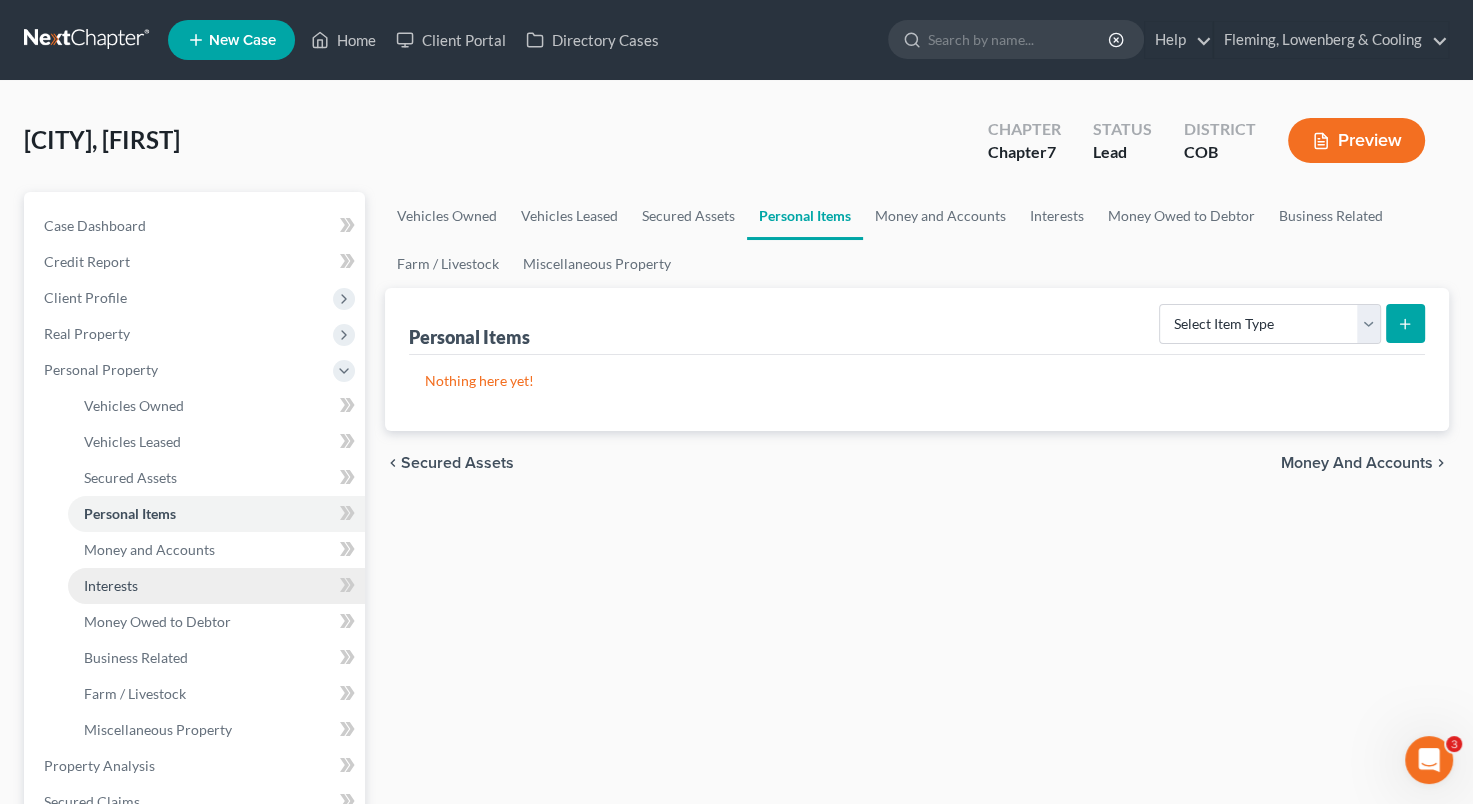 click on "Interests" at bounding box center (216, 586) 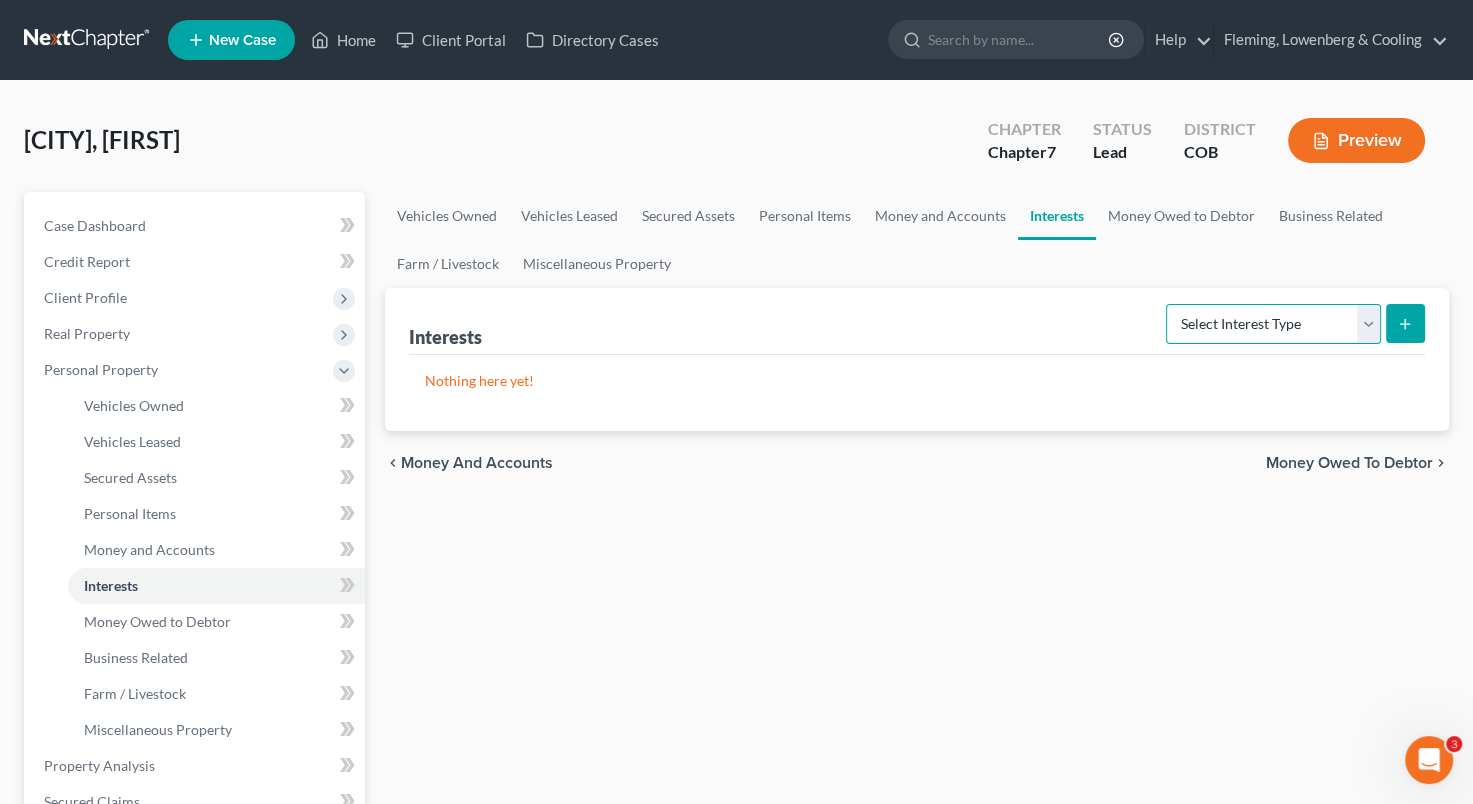 click on "Select Interest Type 401K Annuity Bond Education IRA Government Bond Government Pension Plan Incorporated Business IRA Joint Venture (Active) Joint Venture (Inactive) Keogh Mutual Fund Other Retirement Plan Partnership (Active) Partnership (Inactive) Pension Plan Stock Term Life Insurance Unincorporated Business Whole Life Insurance" at bounding box center [1273, 324] 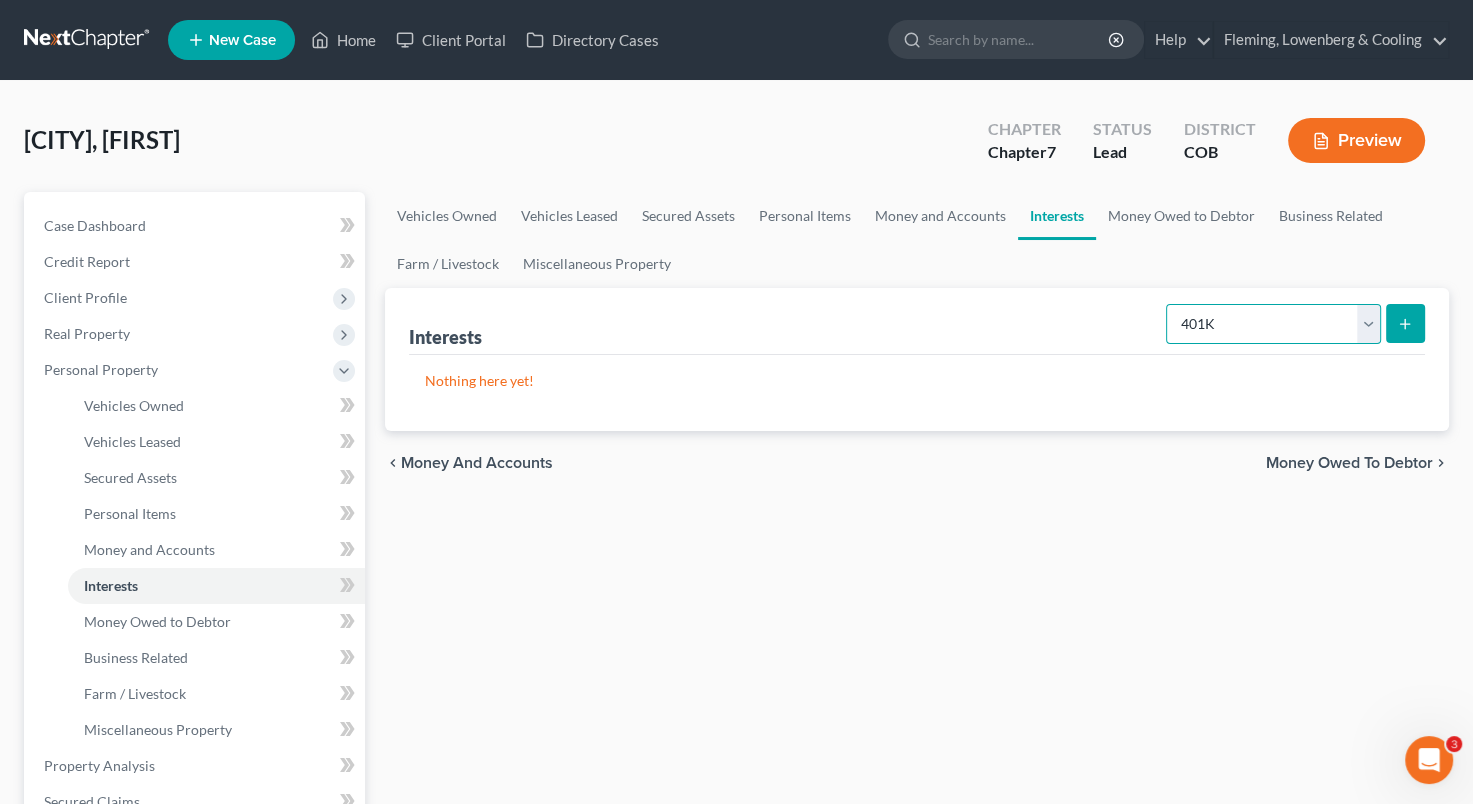 click on "Select Interest Type 401K Annuity Bond Education IRA Government Bond Government Pension Plan Incorporated Business IRA Joint Venture (Active) Joint Venture (Inactive) Keogh Mutual Fund Other Retirement Plan Partnership (Active) Partnership (Inactive) Pension Plan Stock Term Life Insurance Unincorporated Business Whole Life Insurance" at bounding box center [1273, 324] 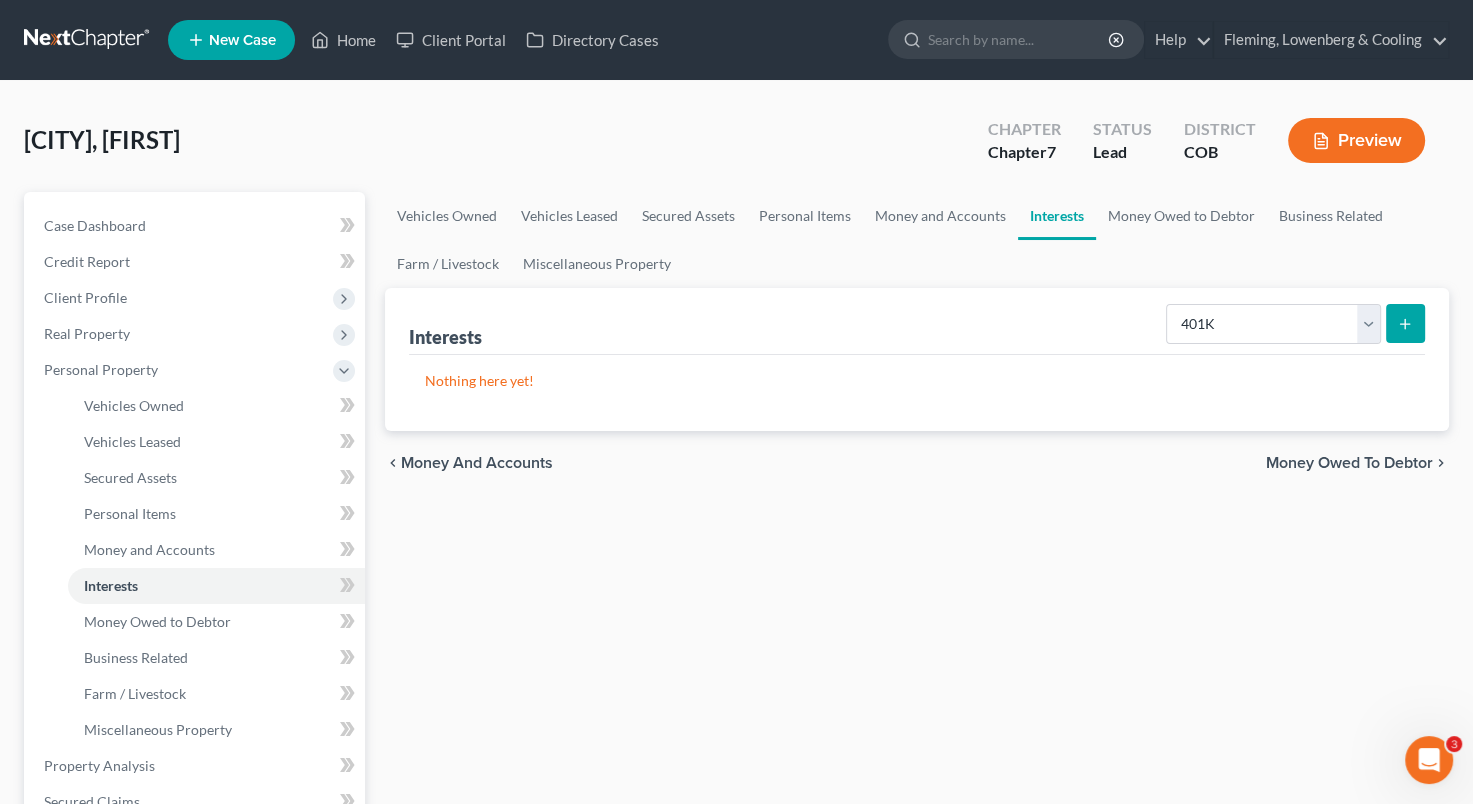 click 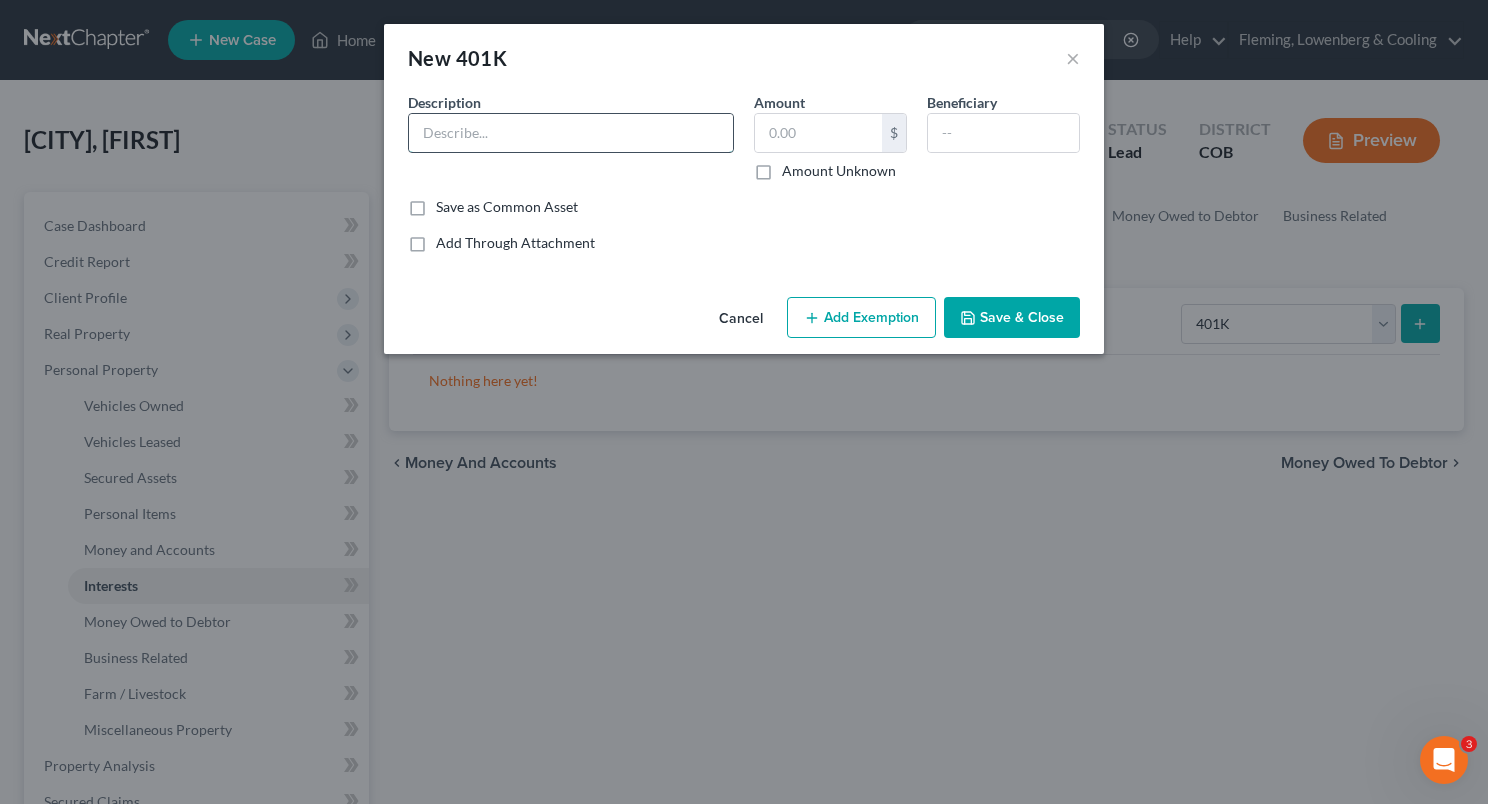 click at bounding box center (571, 133) 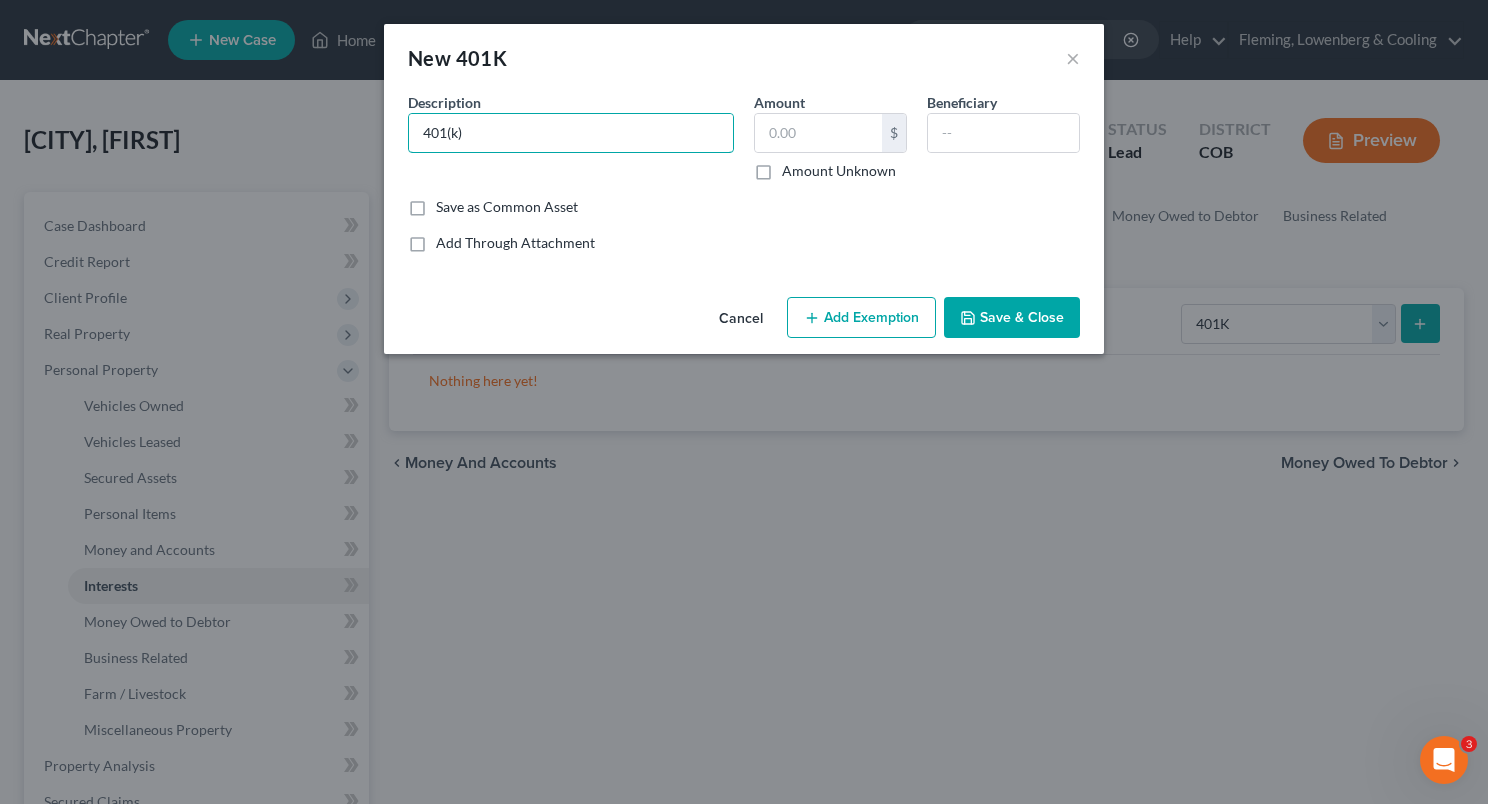 type on "401(k)" 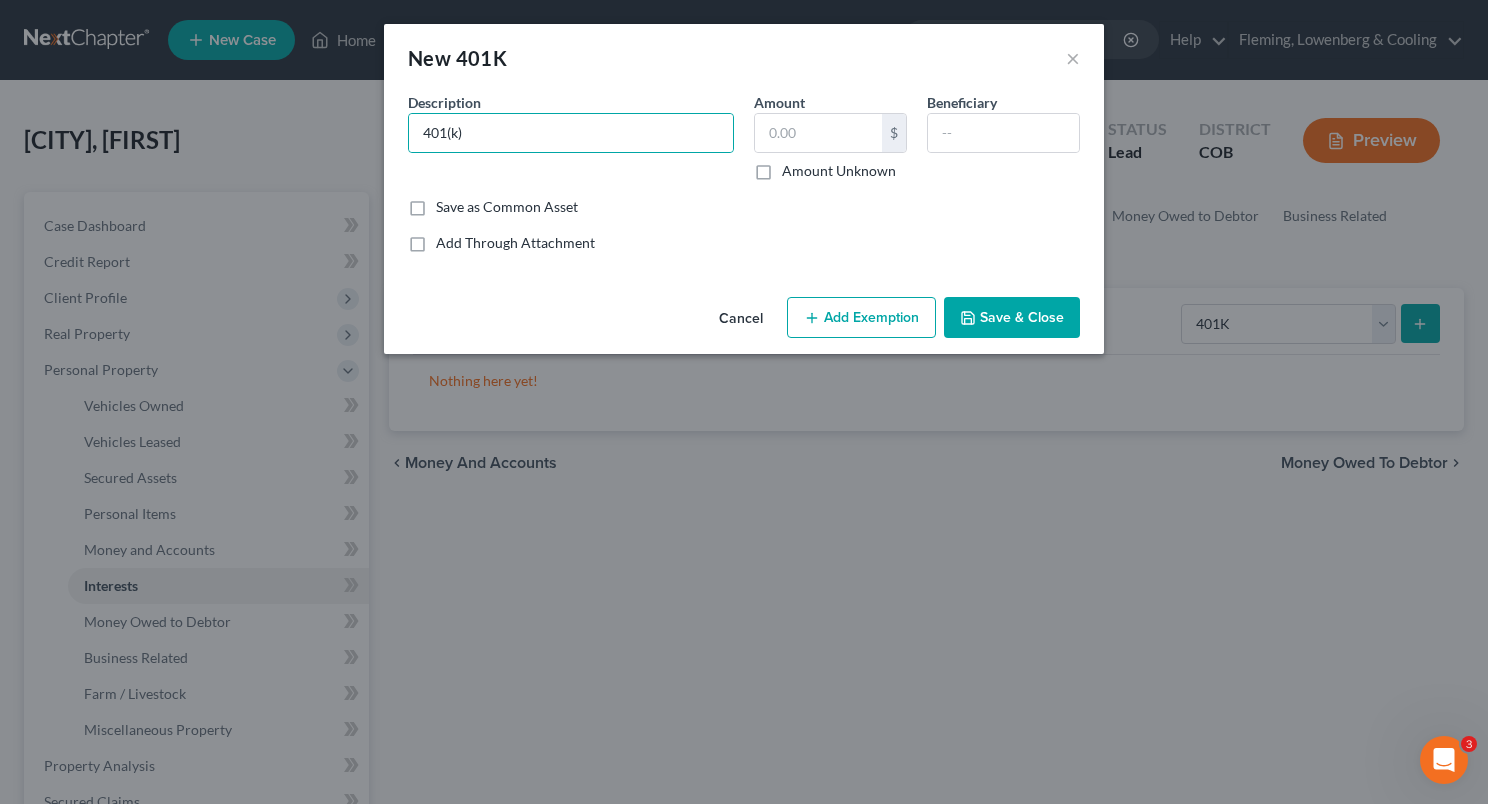 click on "Save & Close" at bounding box center (1012, 318) 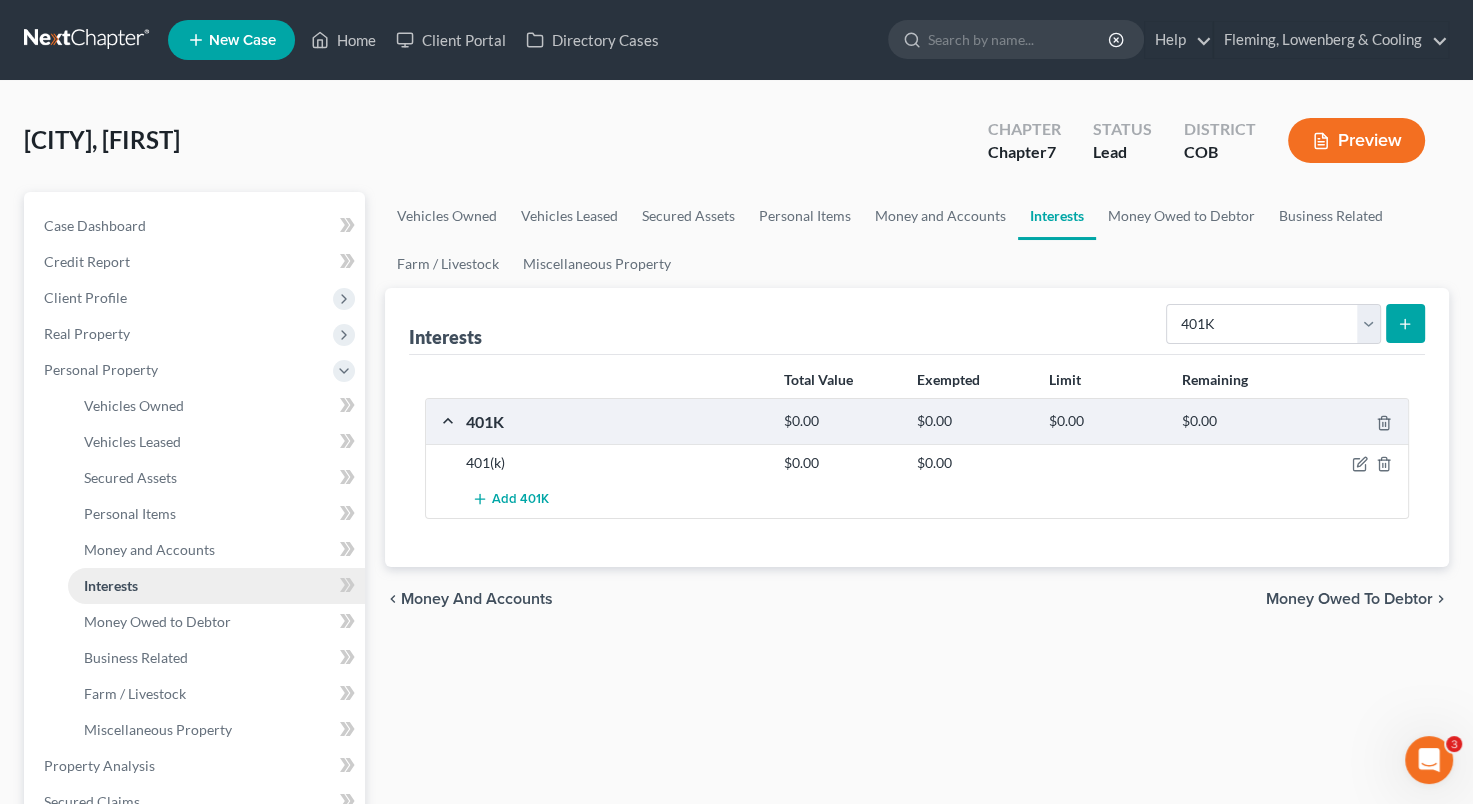 click on "Interests" at bounding box center (216, 586) 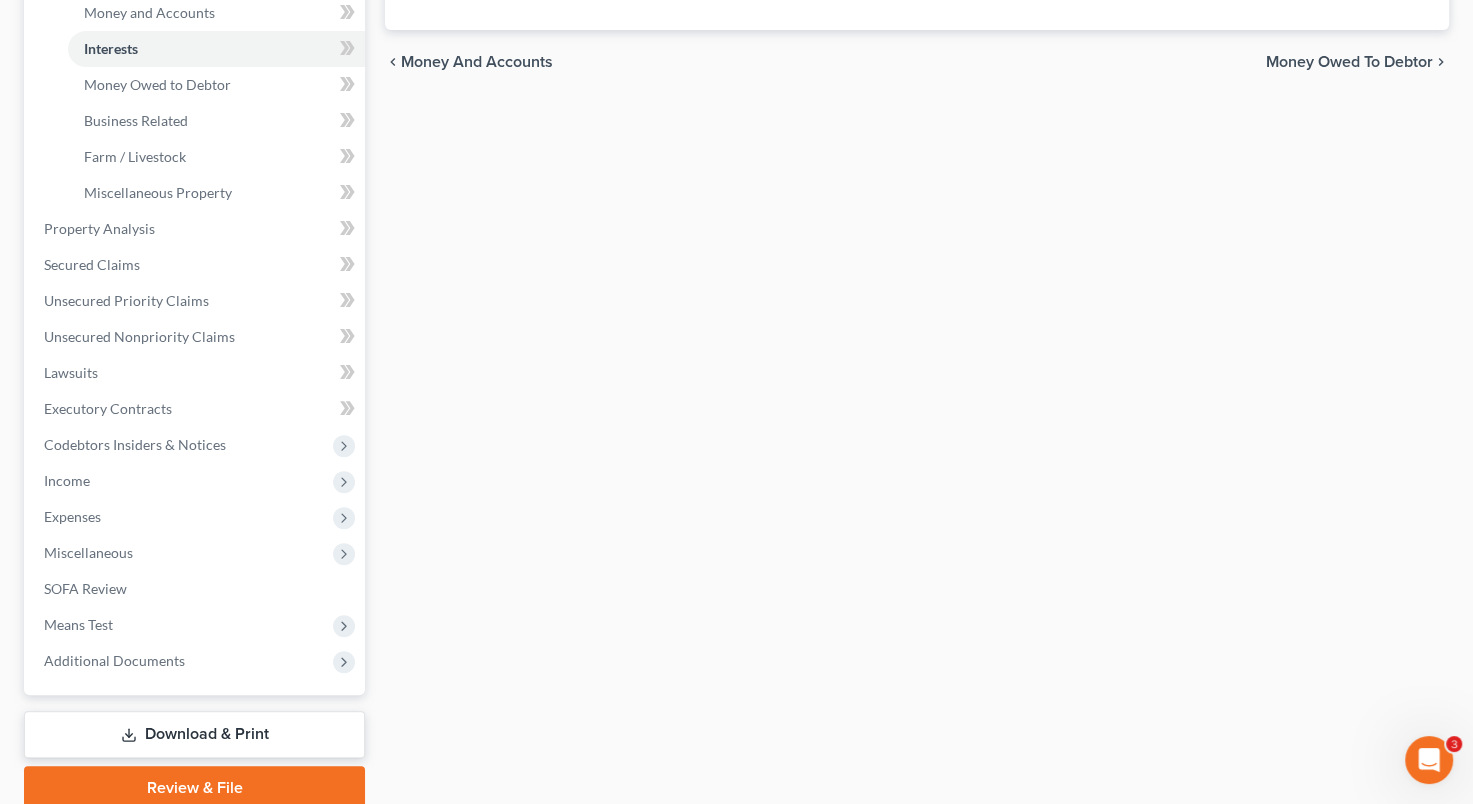 scroll, scrollTop: 539, scrollLeft: 0, axis: vertical 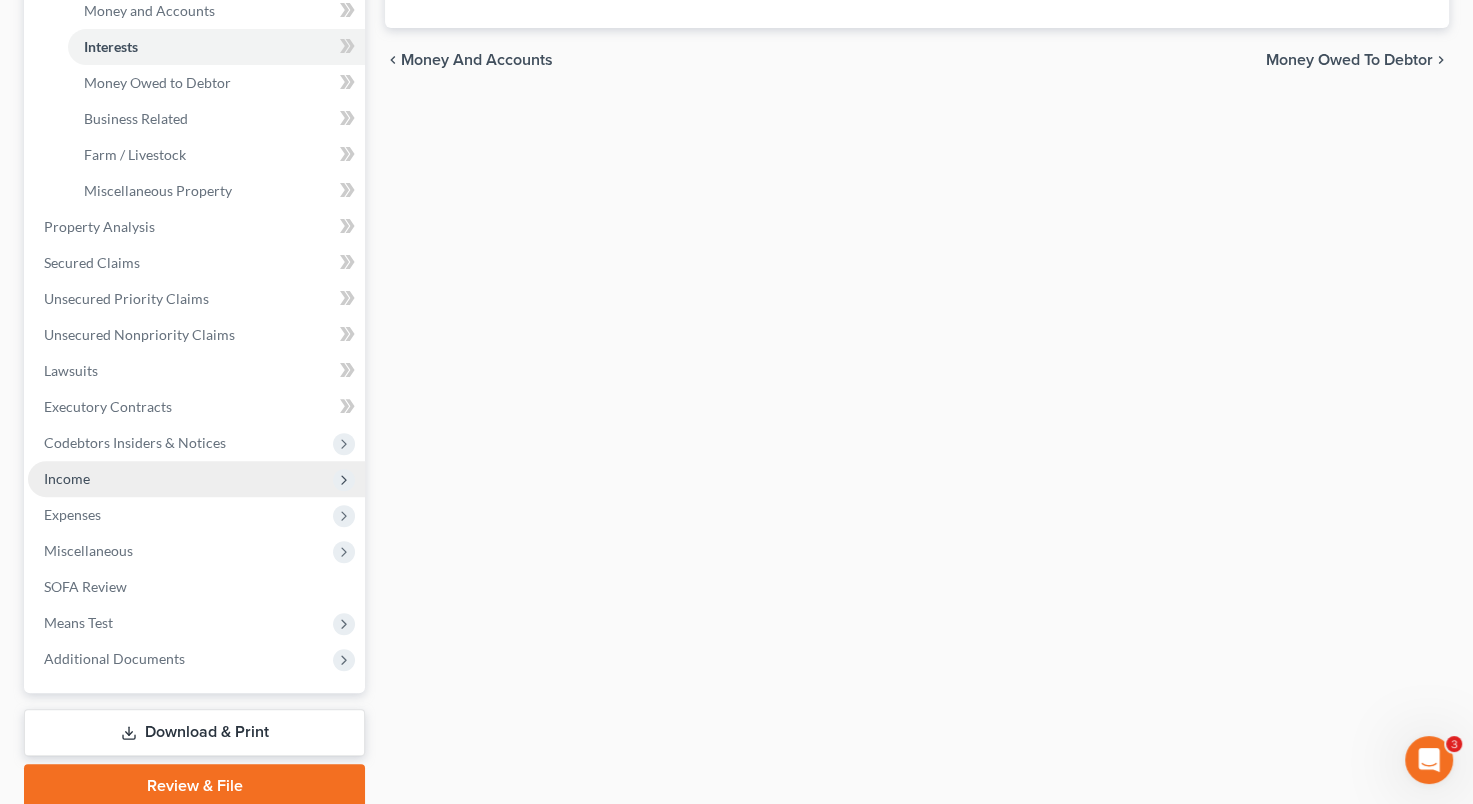 click on "Income" at bounding box center [196, 479] 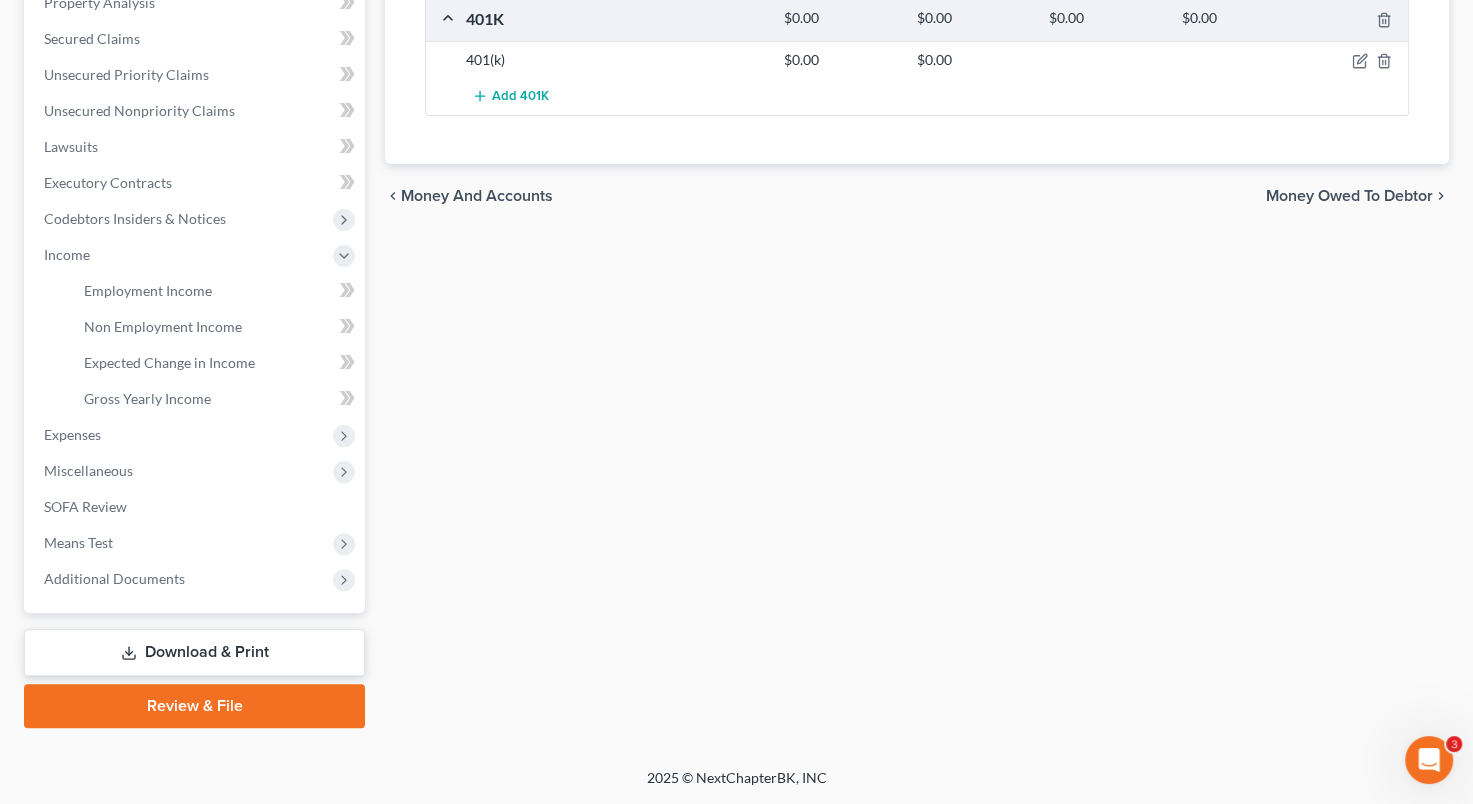 scroll, scrollTop: 400, scrollLeft: 0, axis: vertical 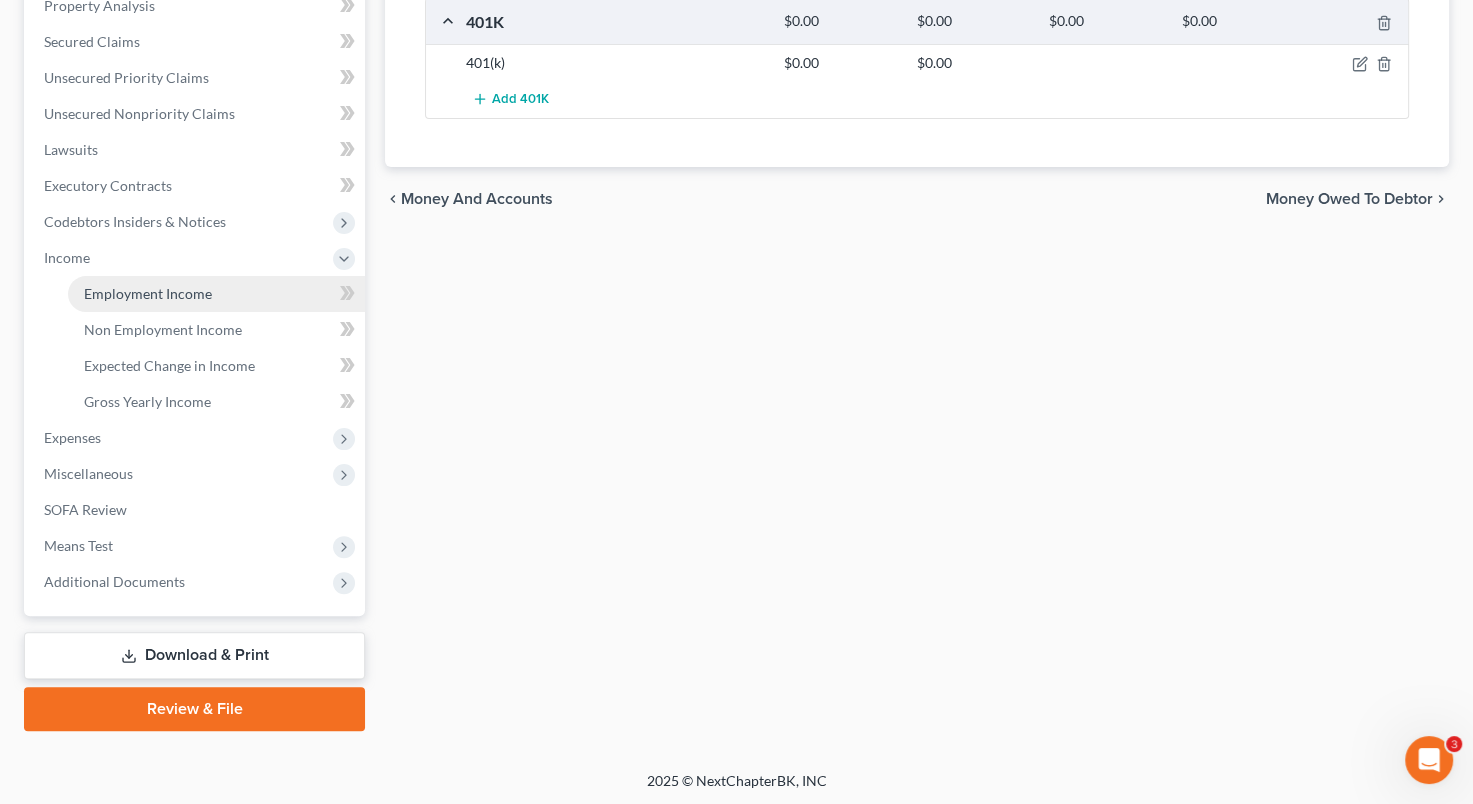 click on "Employment Income" at bounding box center [148, 293] 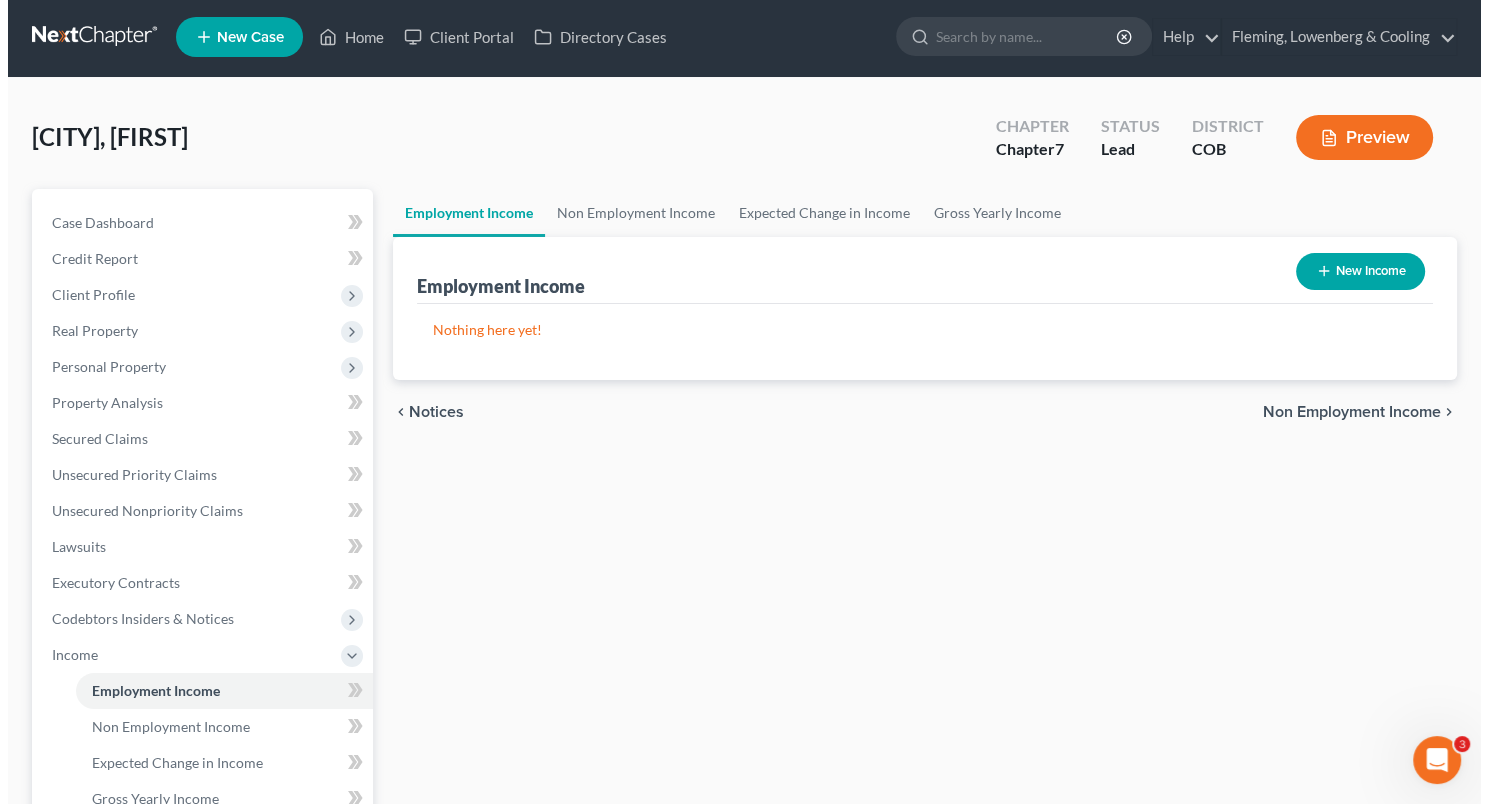 scroll, scrollTop: 0, scrollLeft: 0, axis: both 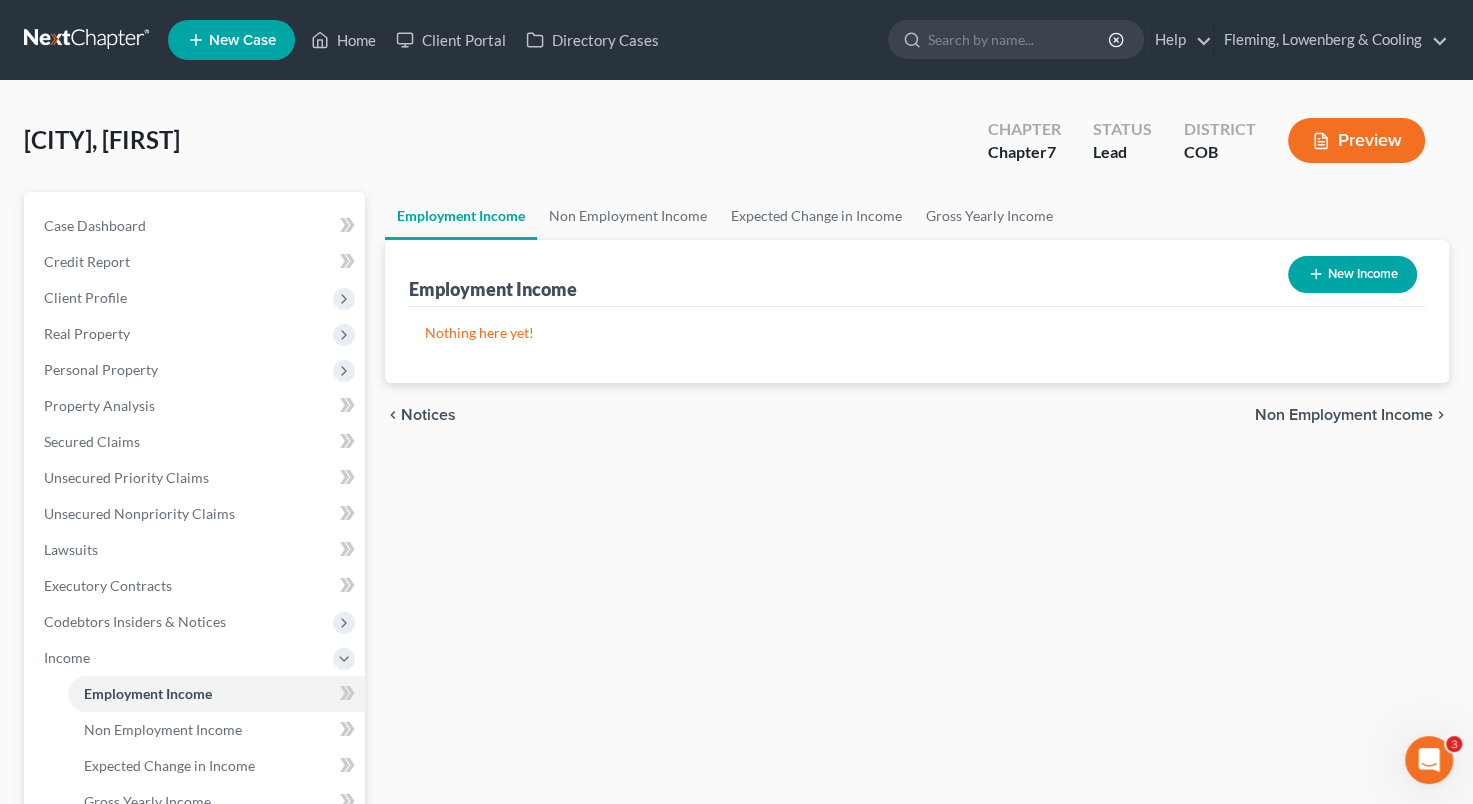 click on "New Income" at bounding box center (1352, 274) 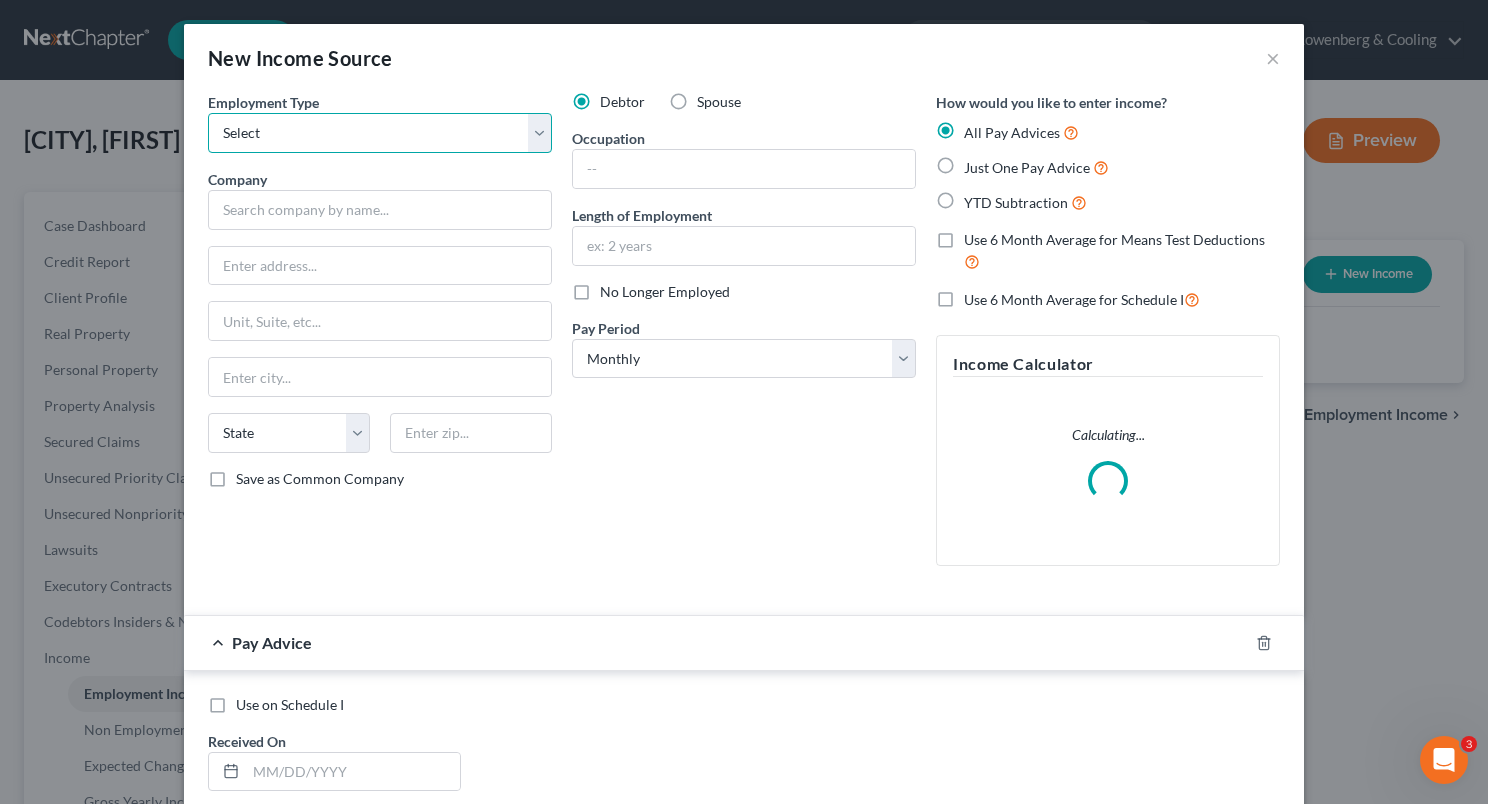 click on "Select Full or Part Time Employment Self Employment" at bounding box center [380, 133] 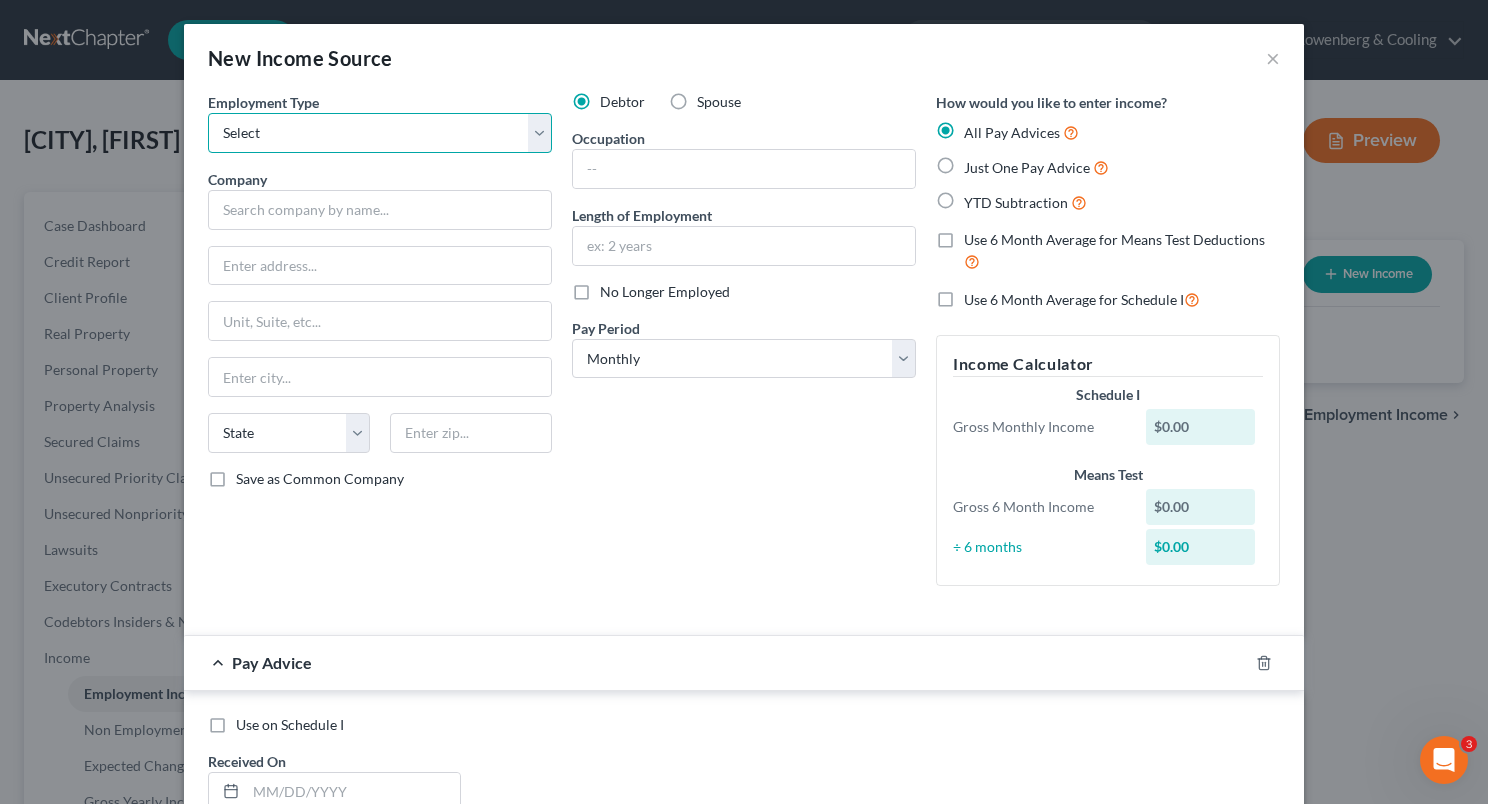 select on "0" 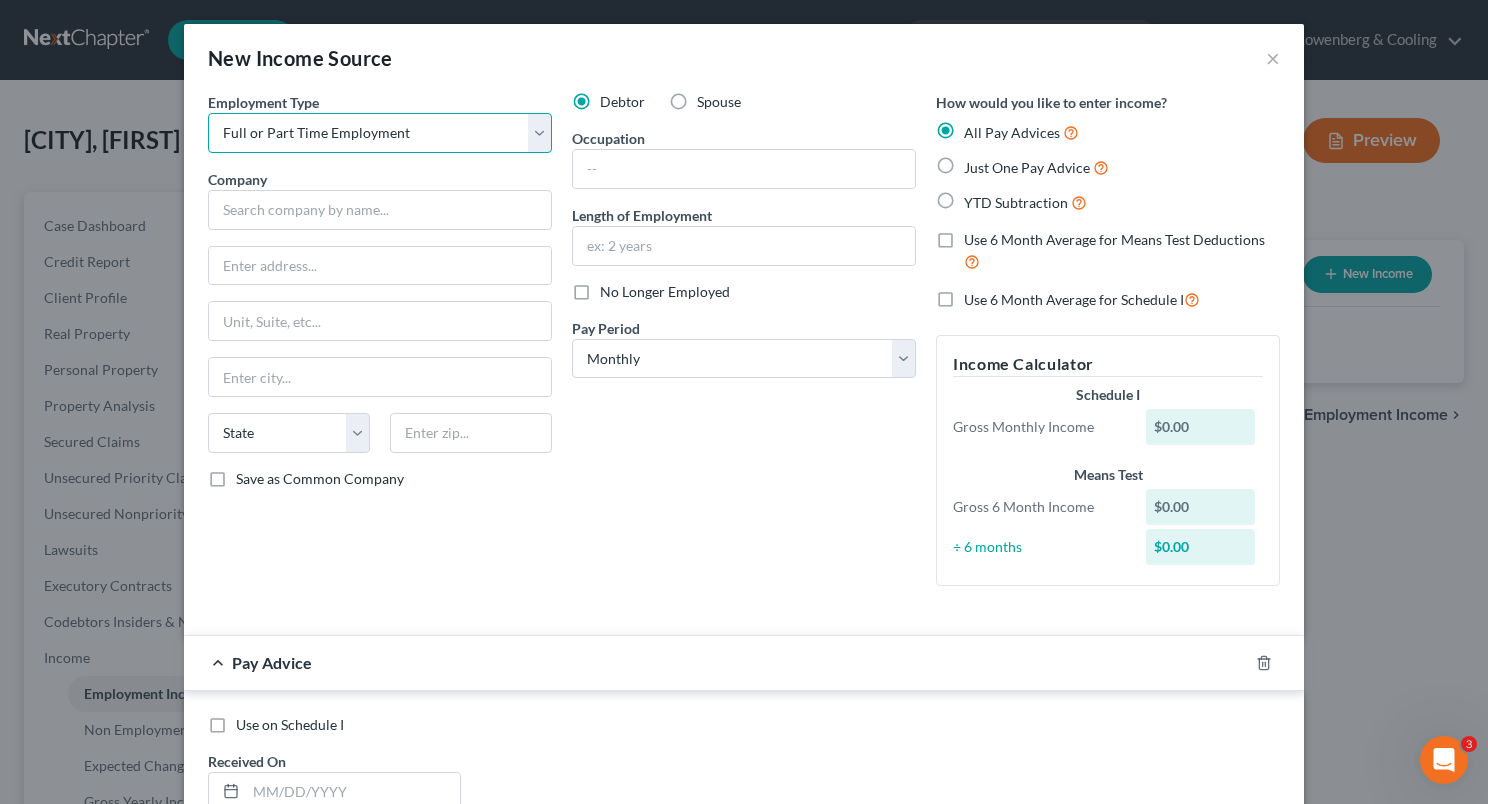click on "Select Full or Part Time Employment Self Employment" at bounding box center (380, 133) 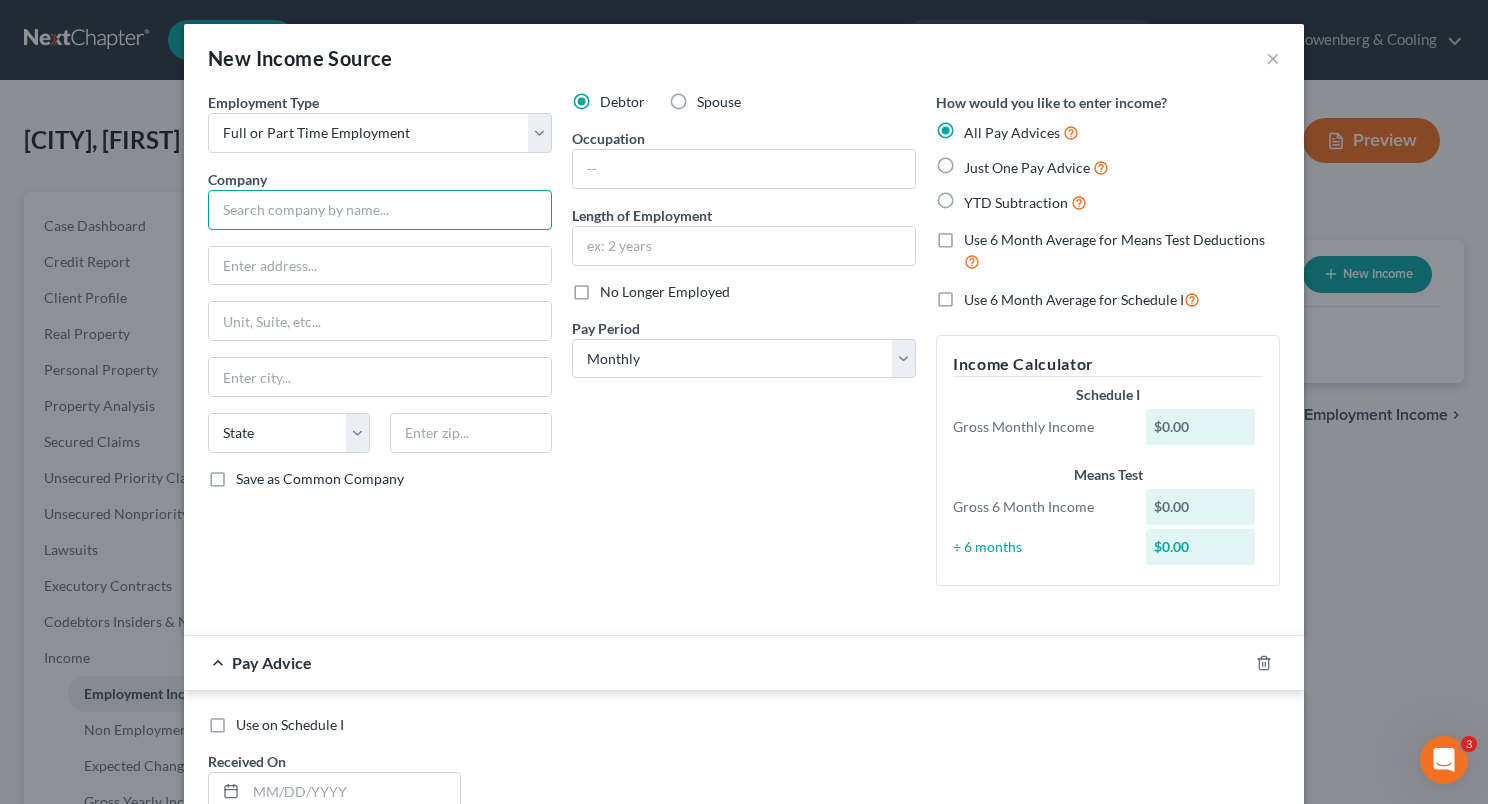 click at bounding box center [380, 210] 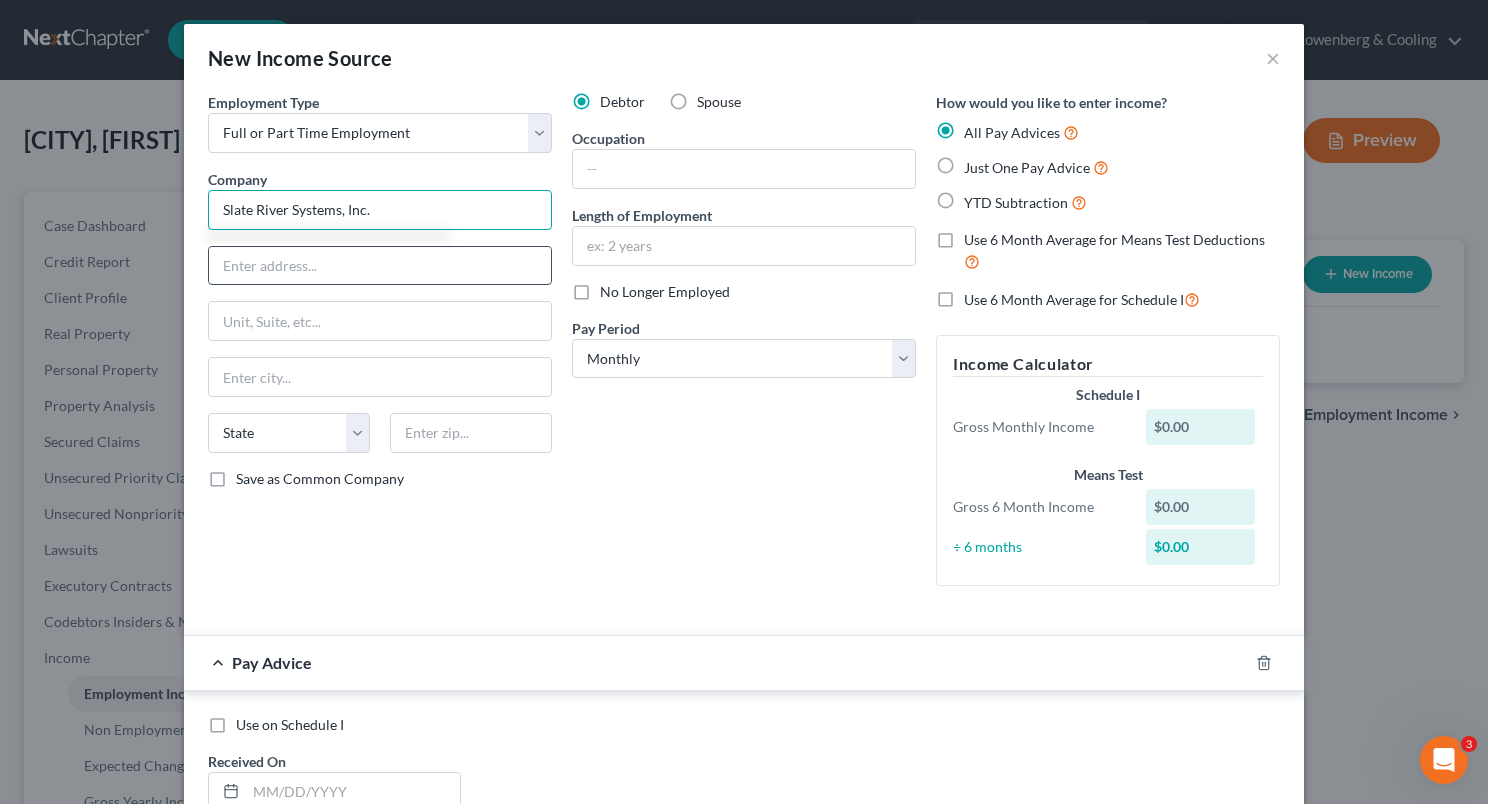 type on "Slate River Systems, Inc." 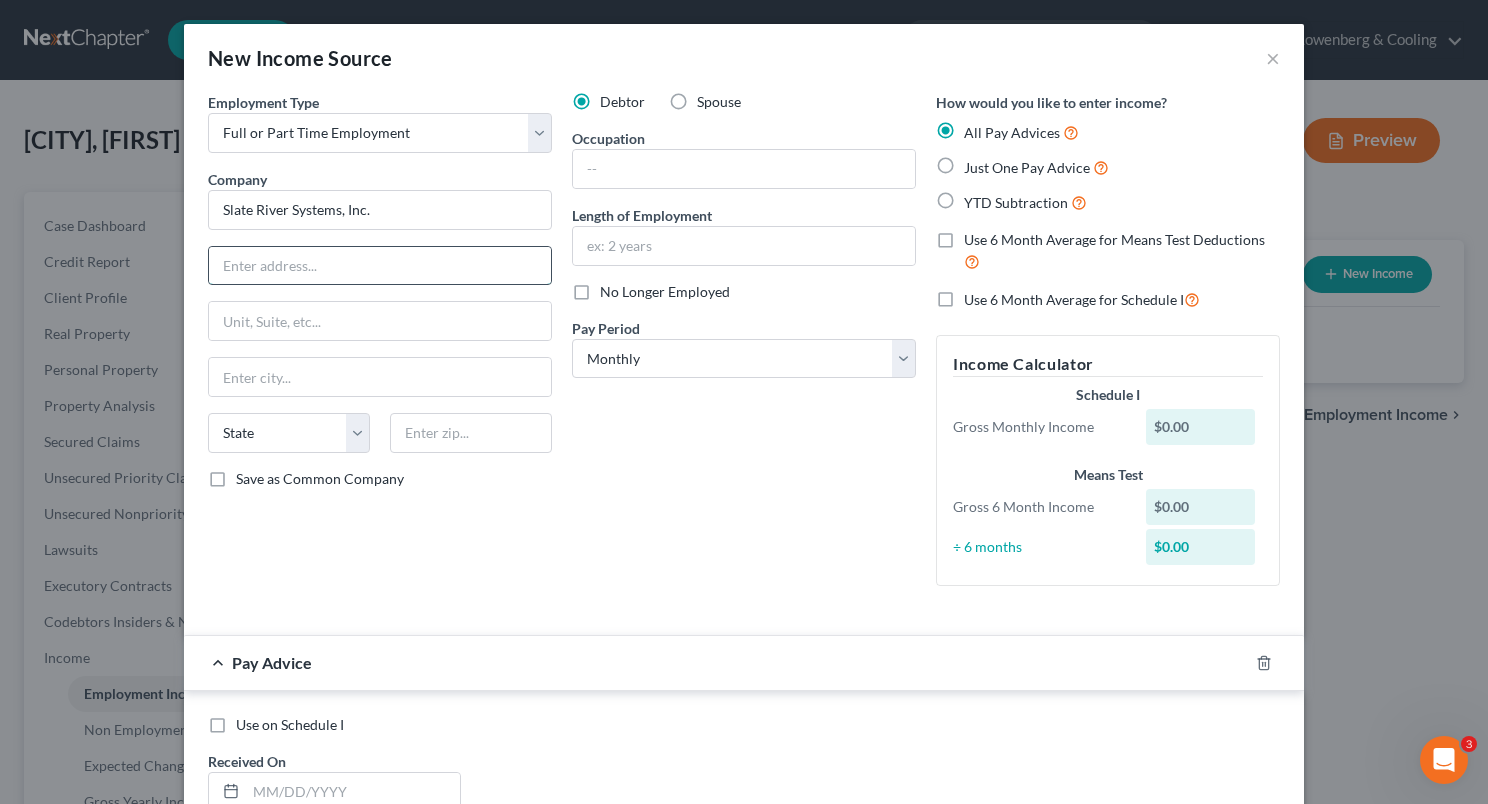 click at bounding box center (380, 266) 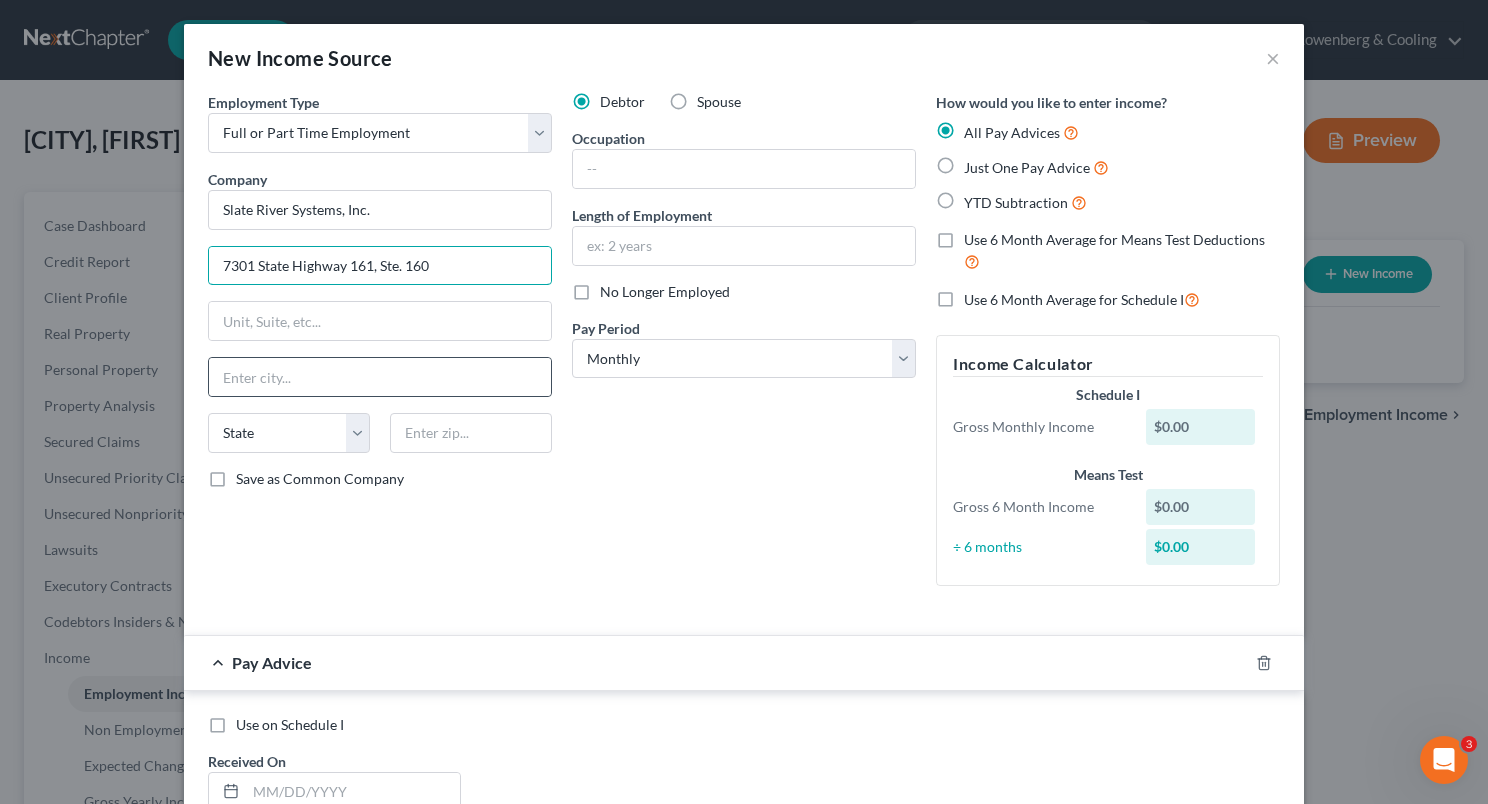 type on "7301 State Highway 161, Ste. 160" 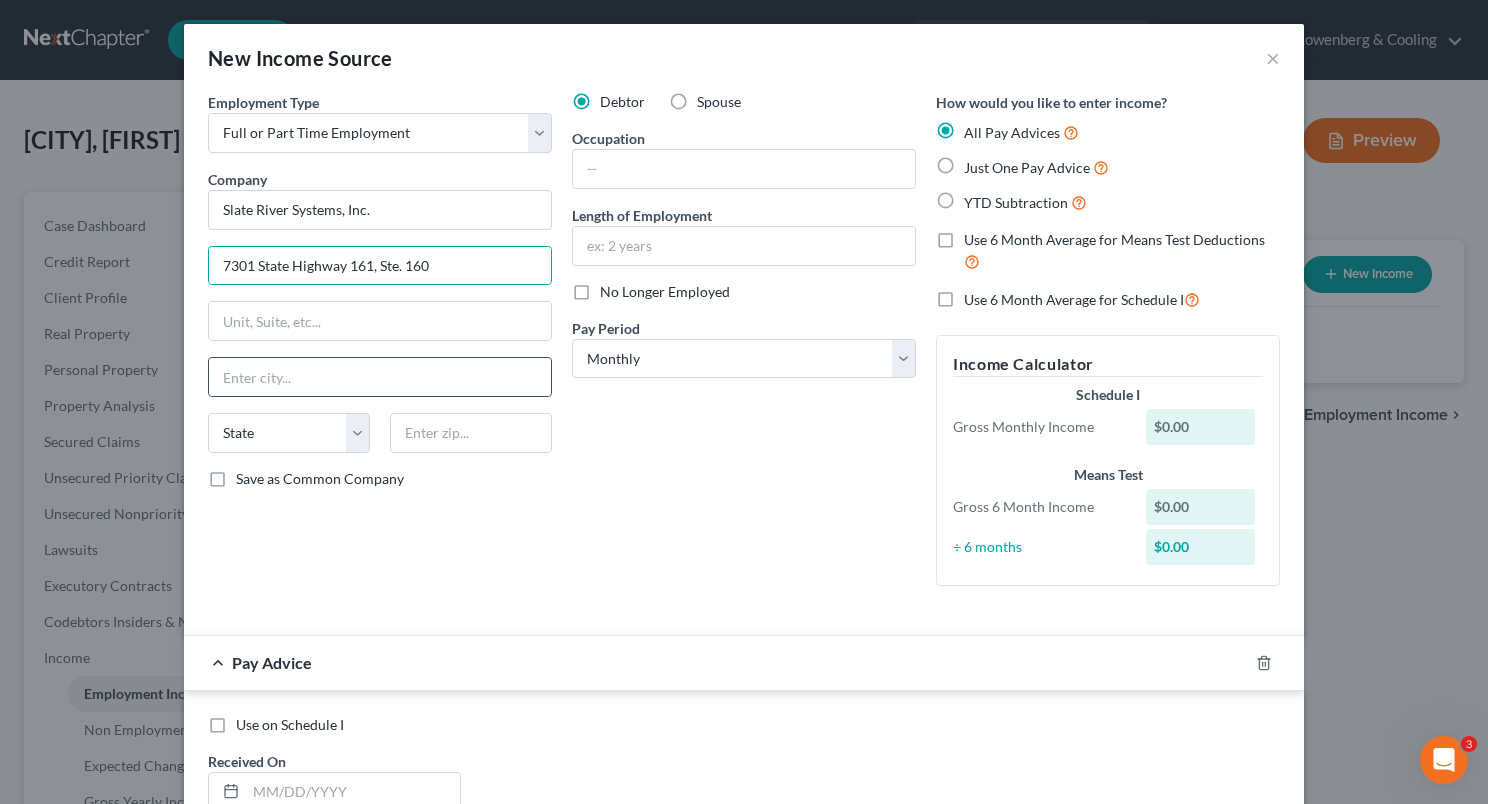 click at bounding box center (380, 377) 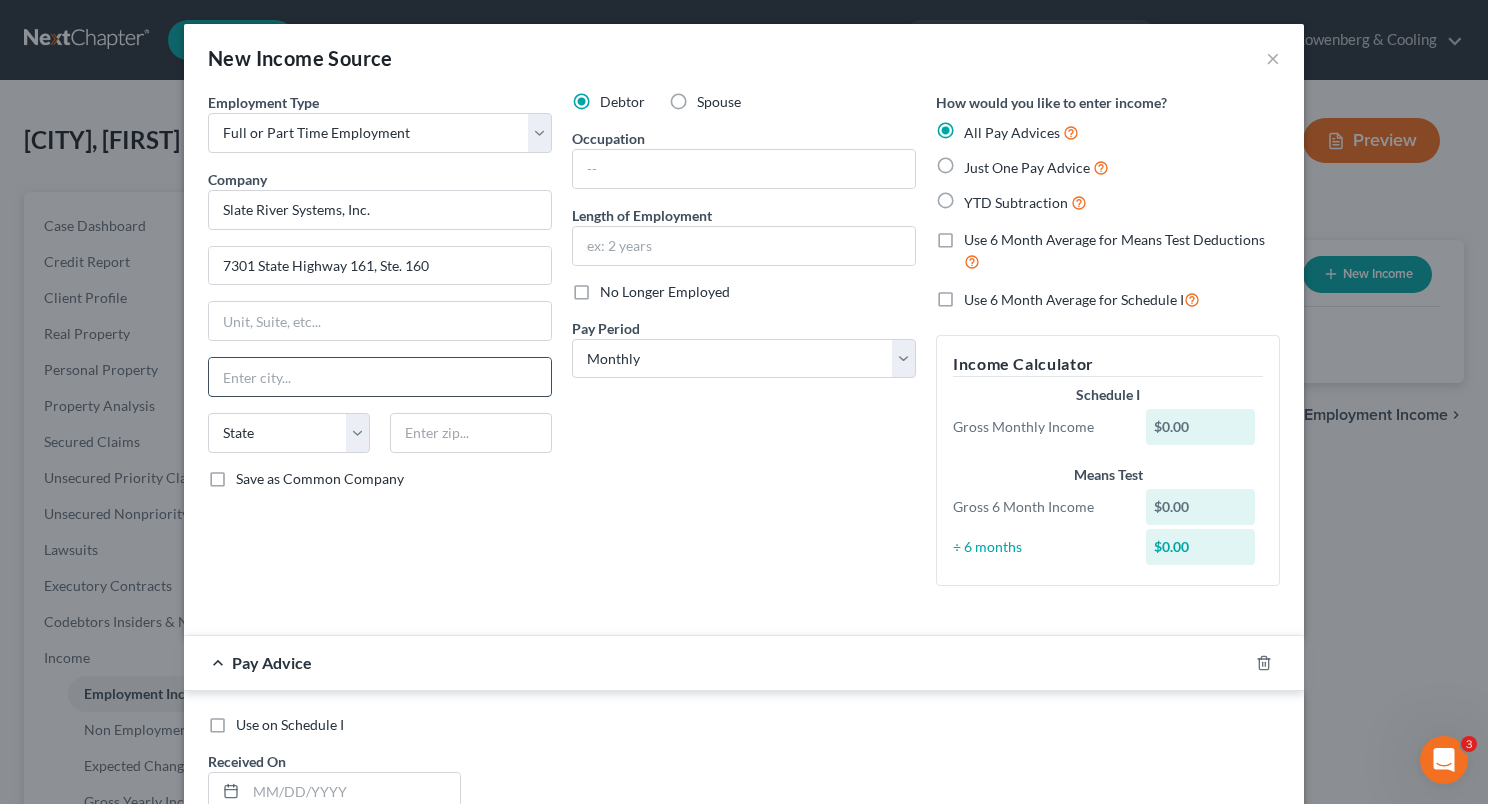 click at bounding box center (380, 377) 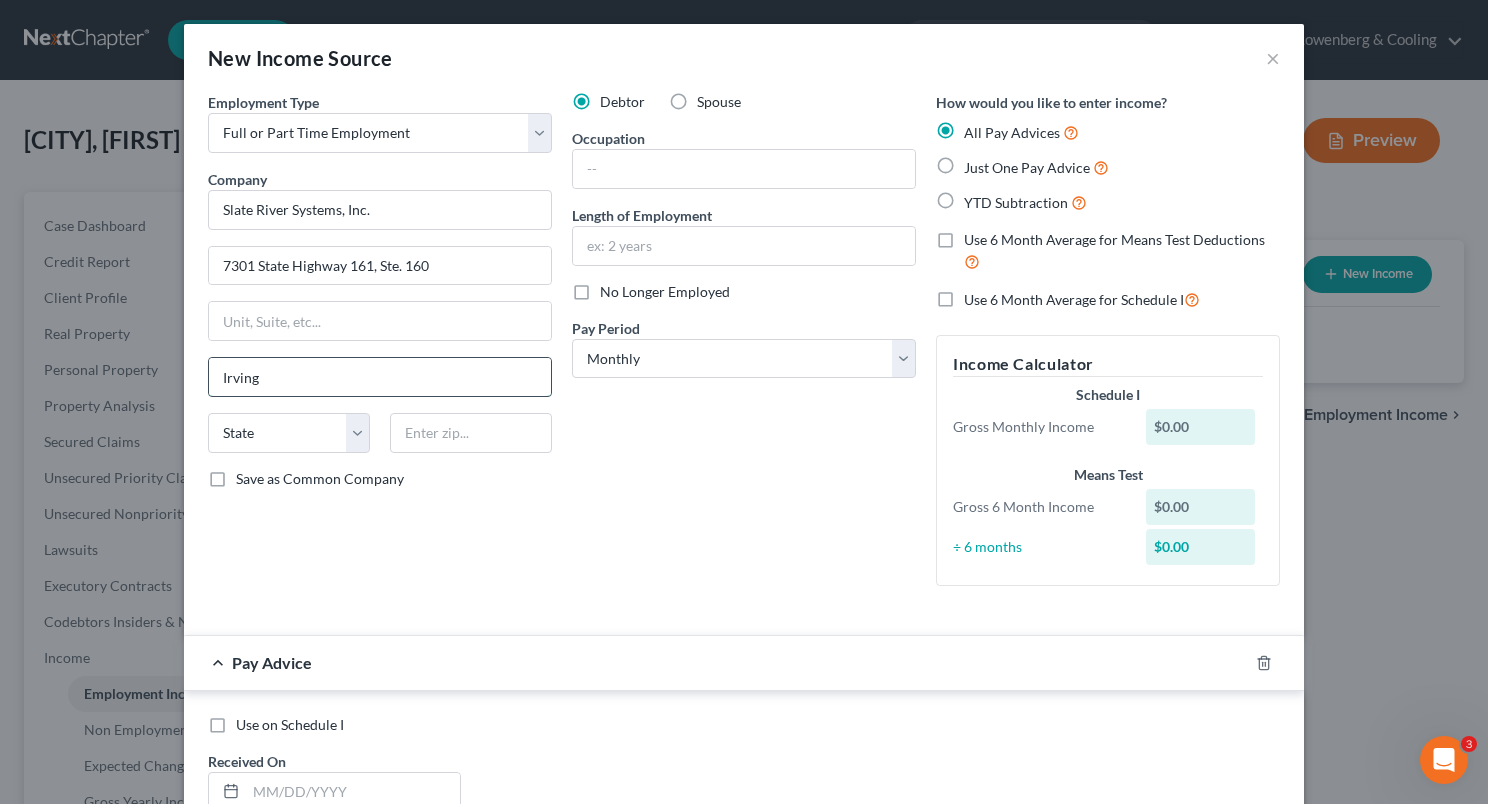 type on "Irving" 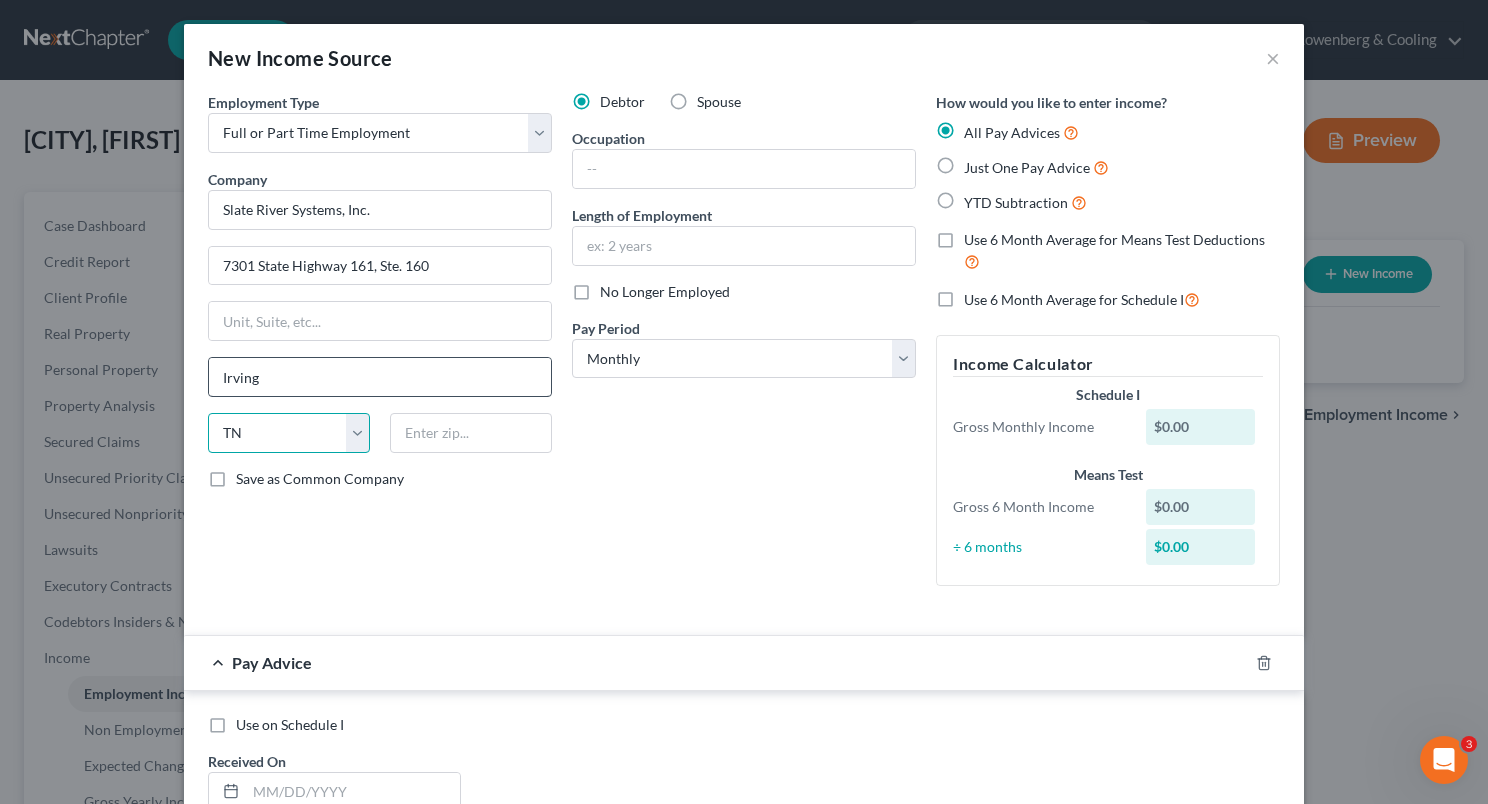 select on "45" 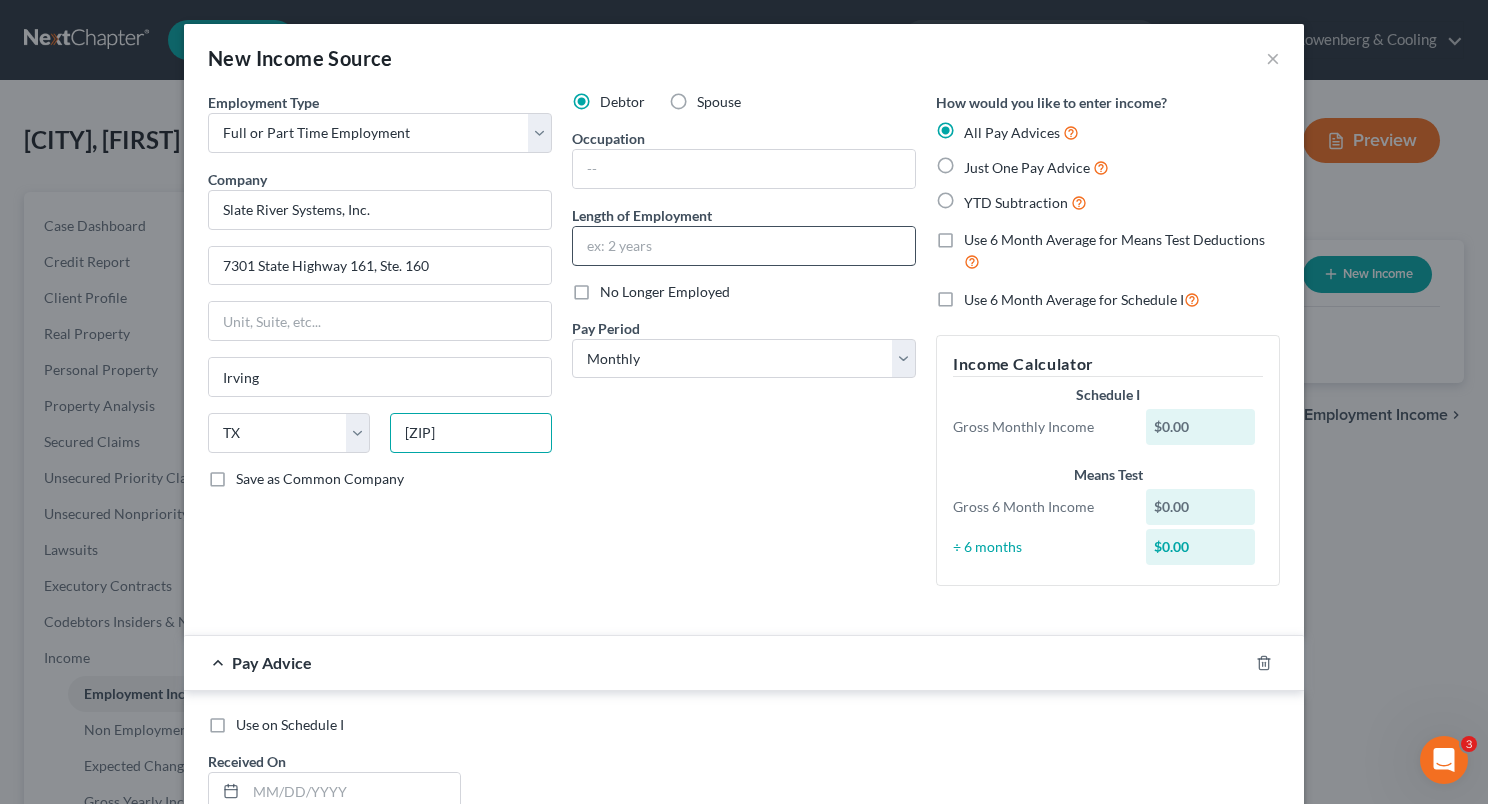 type on "[ZIP]" 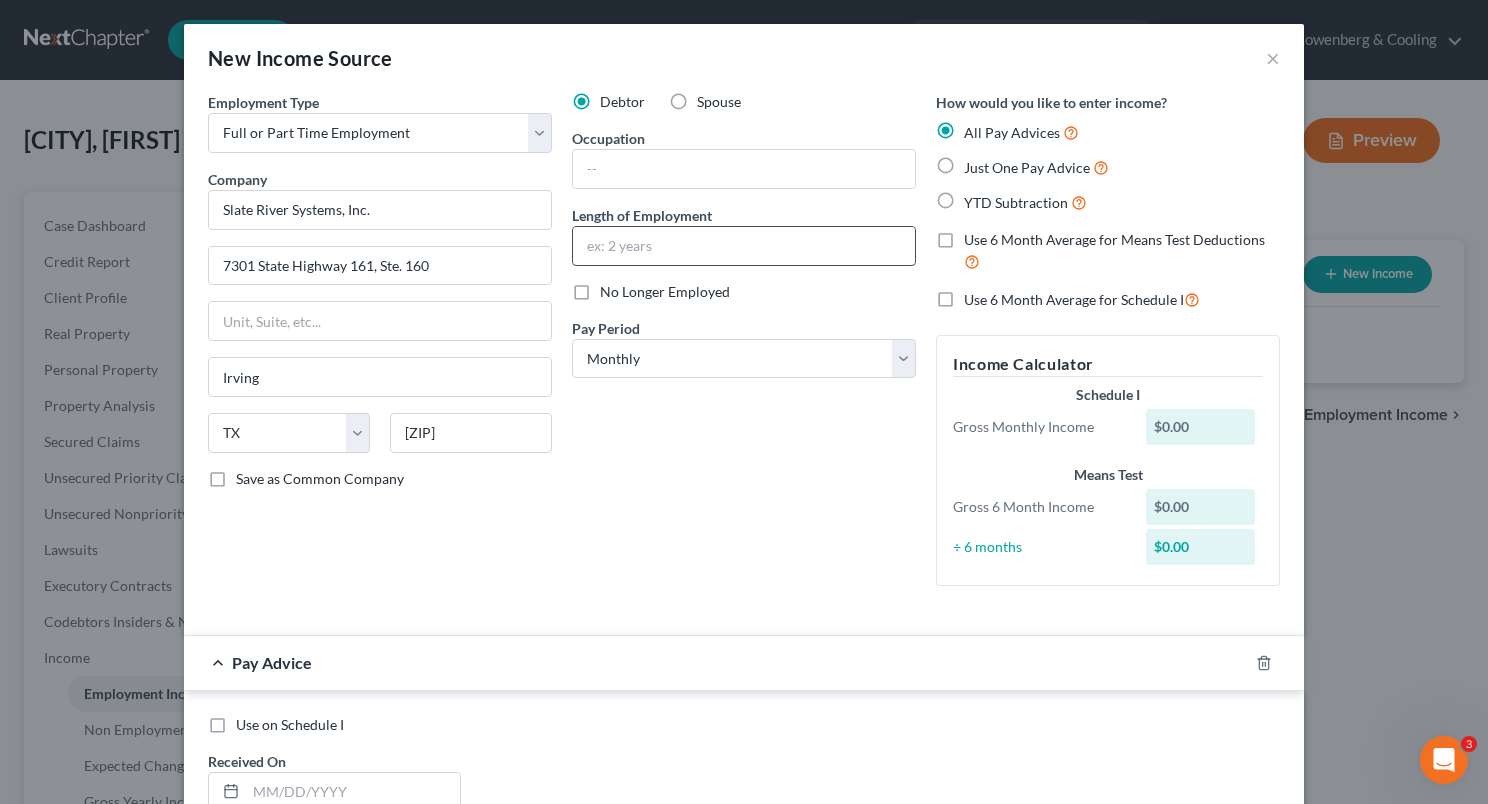 click at bounding box center (744, 246) 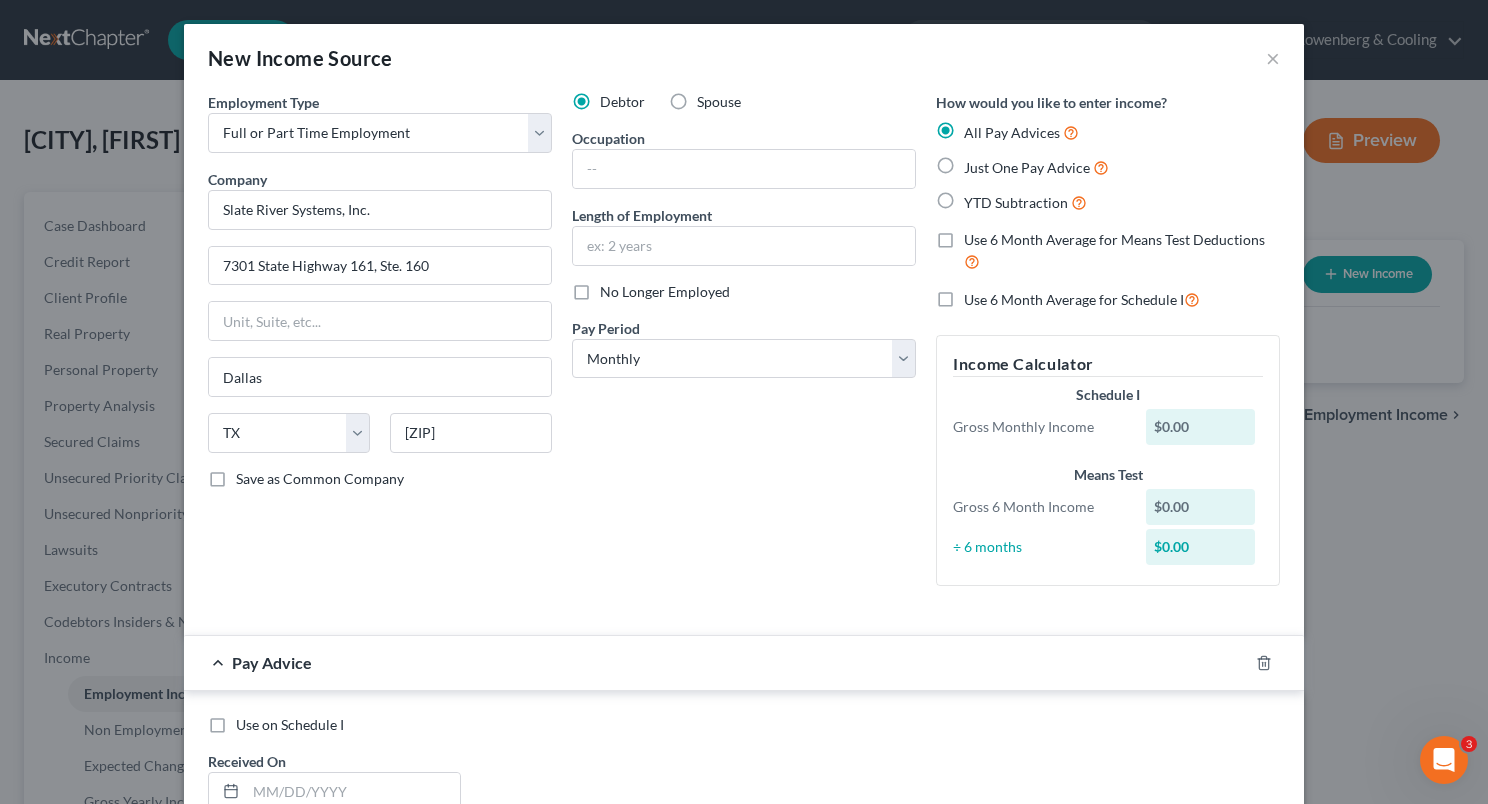 click on "Debtor Spouse Occupation Length of Employment No Longer Employed
Pay Period
*
Select Monthly Twice Monthly Every Other Week Weekly" at bounding box center (744, 347) 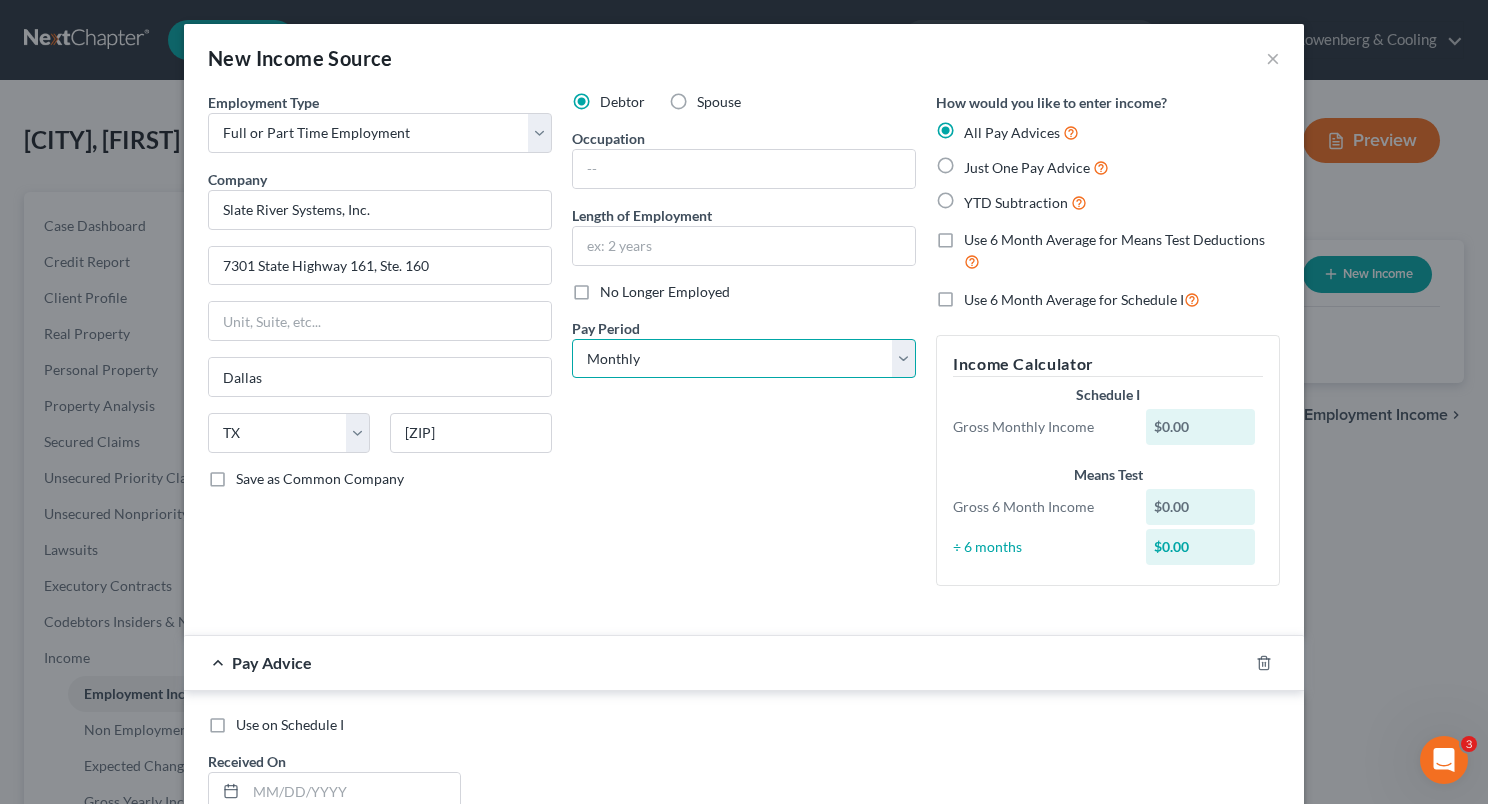 click on "Select Monthly Twice Monthly Every Other Week Weekly" at bounding box center (744, 359) 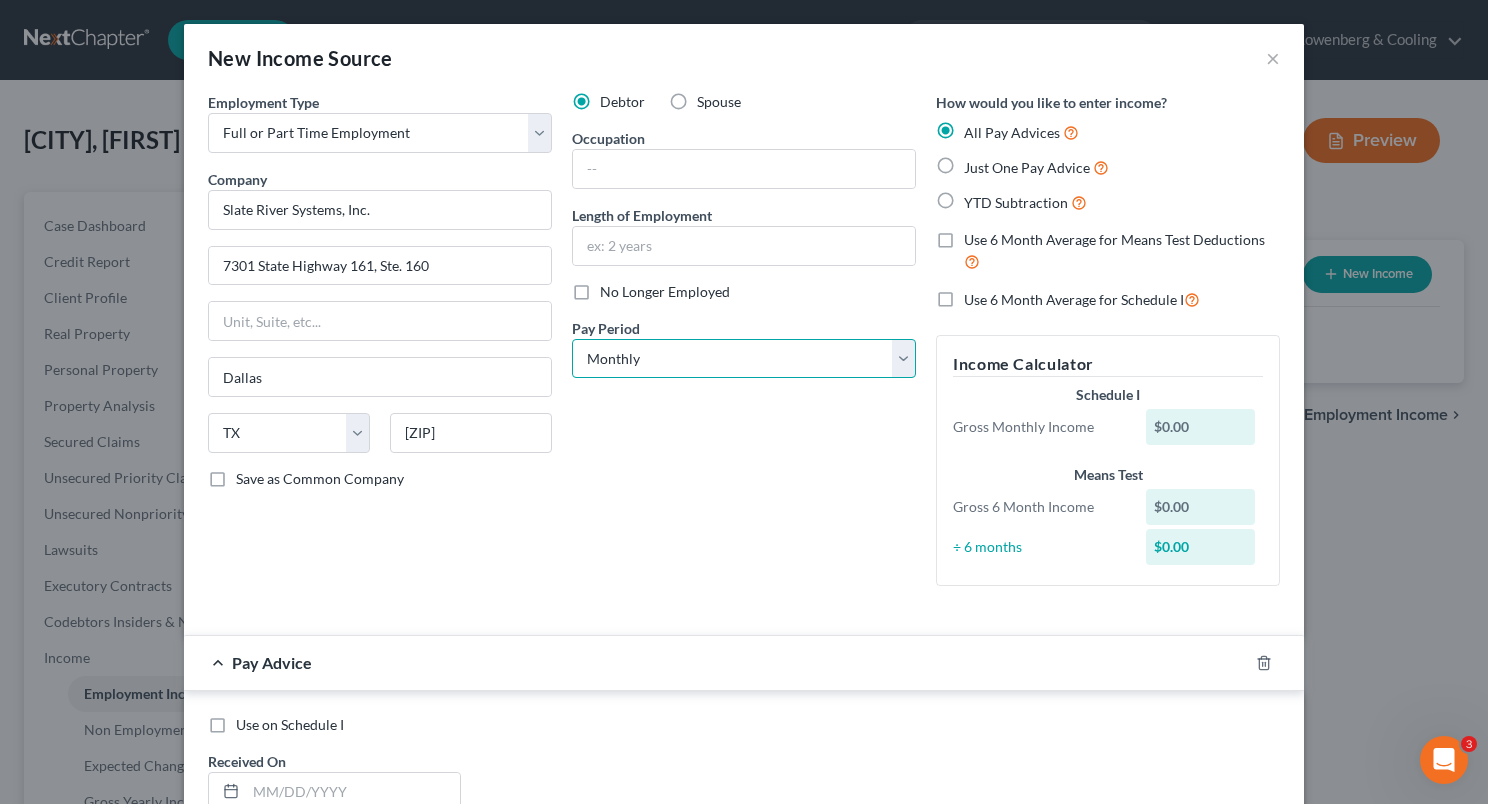 select on "2" 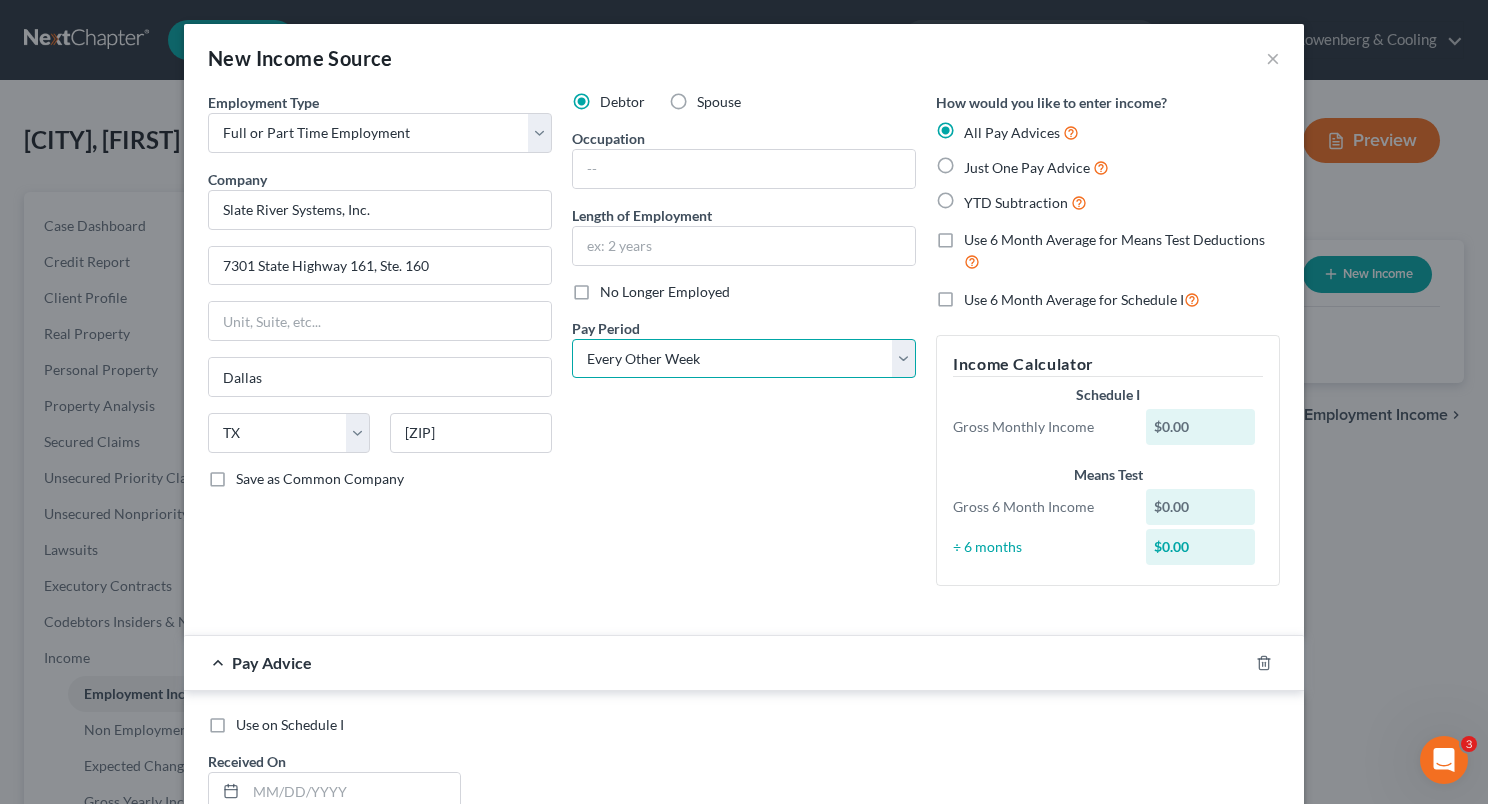 click on "Select Monthly Twice Monthly Every Other Week Weekly" at bounding box center (744, 359) 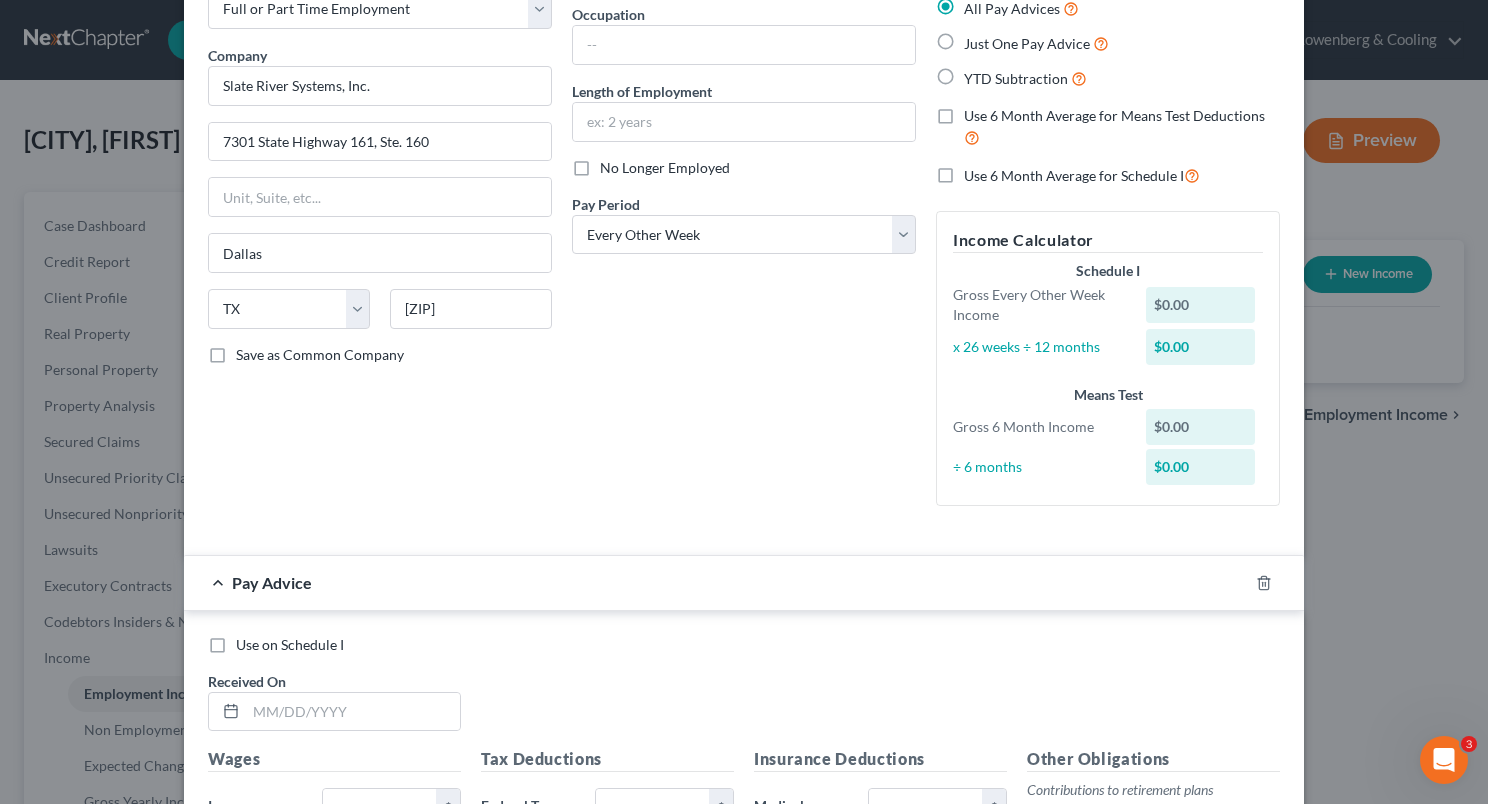 scroll, scrollTop: 126, scrollLeft: 0, axis: vertical 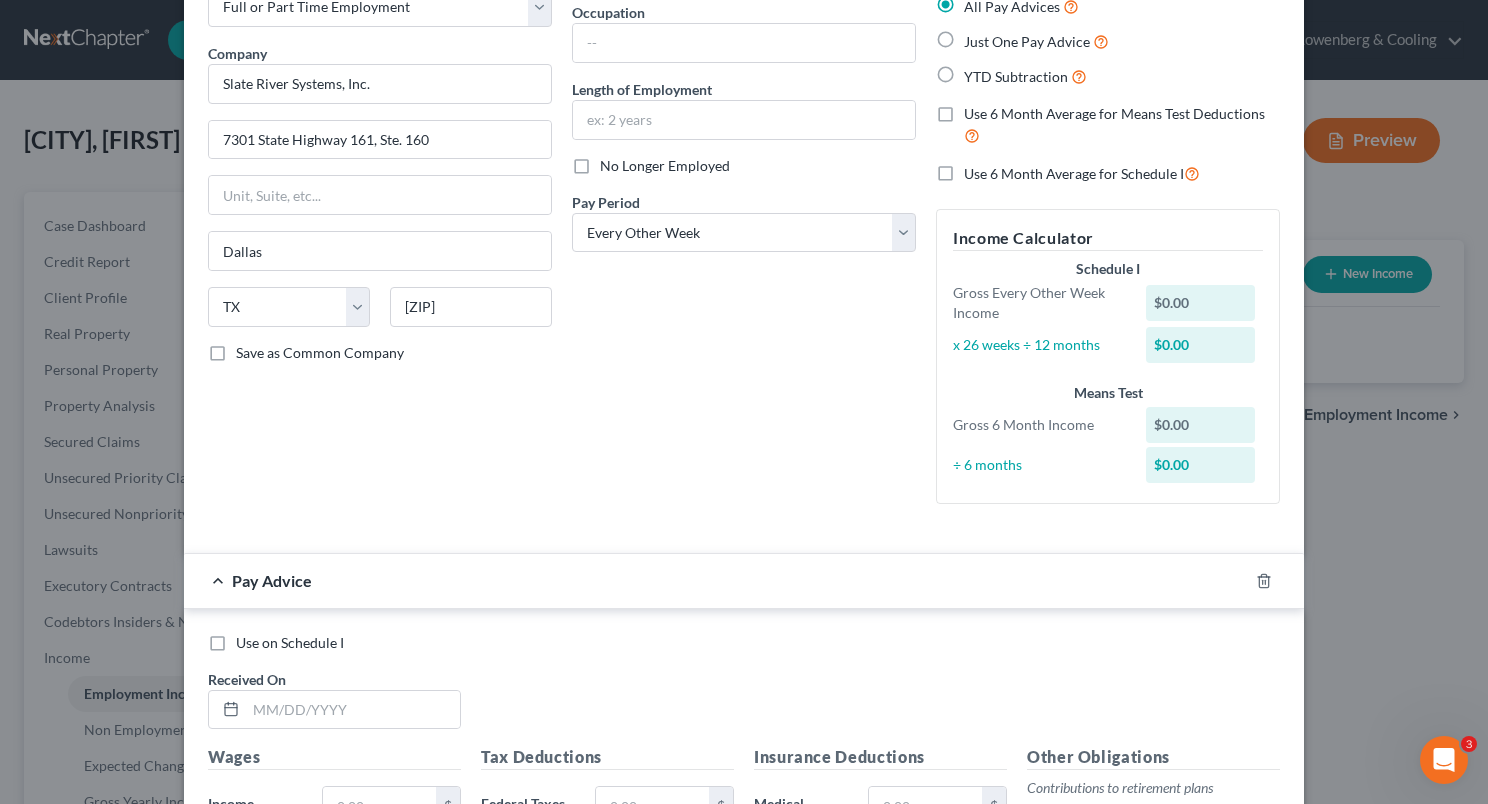 click on "Use 6 Month Average for Means Test Deductions" at bounding box center (1122, 125) 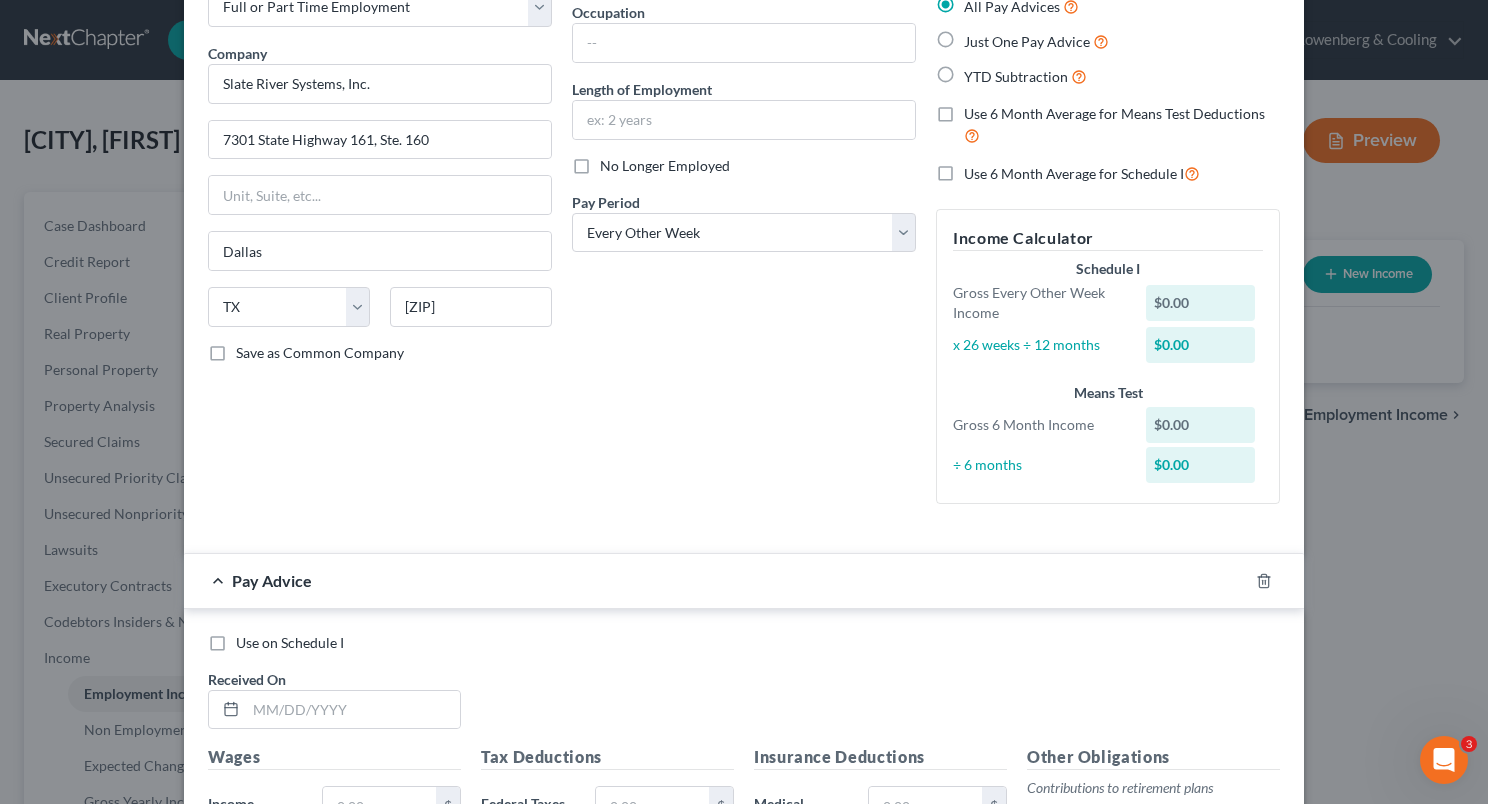 click on "Use 6 Month Average for Means Test Deductions" at bounding box center [978, 110] 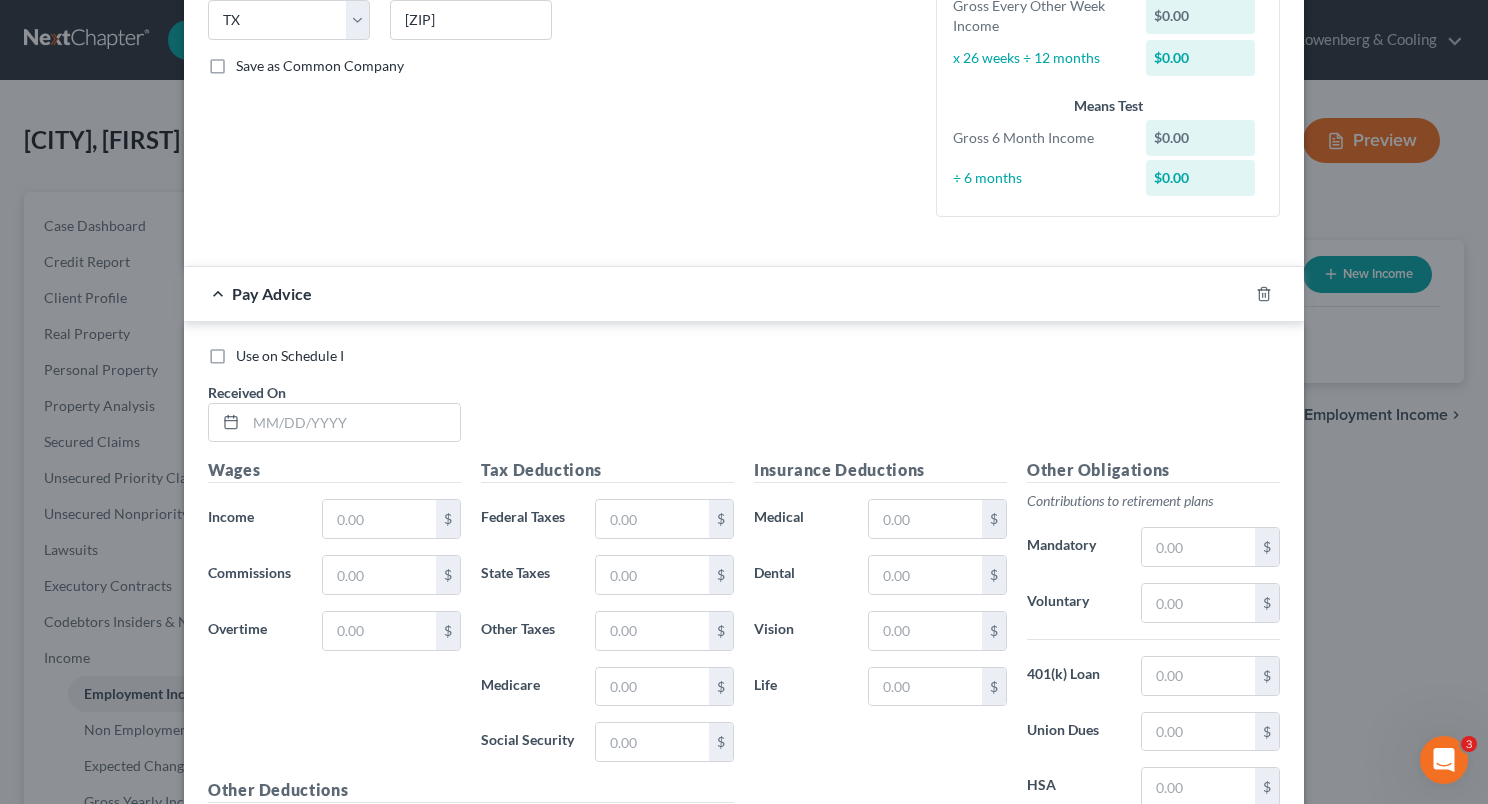 scroll, scrollTop: 452, scrollLeft: 0, axis: vertical 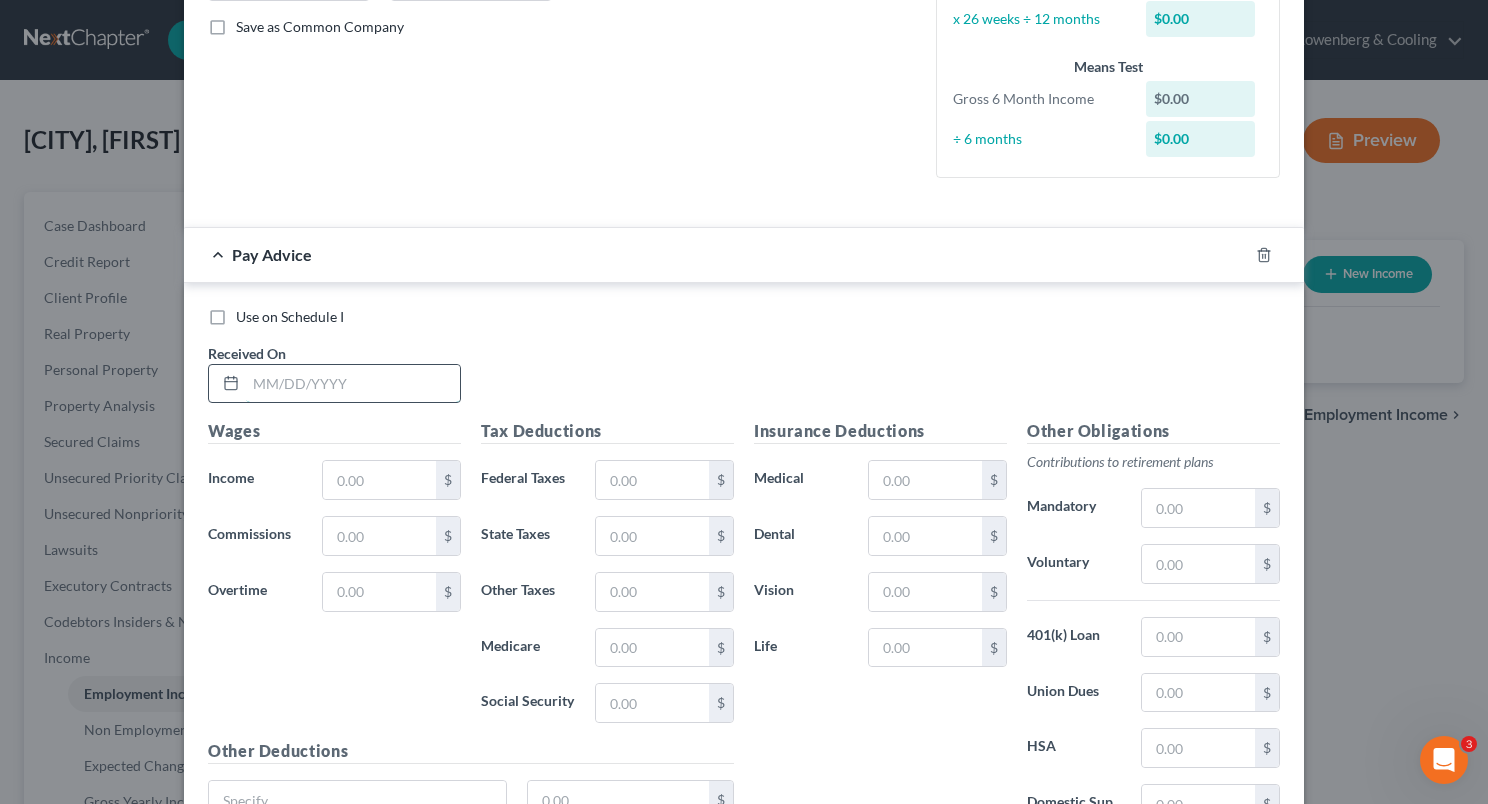 click at bounding box center [353, 384] 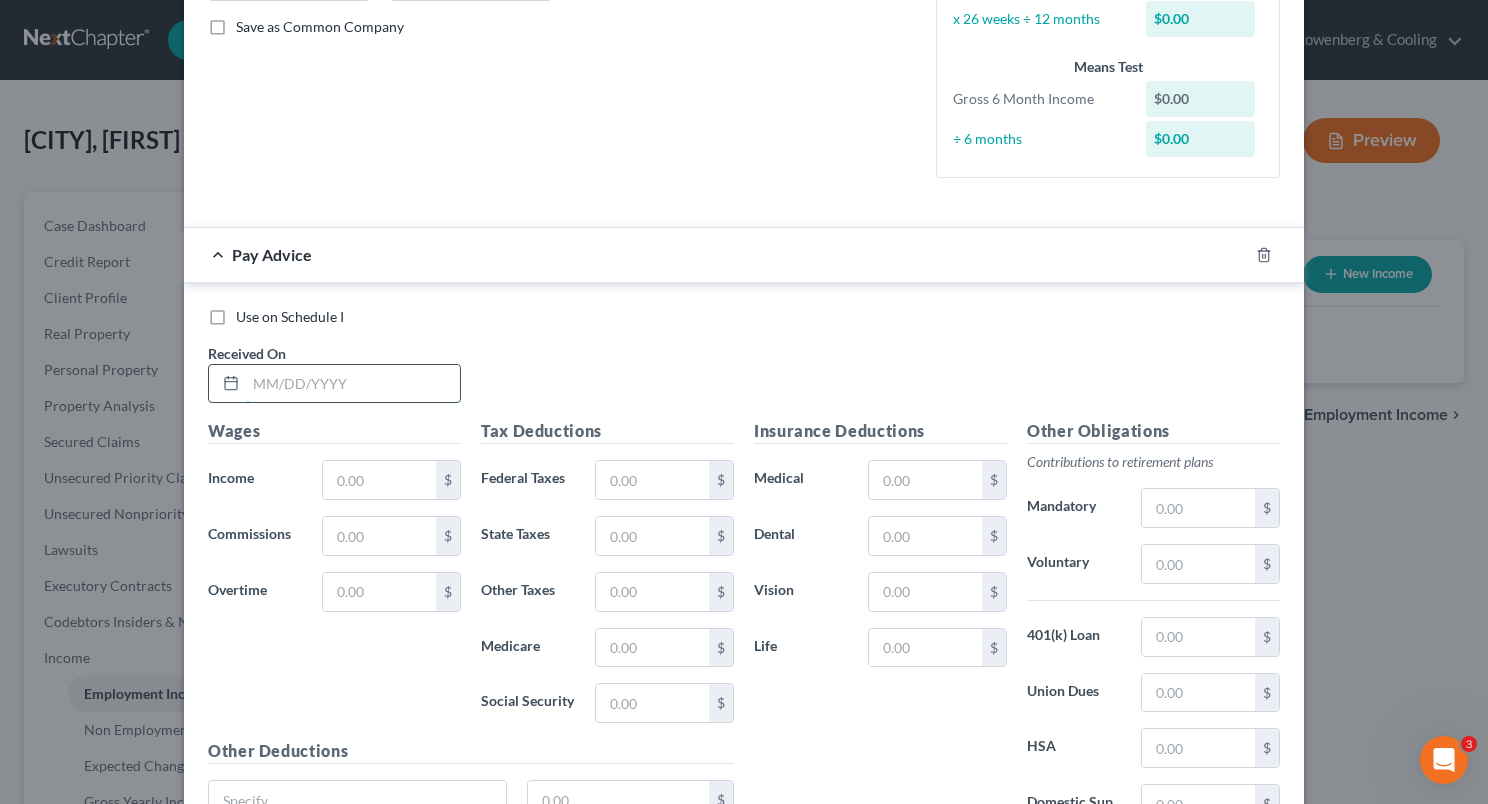 click at bounding box center [353, 384] 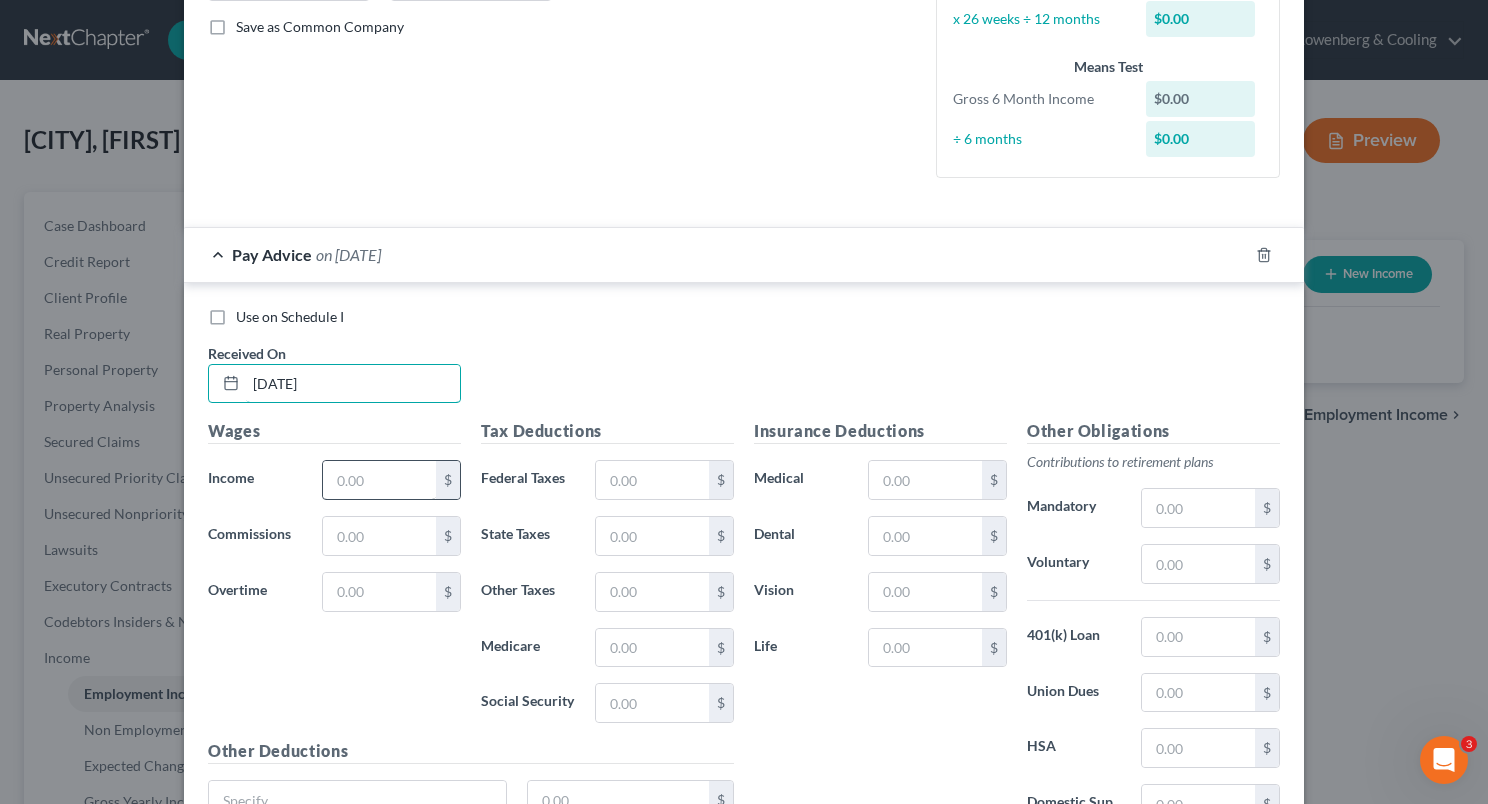 type on "[DATE]" 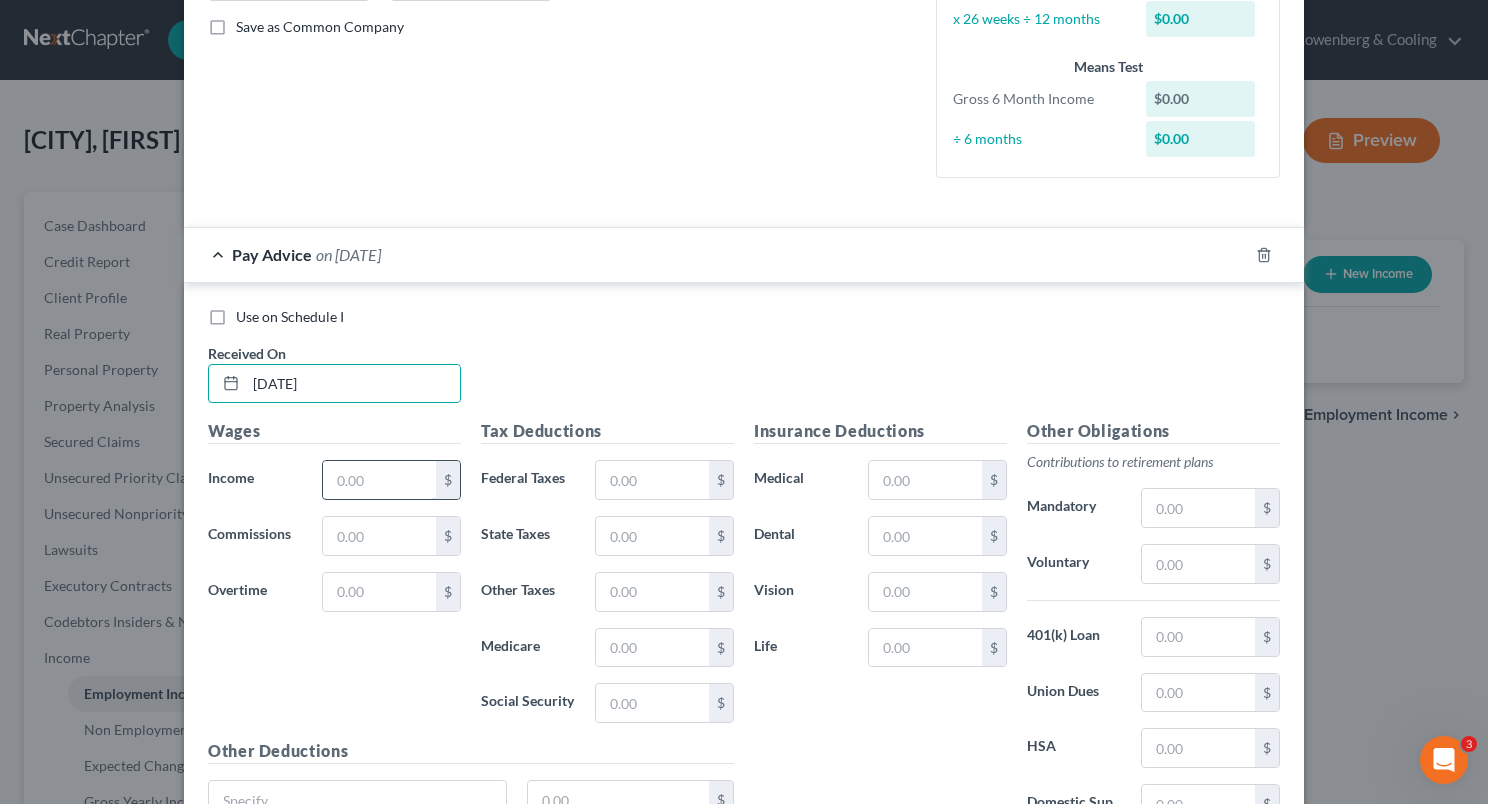 click at bounding box center [379, 480] 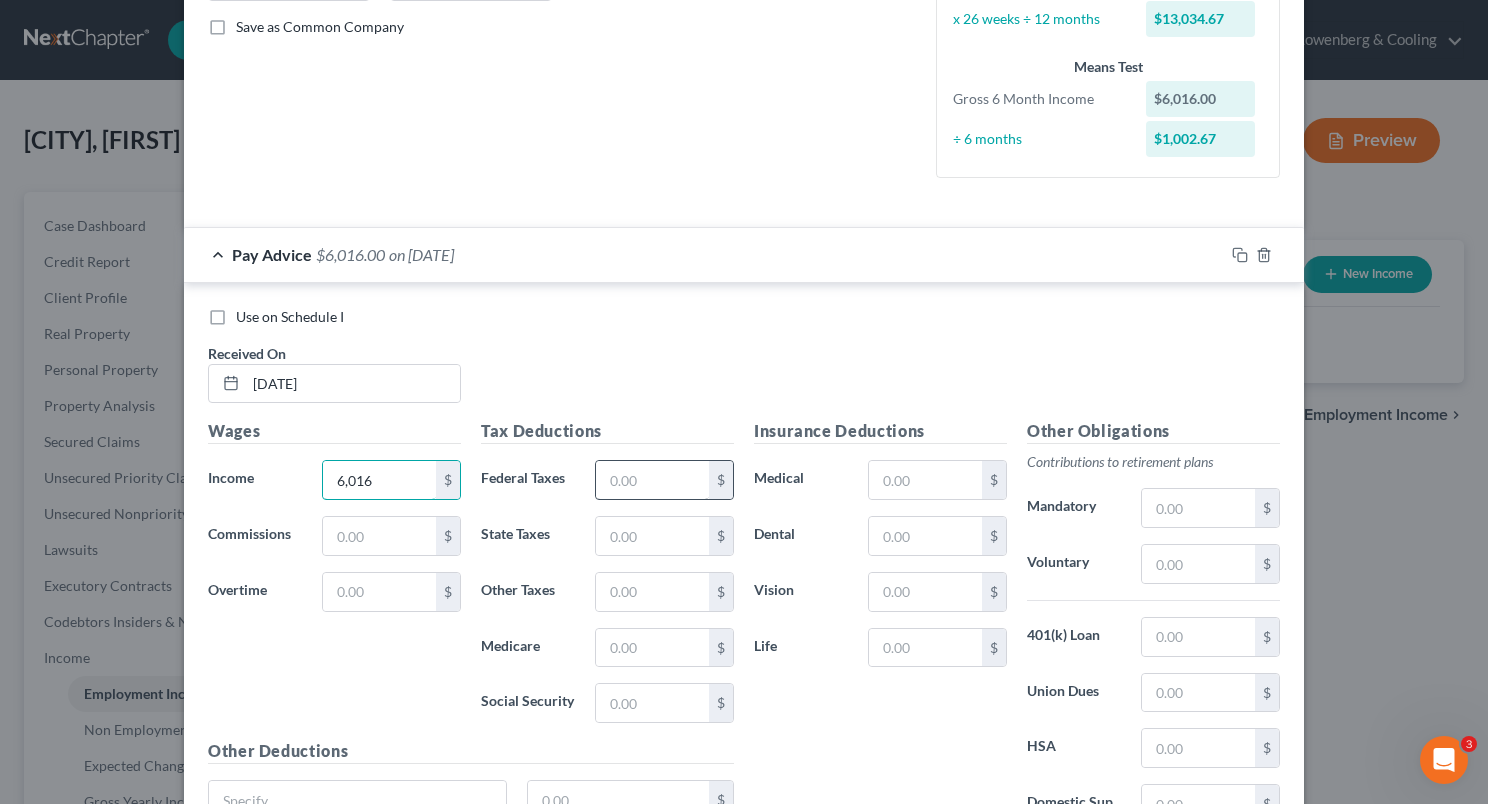 type on "6,016" 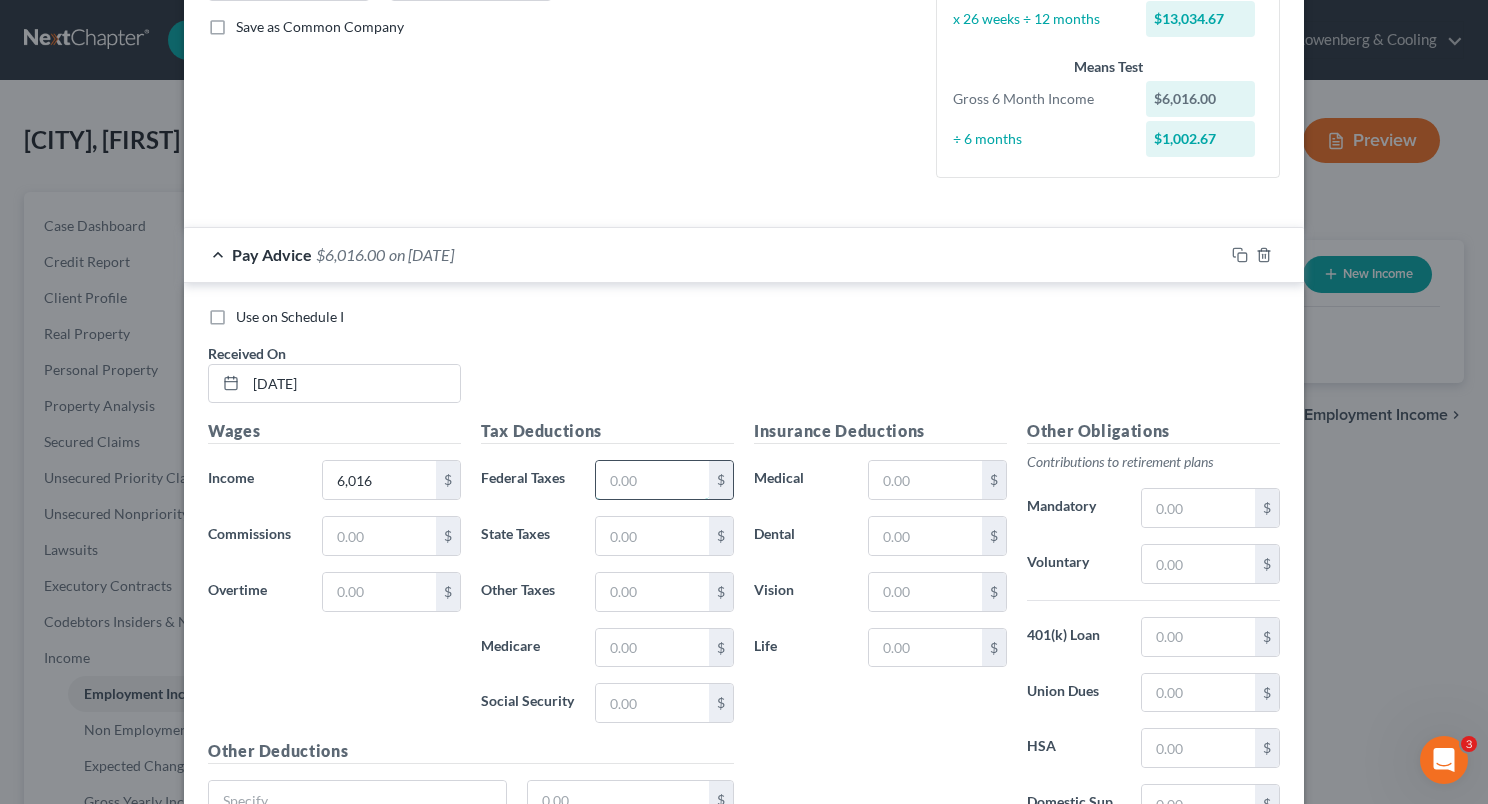 click at bounding box center [652, 480] 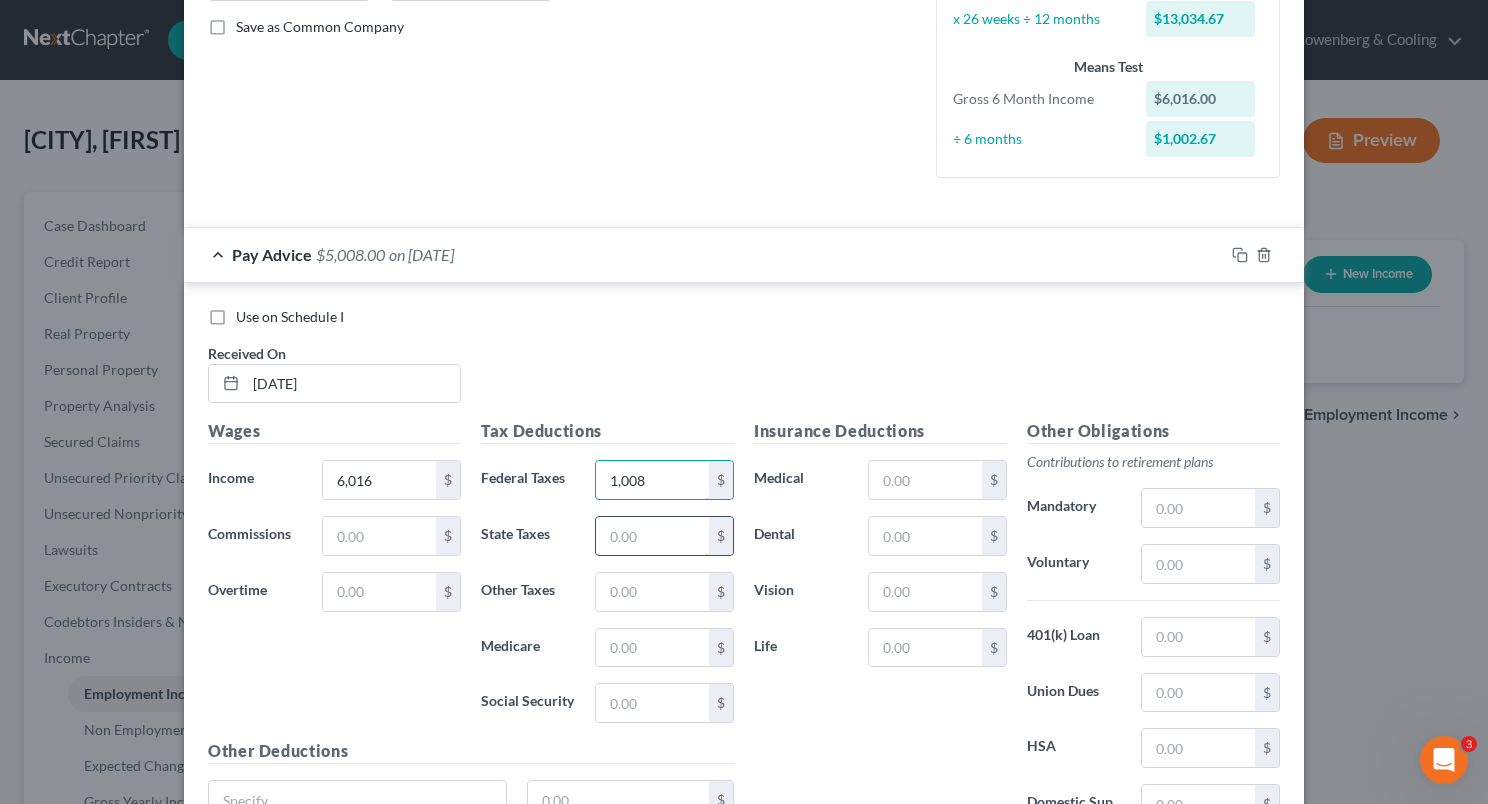 type on "1,008" 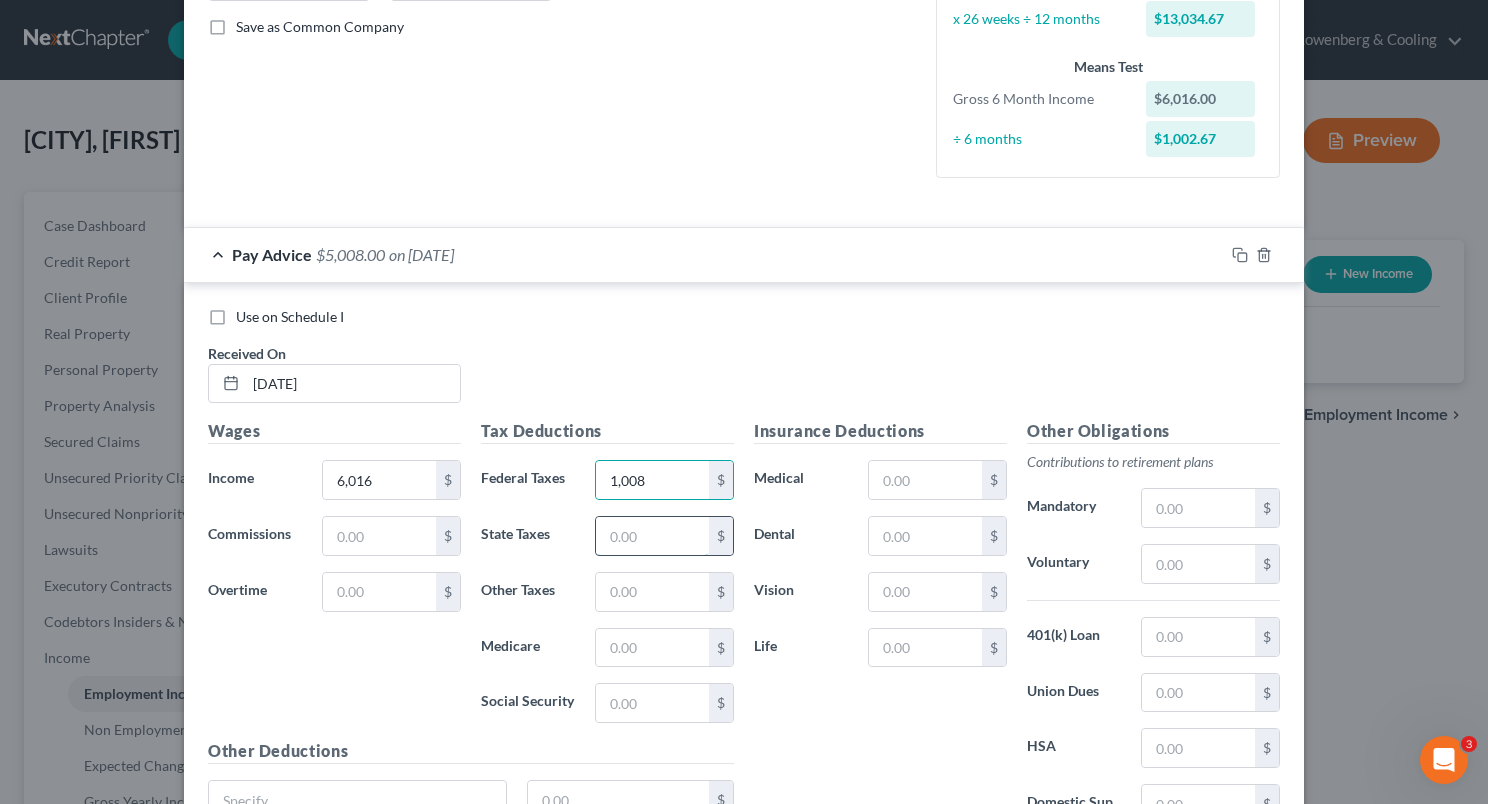 click at bounding box center (652, 536) 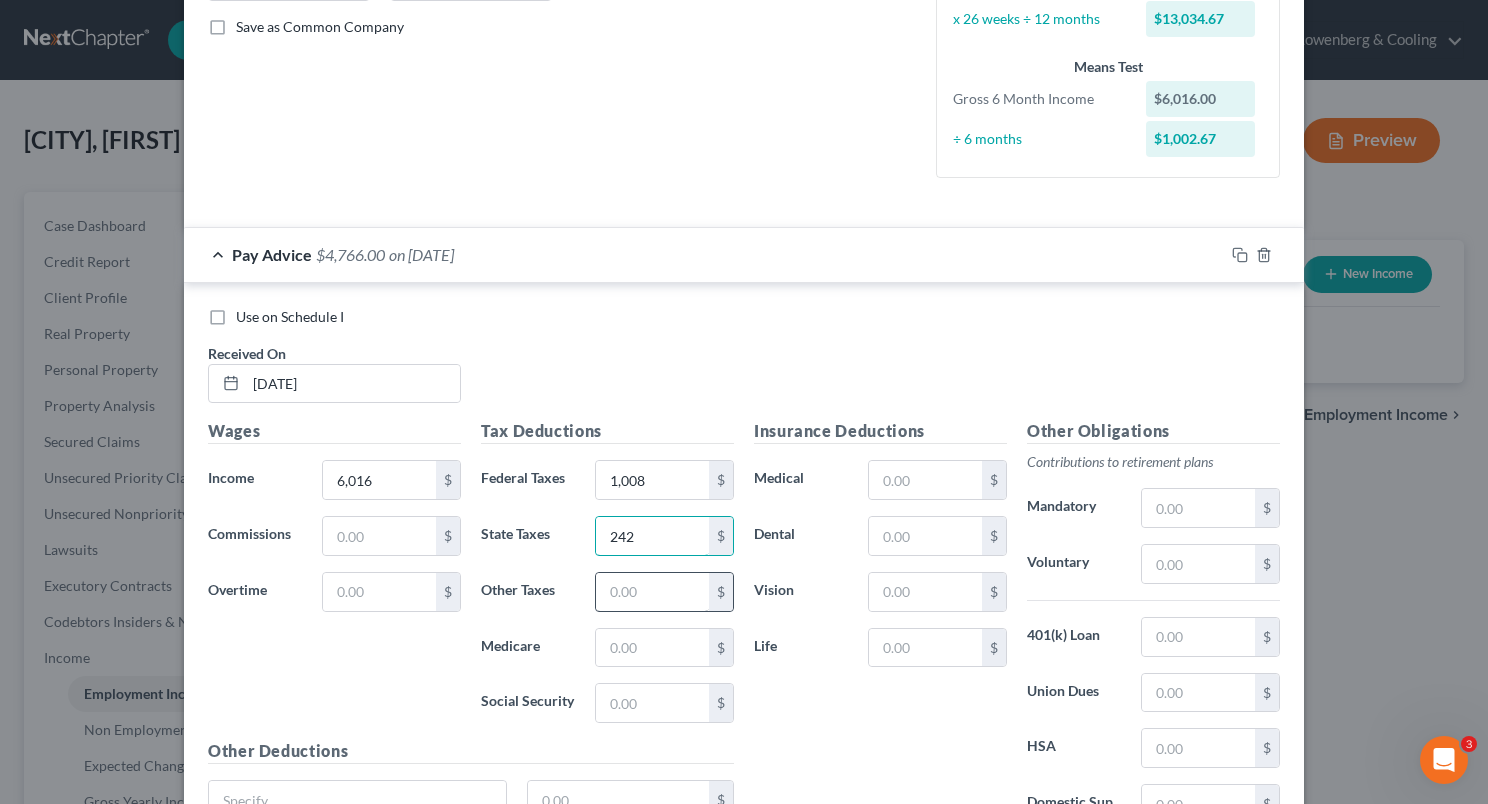 type on "242" 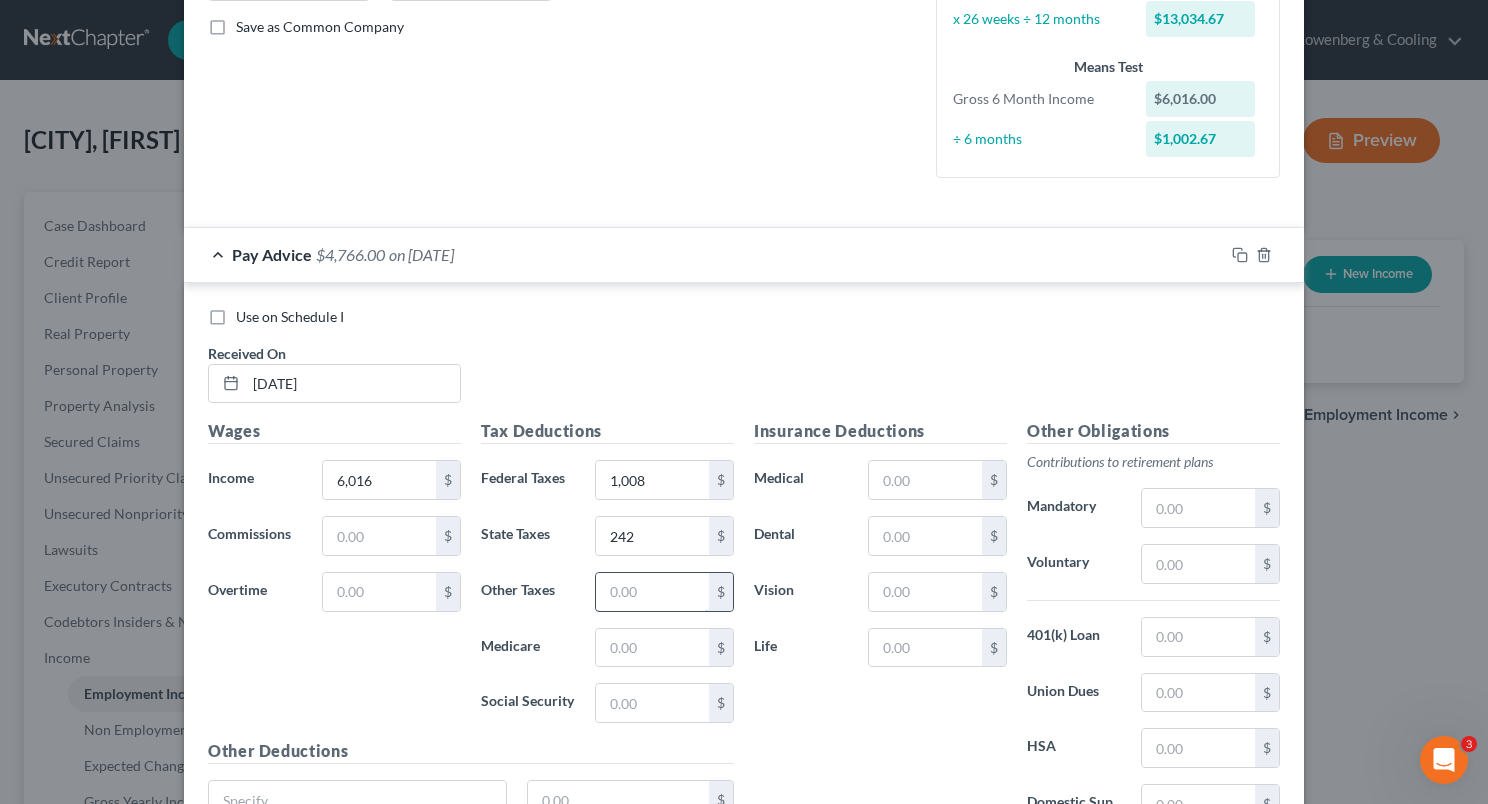 click at bounding box center (652, 592) 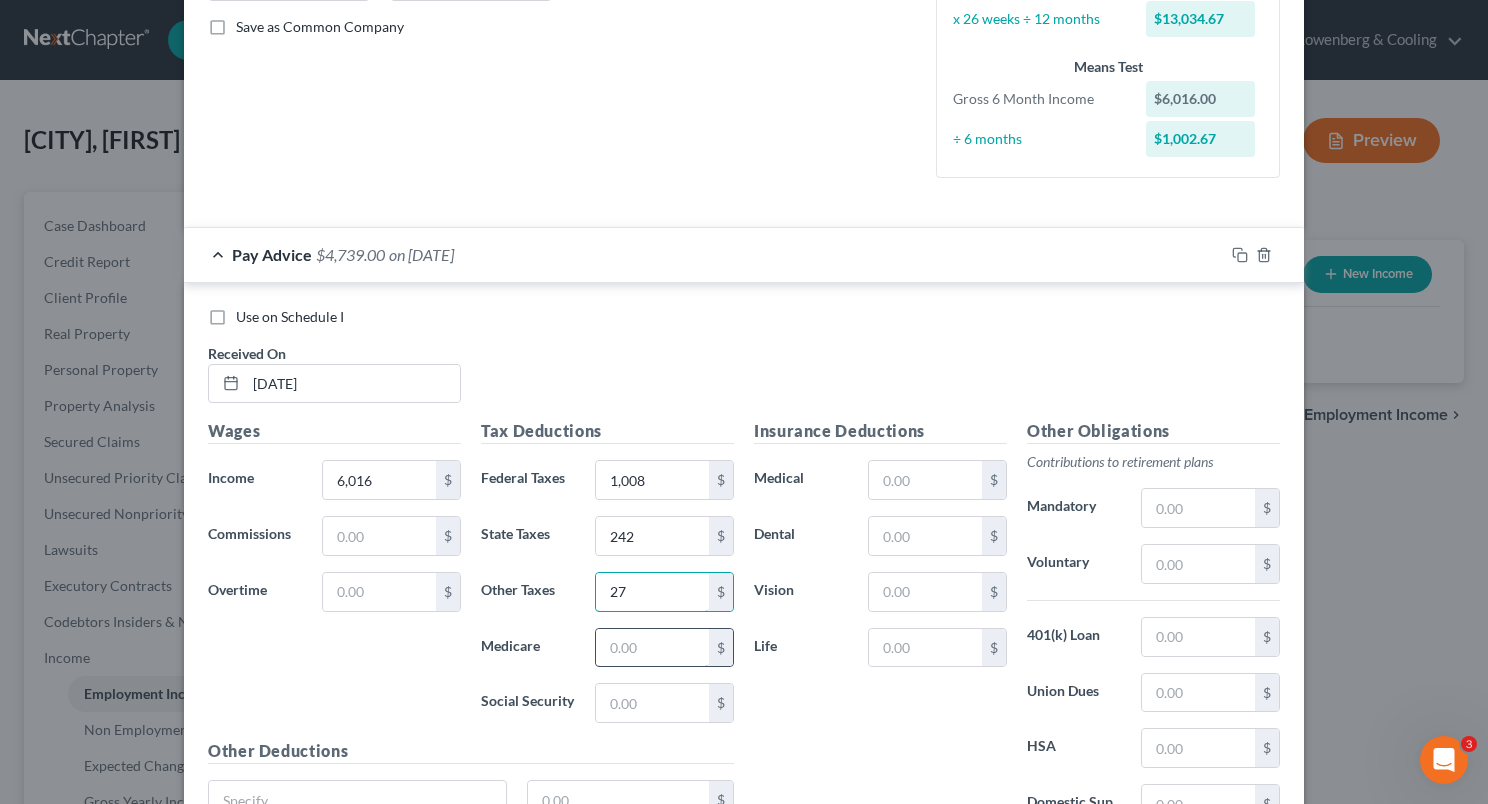 type on "27" 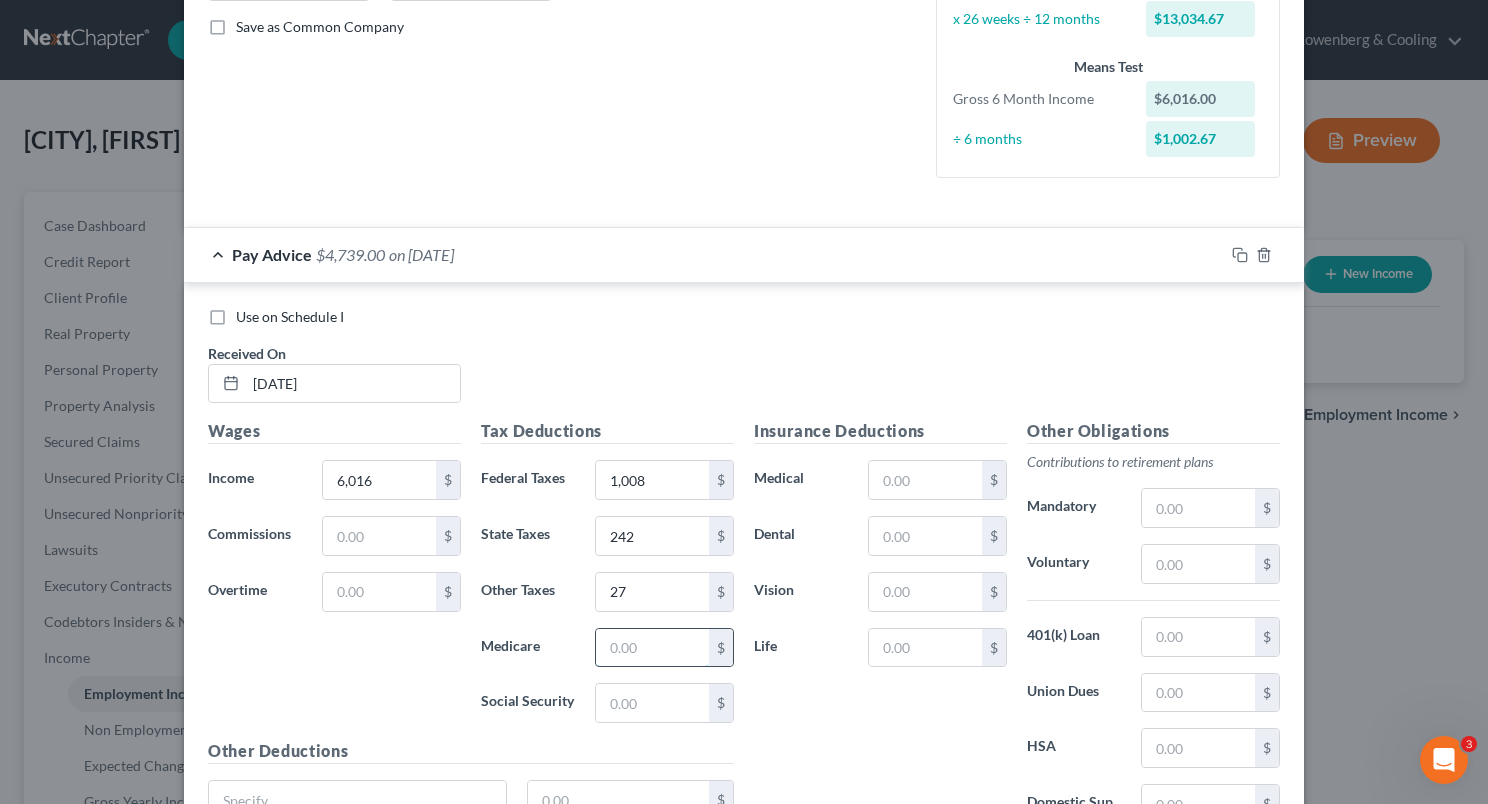 click at bounding box center (652, 648) 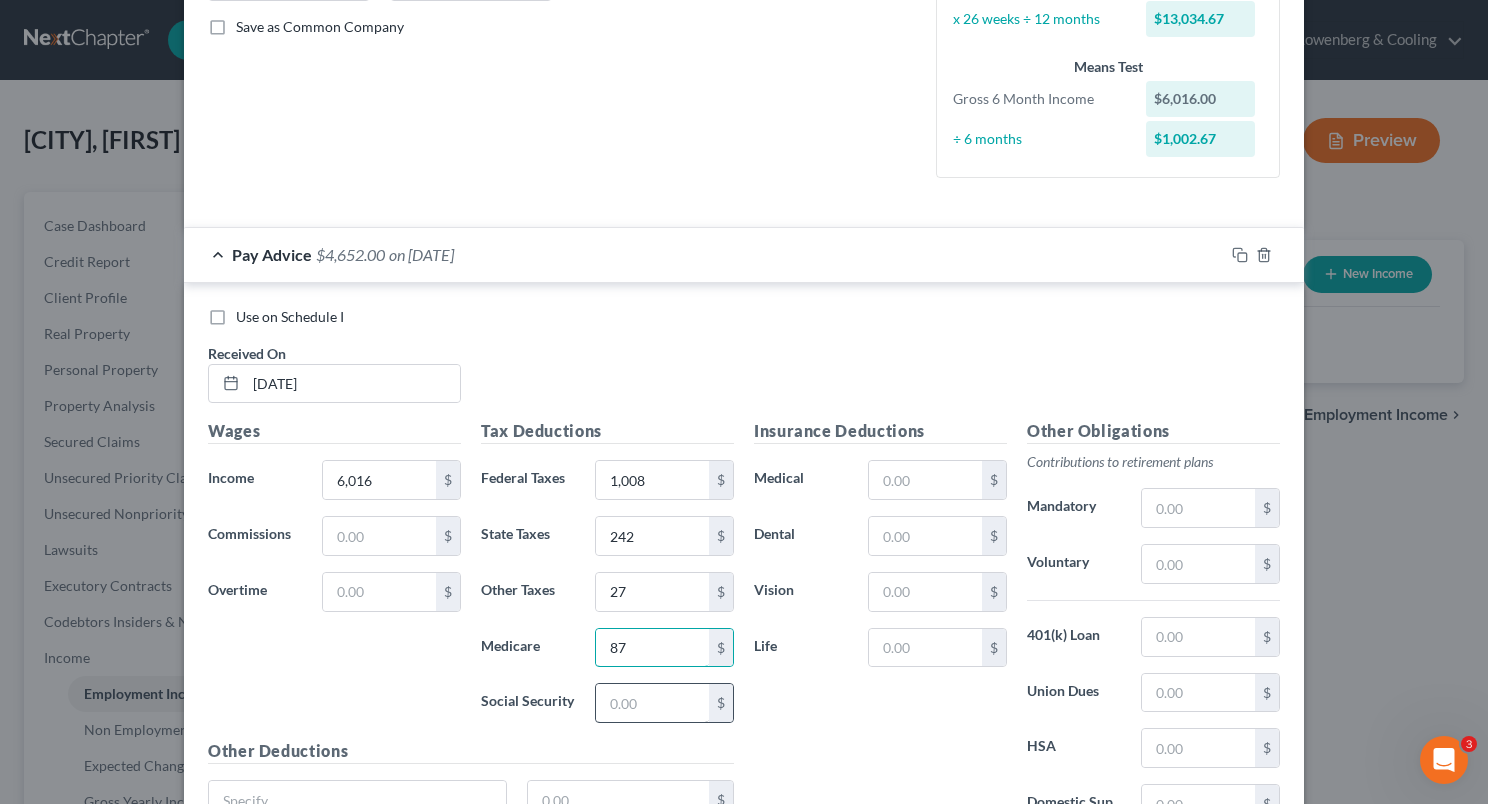 type on "87" 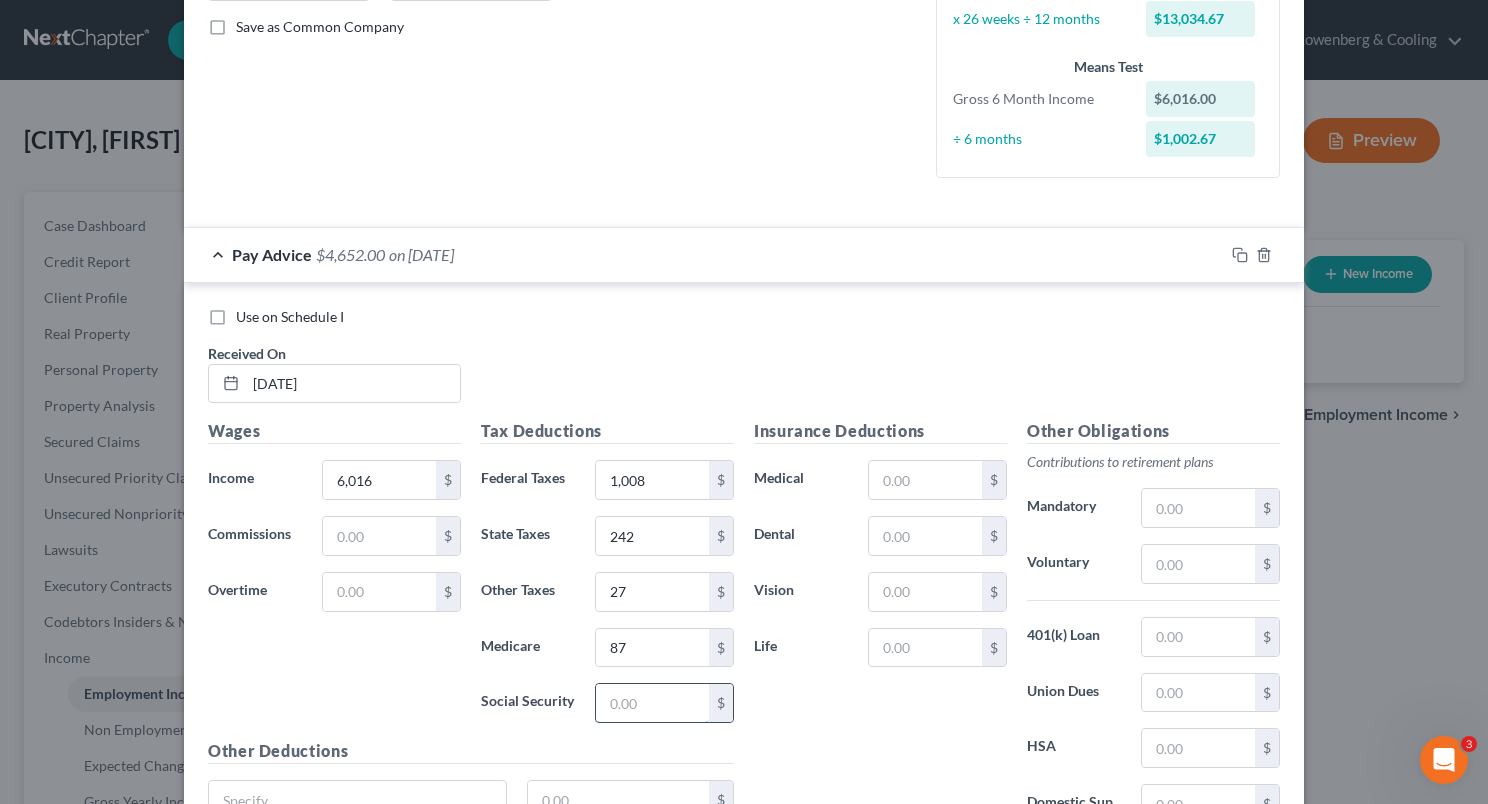 click at bounding box center (652, 703) 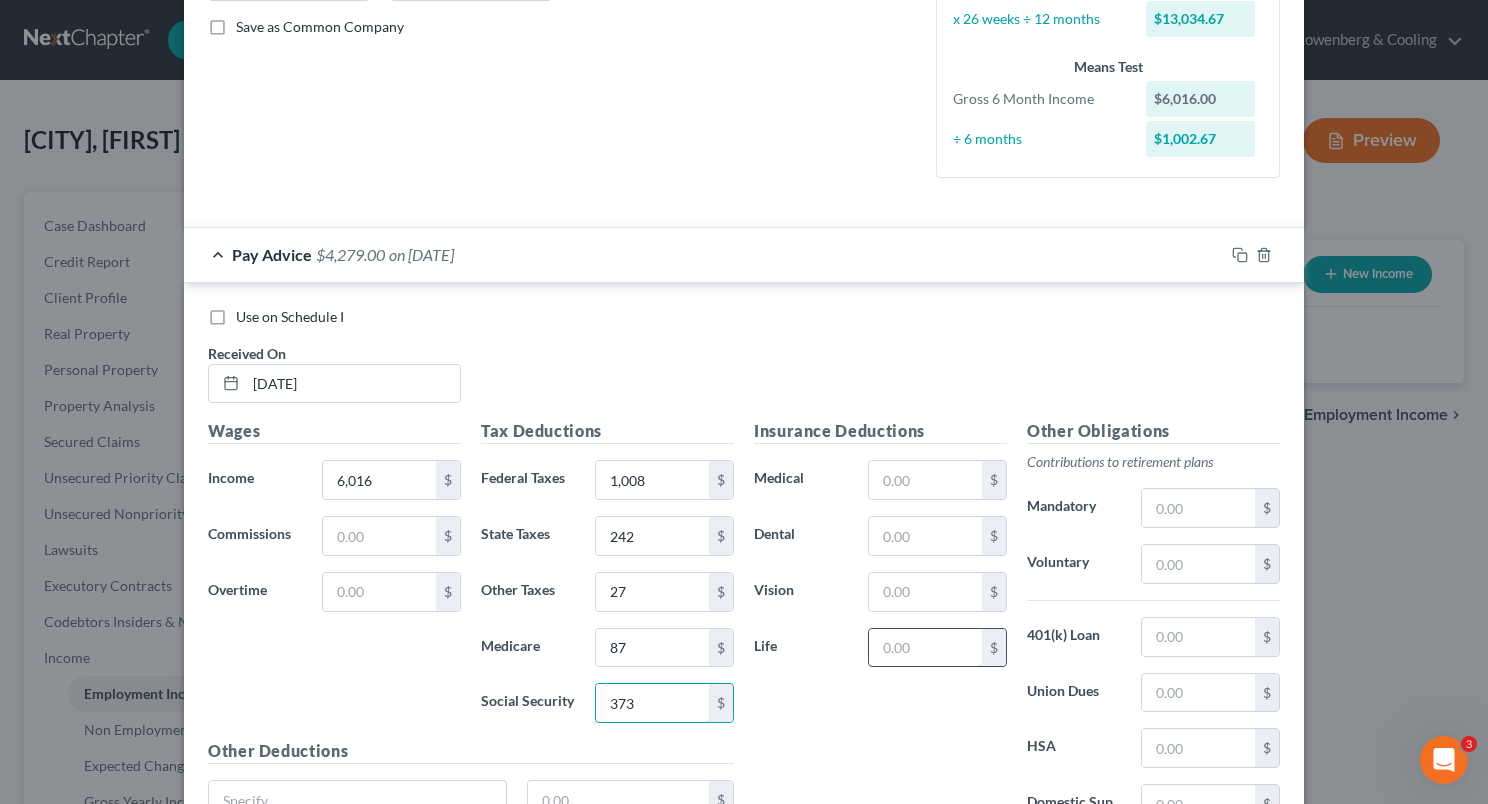type on "373" 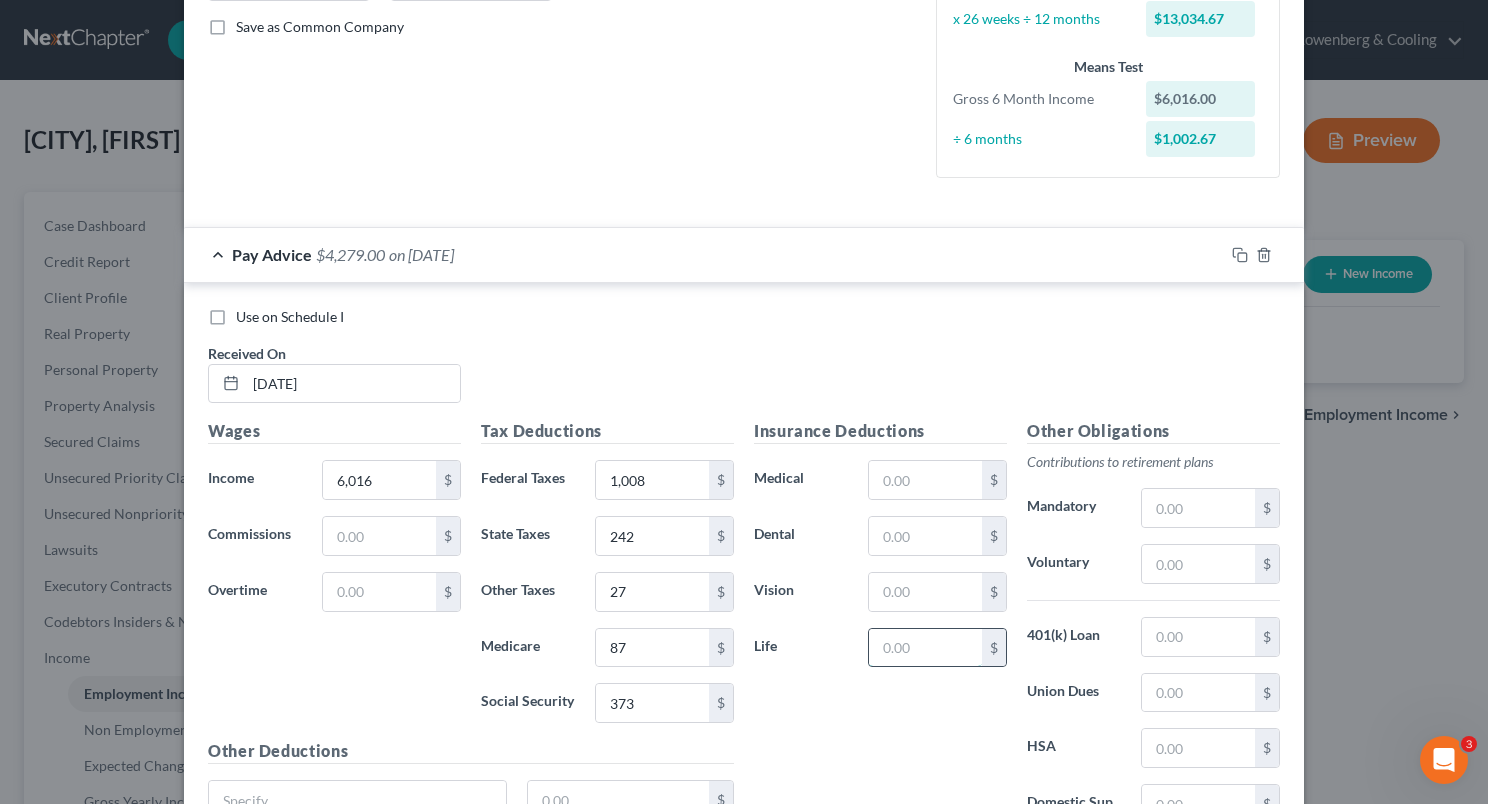 click at bounding box center (925, 648) 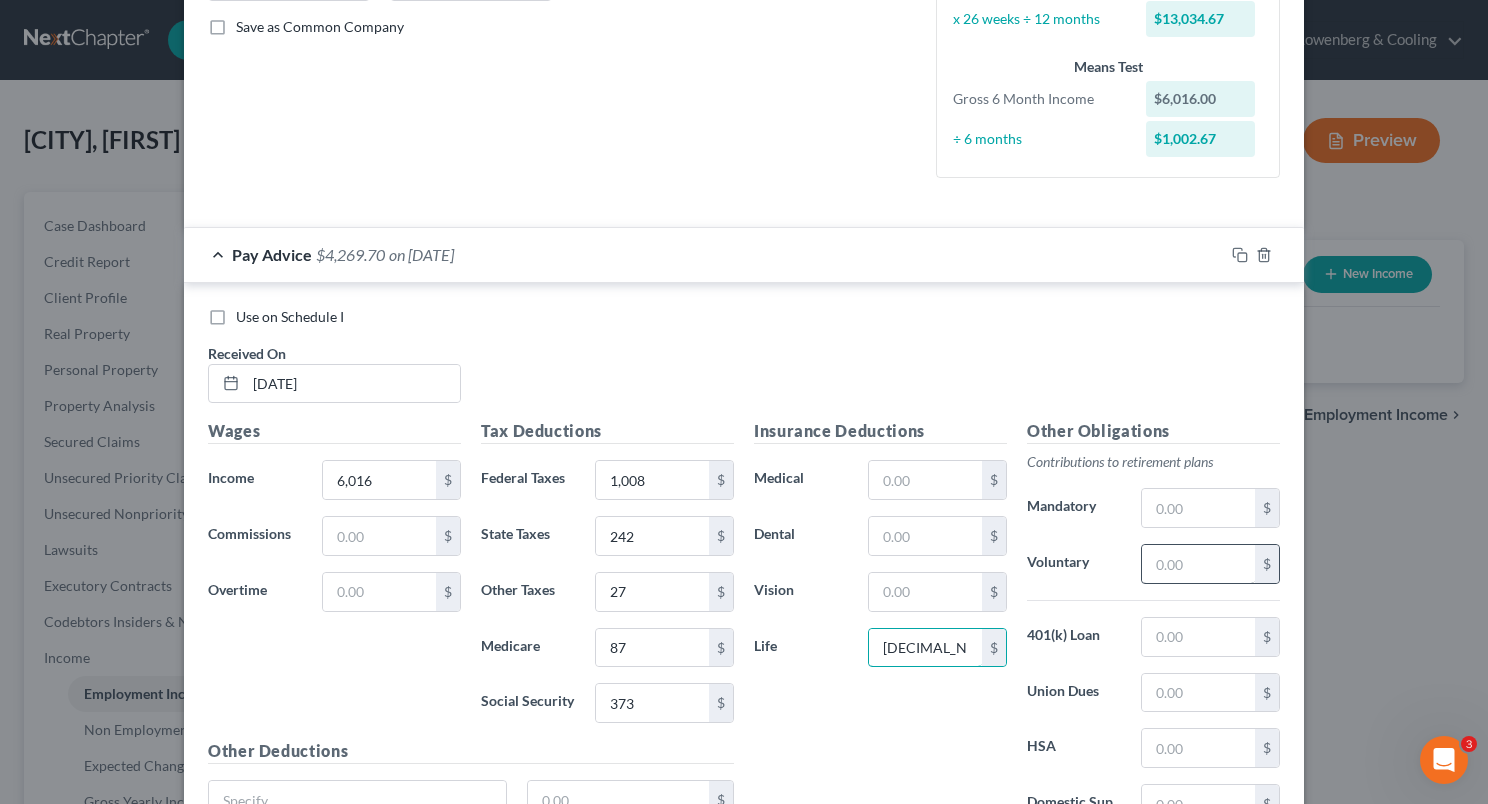 type on "[DECIMAL_NUMBER]" 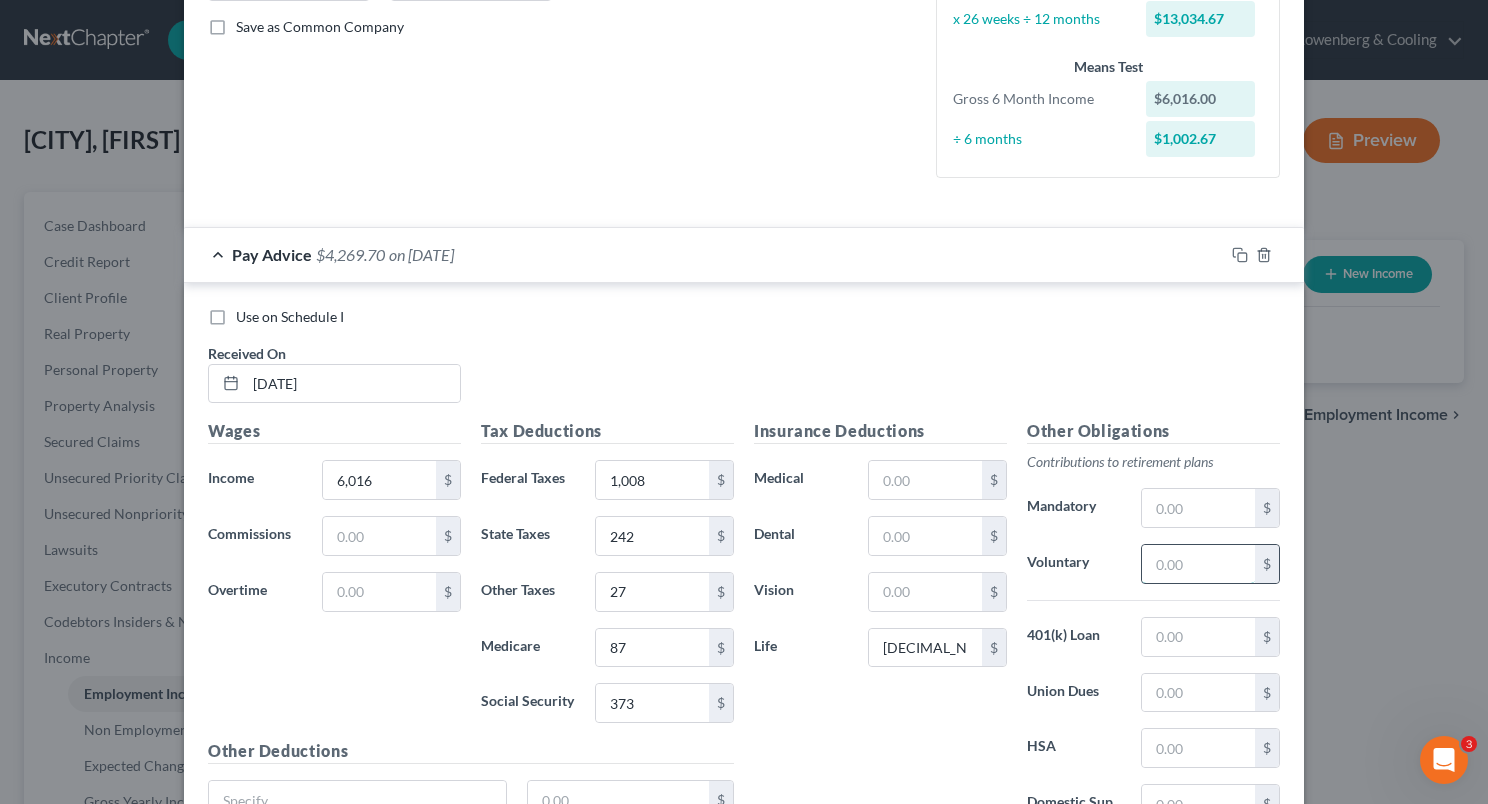 click at bounding box center (1198, 564) 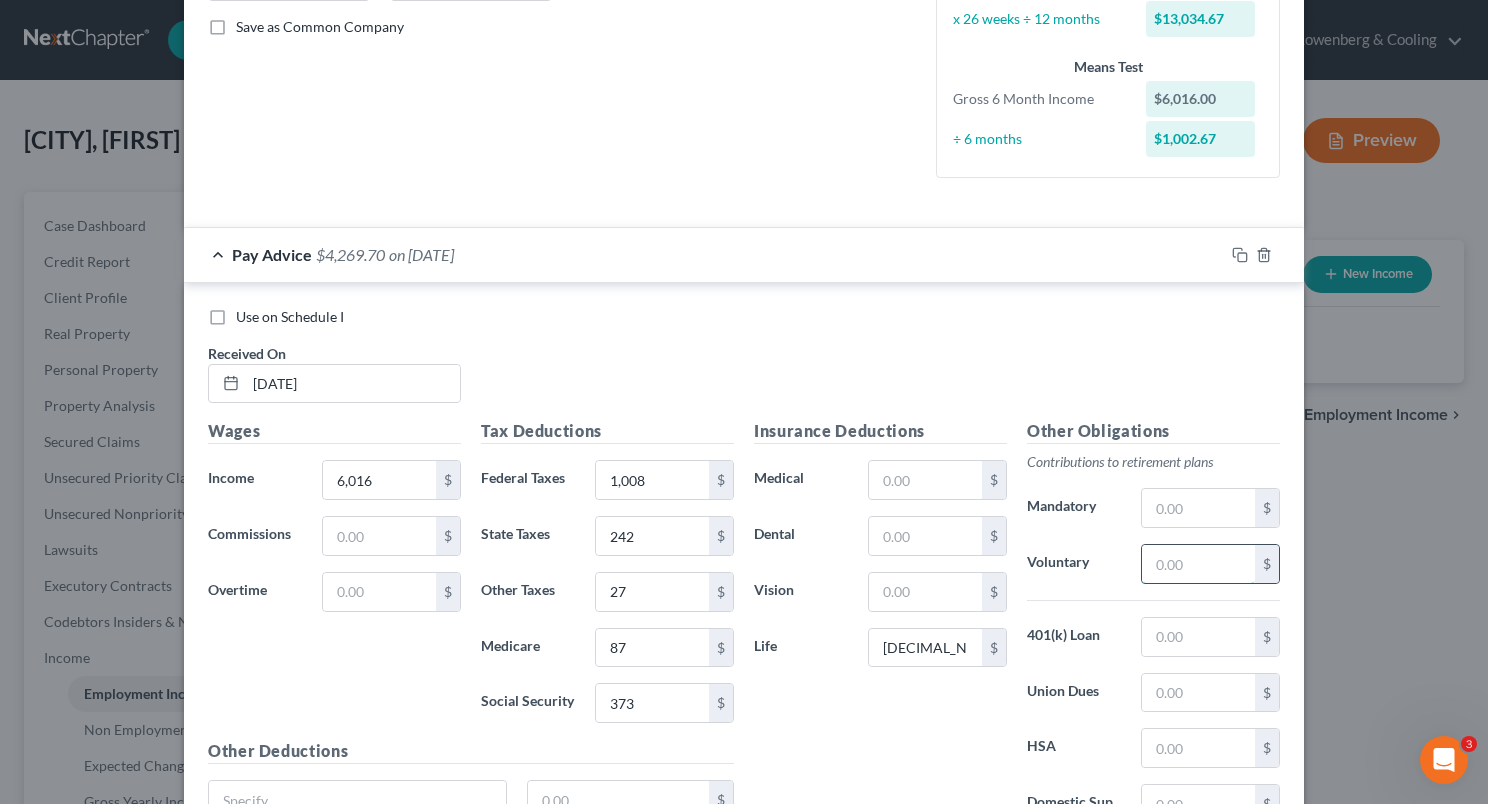 click at bounding box center [1198, 564] 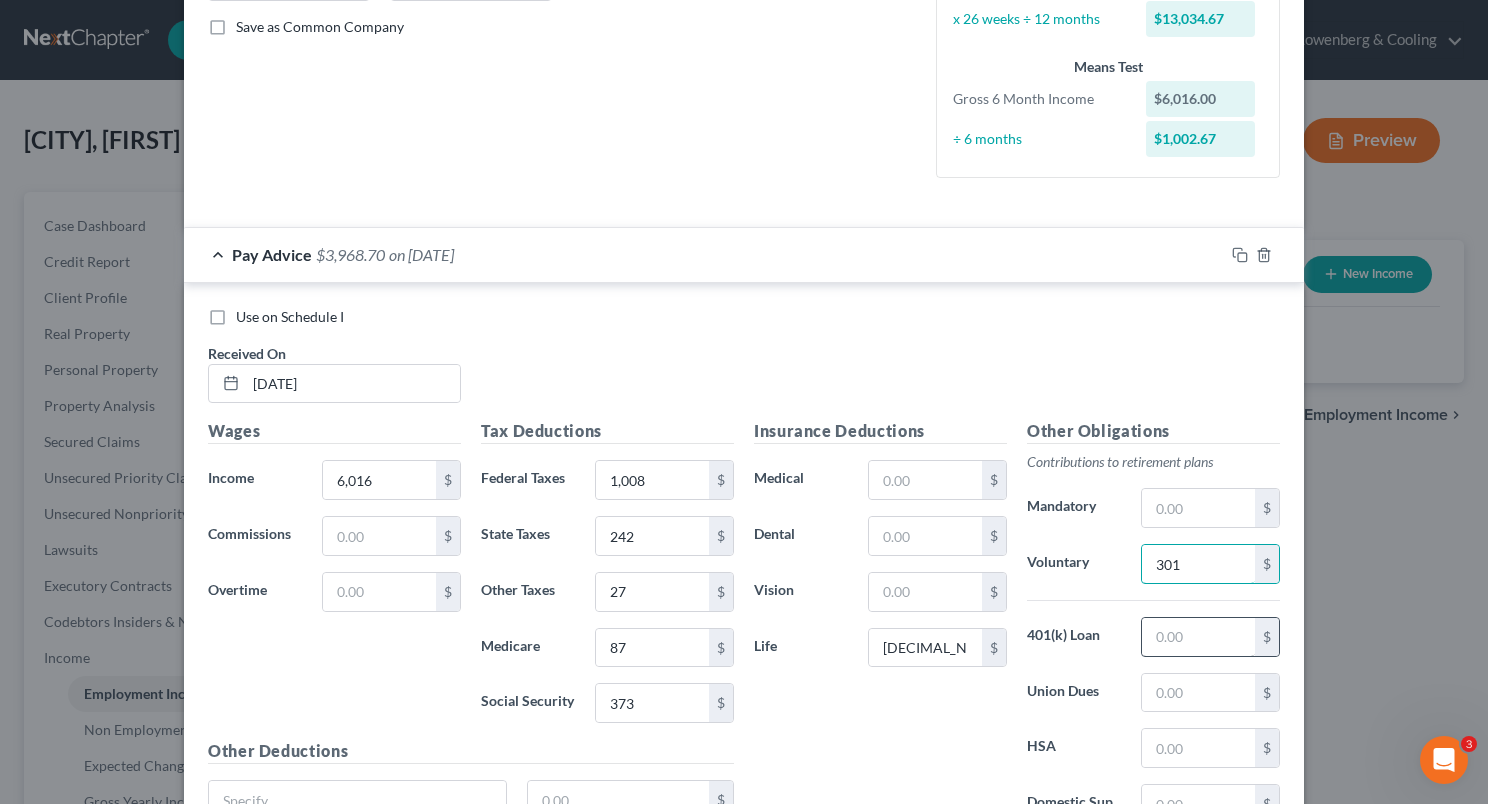type on "301" 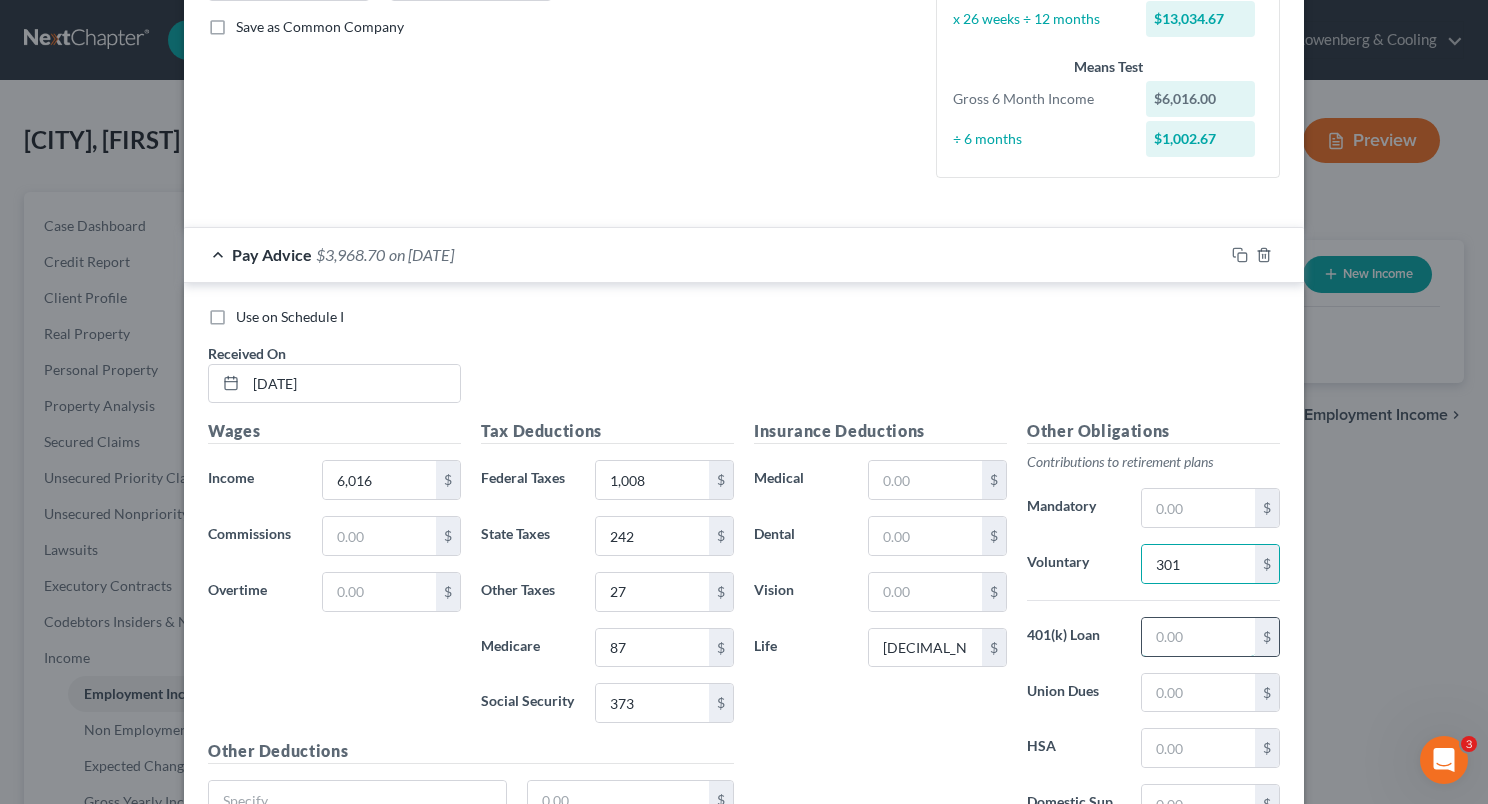 click at bounding box center [1198, 637] 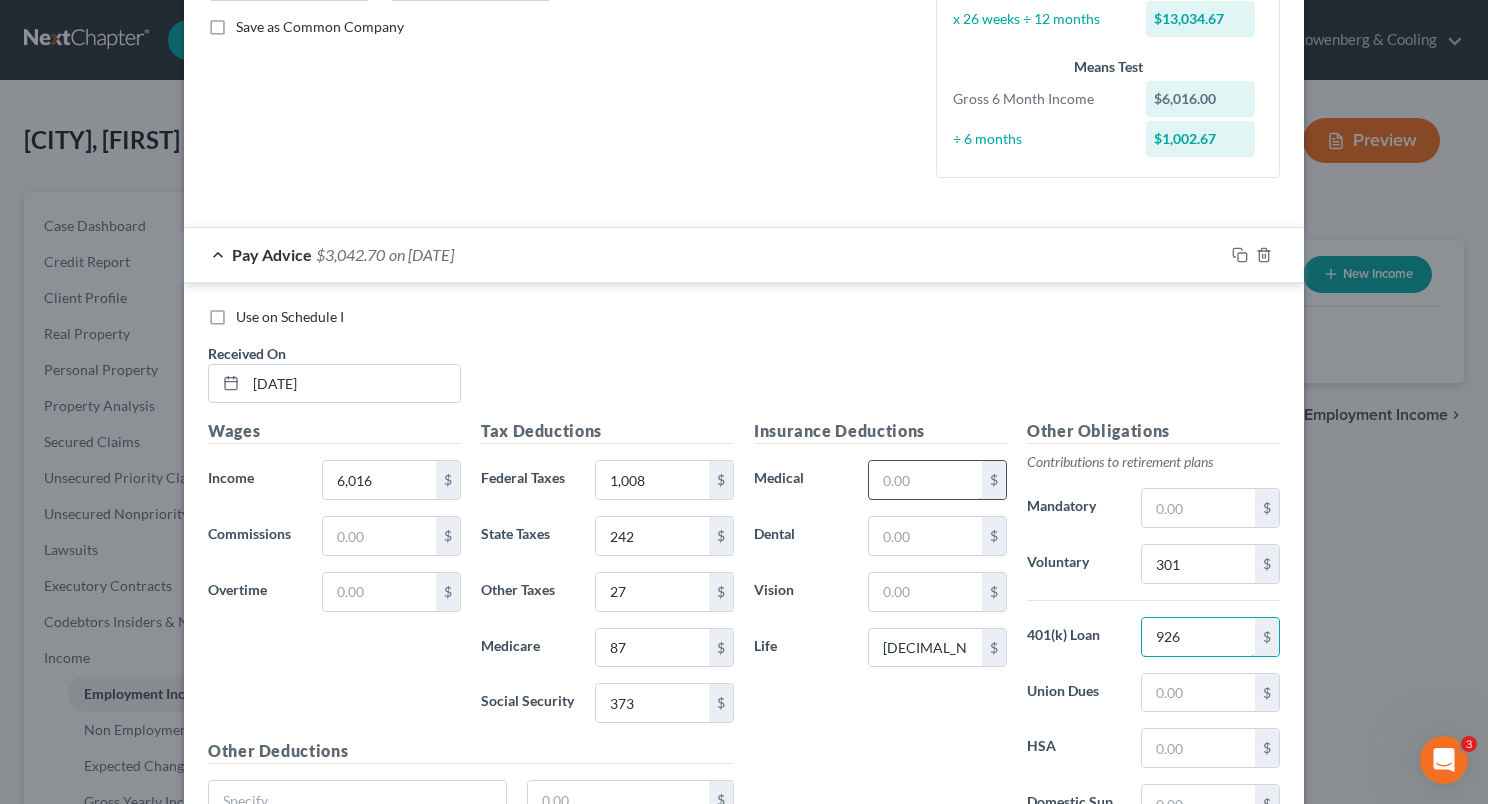 type on "926" 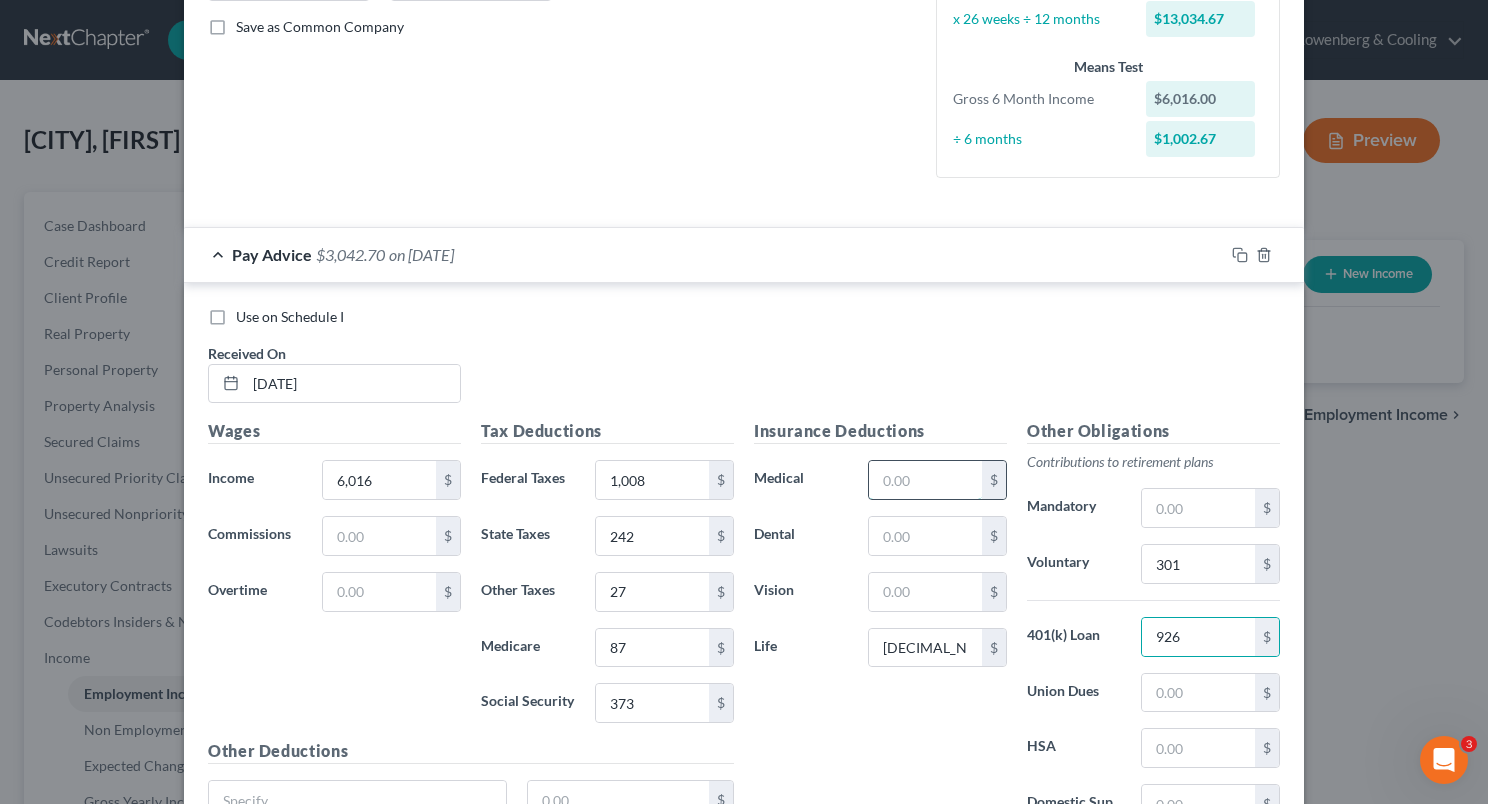 click at bounding box center [925, 480] 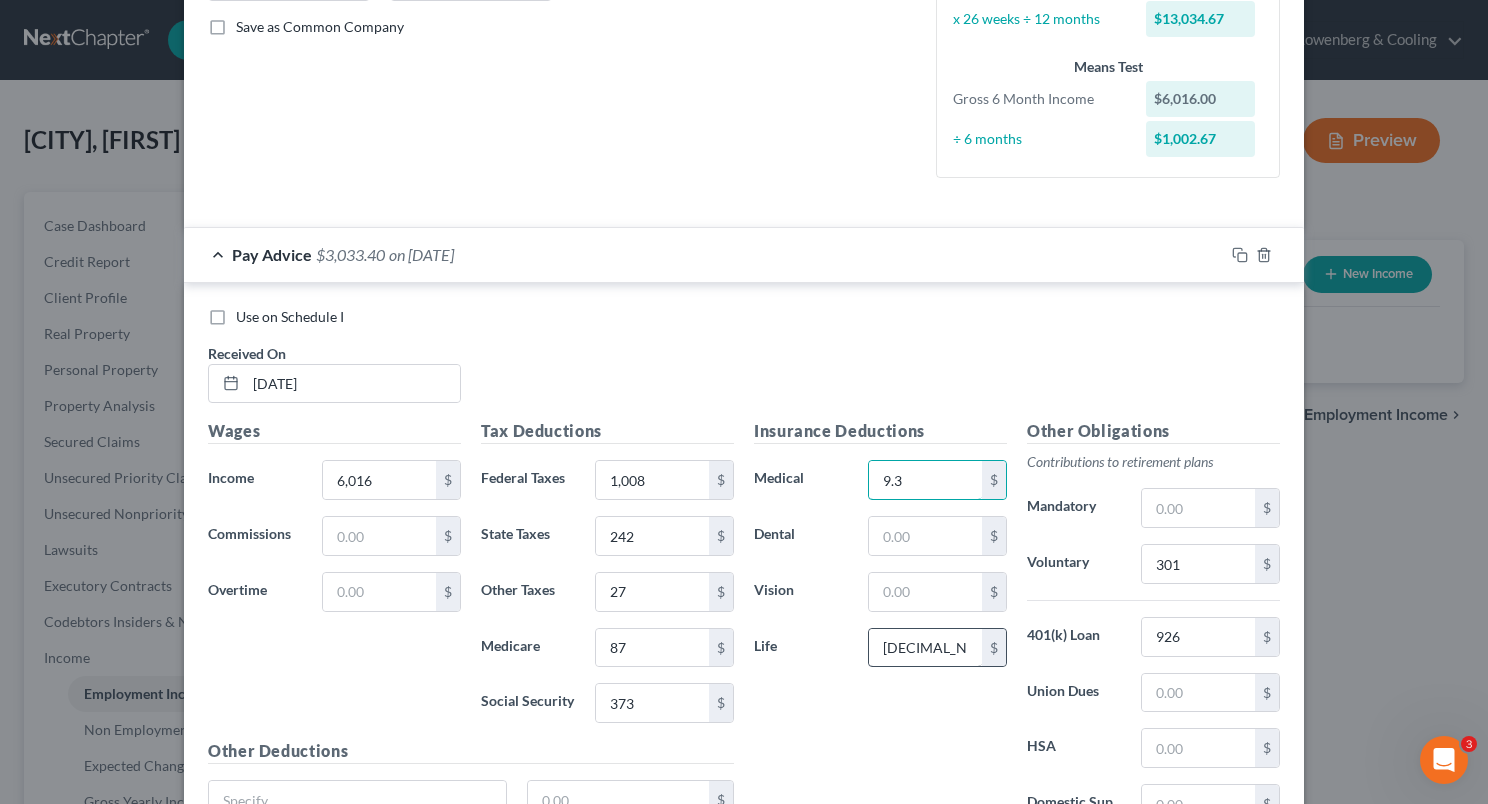 type on "9.3" 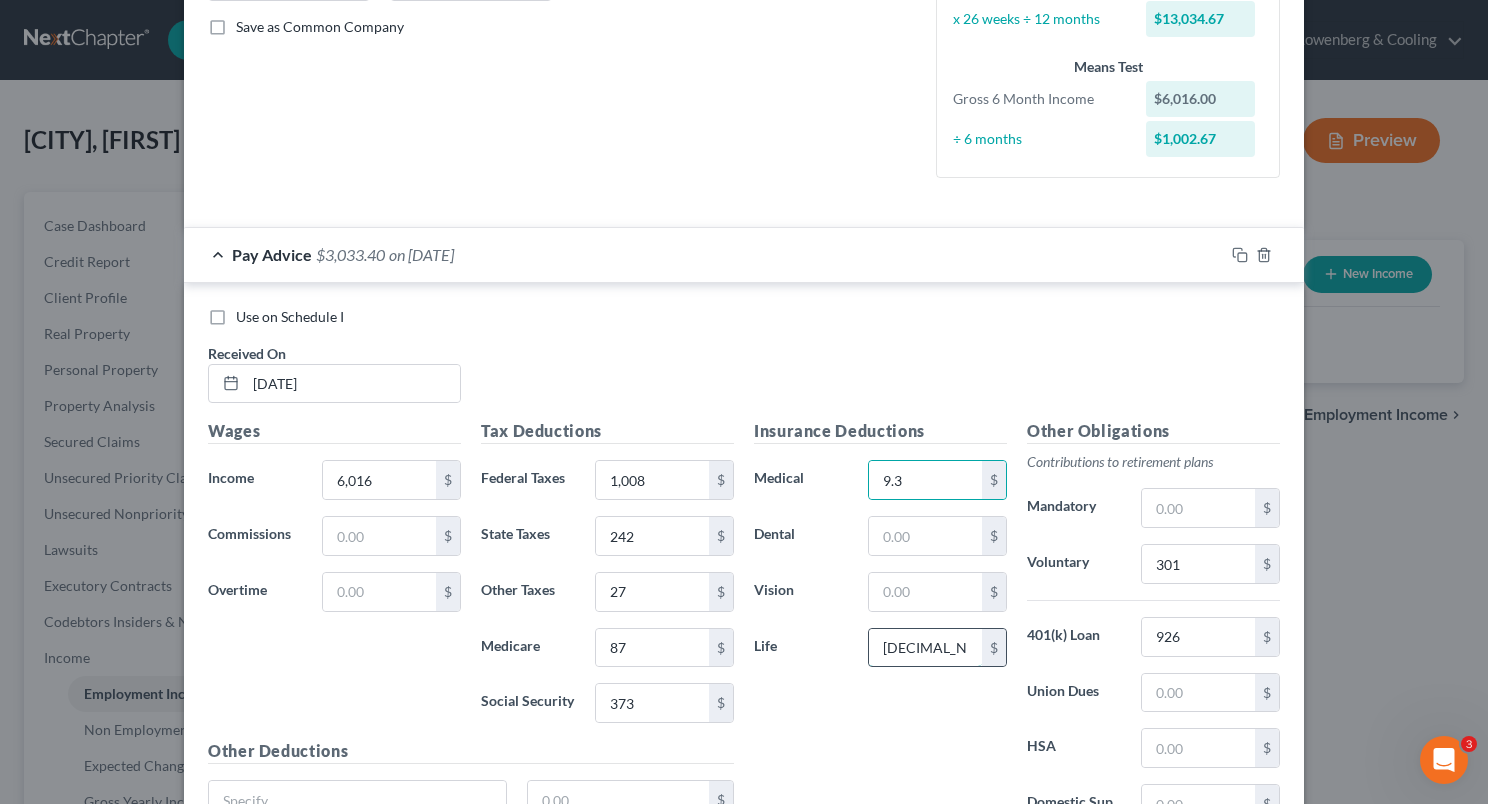 click on "[DECIMAL_NUMBER]" at bounding box center [925, 648] 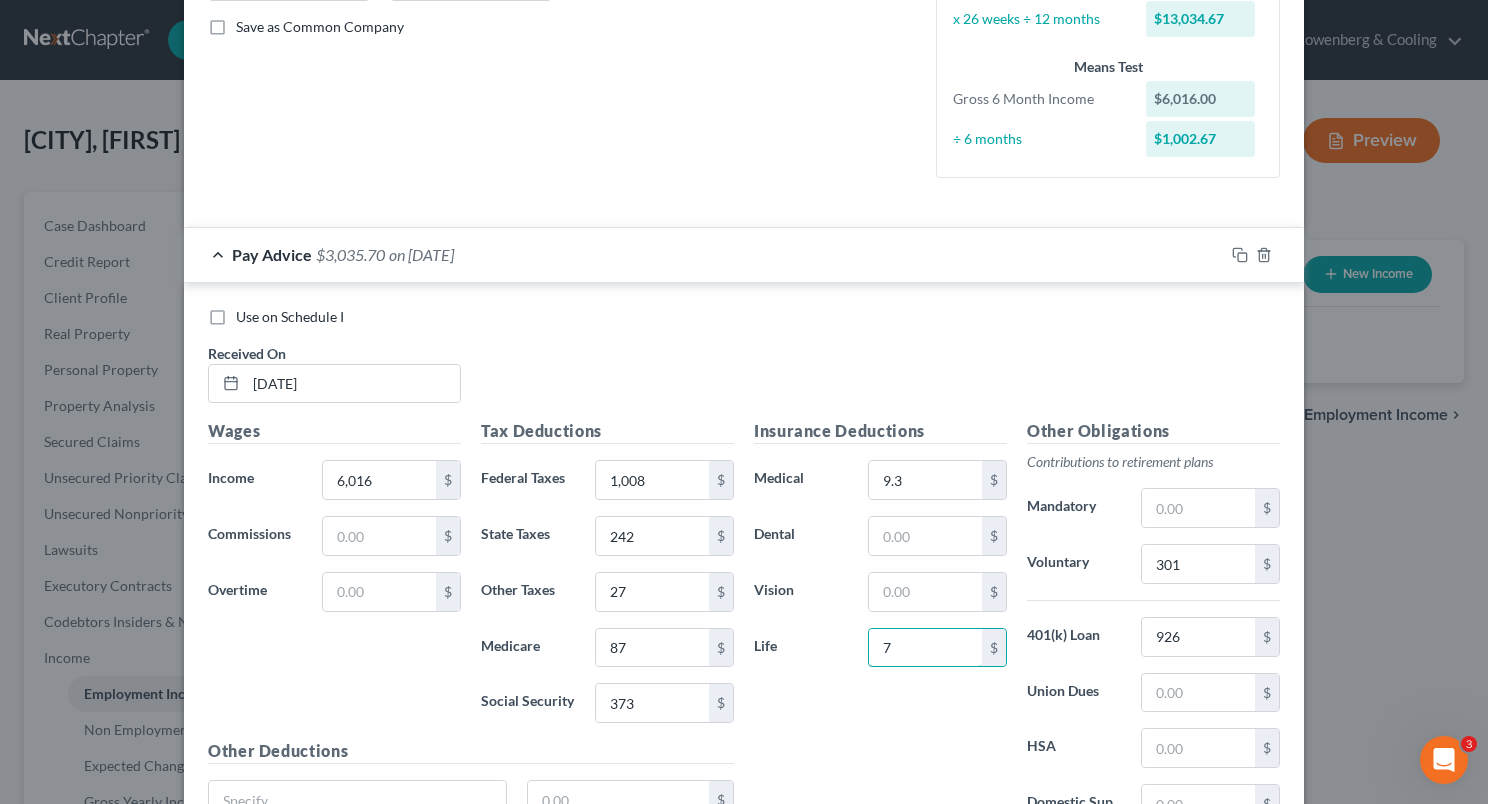 type on "7" 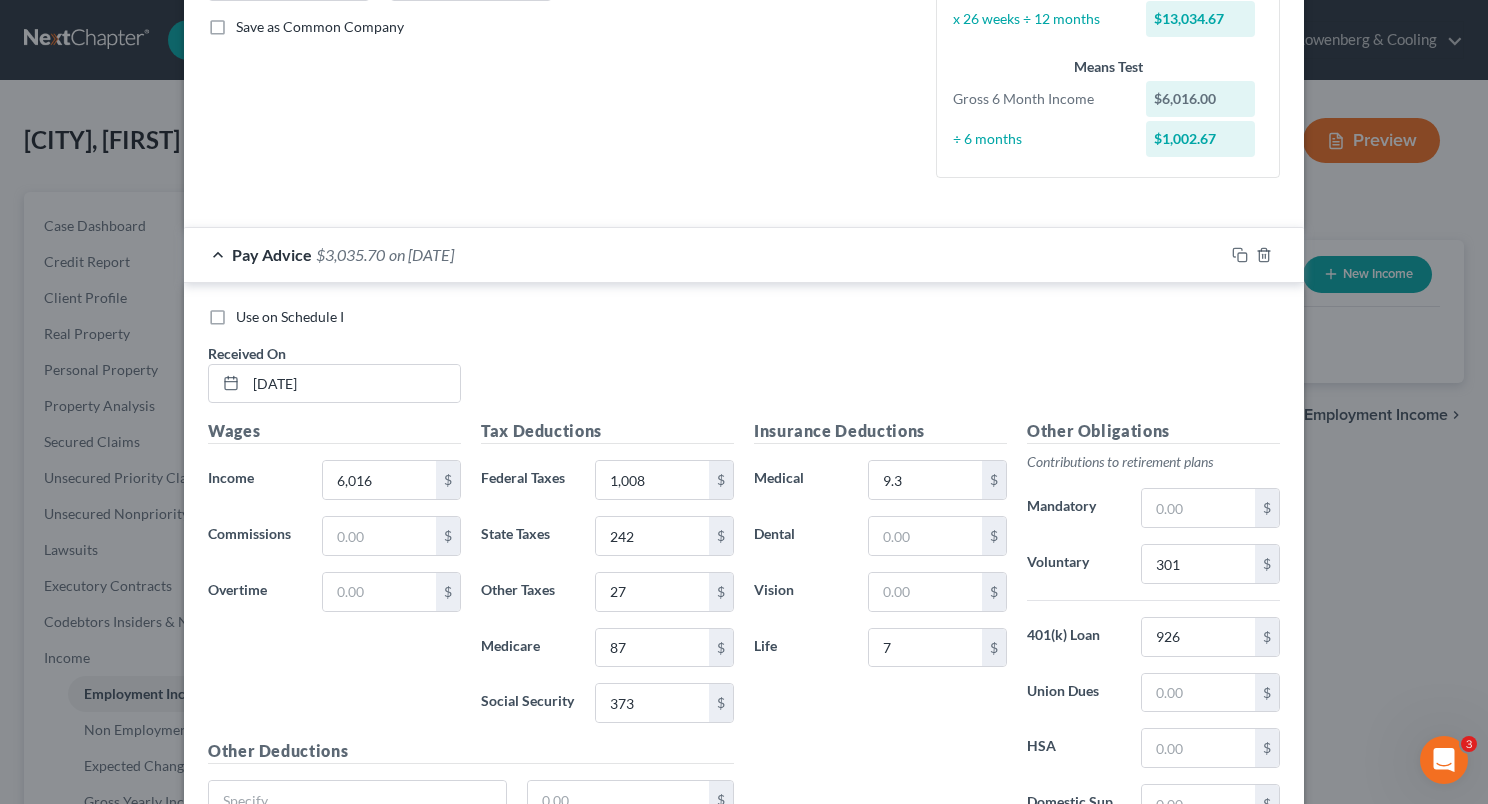 click on "Insurance Deductions Medical 9.3 $ Dental $ Vision $ Life 7 $" at bounding box center [880, 629] 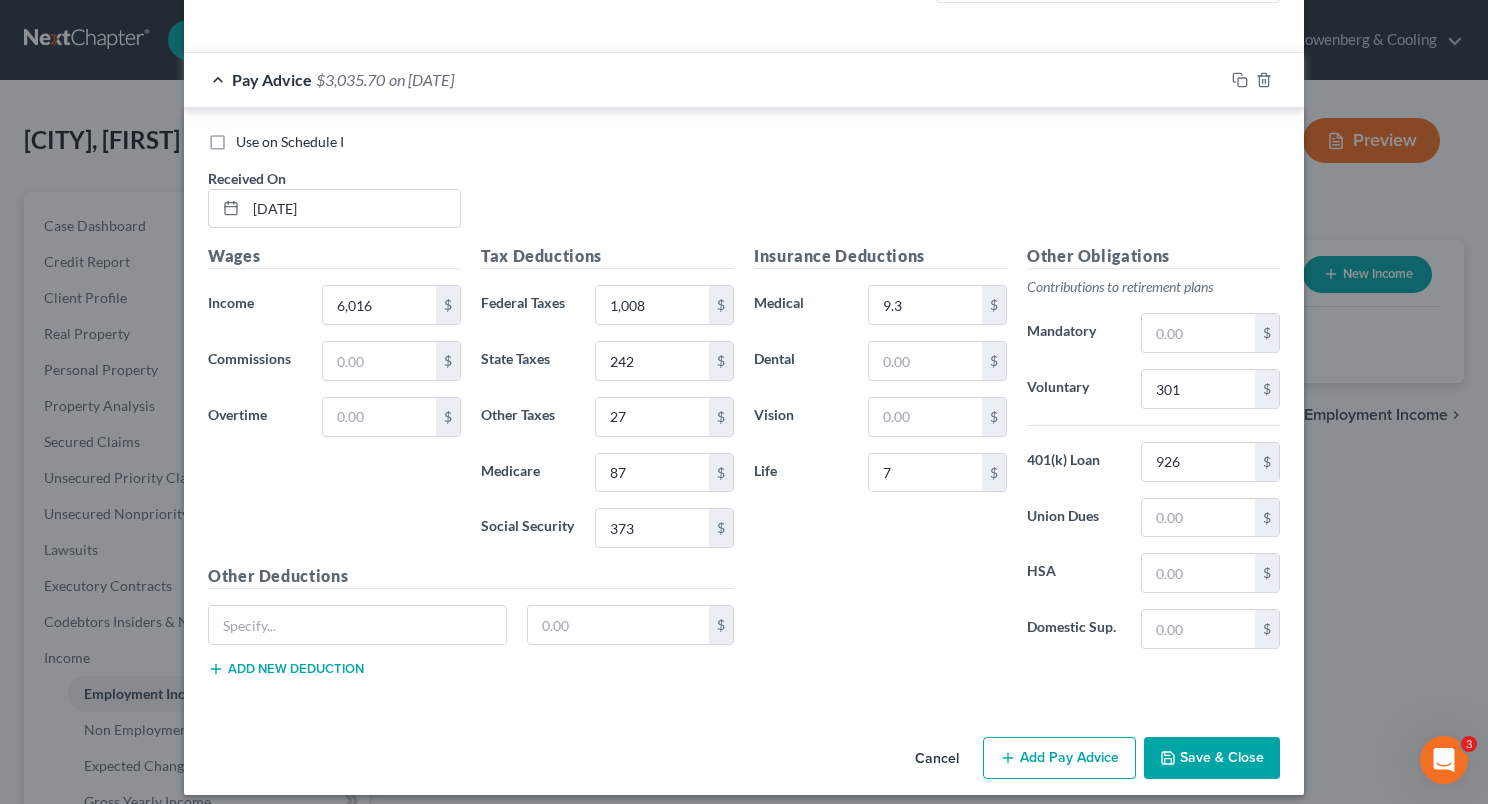 scroll, scrollTop: 637, scrollLeft: 0, axis: vertical 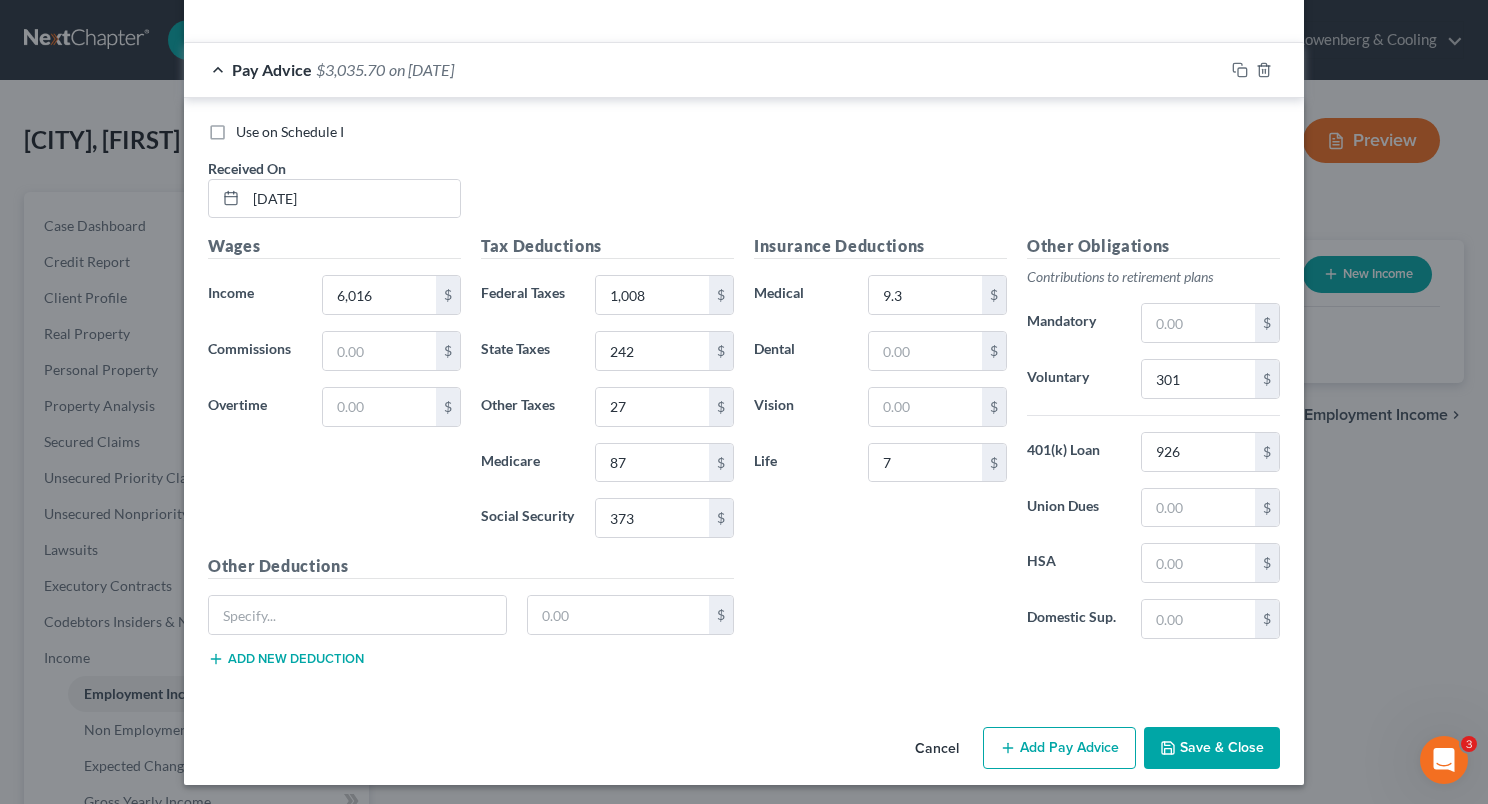 click on "Add Pay Advice" at bounding box center (1059, 748) 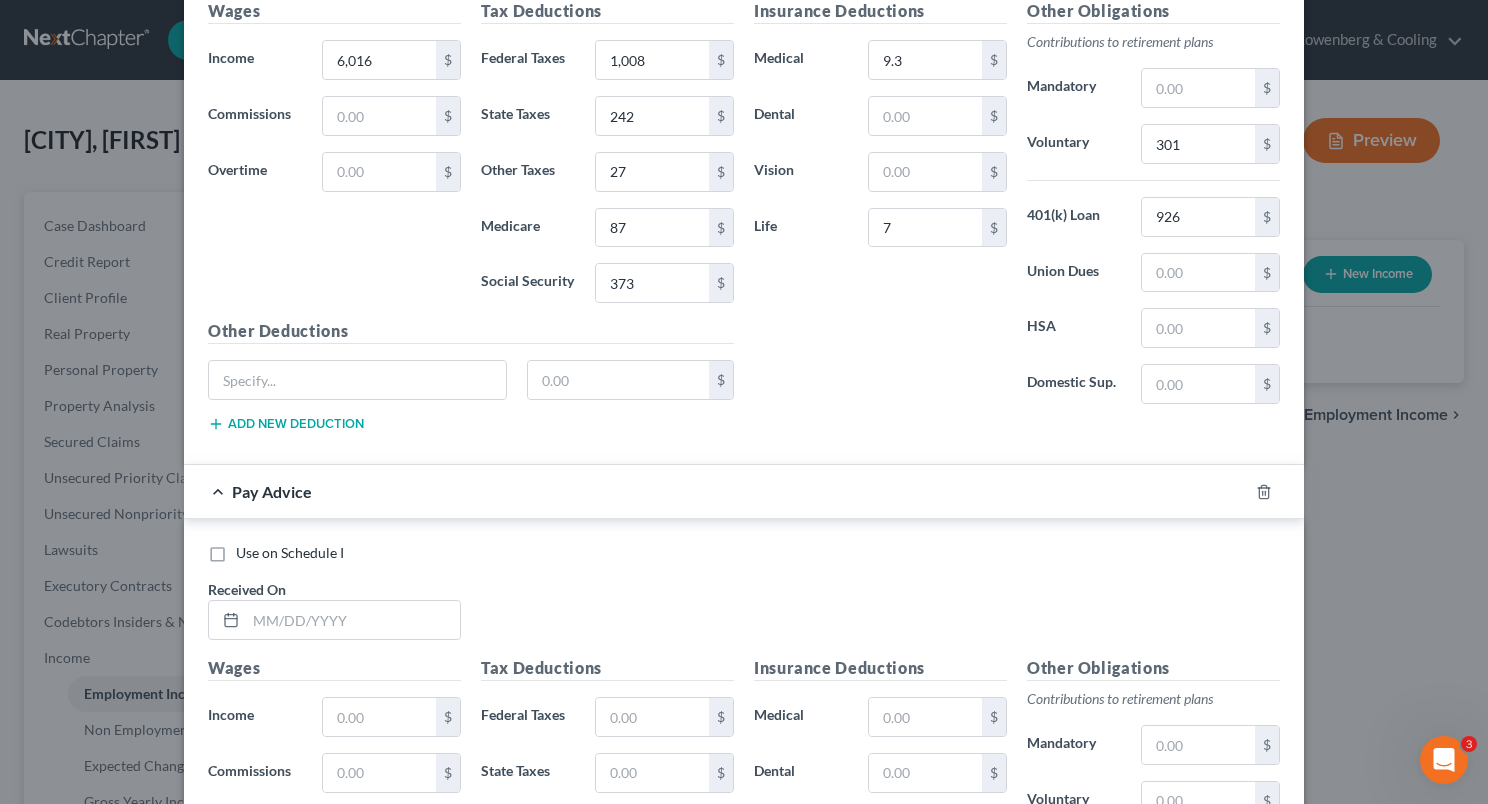 scroll, scrollTop: 889, scrollLeft: 0, axis: vertical 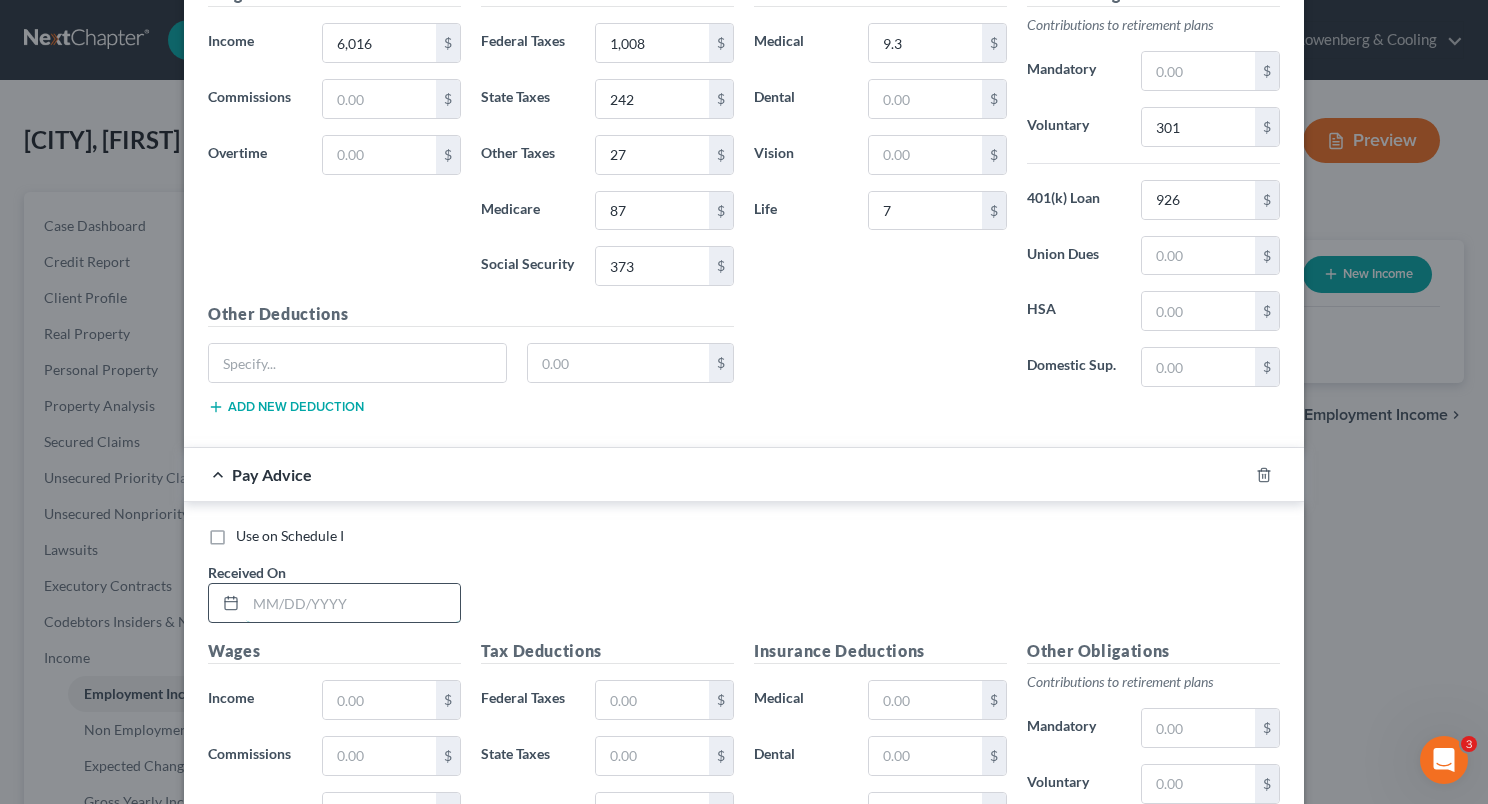 click at bounding box center (353, 603) 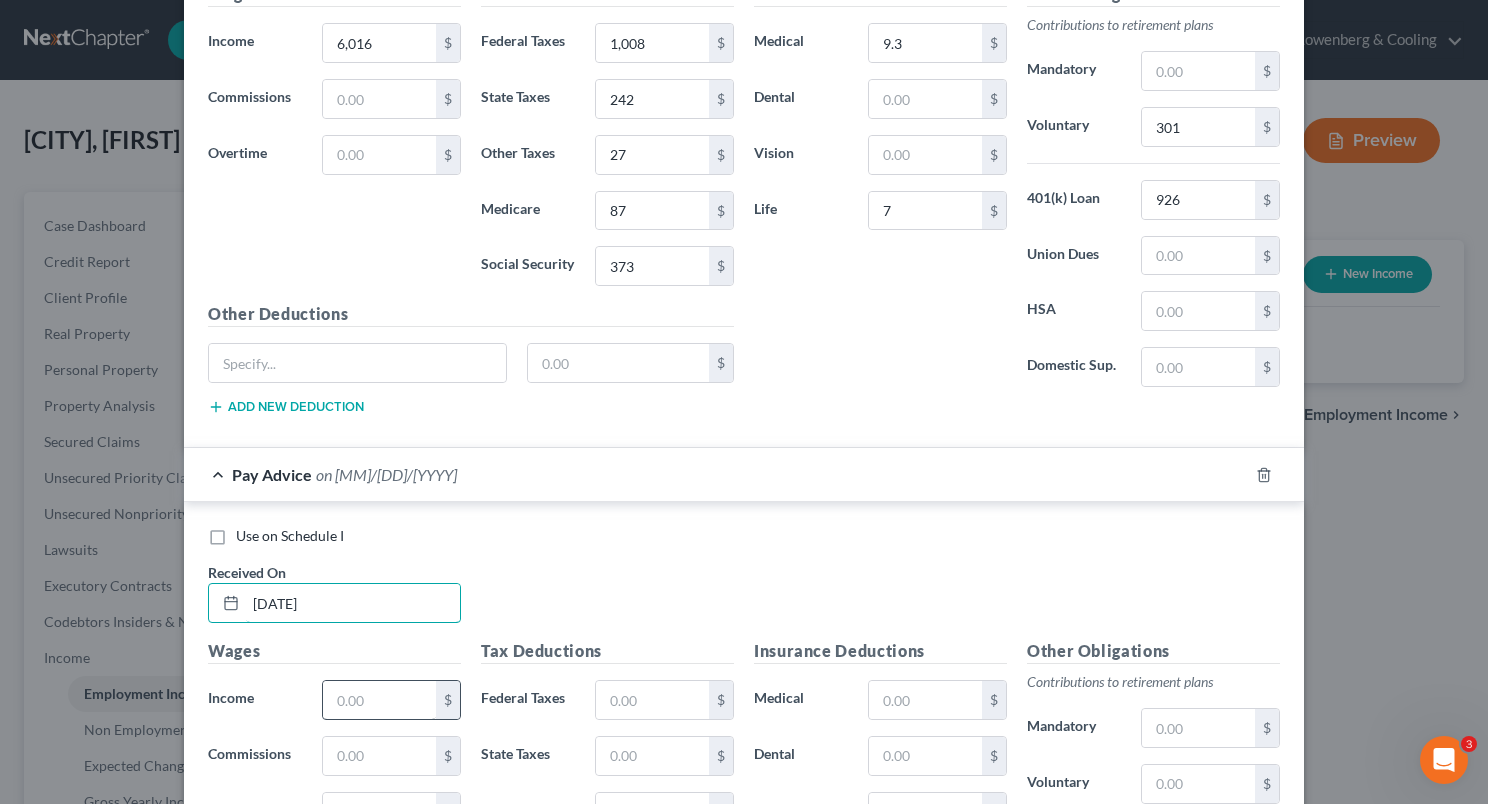 type on "[DATE]" 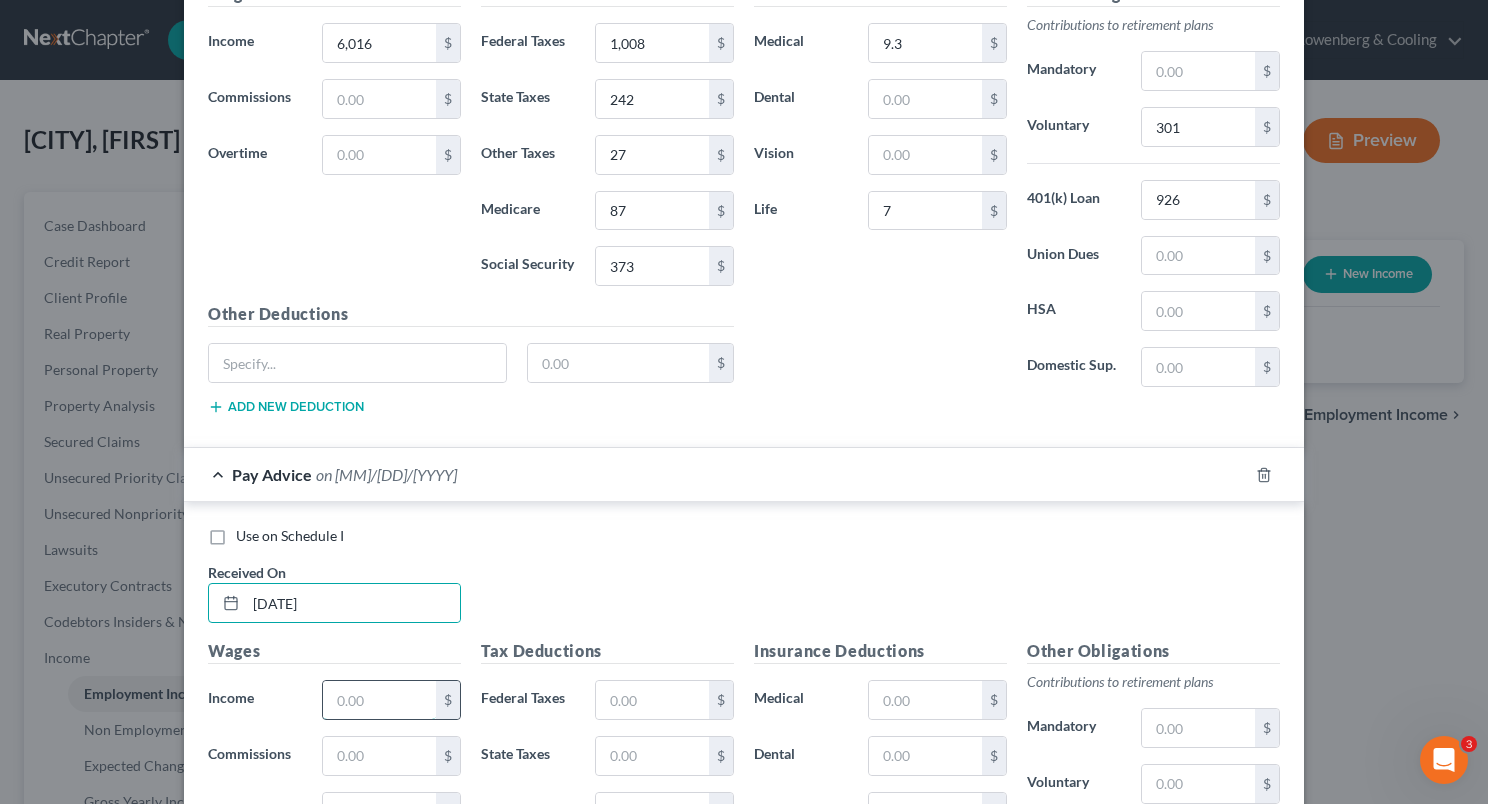 click at bounding box center [379, 700] 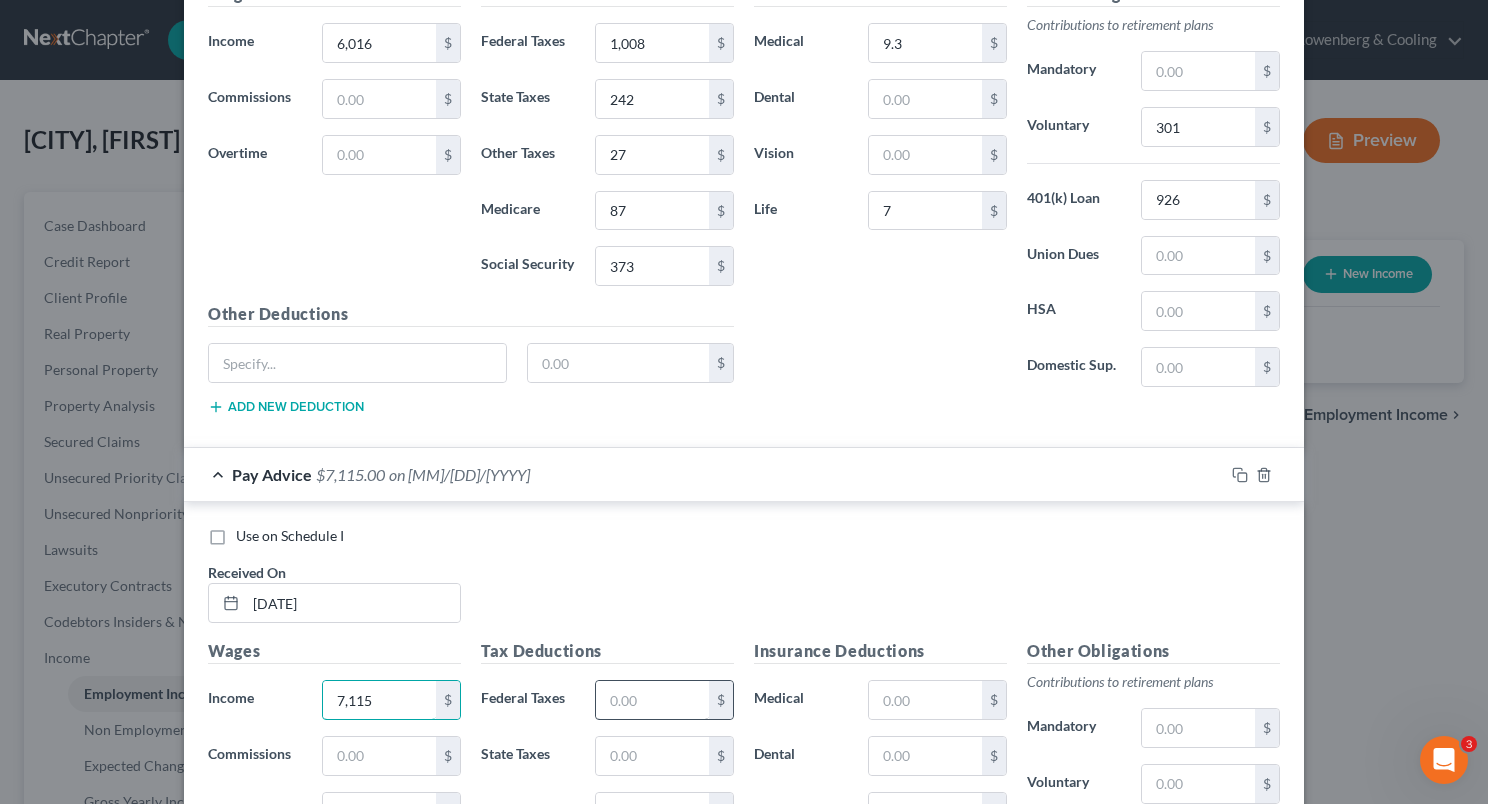 type on "7,115" 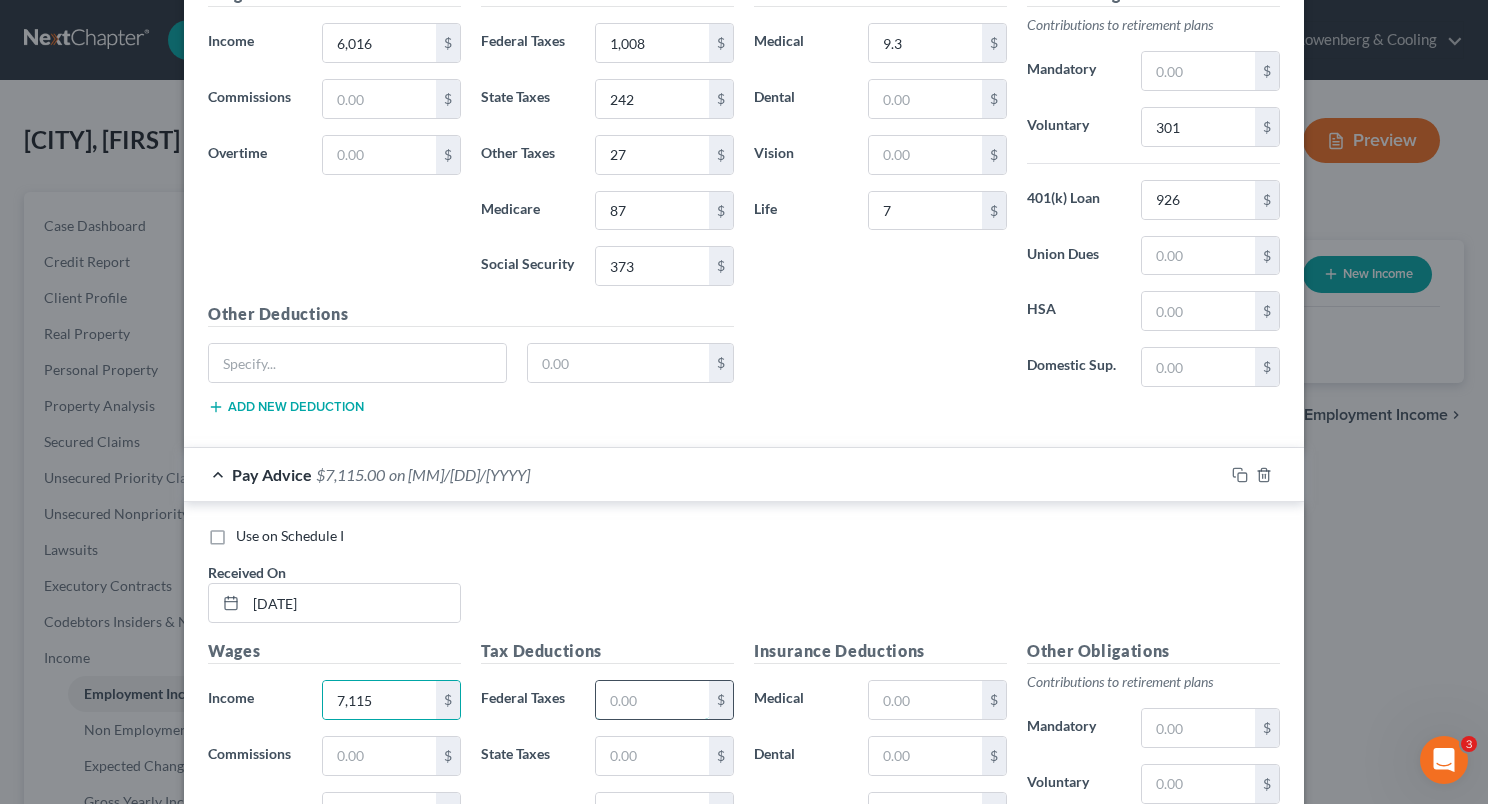 click at bounding box center (652, 700) 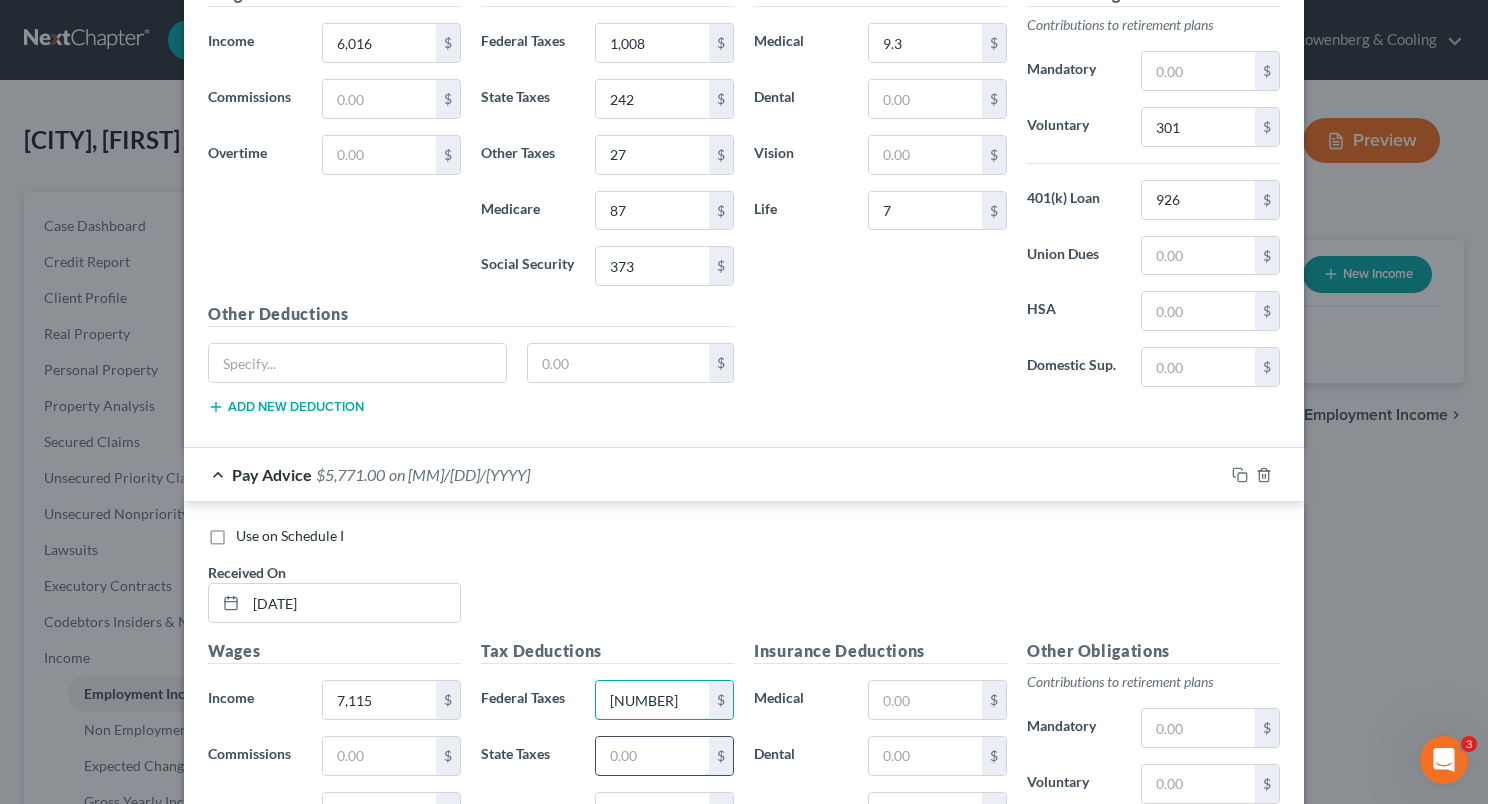 type on "[NUMBER]" 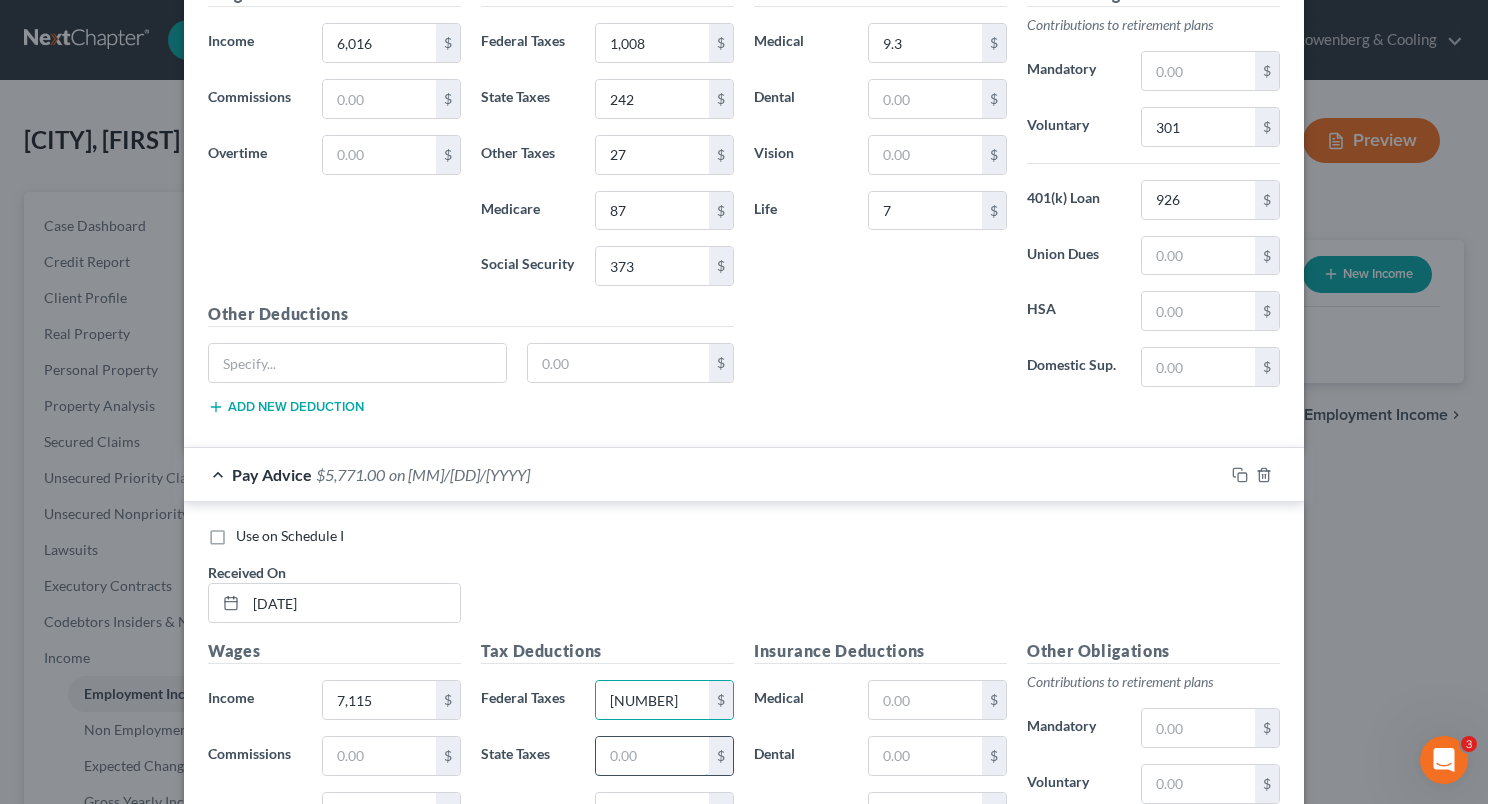 click at bounding box center [652, 756] 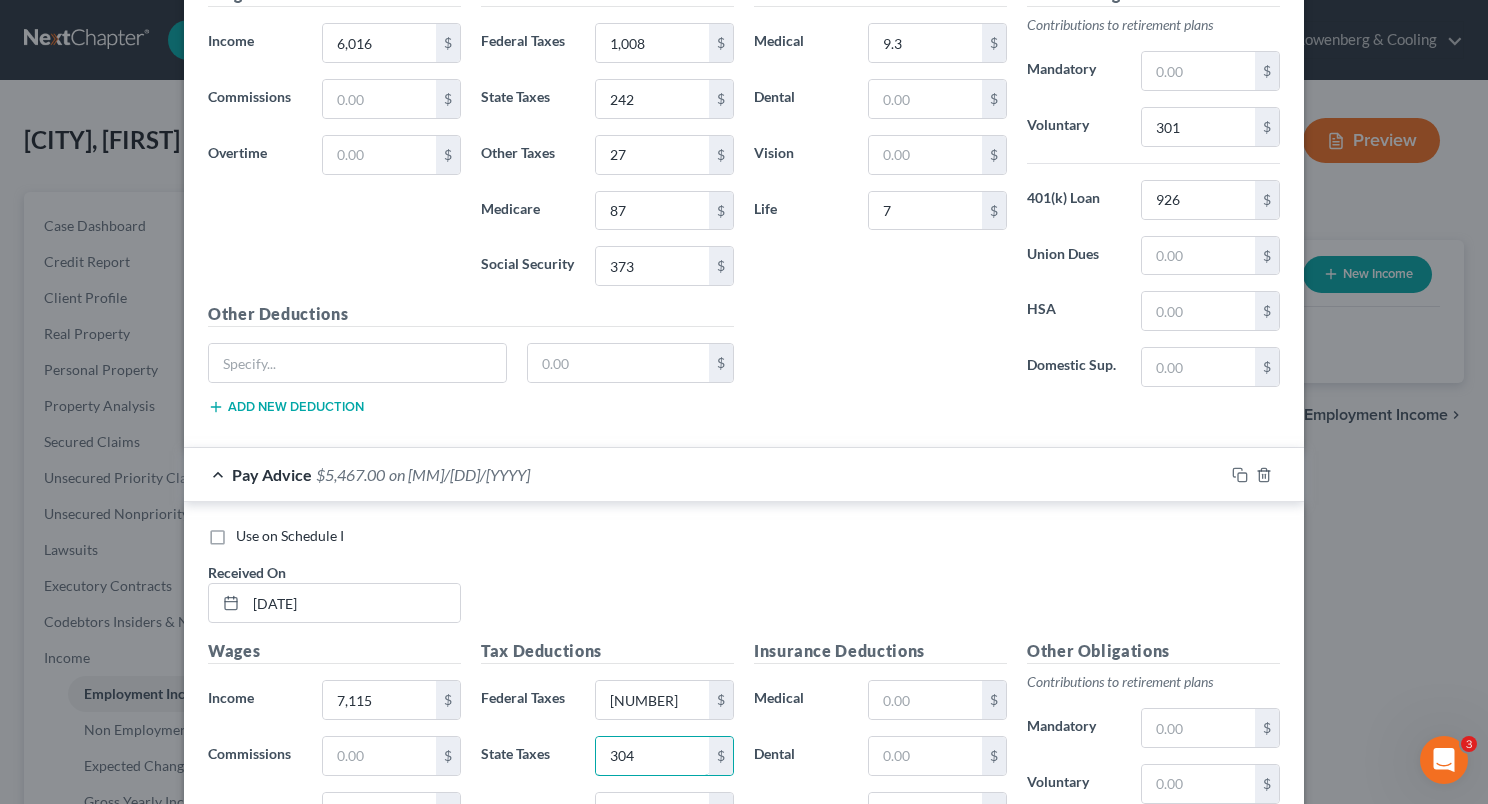 type on "304" 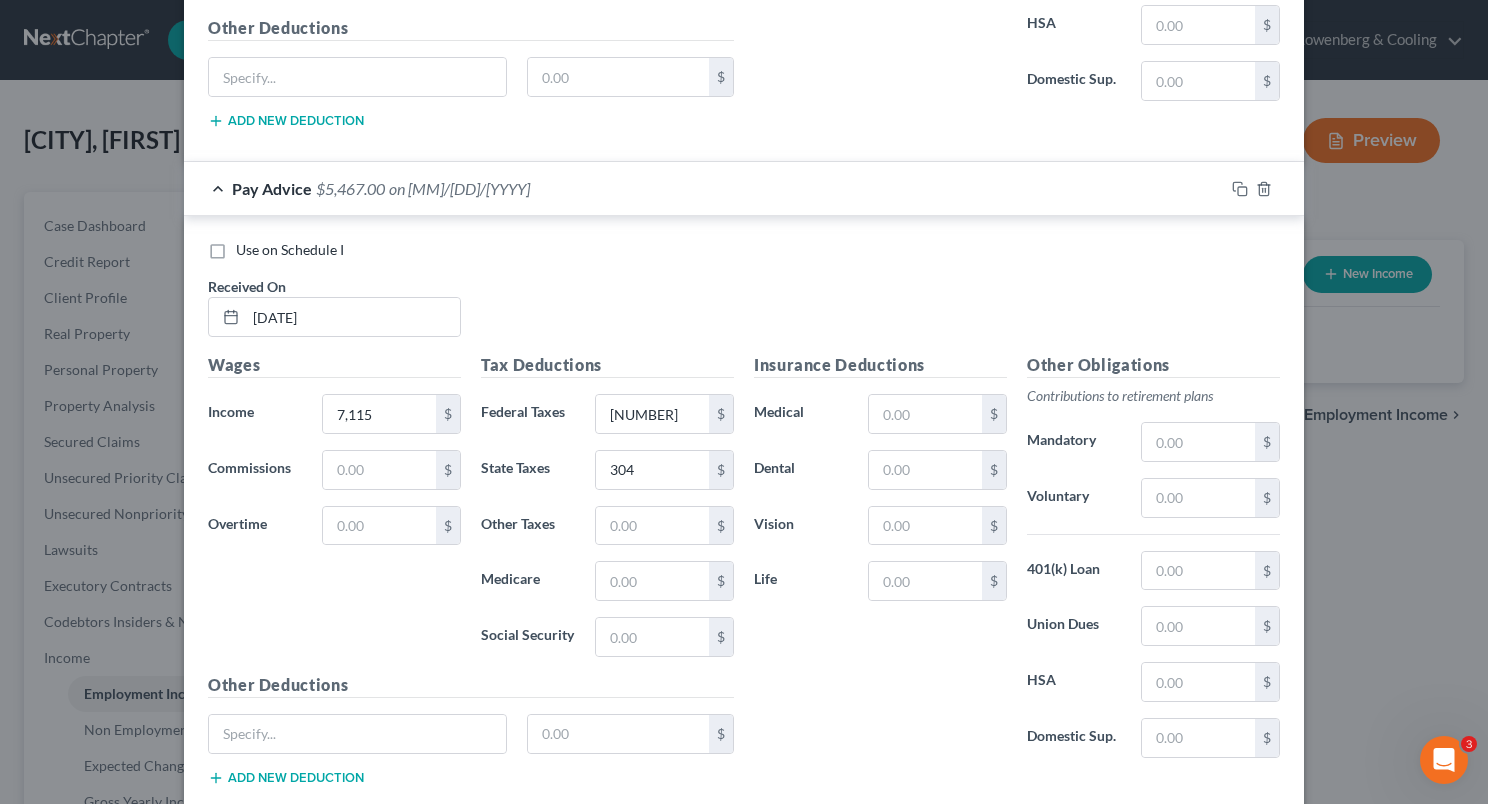 scroll, scrollTop: 1234, scrollLeft: 0, axis: vertical 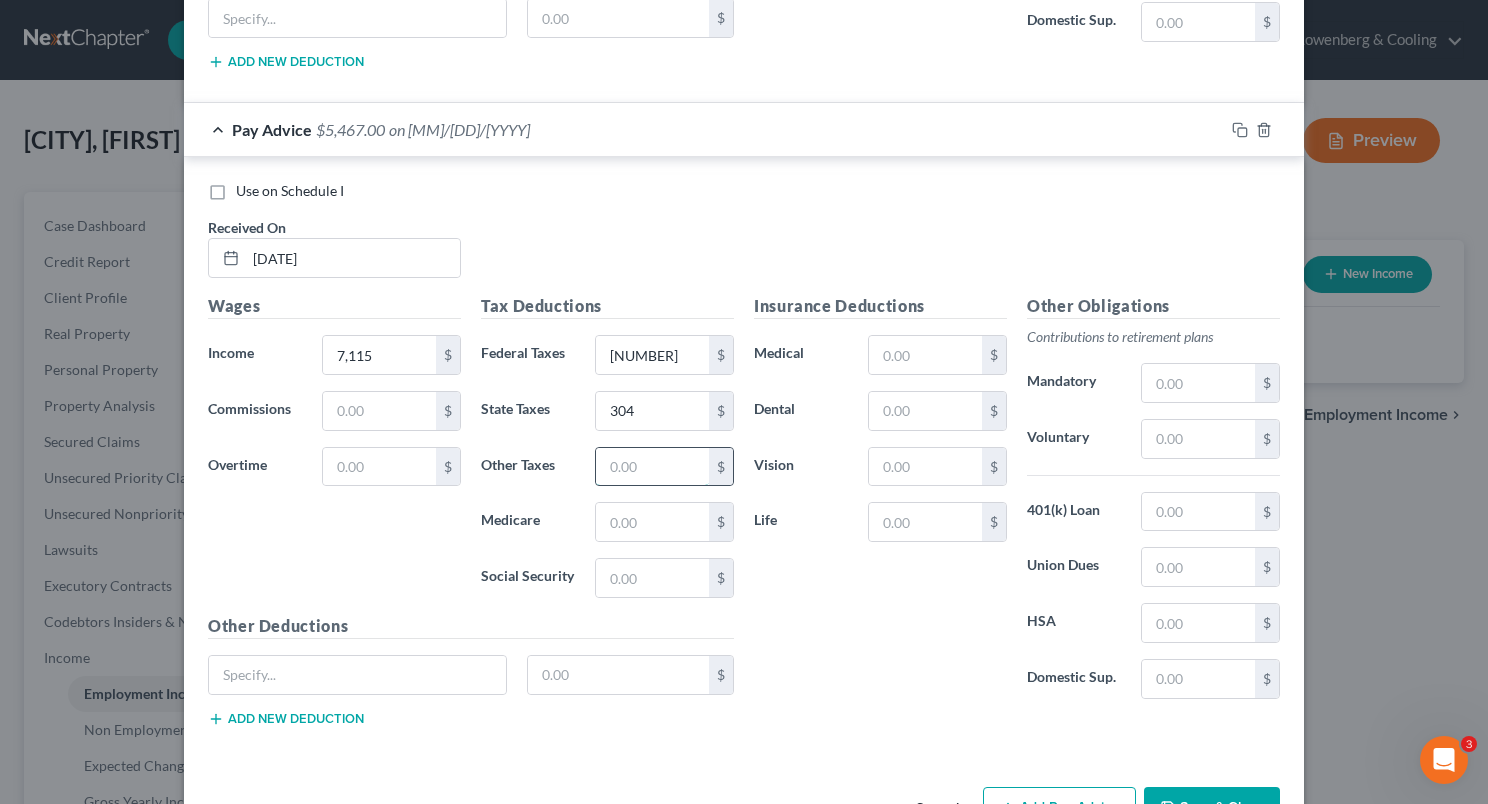 click at bounding box center [652, 467] 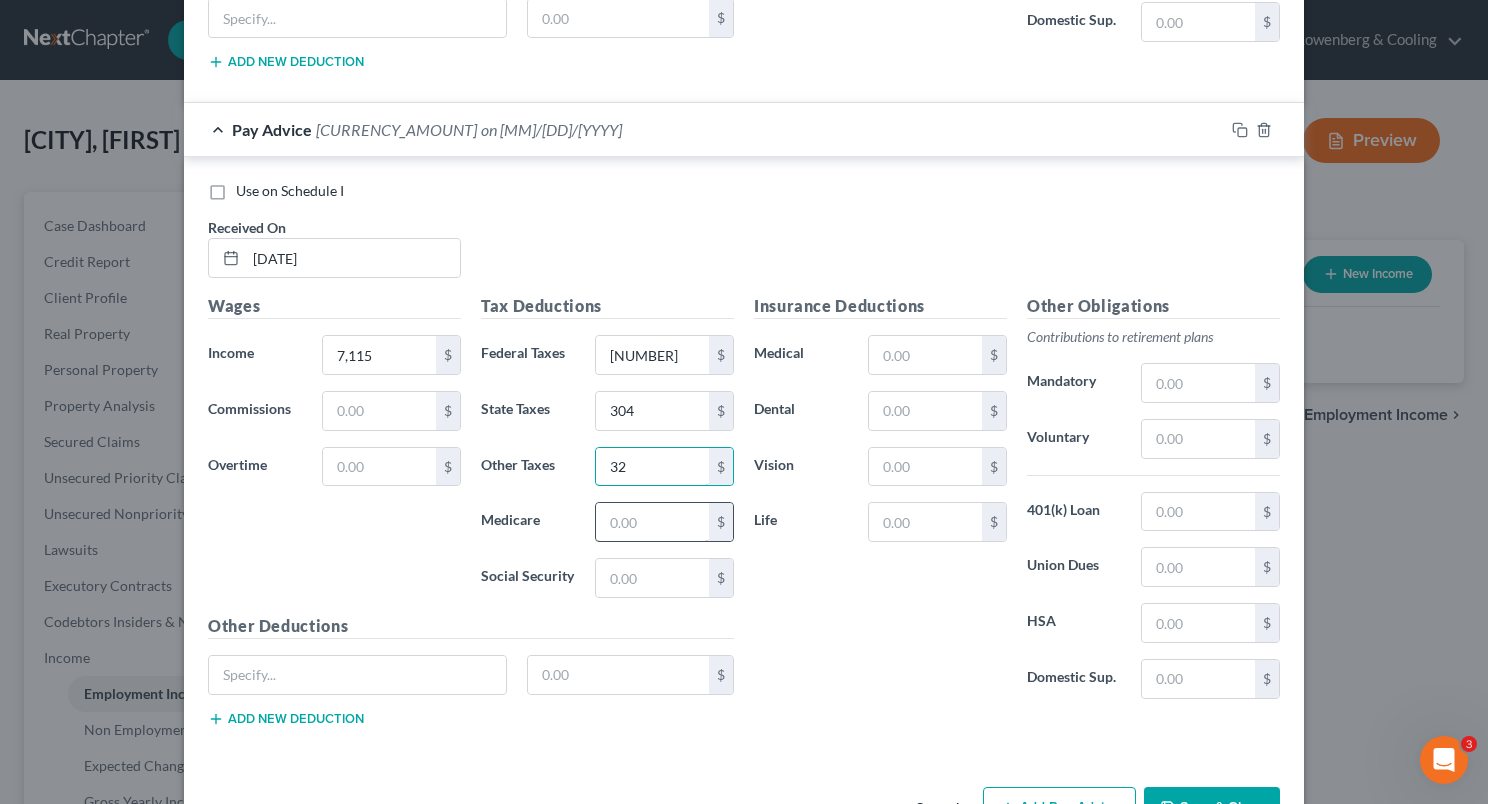 type on "32" 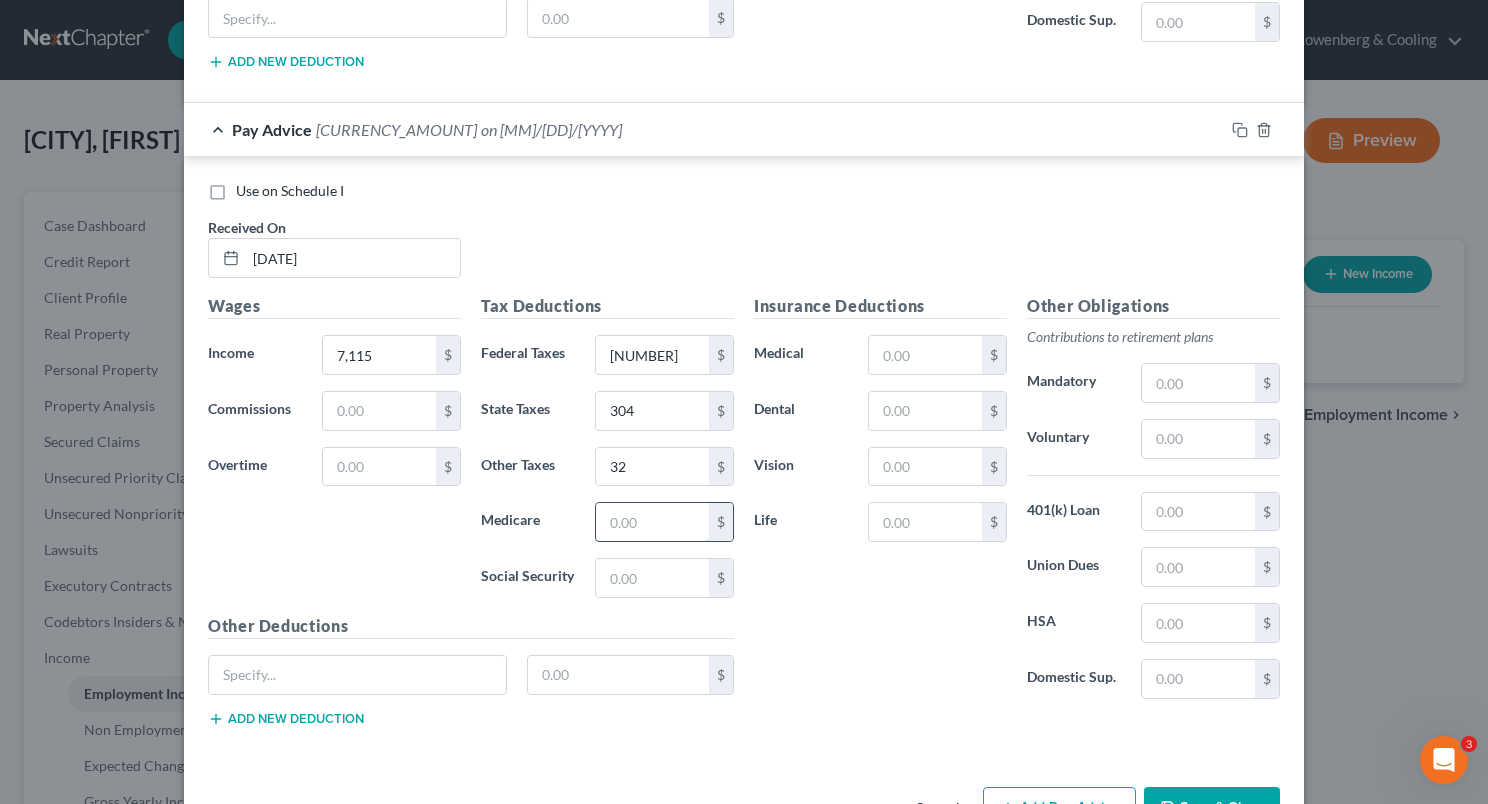 click at bounding box center [652, 522] 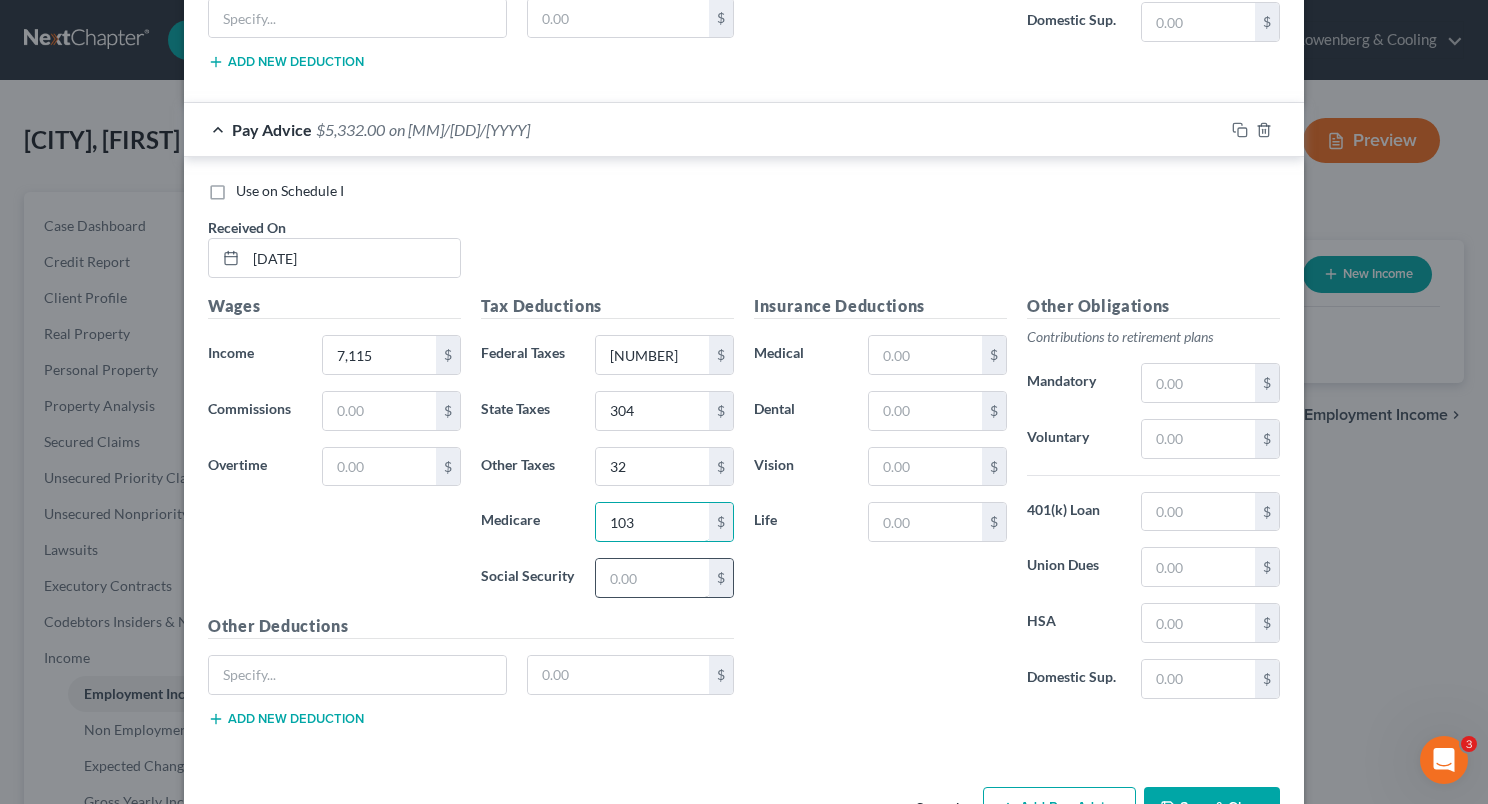 type on "103" 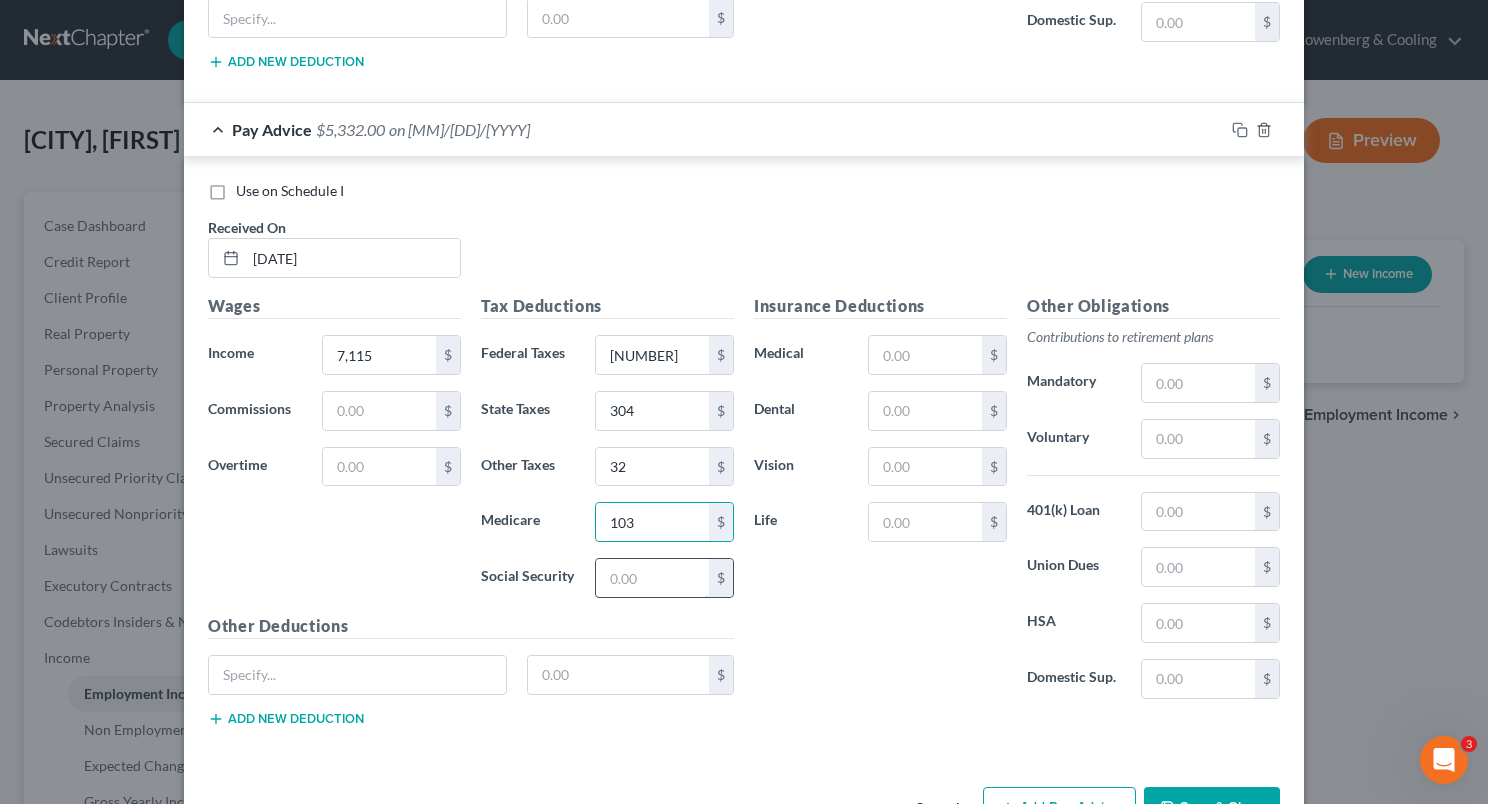 click at bounding box center [652, 578] 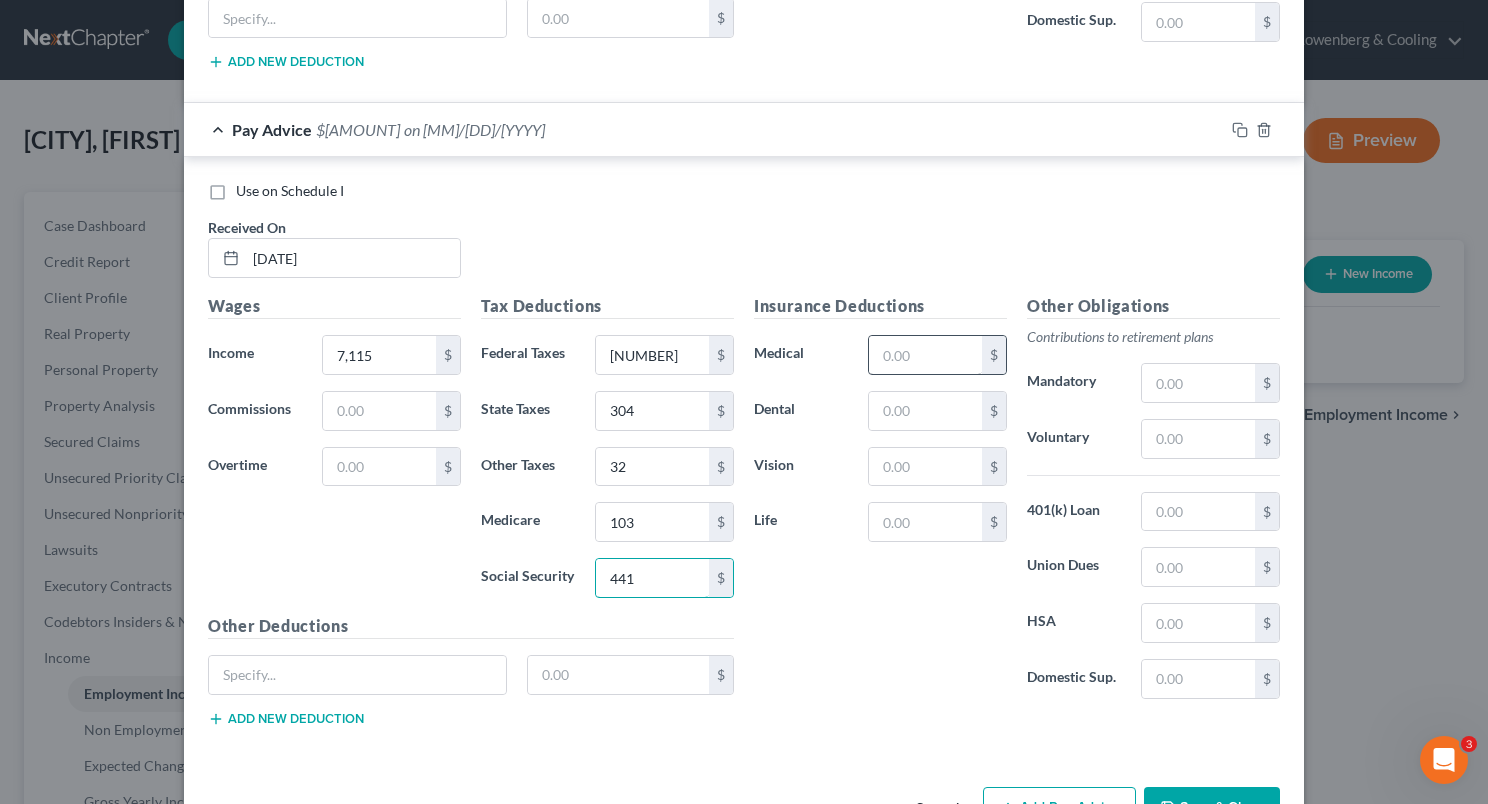 type on "441" 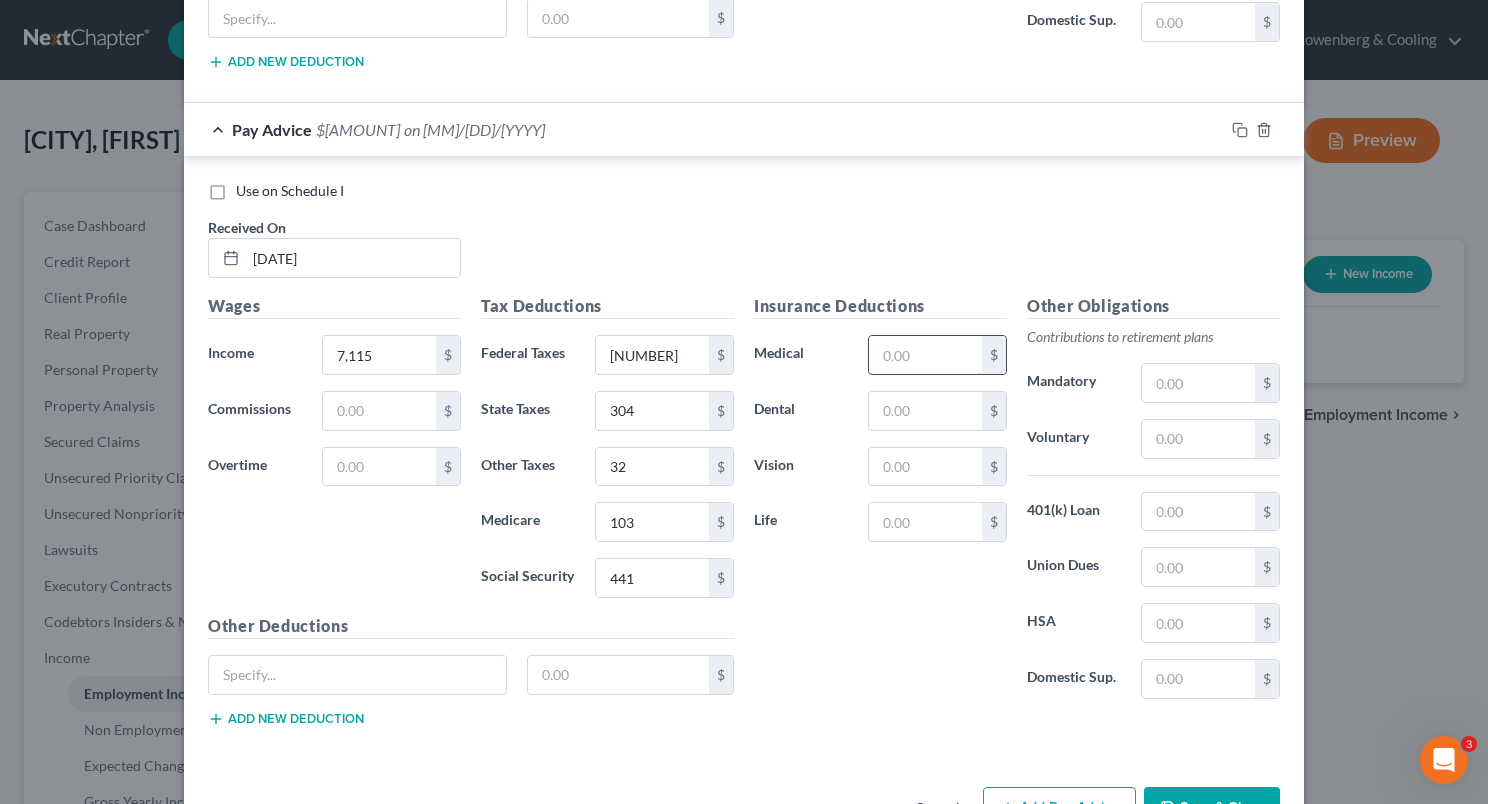 click at bounding box center [925, 355] 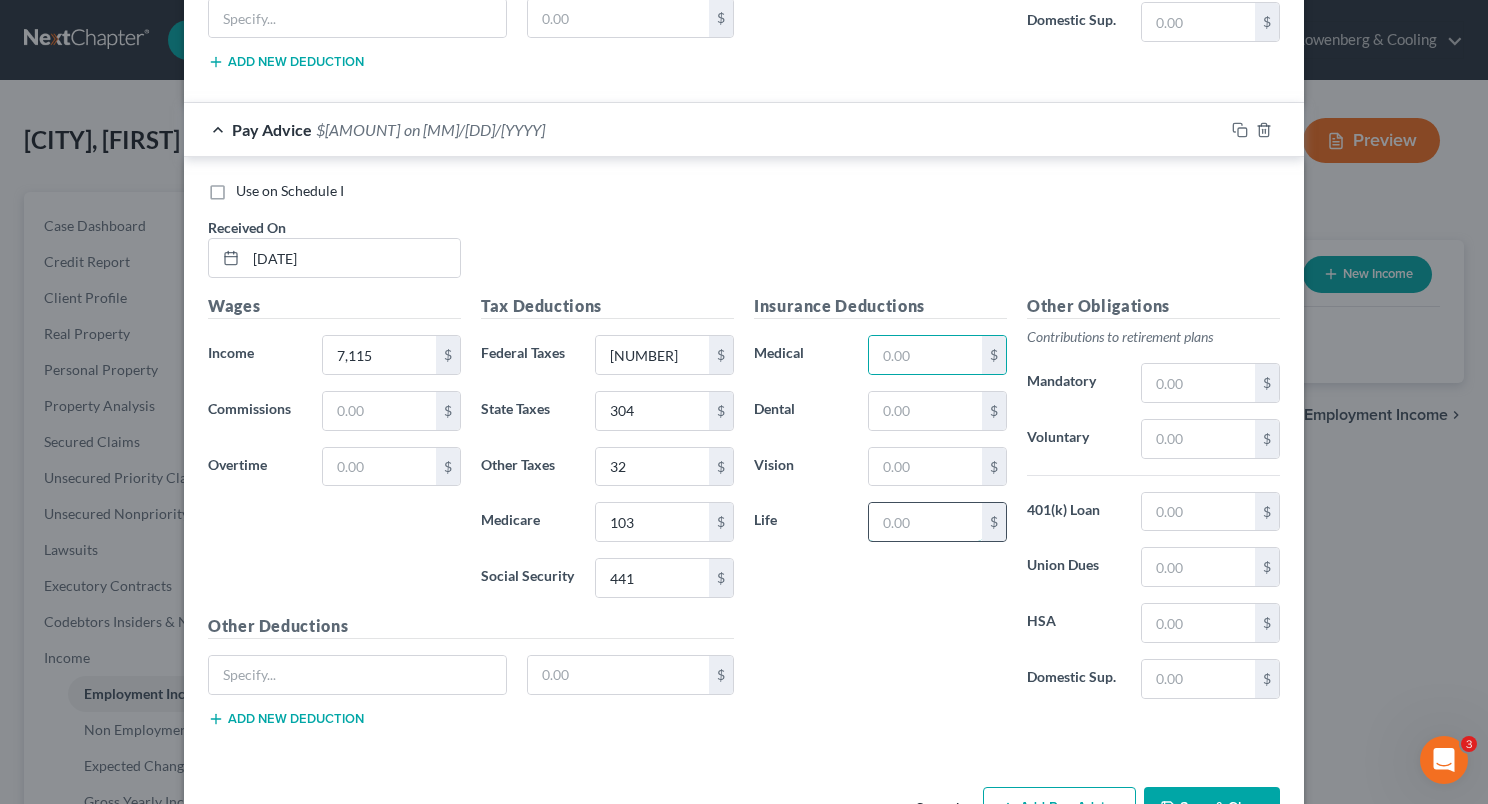 click at bounding box center (925, 522) 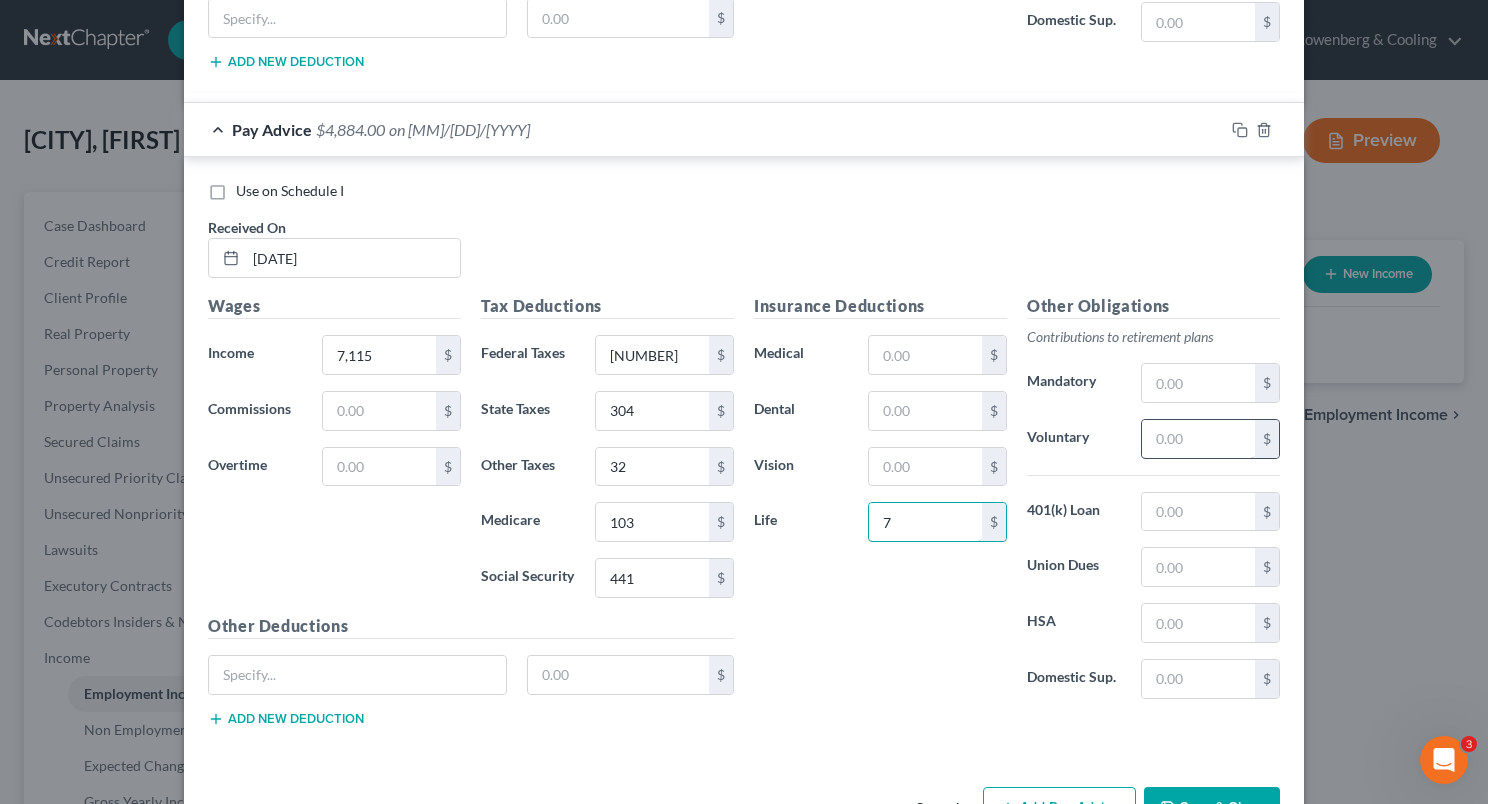 type on "7" 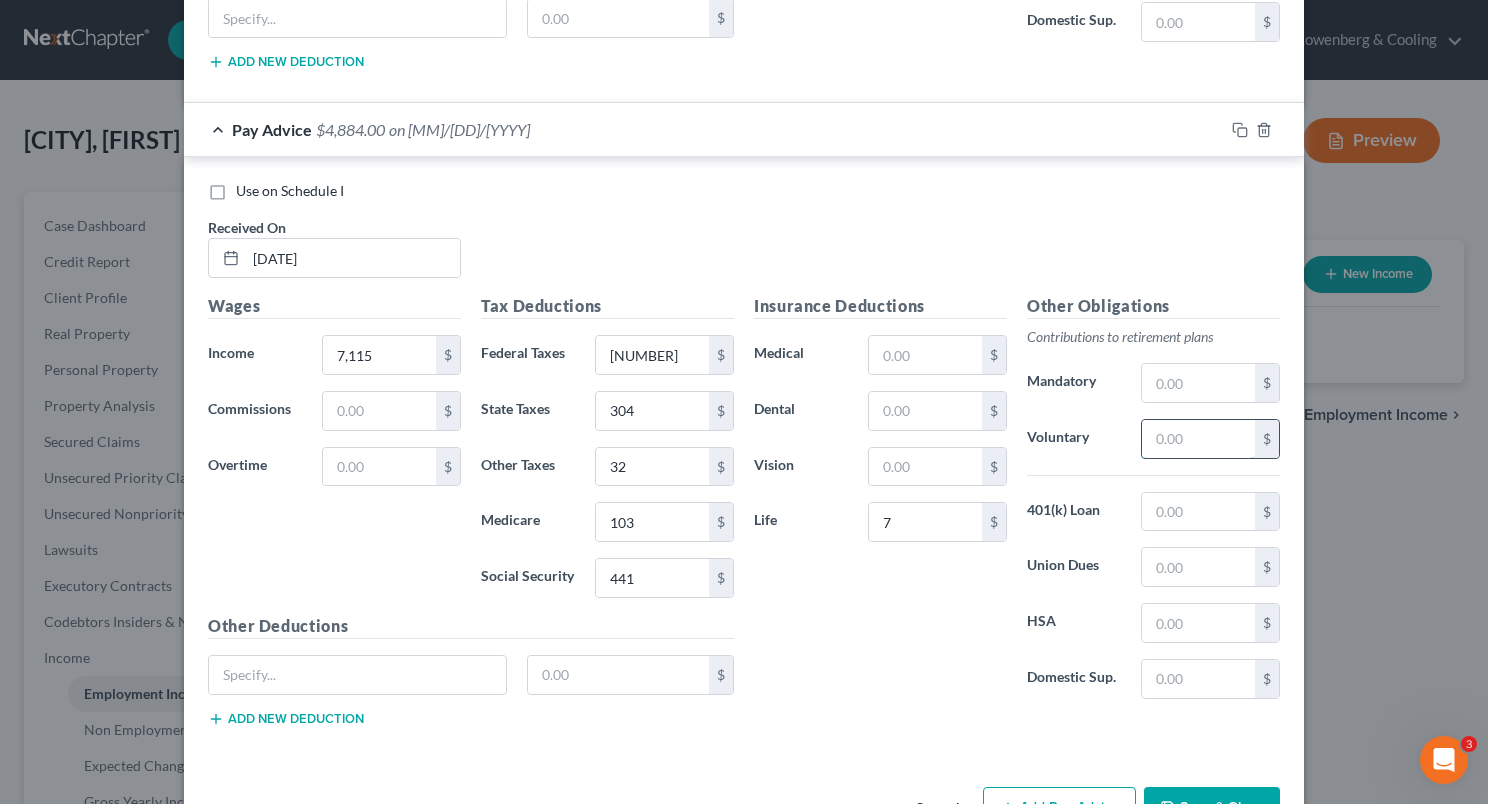 click at bounding box center [1198, 439] 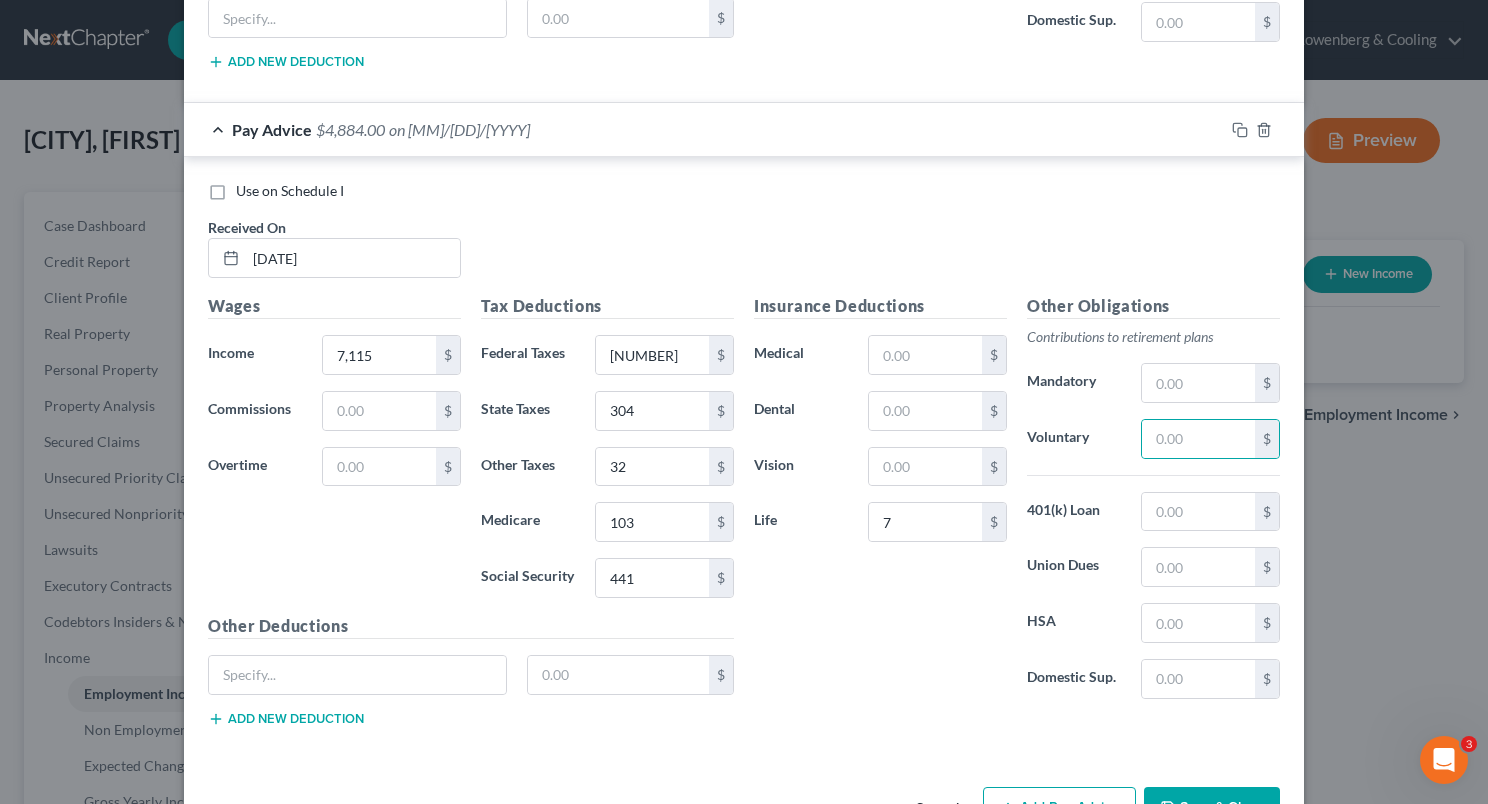 click on "Cancel Add Pay Advice Save & Close" at bounding box center (744, 812) 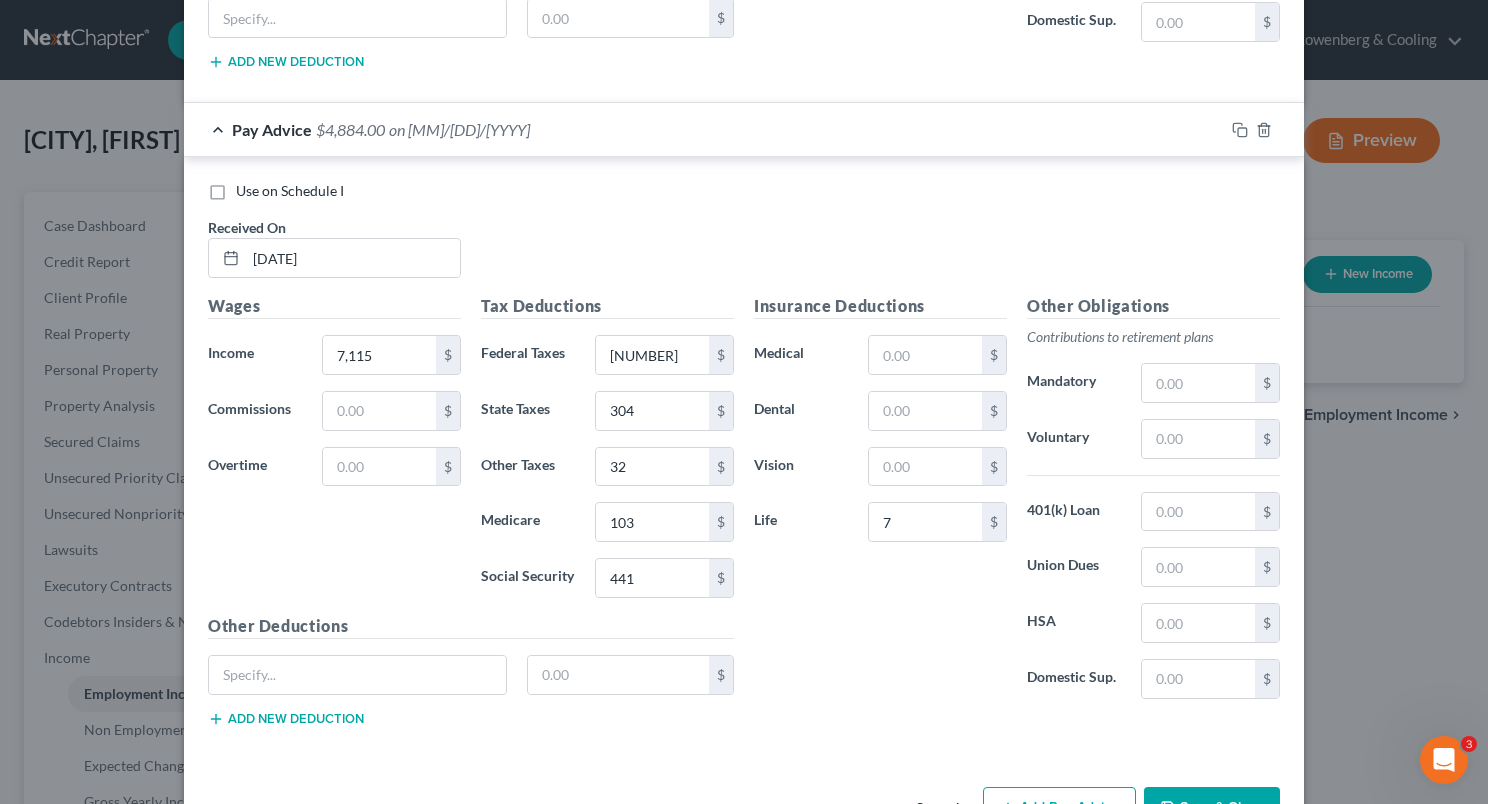 click on "Add Pay Advice" at bounding box center [1059, 808] 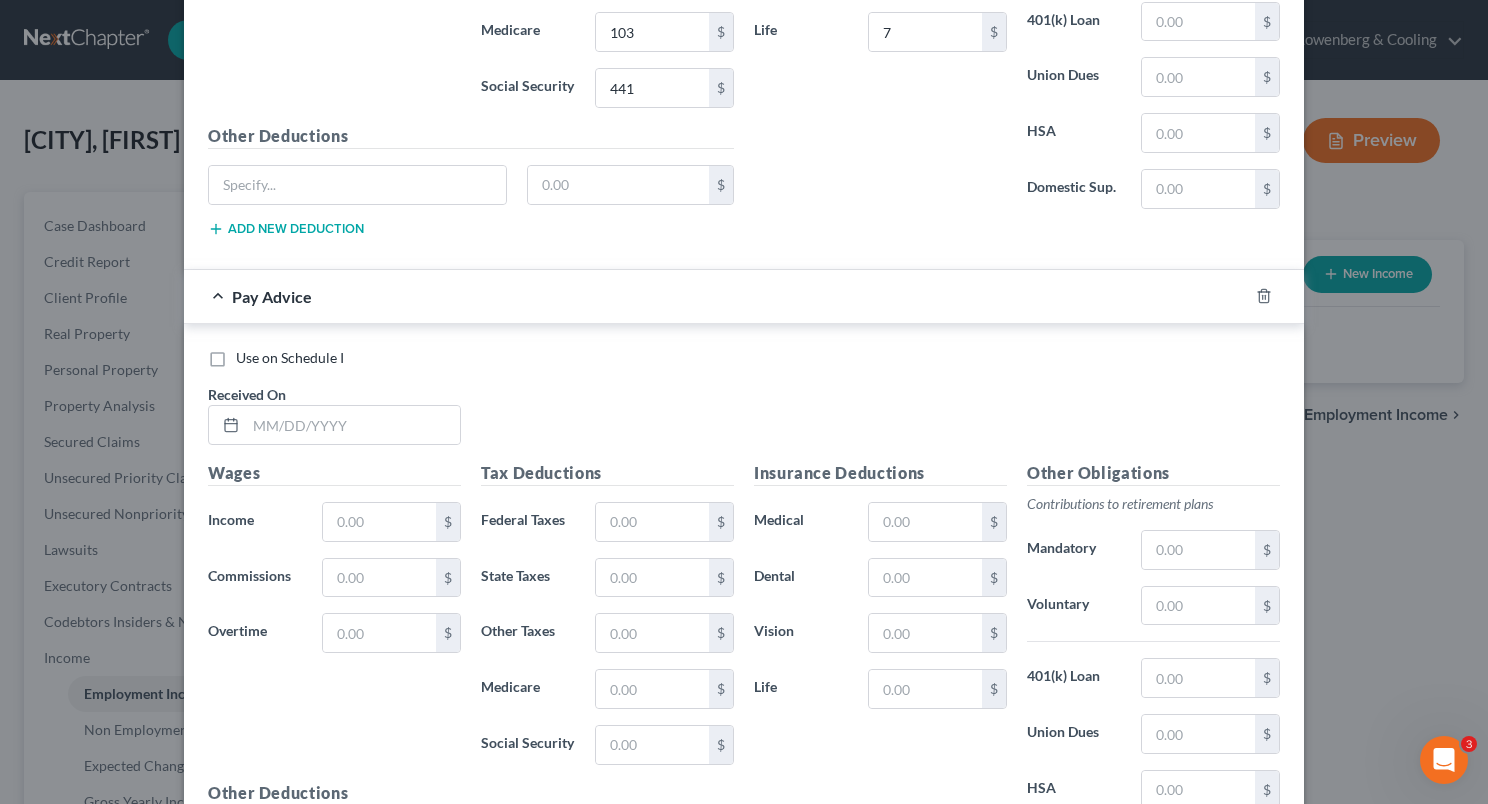 scroll, scrollTop: 1849, scrollLeft: 0, axis: vertical 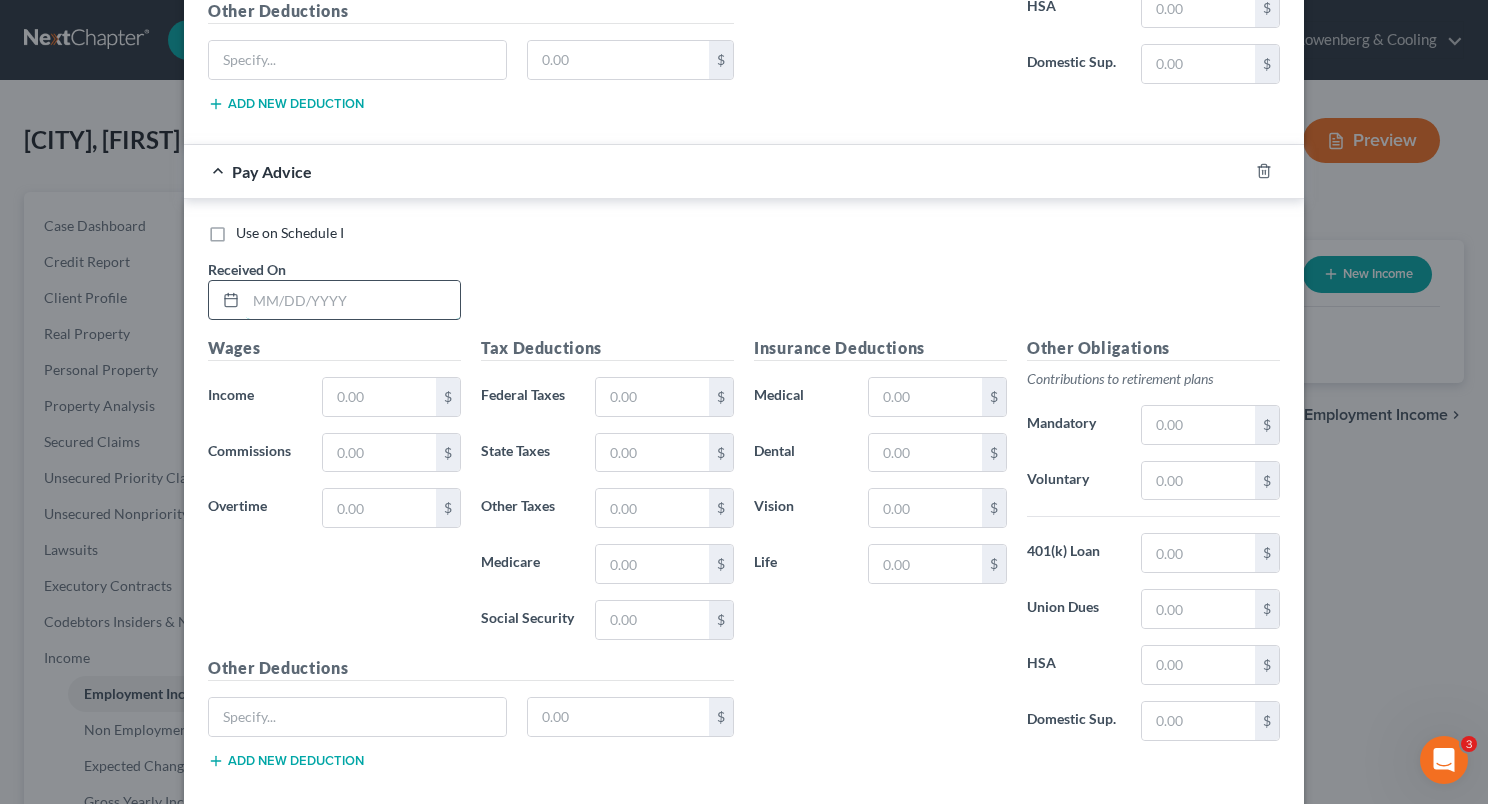 click at bounding box center (353, 300) 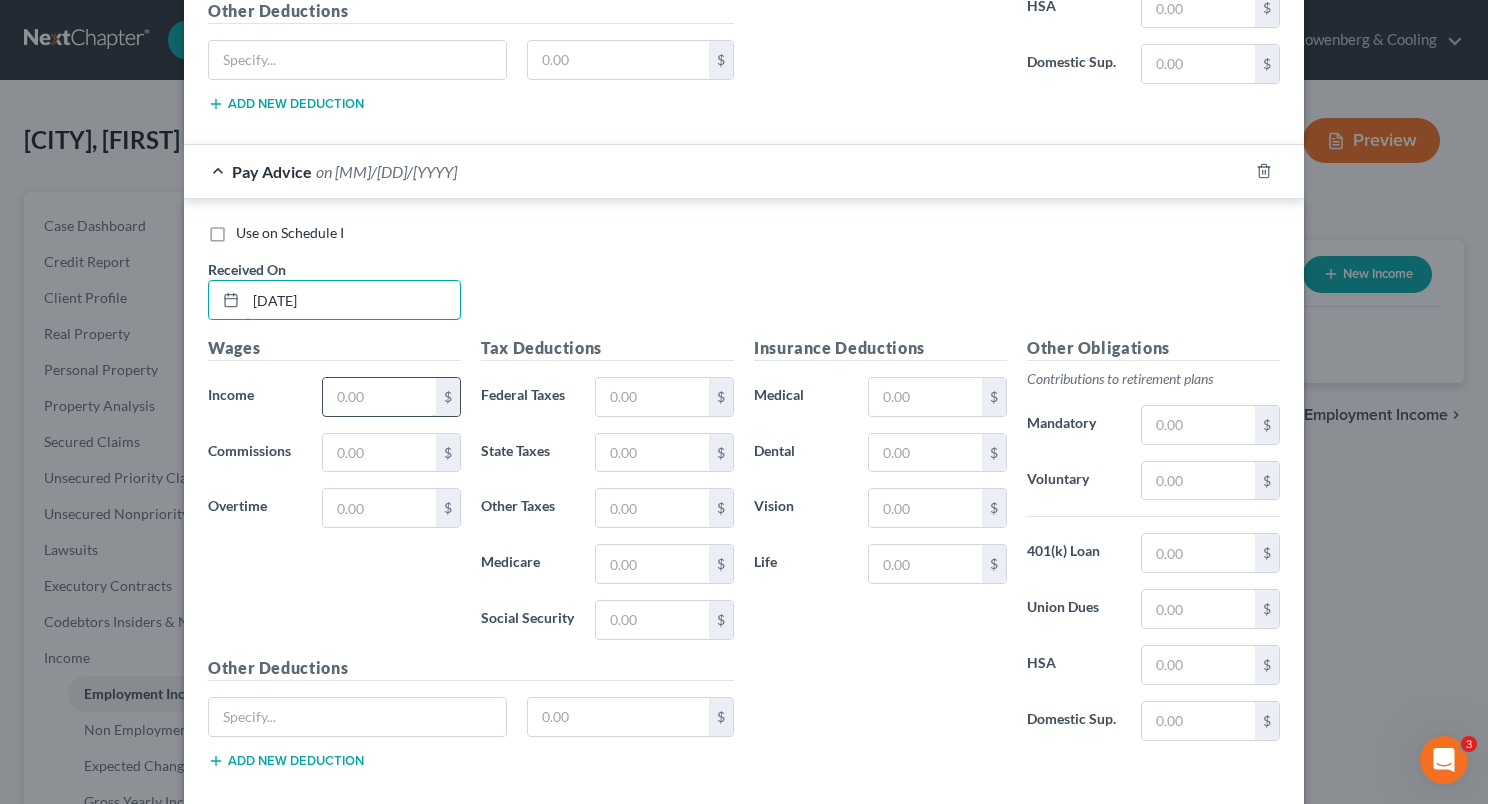 type on "[DATE]" 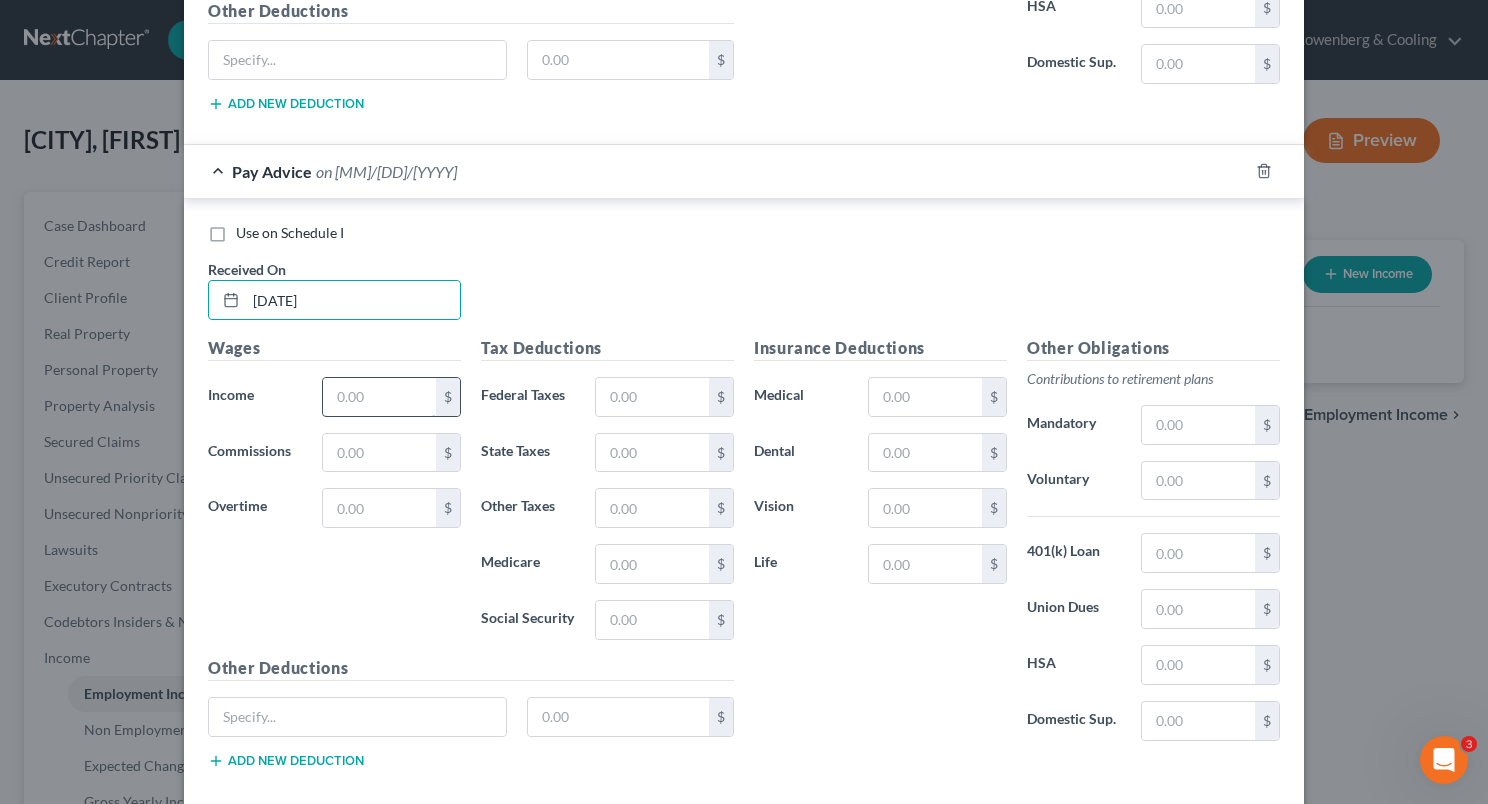 click at bounding box center (379, 397) 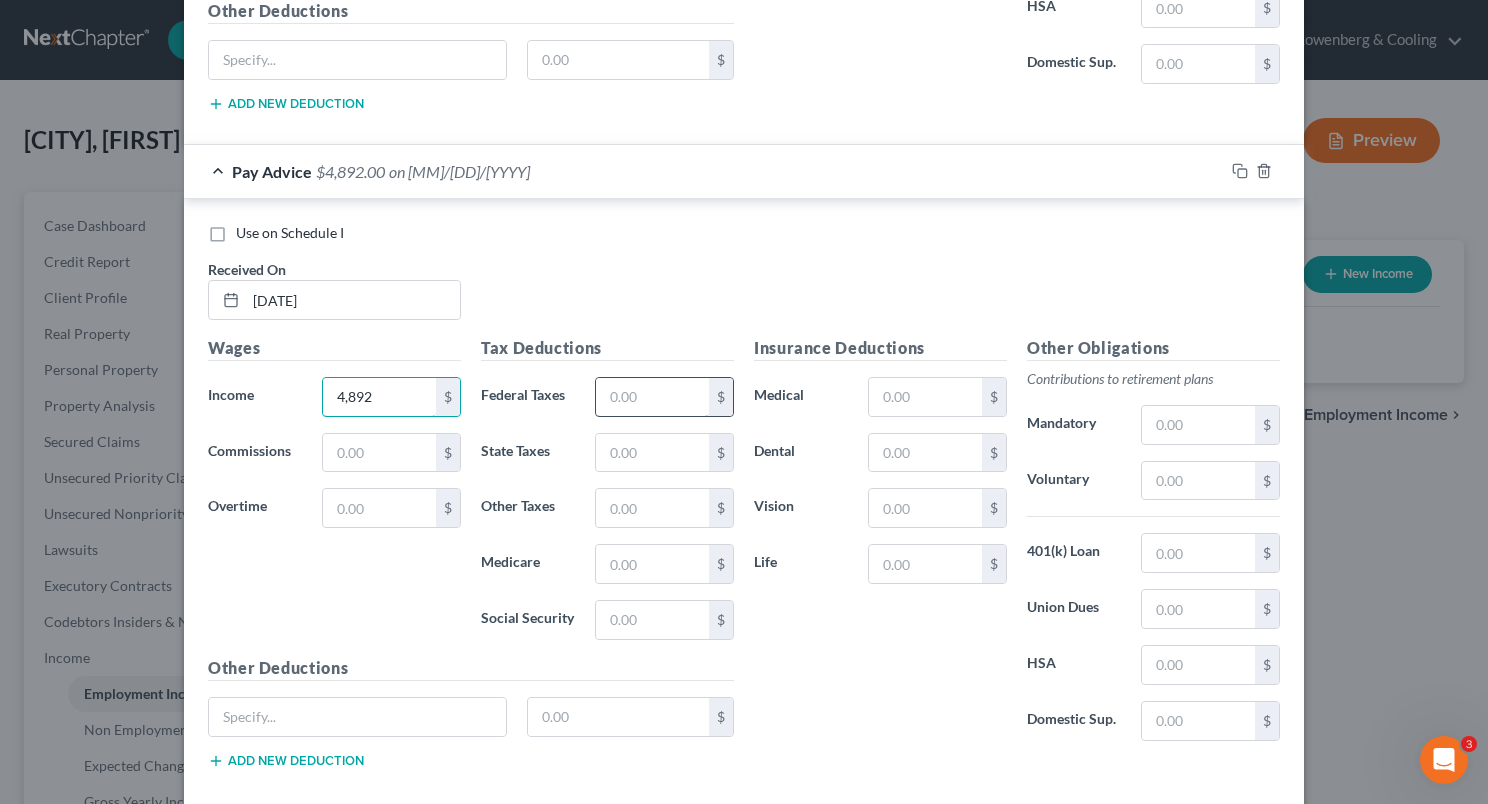 type on "4,892" 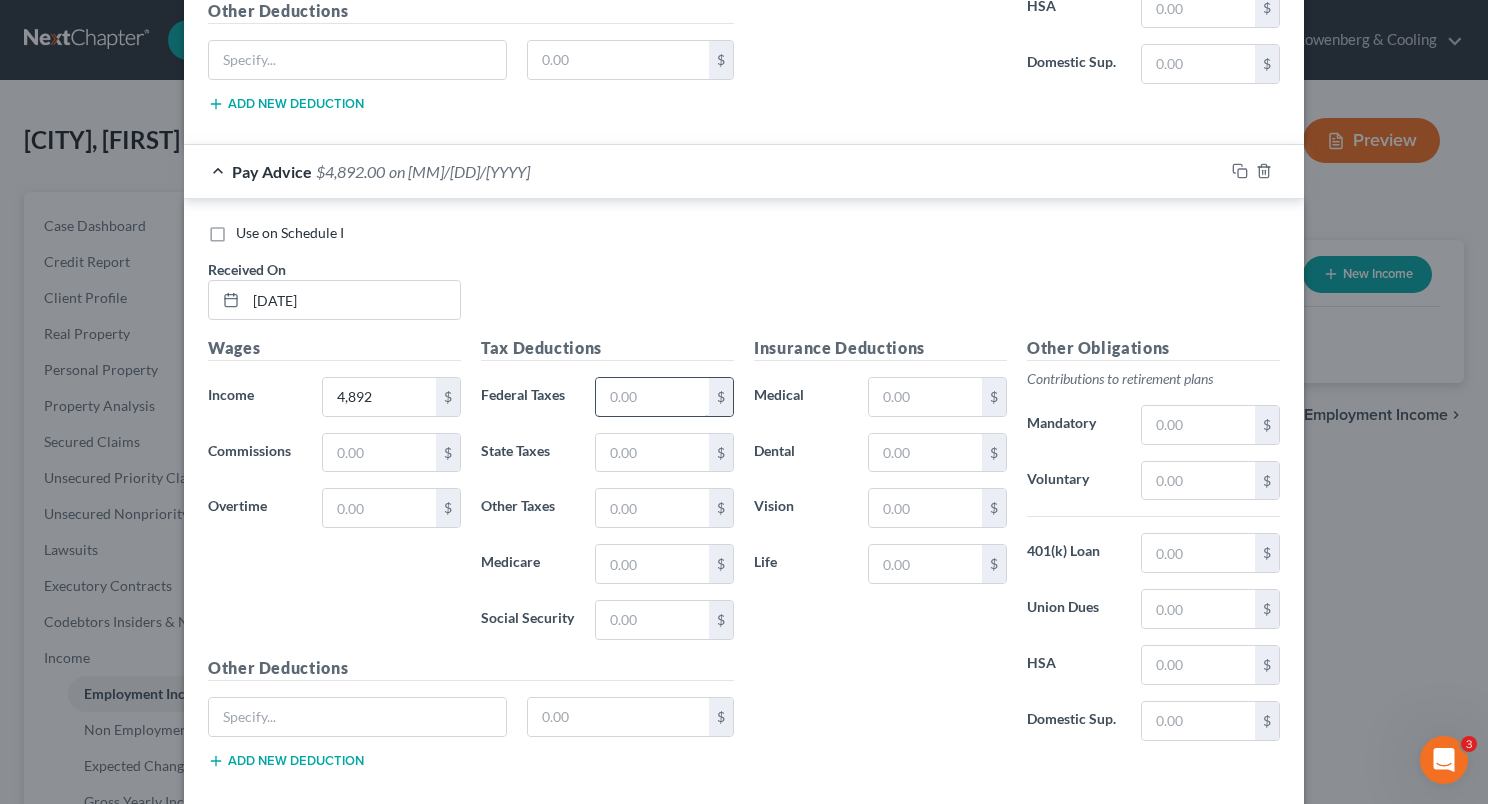 click at bounding box center (652, 397) 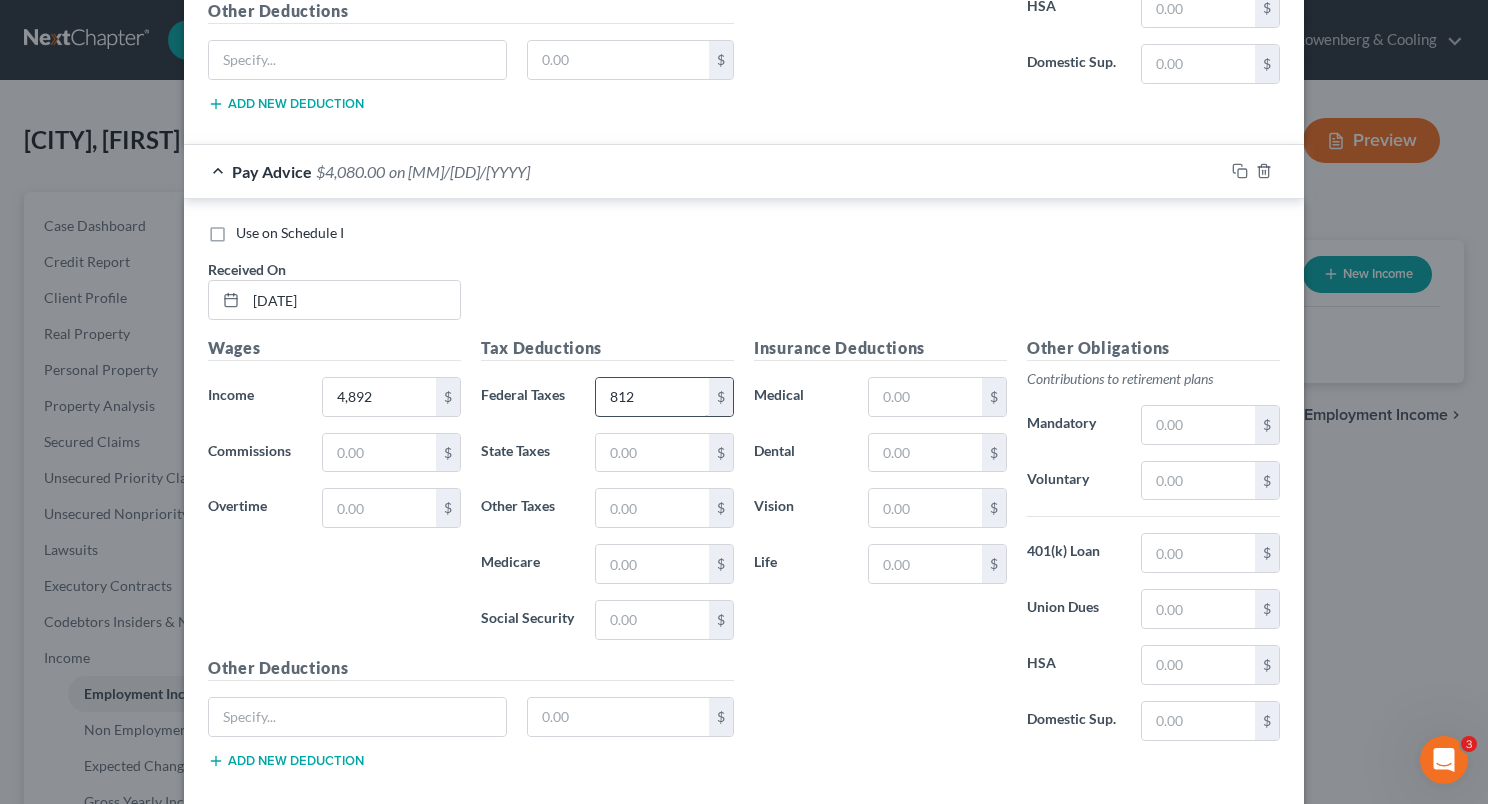 type on "812" 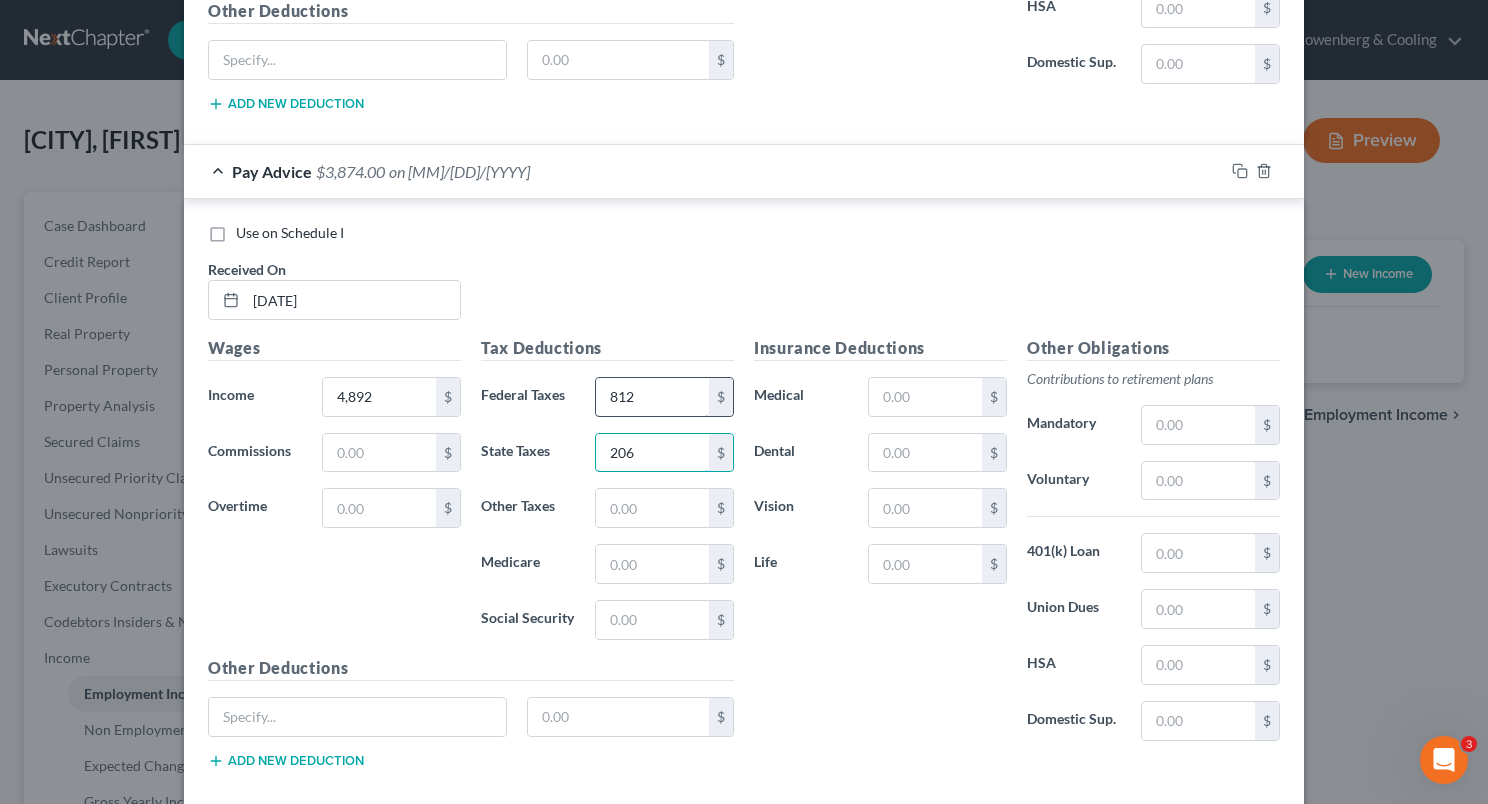 type on "206" 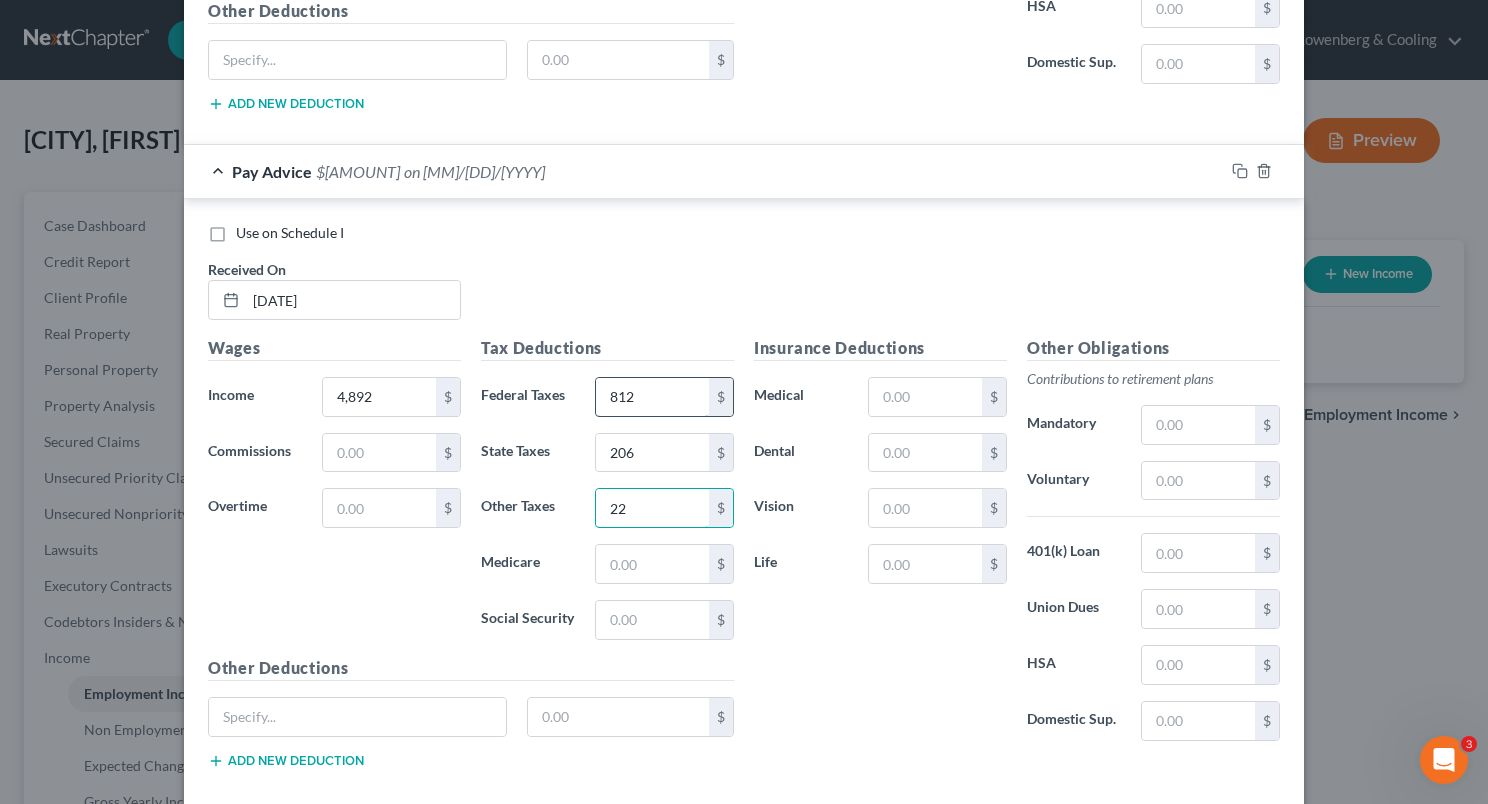 type on "22" 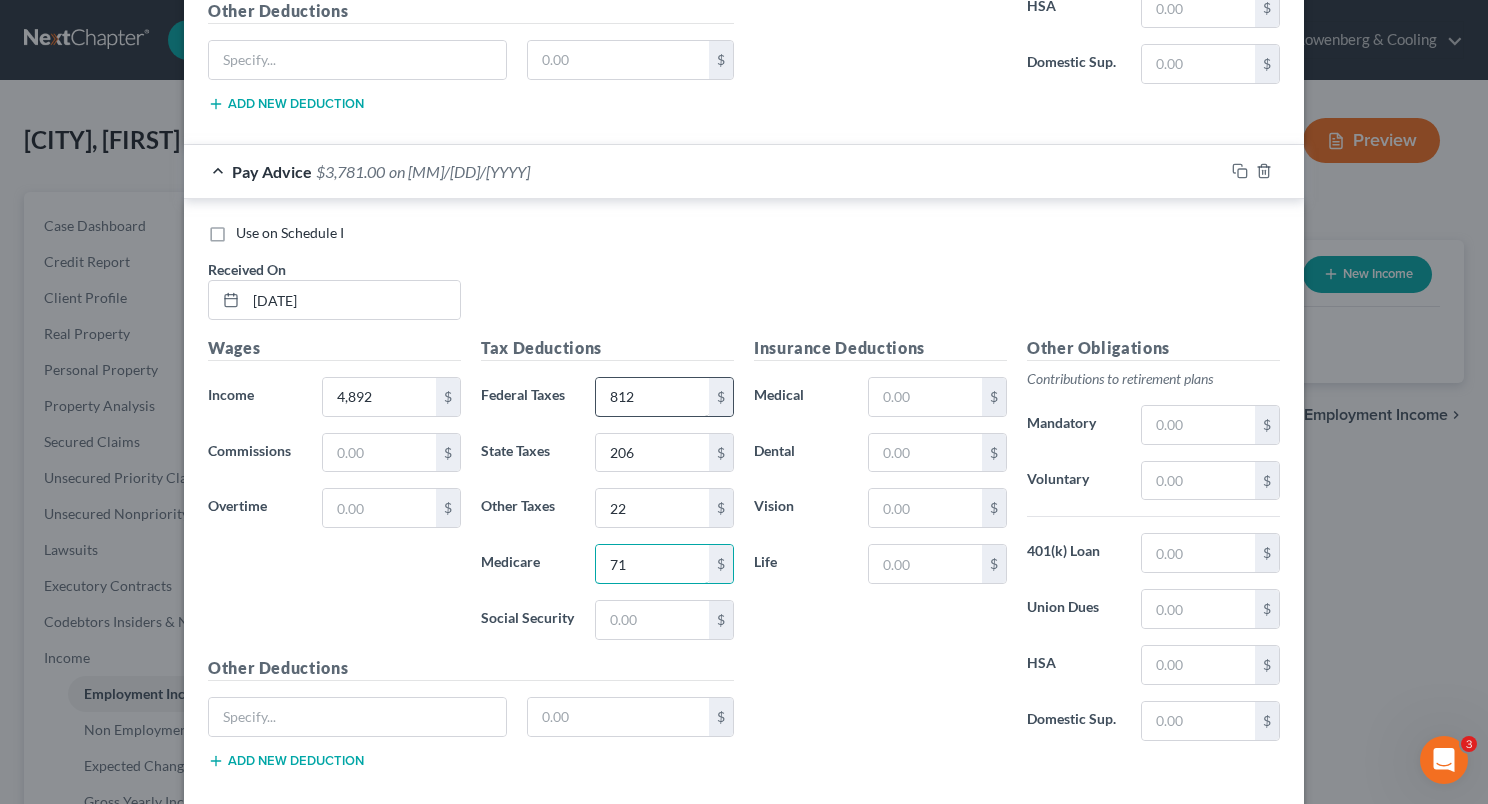 type on "71" 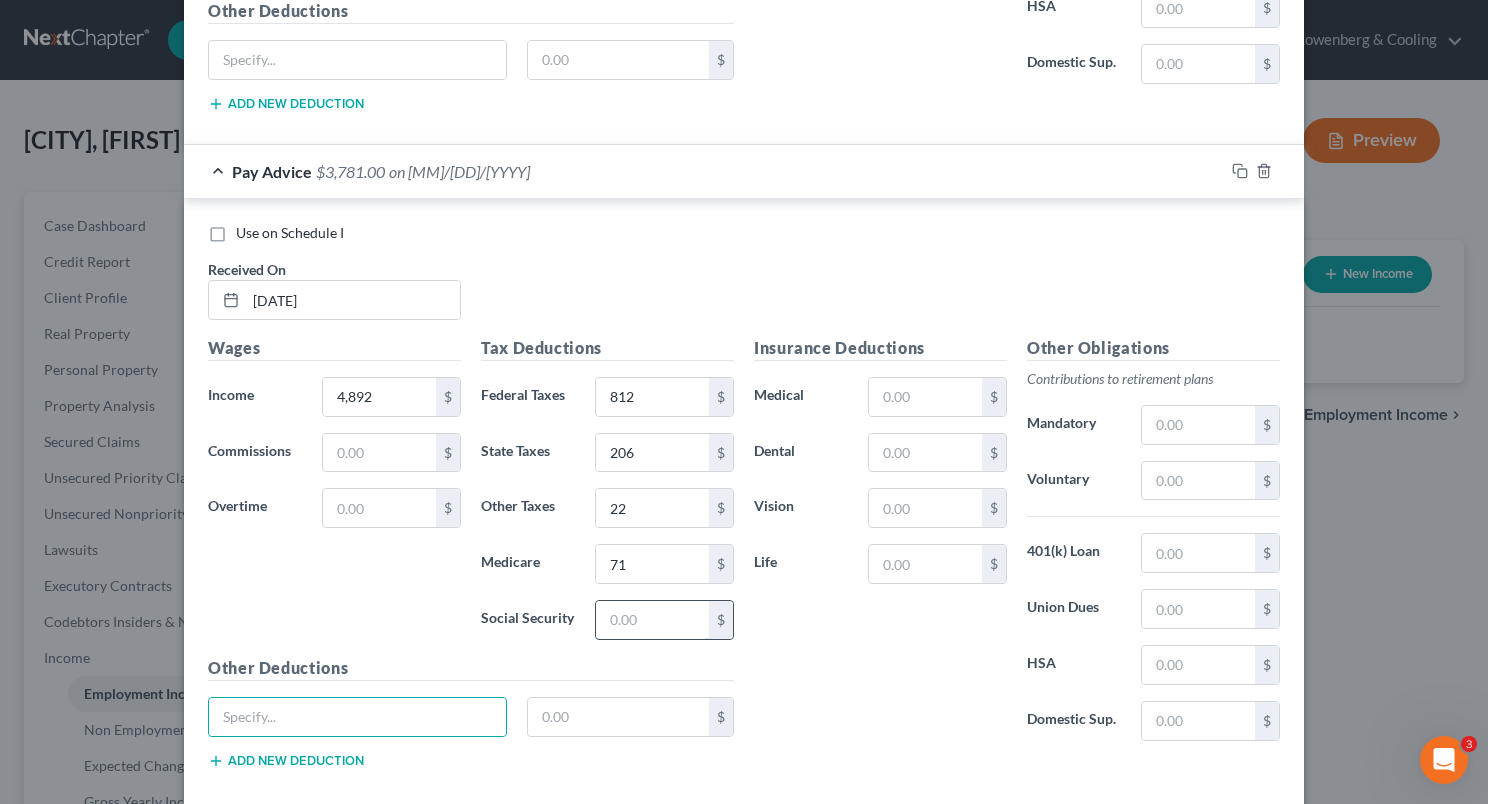 click at bounding box center [652, 620] 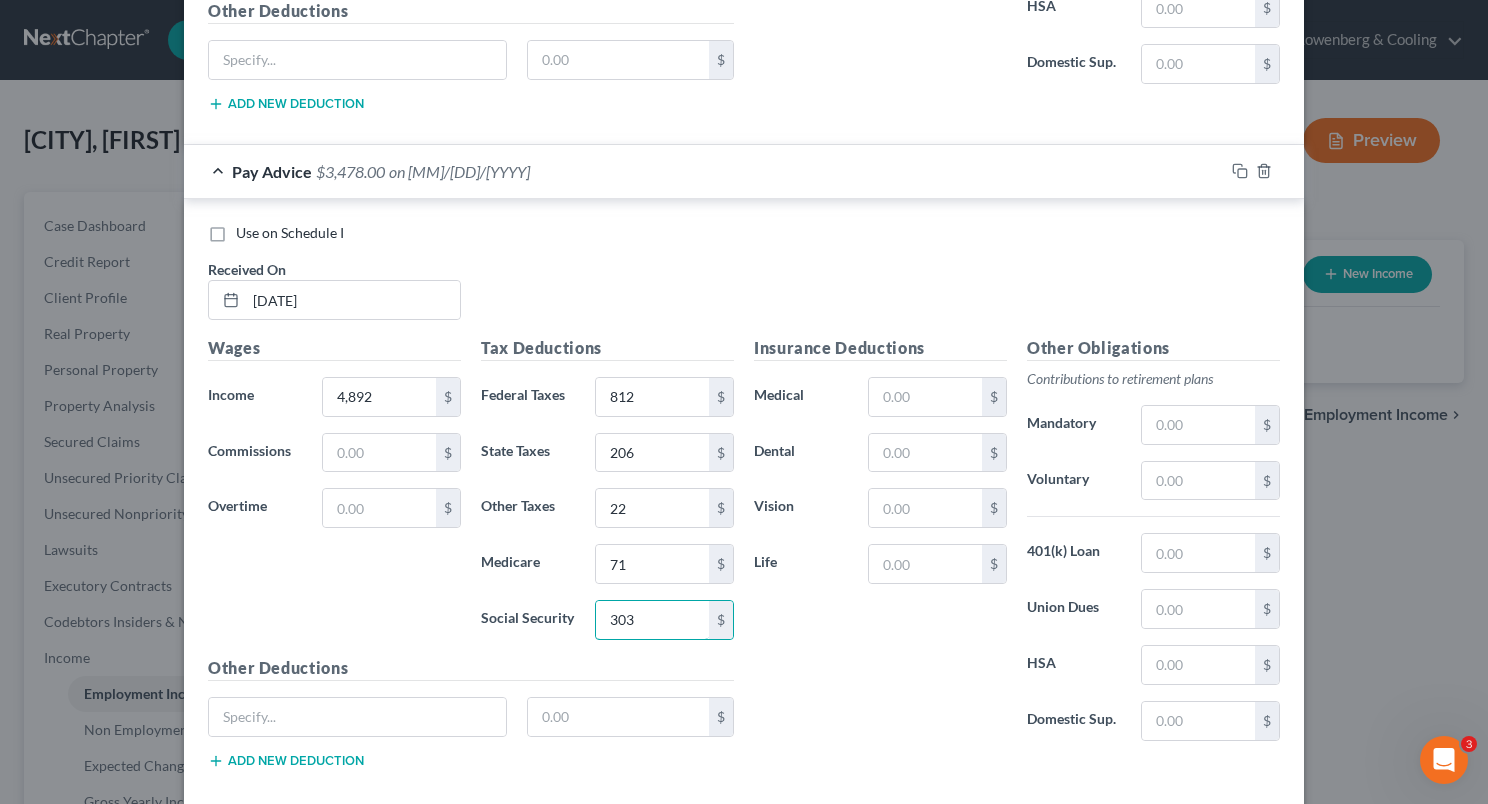 type on "303" 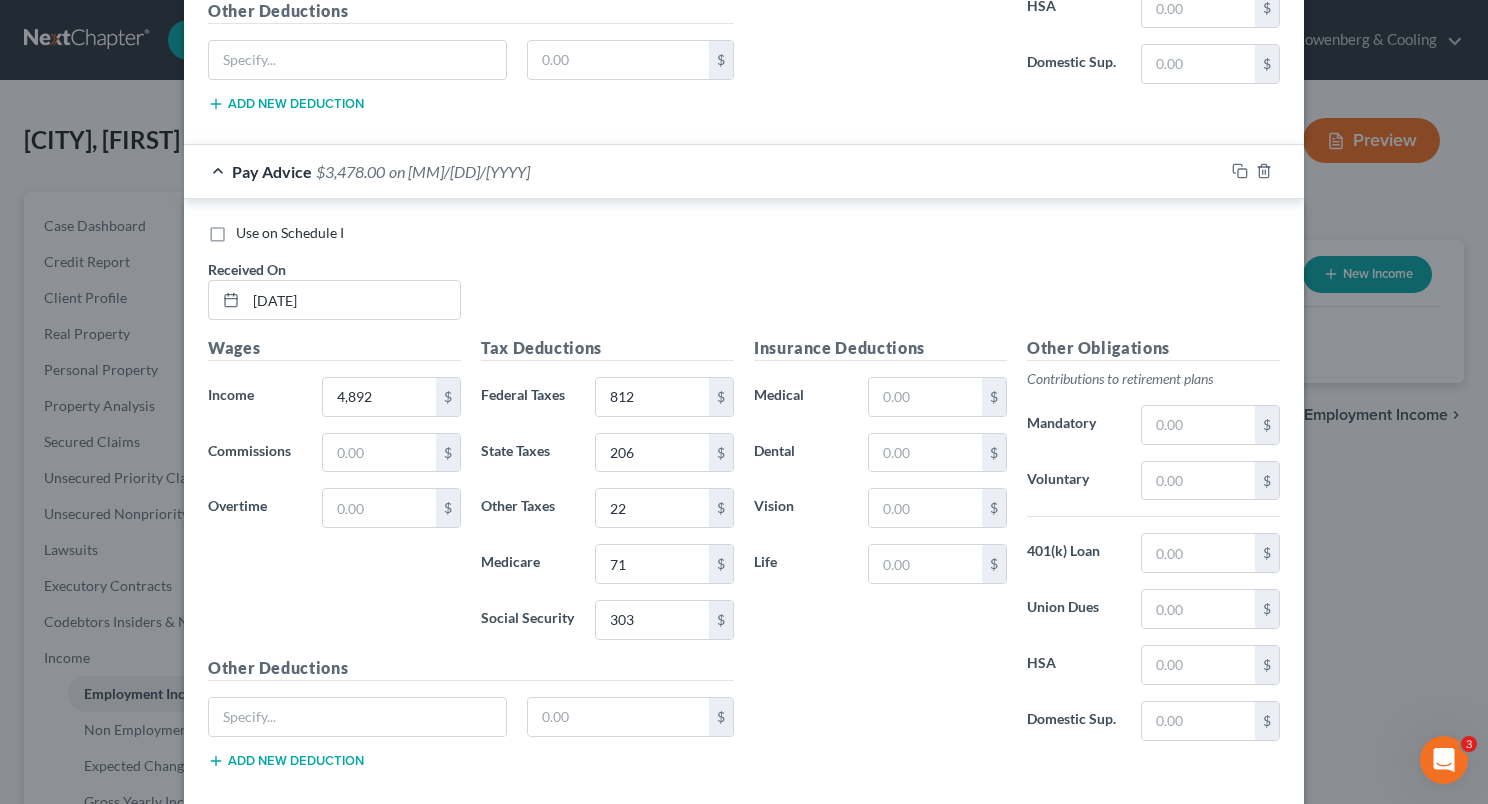 scroll, scrollTop: 1944, scrollLeft: 0, axis: vertical 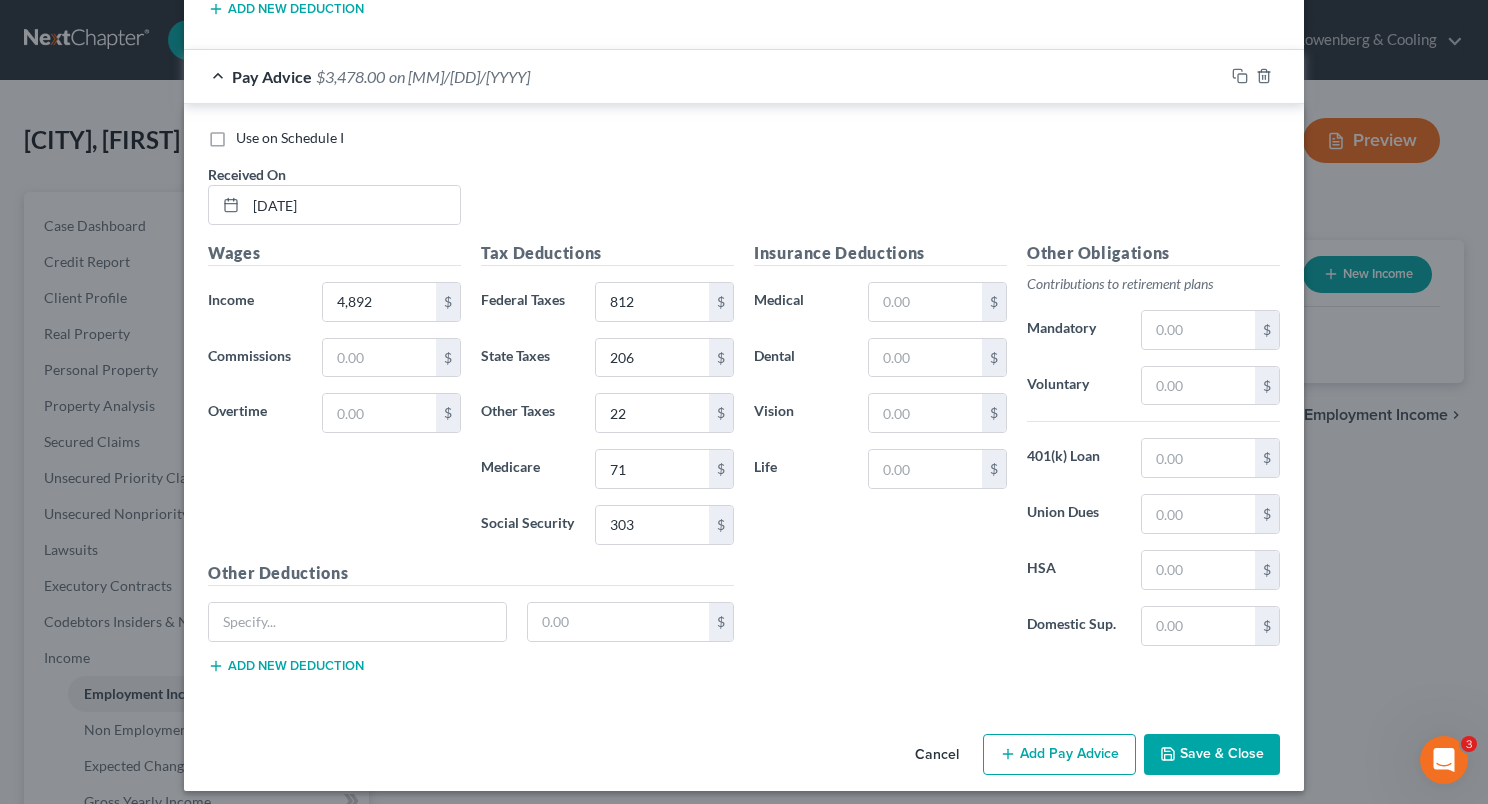 click on "Add Pay Advice" at bounding box center [1059, 755] 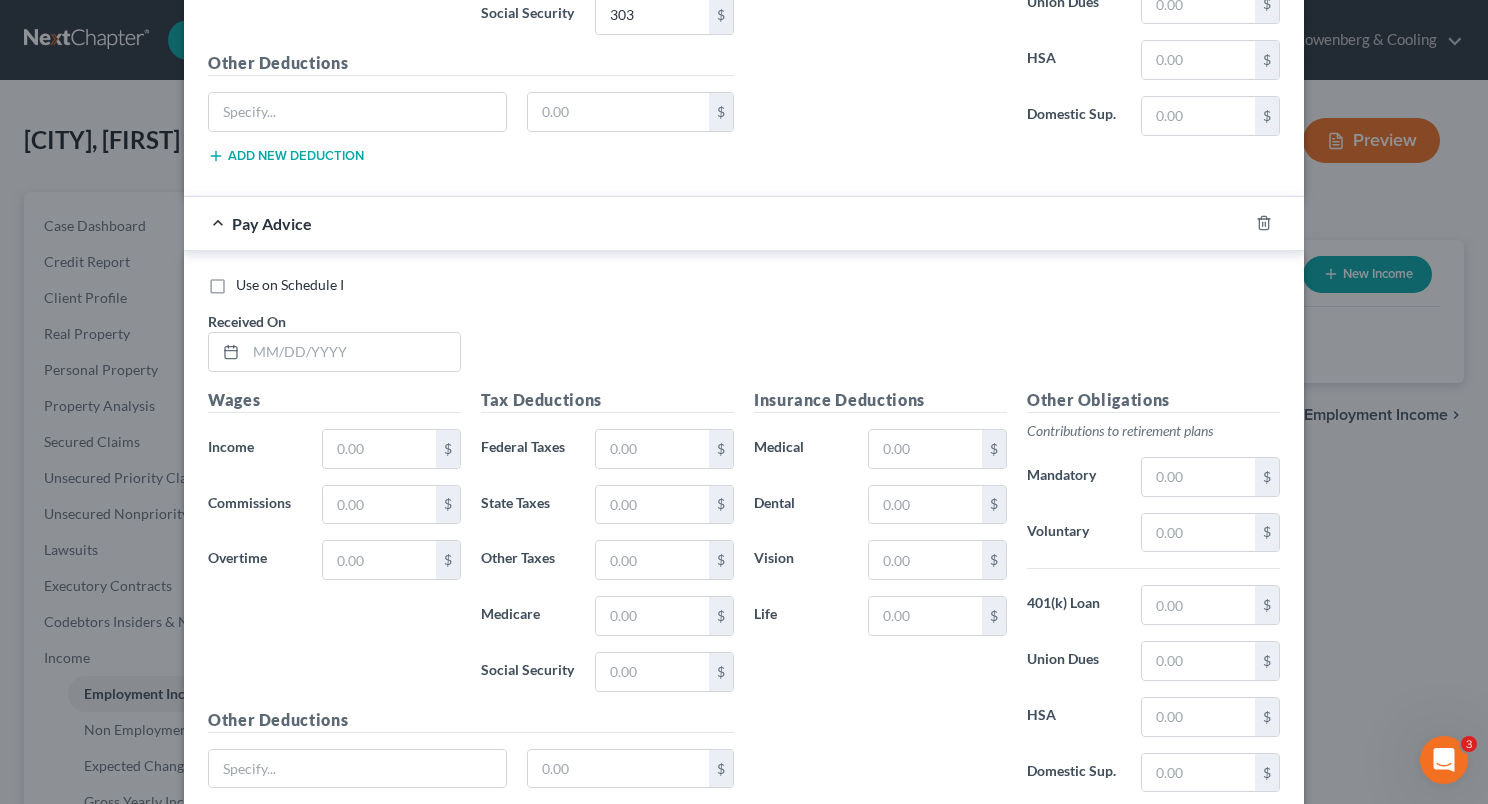 scroll, scrollTop: 2472, scrollLeft: 0, axis: vertical 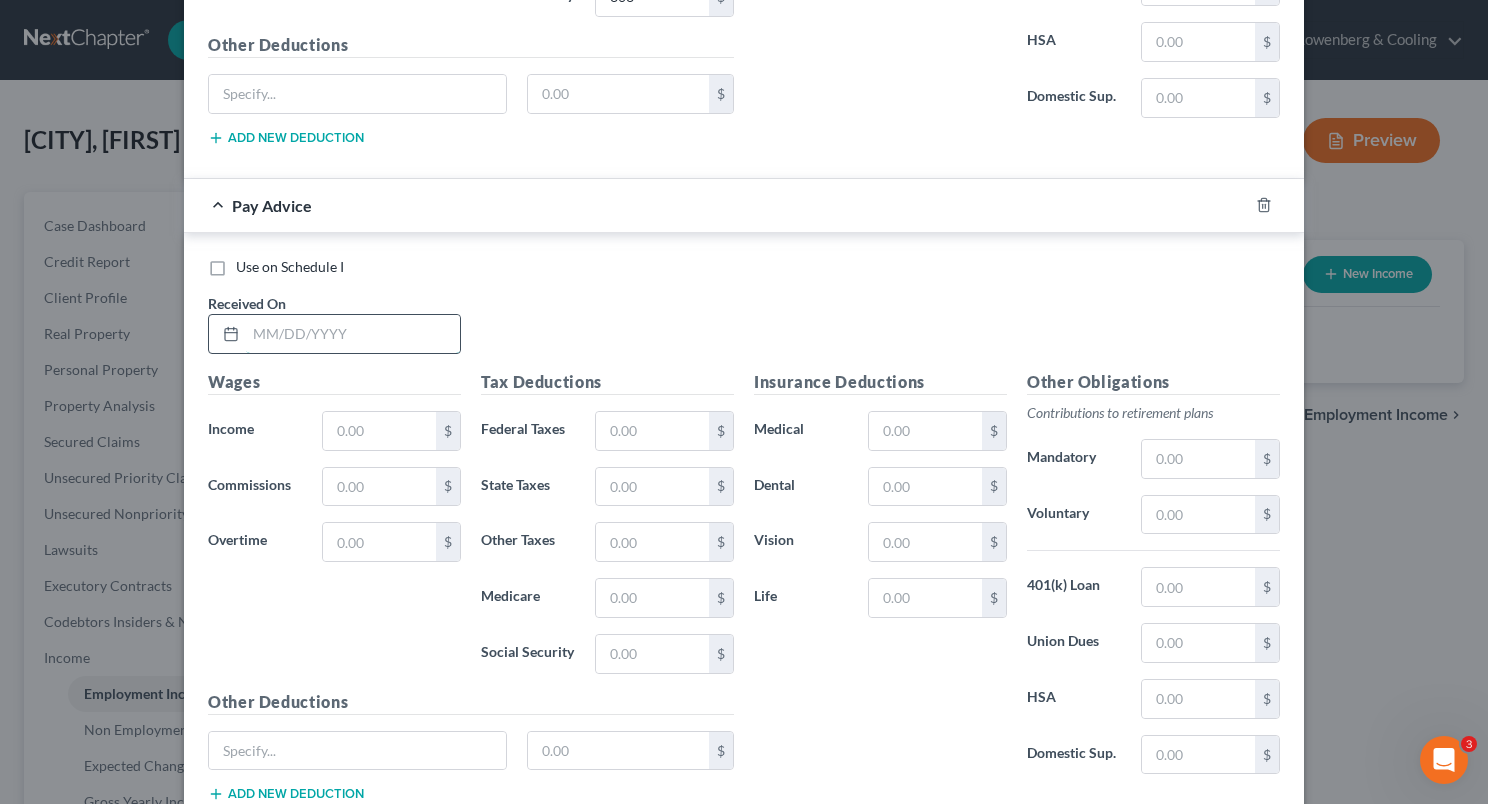 click at bounding box center [353, 334] 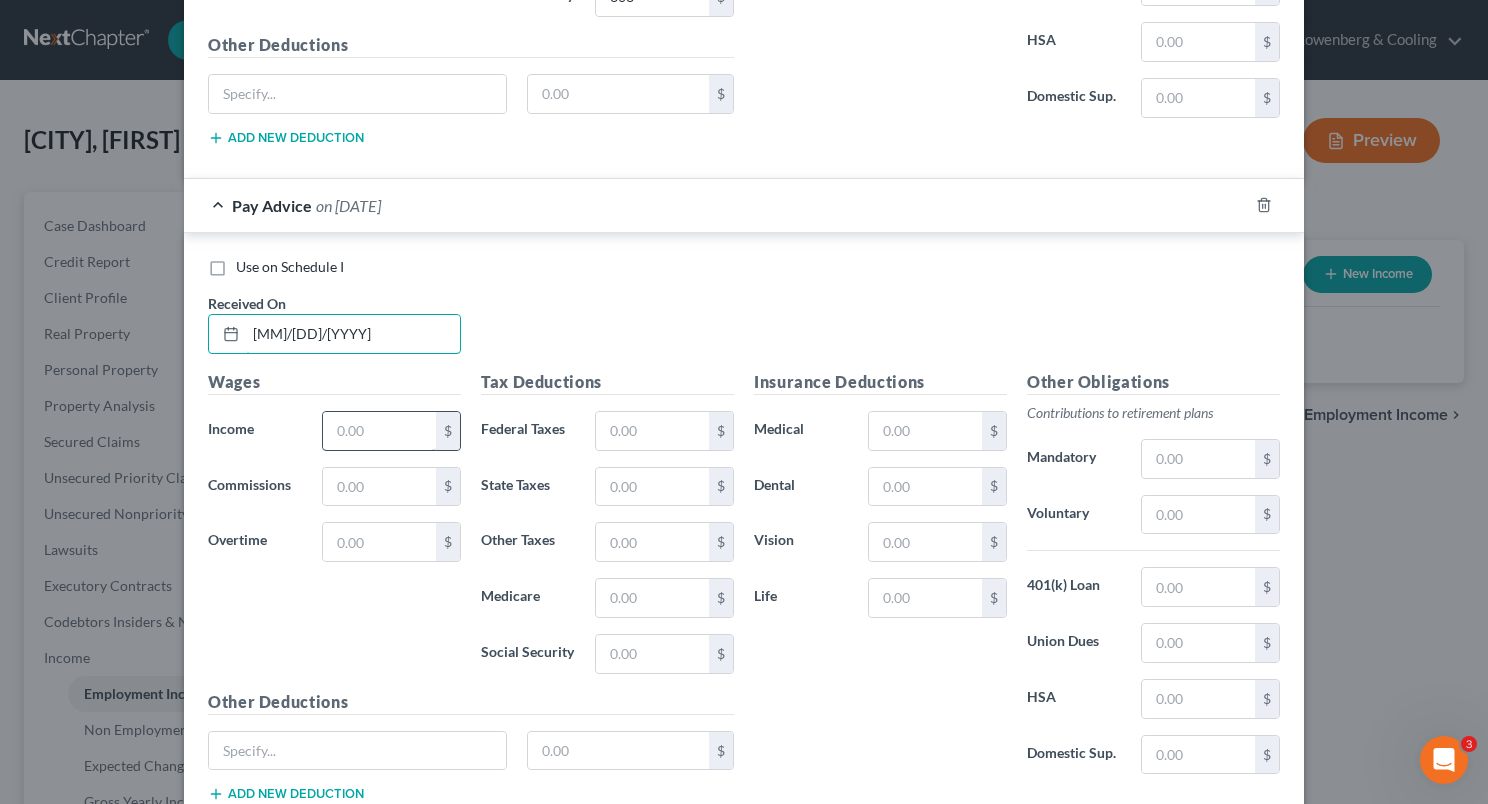 type on "[MM]/[DD]/[YYYY]" 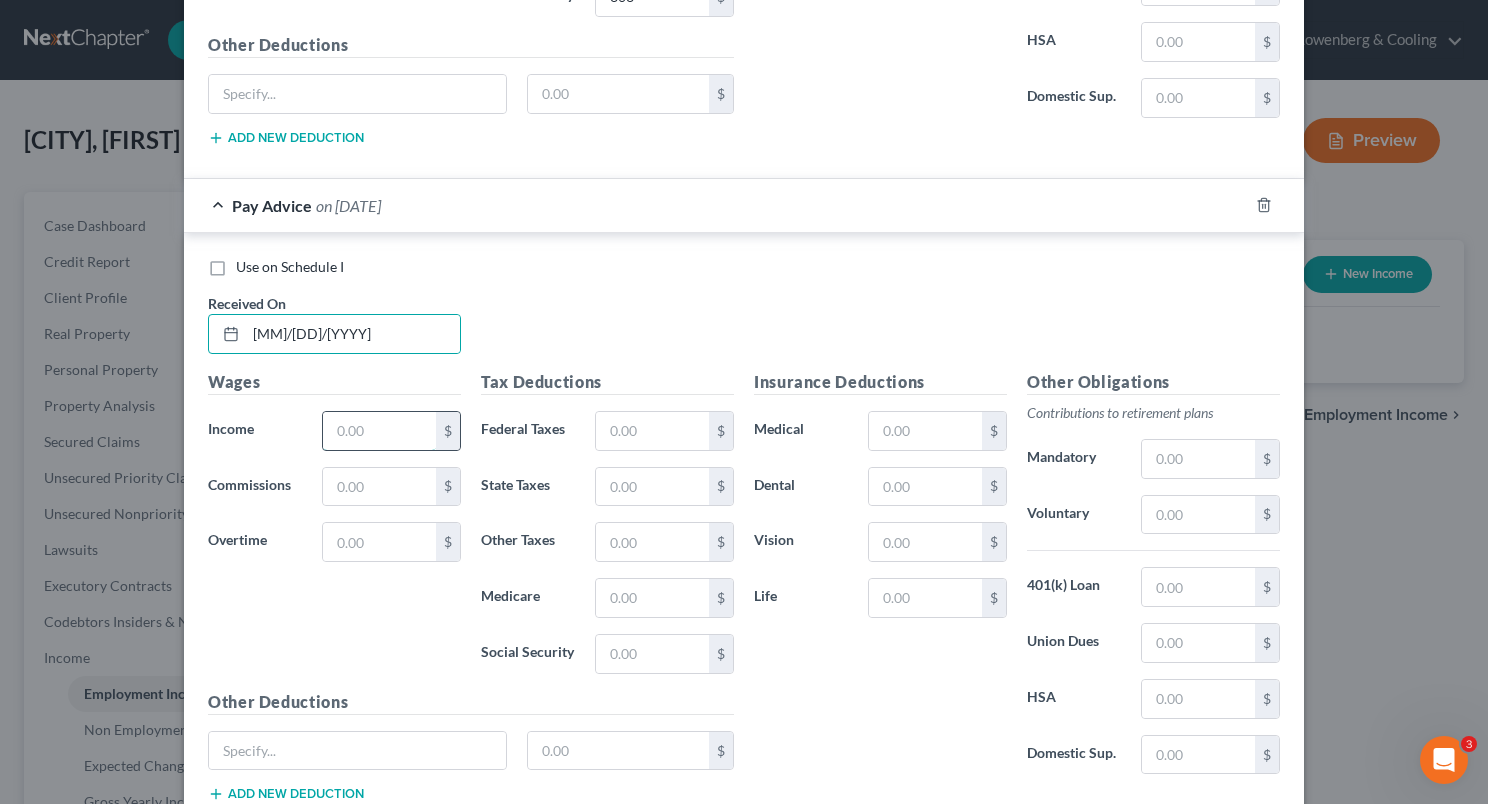 click at bounding box center (379, 431) 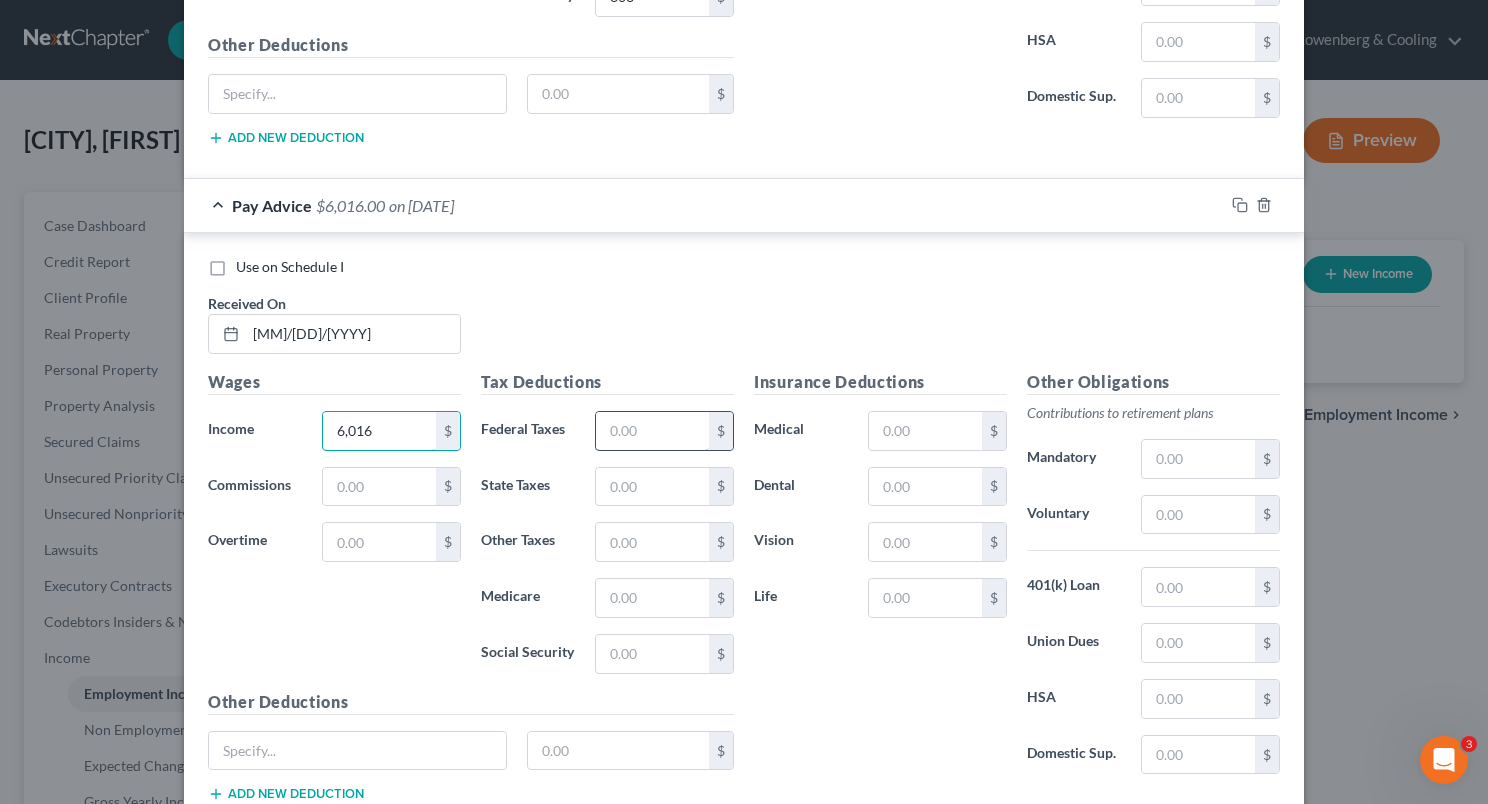 type on "6,016" 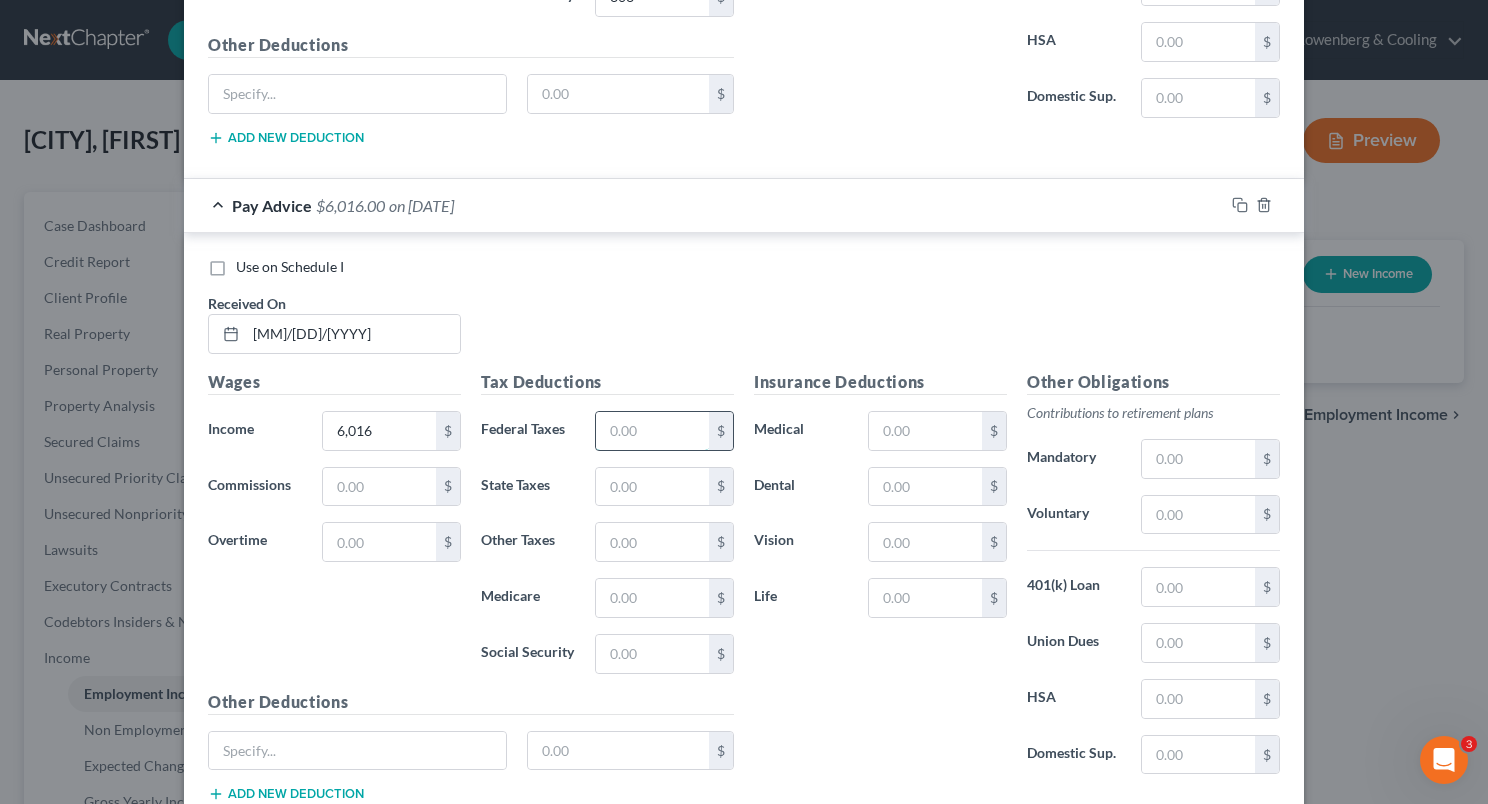 click at bounding box center [652, 431] 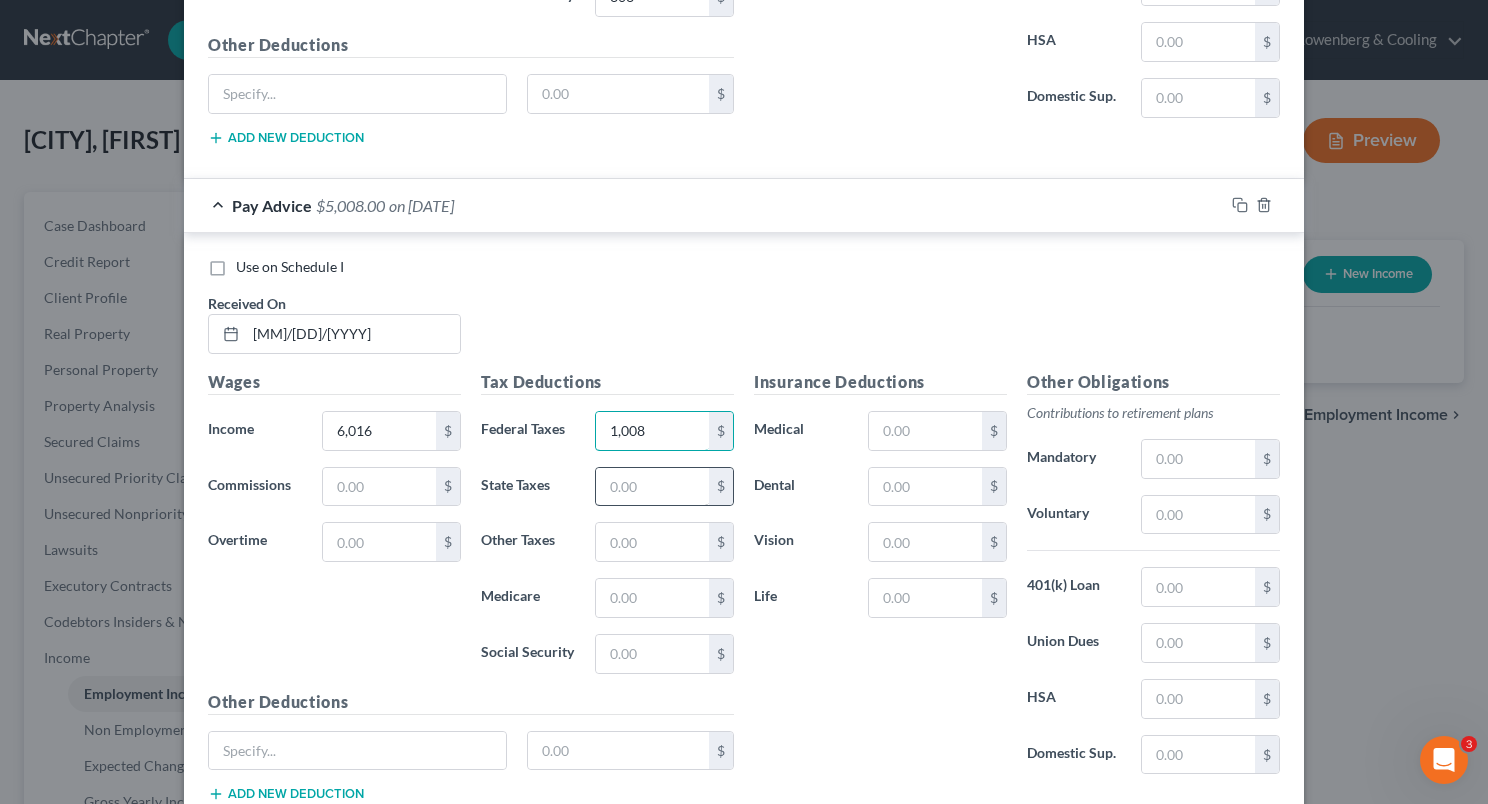 type on "1,008" 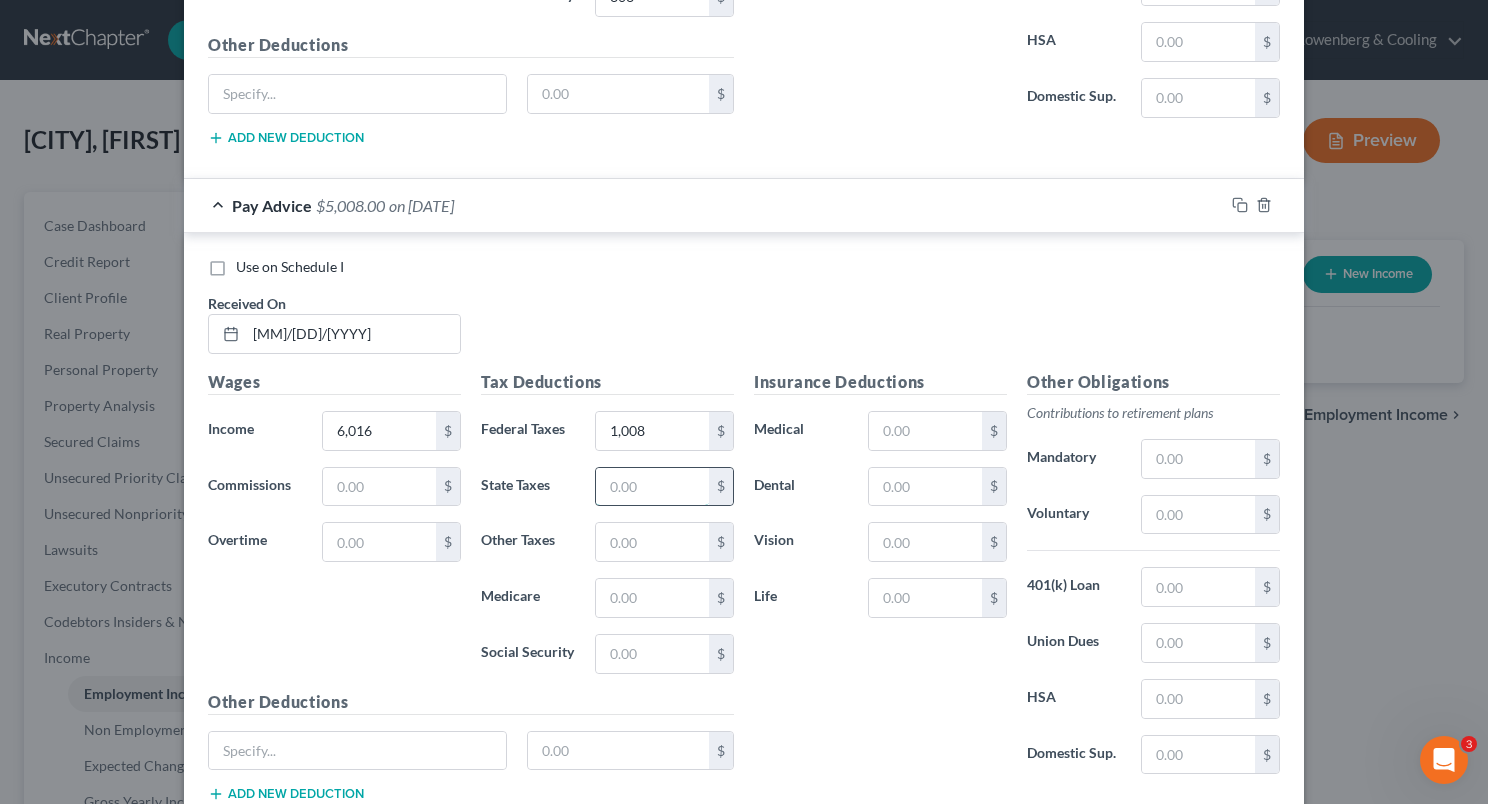 click at bounding box center (652, 487) 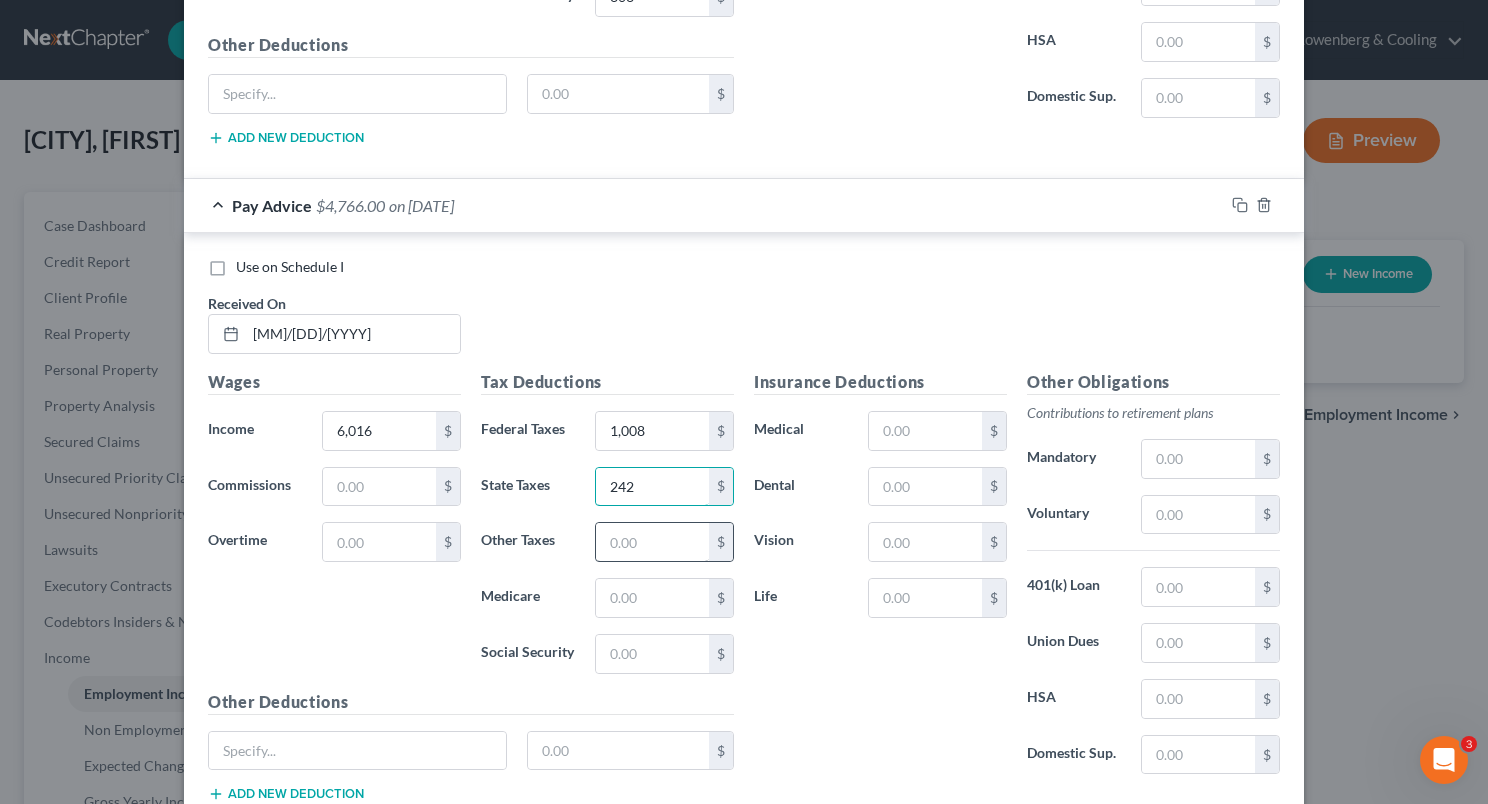 type on "242" 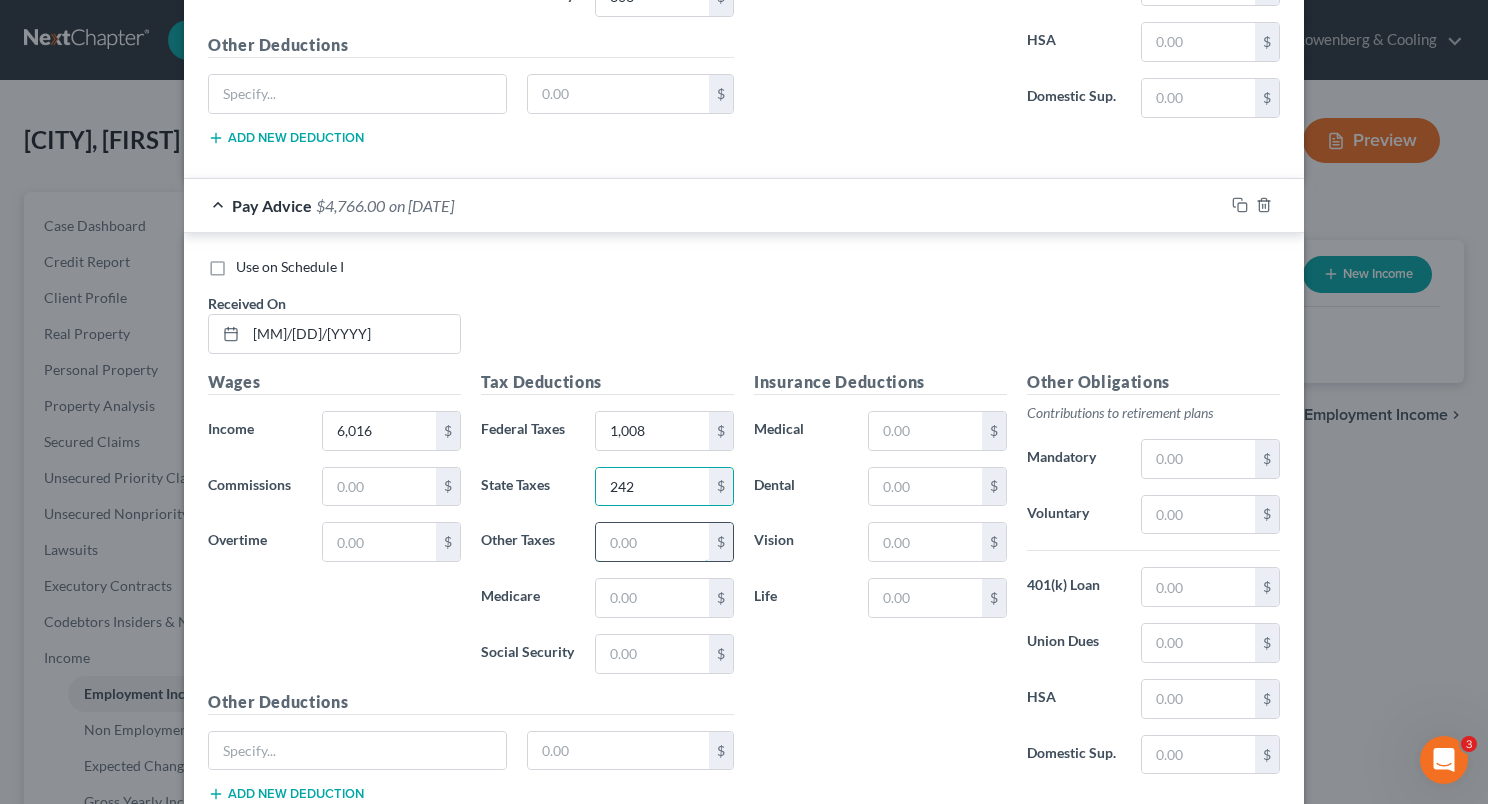 click at bounding box center (652, 542) 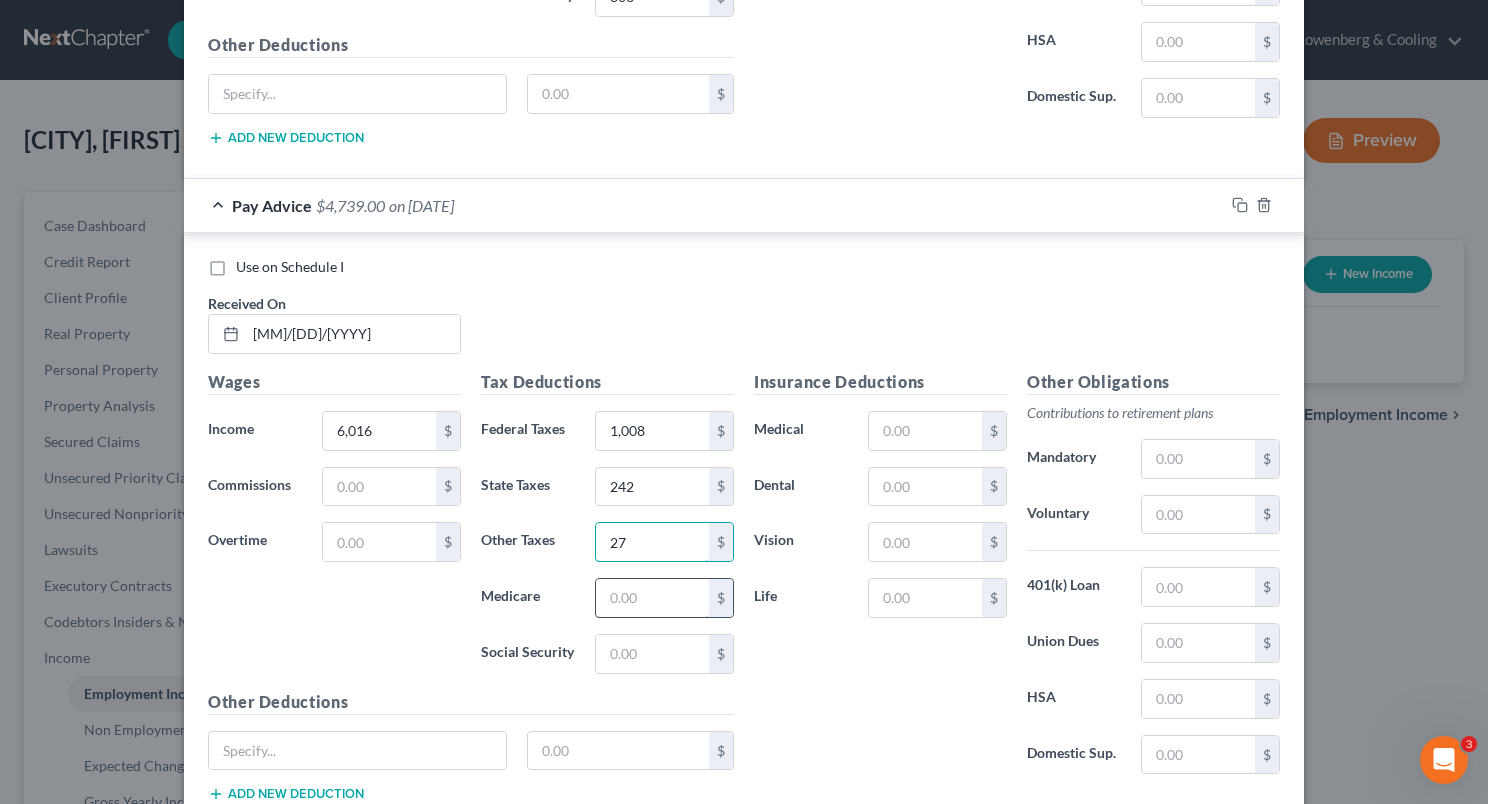 type on "27" 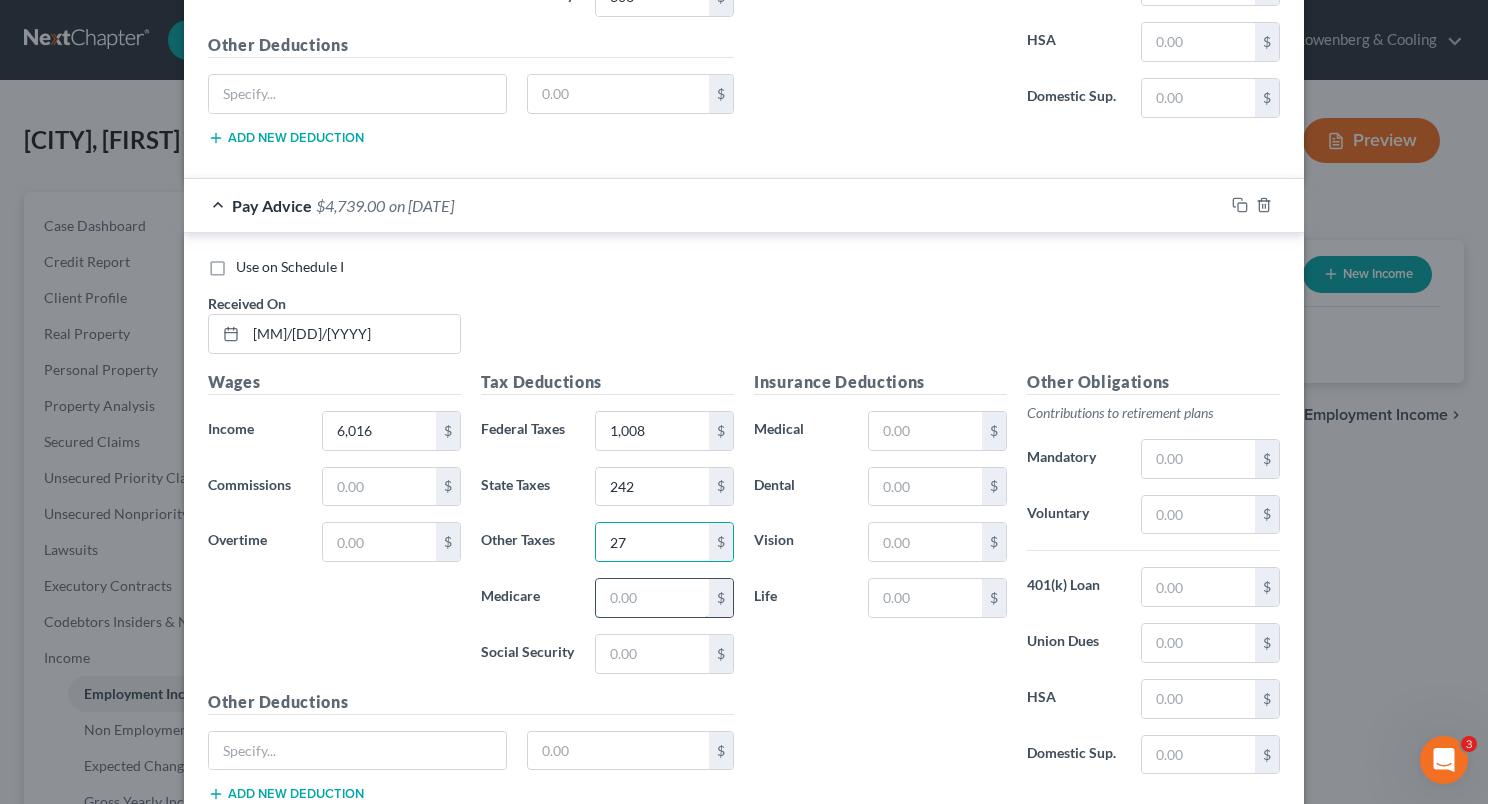 click at bounding box center (652, 598) 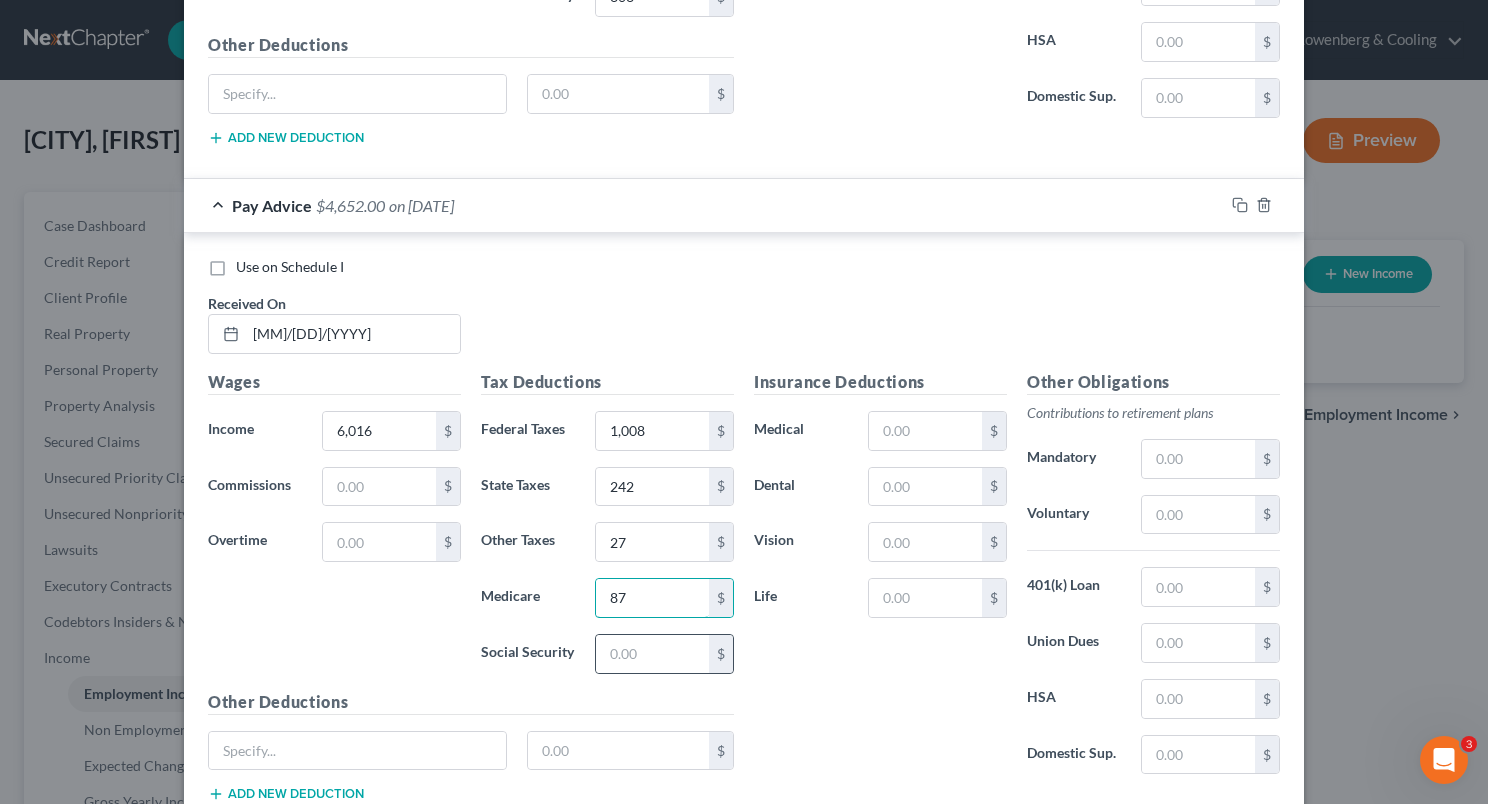 type on "87" 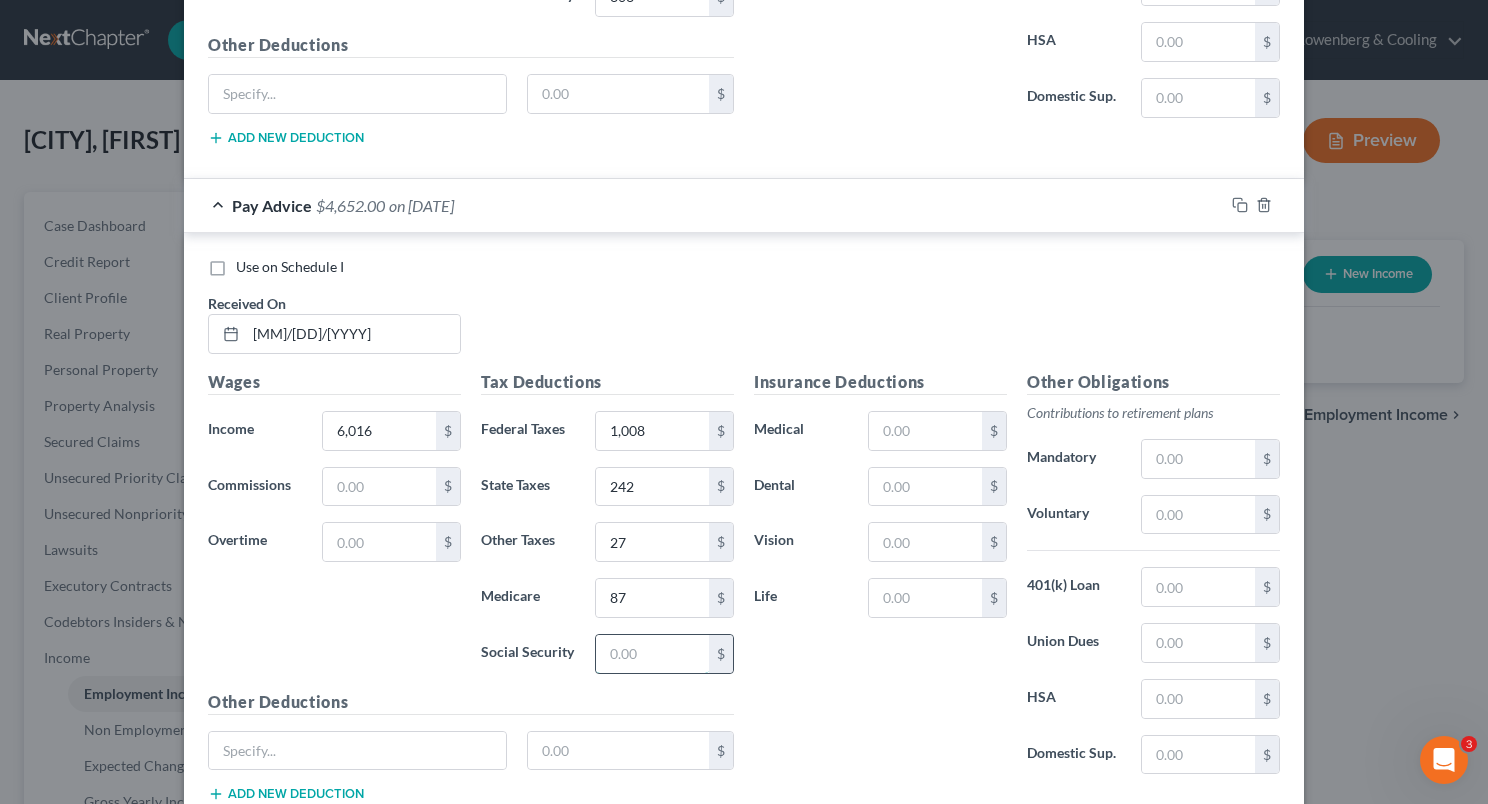 click at bounding box center (652, 654) 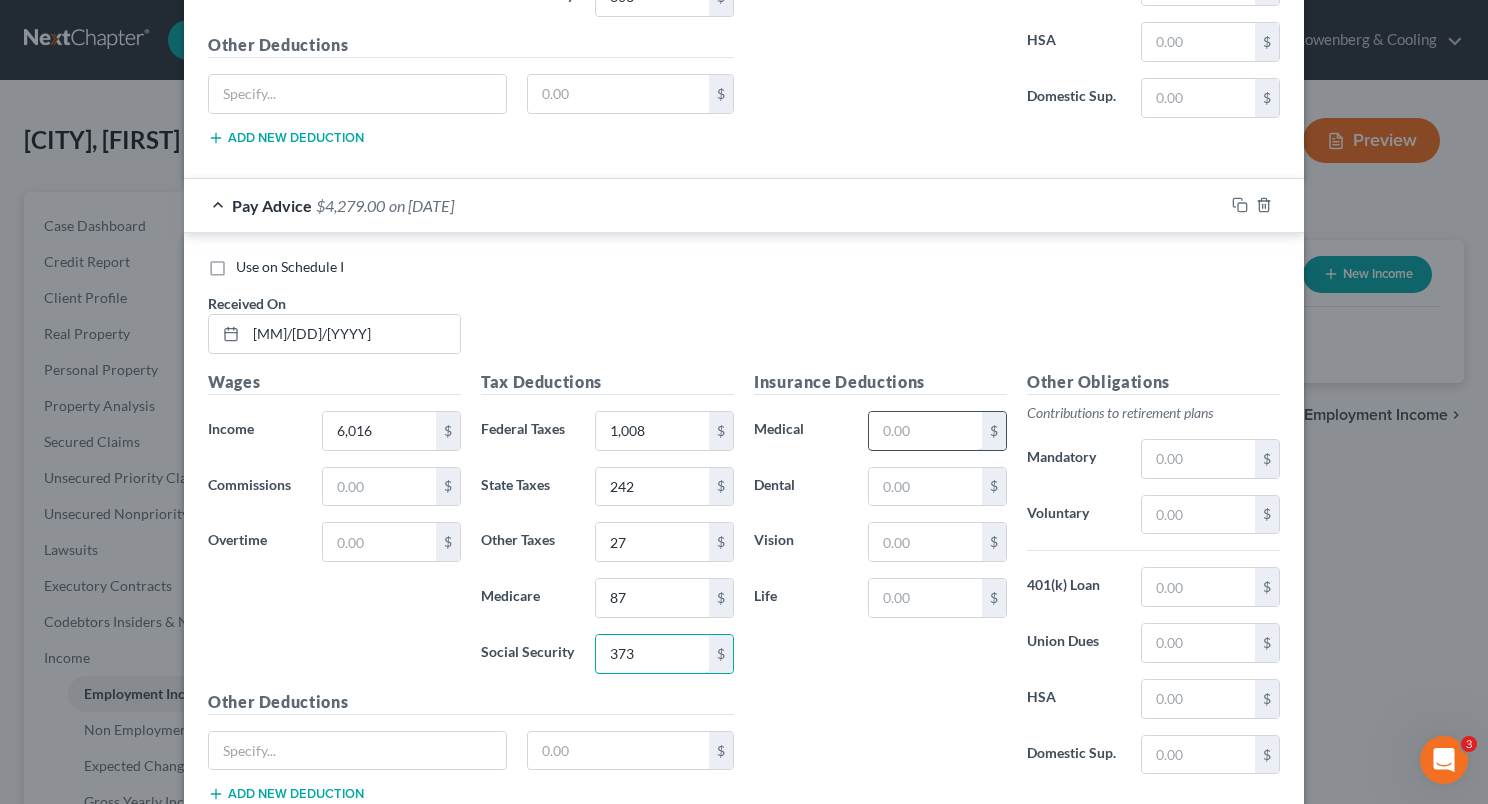 type on "373" 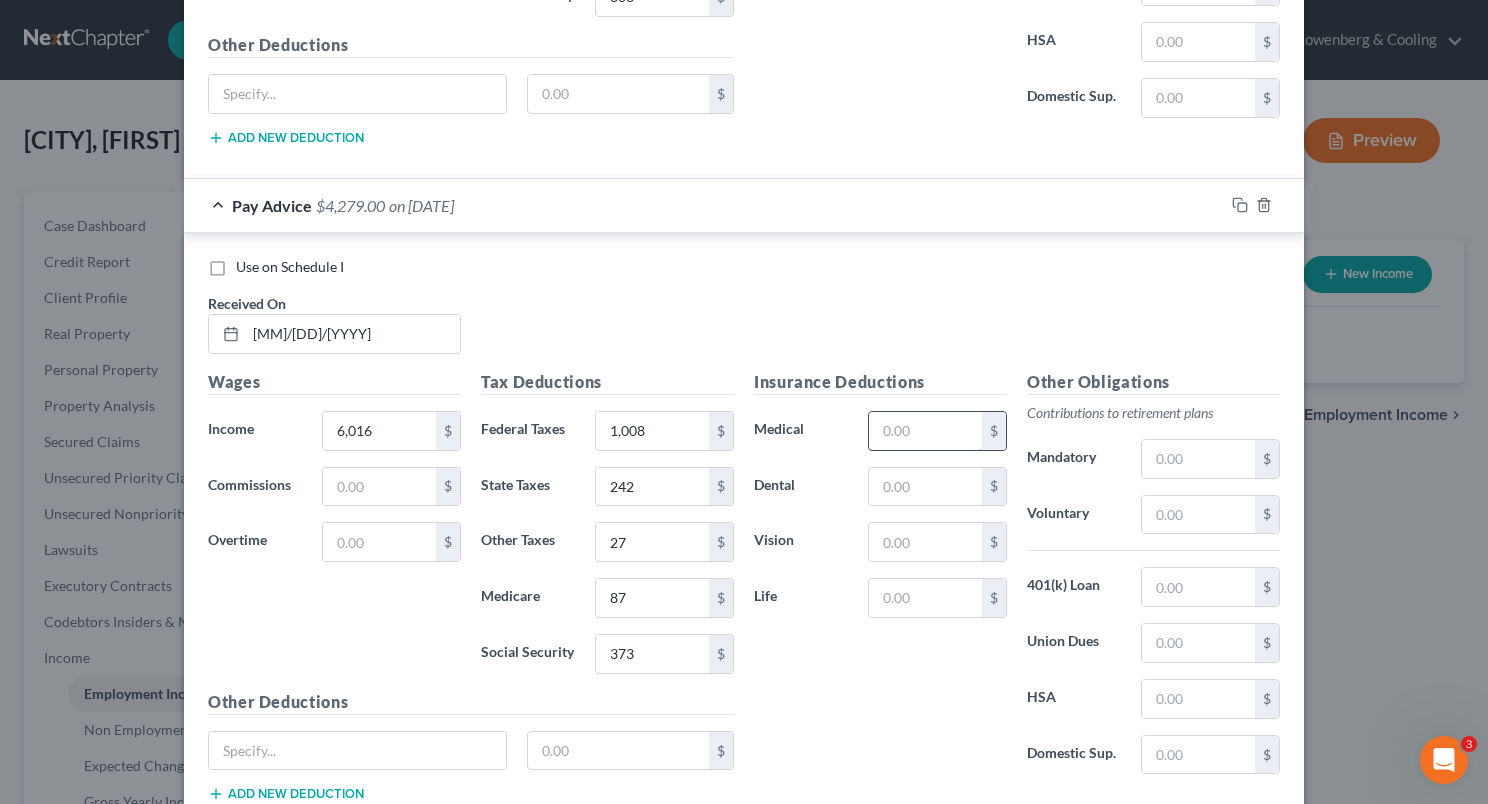 click at bounding box center (925, 431) 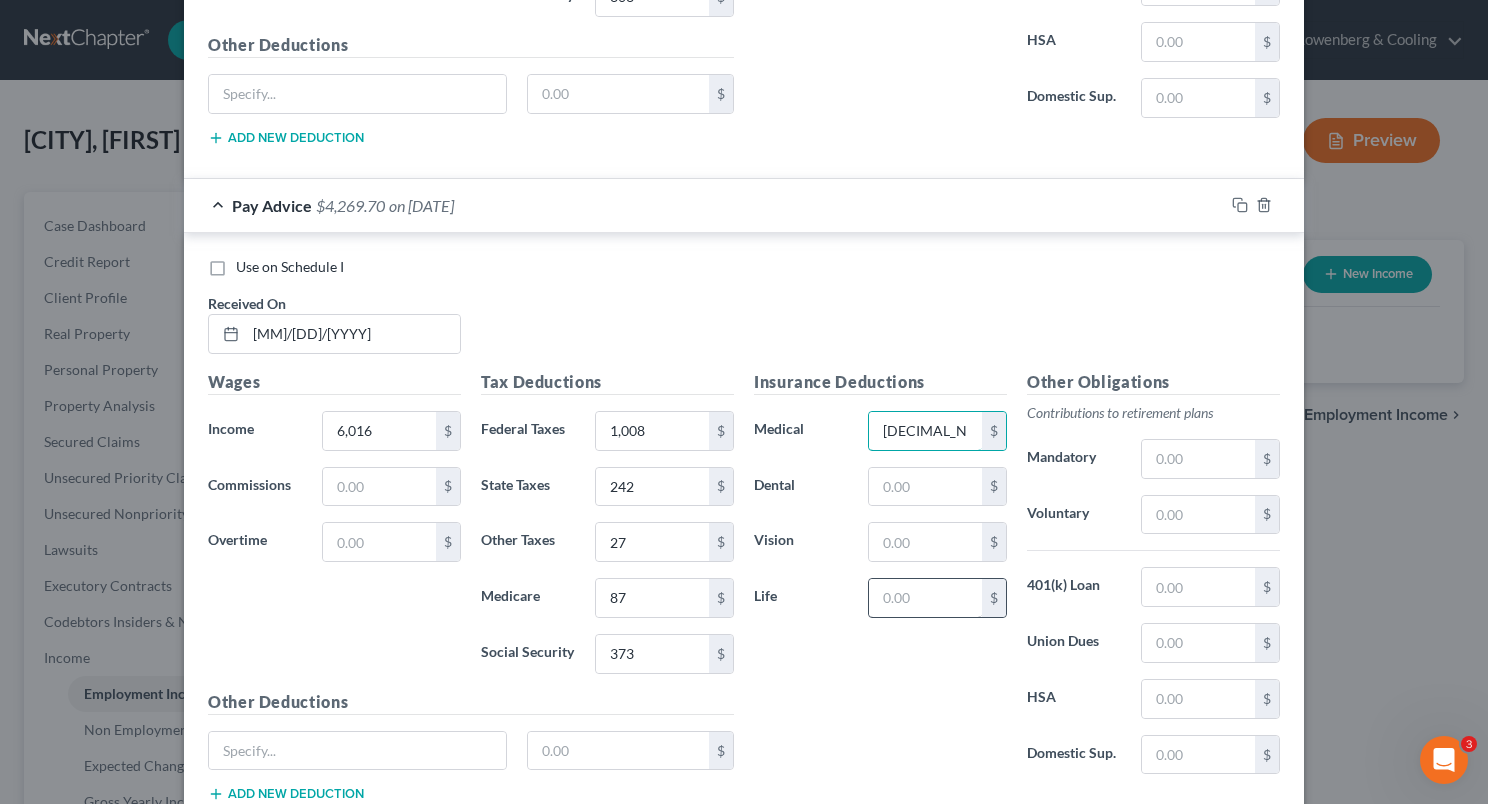 type on "[DECIMAL_NUMBER]" 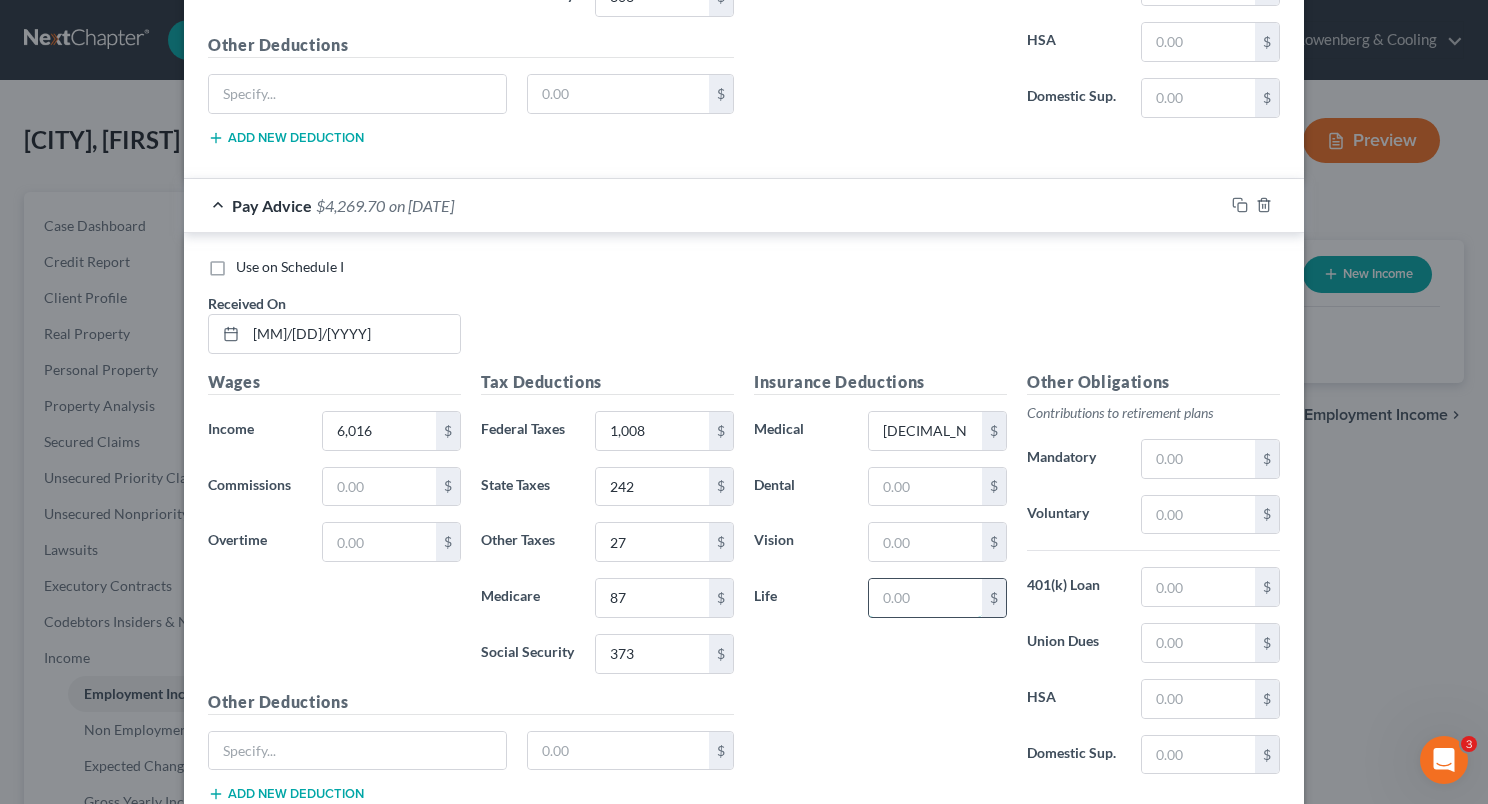 click at bounding box center (925, 598) 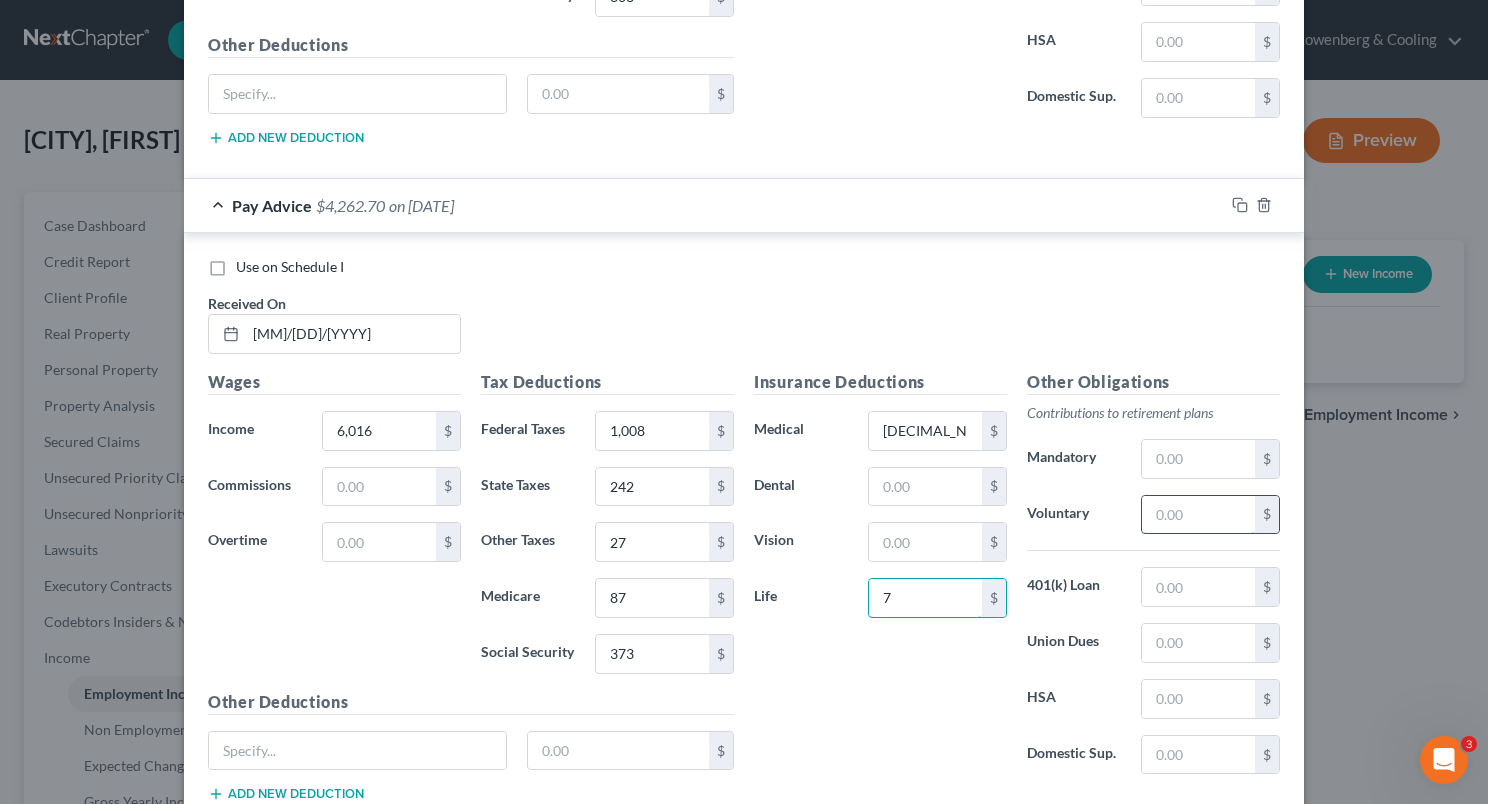 type on "7" 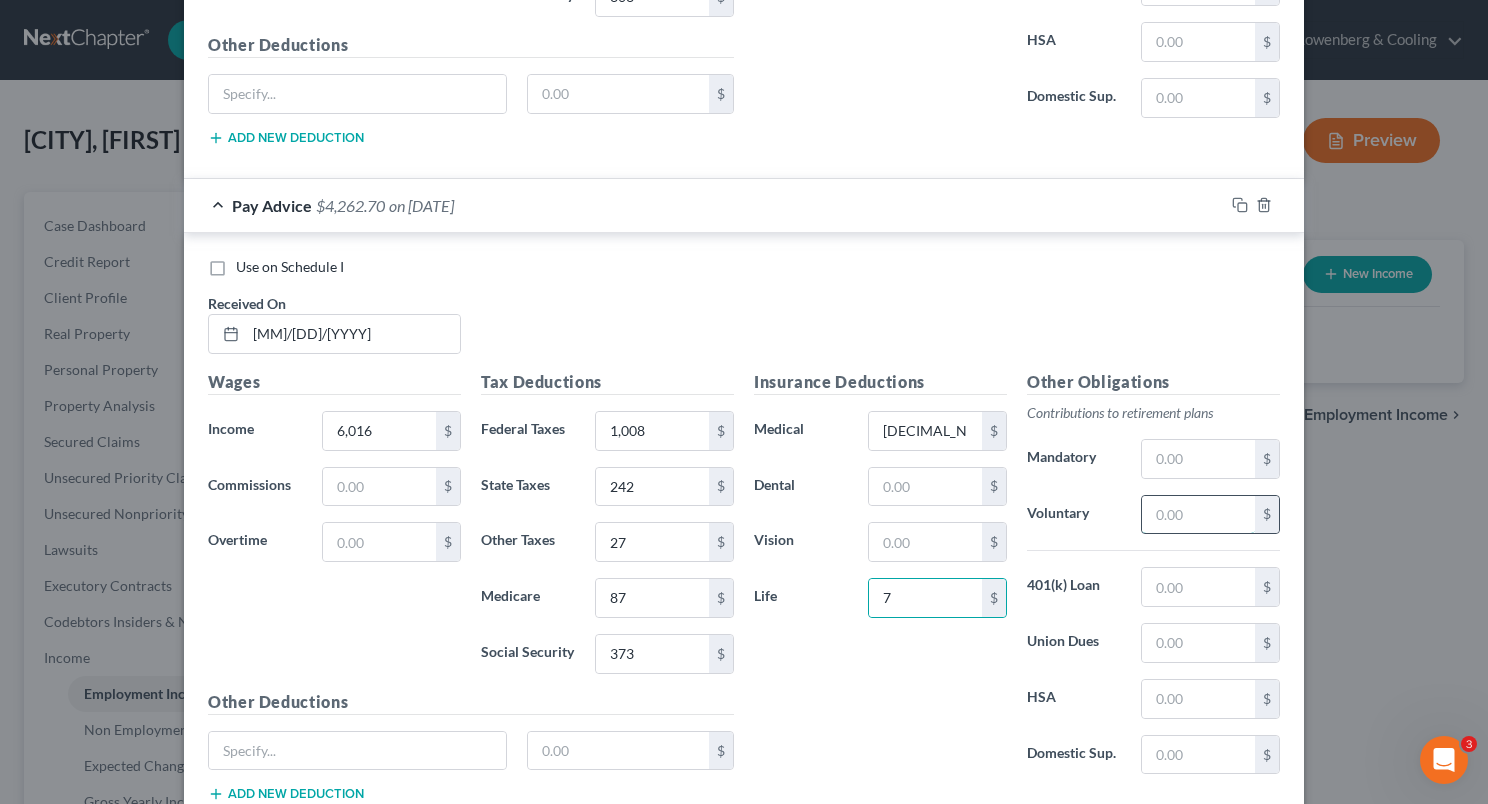 click at bounding box center [1198, 515] 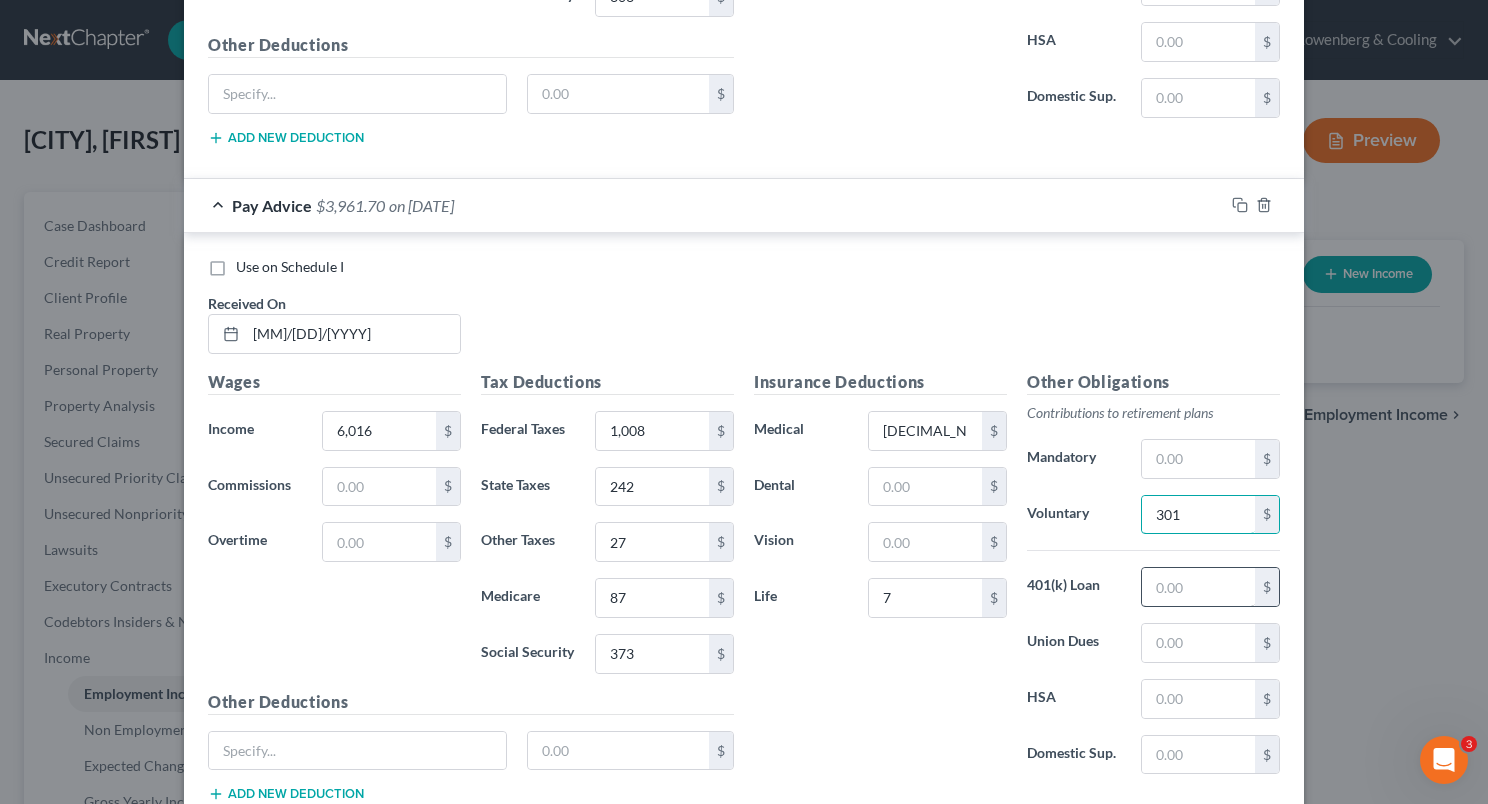 type on "301" 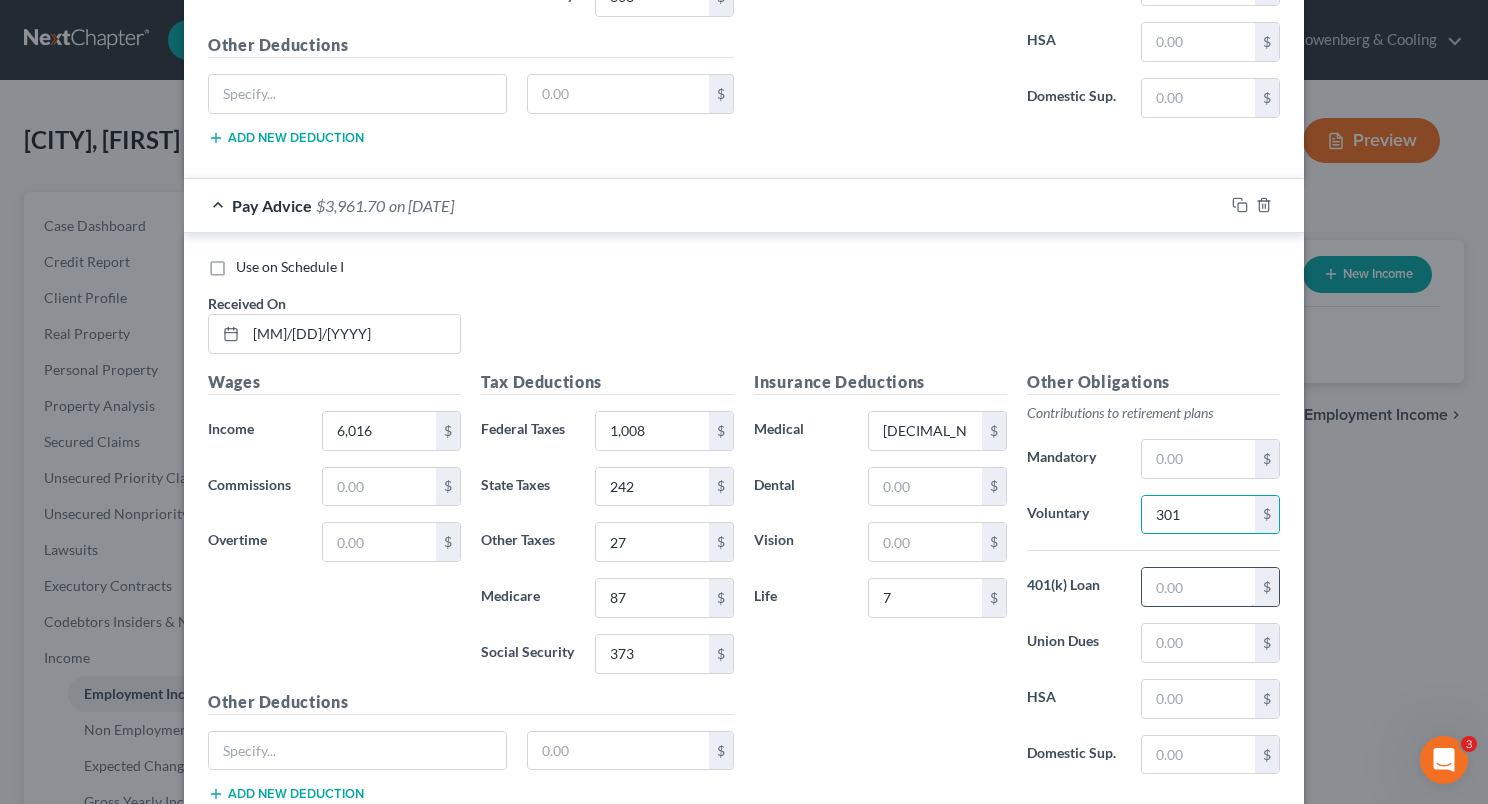click at bounding box center (1198, 587) 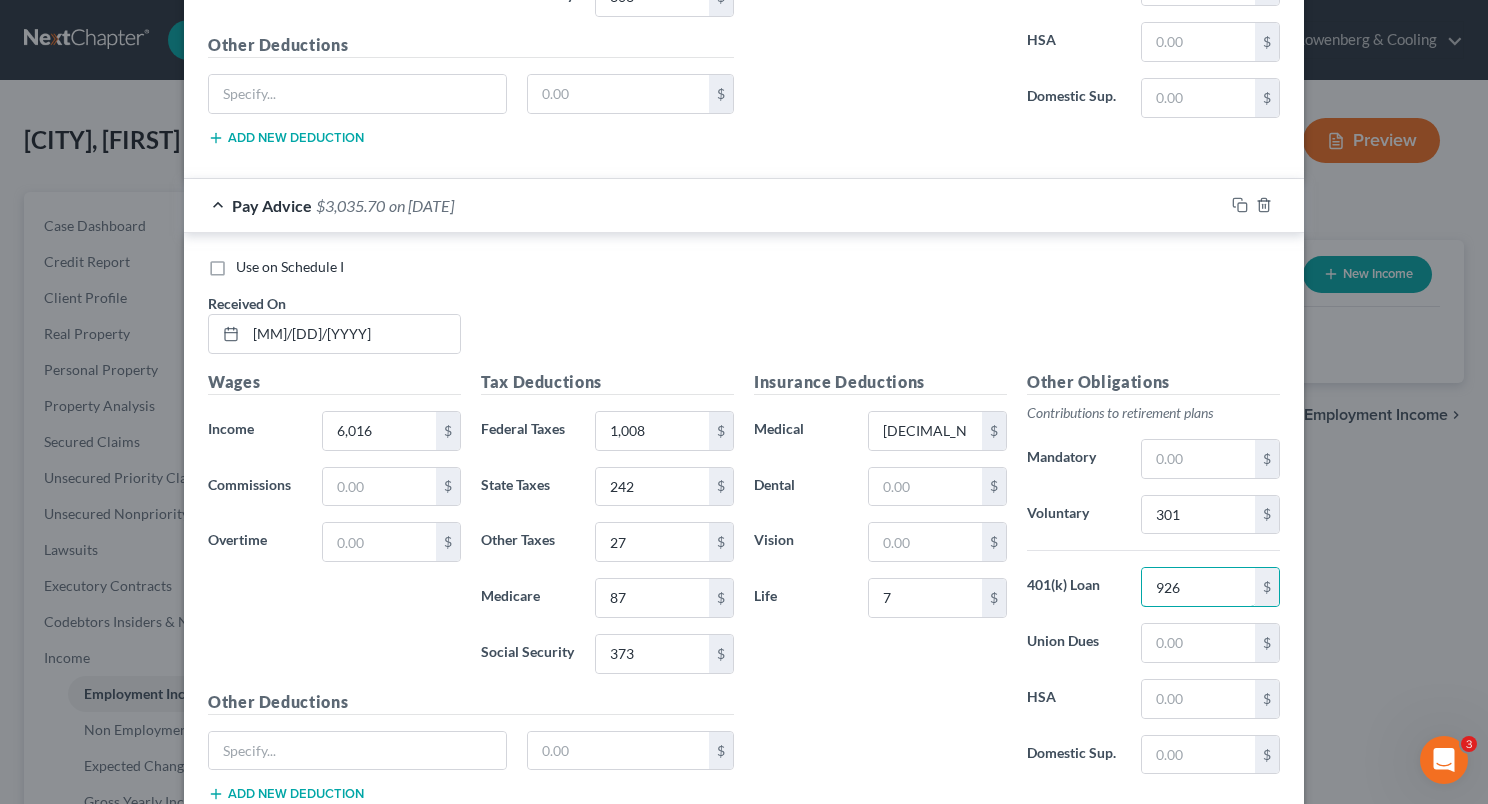 type on "926" 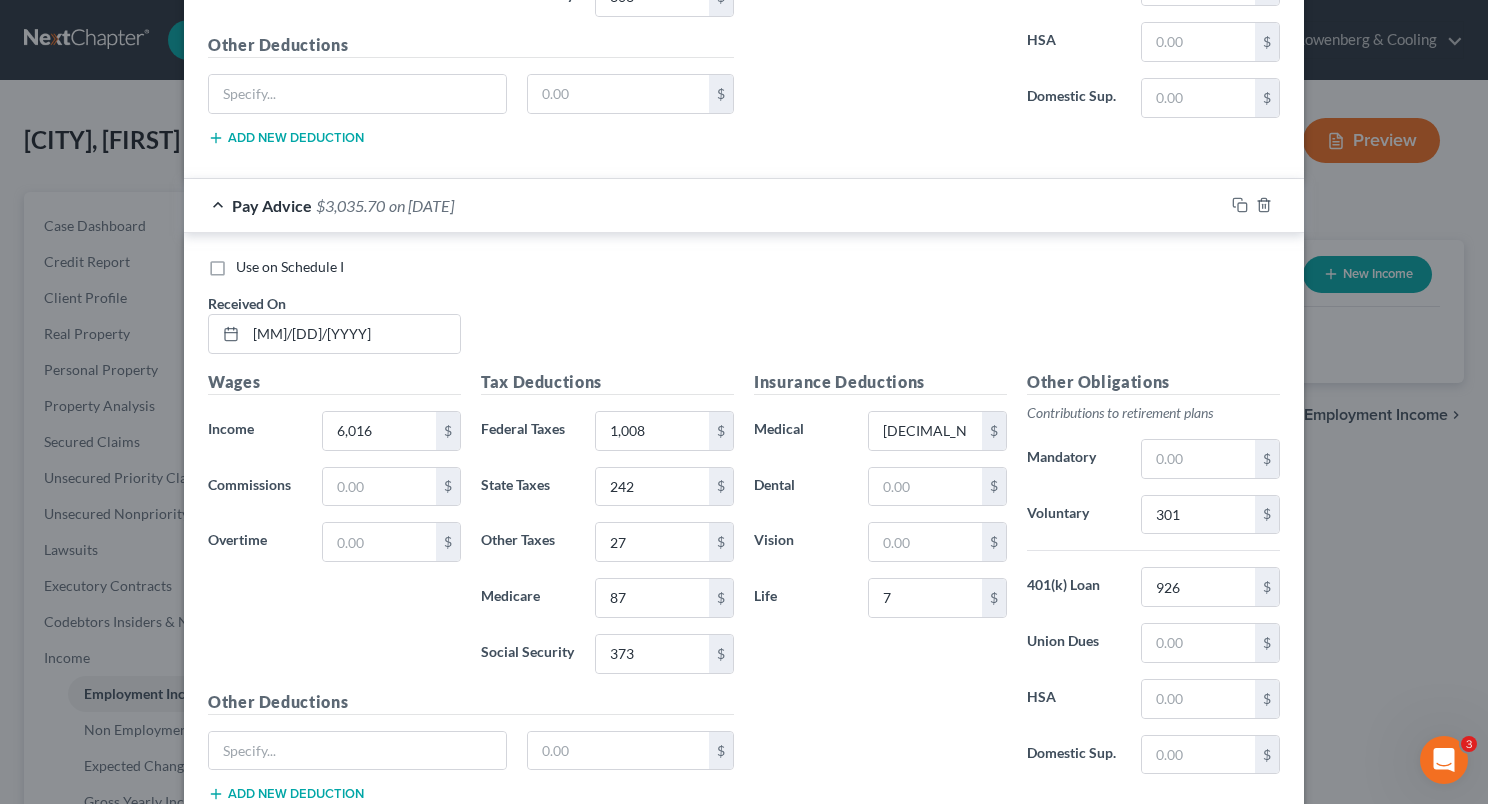 scroll, scrollTop: 2597, scrollLeft: 0, axis: vertical 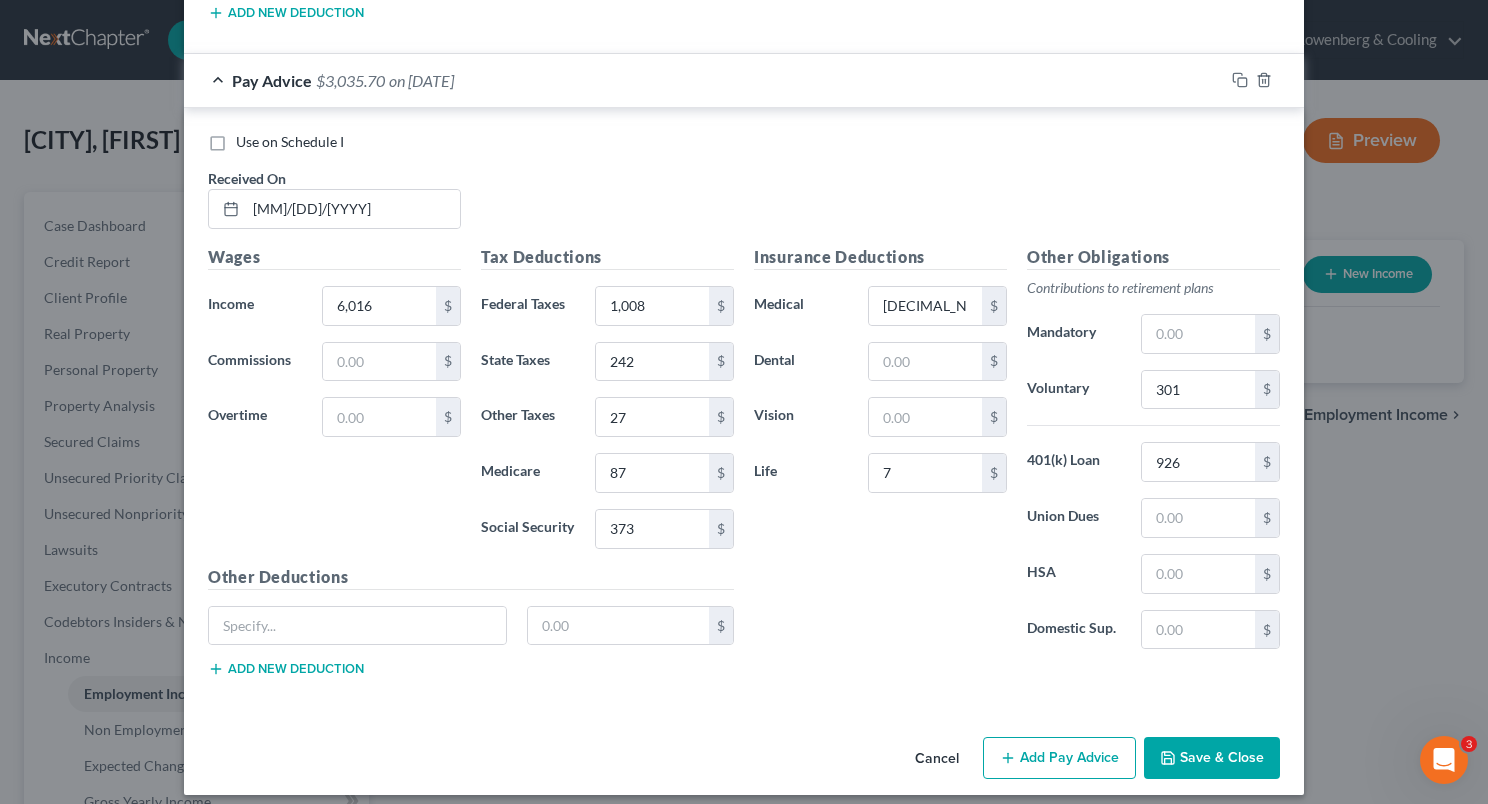 click on "Add Pay Advice" at bounding box center (1059, 758) 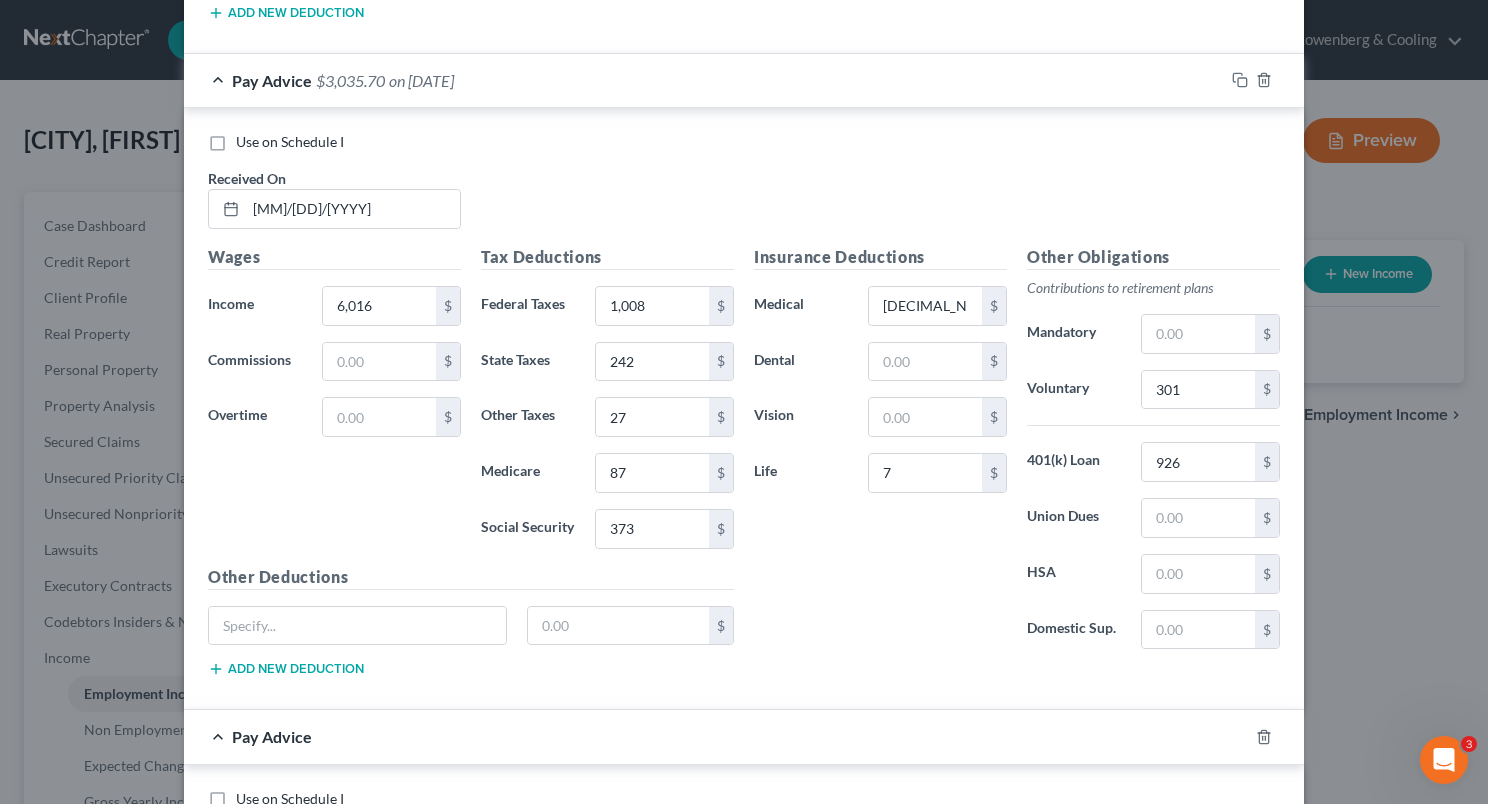 scroll, scrollTop: 1894, scrollLeft: 0, axis: vertical 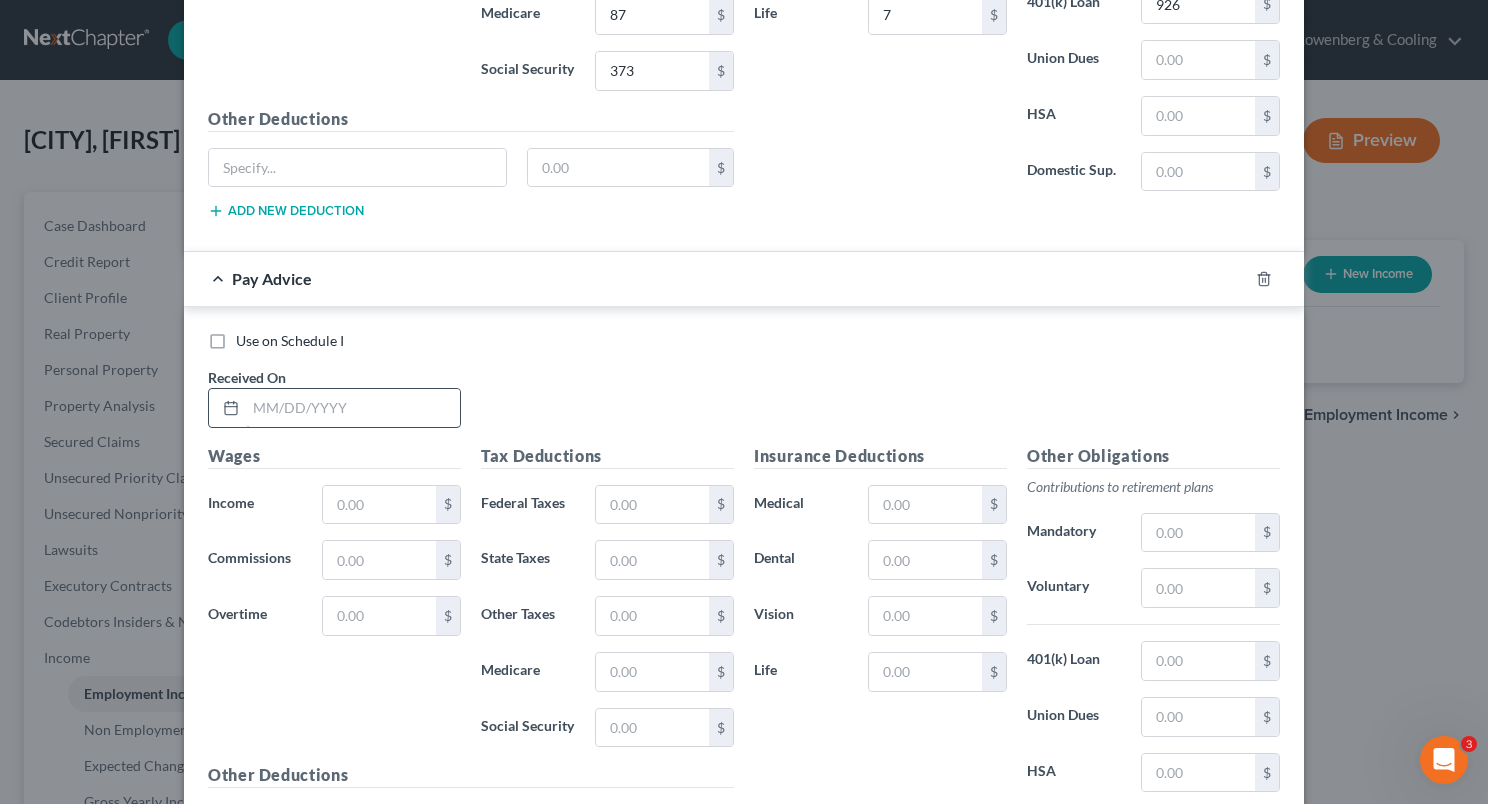click at bounding box center (353, 408) 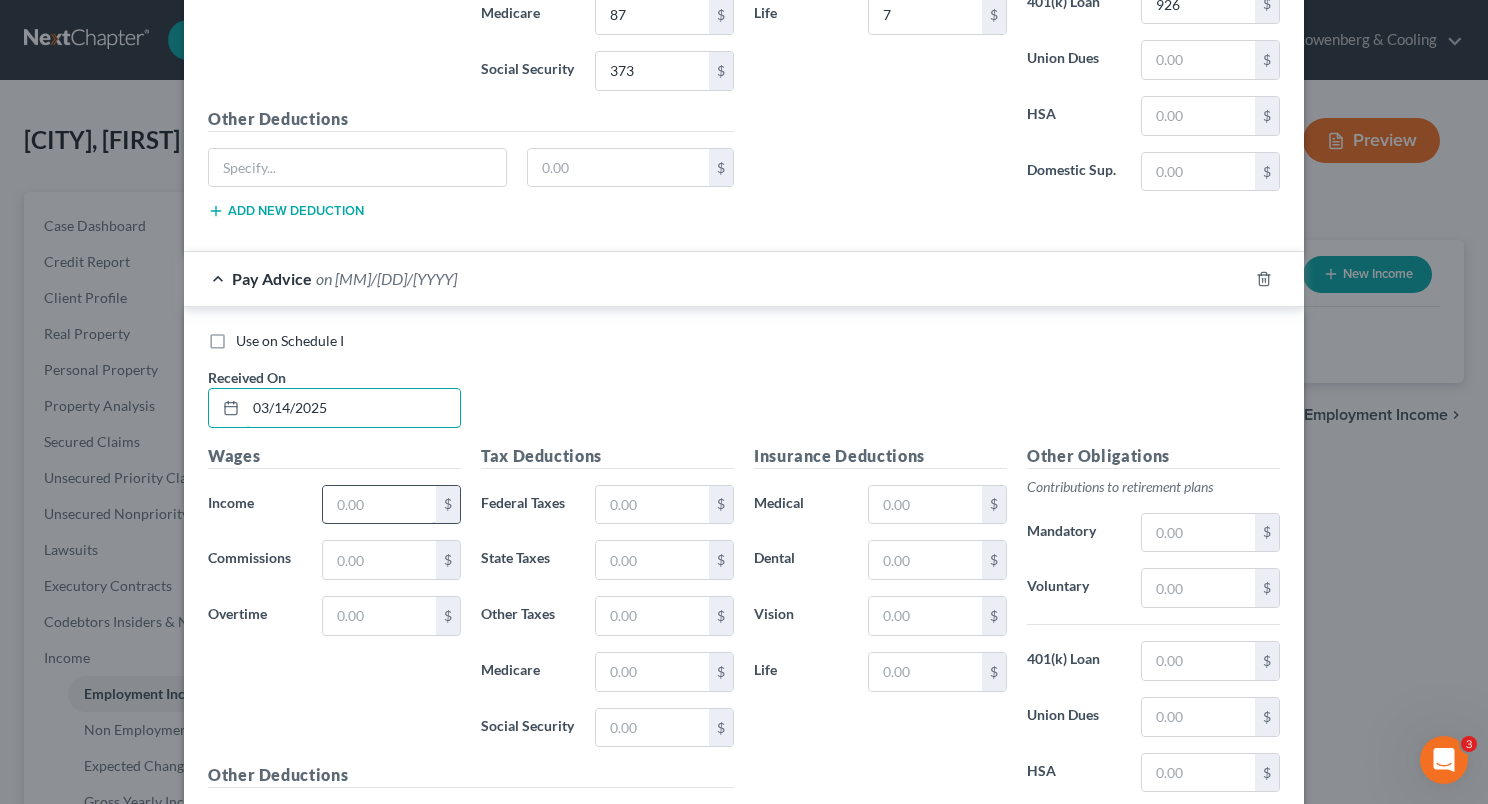 type on "03/14/2025" 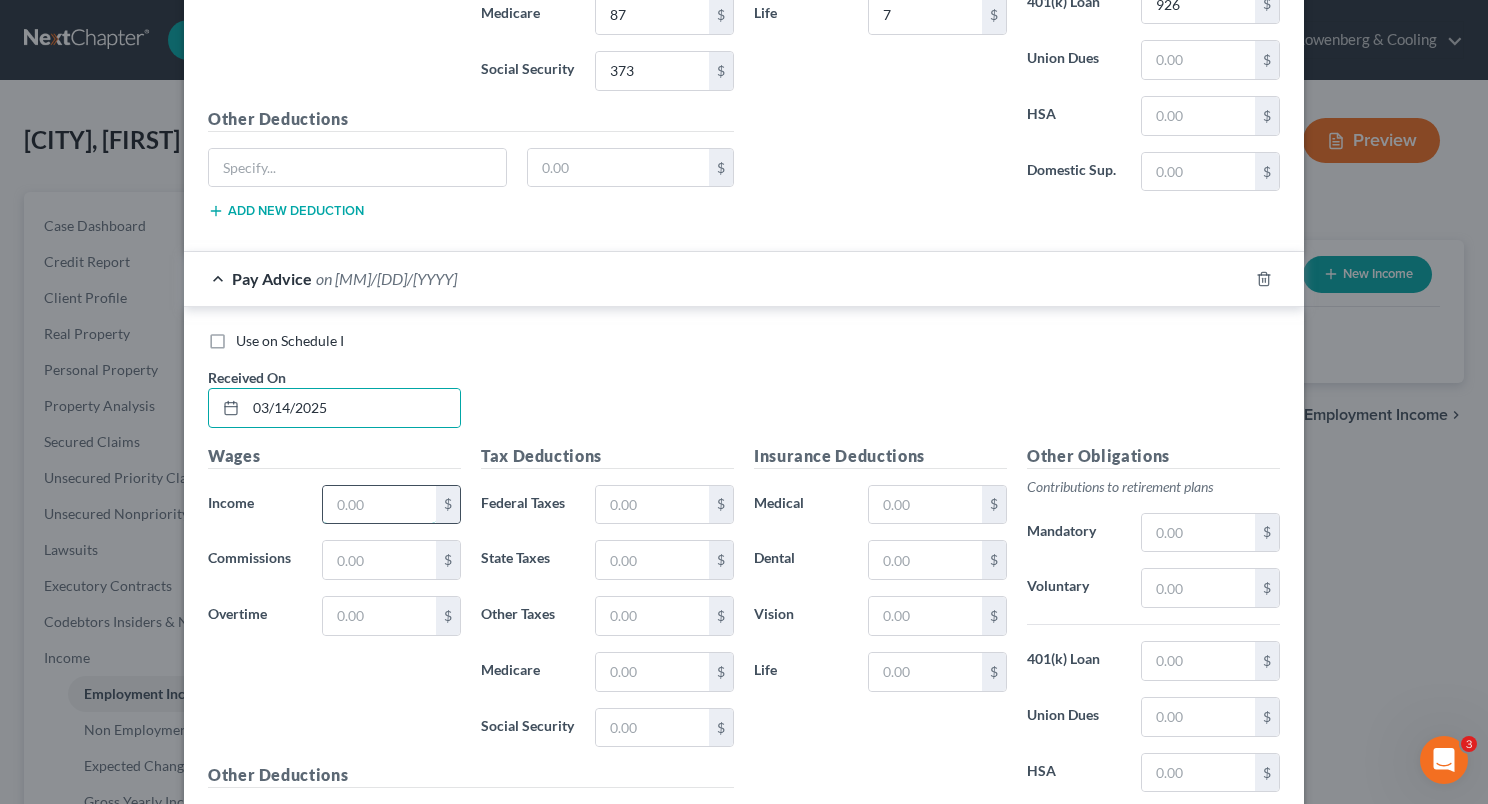 click at bounding box center [379, 505] 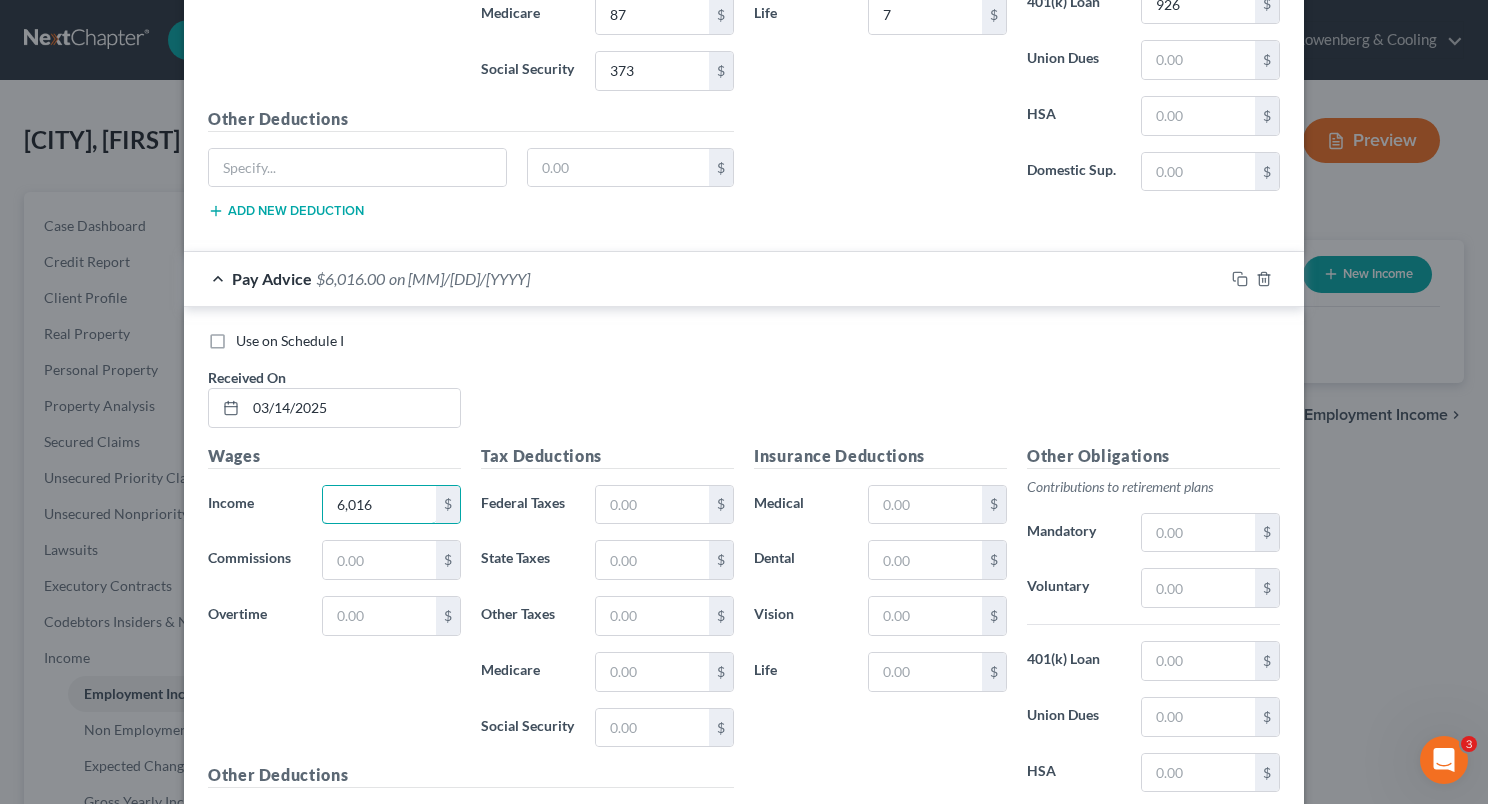 type on "6,016" 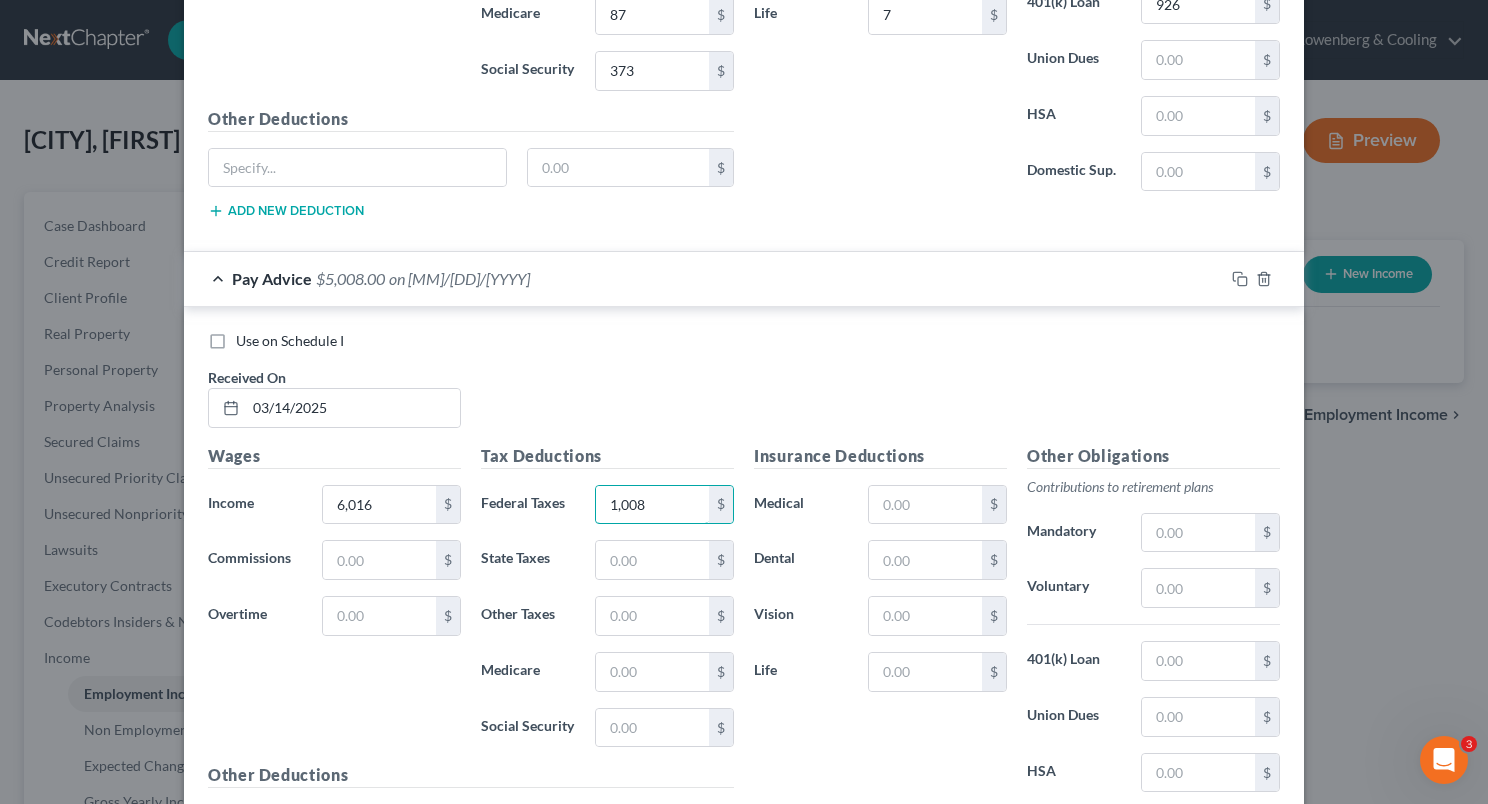 type on "1,008" 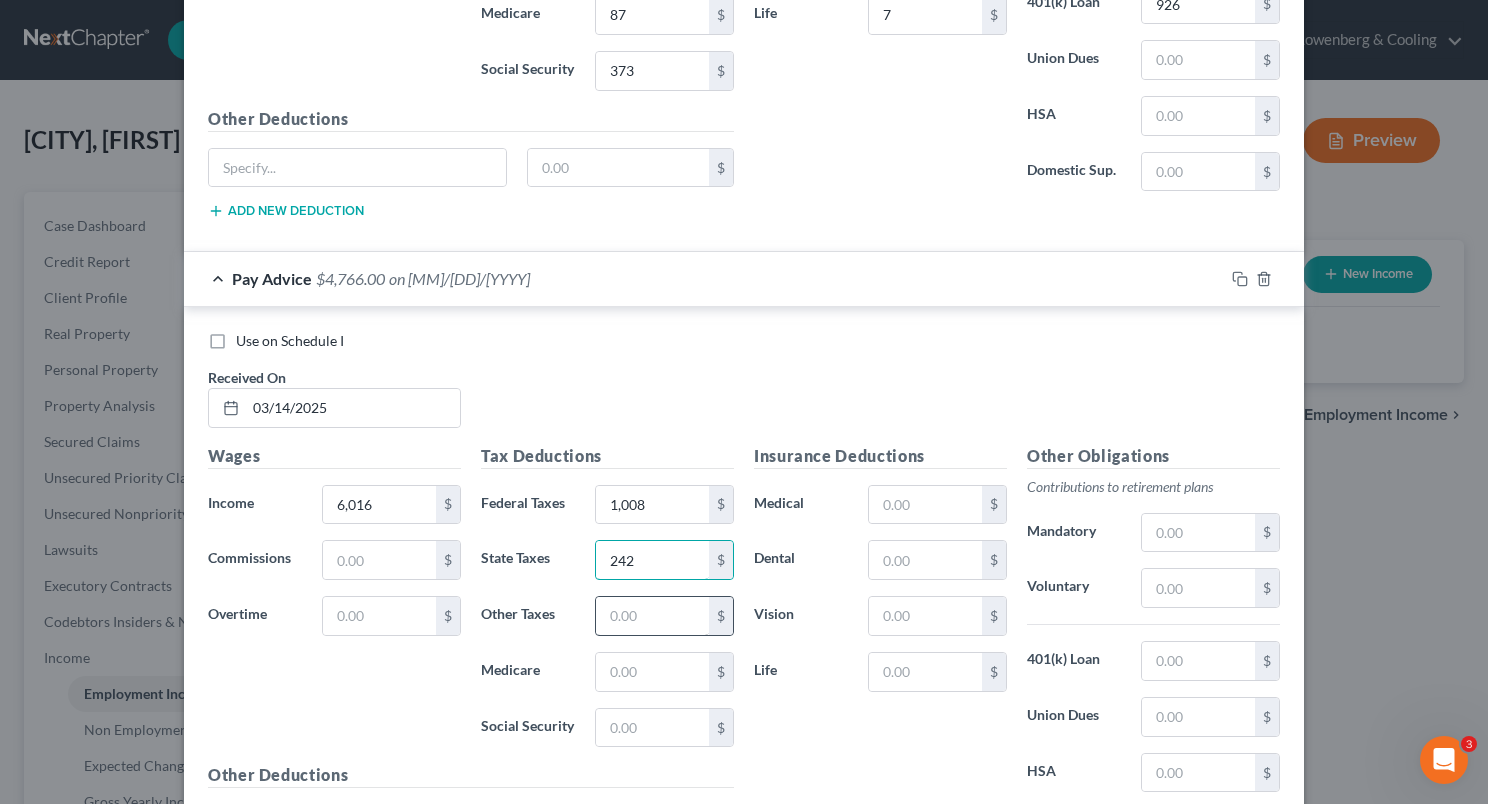 type on "242" 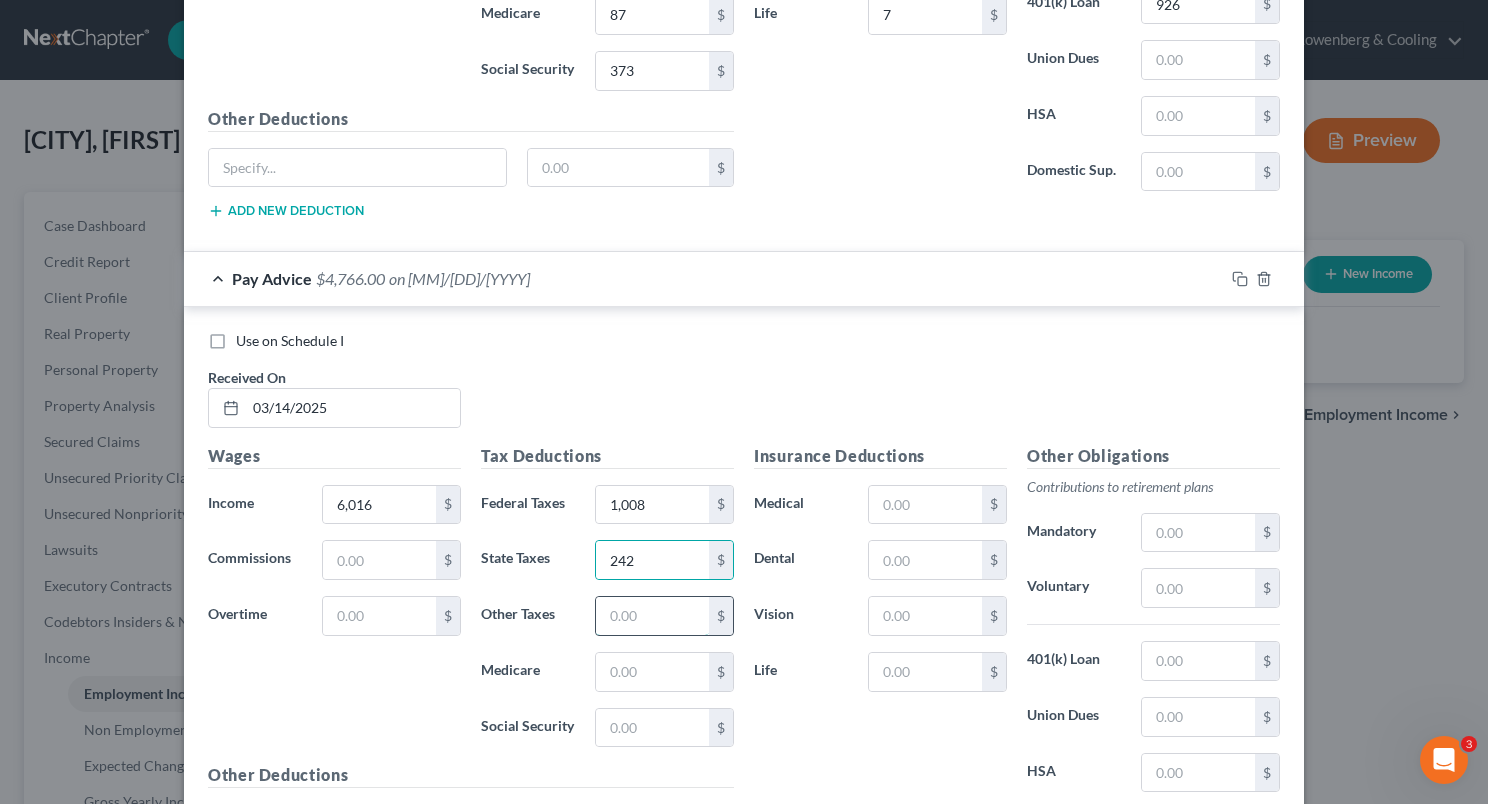 click at bounding box center (652, 616) 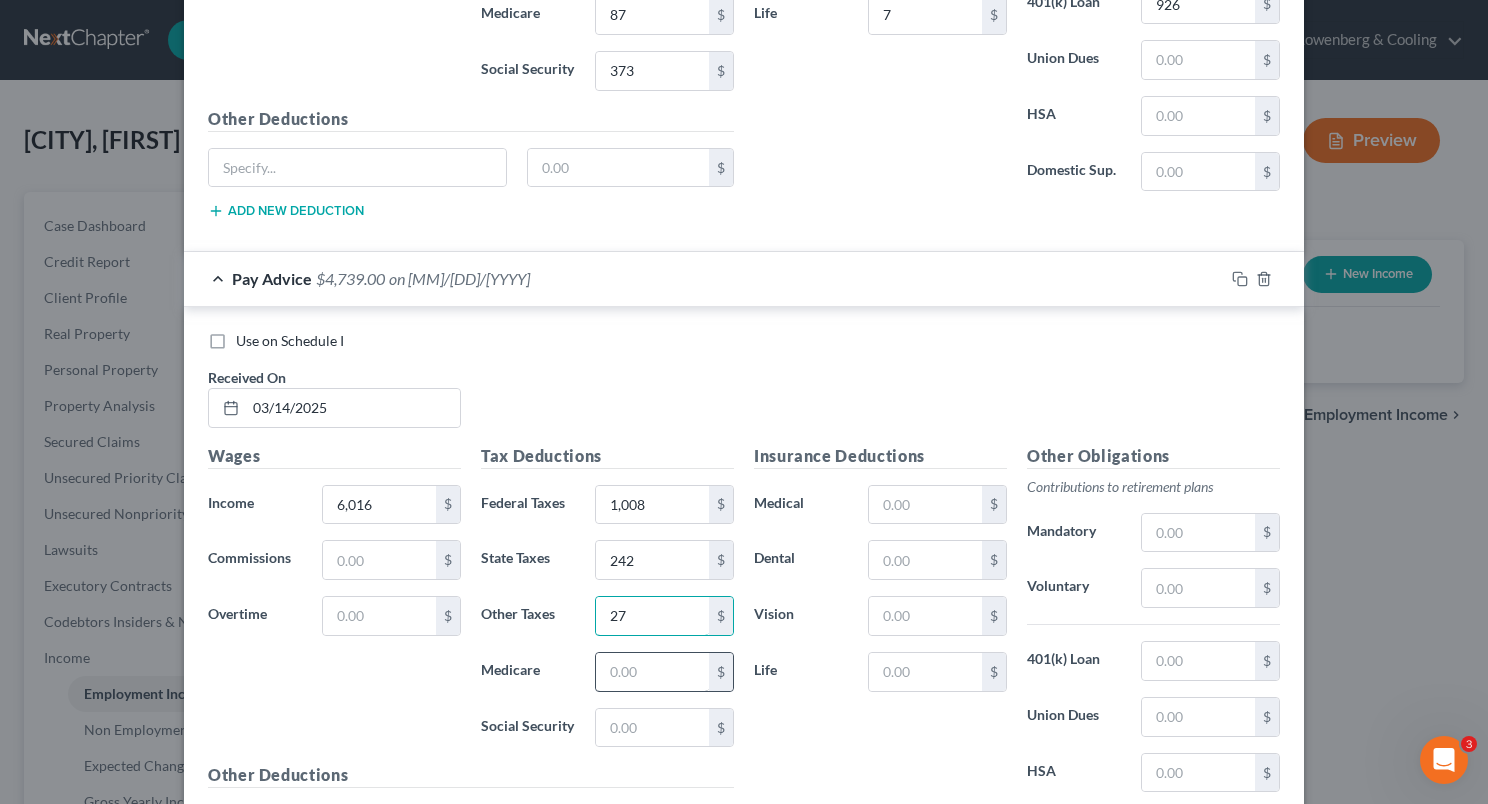 type on "27" 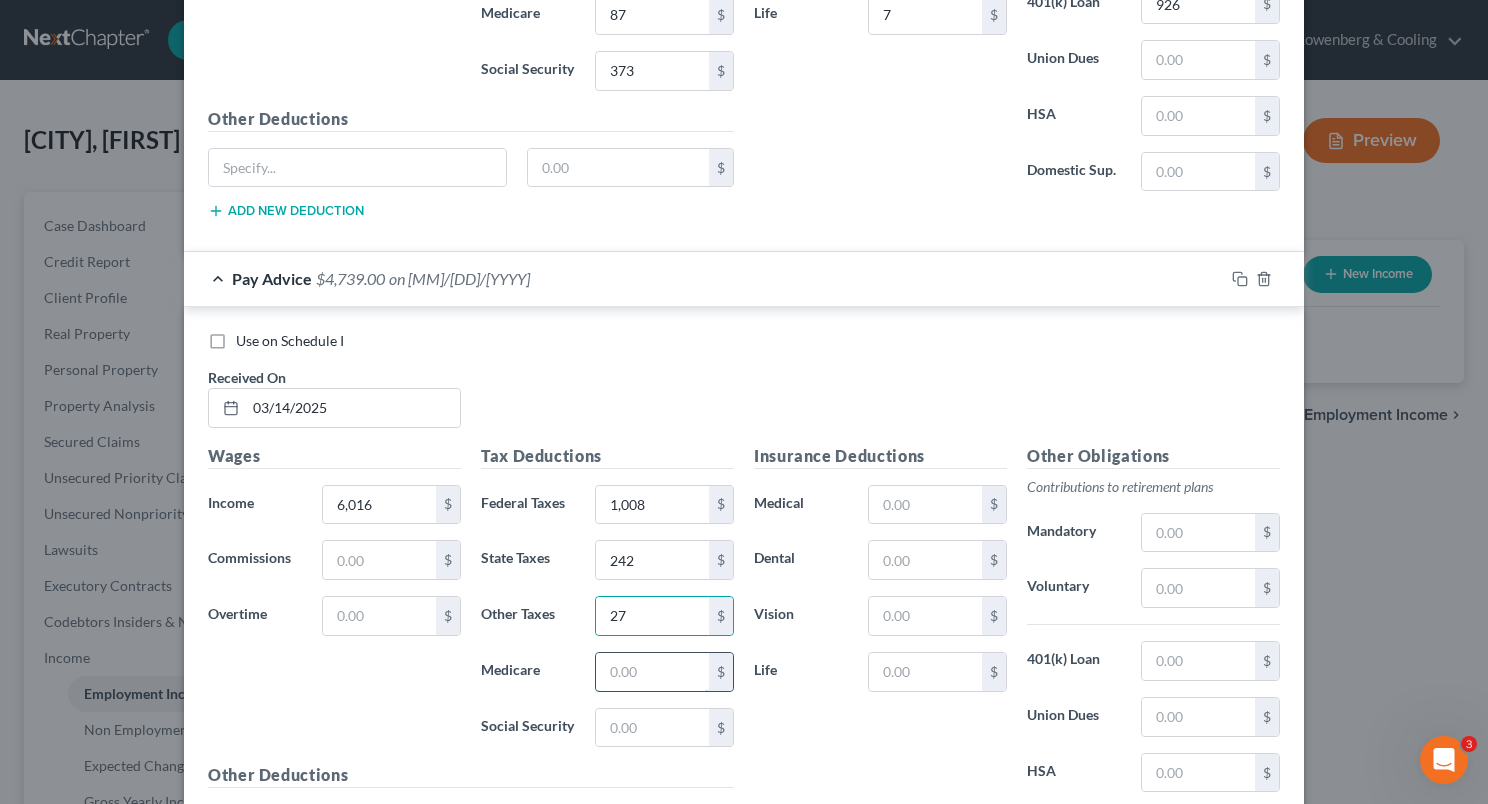 click at bounding box center [652, 672] 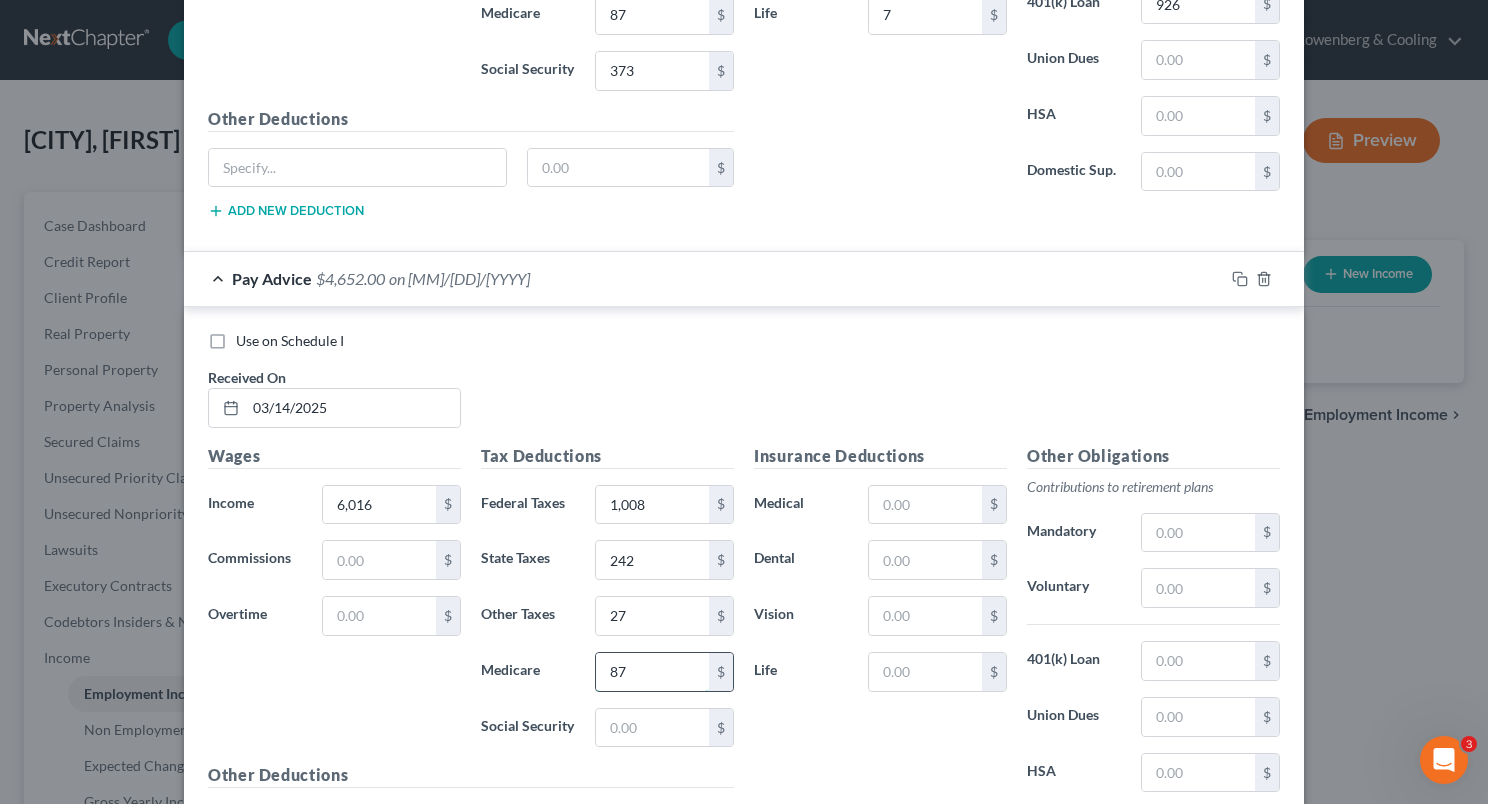 type on "87" 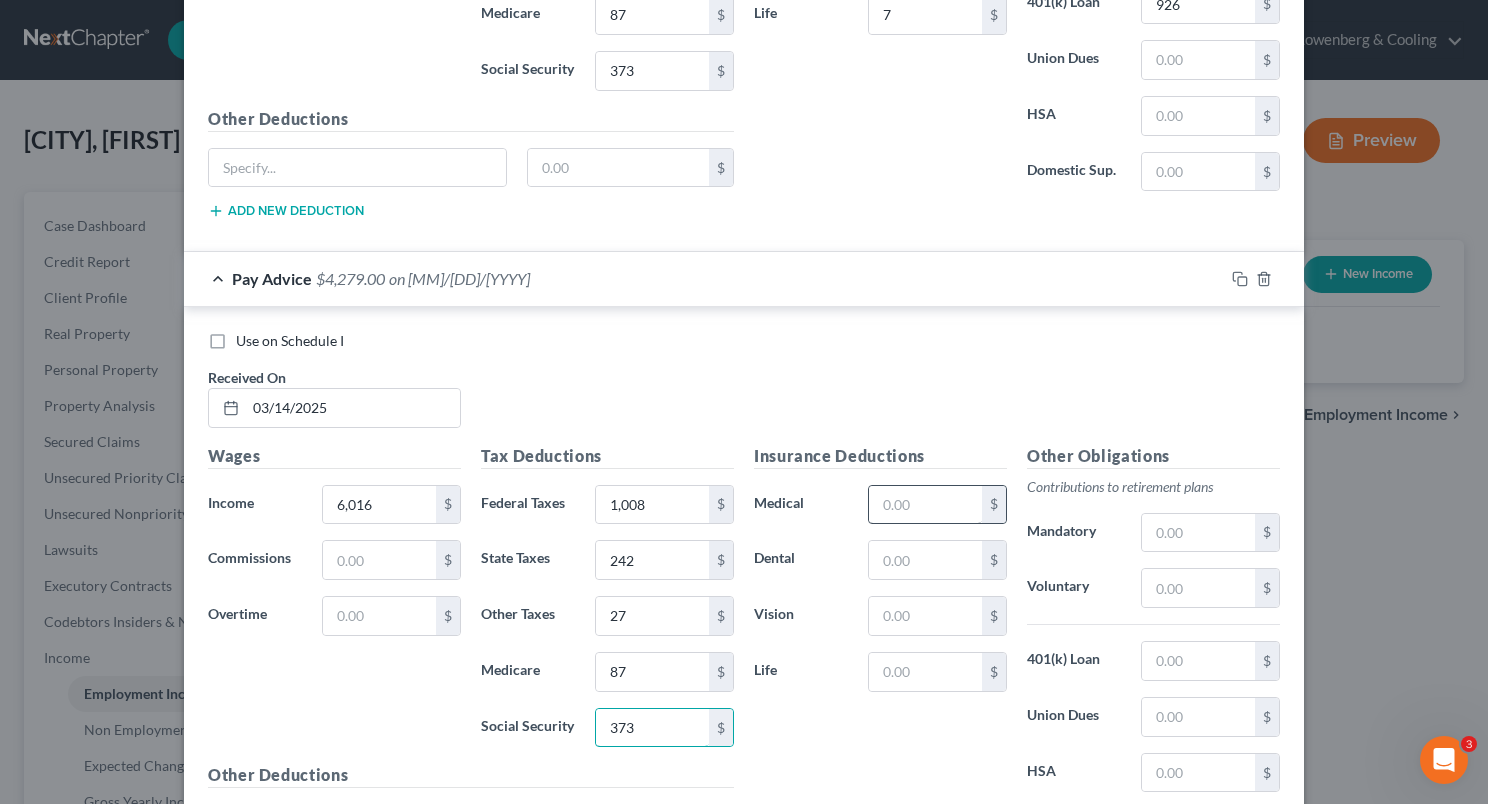 type on "373" 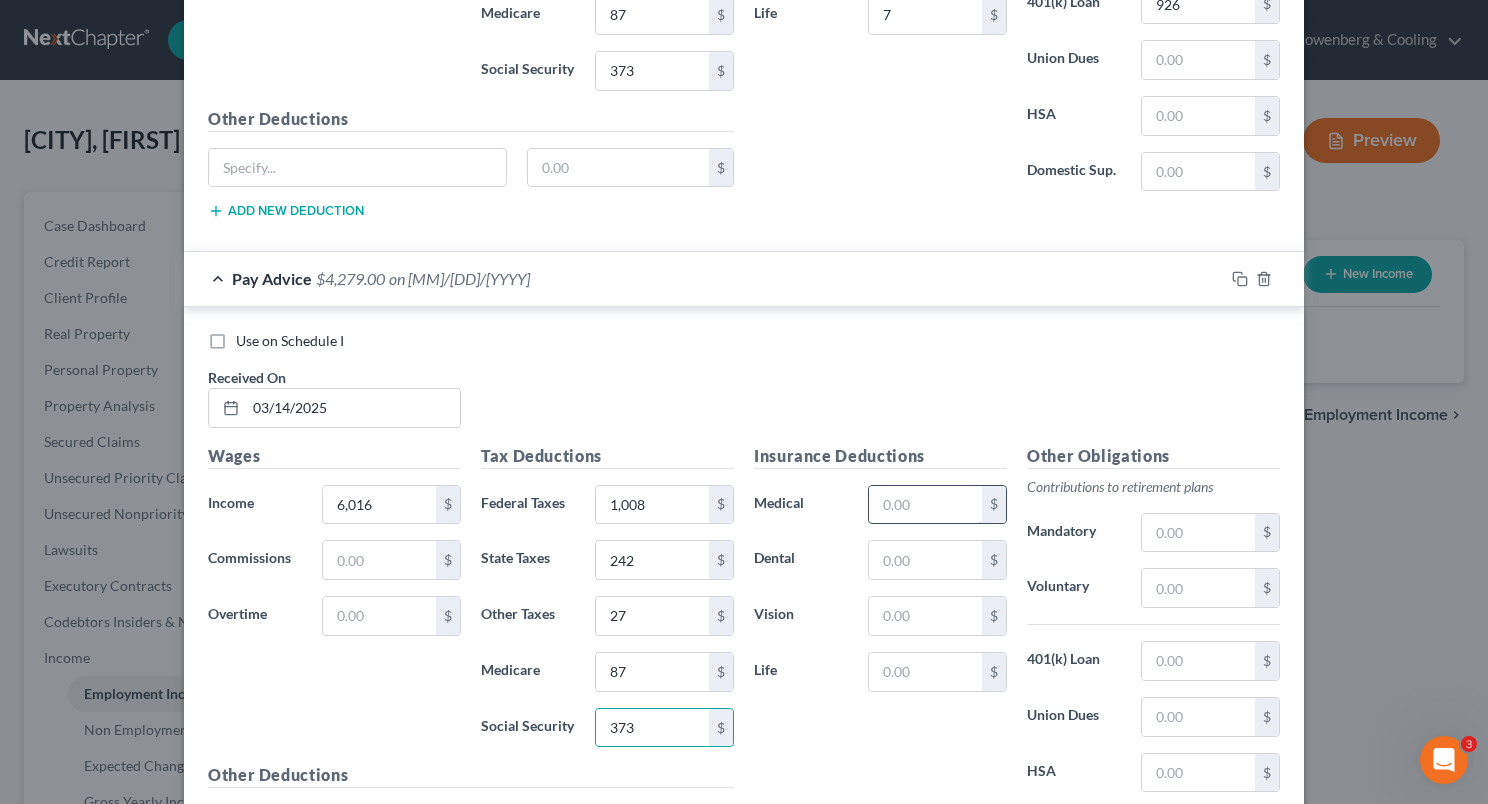 click at bounding box center [925, 505] 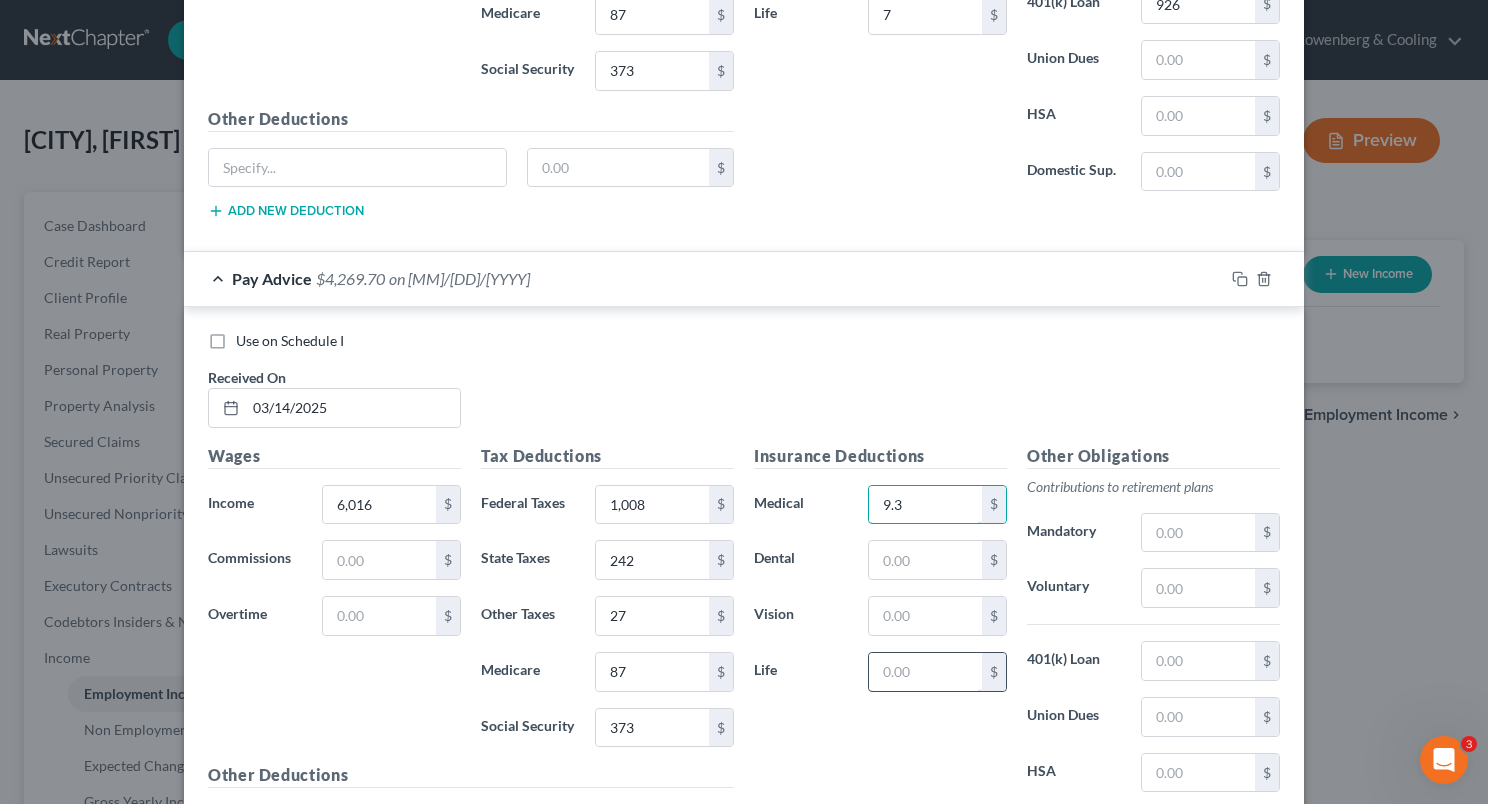 type on "9.3" 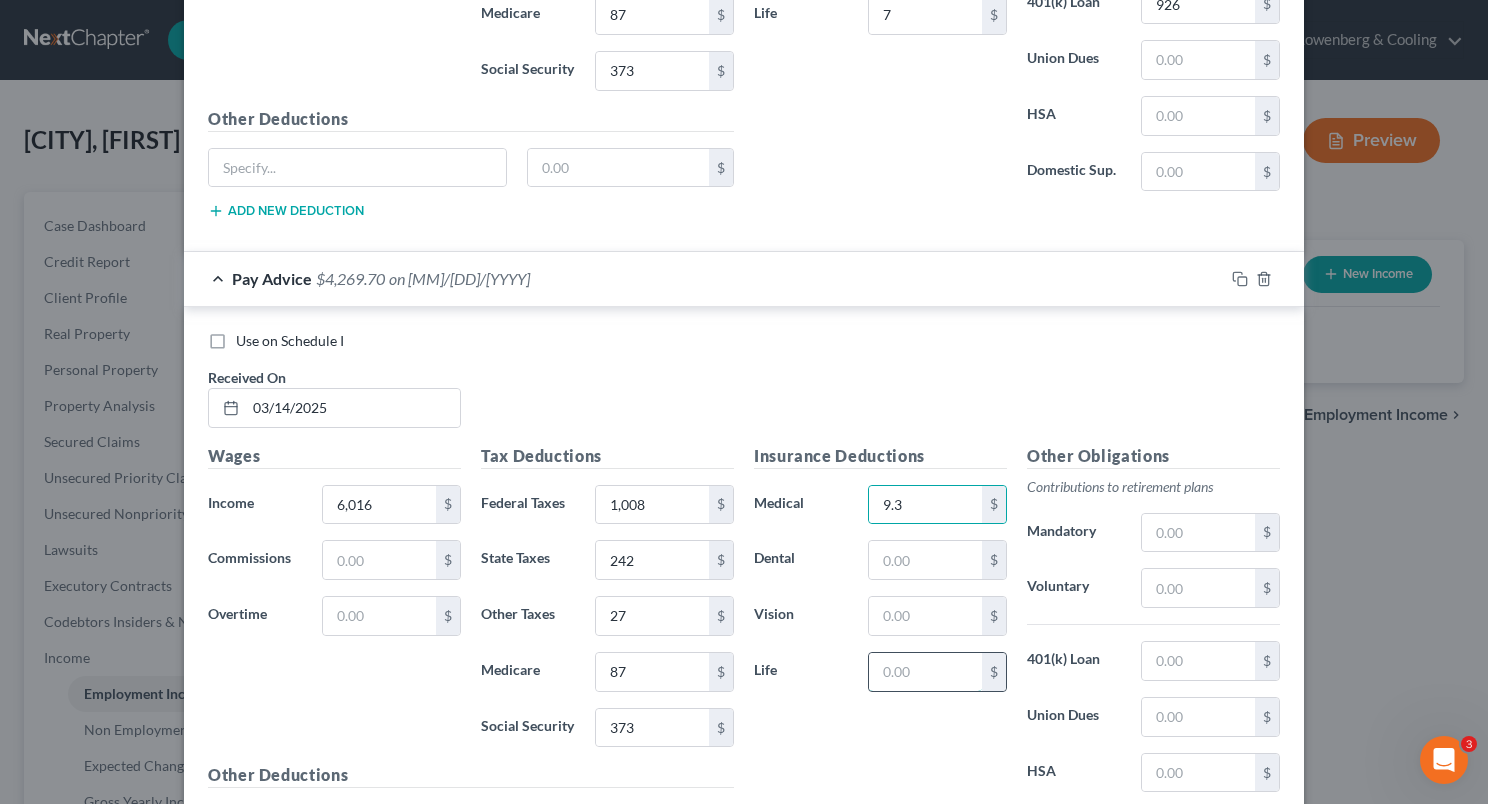 click at bounding box center [925, 672] 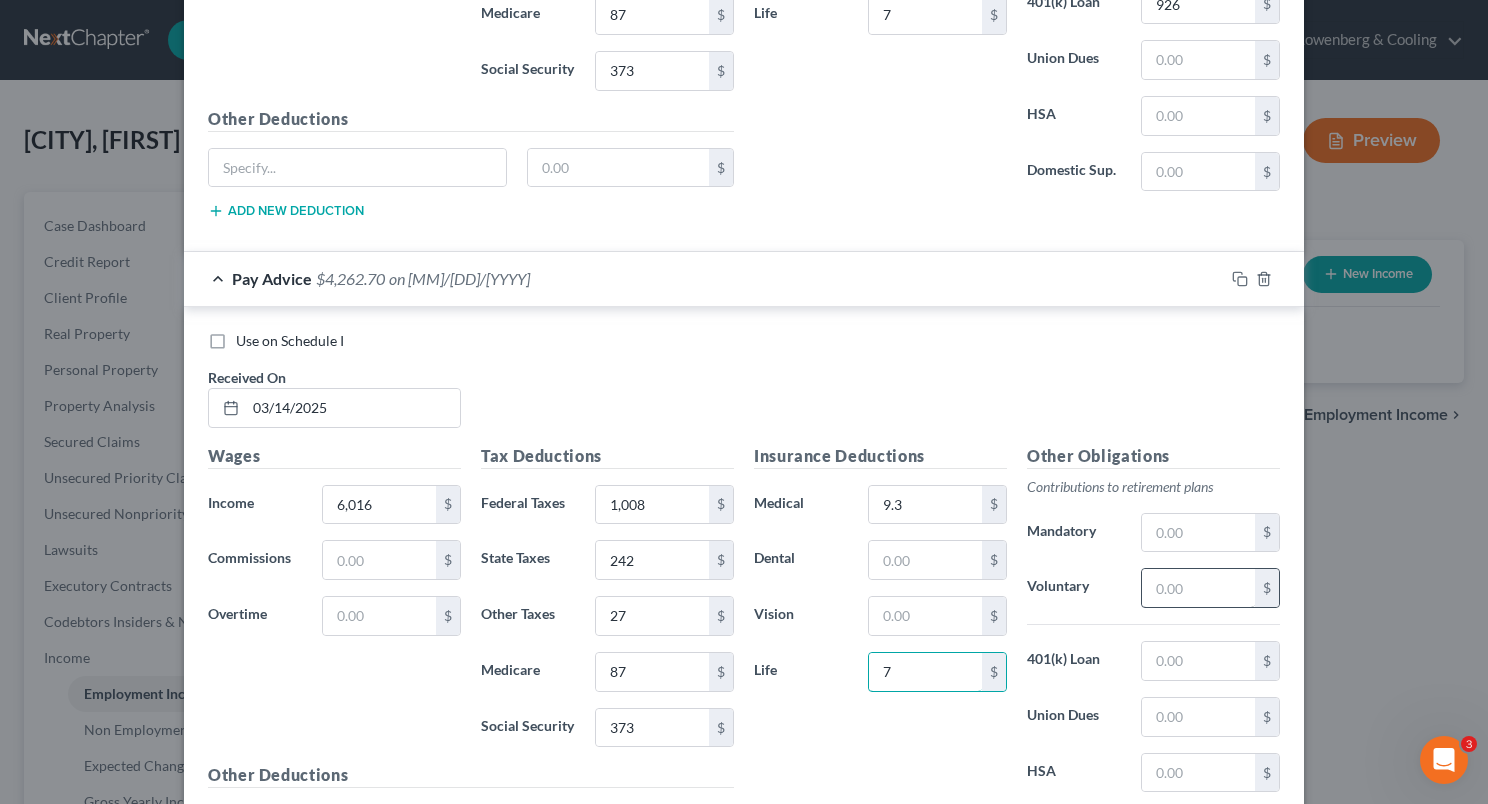 type on "7" 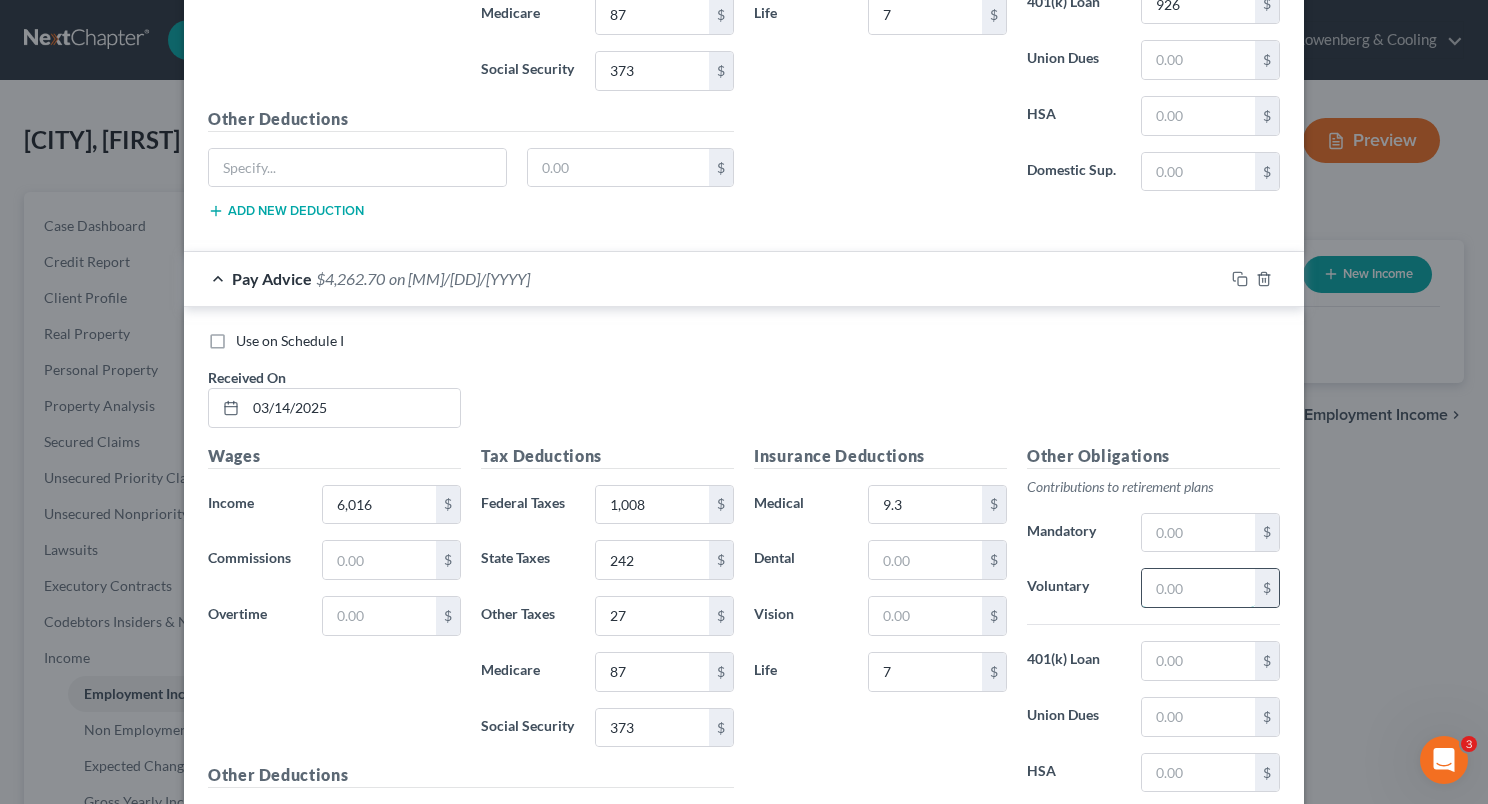 click at bounding box center [1198, 588] 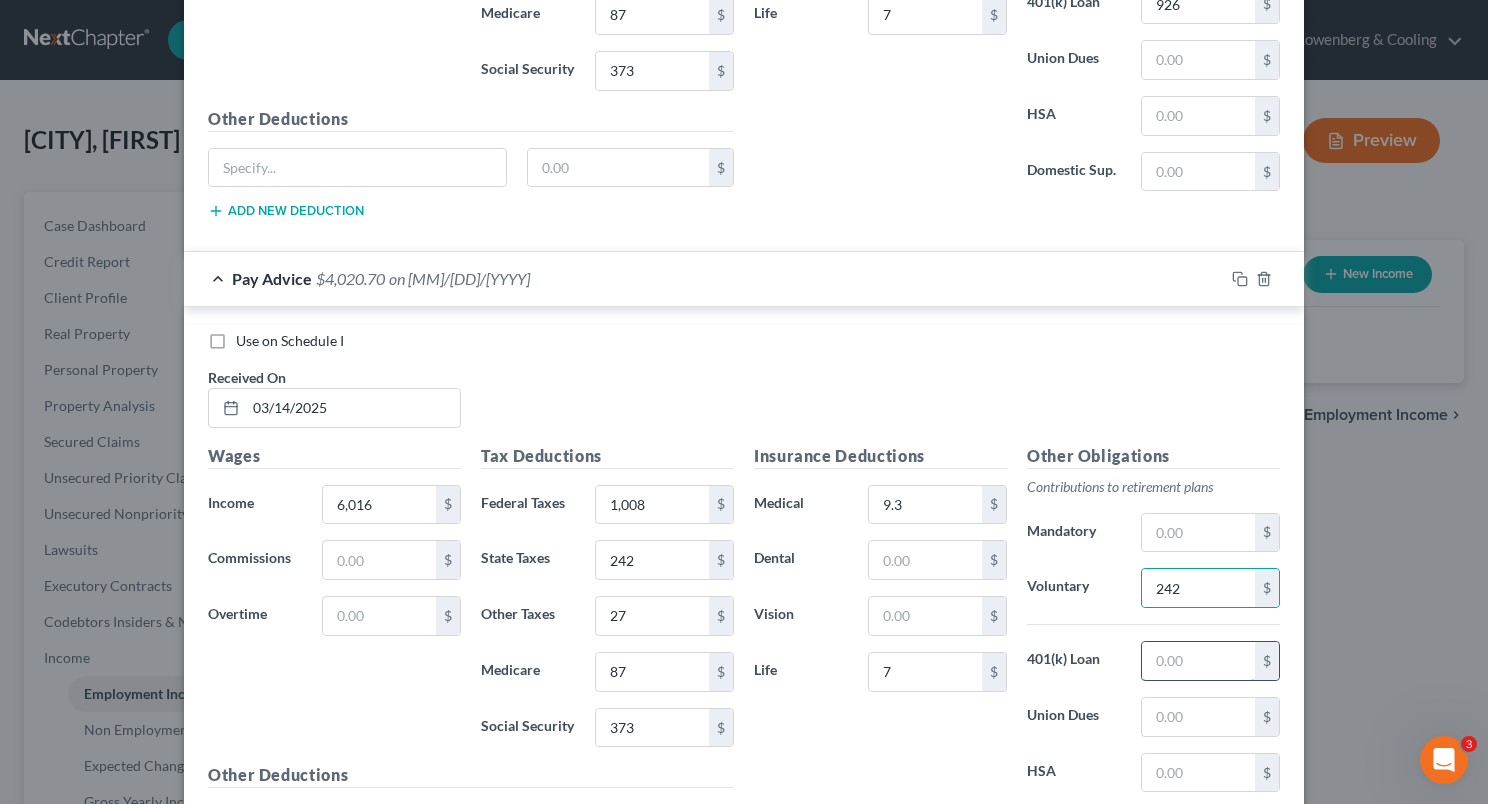 click at bounding box center [1198, 661] 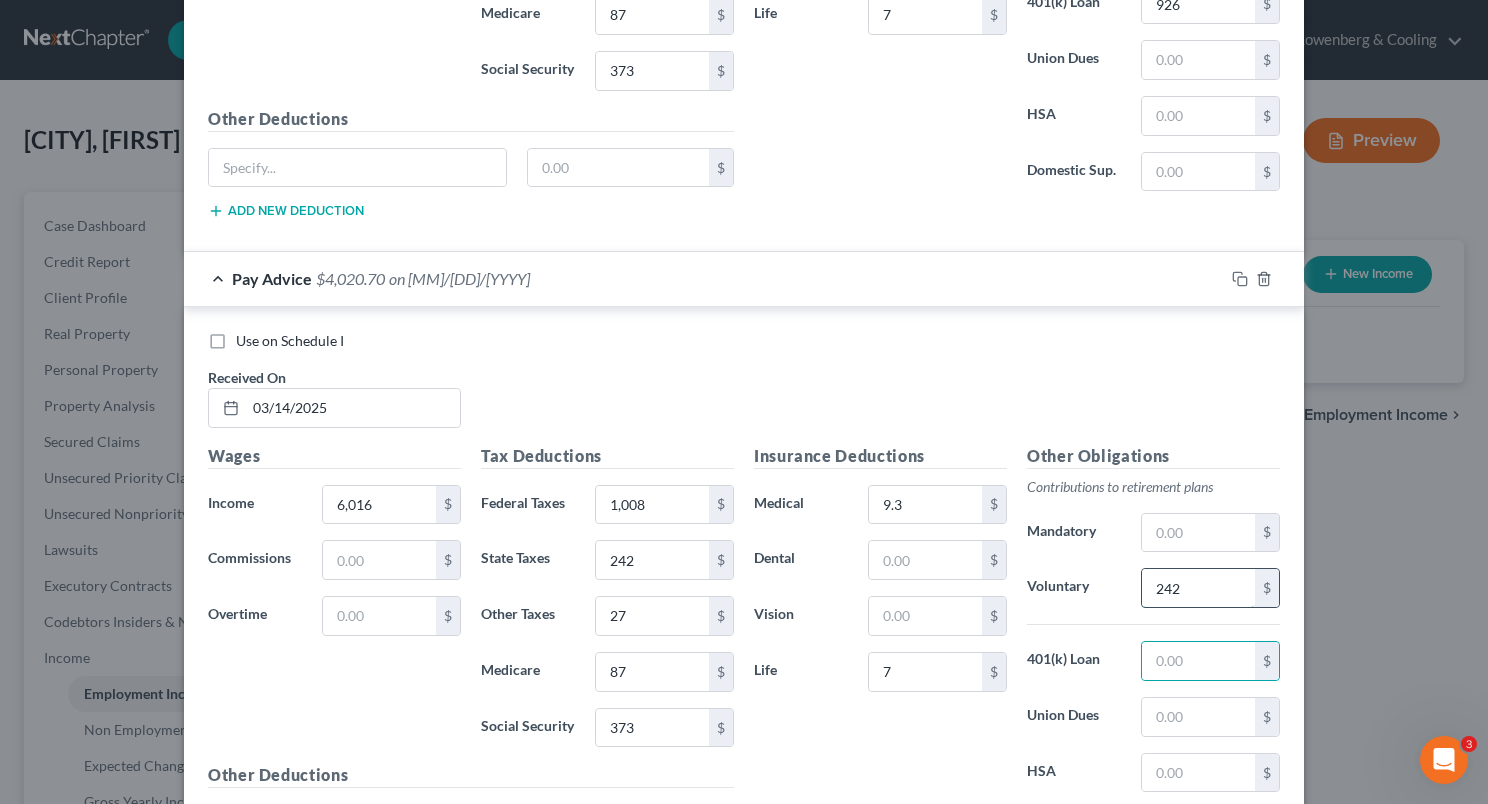 click on "242" at bounding box center (1198, 588) 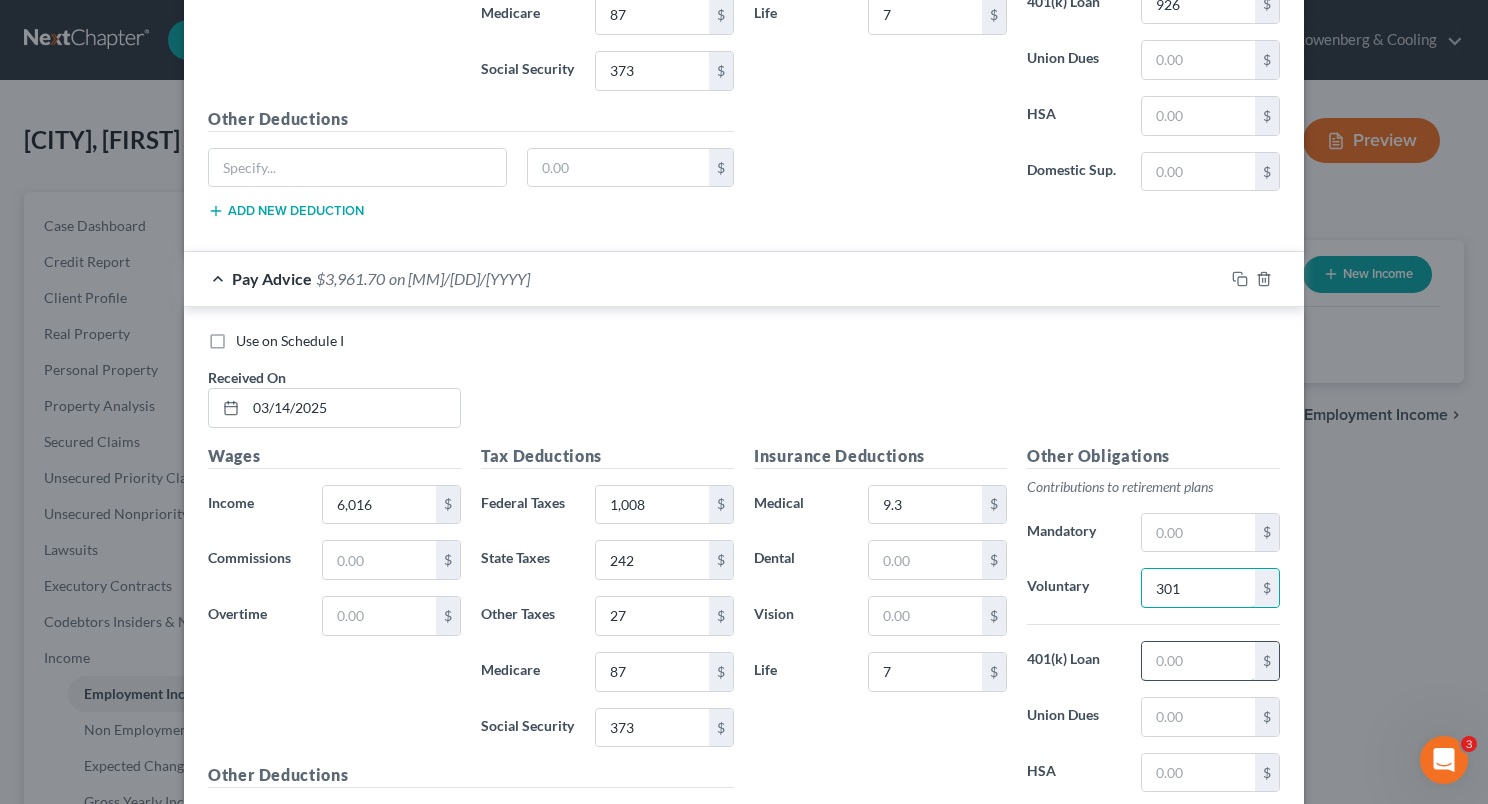 type on "301" 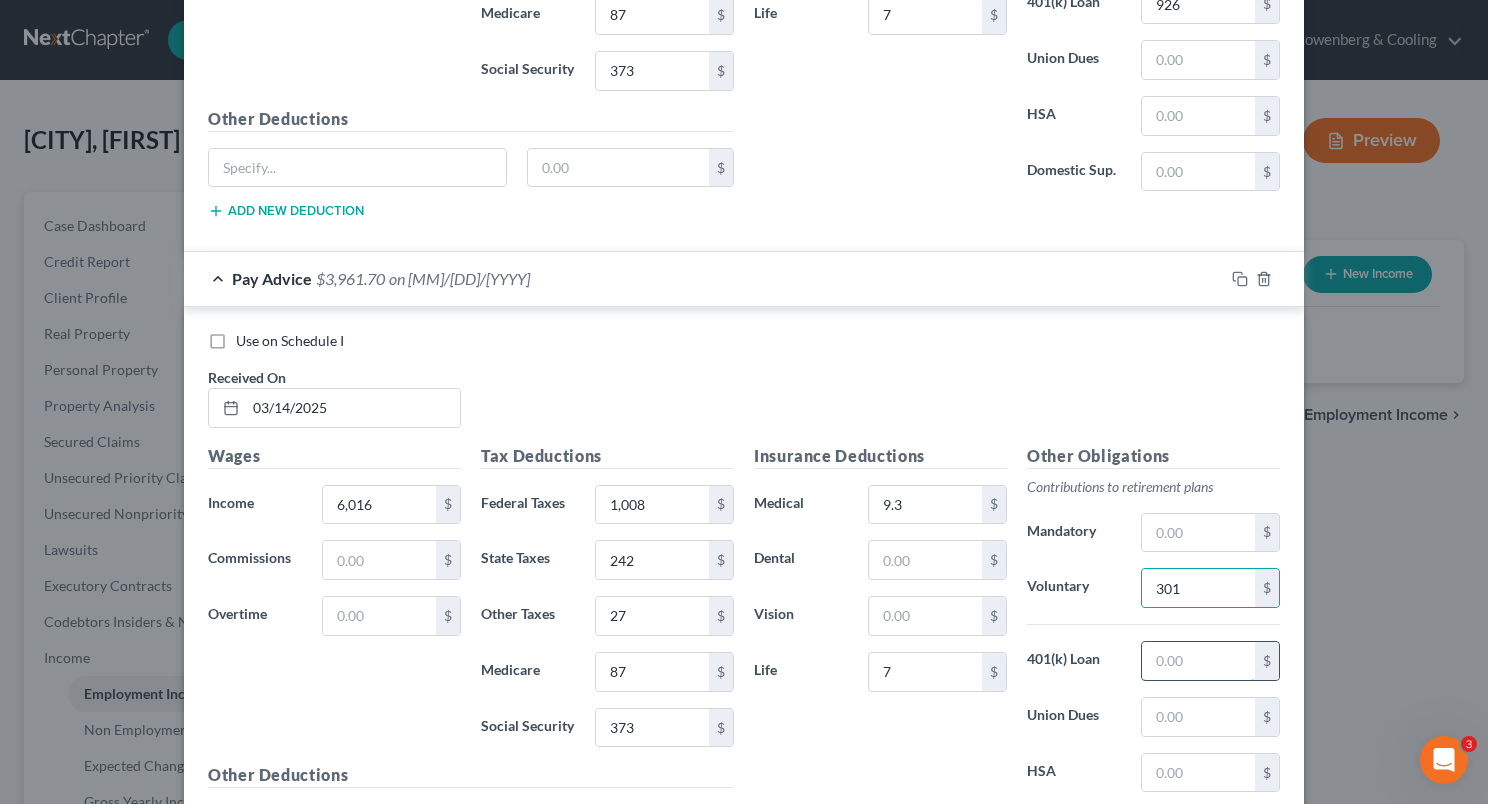 click at bounding box center [1198, 661] 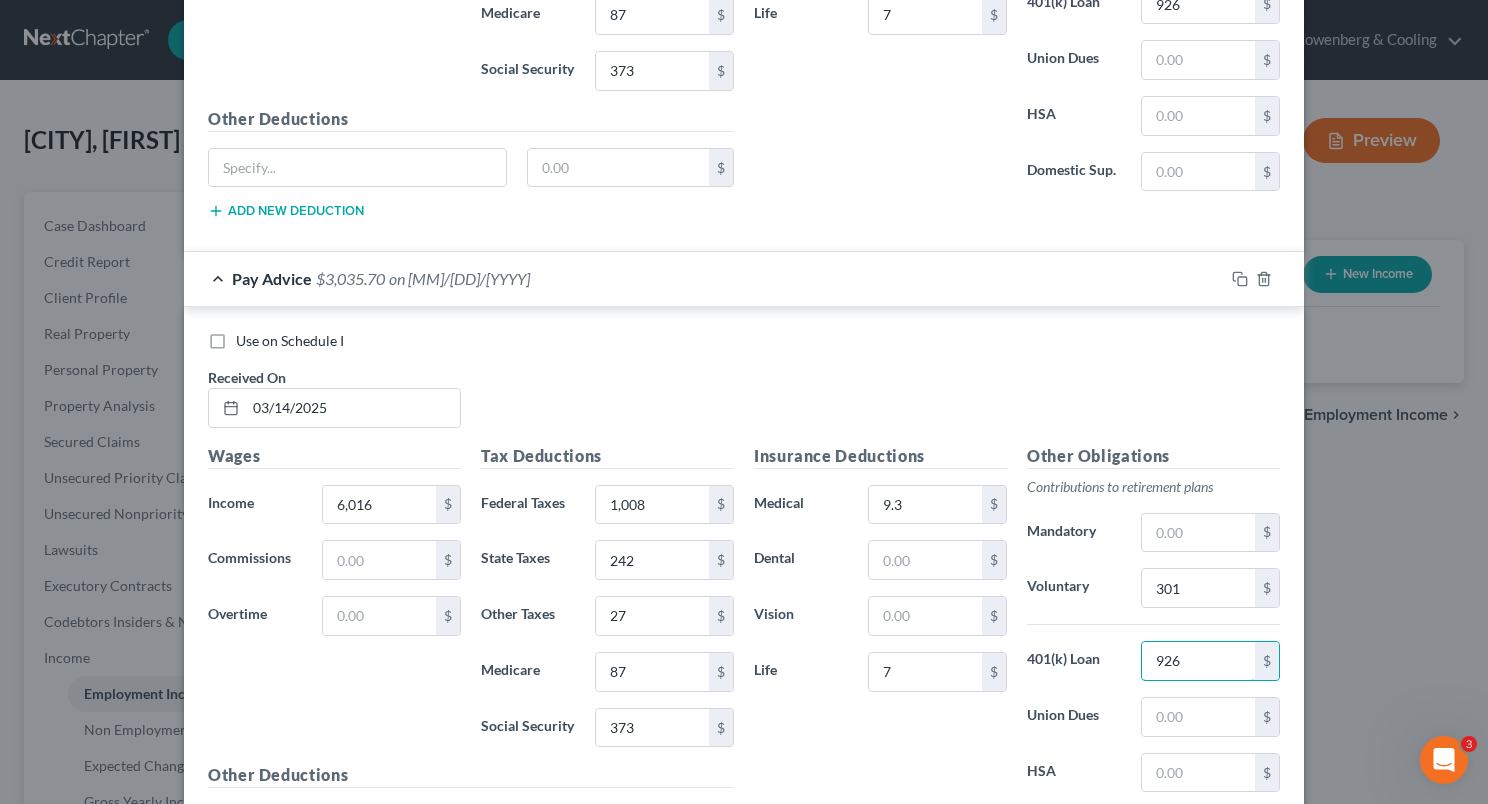 type on "926" 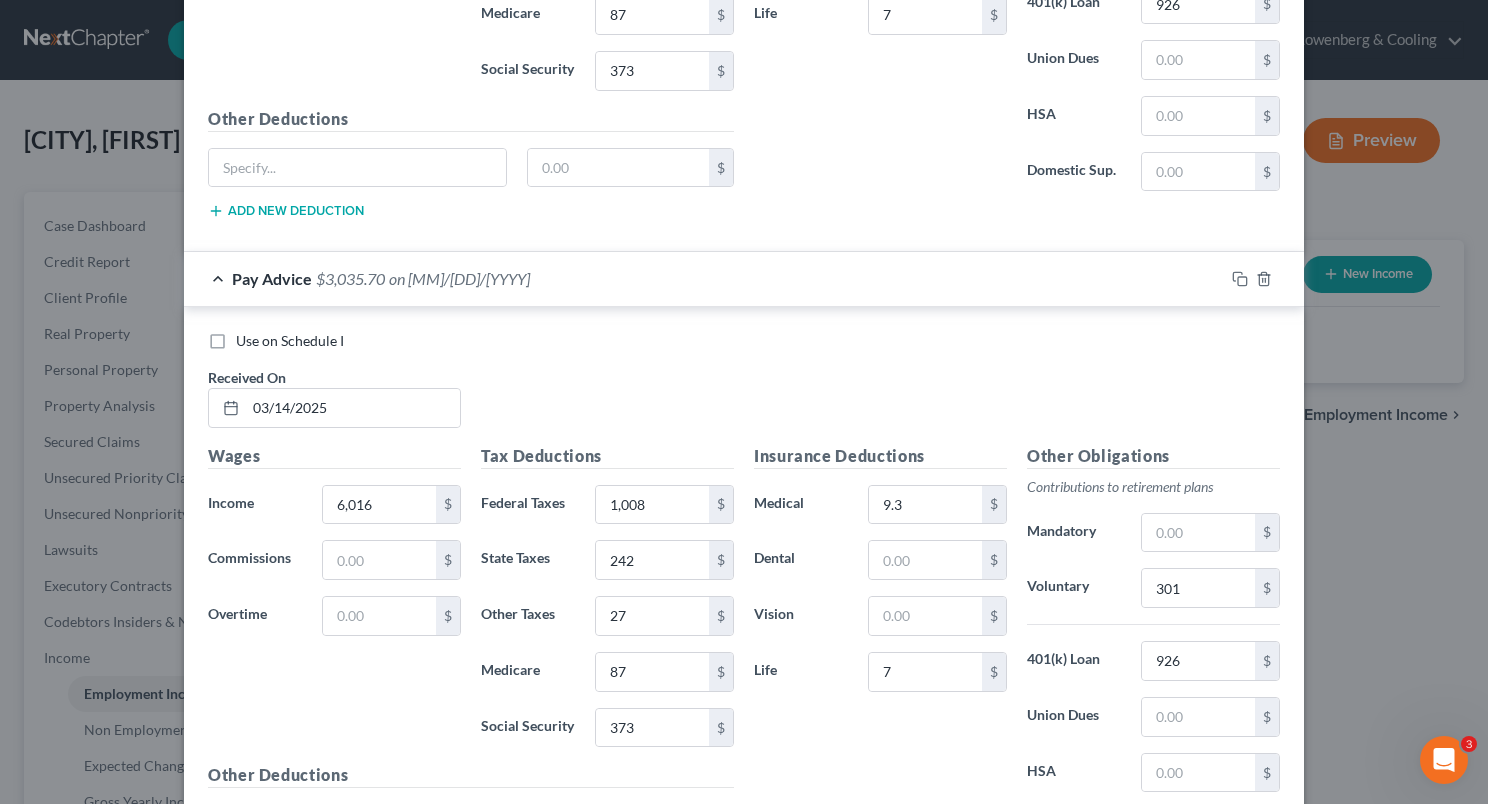 scroll, scrollTop: 3251, scrollLeft: 0, axis: vertical 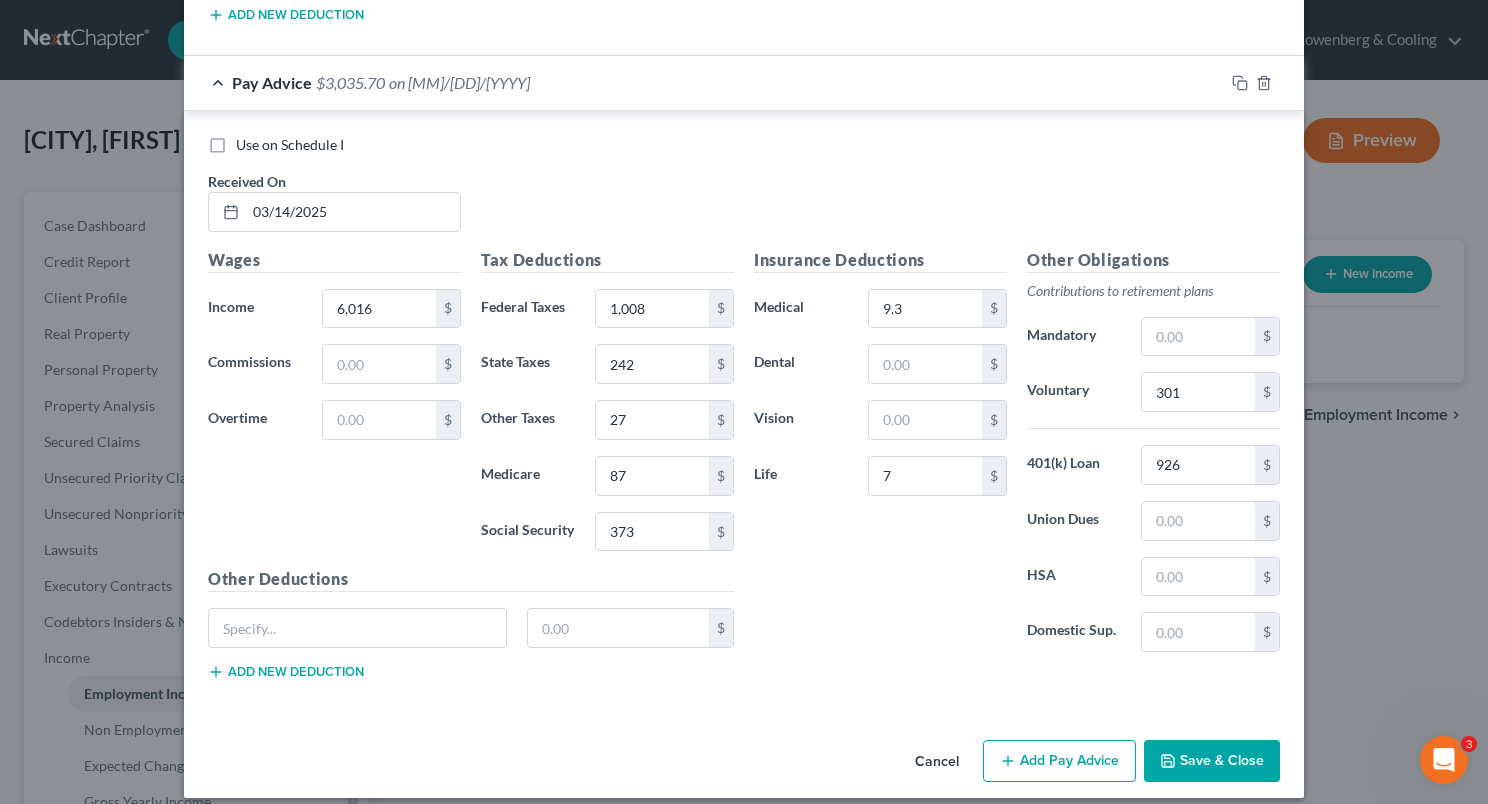 click on "Add Pay Advice" at bounding box center (1059, 761) 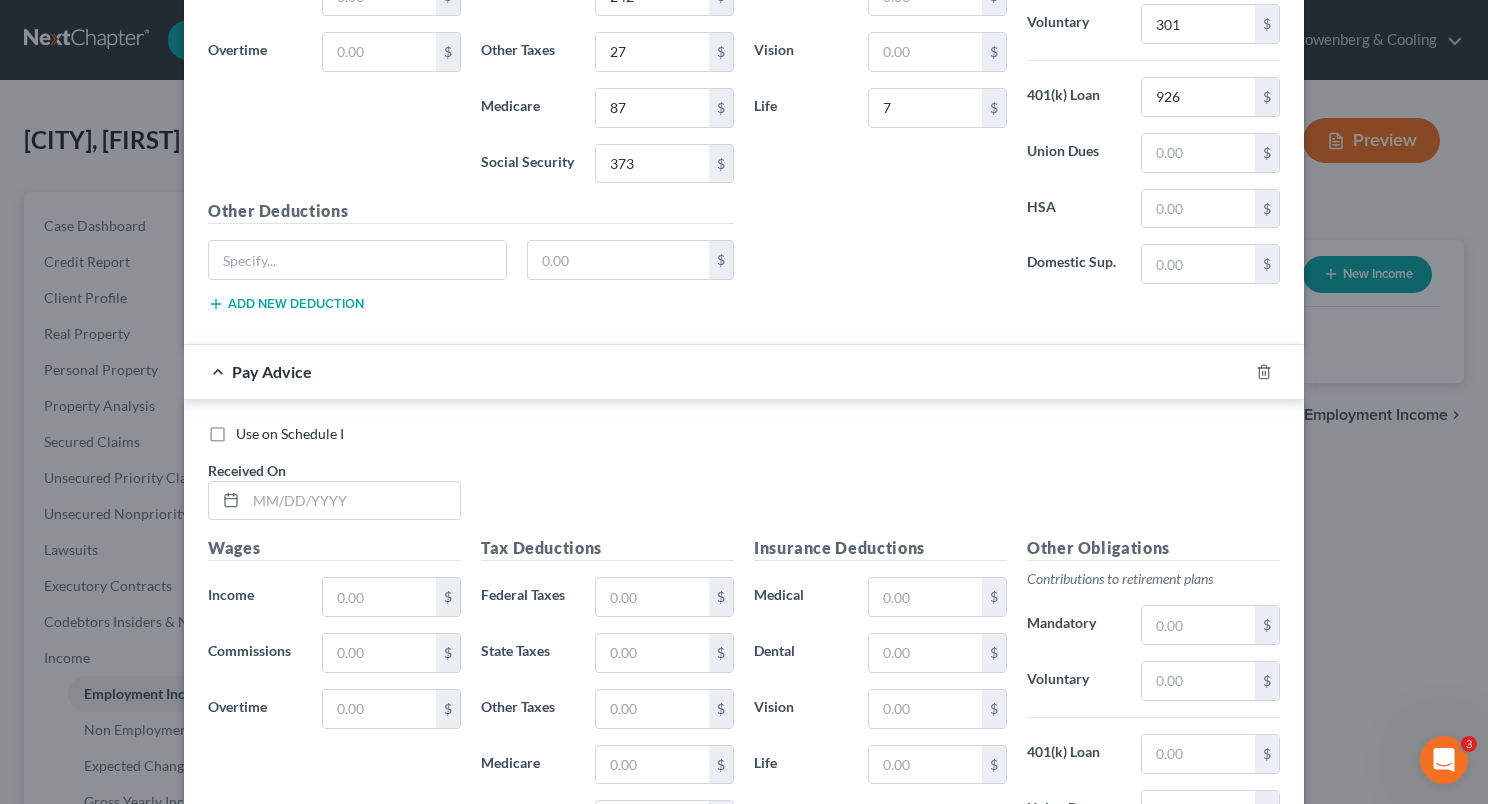 scroll, scrollTop: 3624, scrollLeft: 0, axis: vertical 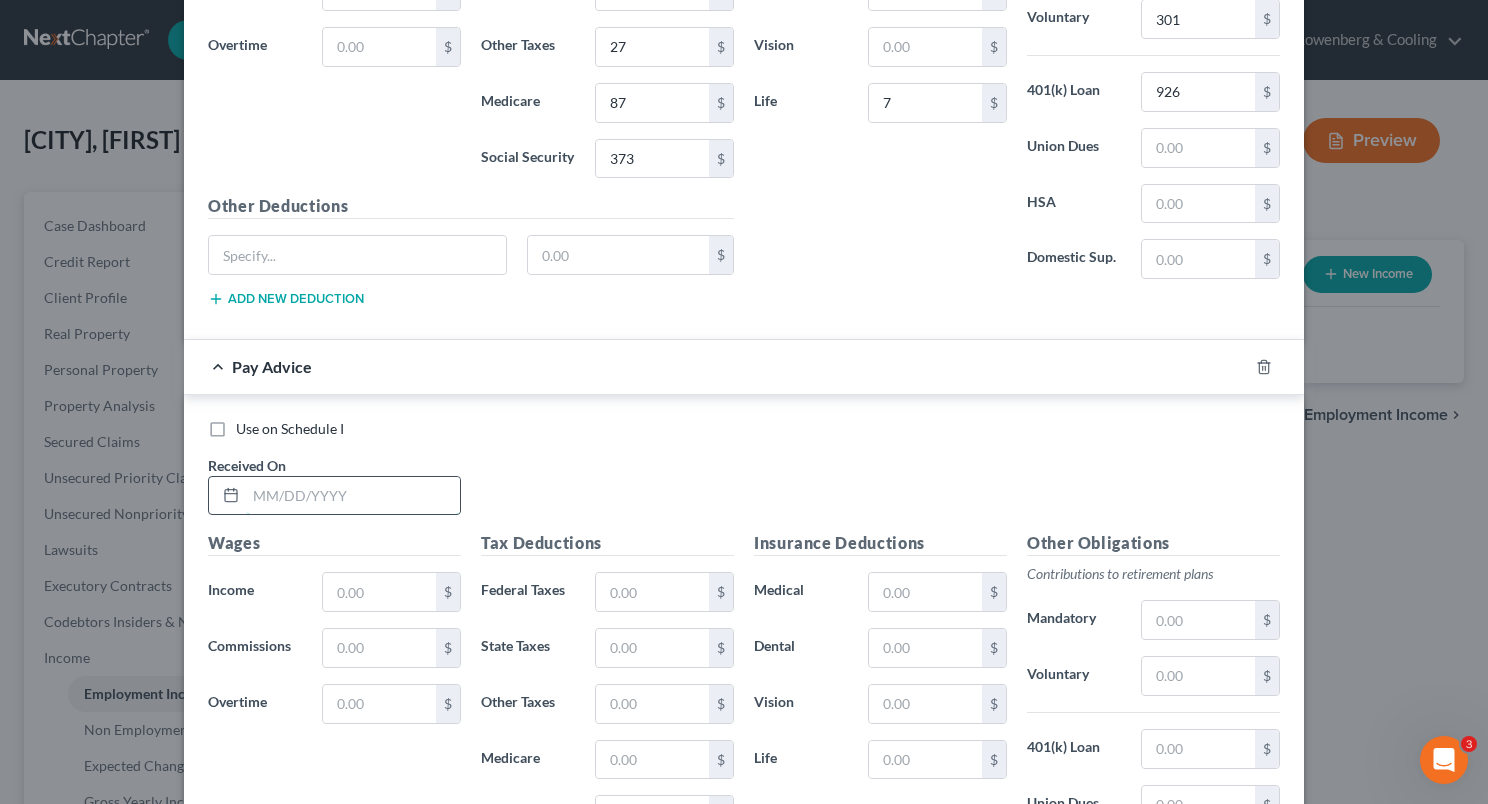 click at bounding box center [353, 496] 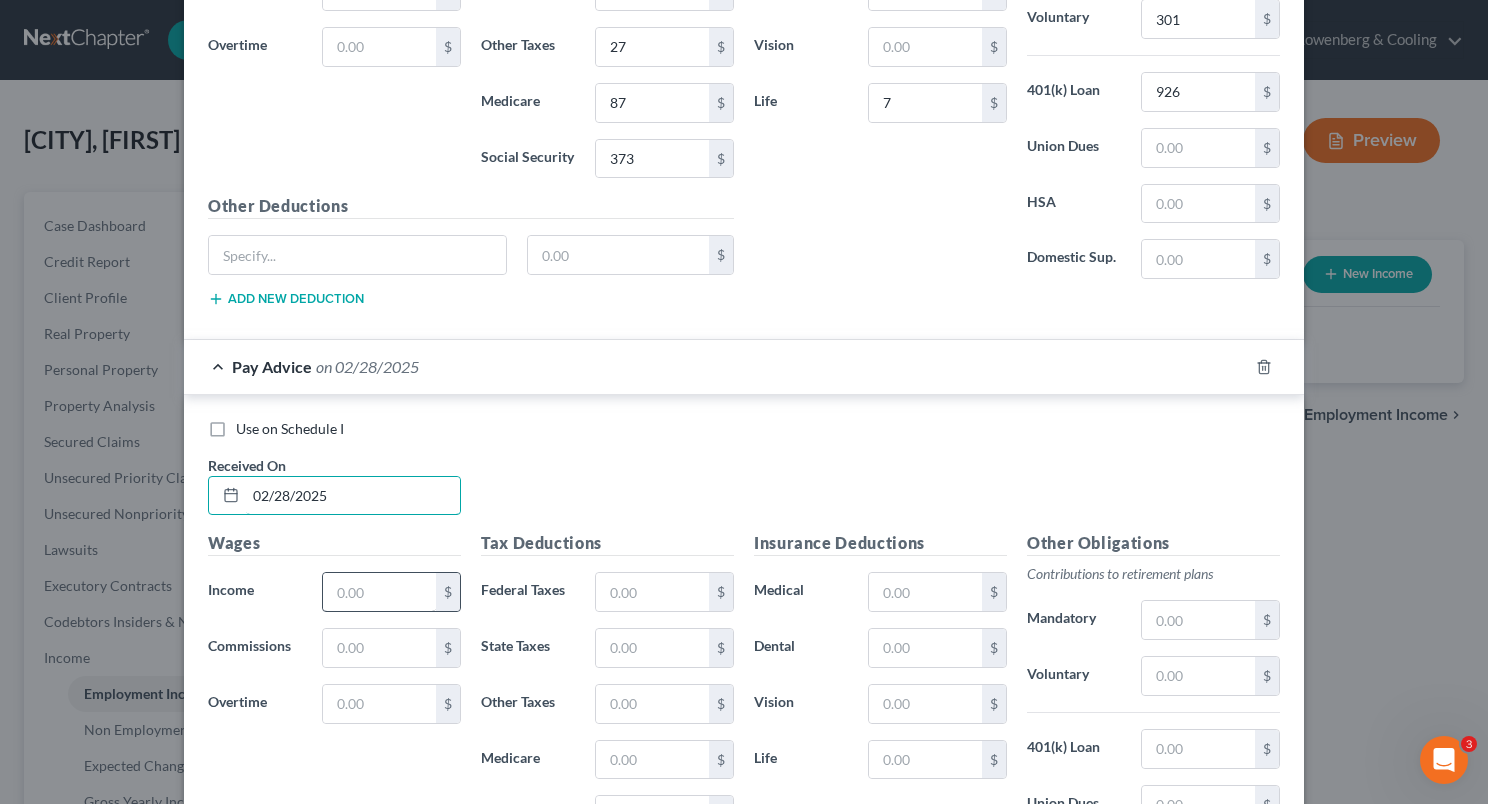 type on "02/28/2025" 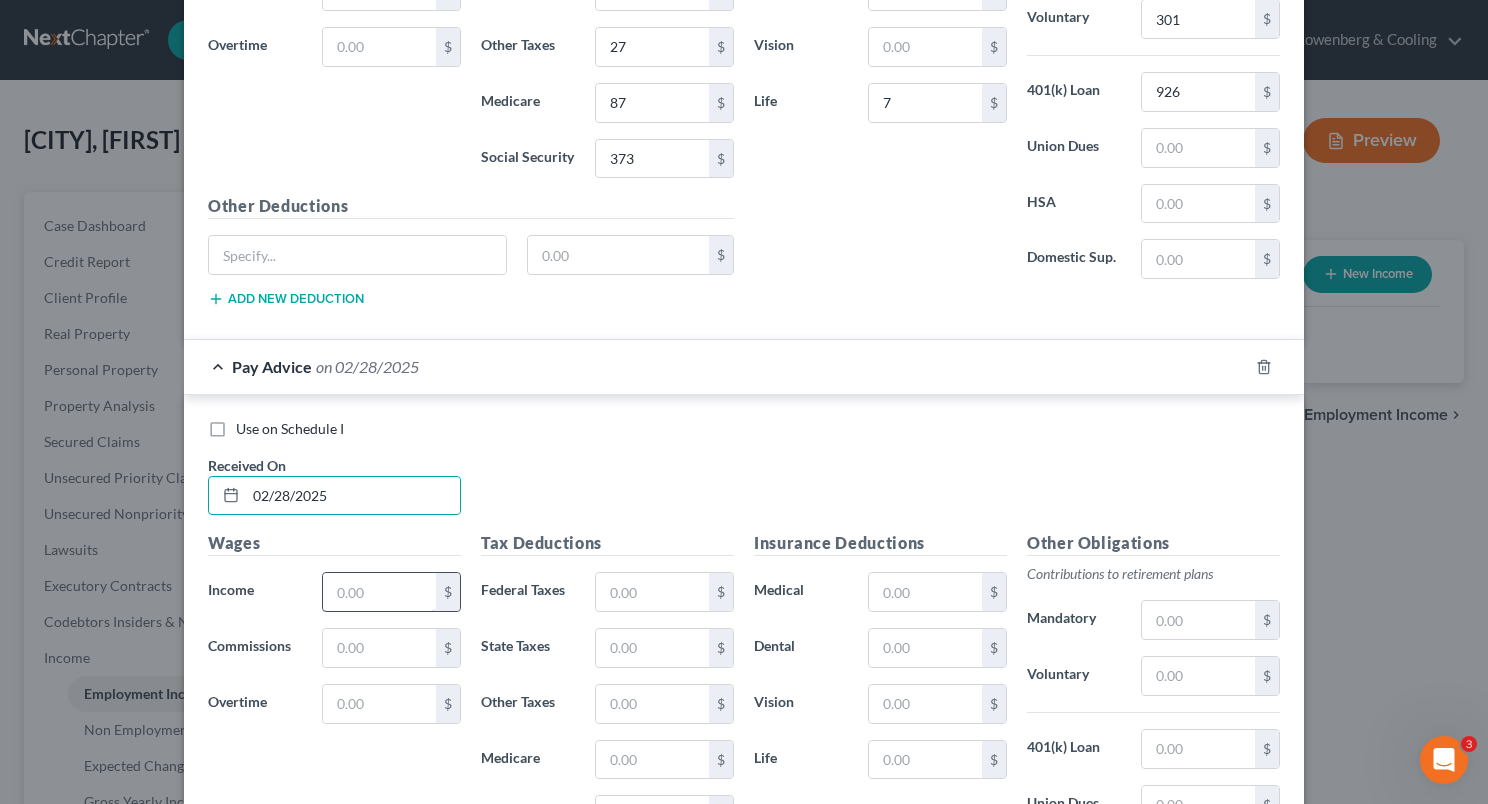 click at bounding box center (379, 592) 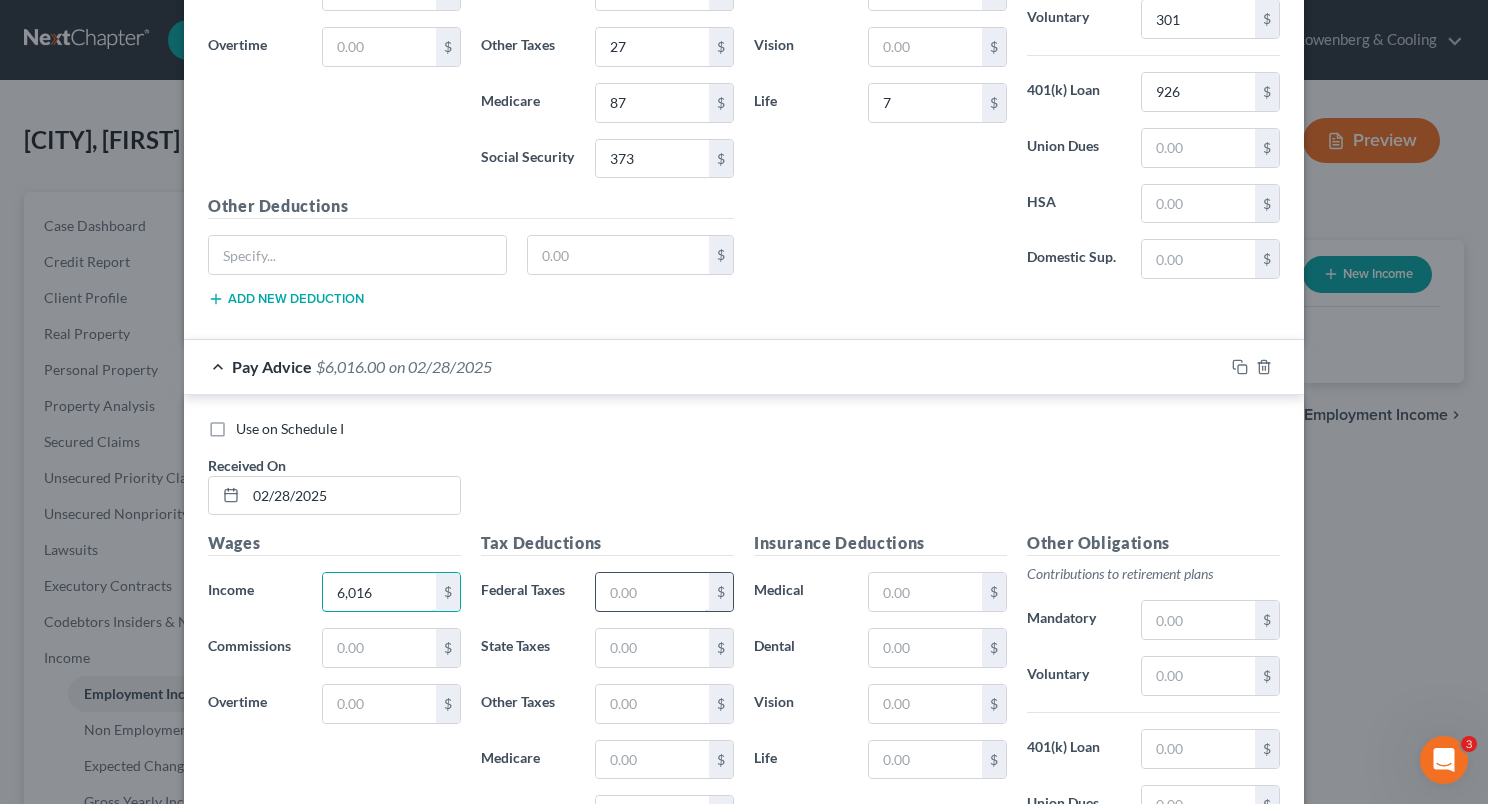 type on "6,016" 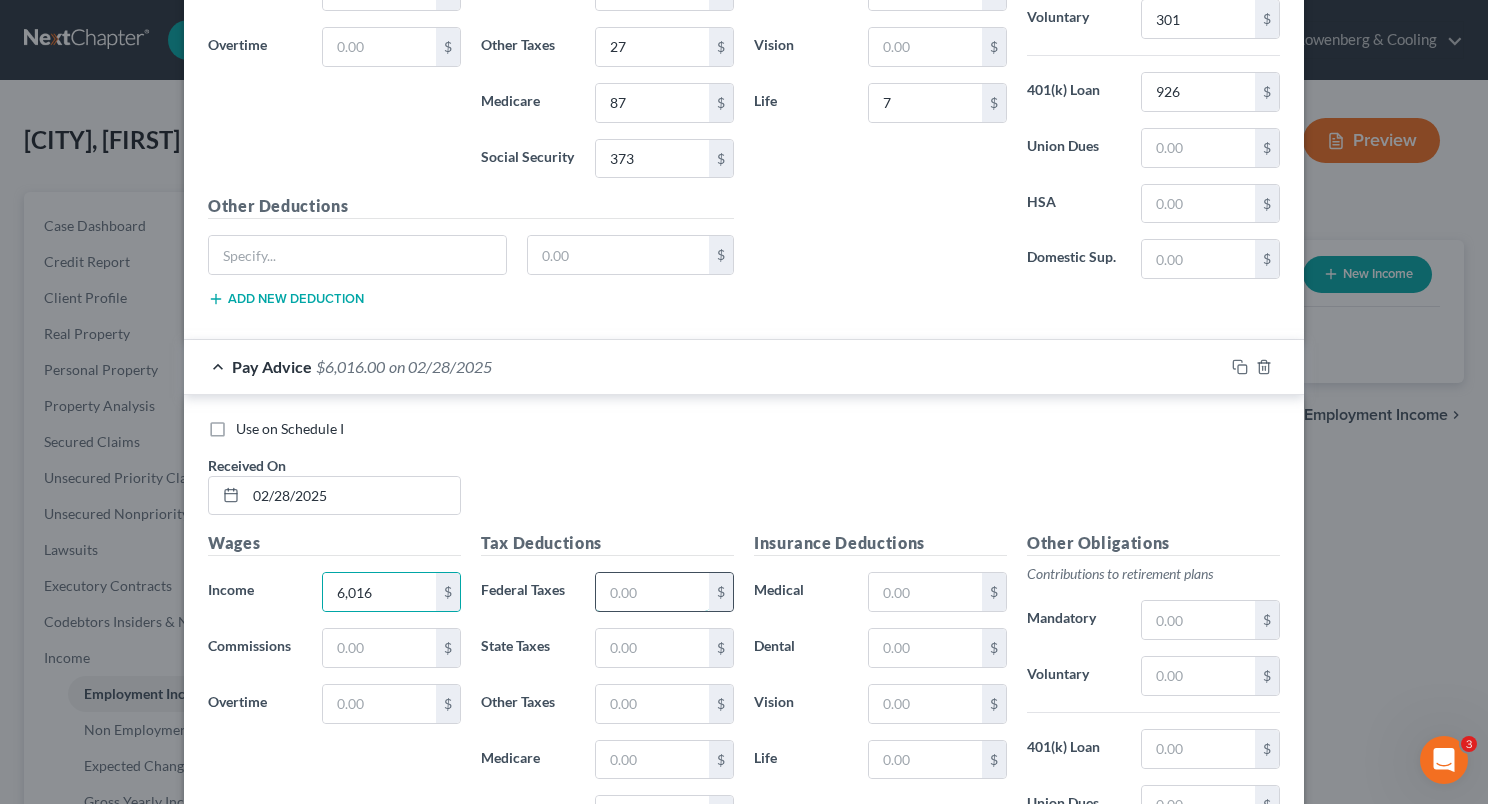 click at bounding box center [652, 592] 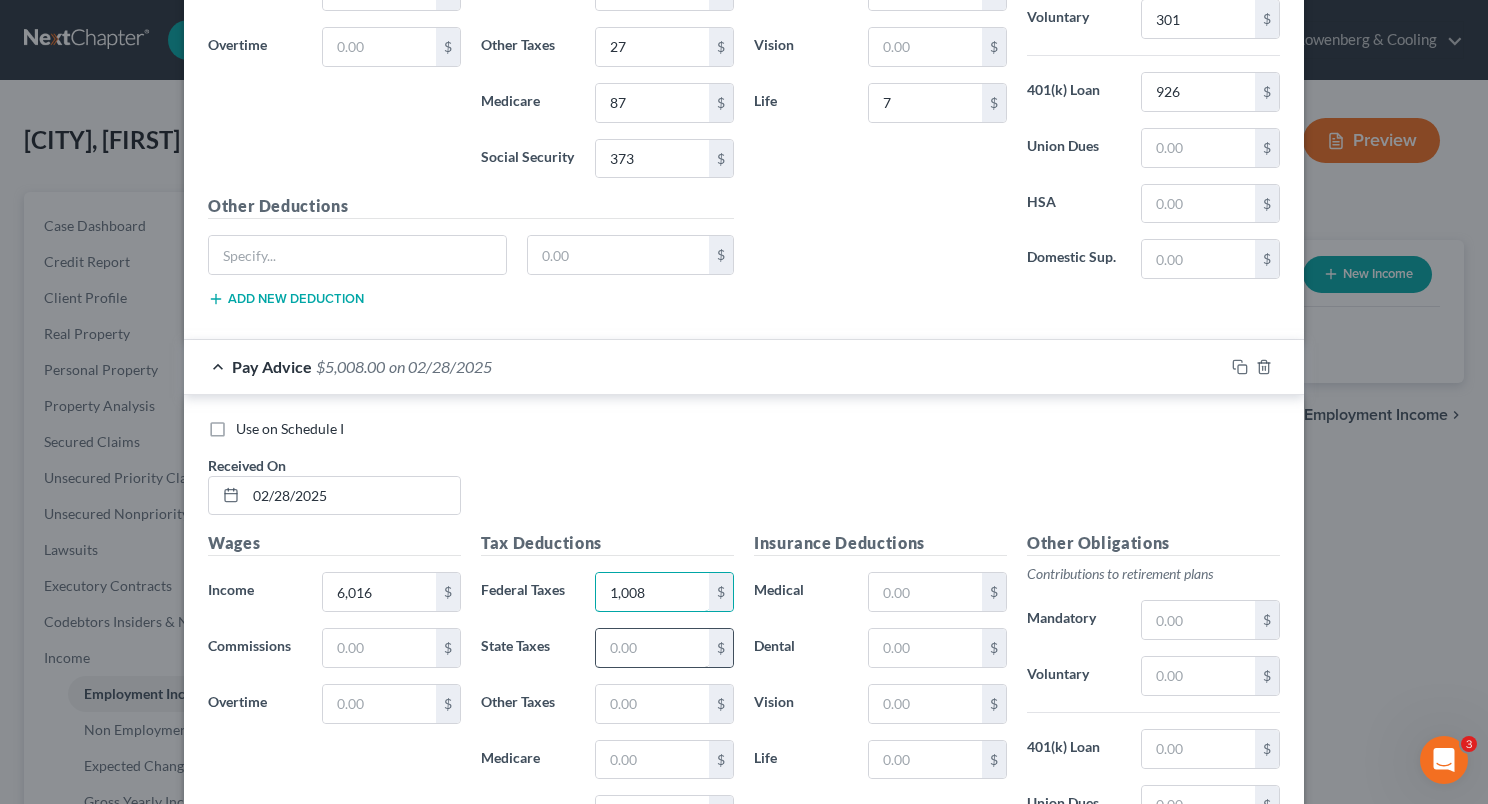 type on "1,008" 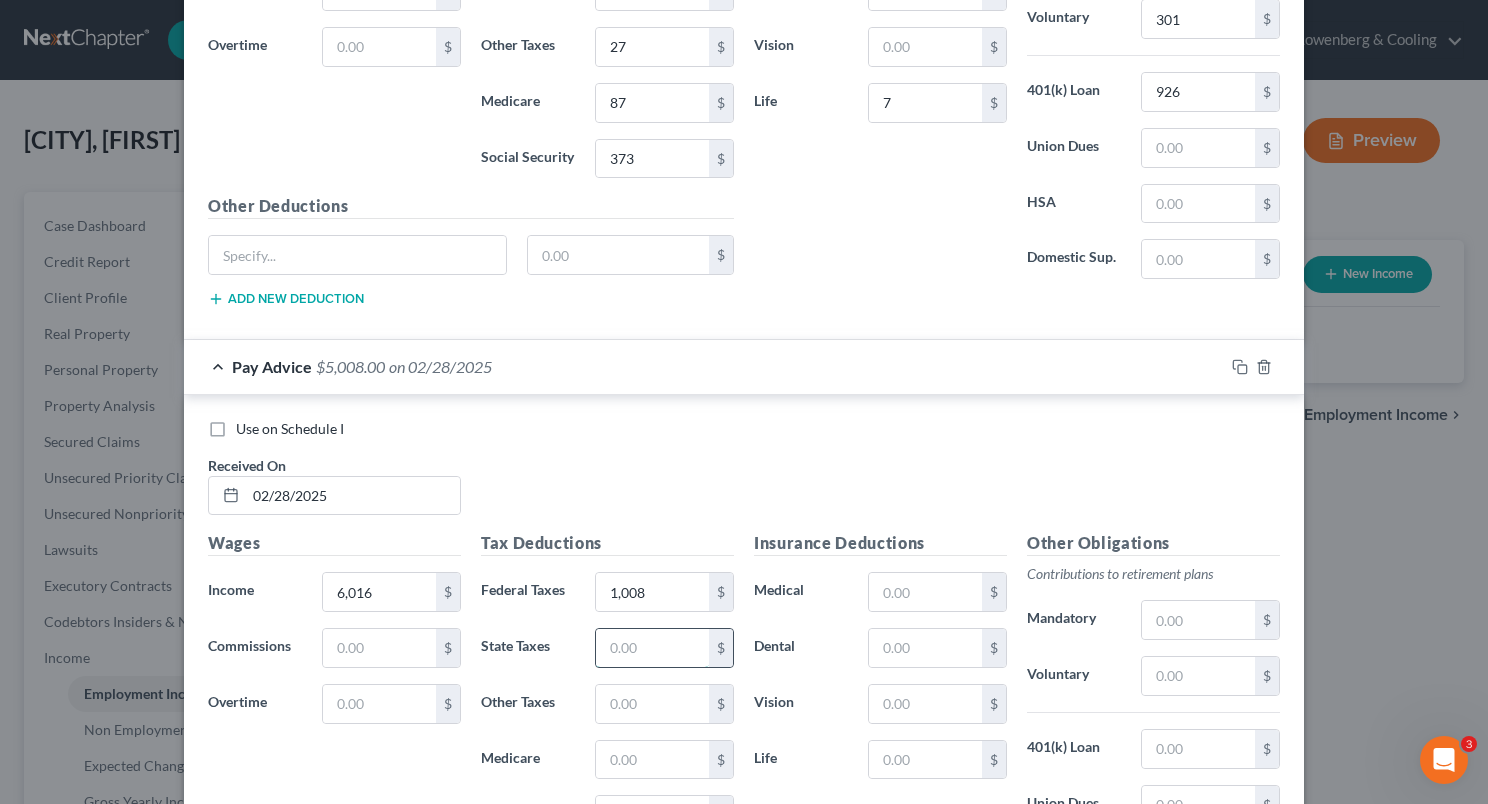 click at bounding box center [652, 648] 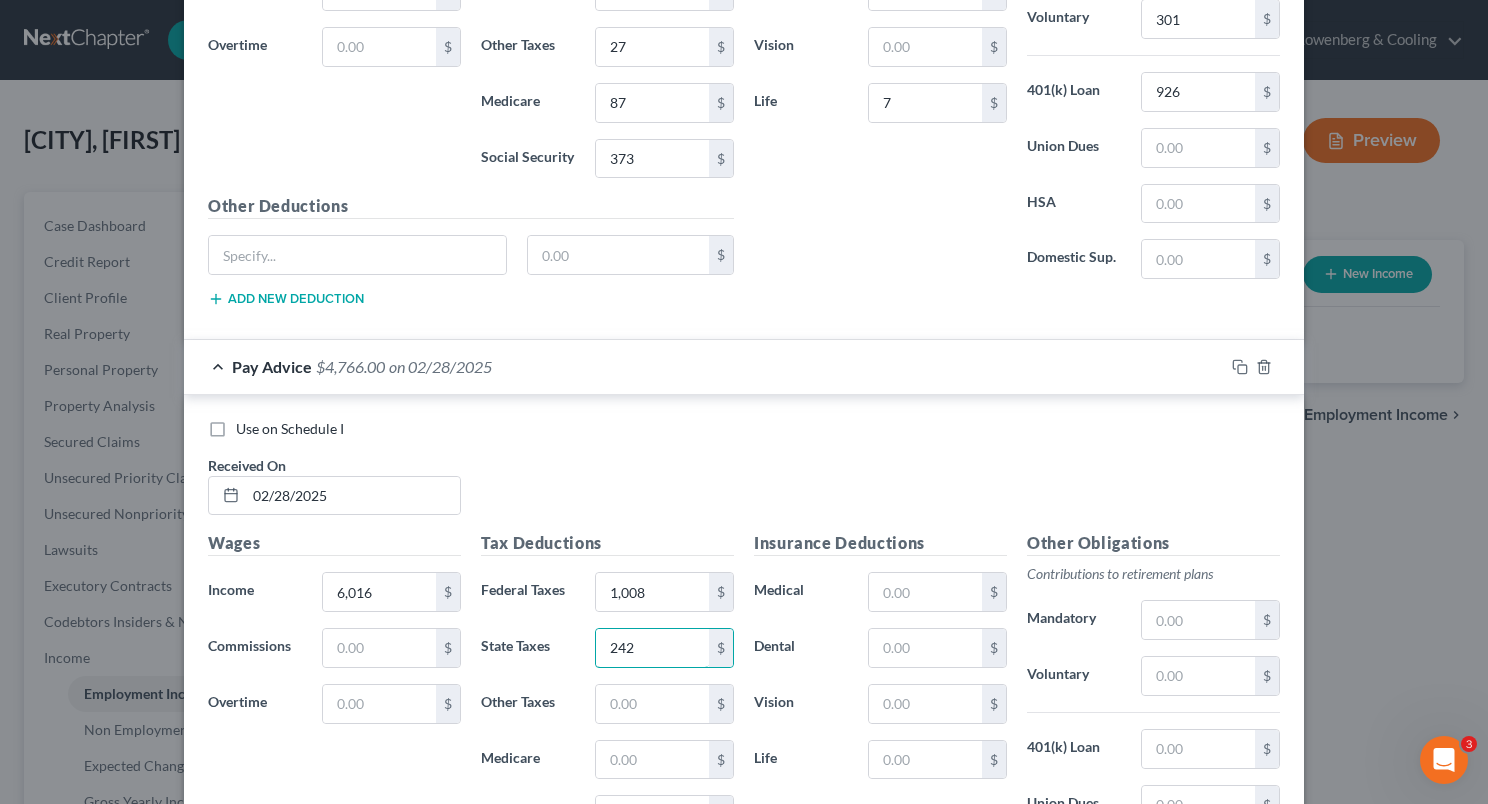 type on "242" 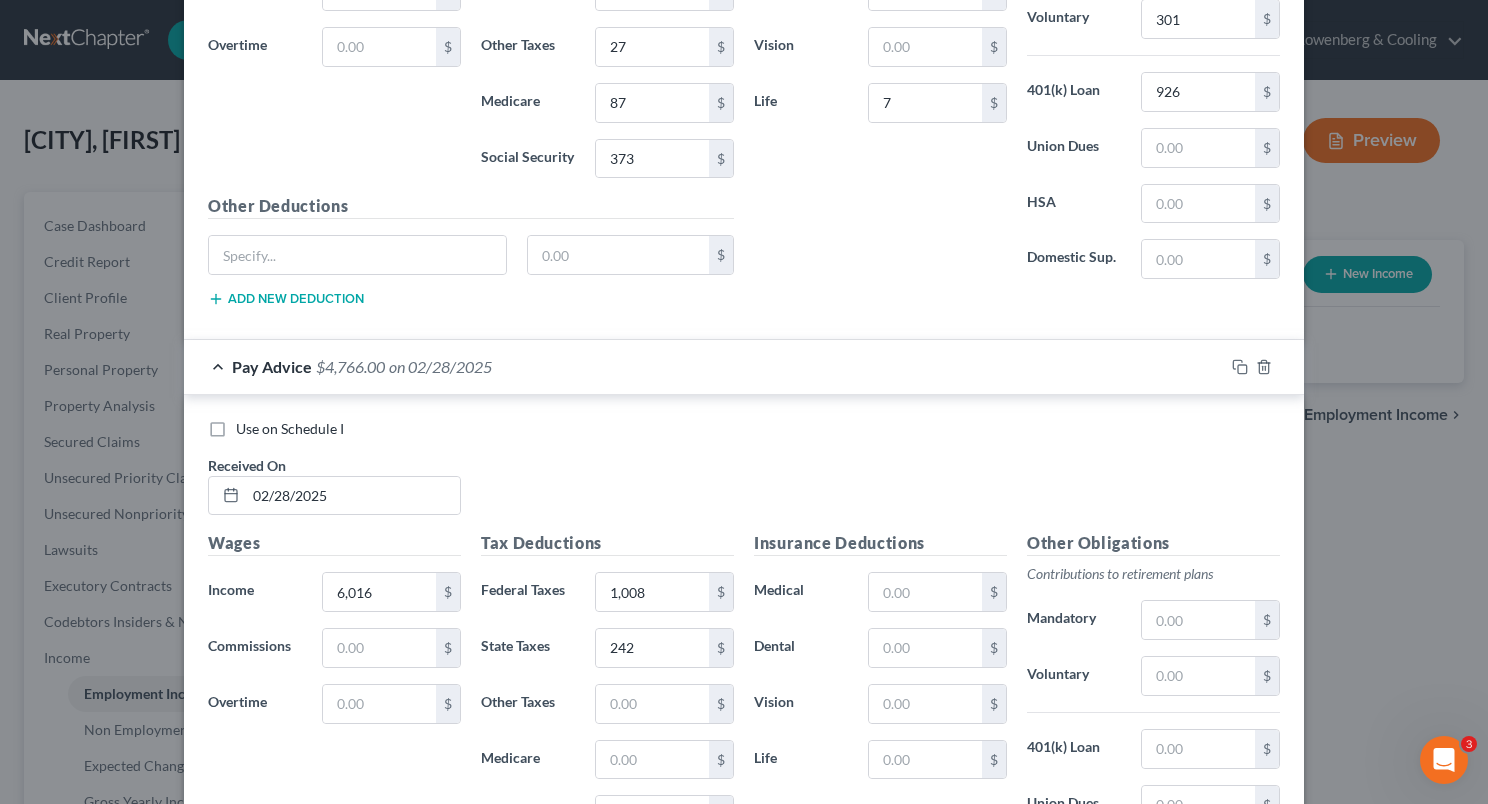 click on "Tax Deductions Federal Taxes 1,008 $ State Taxes 242 $ Other Taxes $ Medicare $ Social Security $" at bounding box center (607, 691) 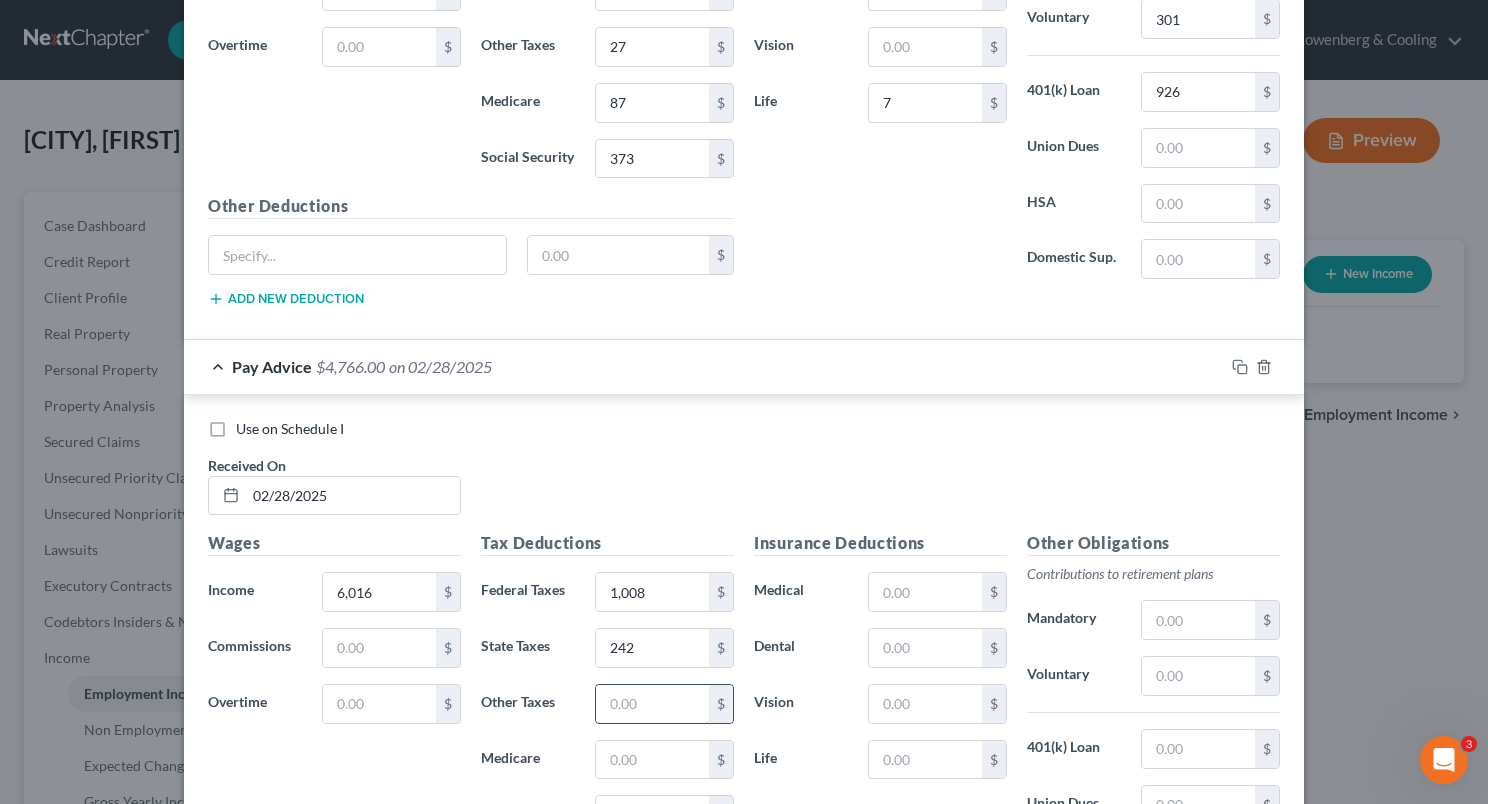 click at bounding box center [652, 704] 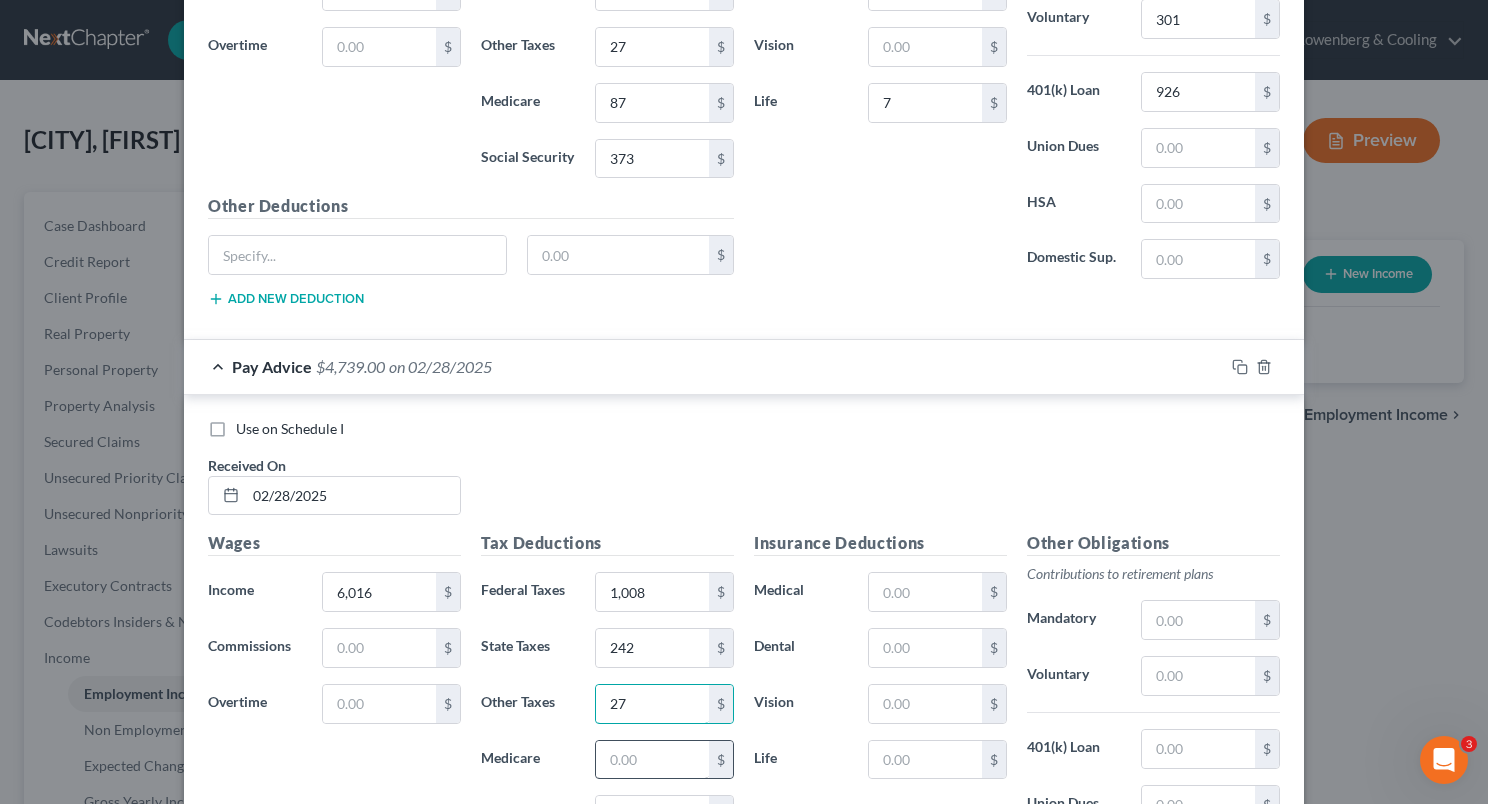 type on "27" 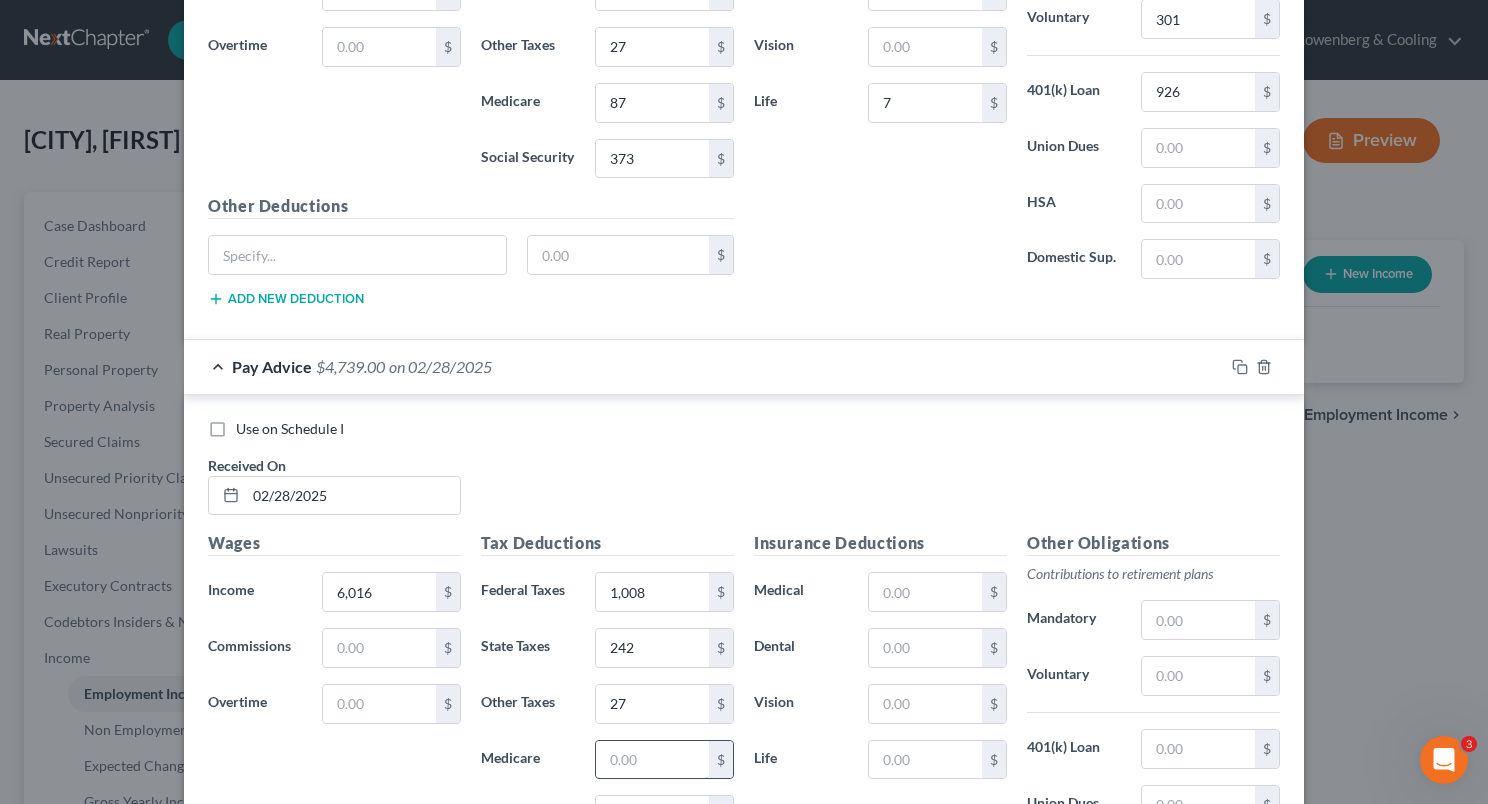 click at bounding box center (652, 760) 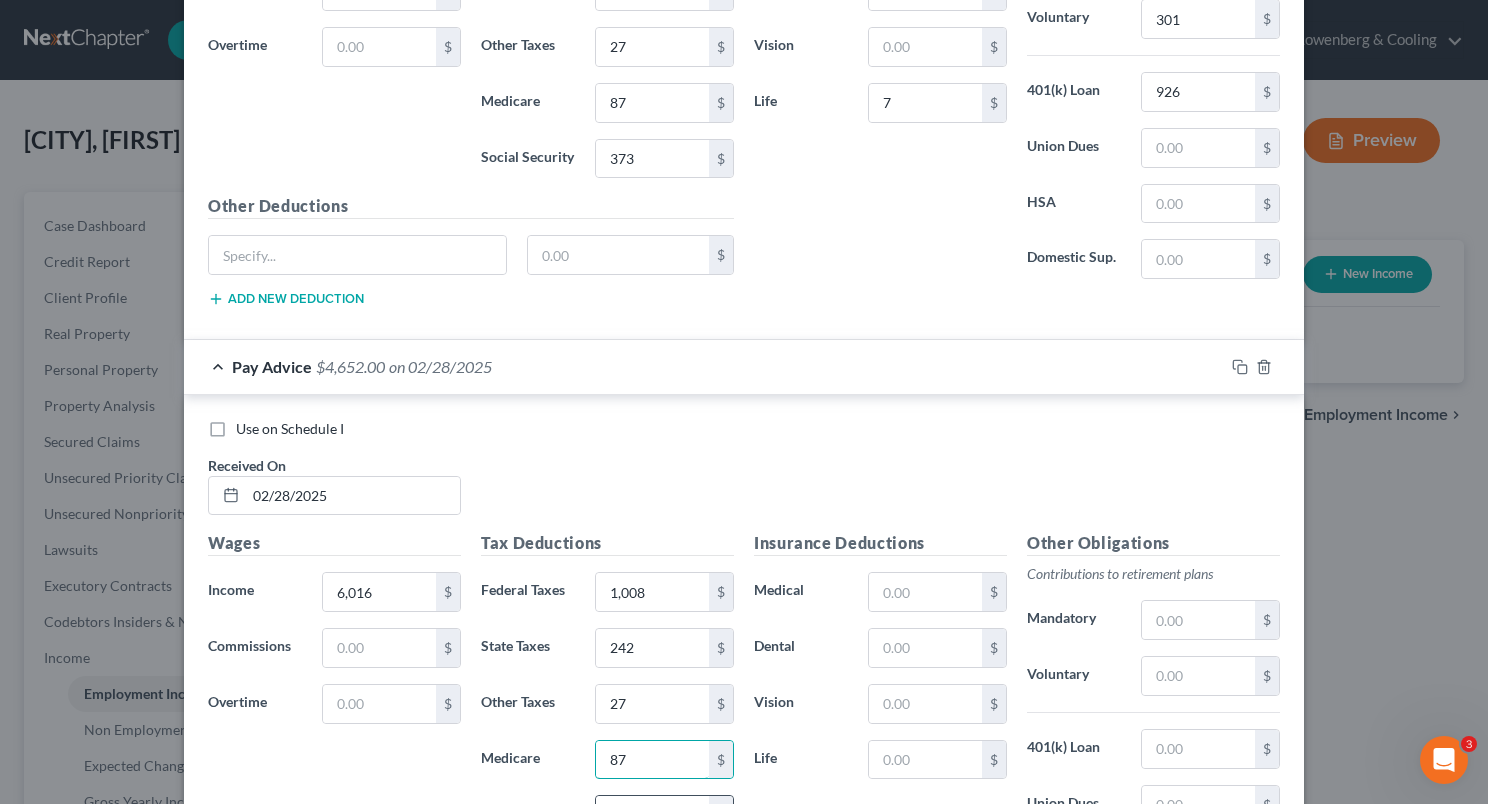 type on "87" 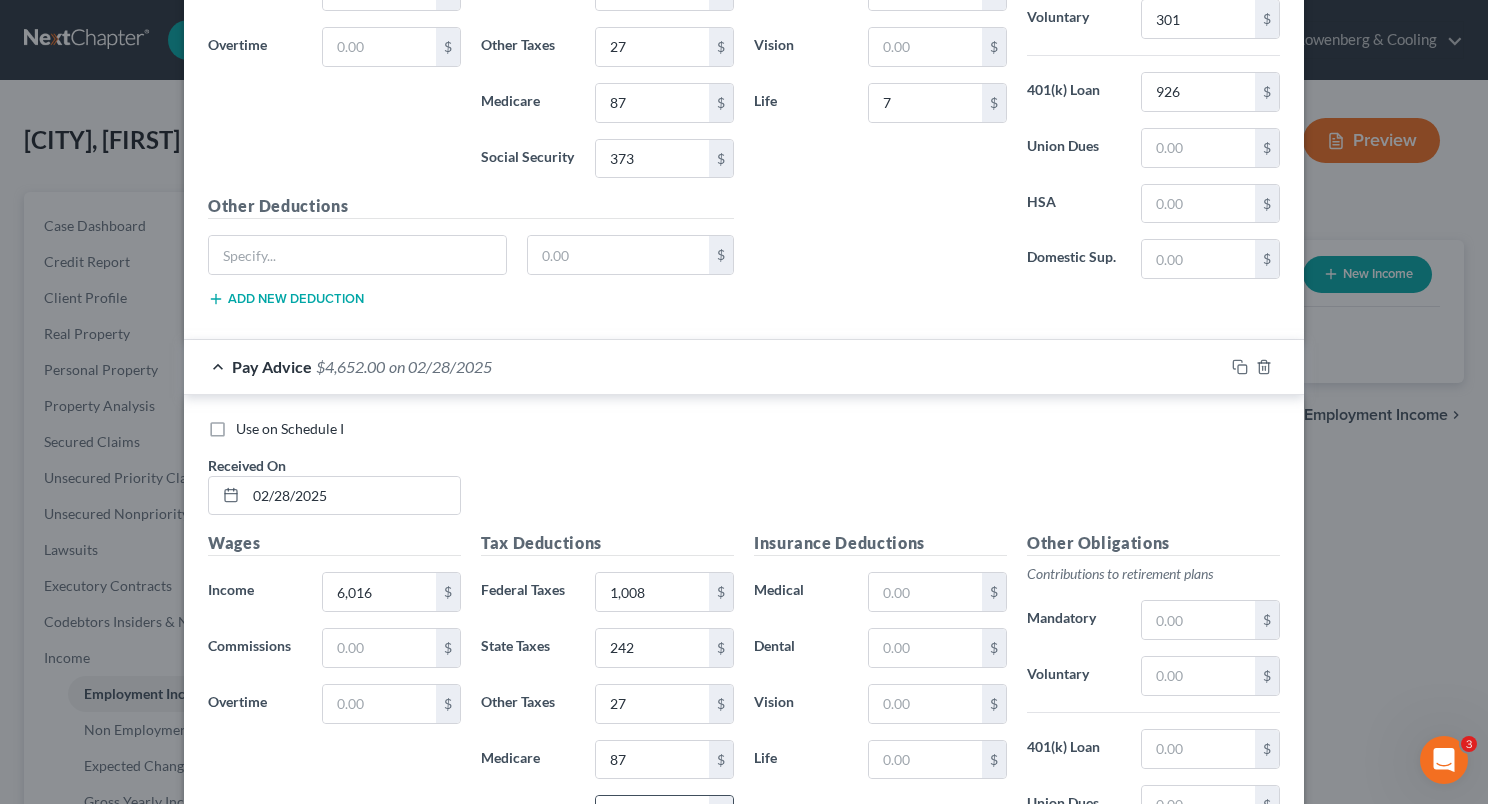 click at bounding box center [652, 815] 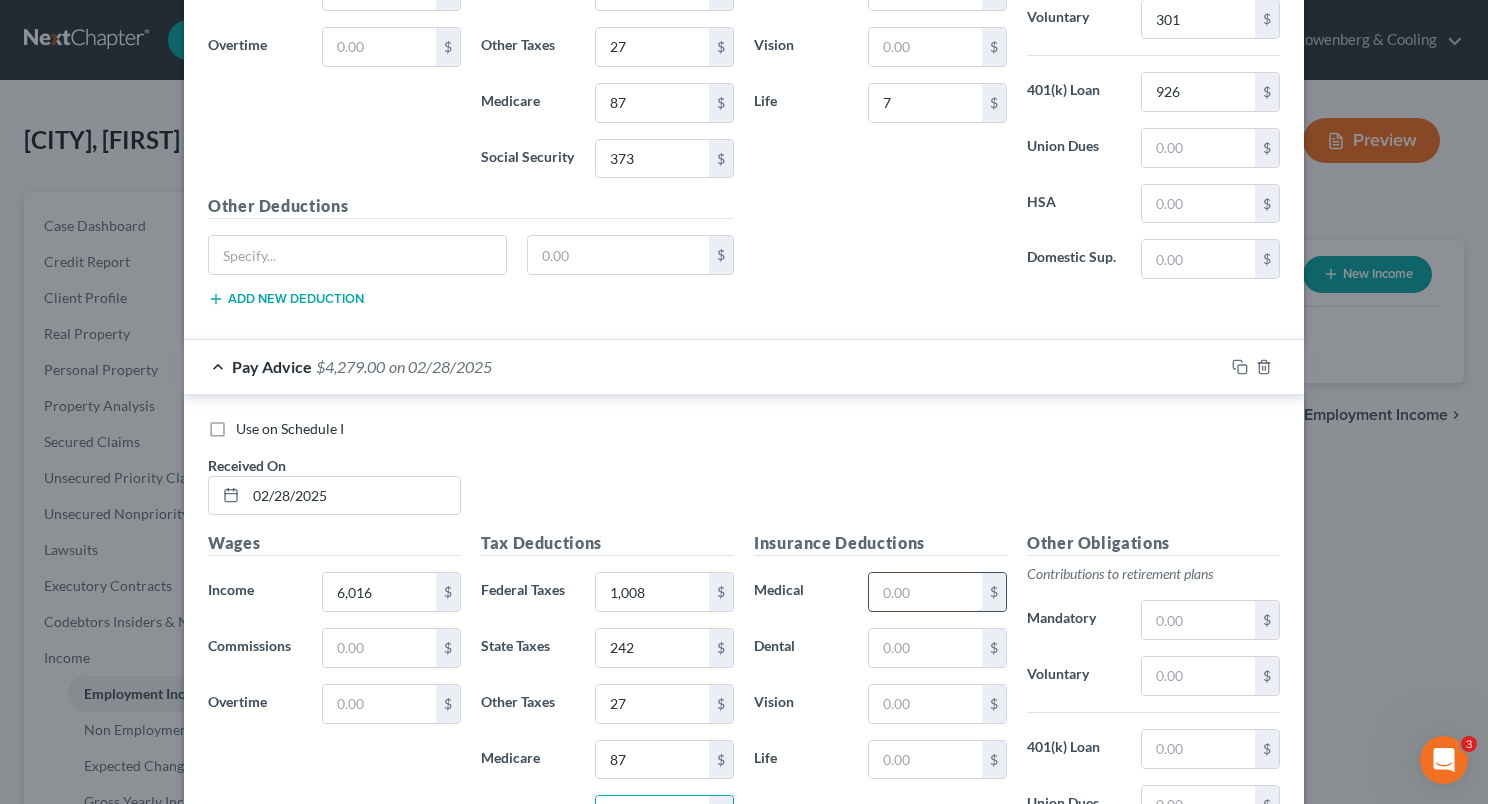 type on "373" 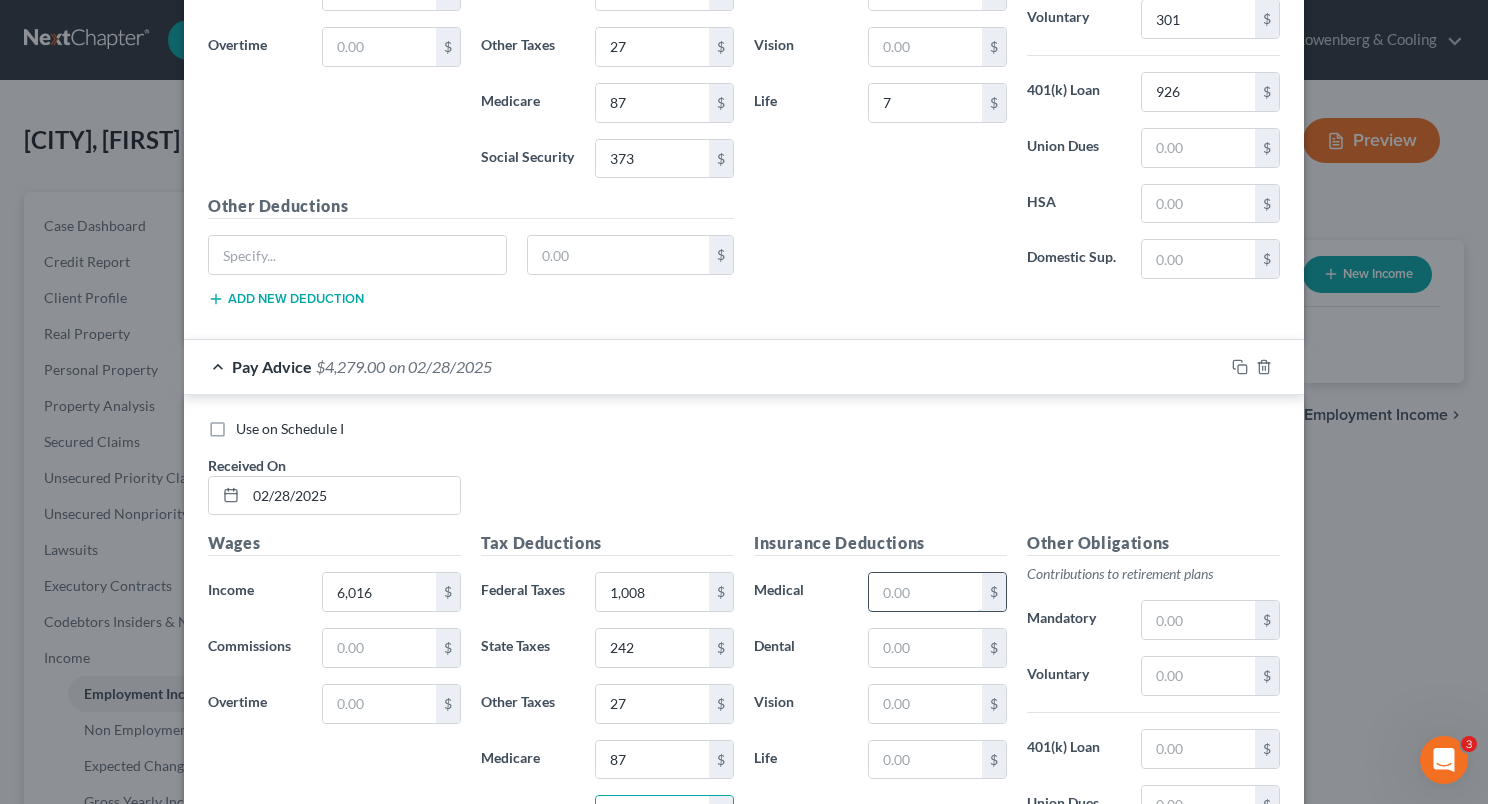 click at bounding box center (925, 592) 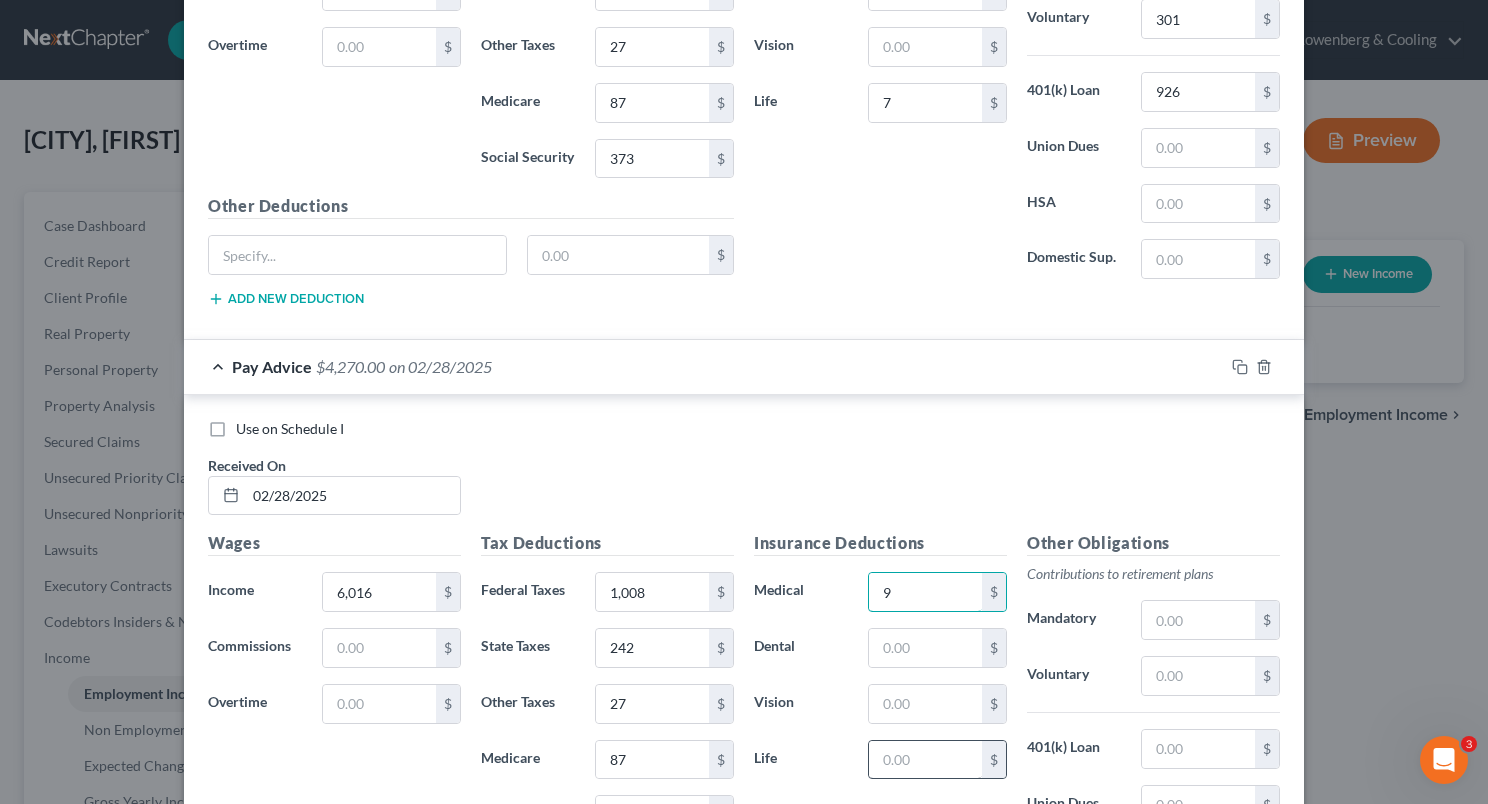 type on "9" 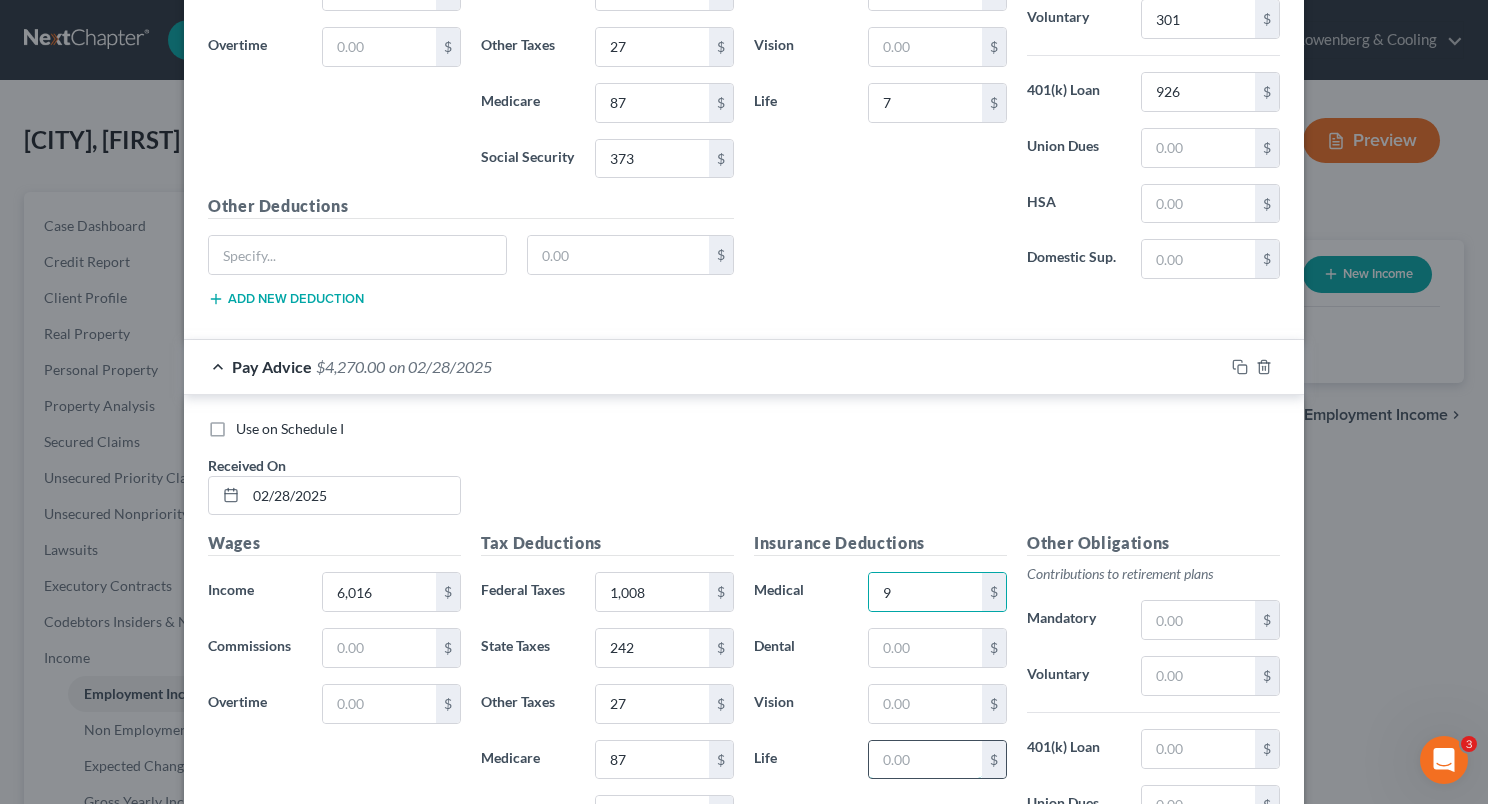 click at bounding box center (925, 760) 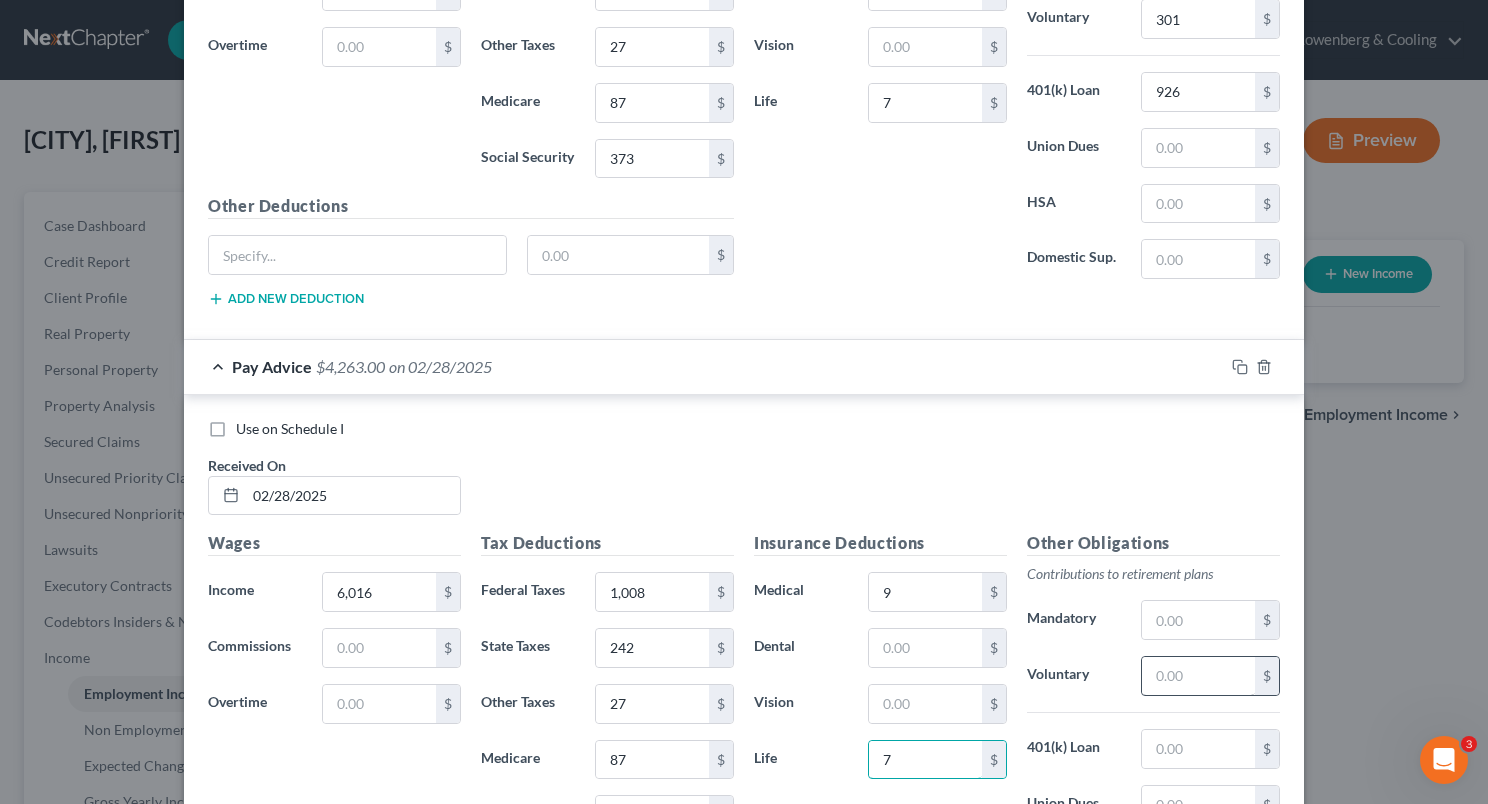 type on "7" 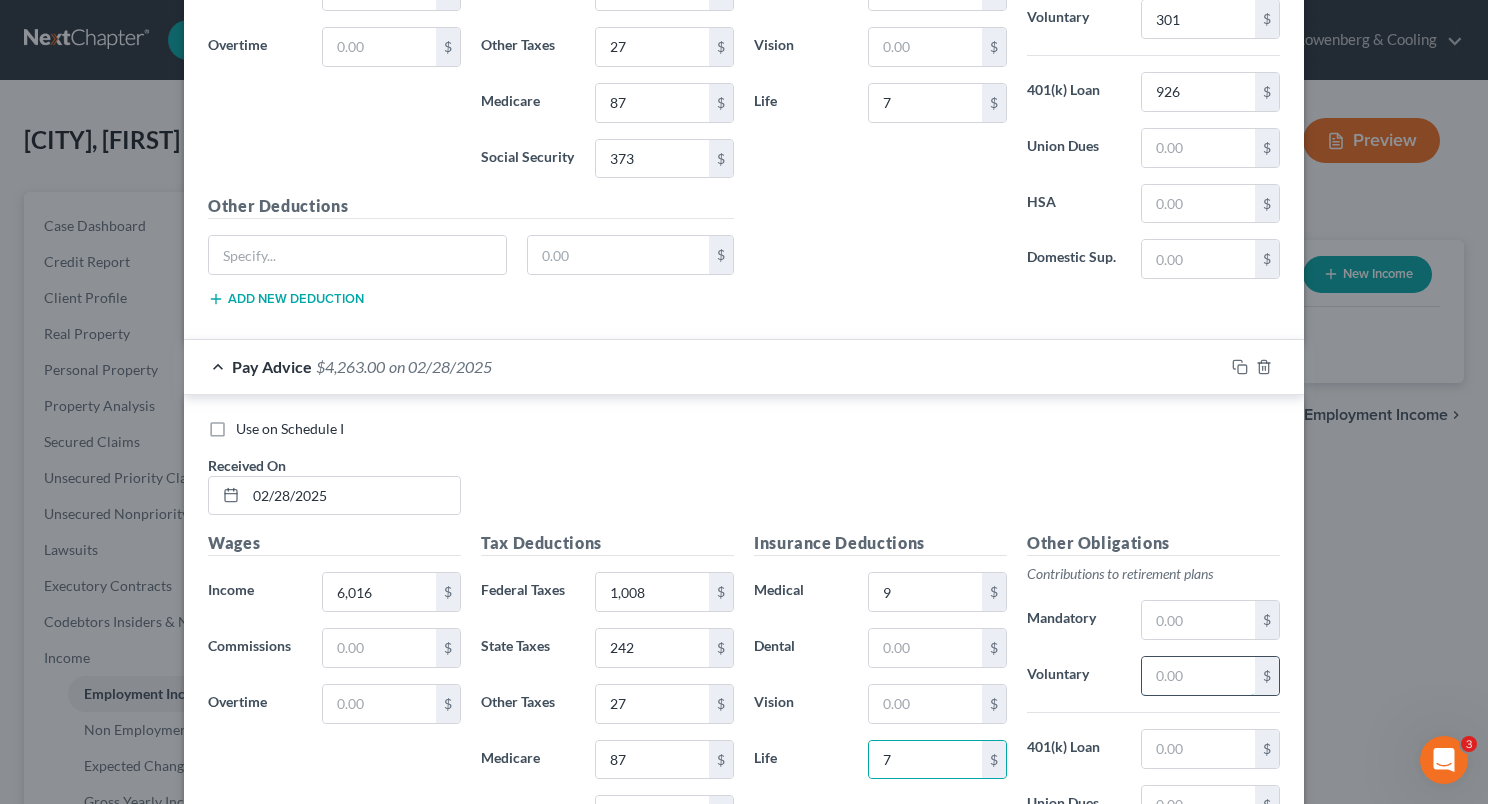 click at bounding box center (1198, 676) 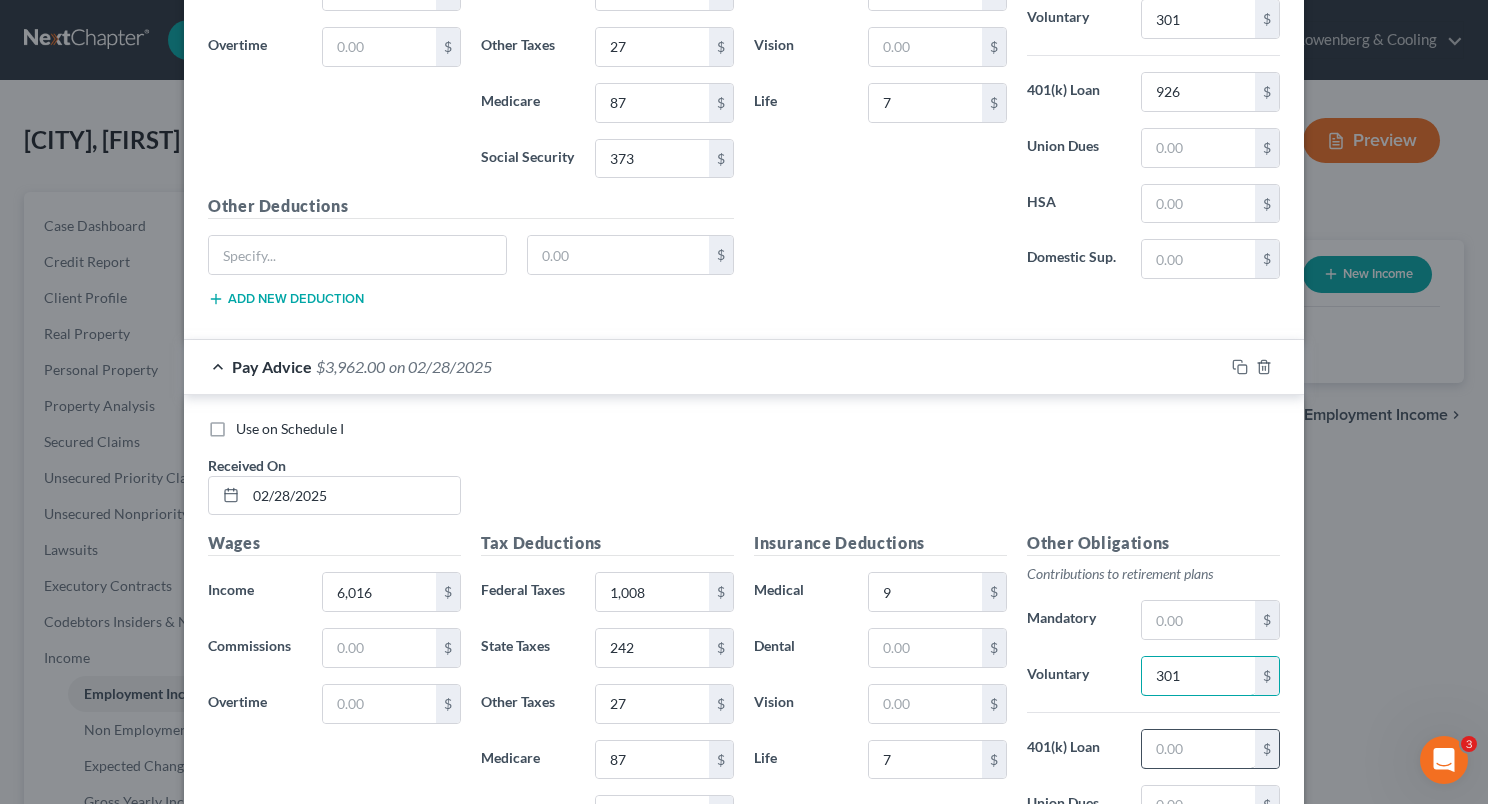 type on "301" 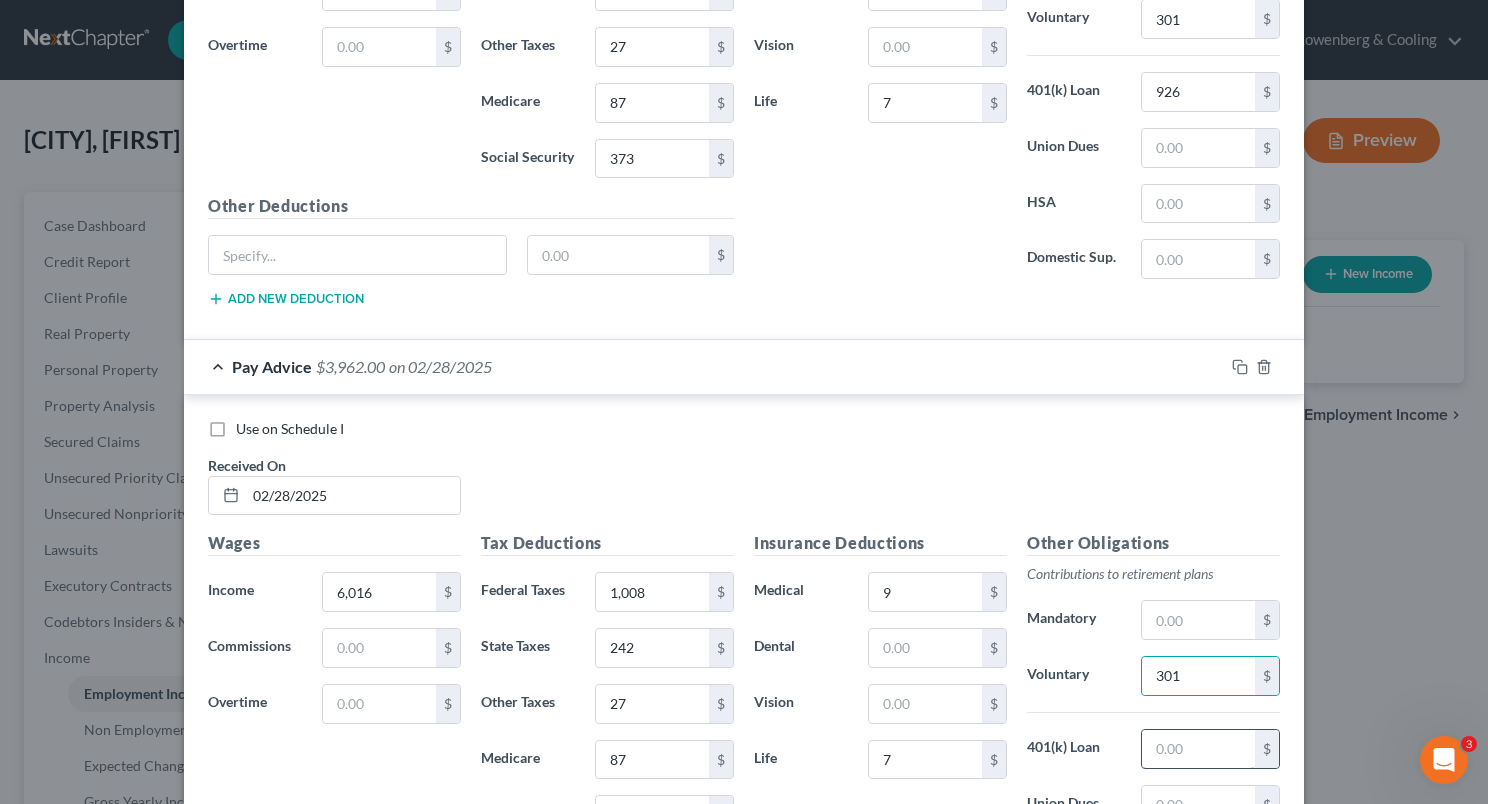 click at bounding box center (1198, 749) 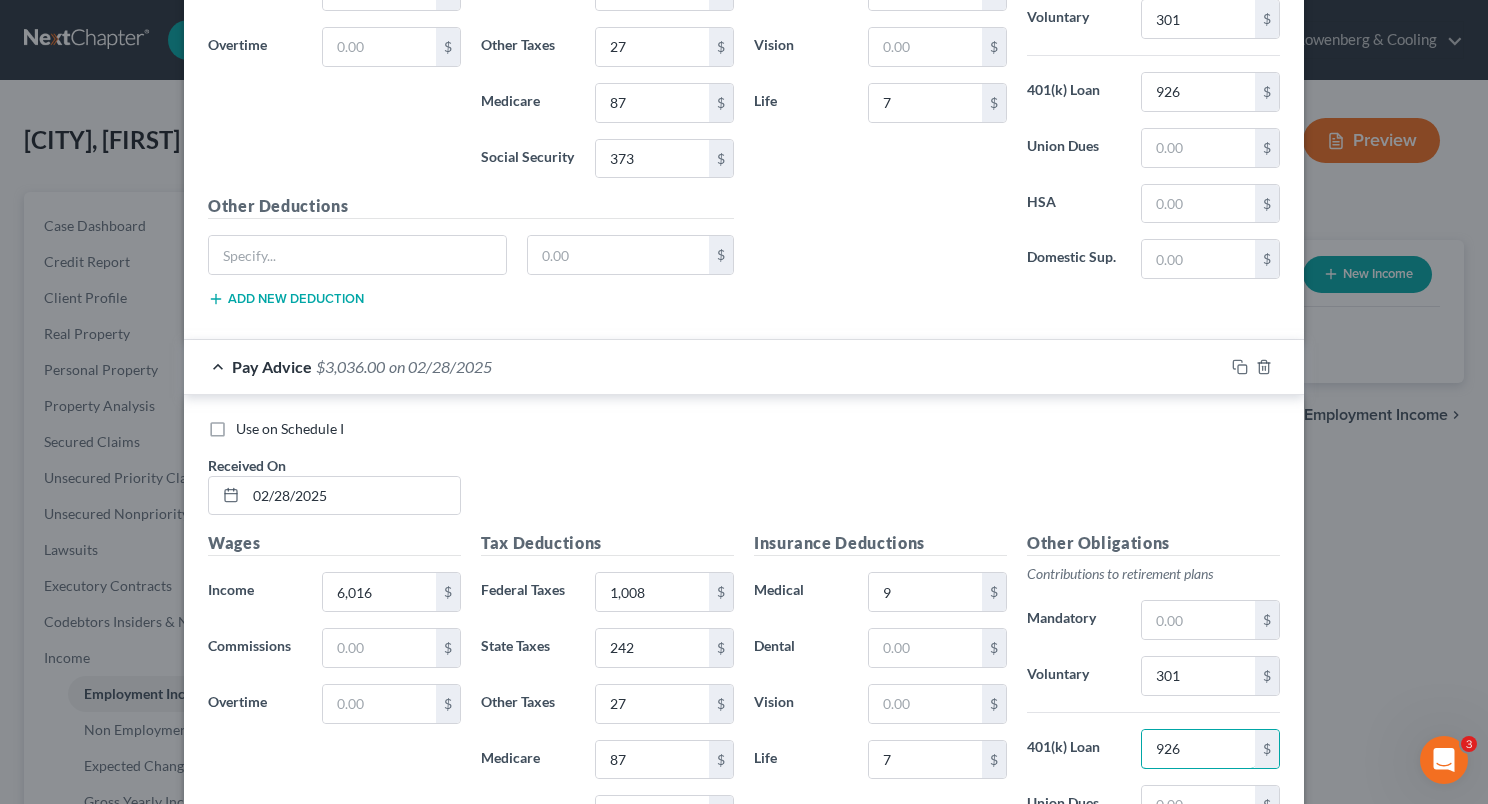 type on "926" 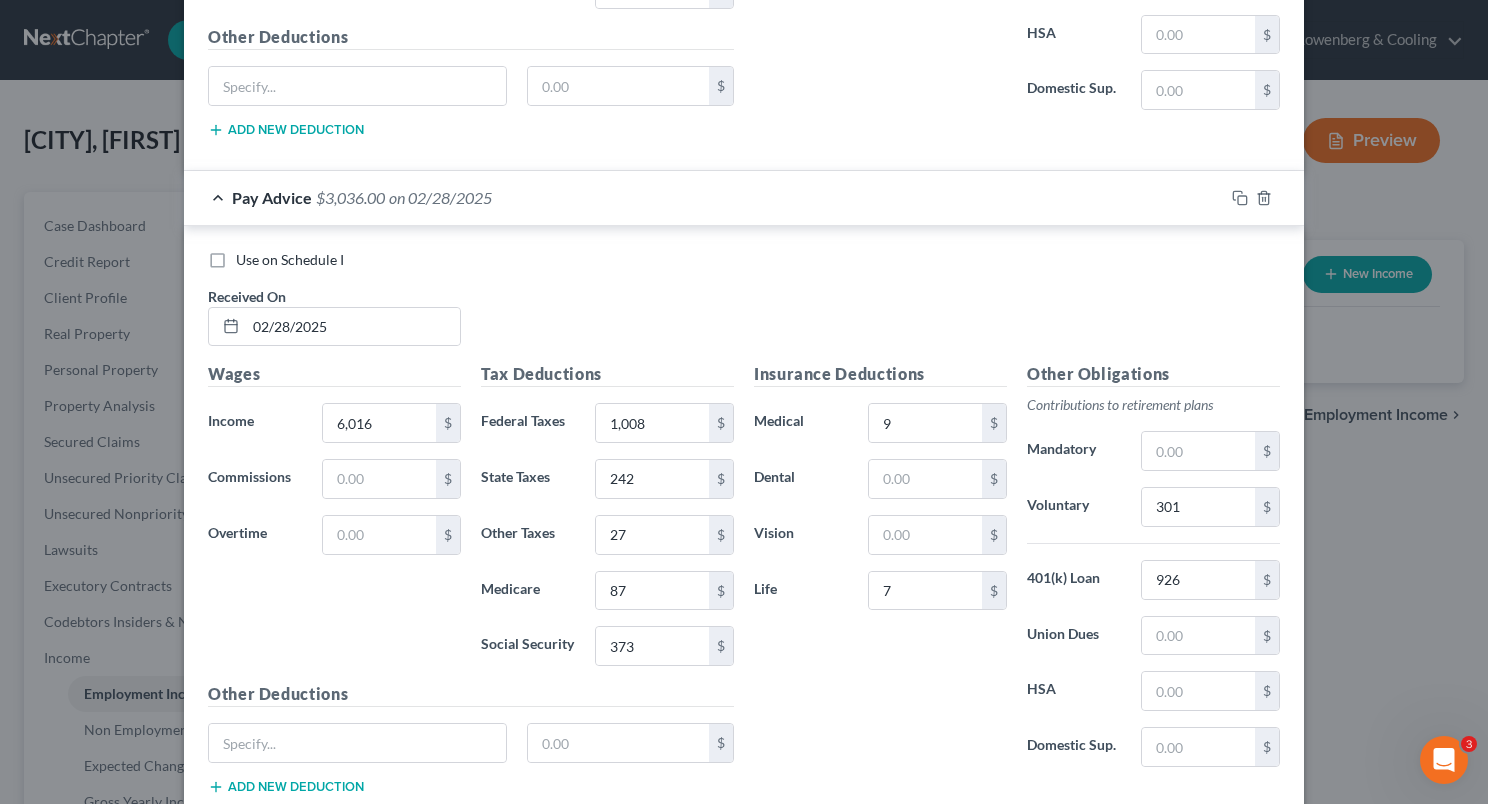 scroll, scrollTop: 3904, scrollLeft: 0, axis: vertical 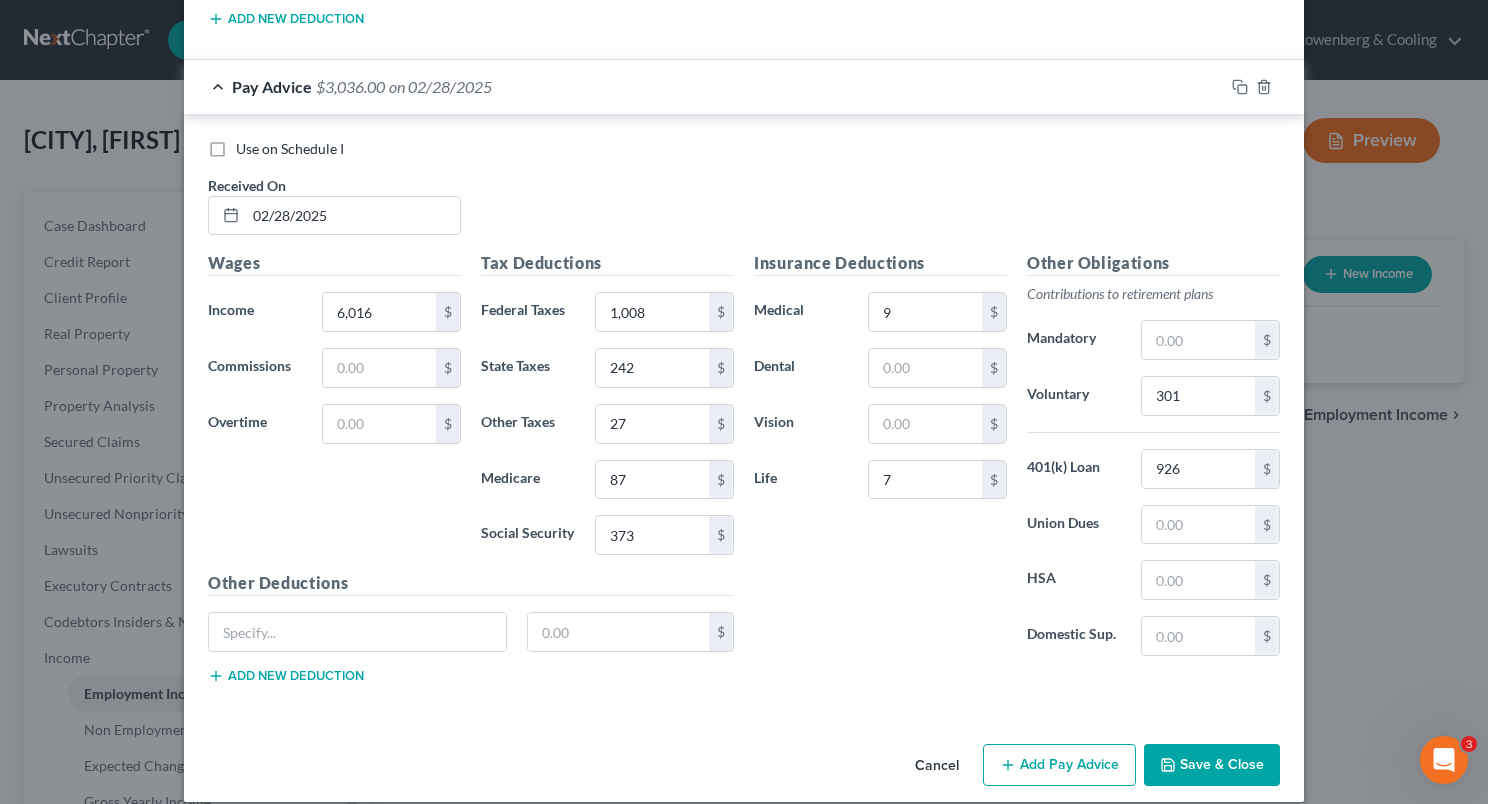 click on "Add Pay Advice" at bounding box center [1059, 765] 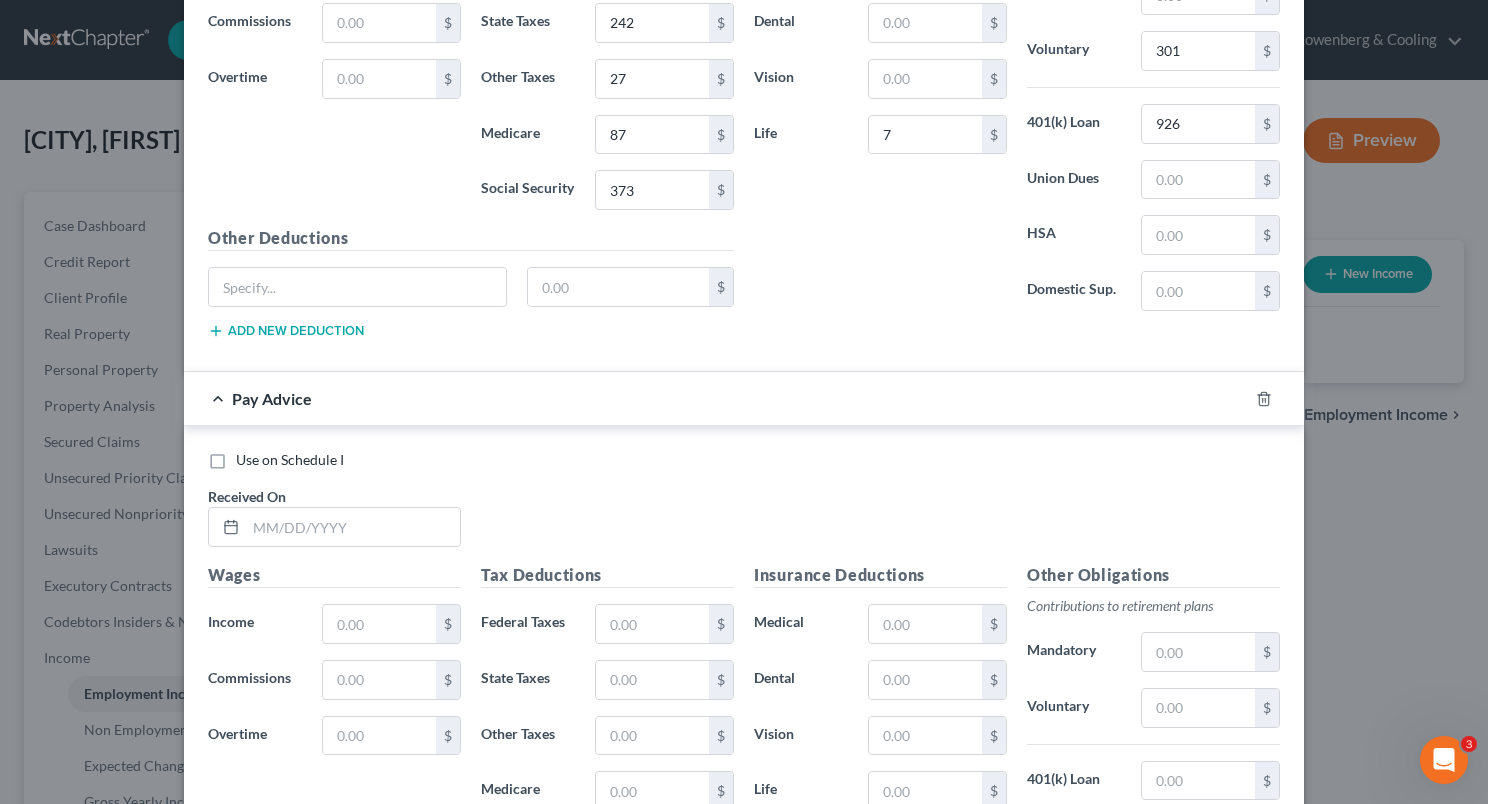 scroll, scrollTop: 4328, scrollLeft: 0, axis: vertical 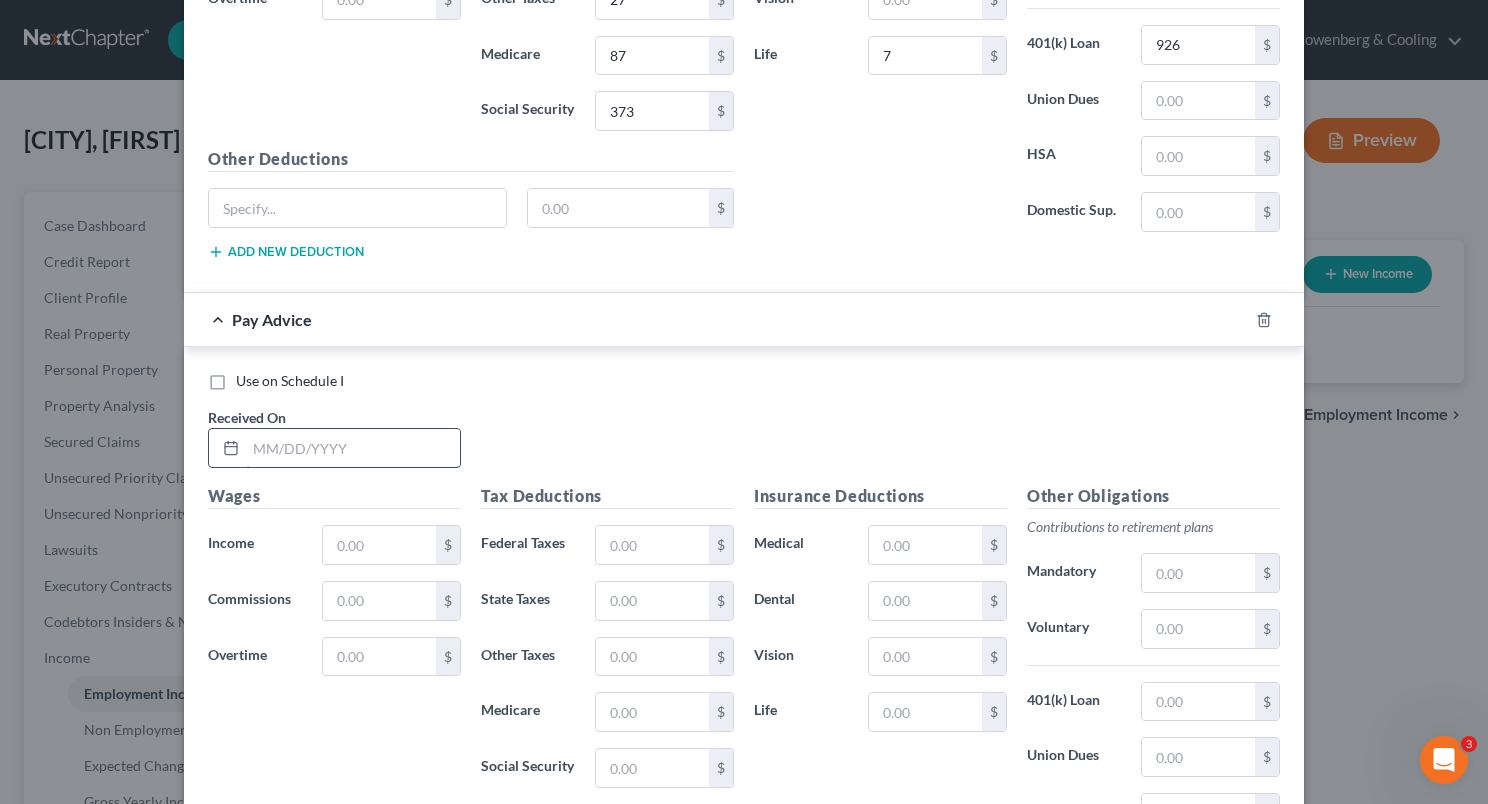 click at bounding box center [353, 448] 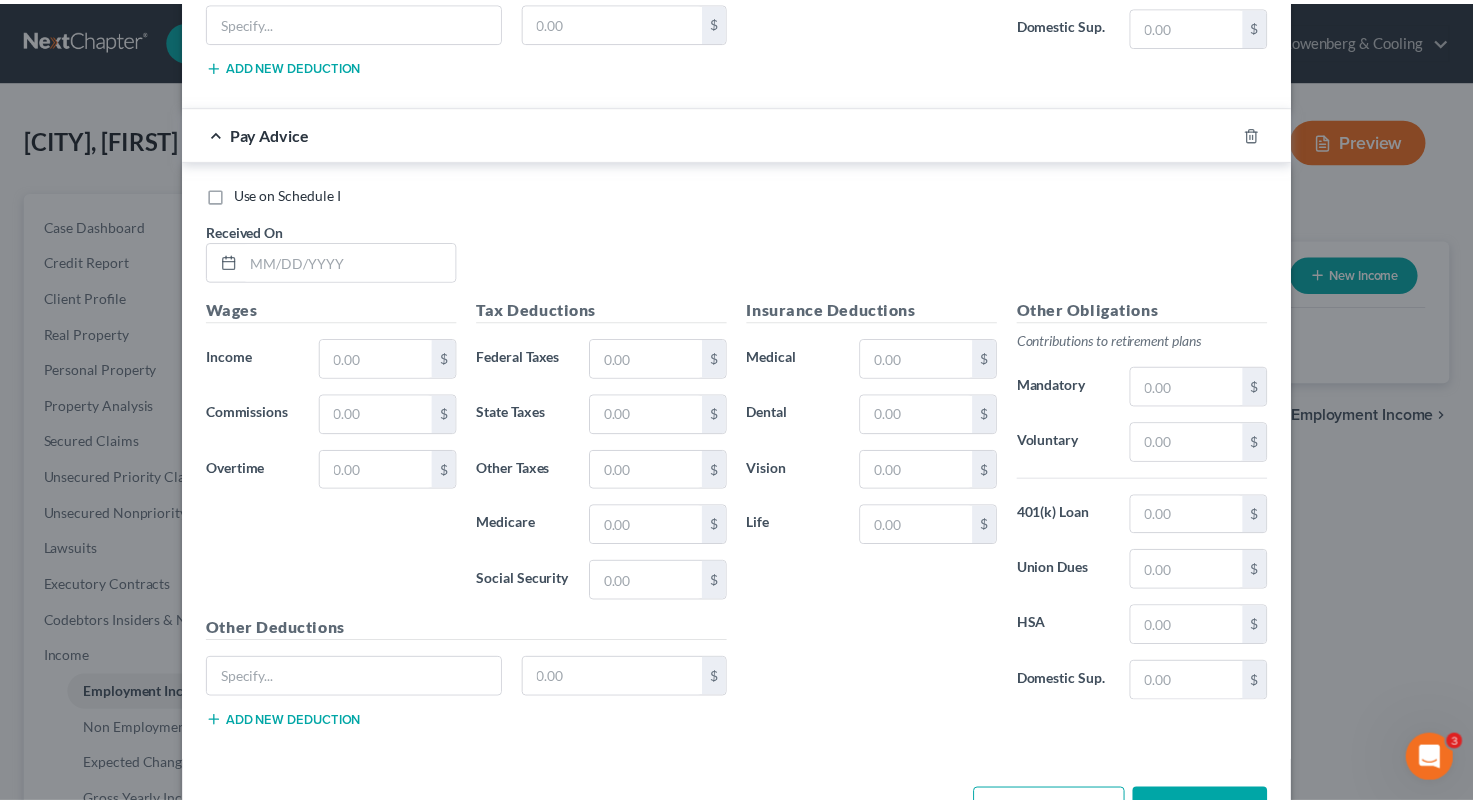 scroll, scrollTop: 4526, scrollLeft: 0, axis: vertical 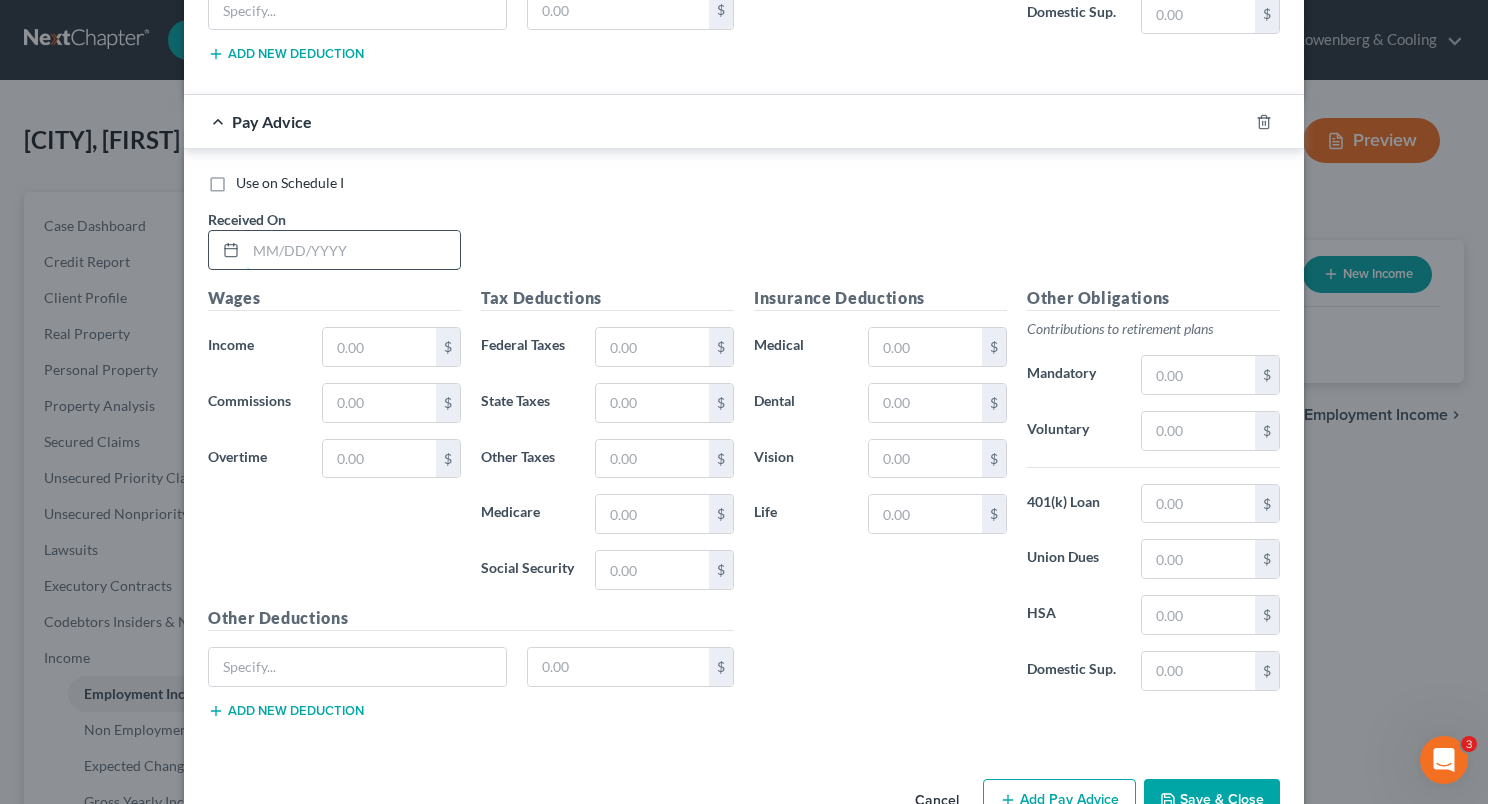 click at bounding box center [353, 250] 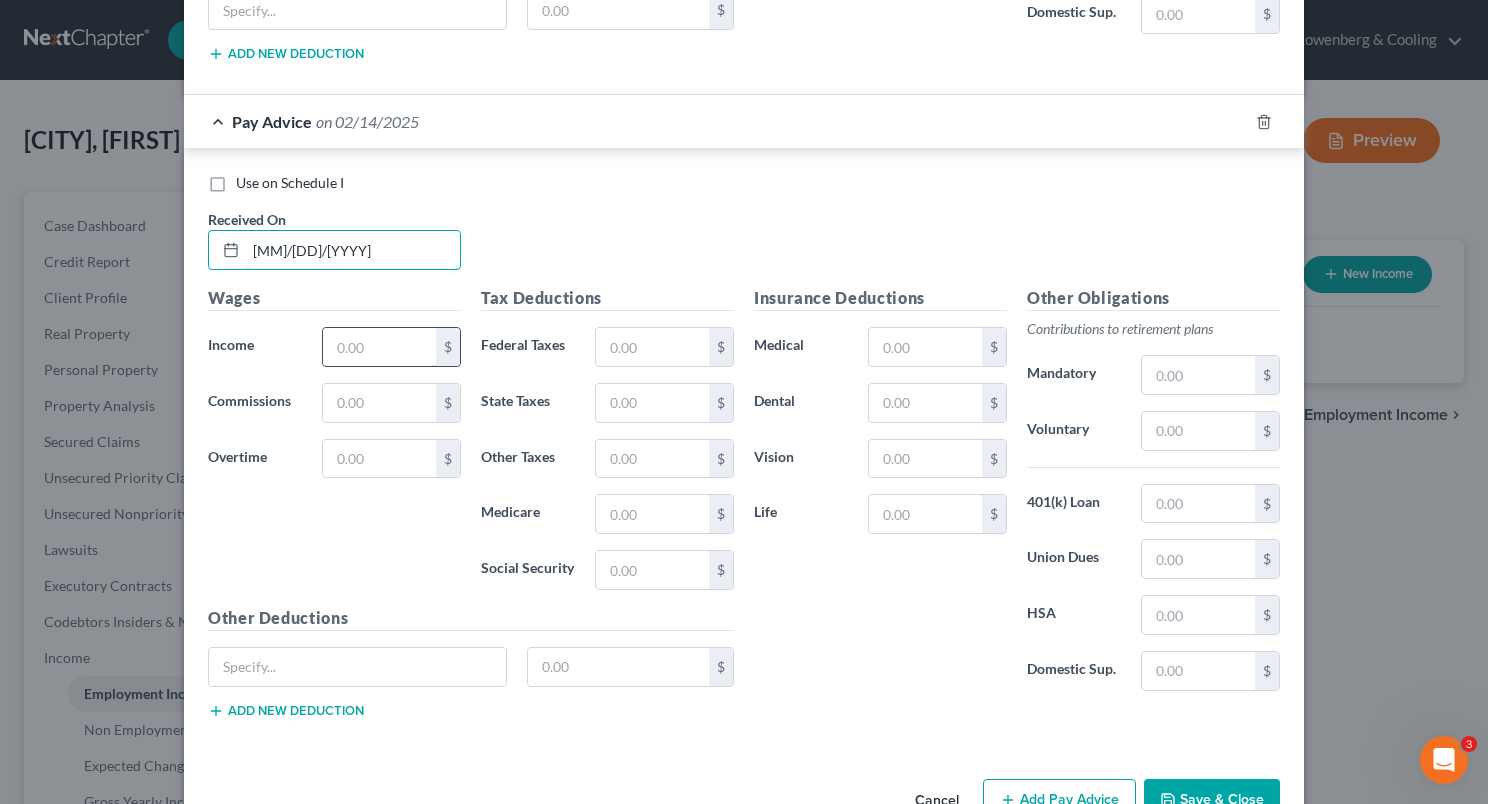 type on "[MM]/[DD]/[YYYY]" 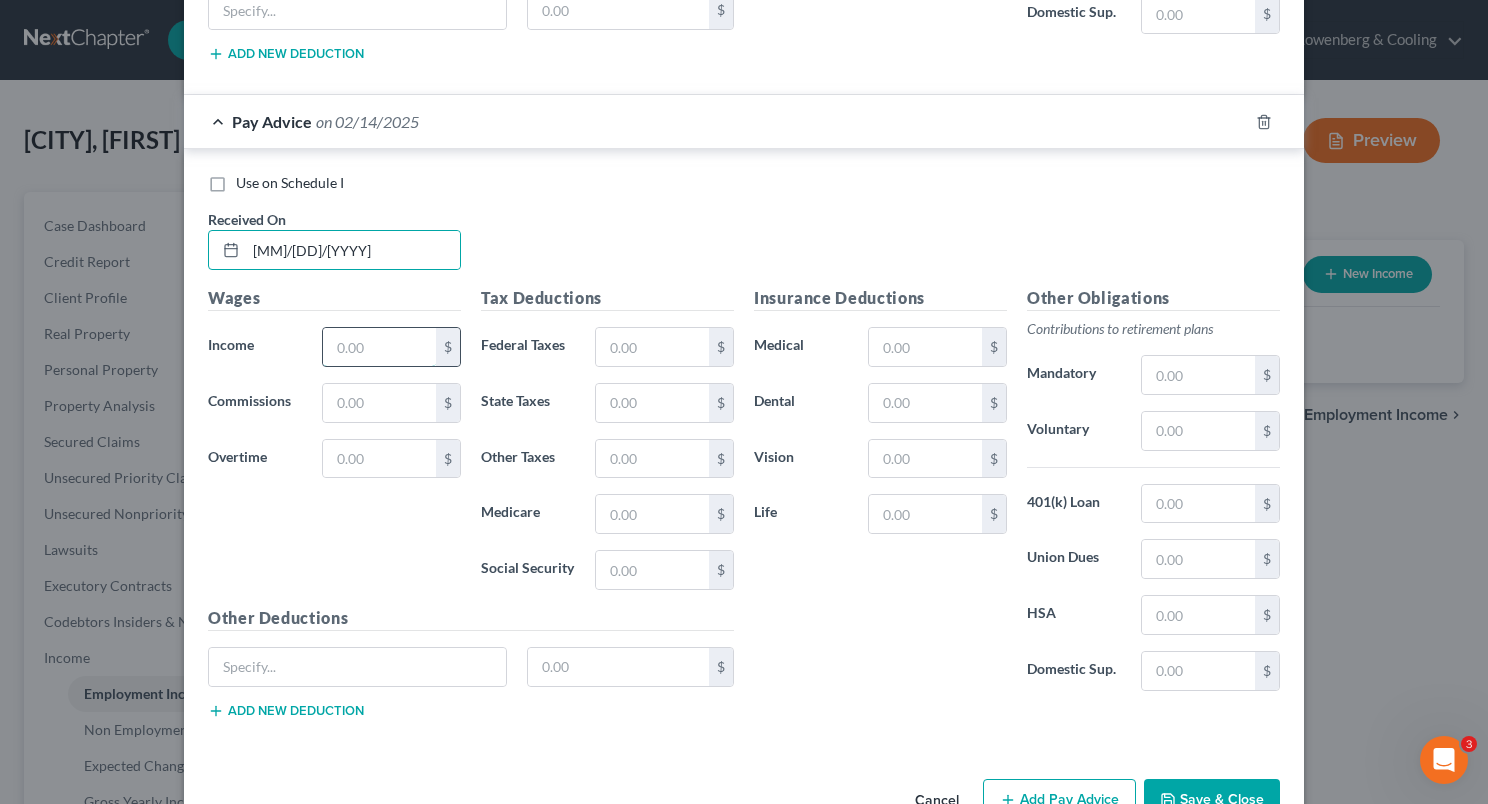 click at bounding box center [379, 347] 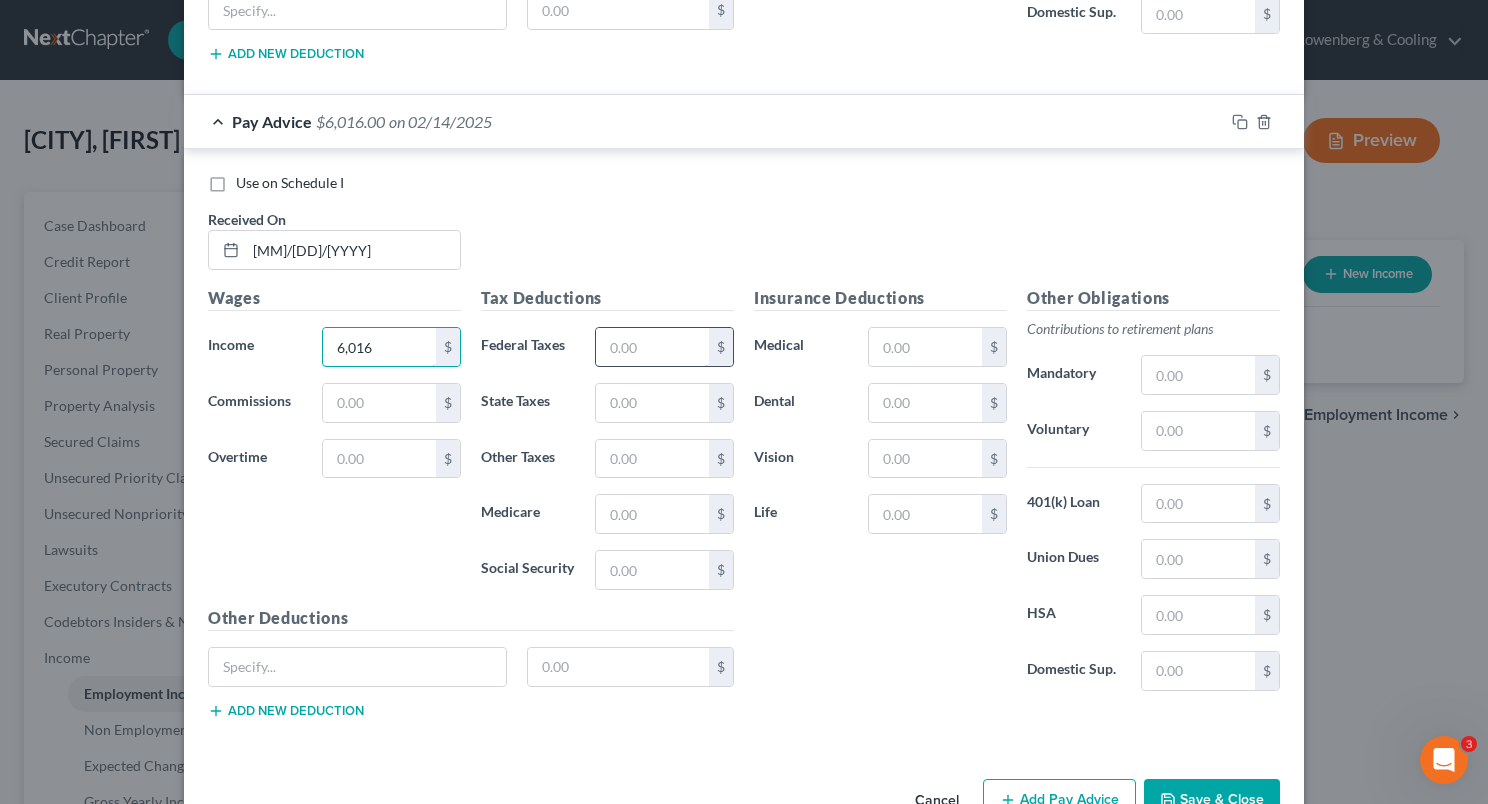 type on "6,016" 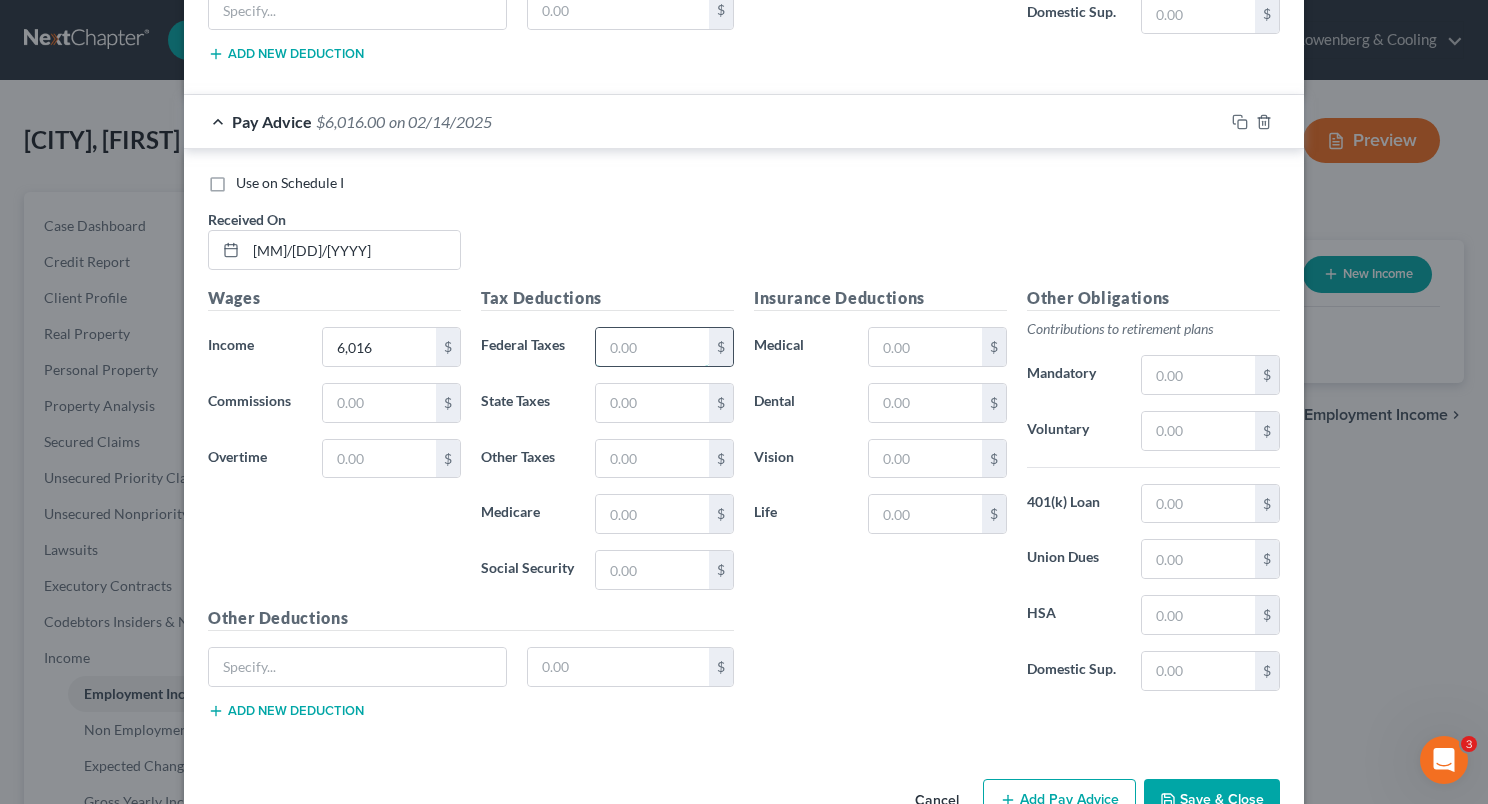 click at bounding box center (652, 347) 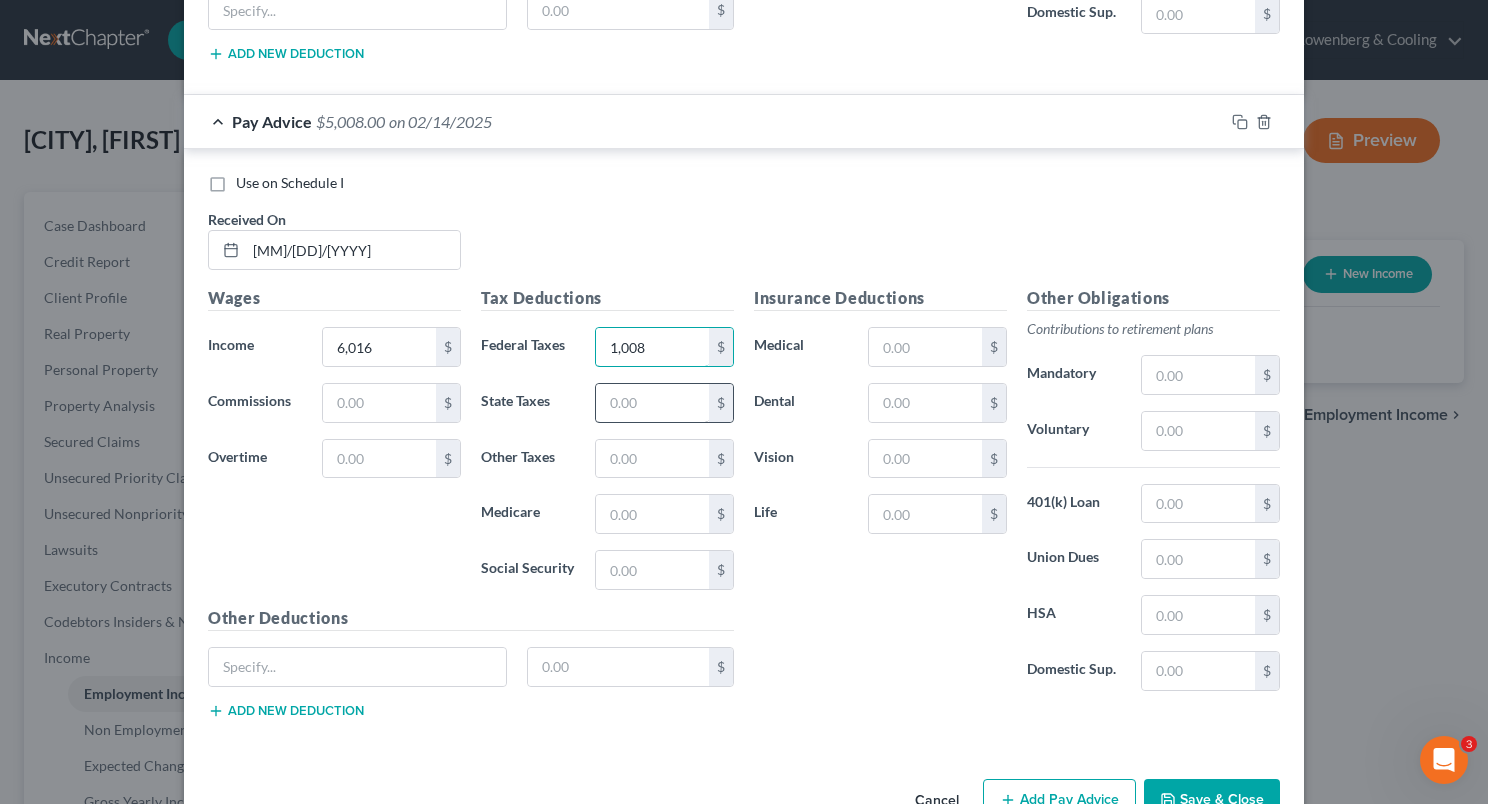 type on "1,008" 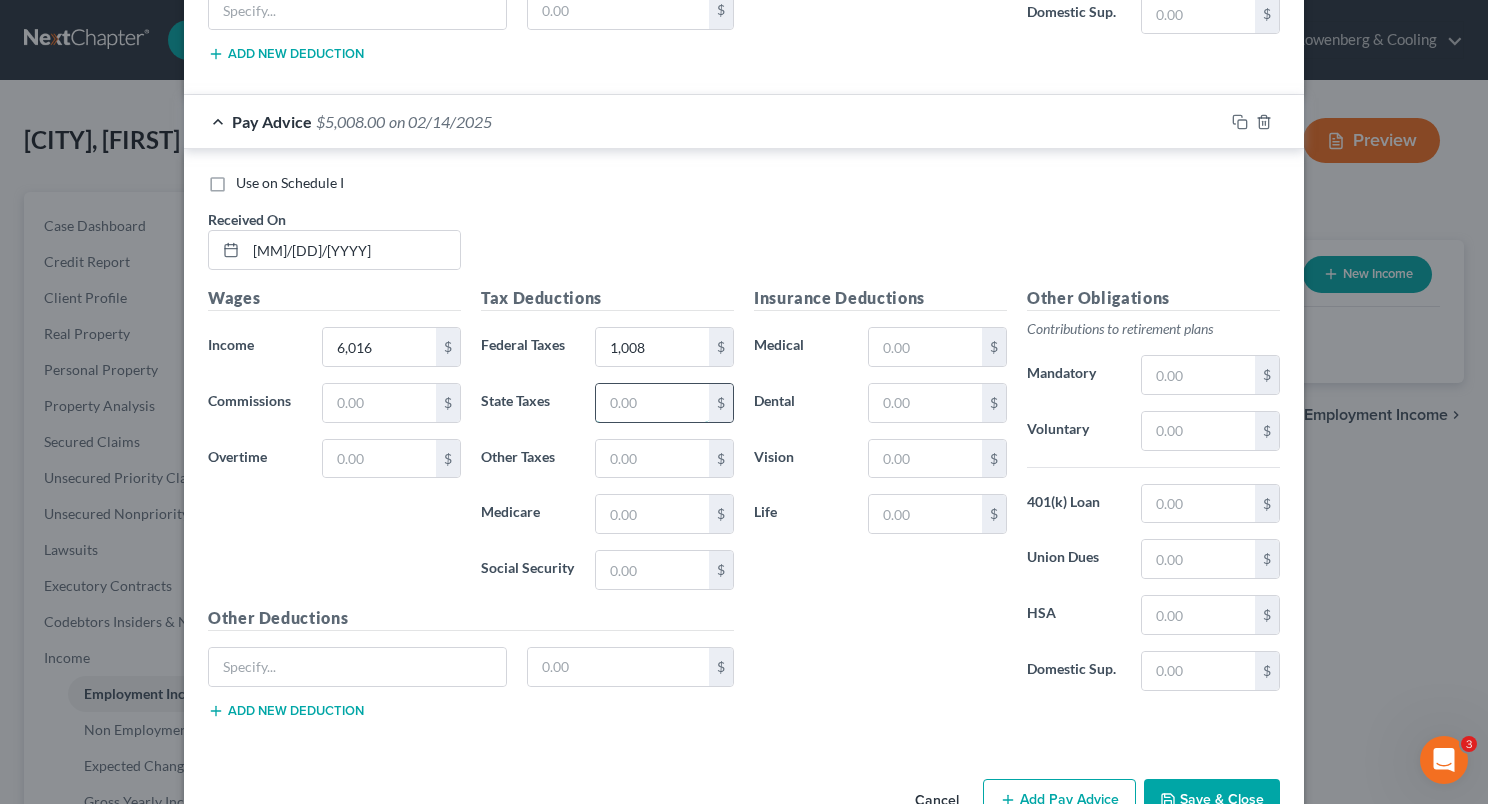 click at bounding box center (652, 403) 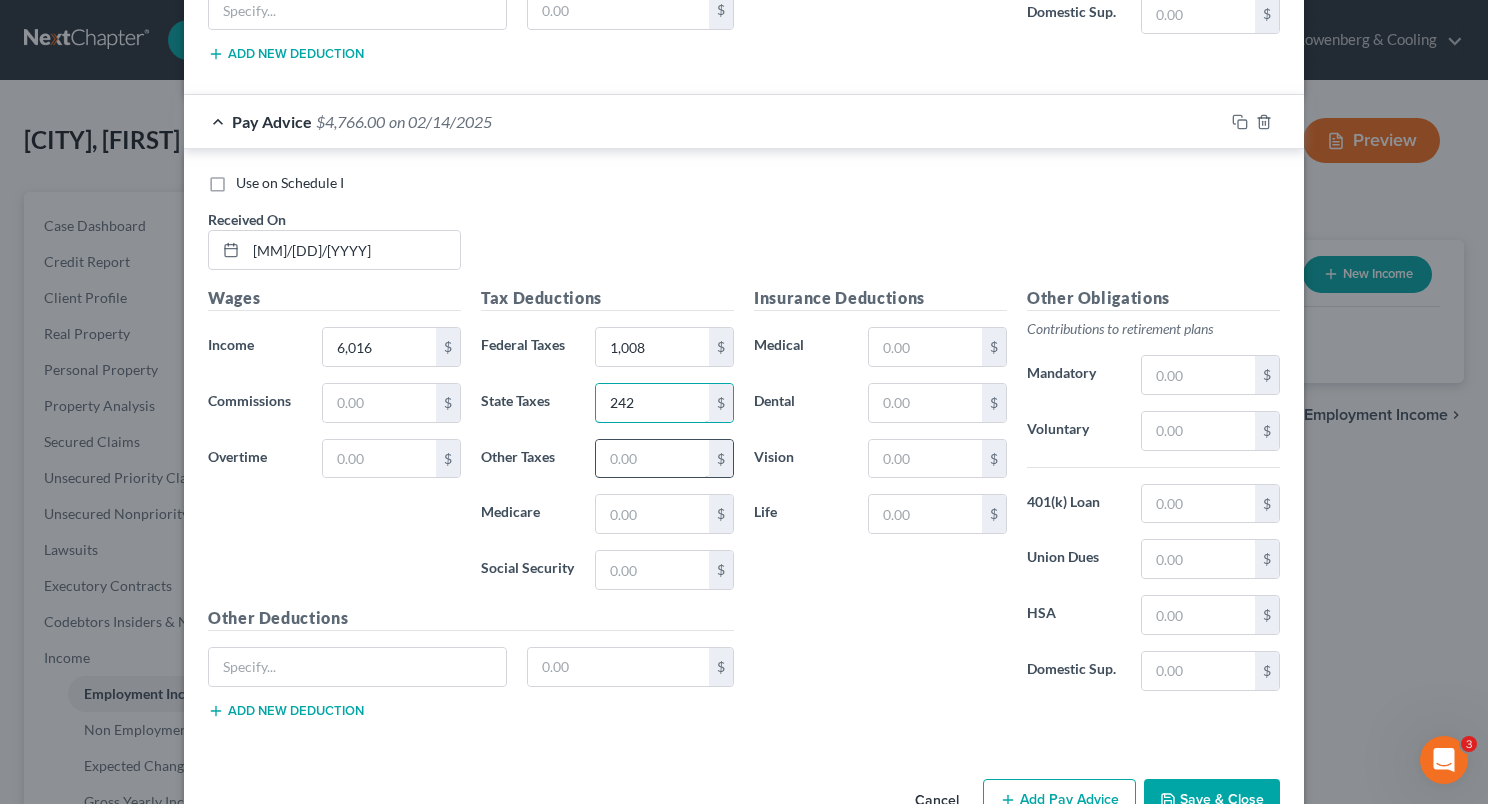 type on "242" 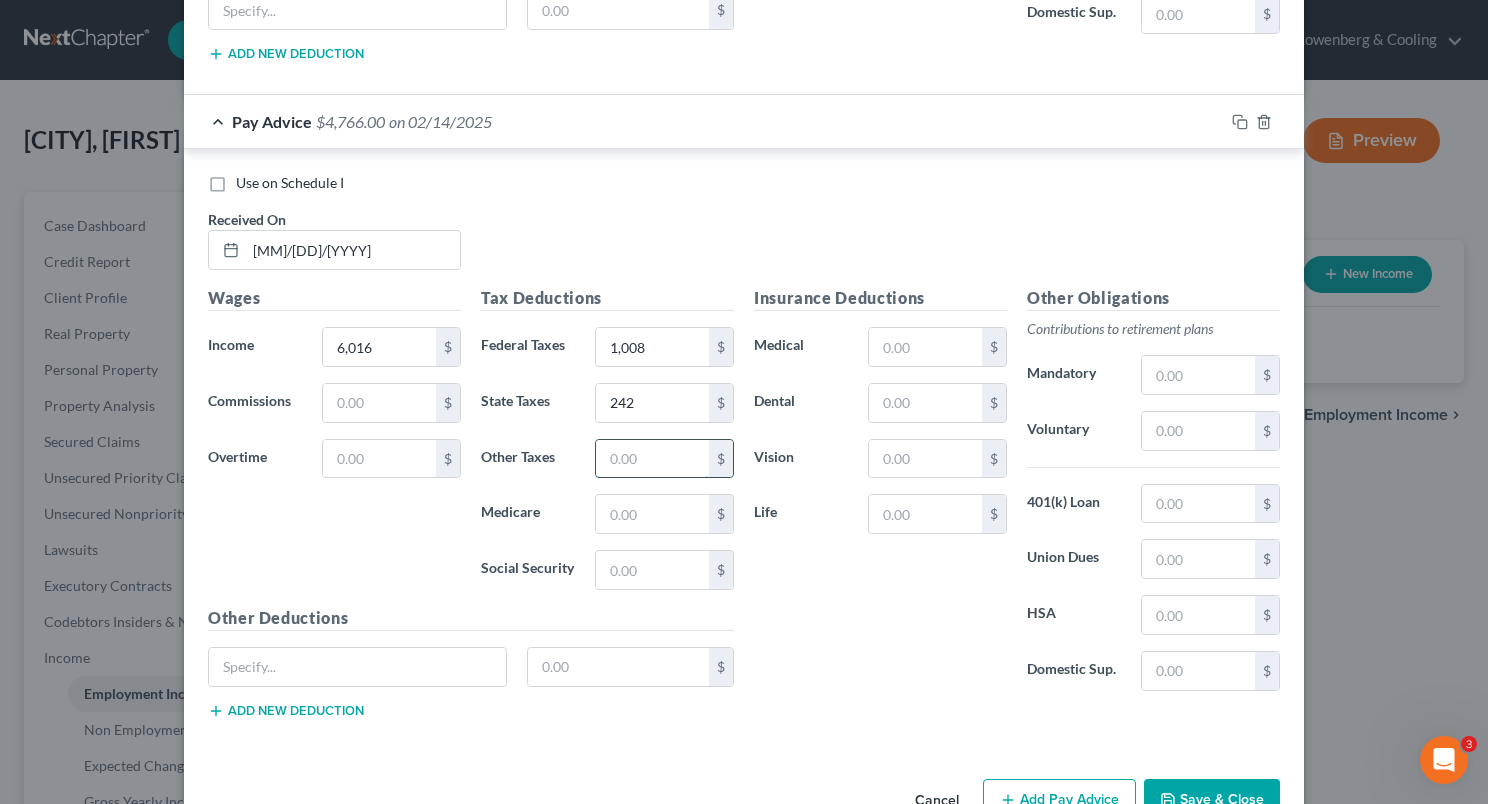 click at bounding box center (652, 459) 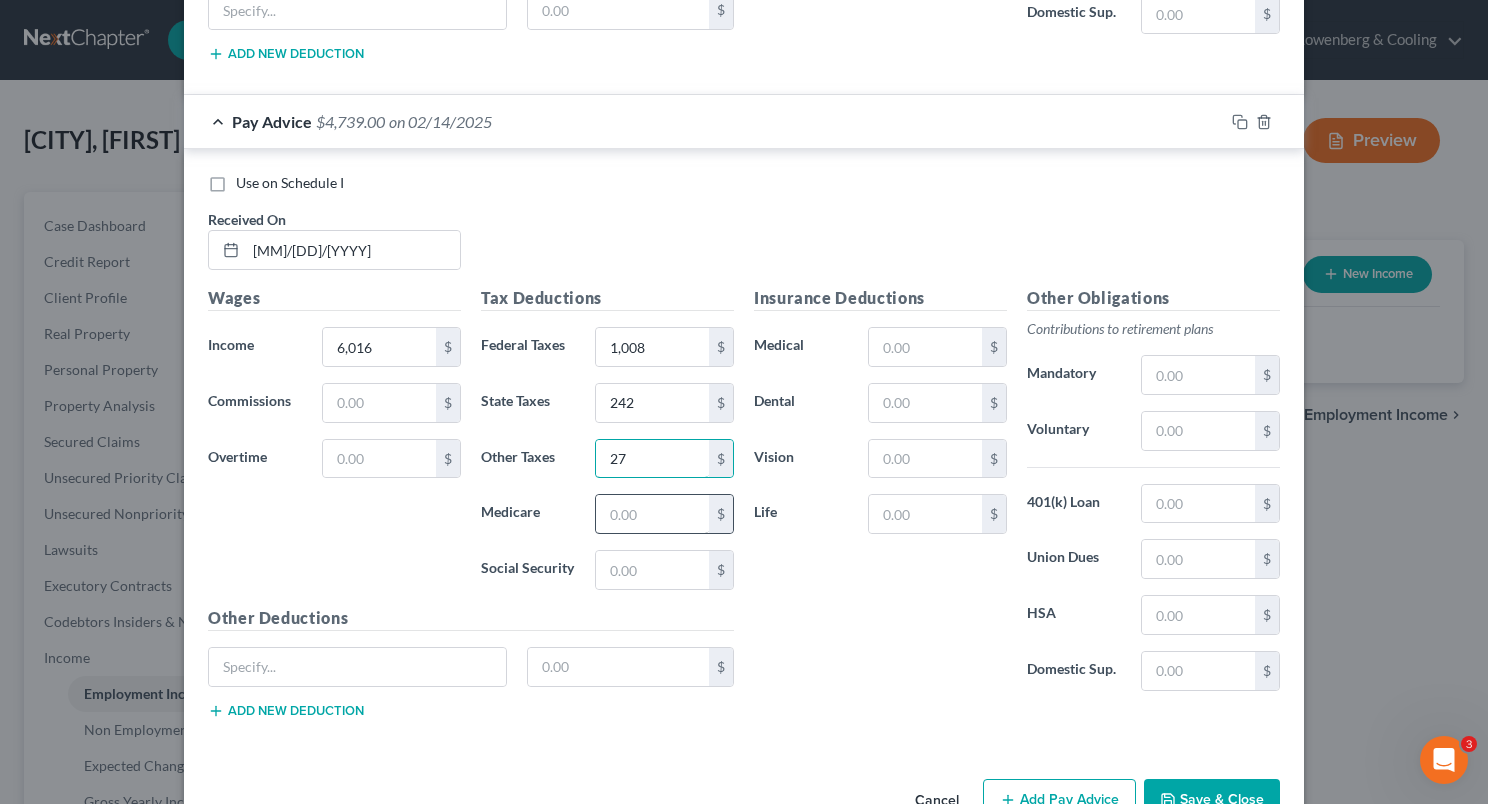 type on "27" 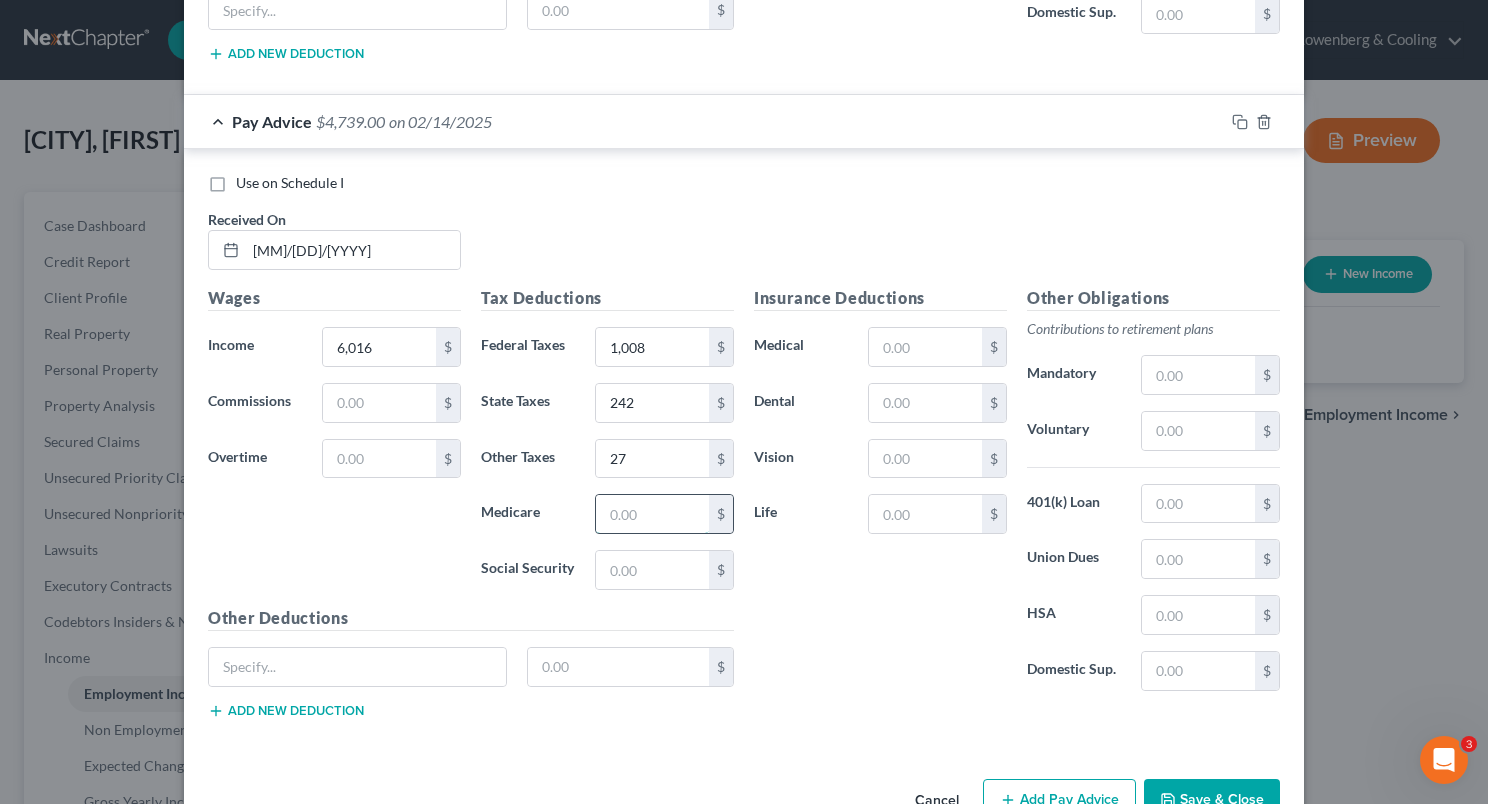 click at bounding box center (652, 514) 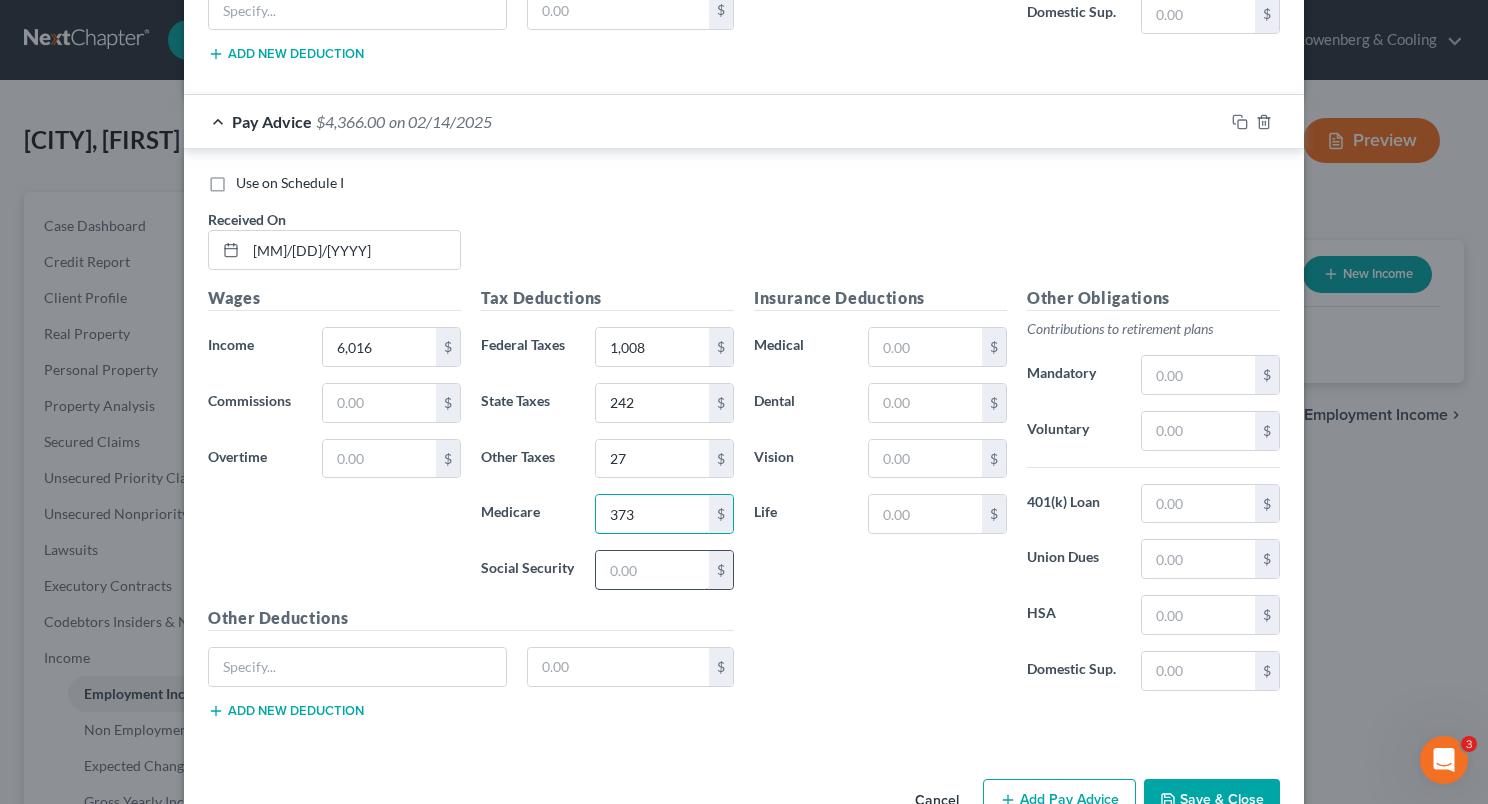type on "373" 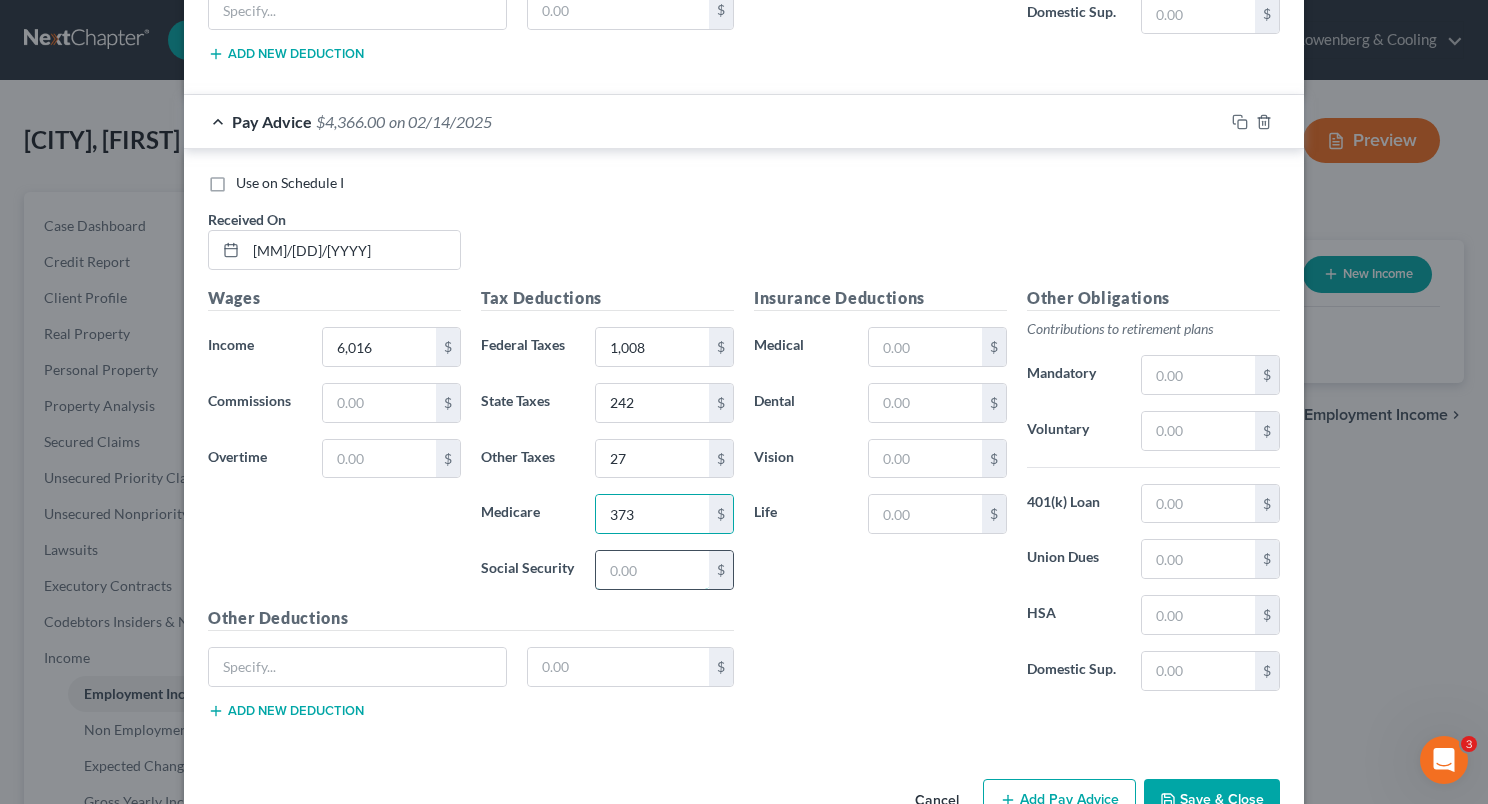 click at bounding box center (652, 570) 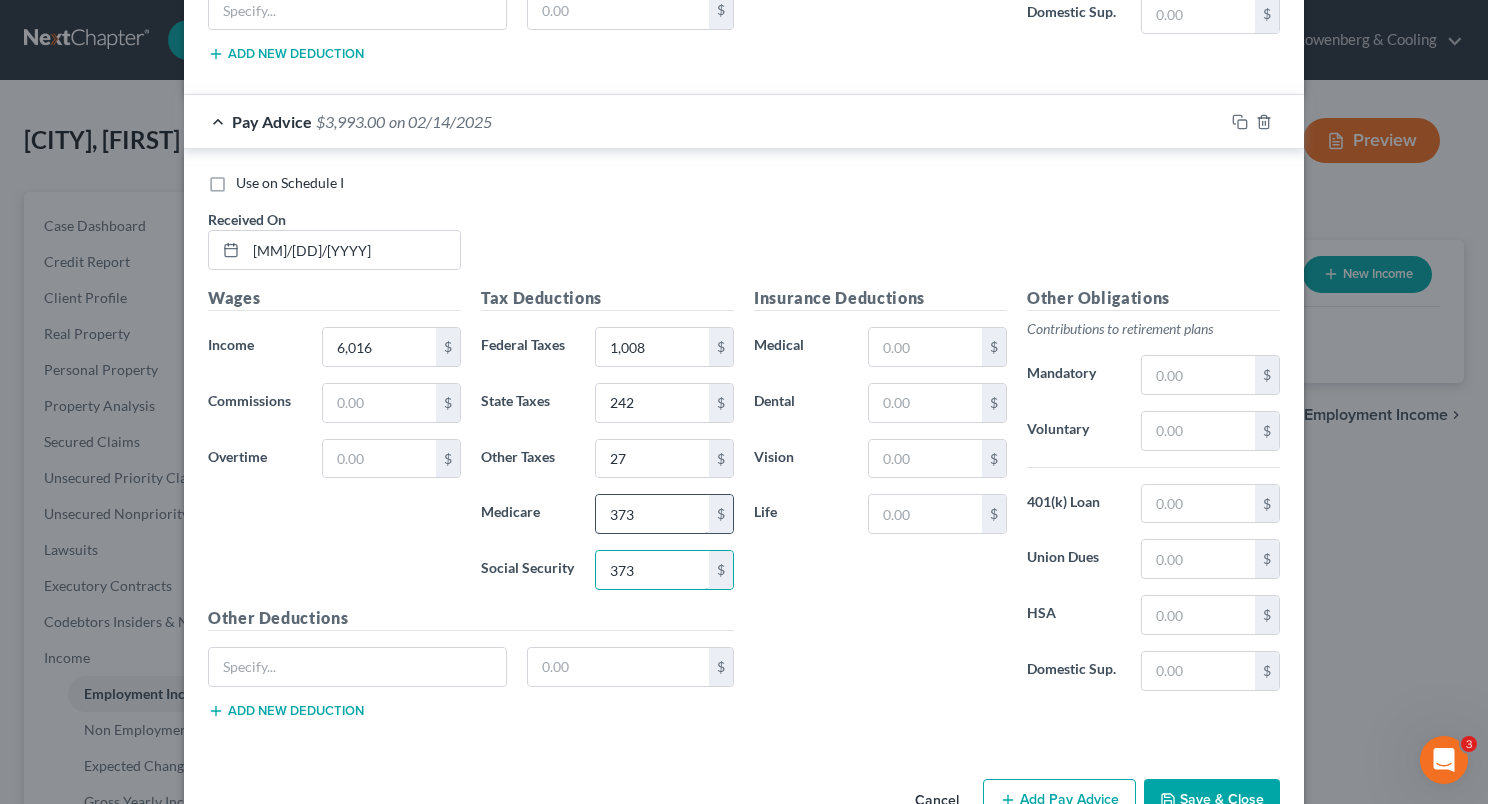 type on "373" 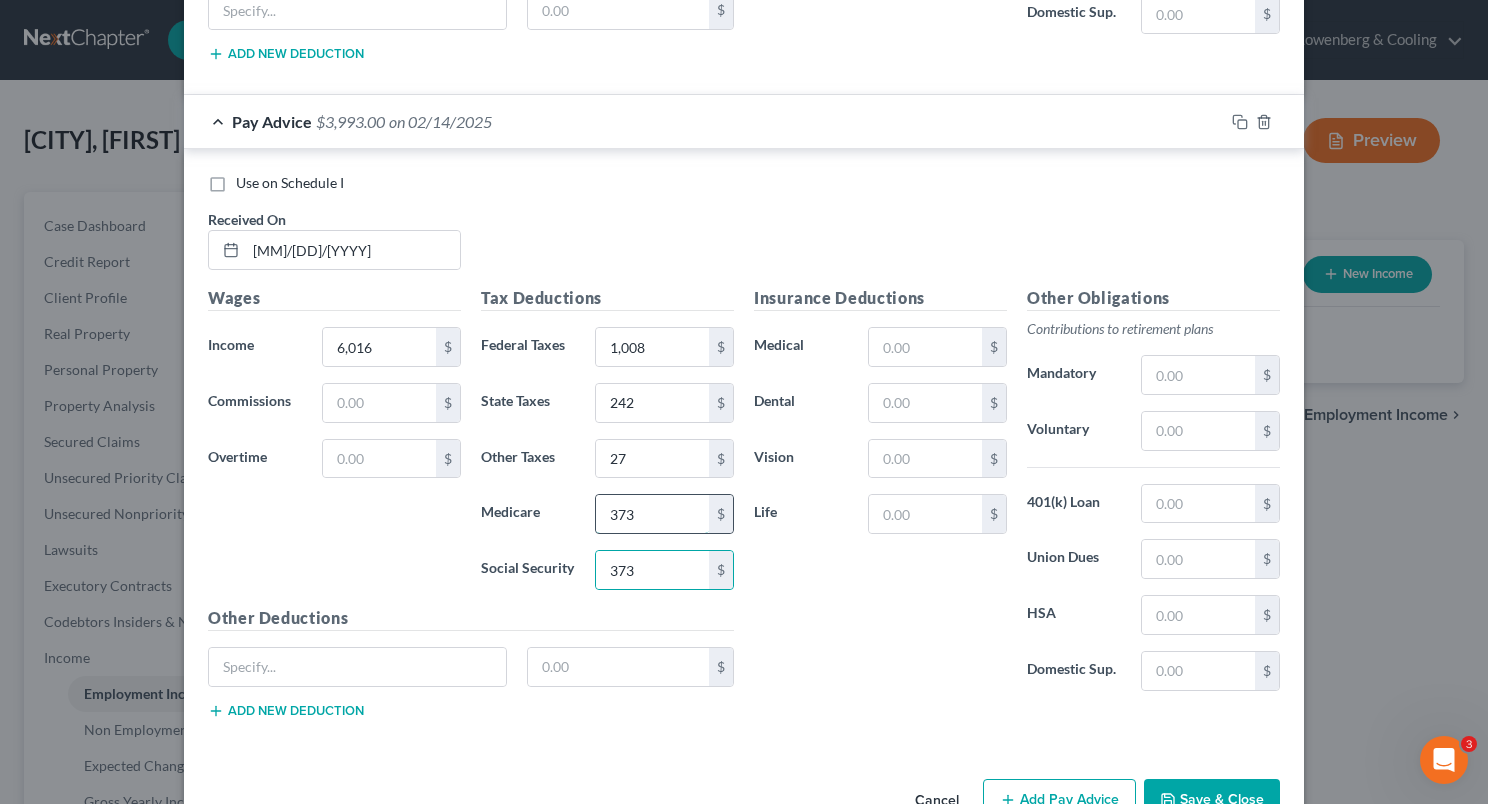 click on "373" at bounding box center (652, 514) 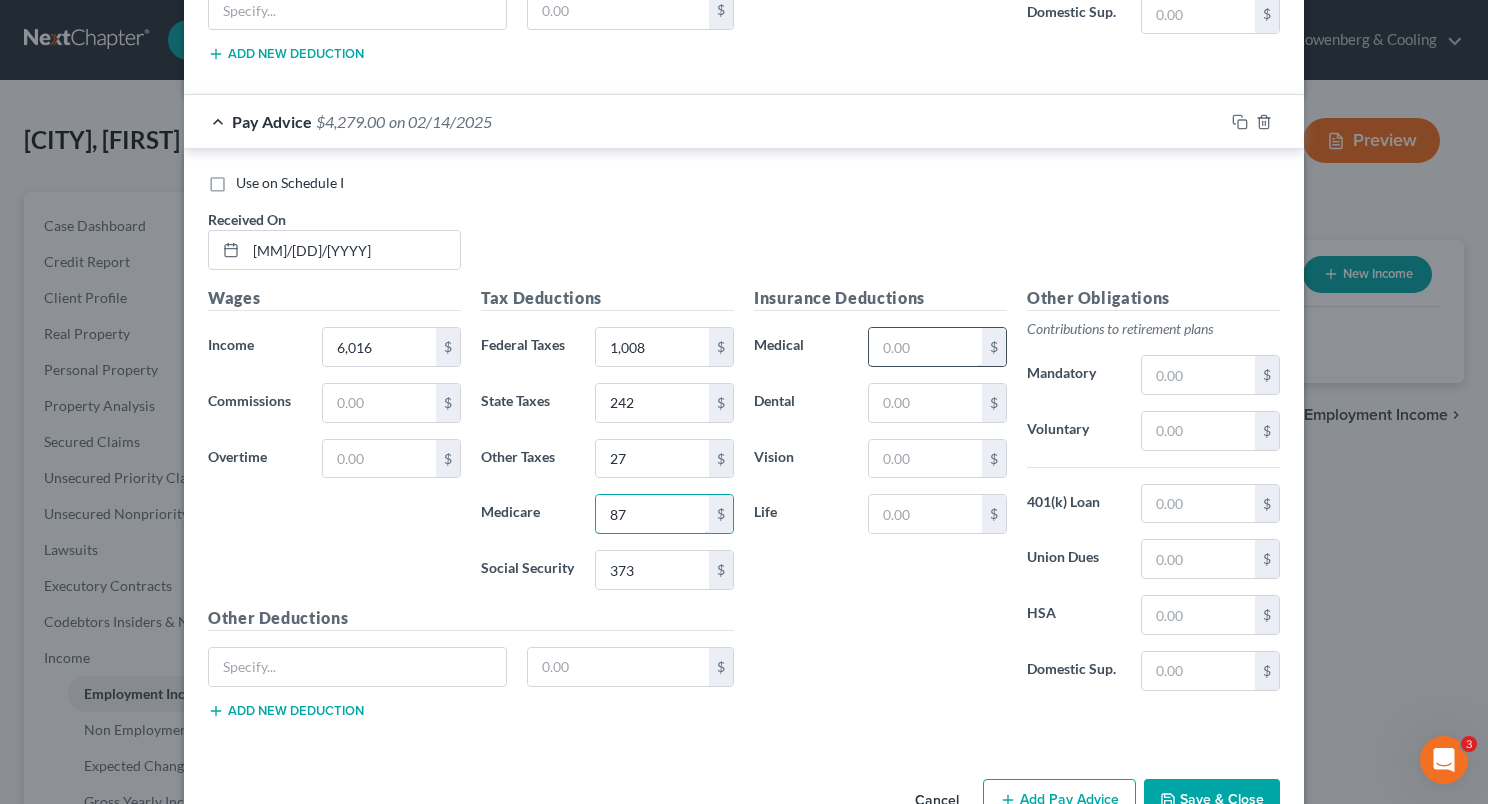 type on "87" 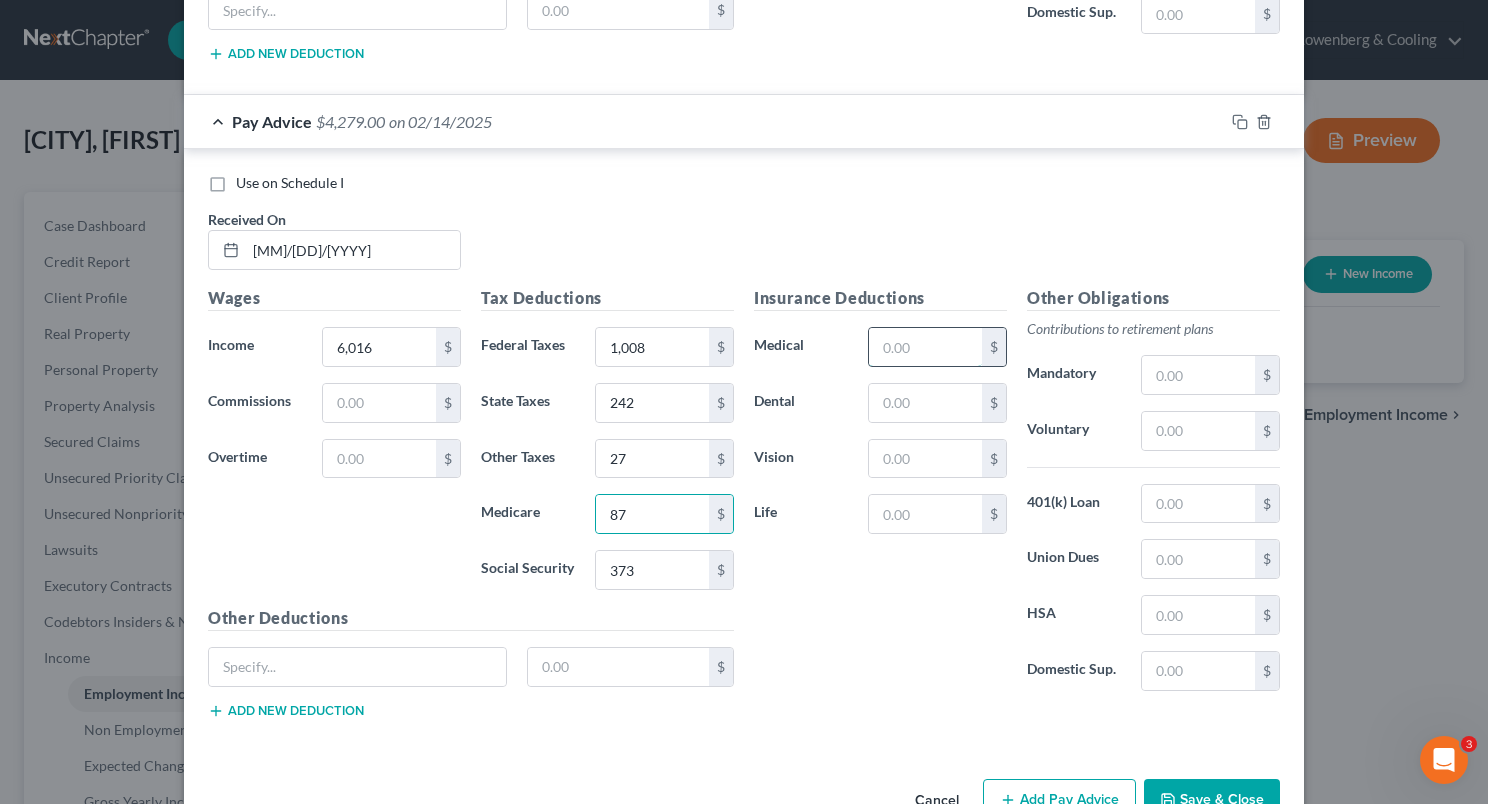 click at bounding box center (925, 347) 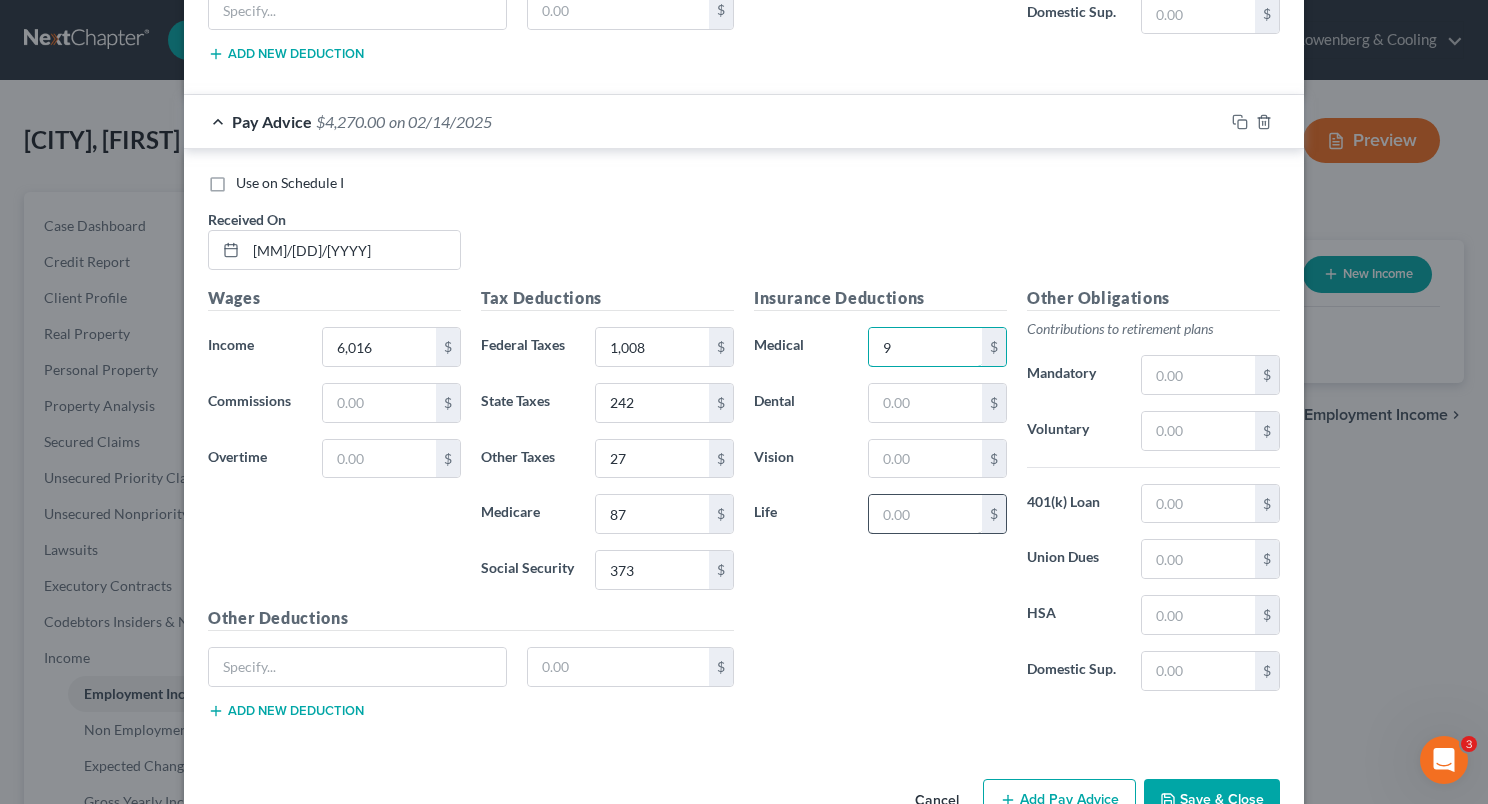 type on "9" 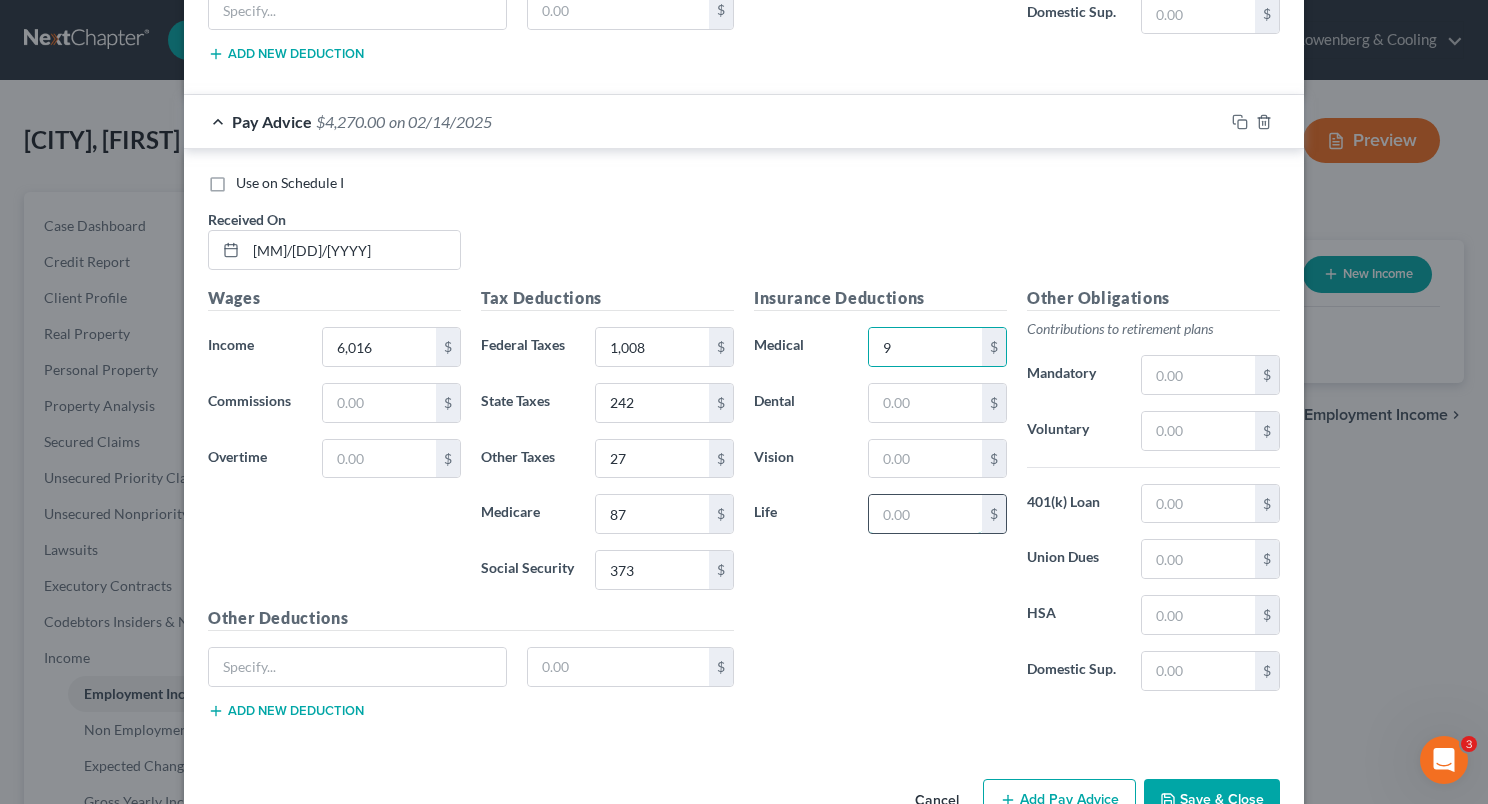 click at bounding box center (925, 514) 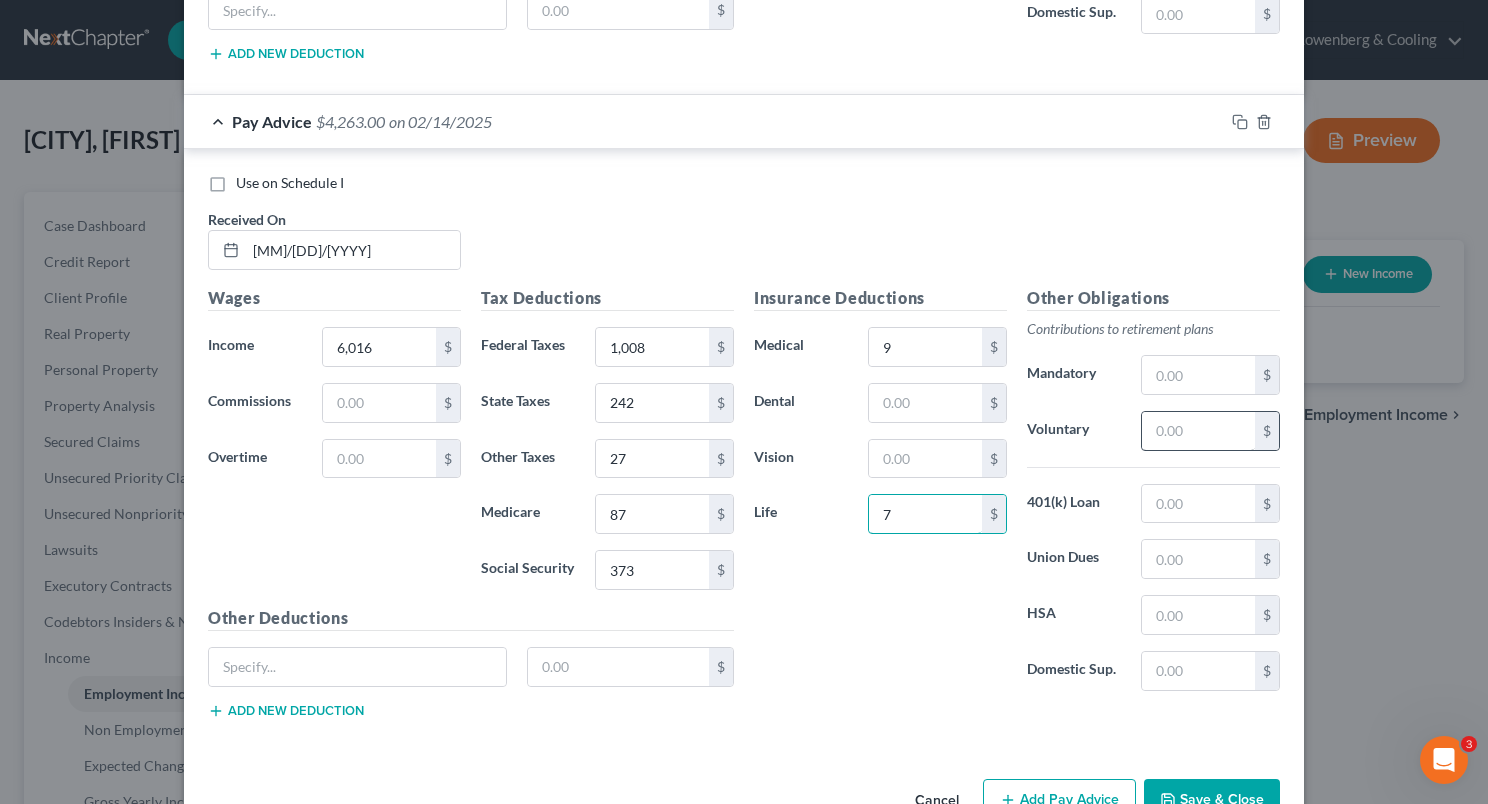 type on "7" 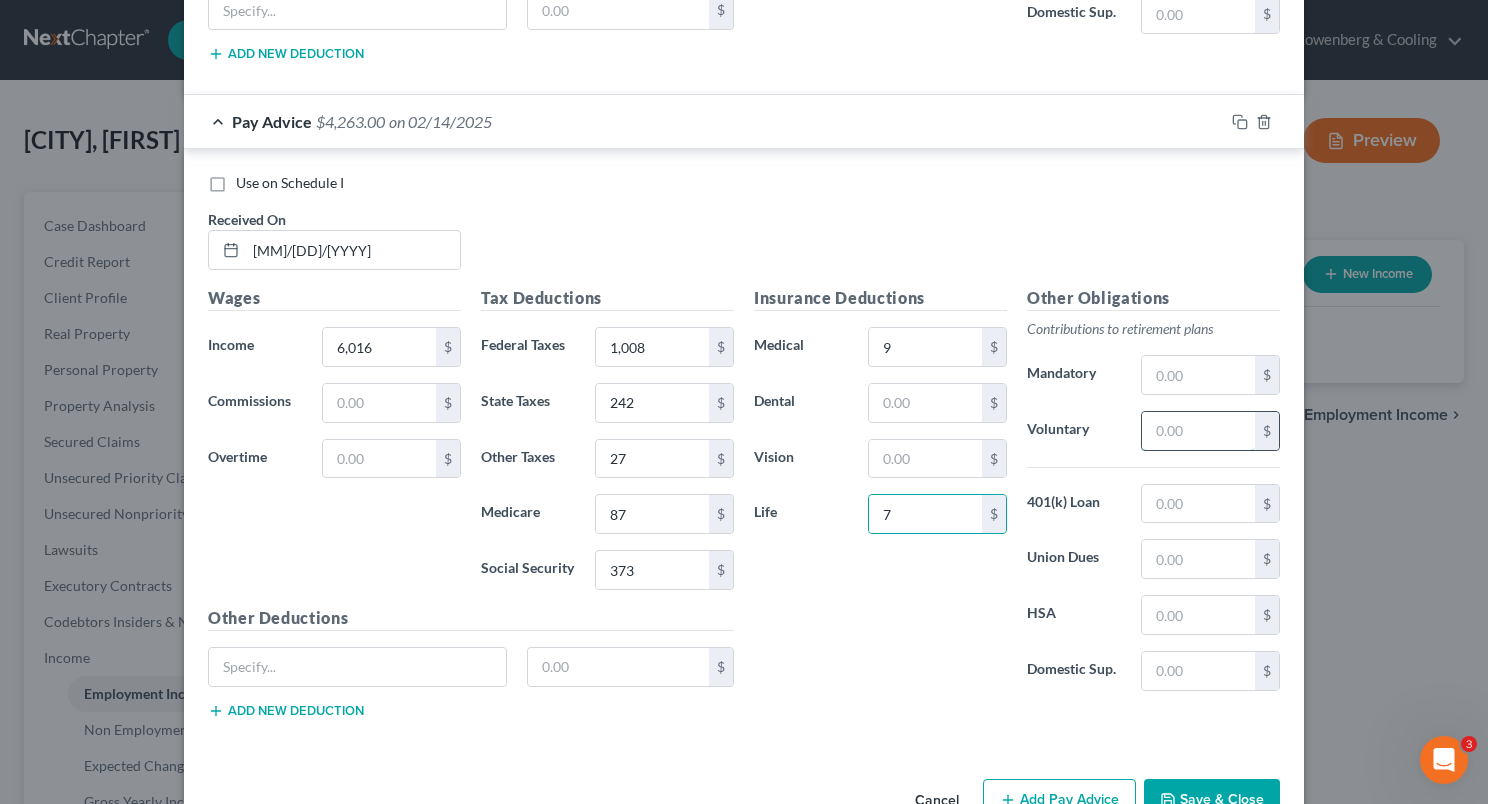 click at bounding box center [1198, 431] 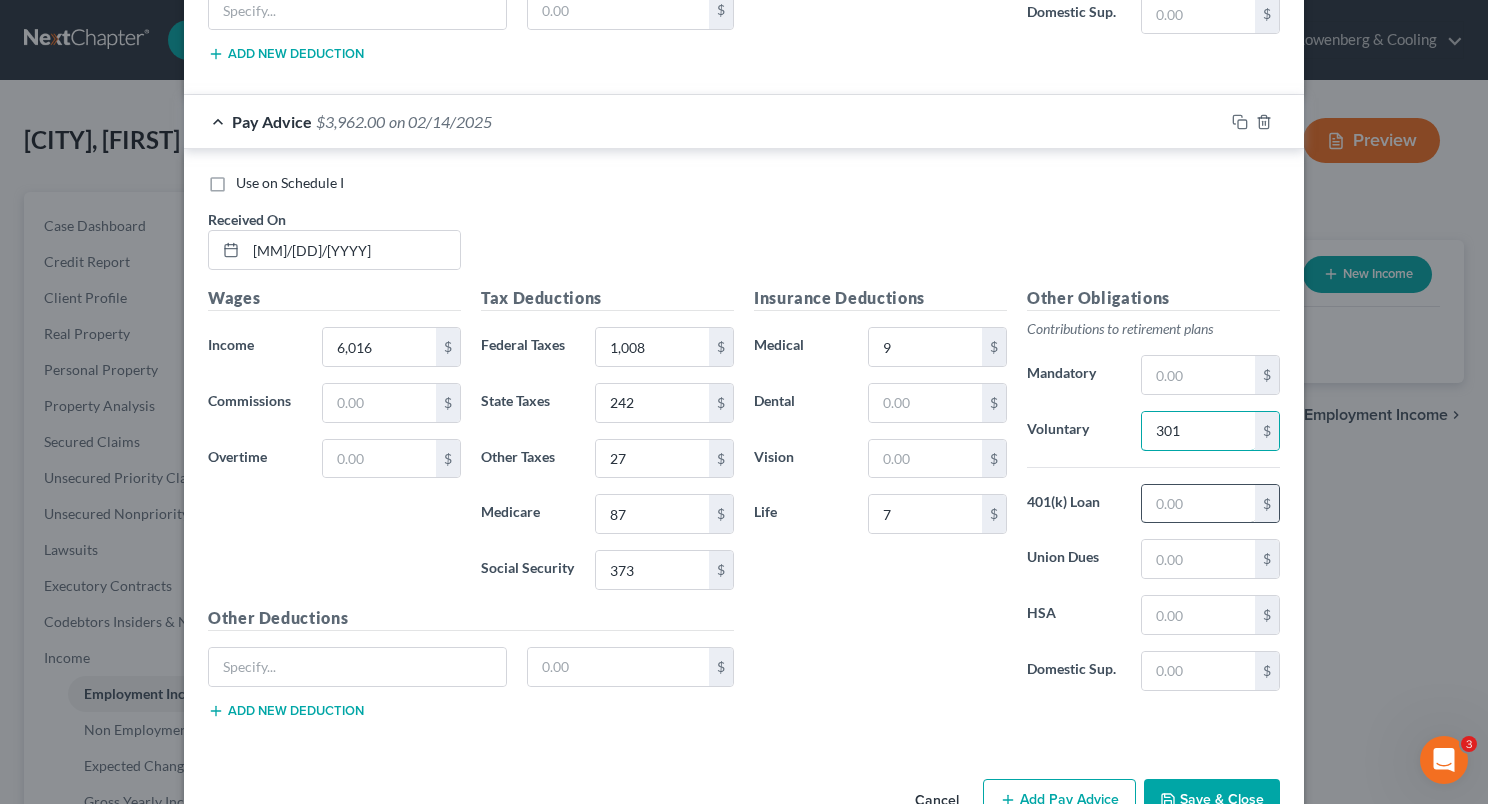 type on "301" 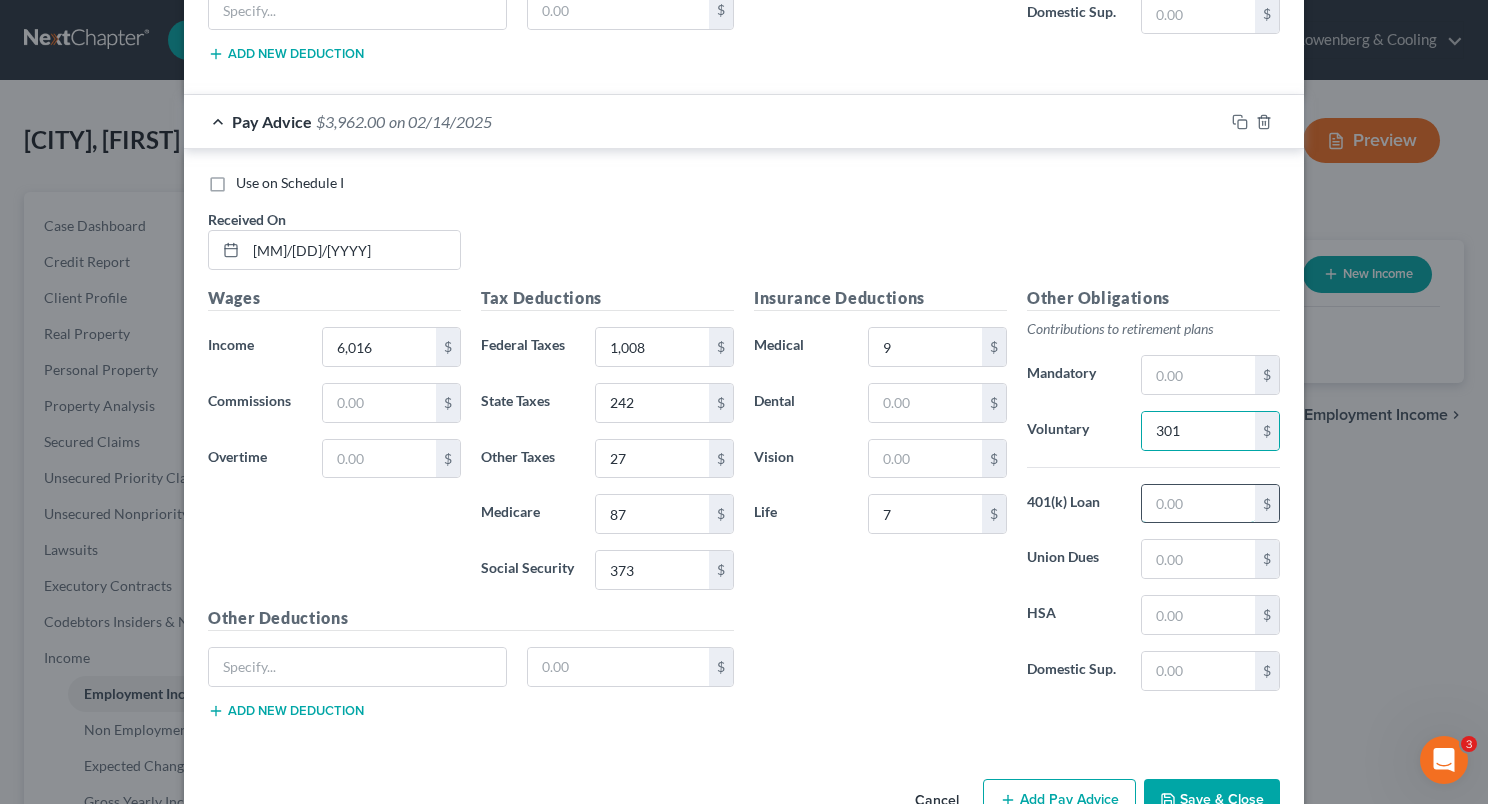 click at bounding box center (1198, 504) 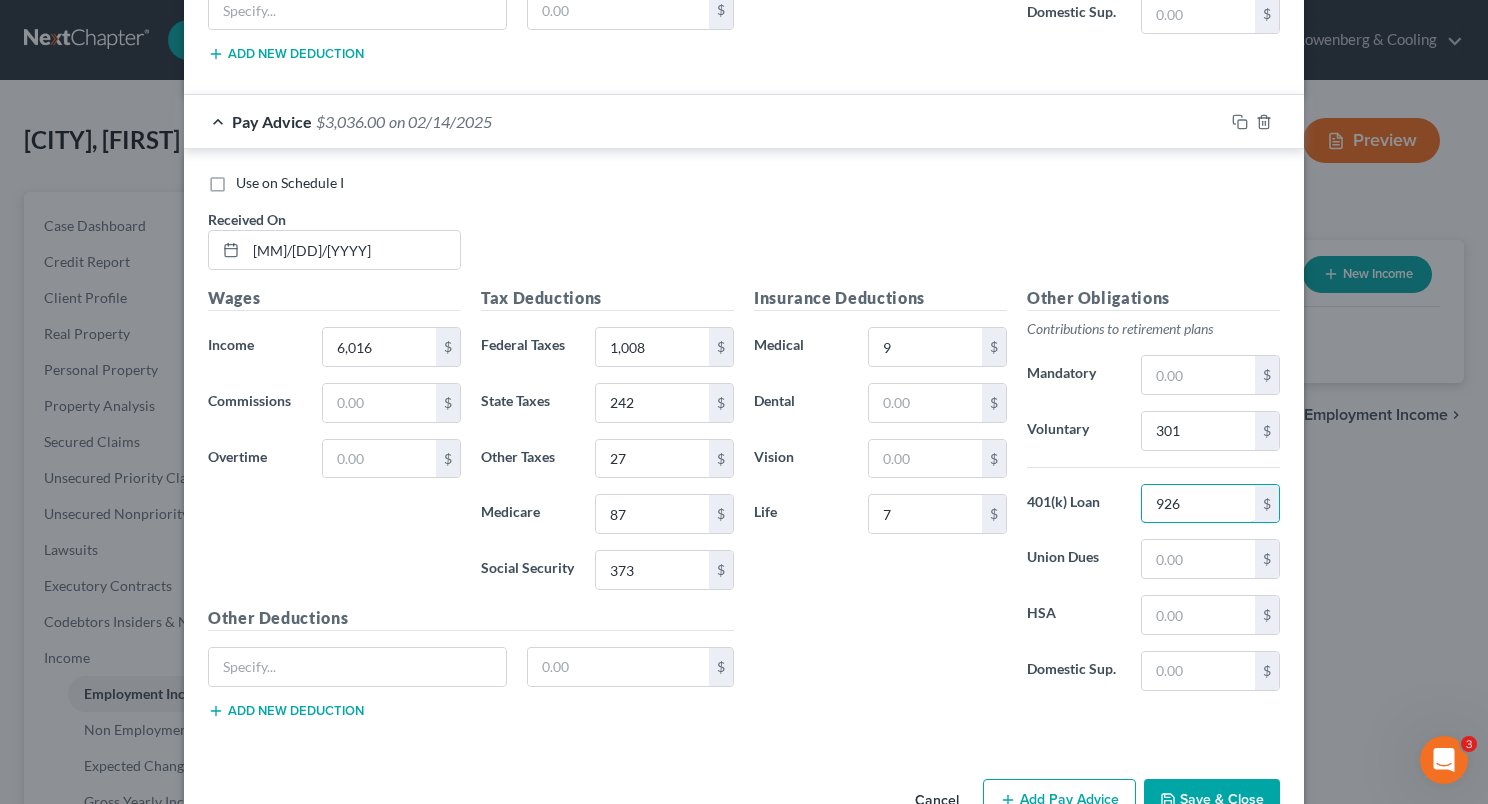 type on "926" 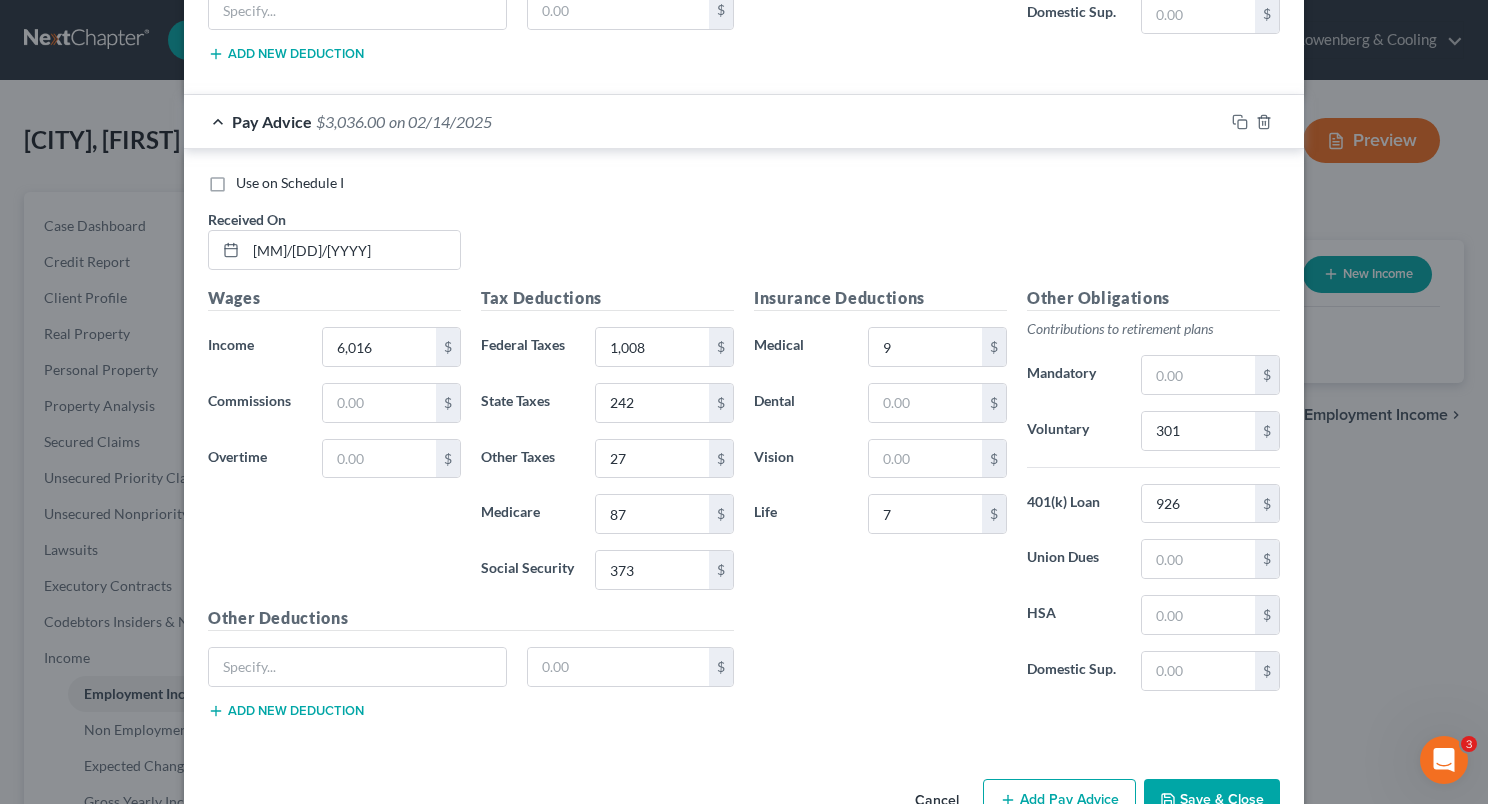 click on "Save & Close" at bounding box center (1212, 800) 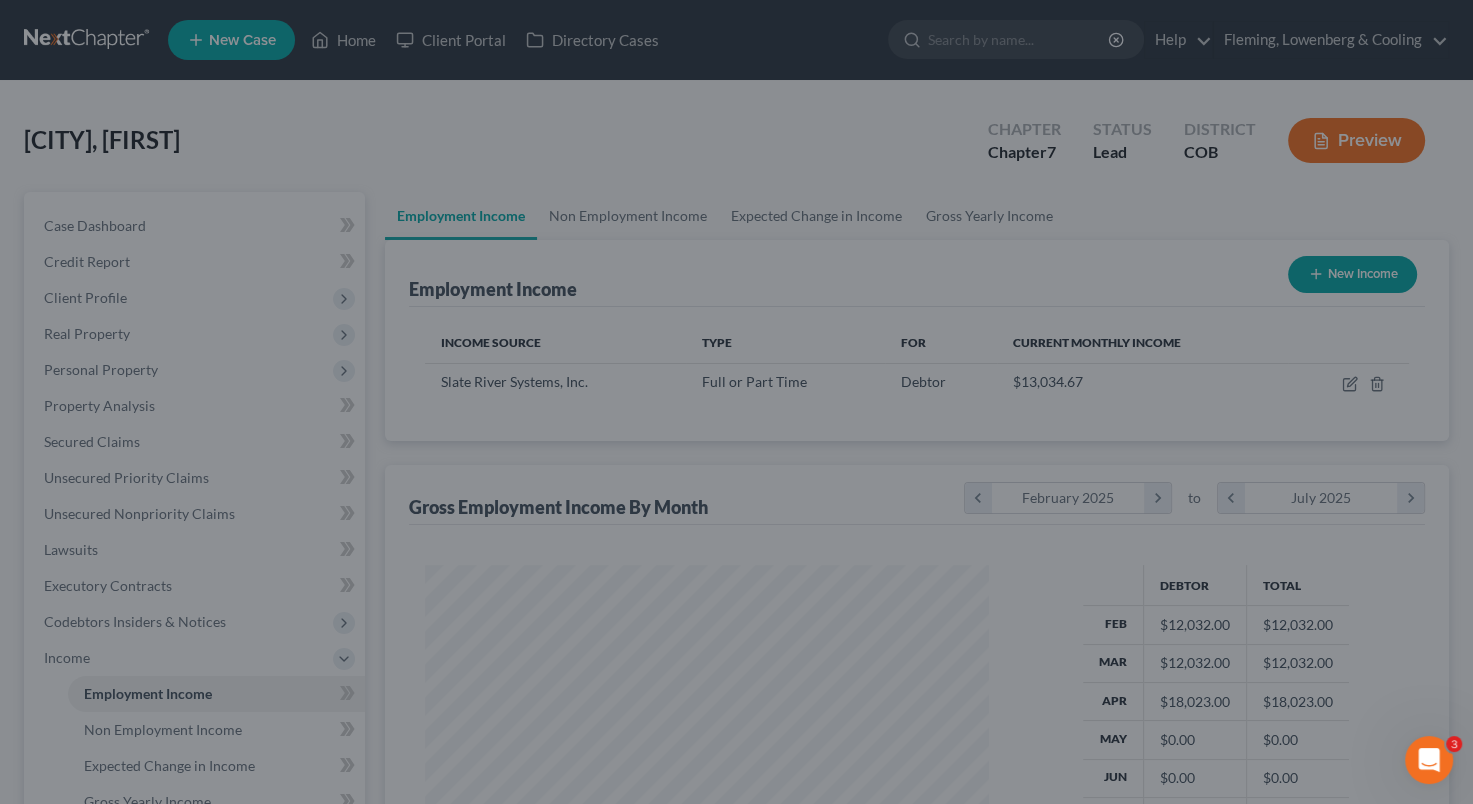 scroll, scrollTop: 356, scrollLeft: 597, axis: both 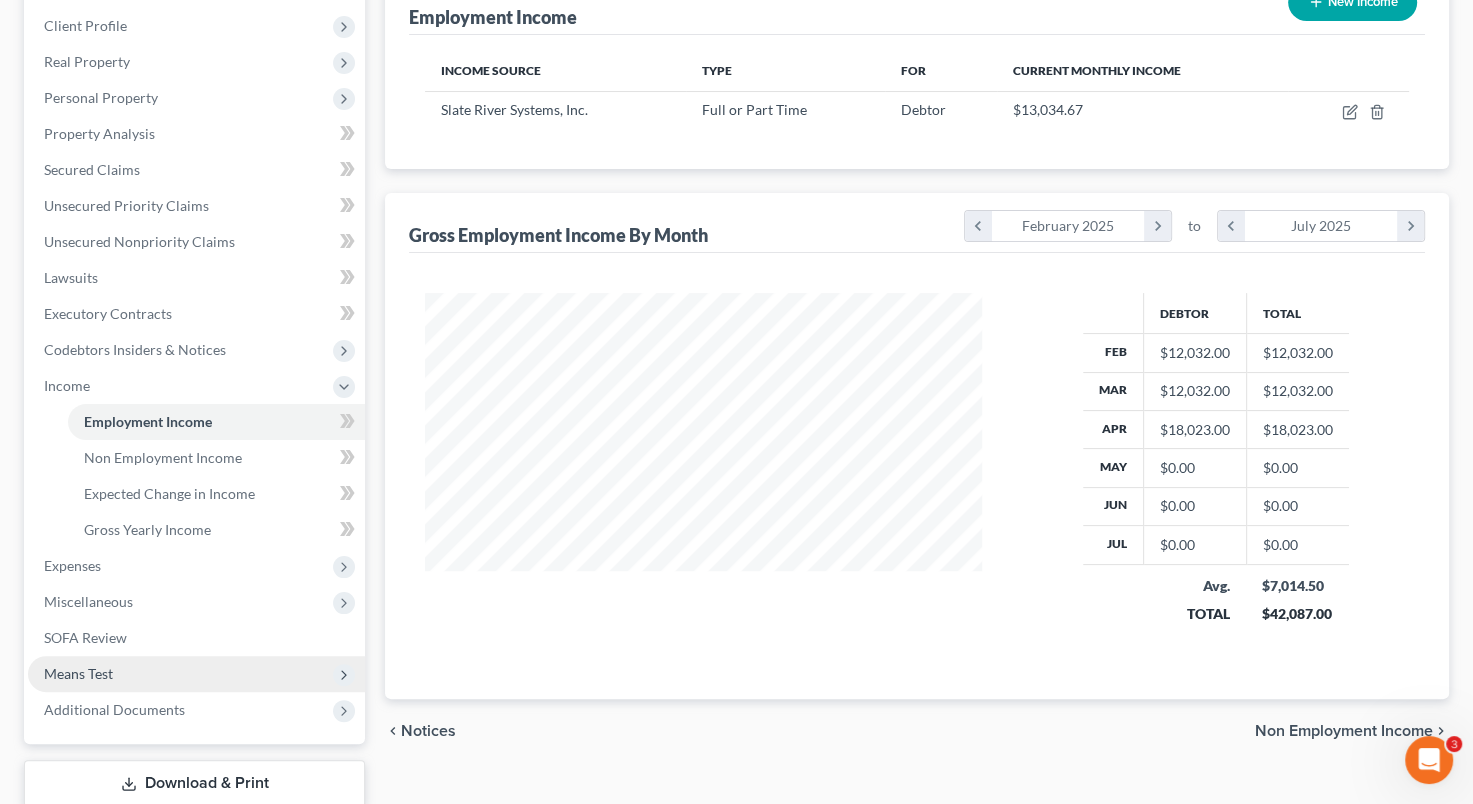 click on "Means Test" at bounding box center (196, 674) 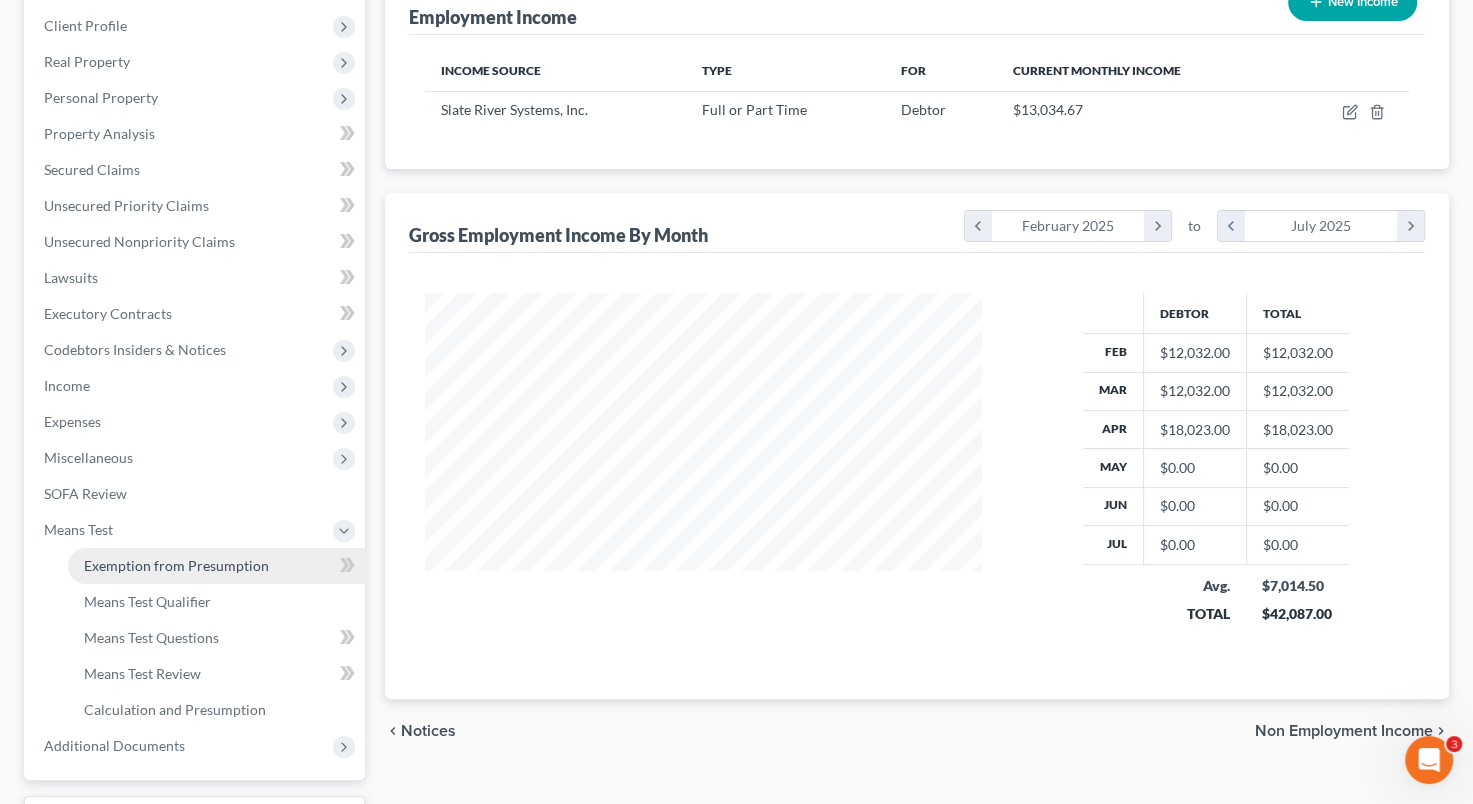 click on "Exemption from Presumption" at bounding box center [176, 565] 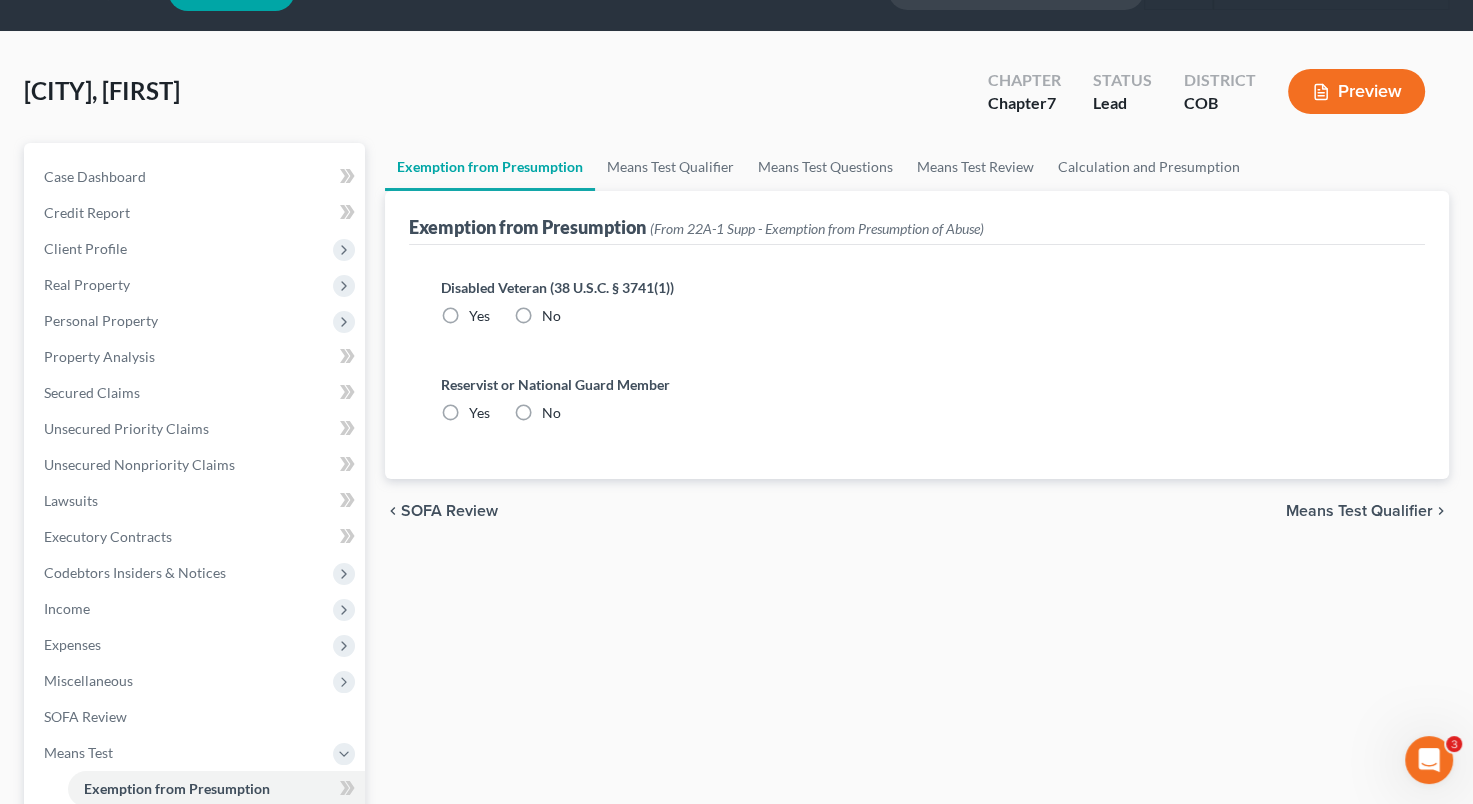 scroll, scrollTop: 0, scrollLeft: 0, axis: both 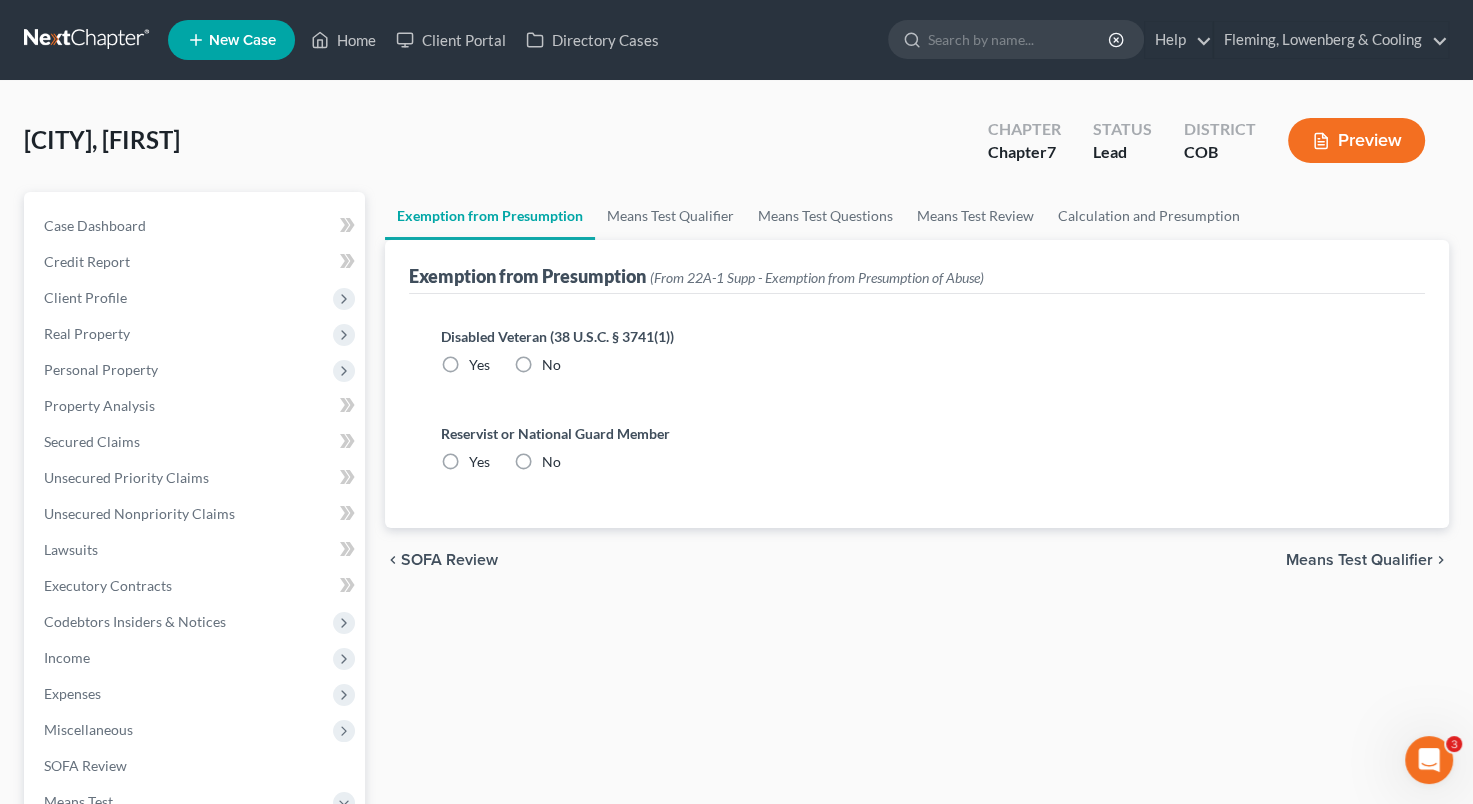 click on "No" at bounding box center (551, 365) 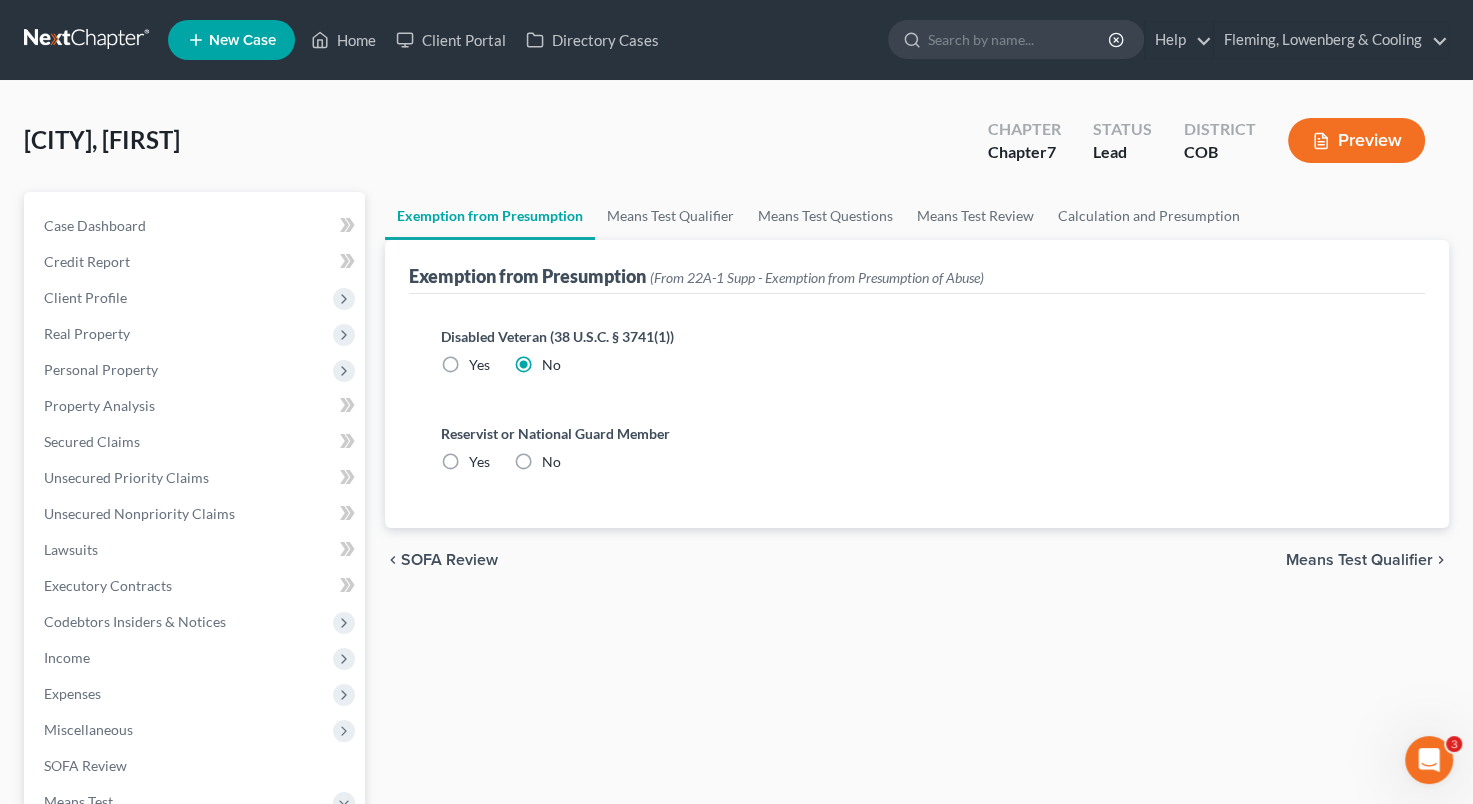 click on "No" at bounding box center [551, 462] 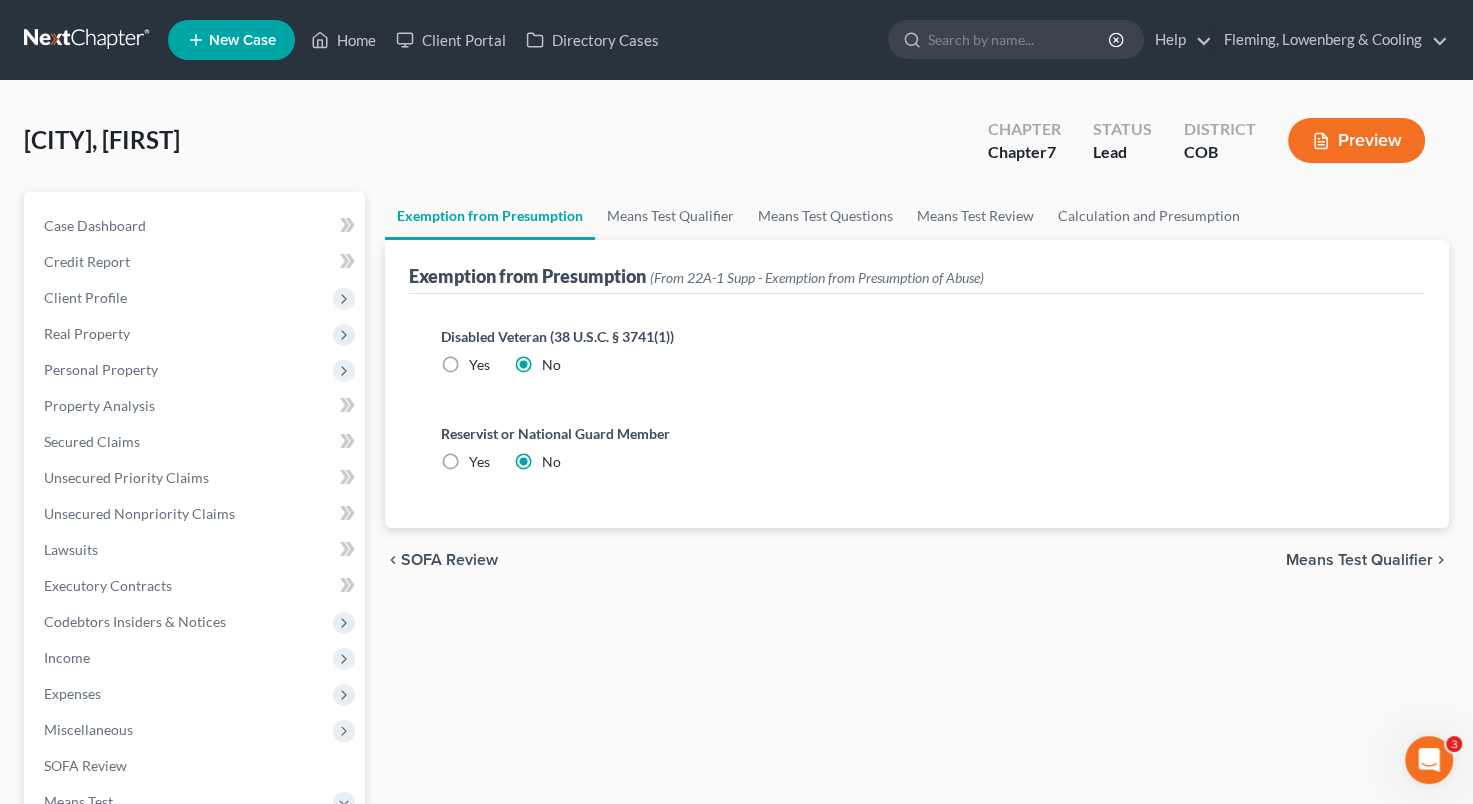 click on "Means Test Qualifier" at bounding box center (1359, 560) 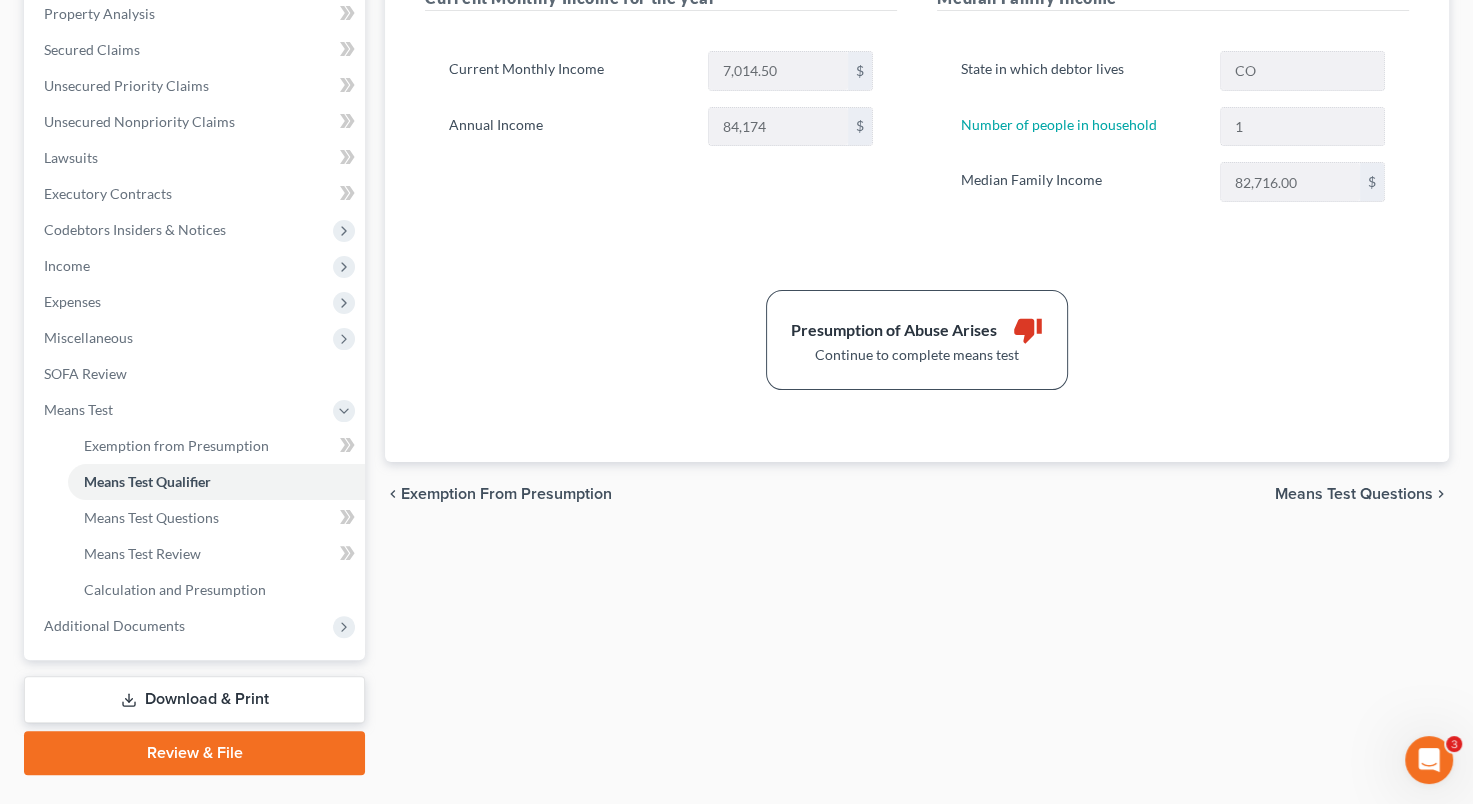 scroll, scrollTop: 400, scrollLeft: 0, axis: vertical 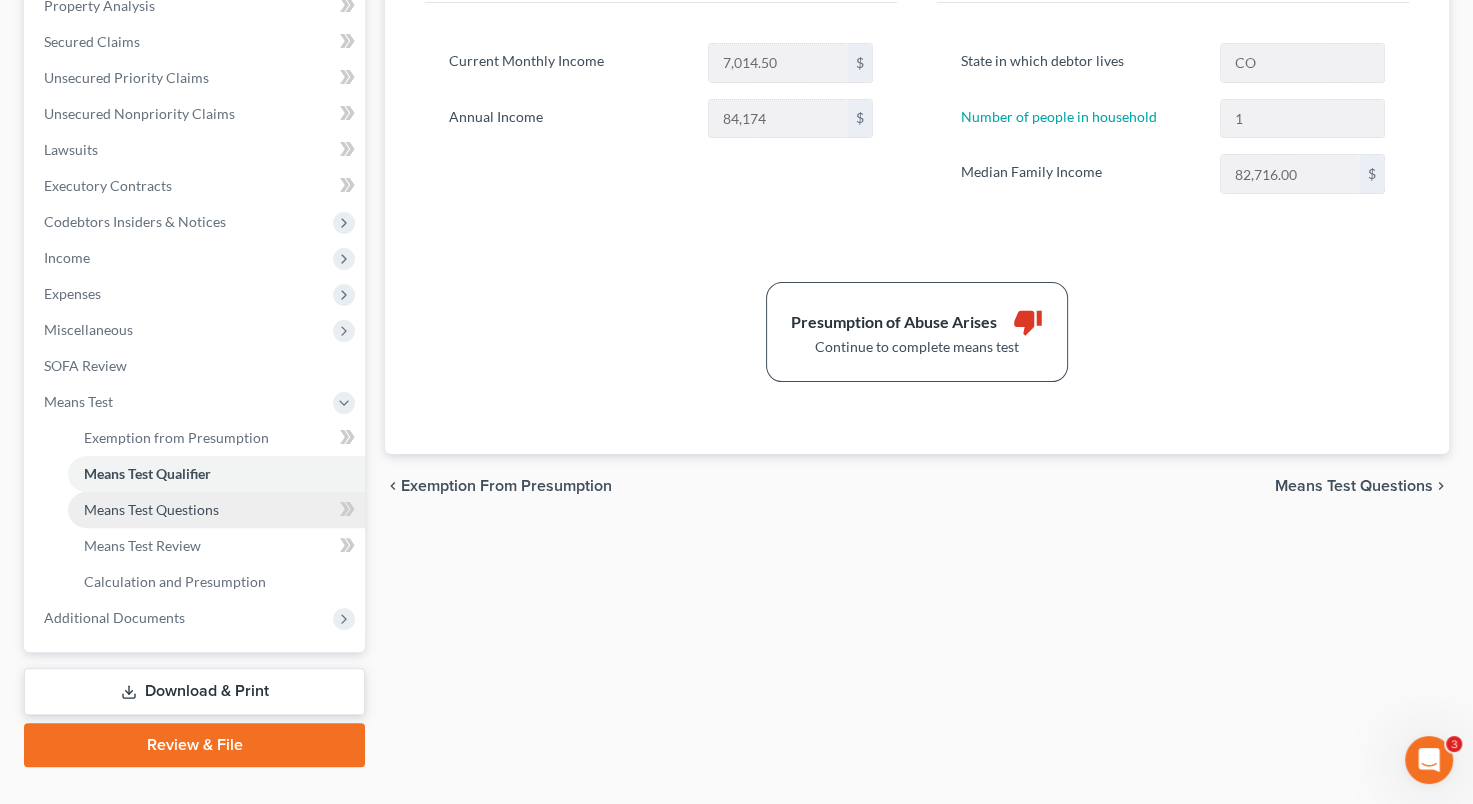 click on "Means Test Questions" at bounding box center [216, 510] 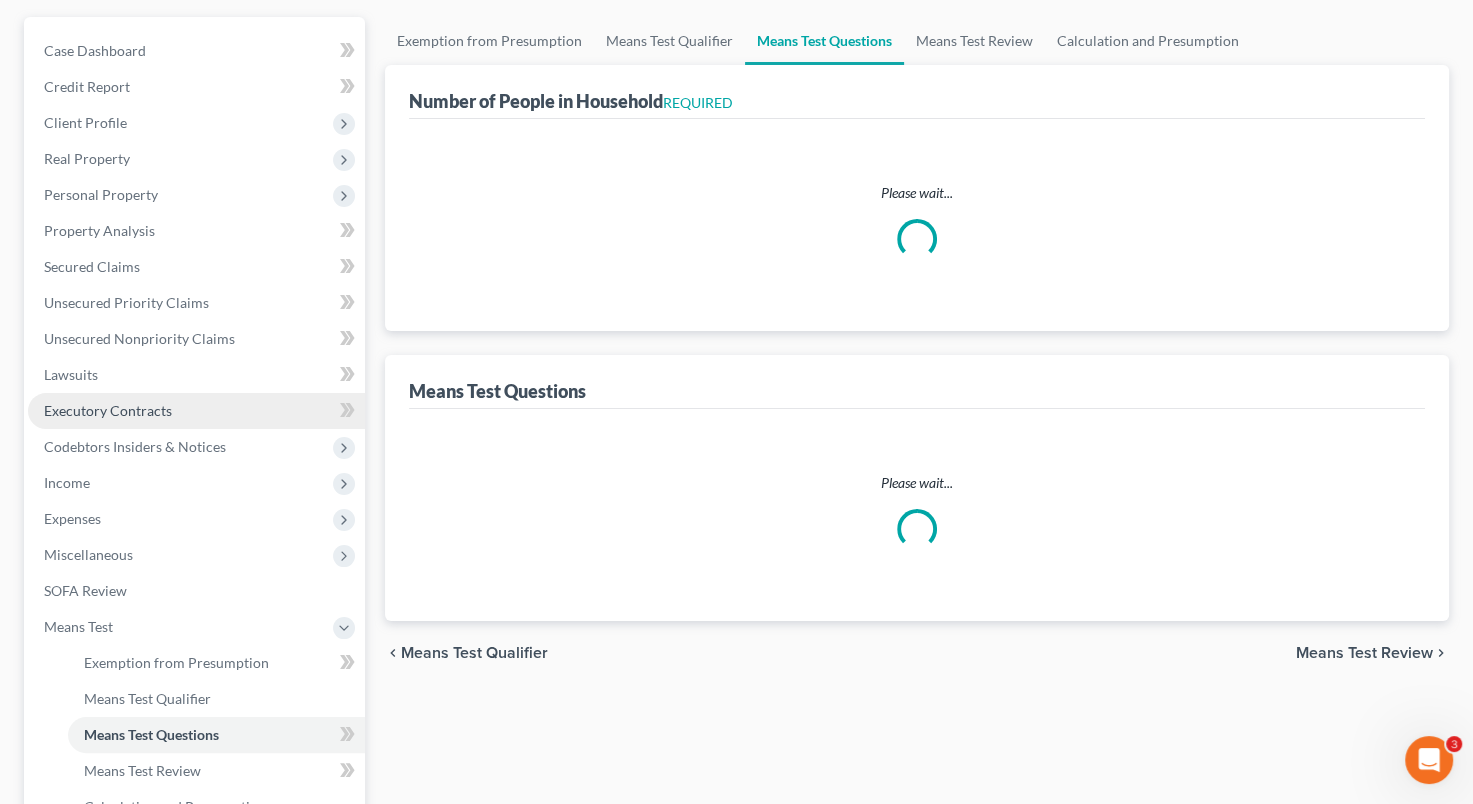 scroll, scrollTop: 0, scrollLeft: 0, axis: both 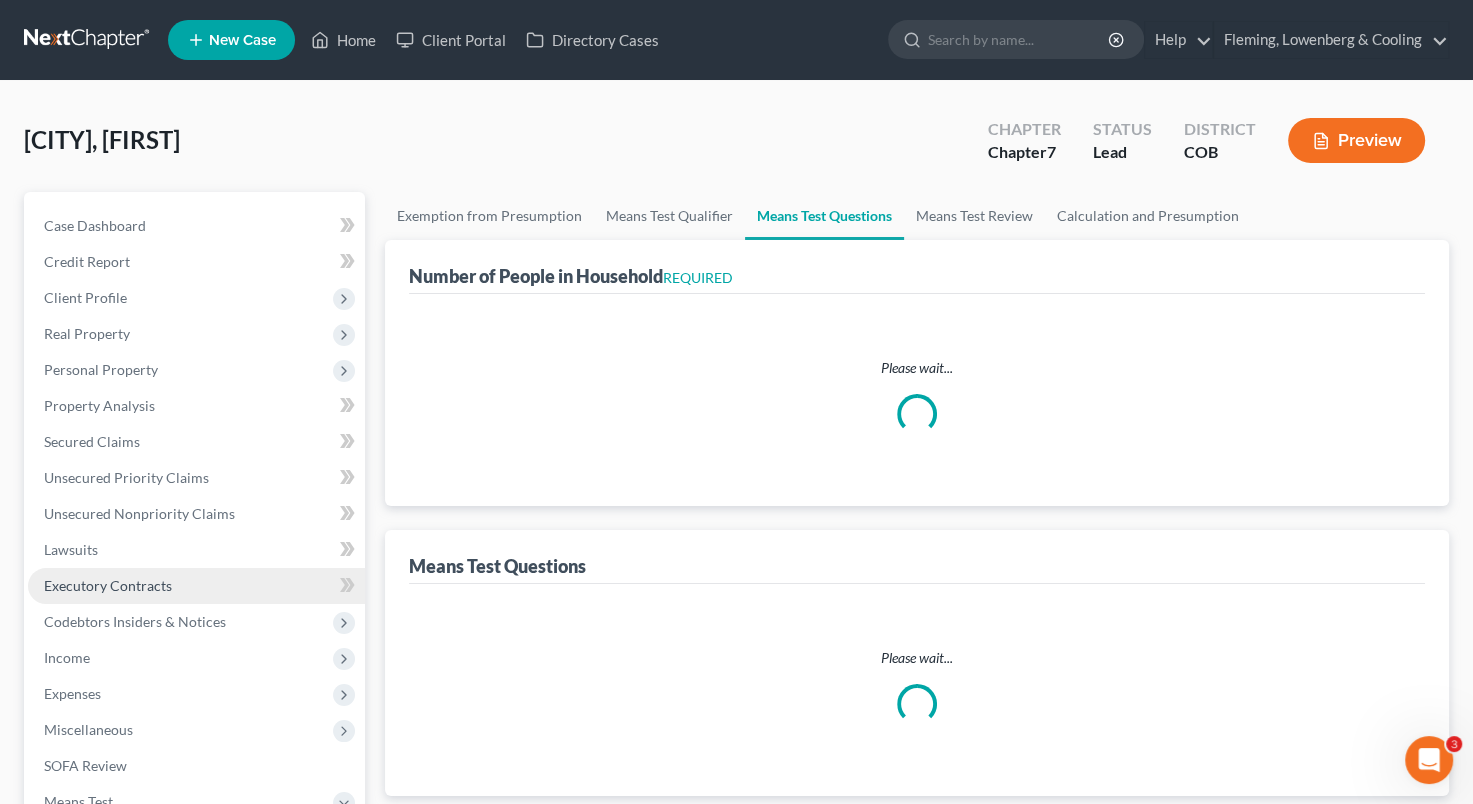select on "0" 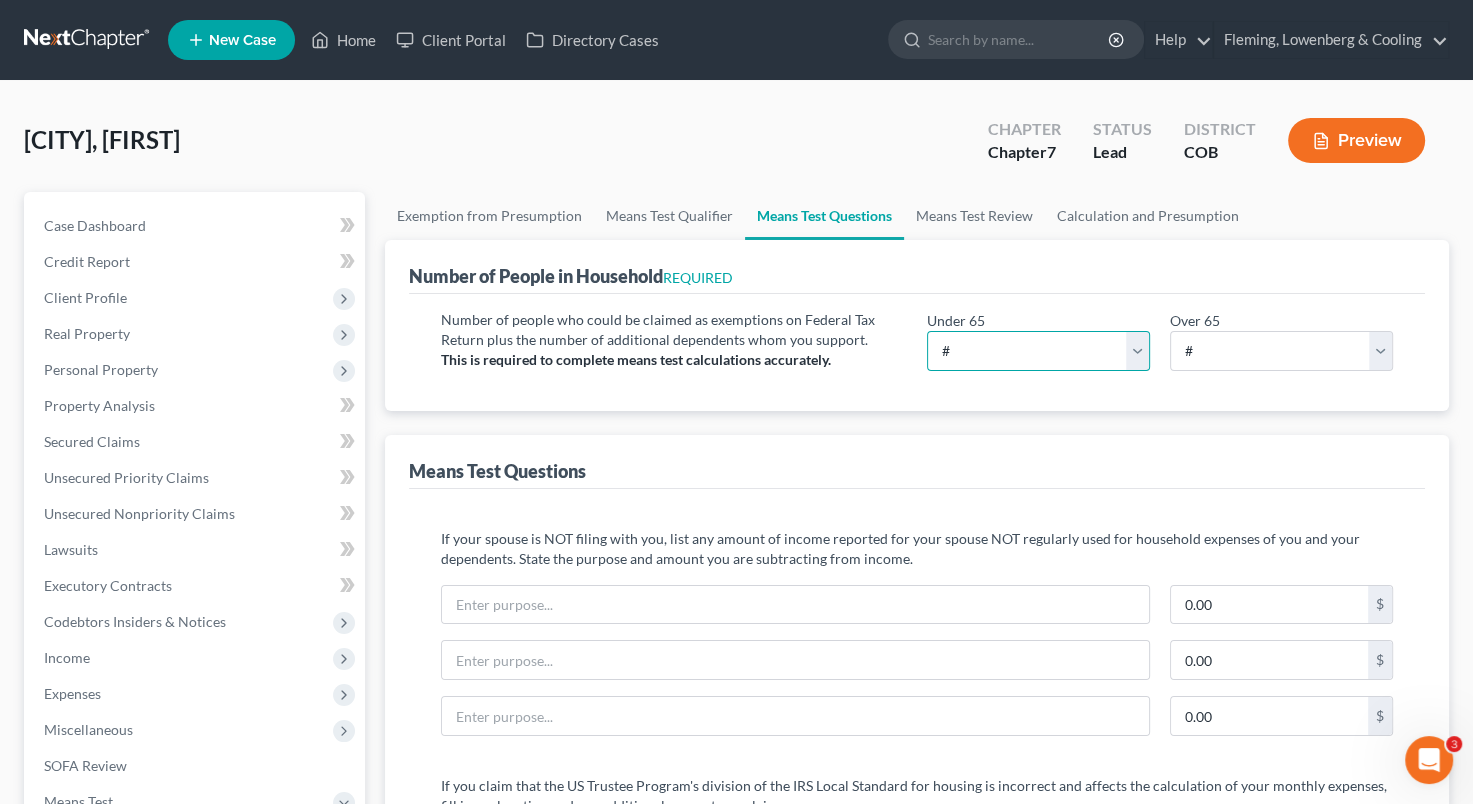 click on "# 0 1 2 3 4 5 6 7 8 9 10" at bounding box center [1038, 351] 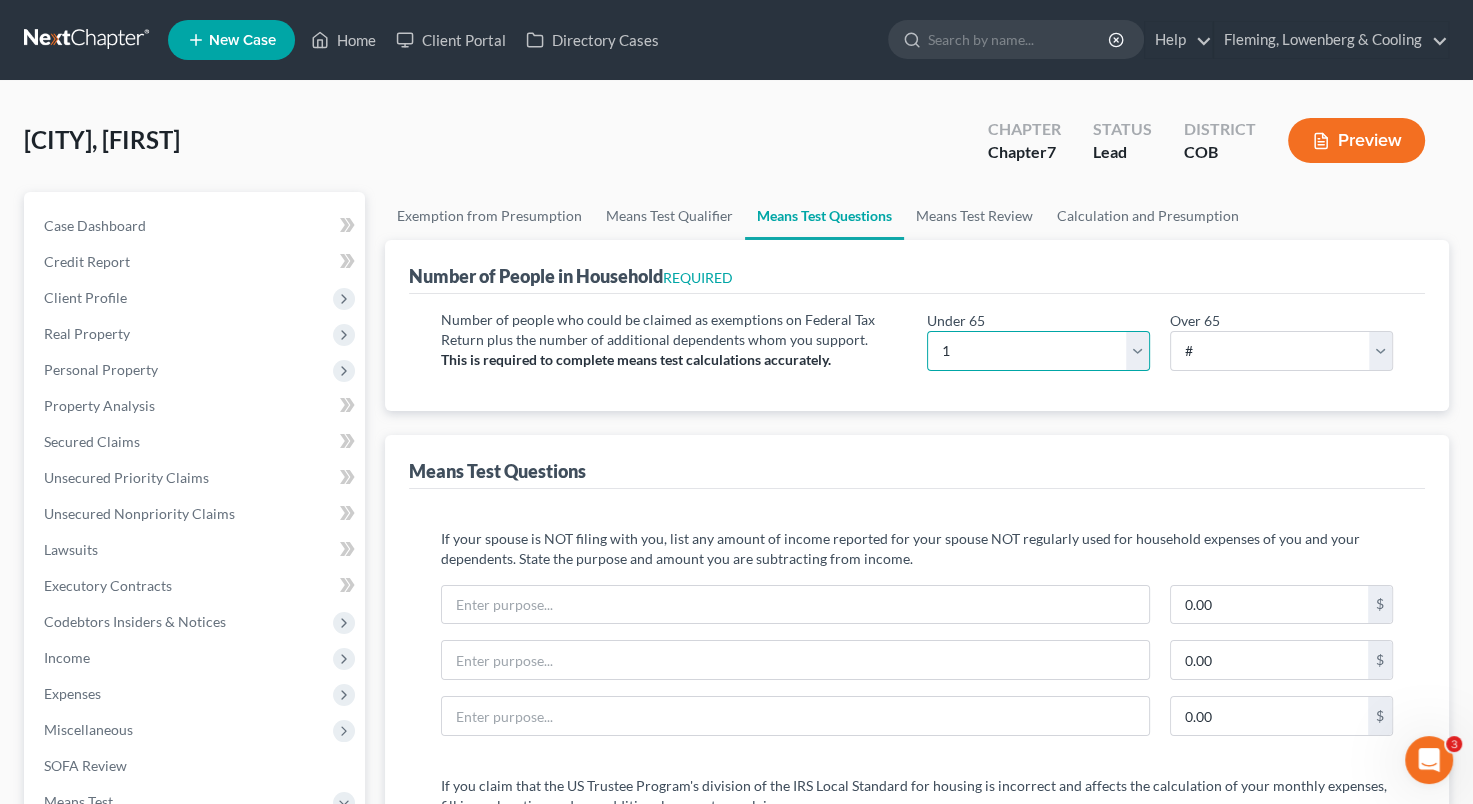 click on "# 0 1 2 3 4 5 6 7 8 9 10" at bounding box center (1038, 351) 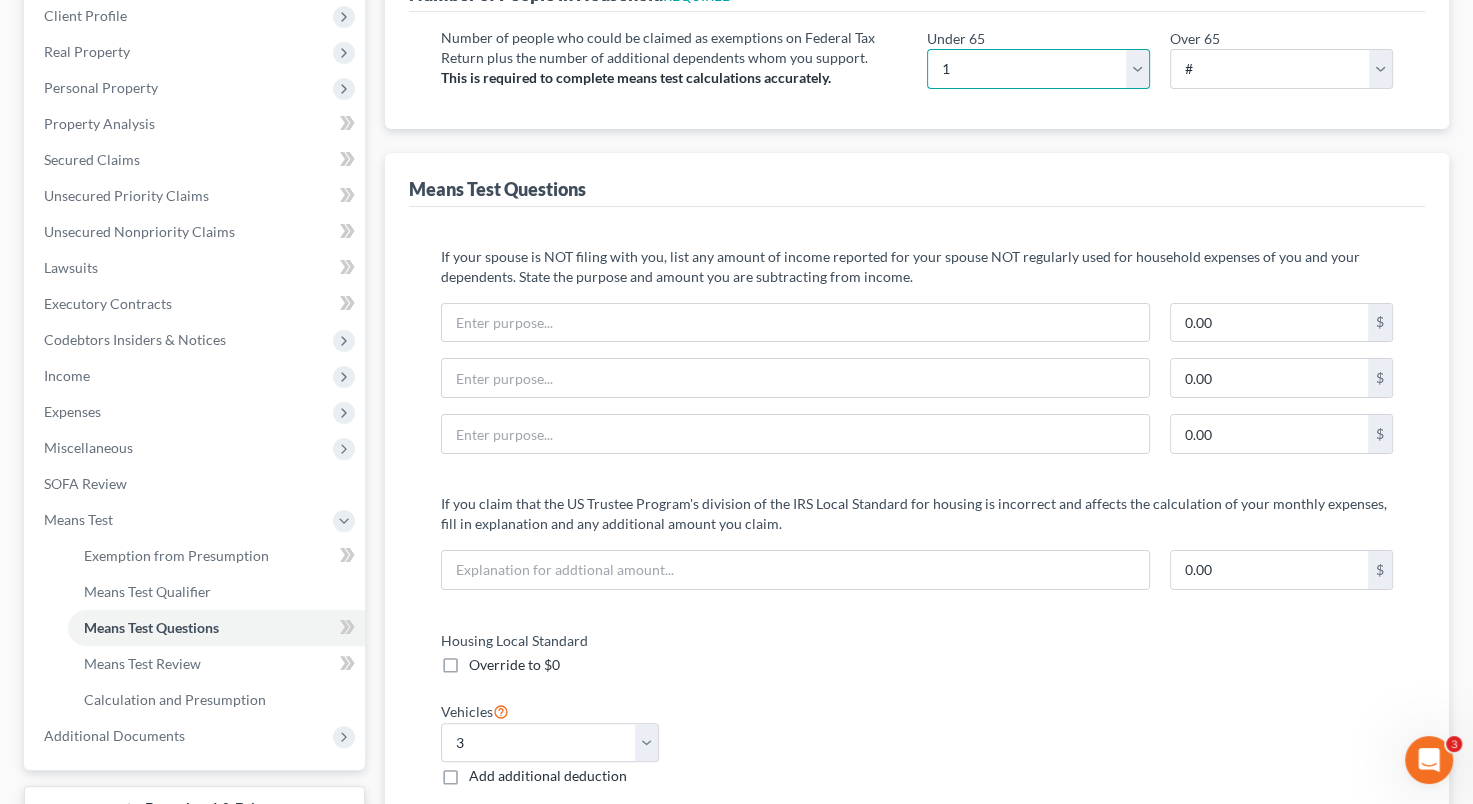 scroll, scrollTop: 298, scrollLeft: 0, axis: vertical 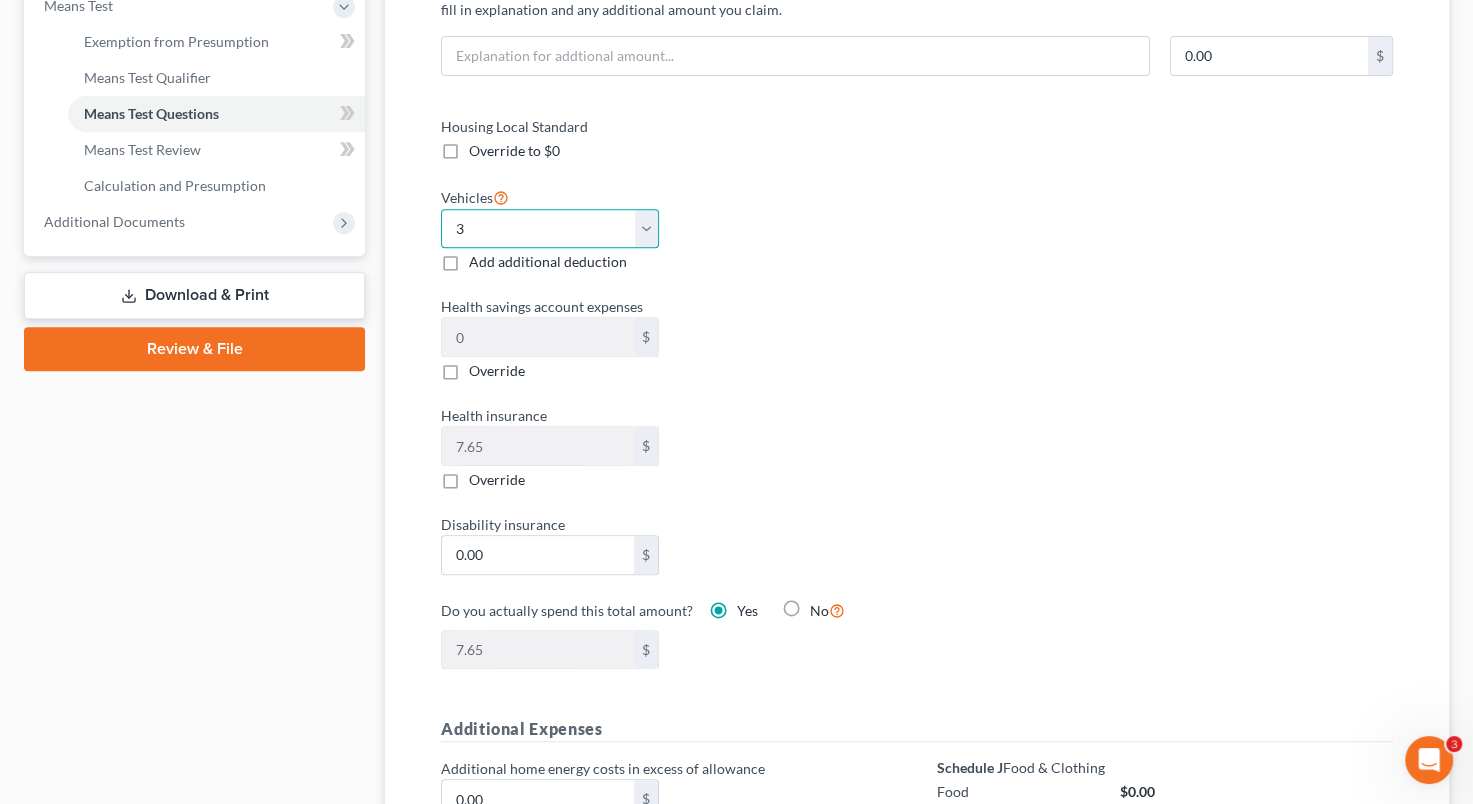 click on "Select 0 1 2 3 4 5" at bounding box center (550, 229) 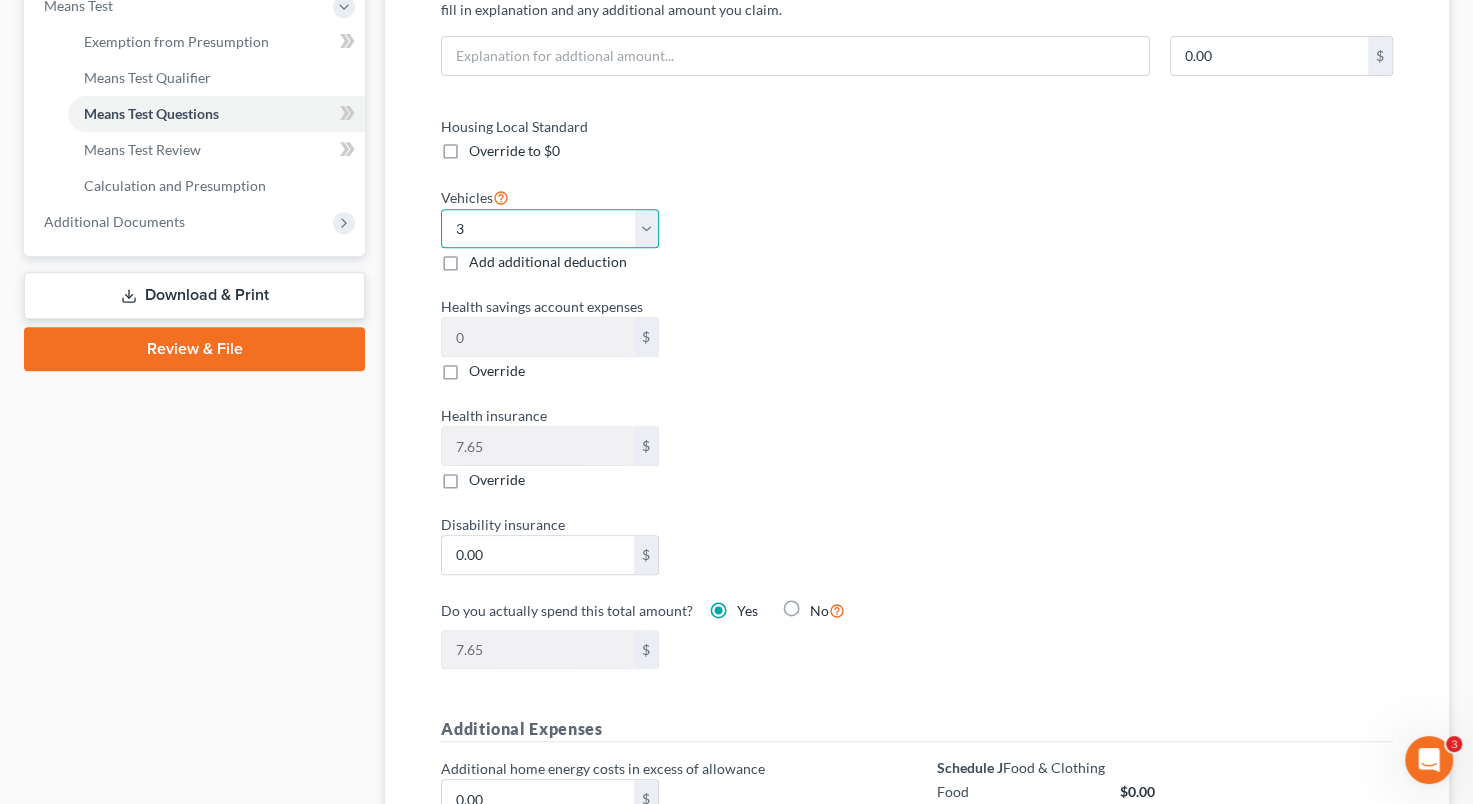 select on "2" 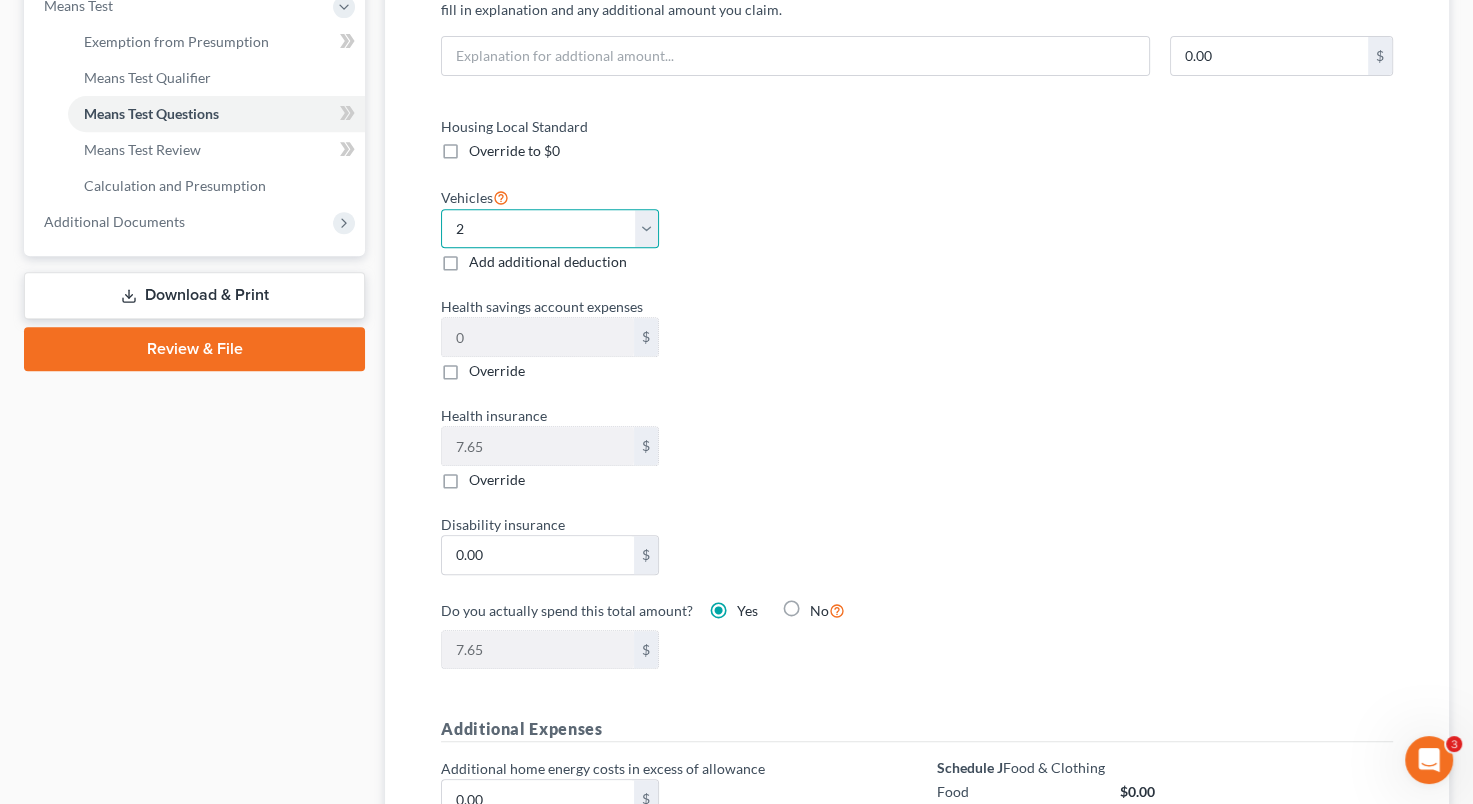 click on "Select 0 1 2 3 4 5" at bounding box center [550, 229] 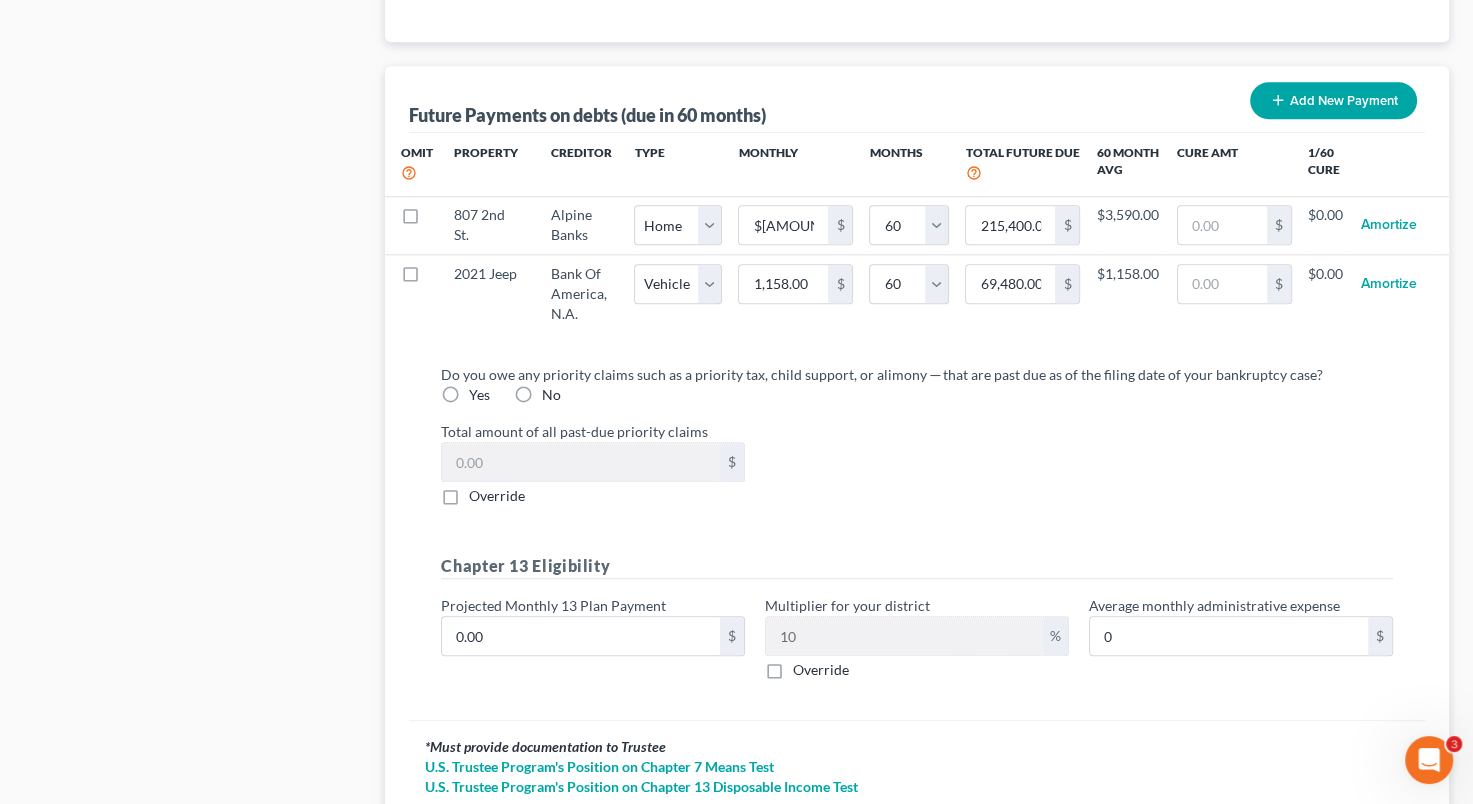 scroll, scrollTop: 1972, scrollLeft: 0, axis: vertical 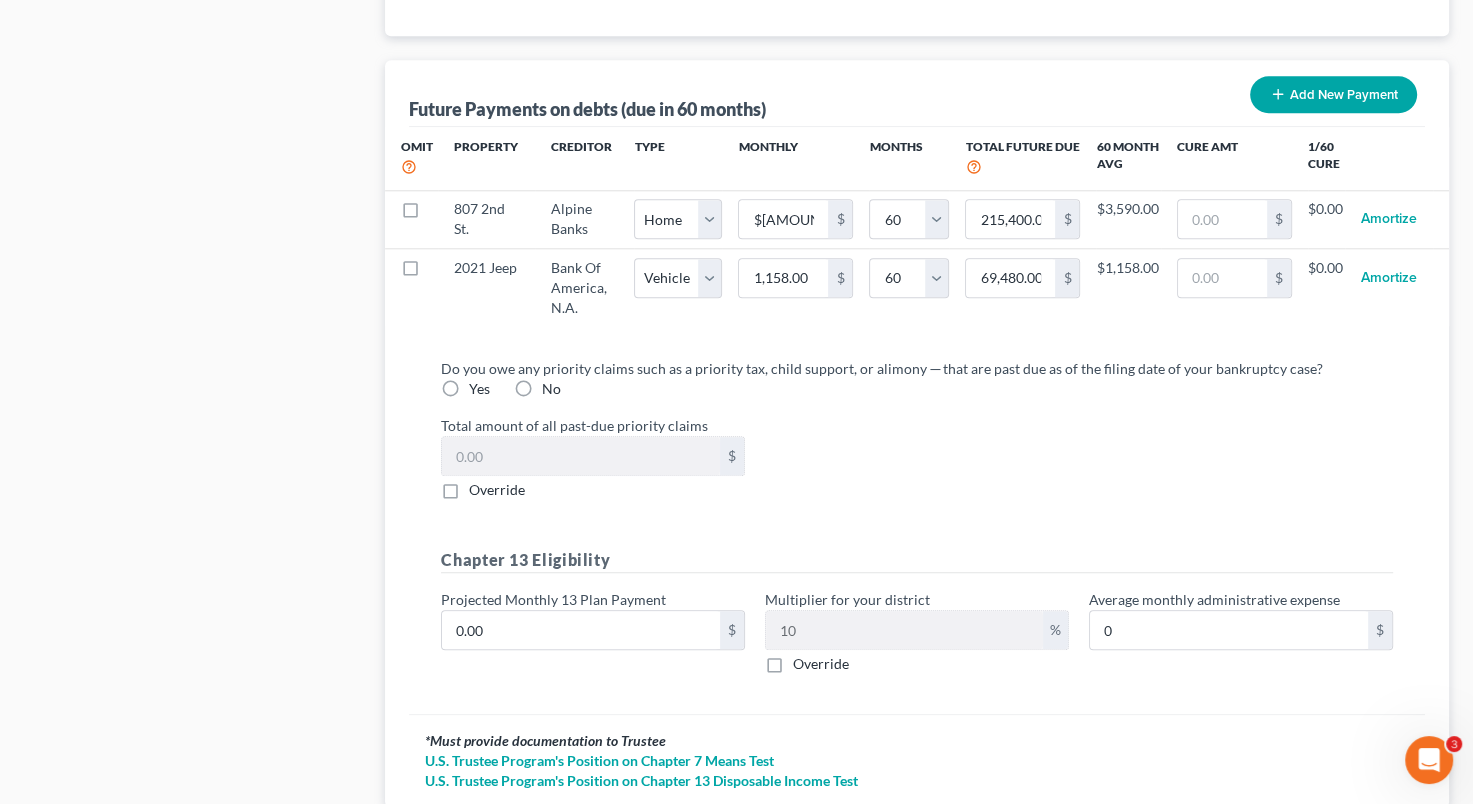 click on "No" at bounding box center [551, 389] 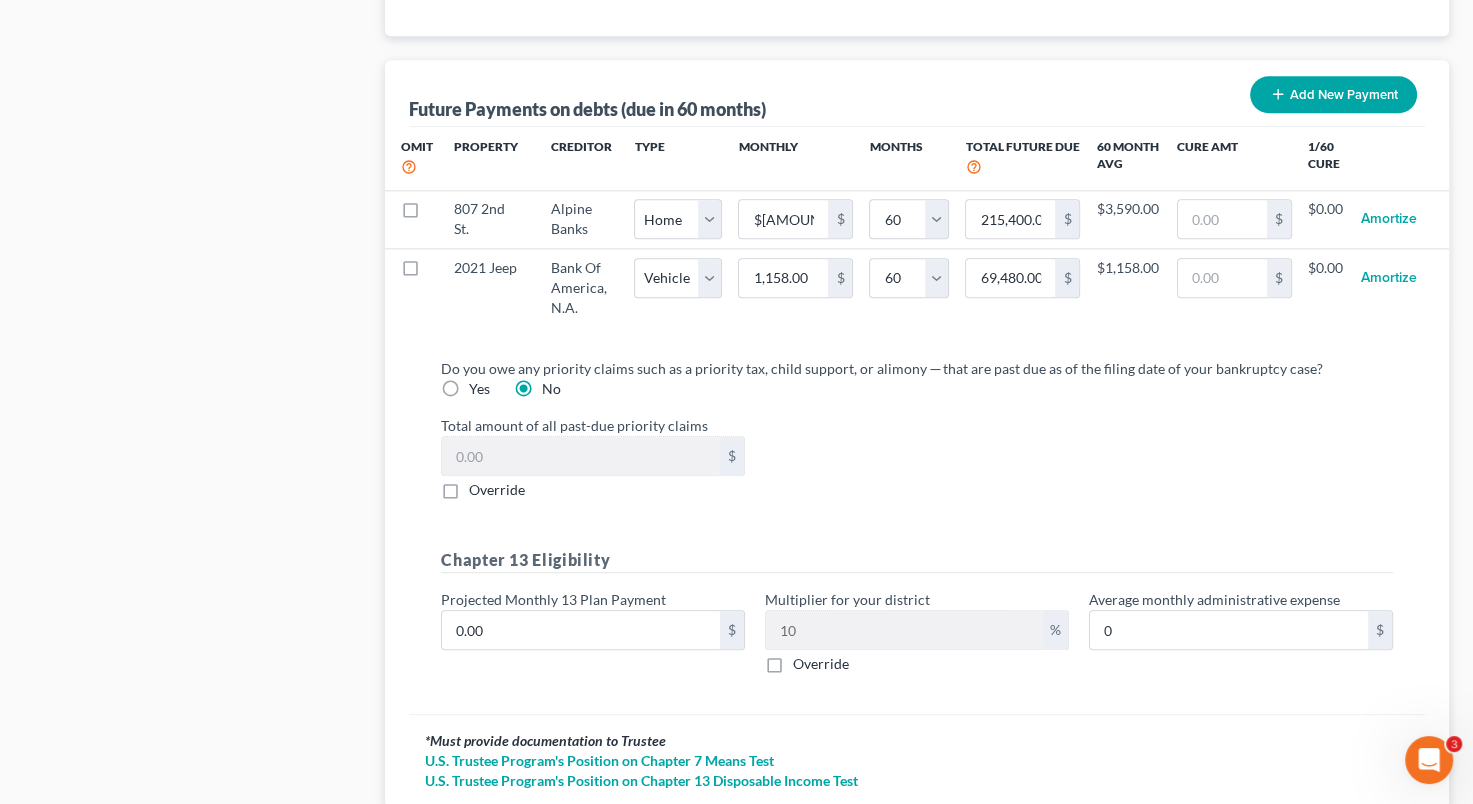 scroll, scrollTop: 2108, scrollLeft: 0, axis: vertical 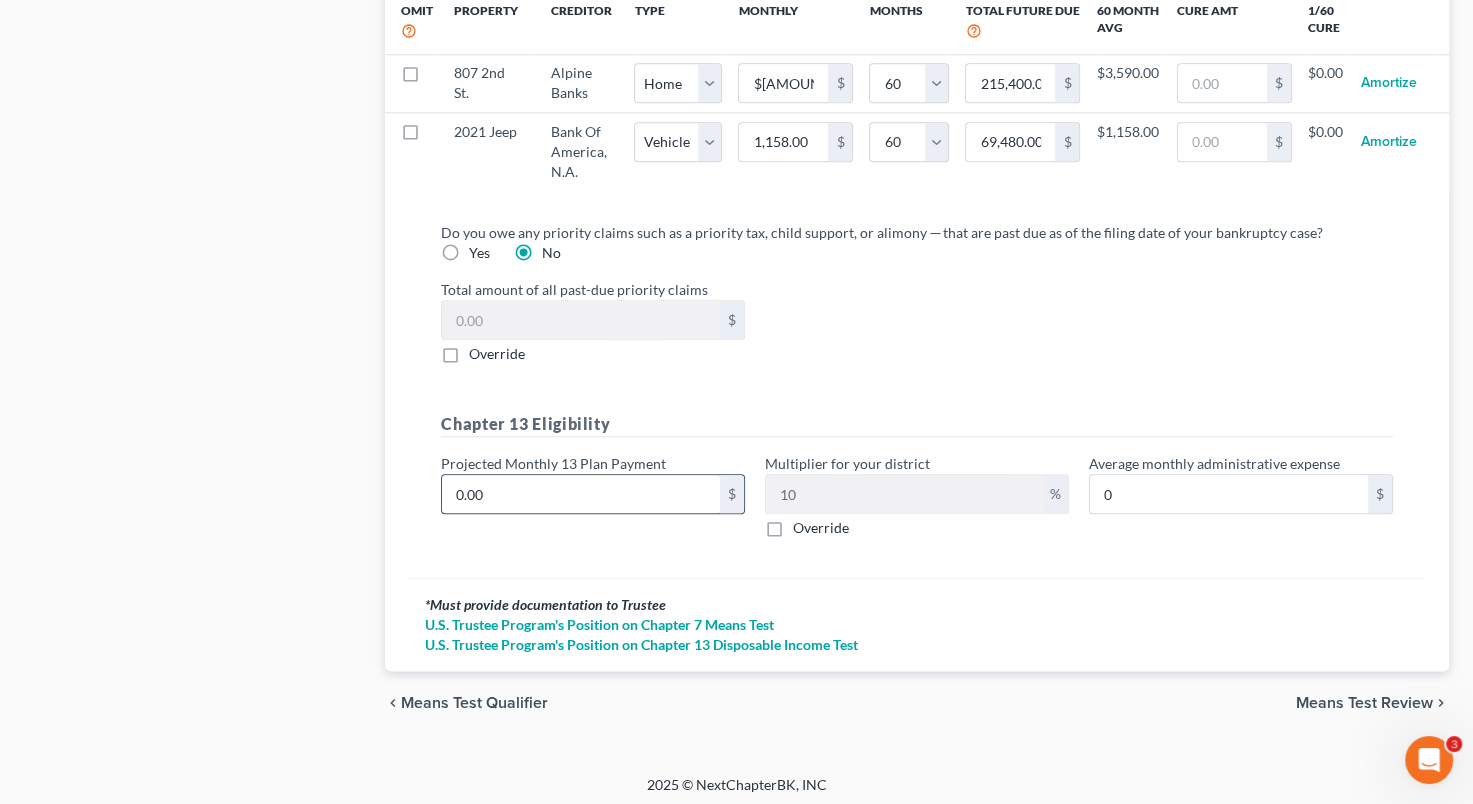 click on "0.00" at bounding box center (581, 494) 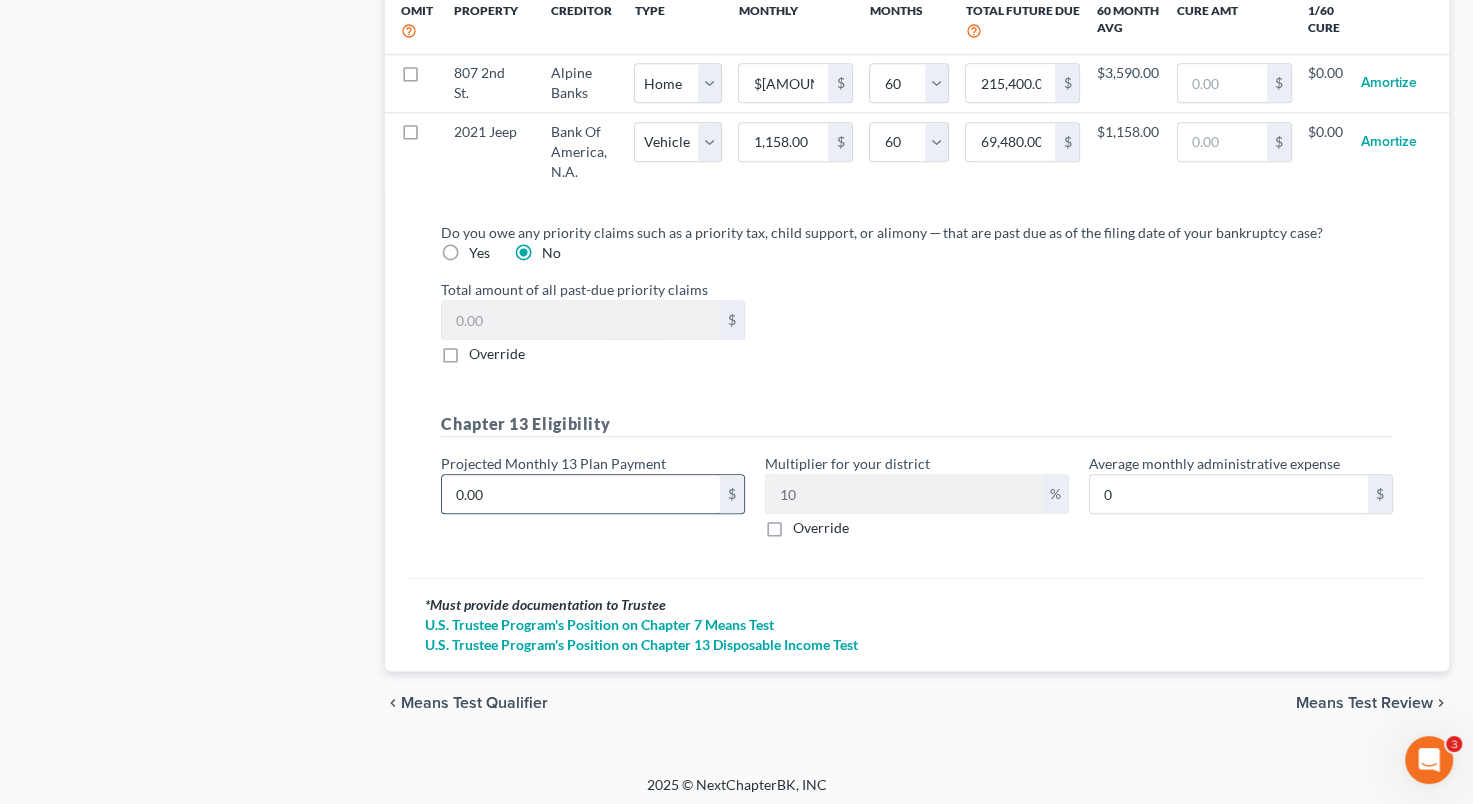 type on "5" 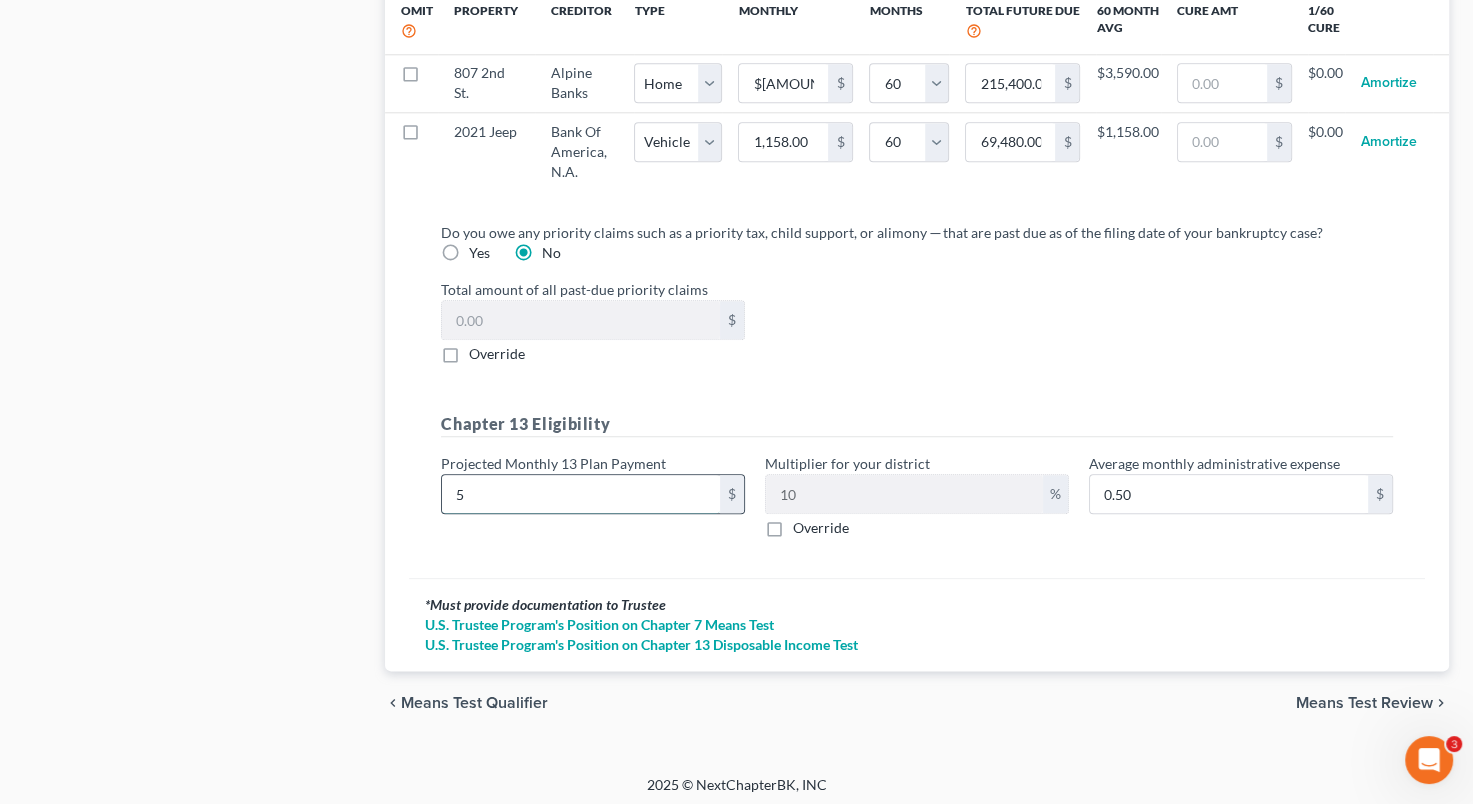 type on "50" 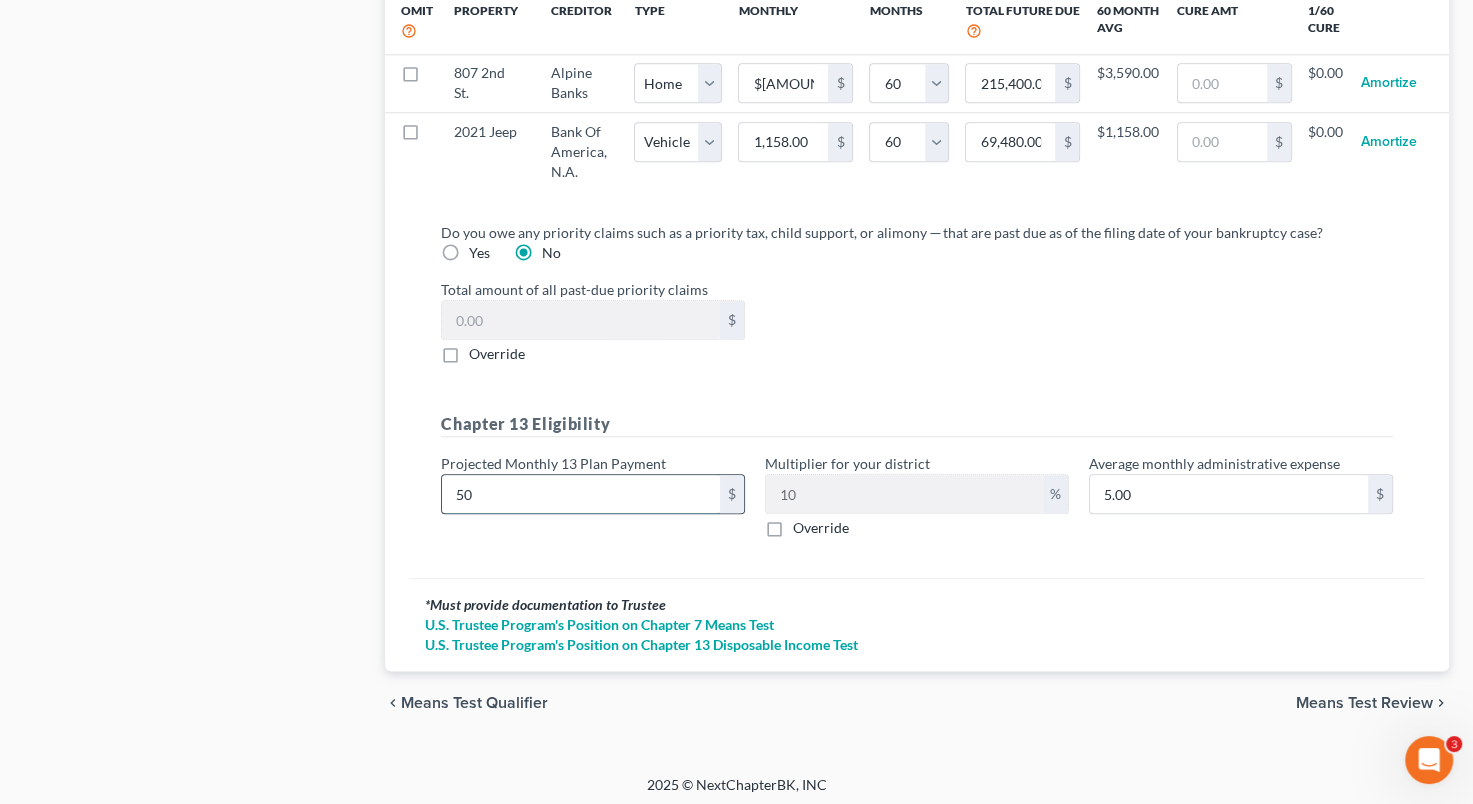 type on "500" 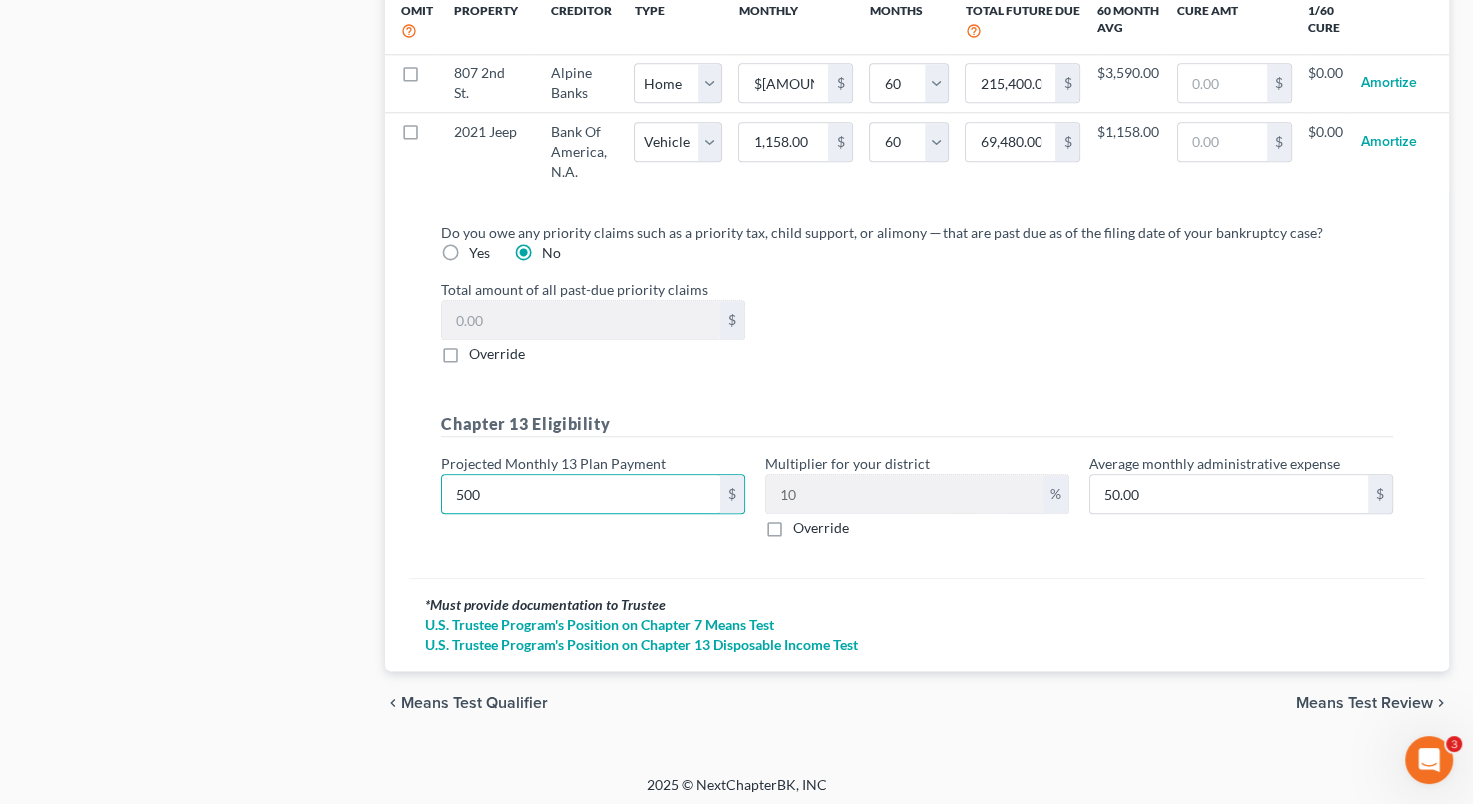 type on "500" 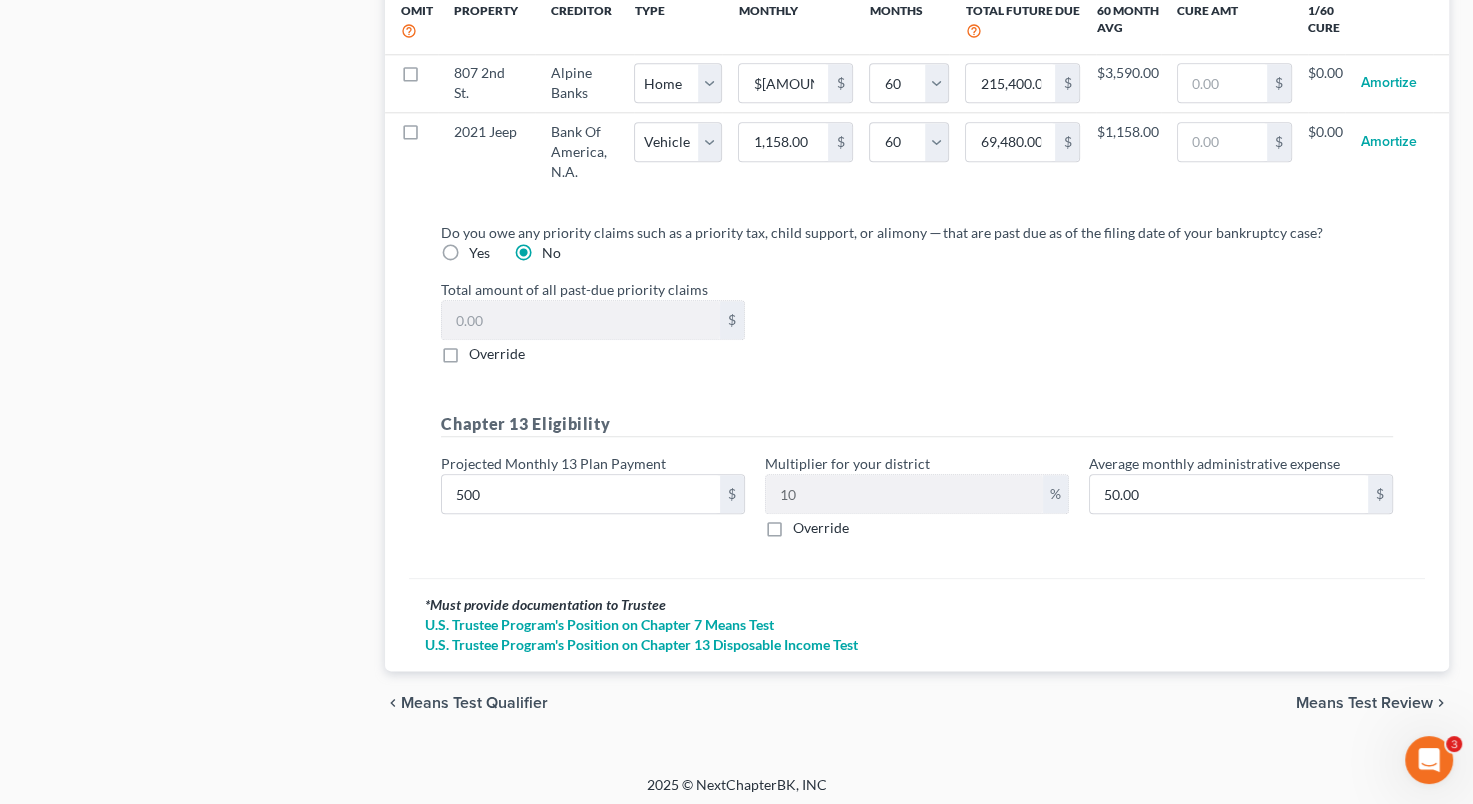 click on "Means Test Review" at bounding box center (1364, 703) 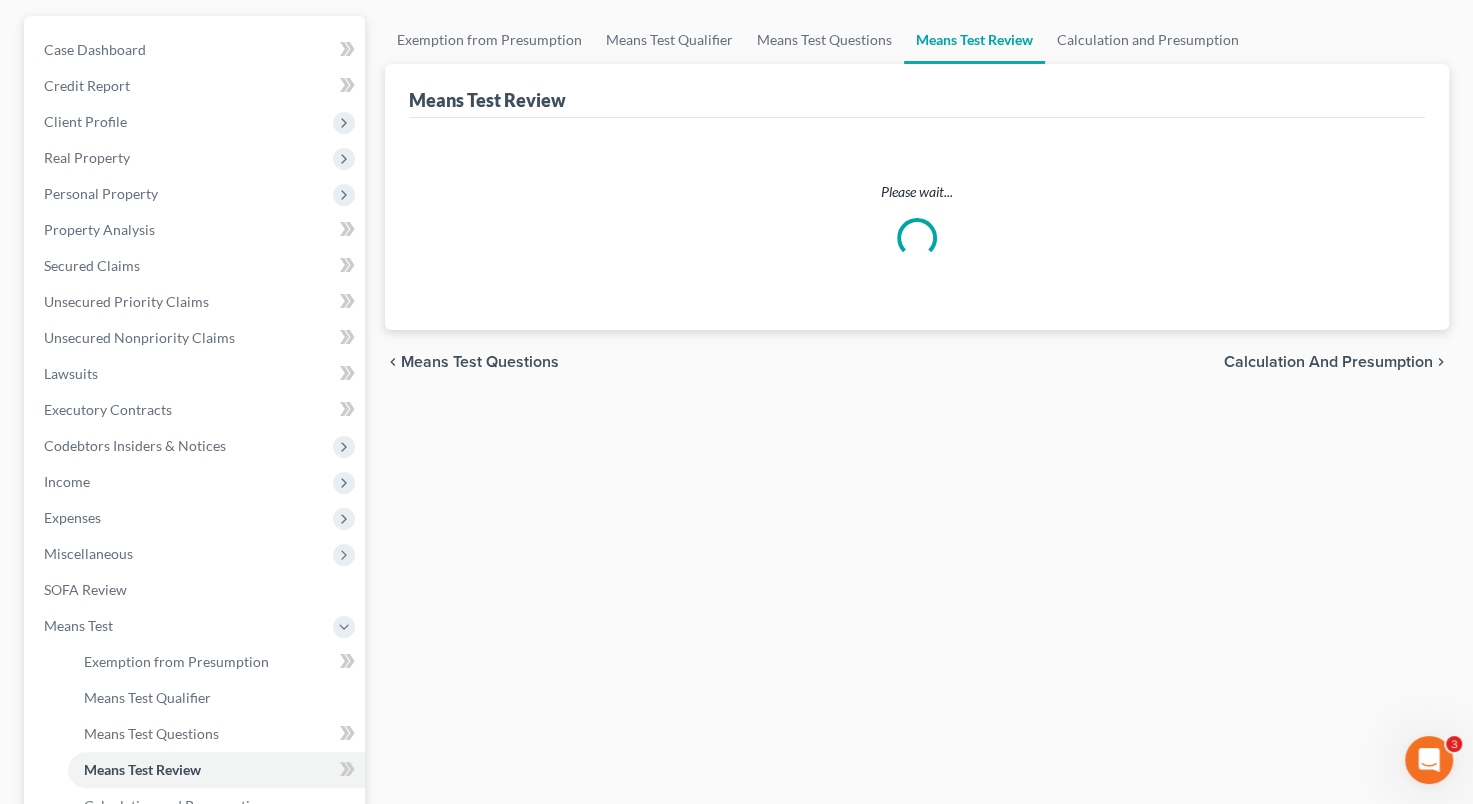 scroll, scrollTop: 0, scrollLeft: 0, axis: both 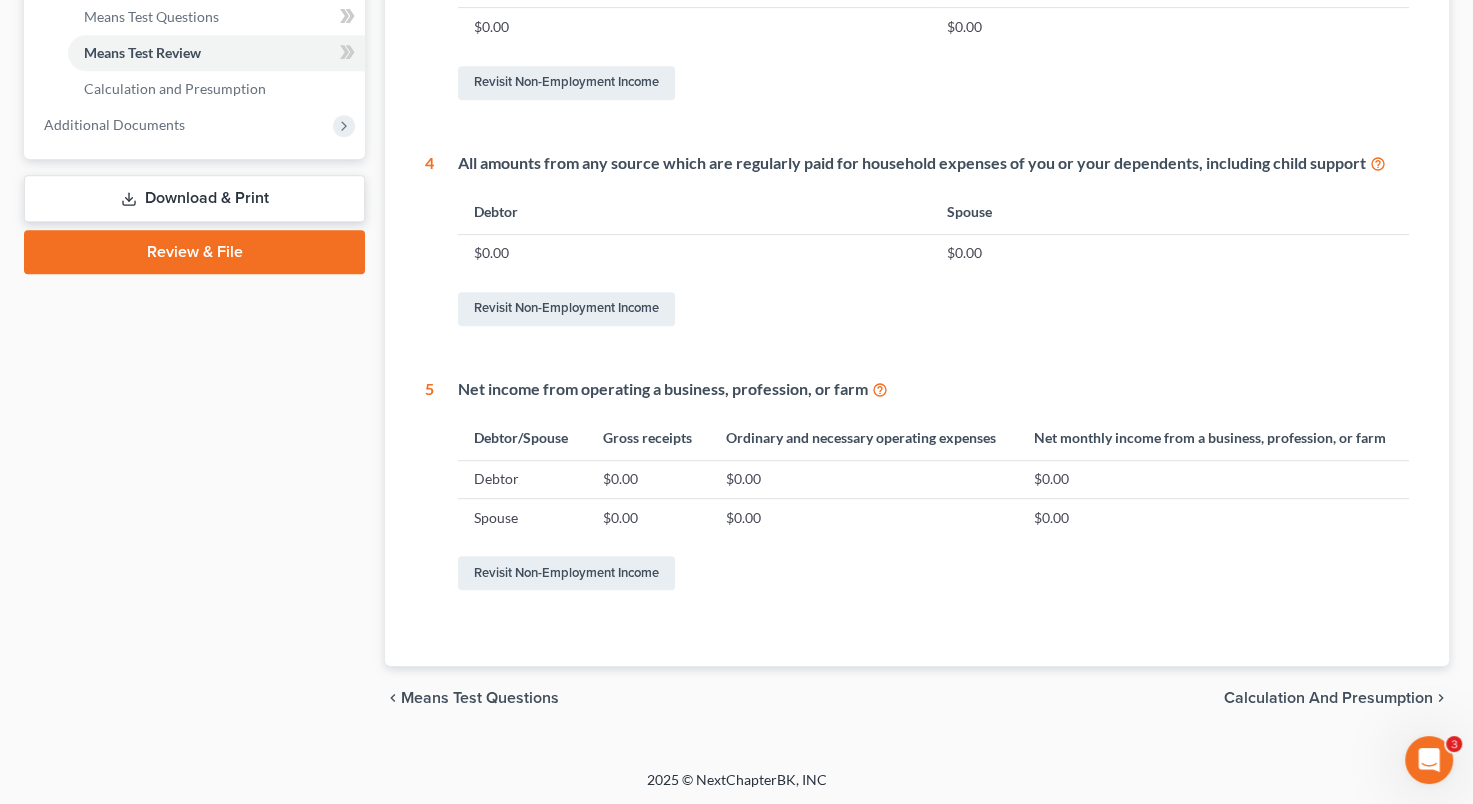 click on "Calculation and Presumption" at bounding box center (1328, 698) 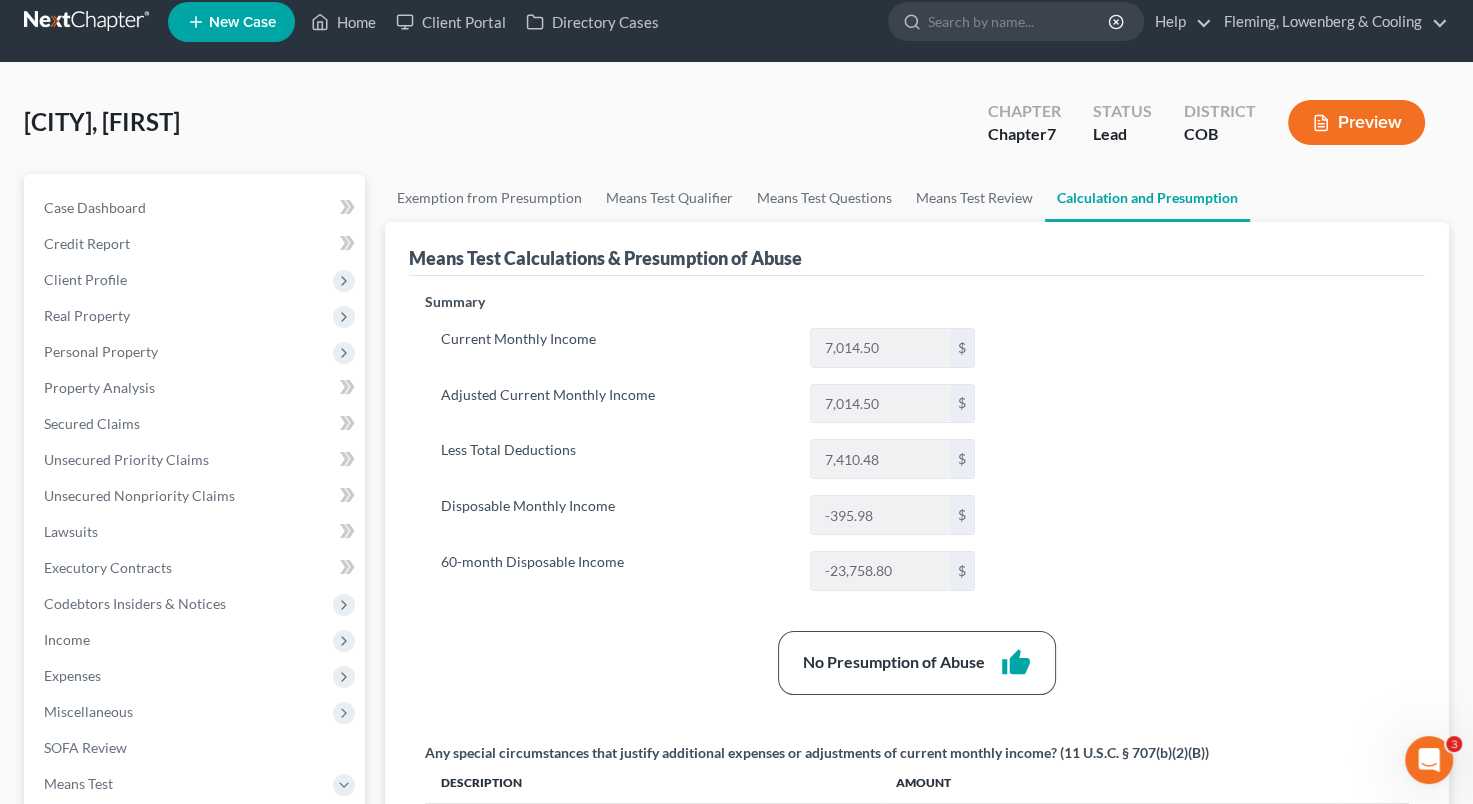 scroll, scrollTop: 0, scrollLeft: 0, axis: both 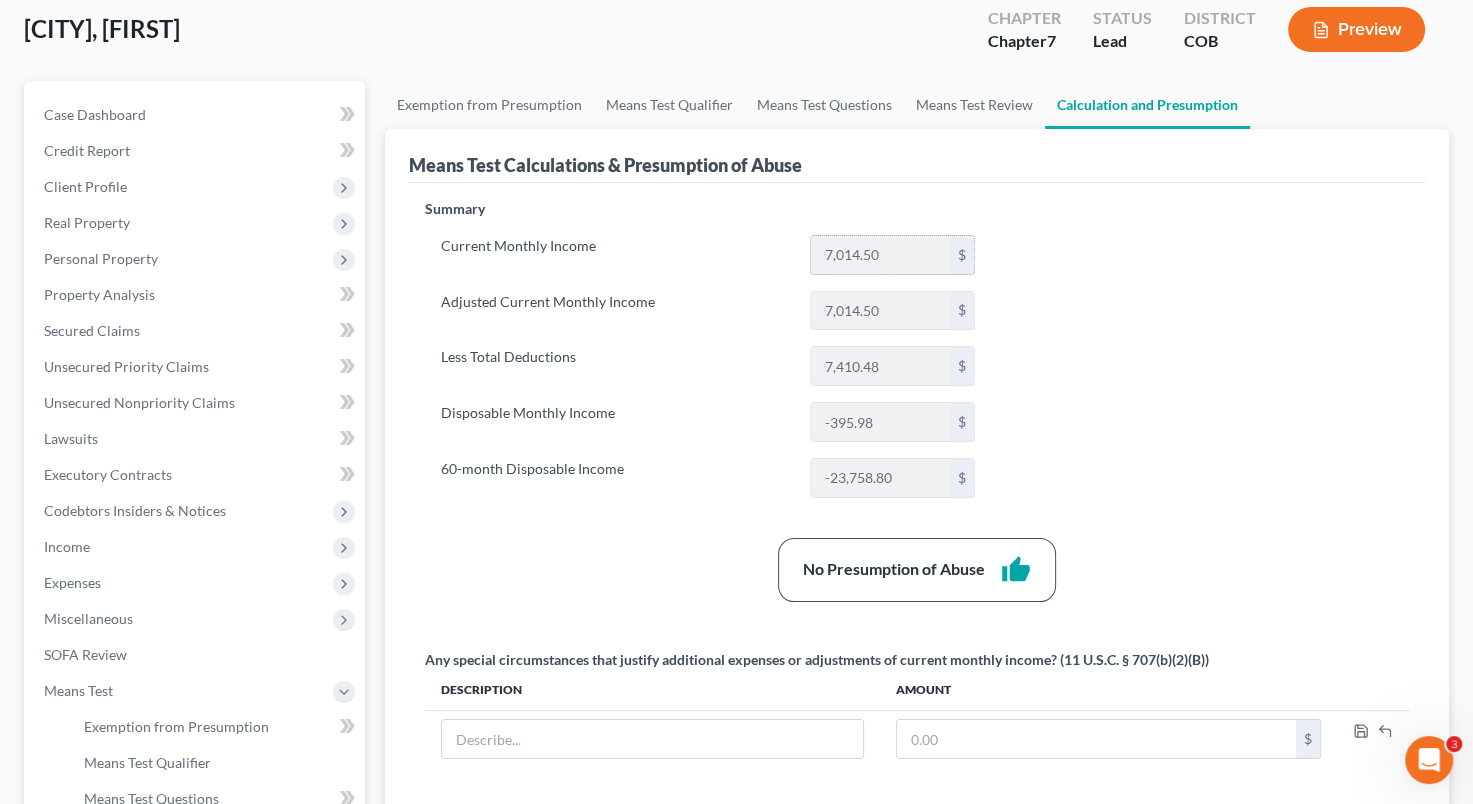 click on "7,014.50" at bounding box center [880, 255] 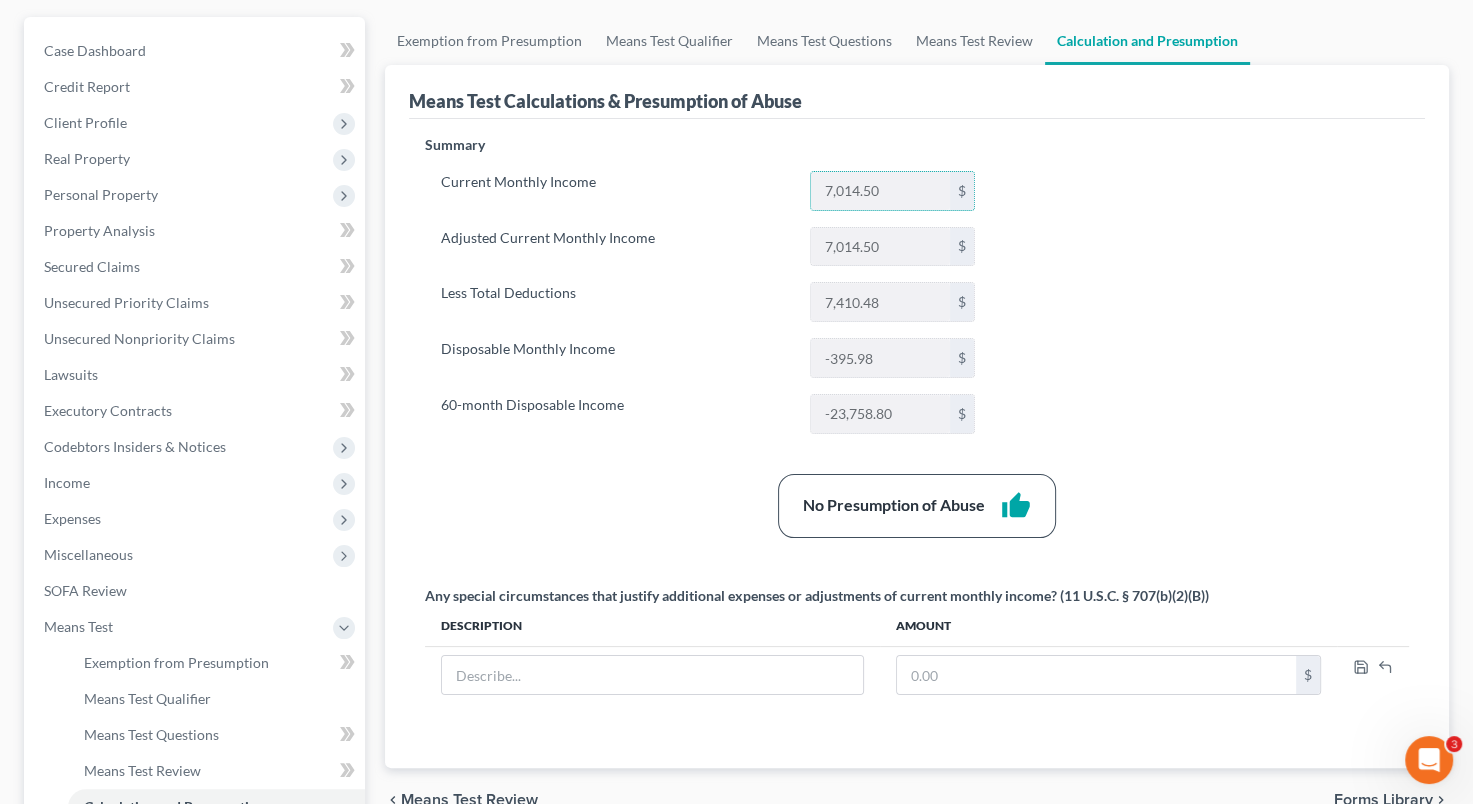 scroll, scrollTop: 263, scrollLeft: 0, axis: vertical 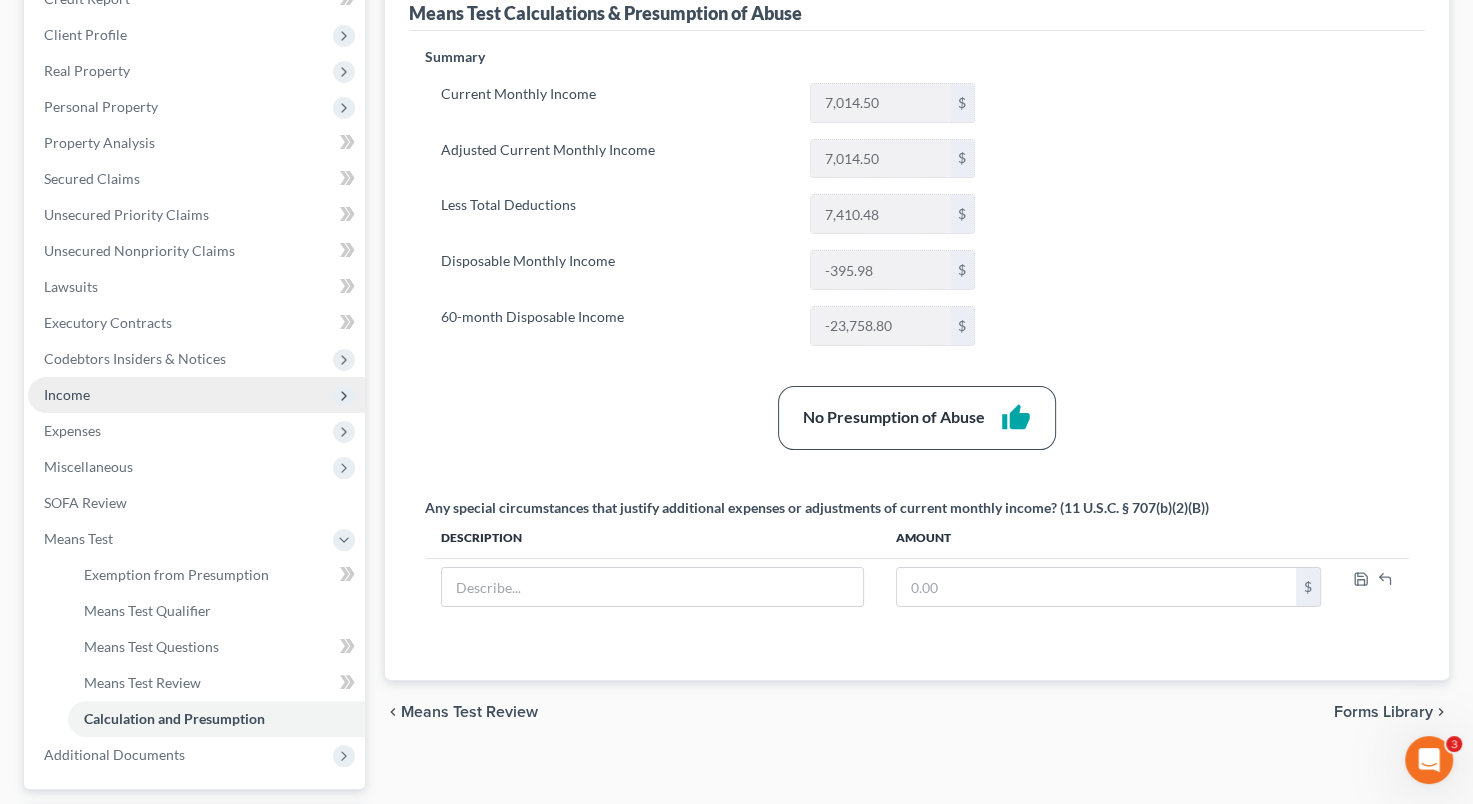 click on "Income" at bounding box center [196, 395] 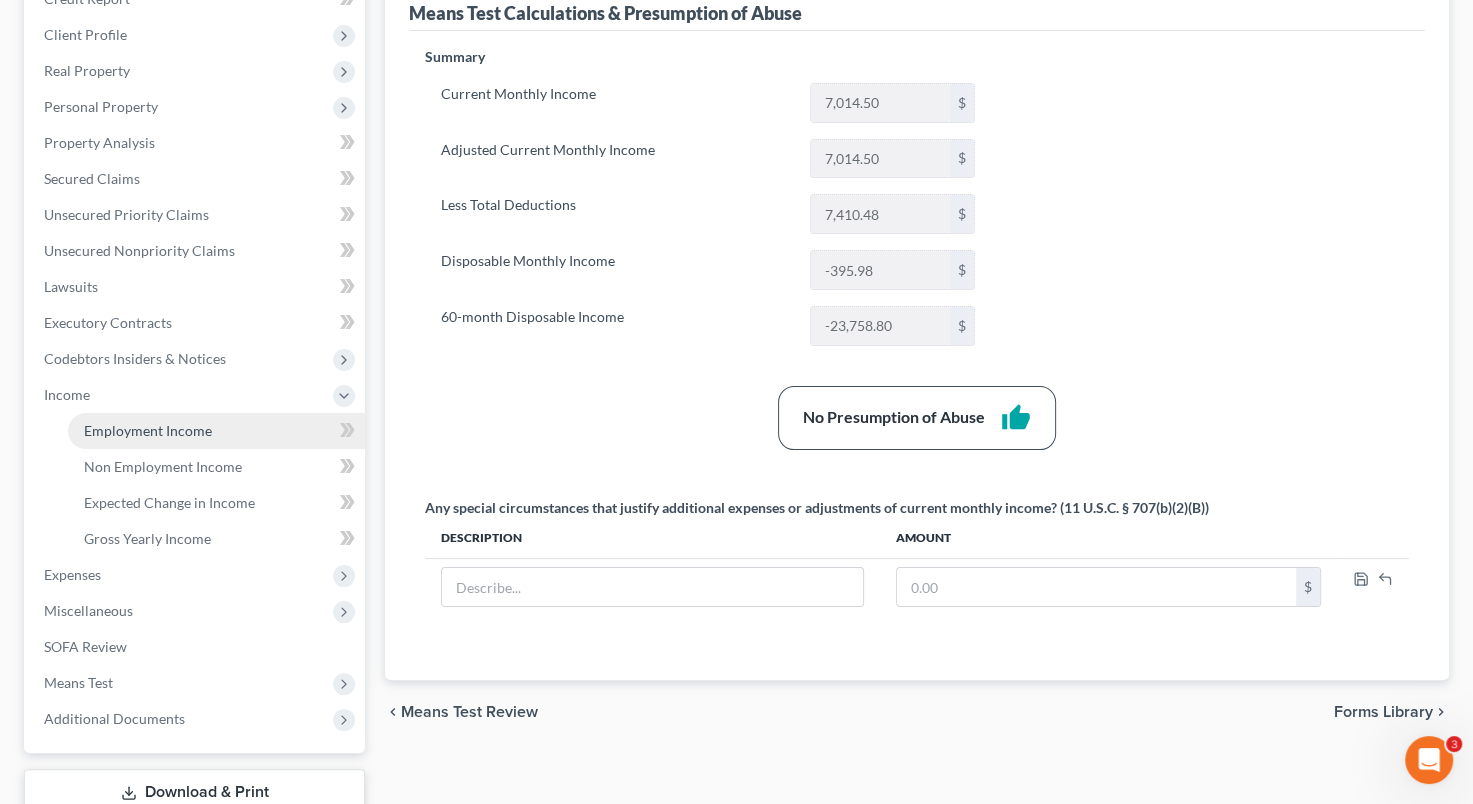 click on "Employment Income" at bounding box center (148, 430) 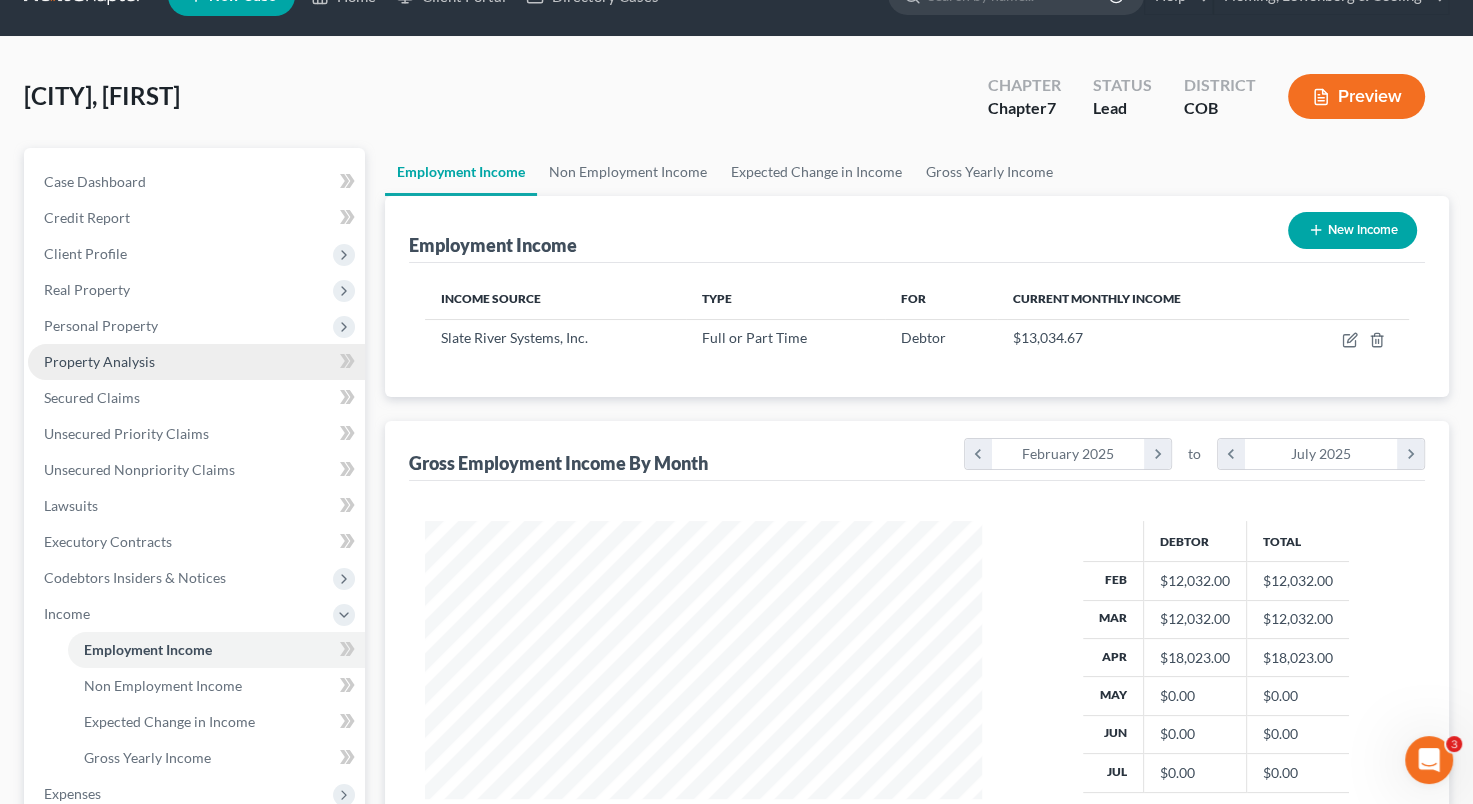scroll, scrollTop: 0, scrollLeft: 0, axis: both 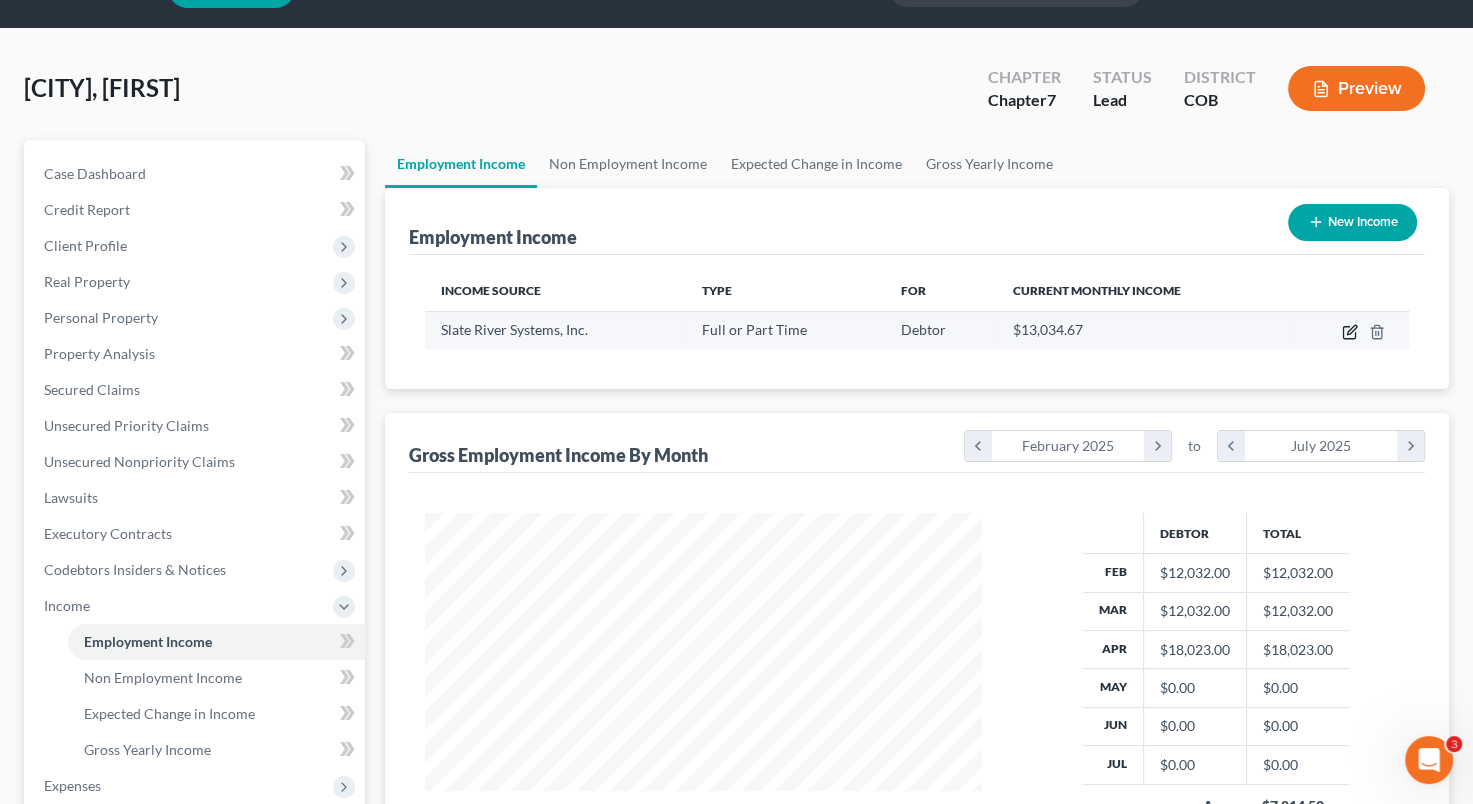 click 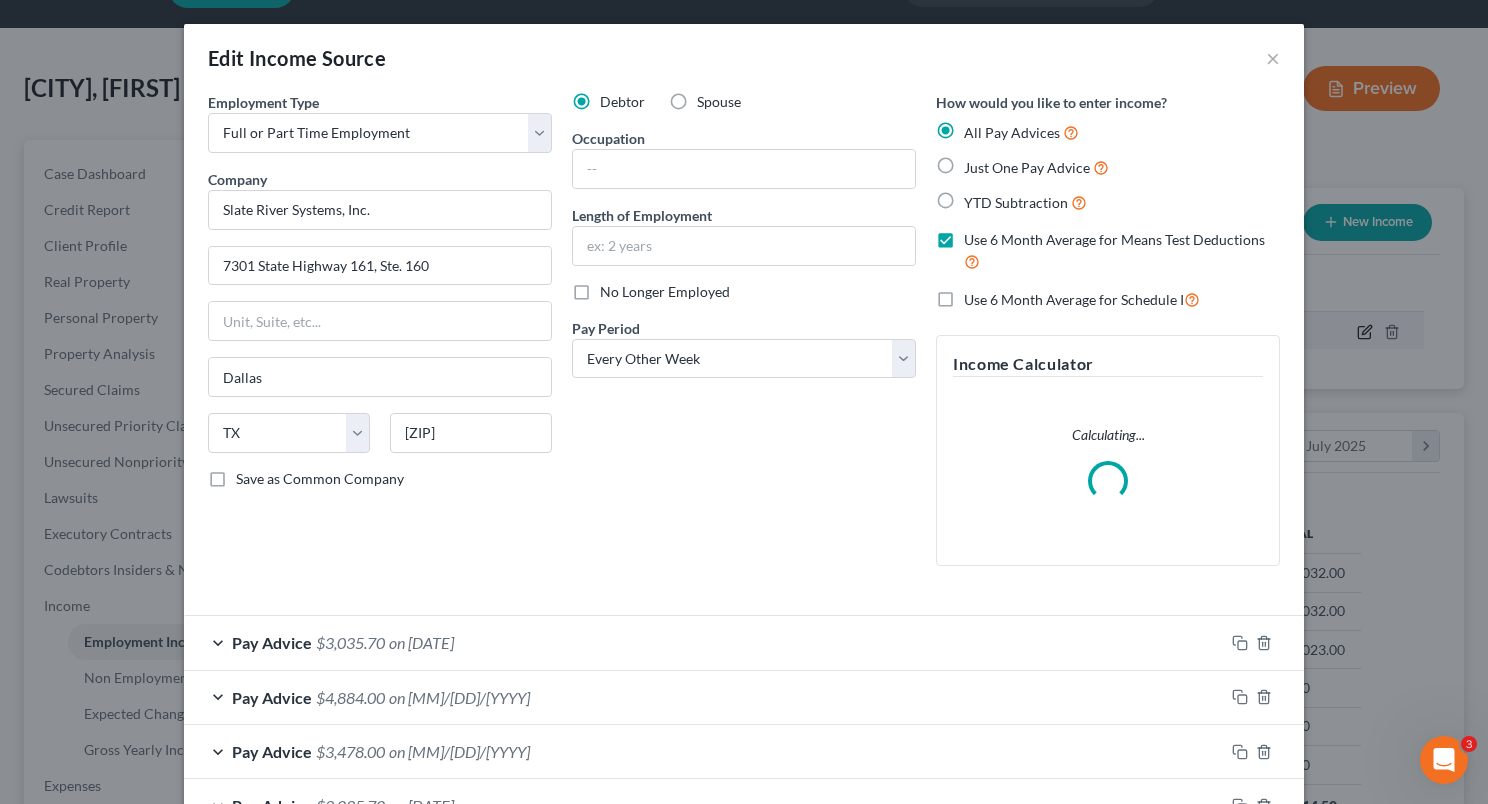scroll, scrollTop: 999643, scrollLeft: 999396, axis: both 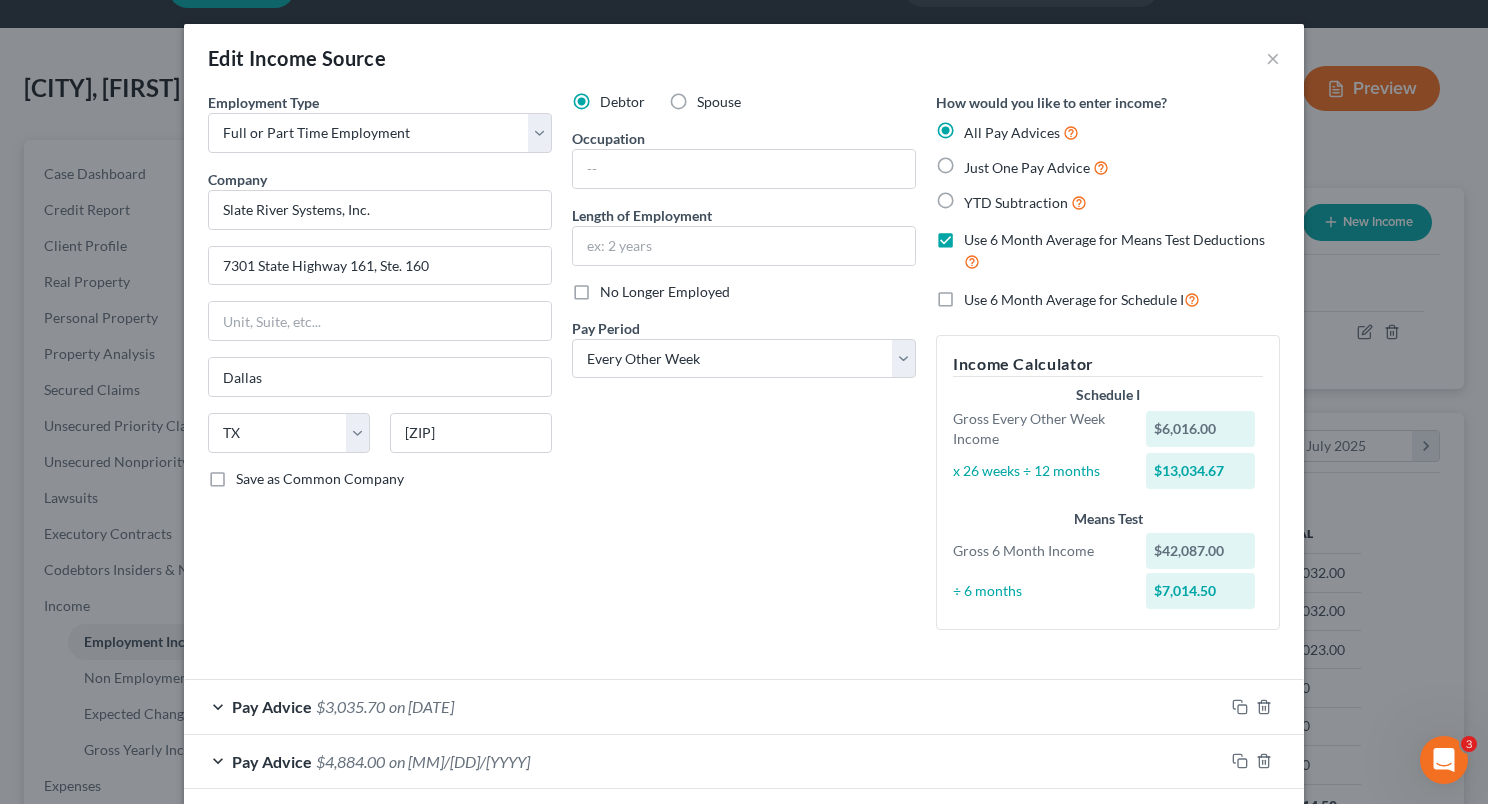 click on "No Longer Employed" at bounding box center (665, 292) 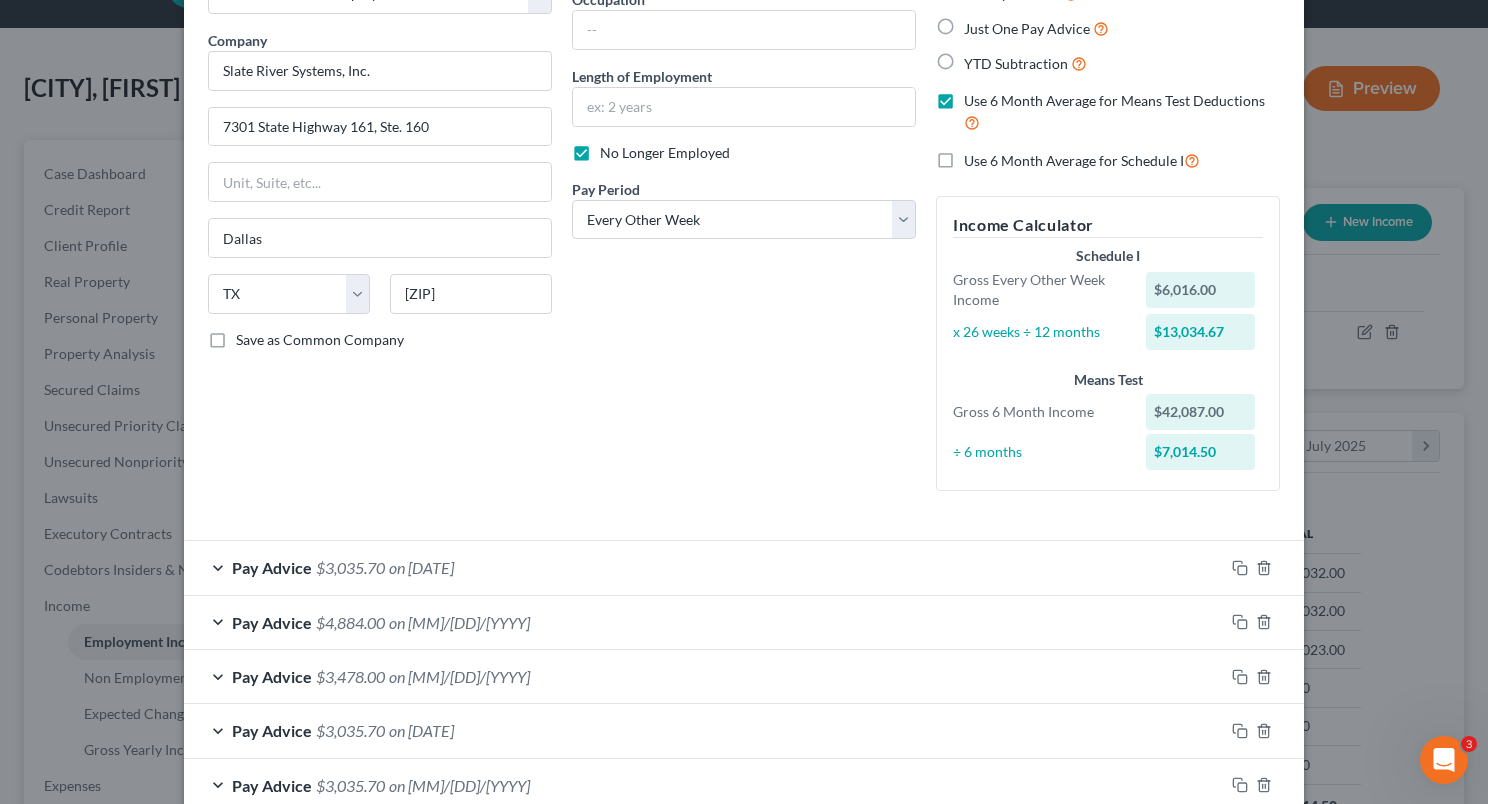 scroll, scrollTop: 147, scrollLeft: 0, axis: vertical 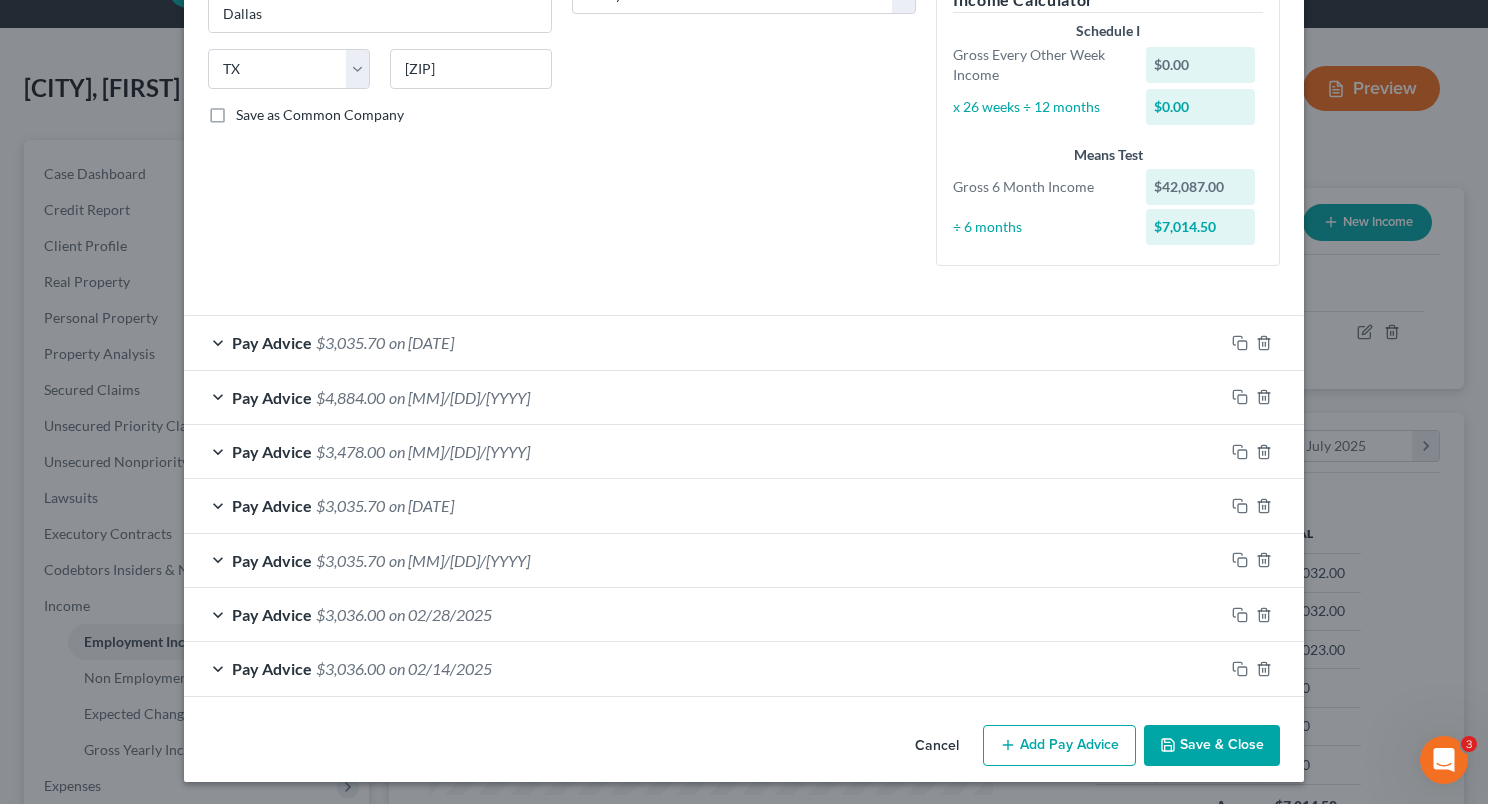 click on "Save & Close" at bounding box center [1212, 746] 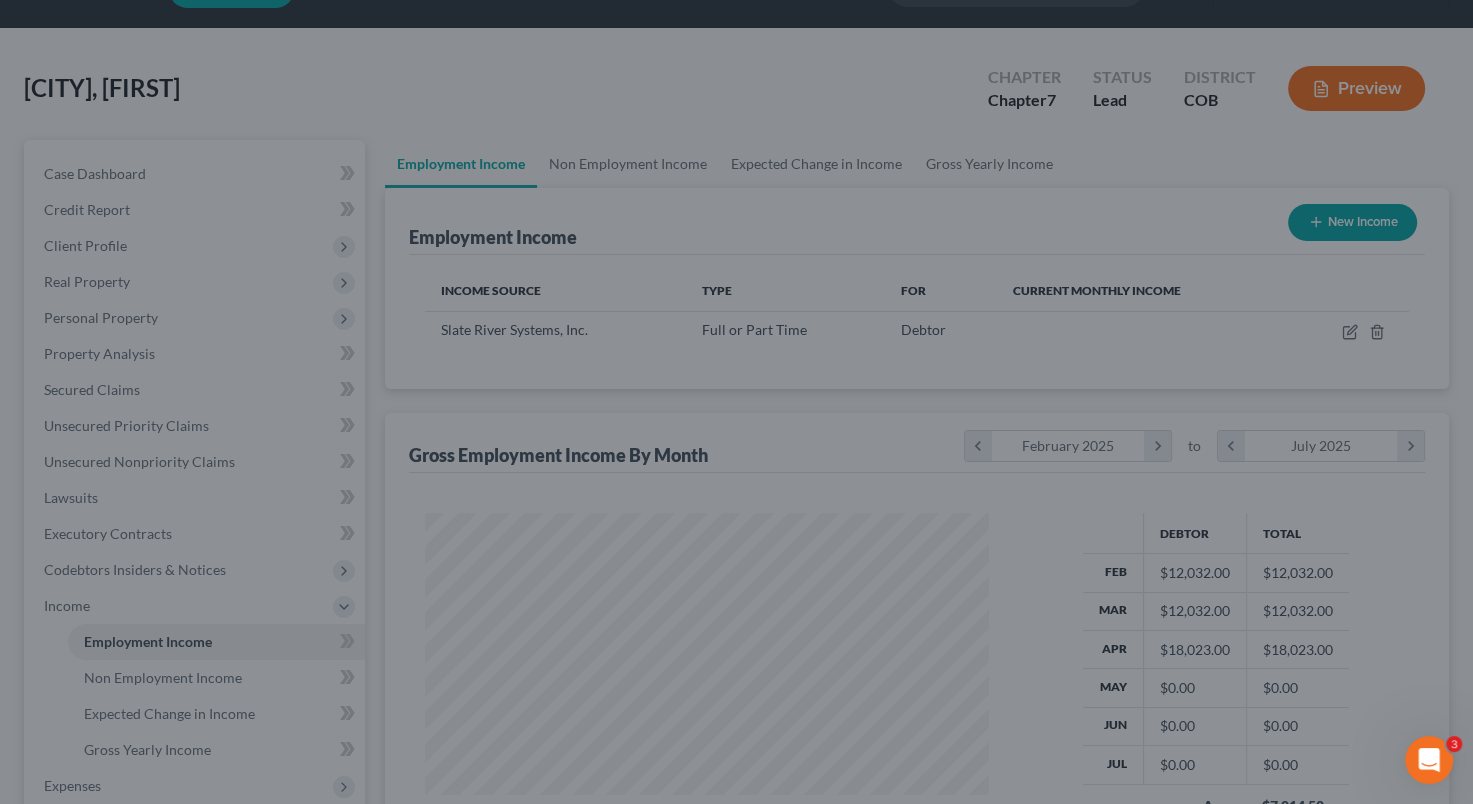 scroll, scrollTop: 356, scrollLeft: 597, axis: both 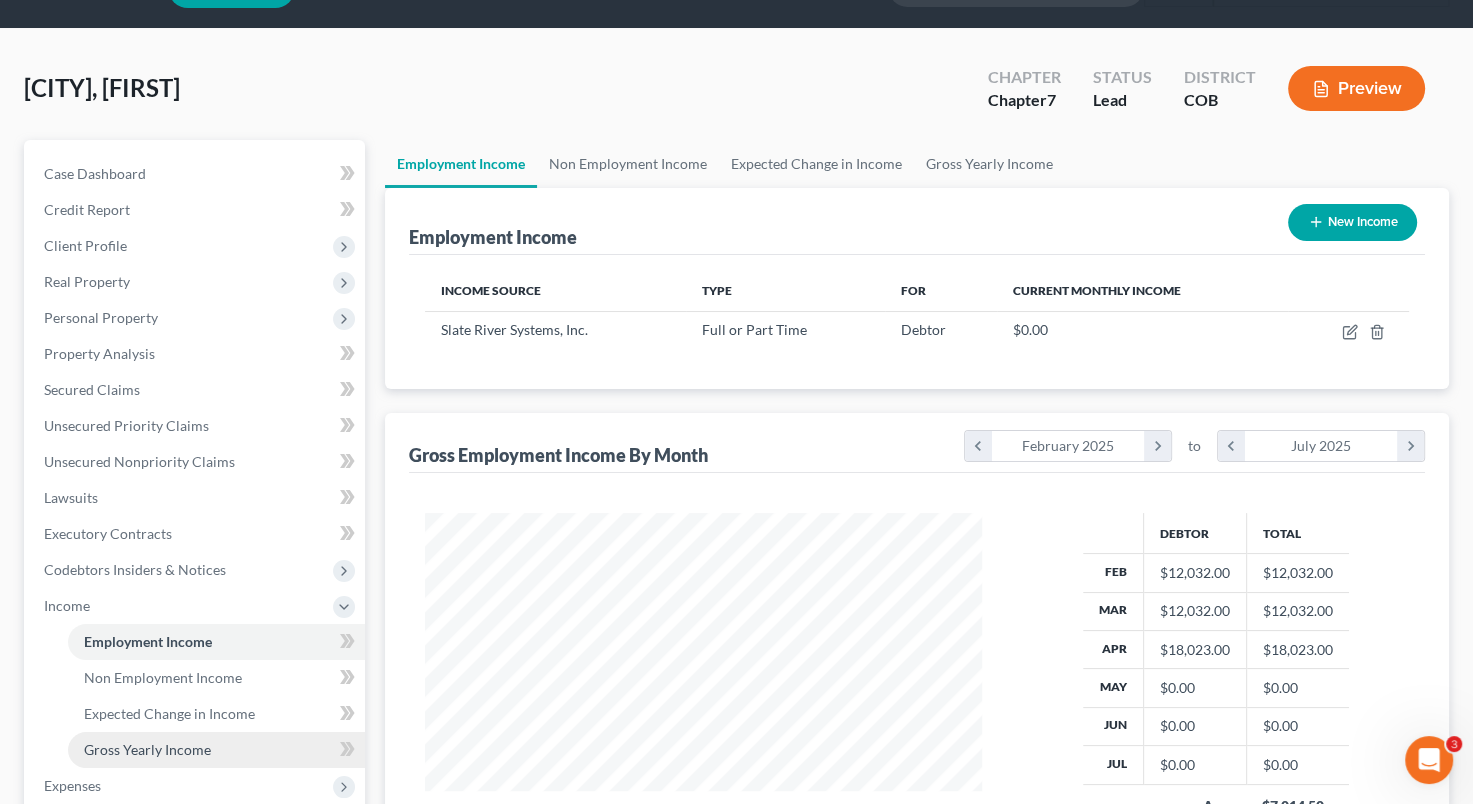 click on "Gross Yearly Income" at bounding box center [147, 749] 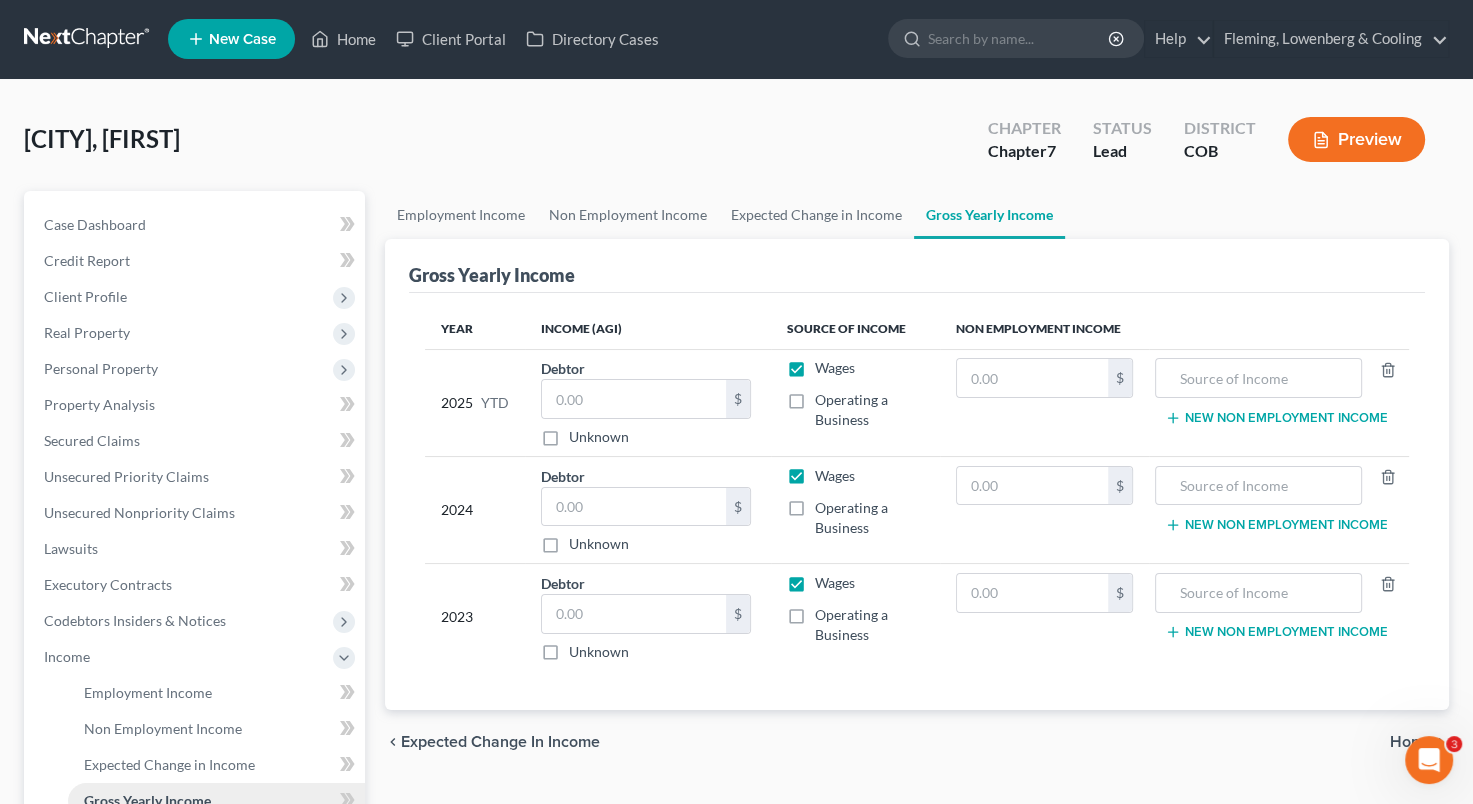scroll, scrollTop: 0, scrollLeft: 0, axis: both 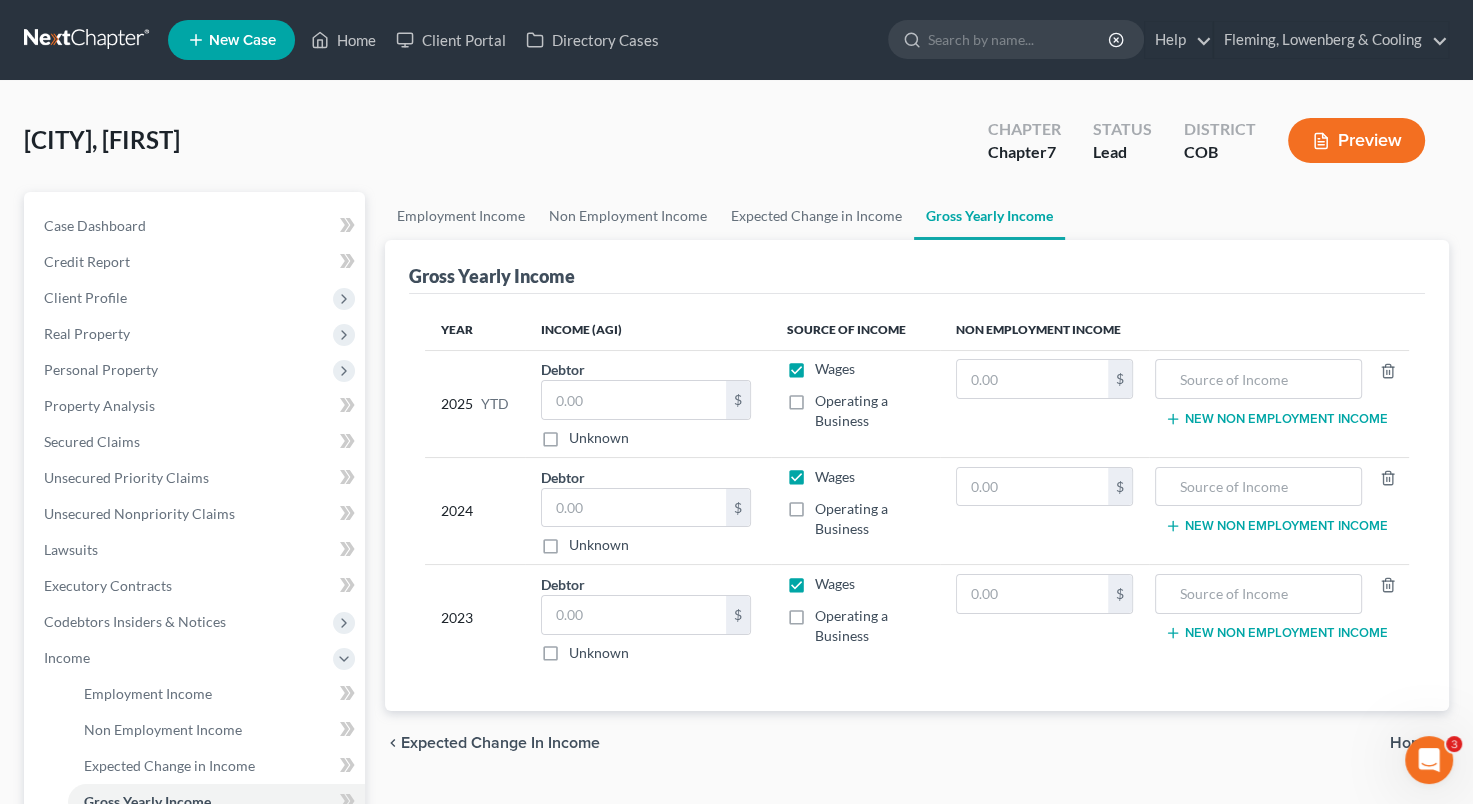 click on "$
Unknown" at bounding box center [646, 414] 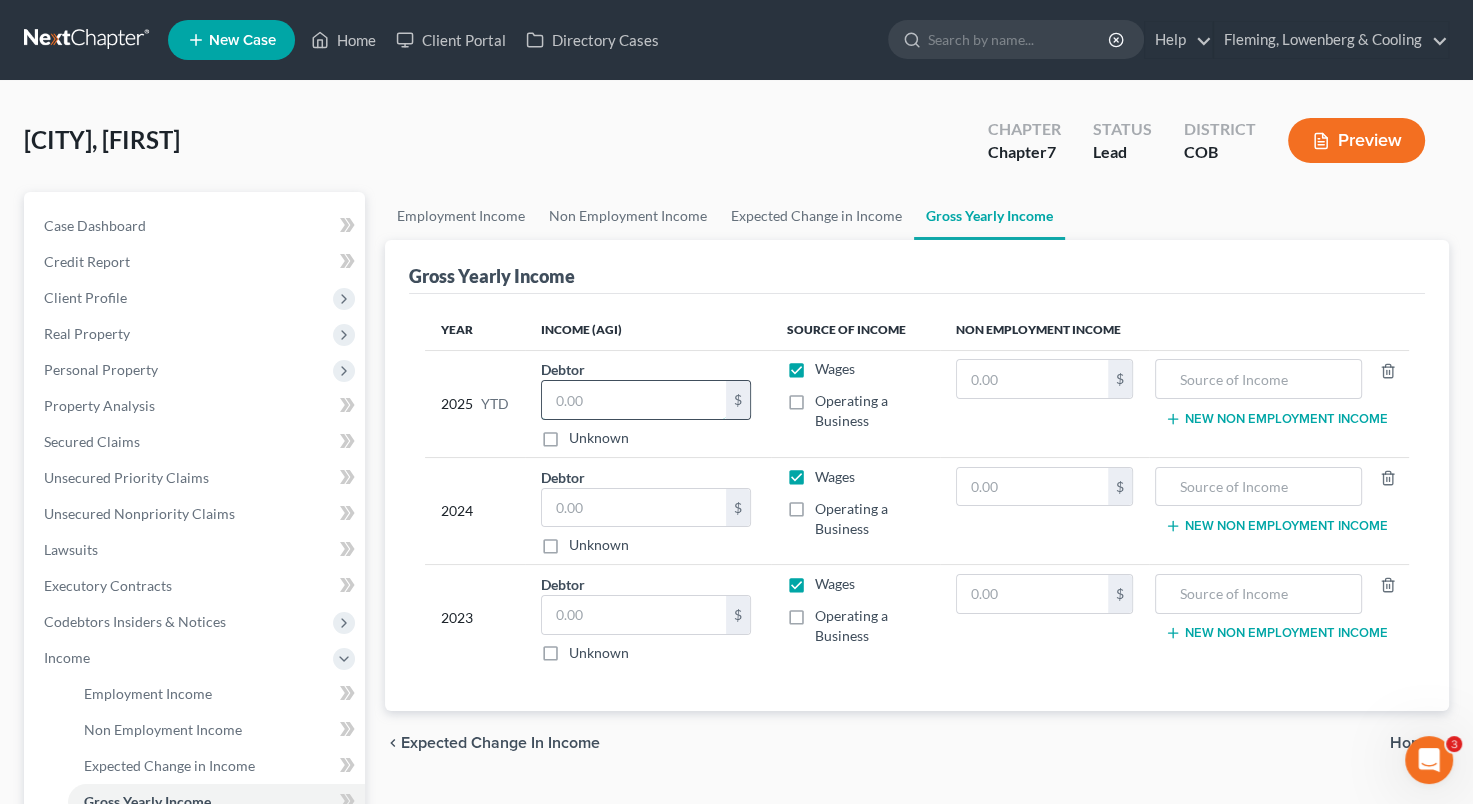 click at bounding box center (634, 400) 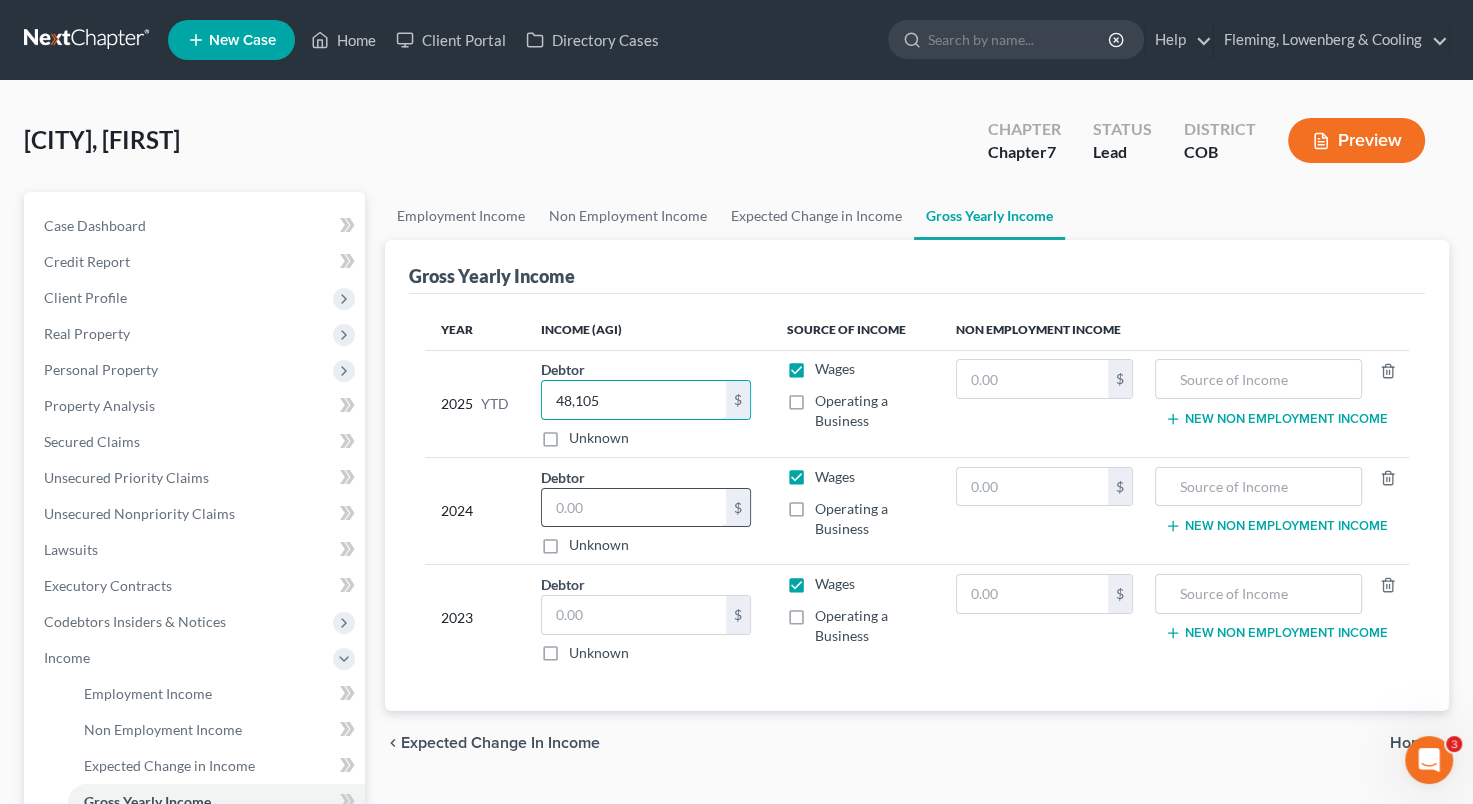 type on "48,105" 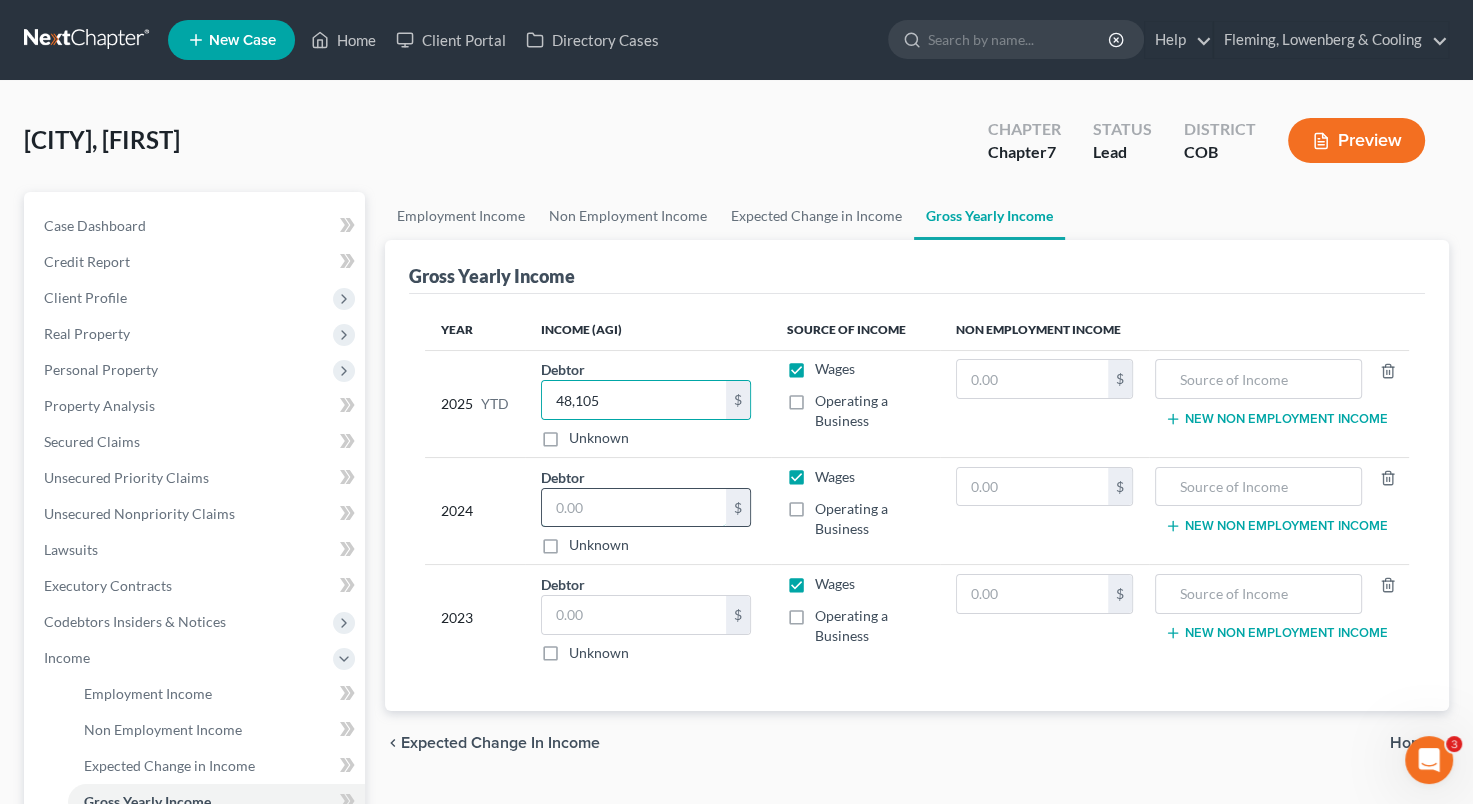 click at bounding box center (634, 508) 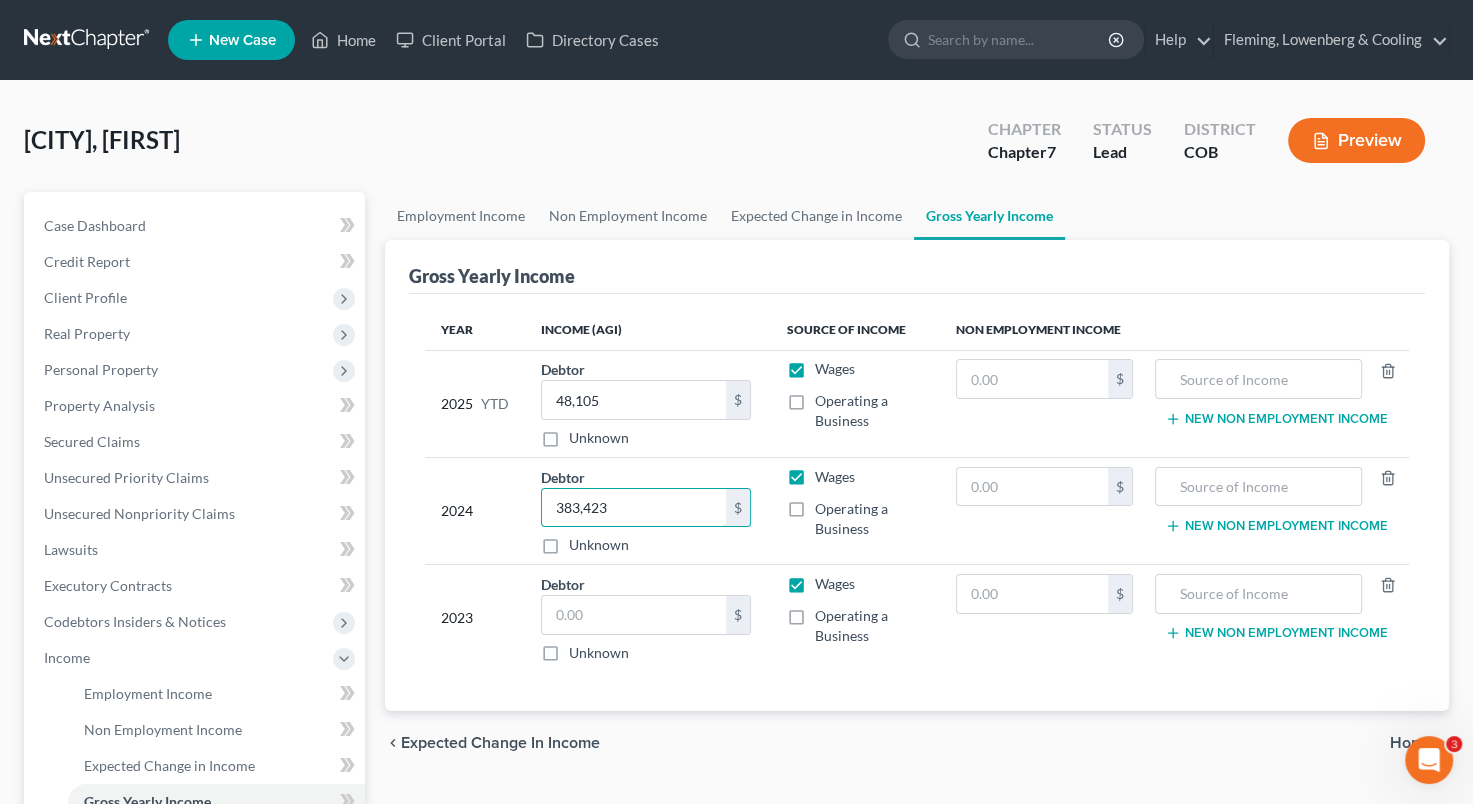 type on "383,423" 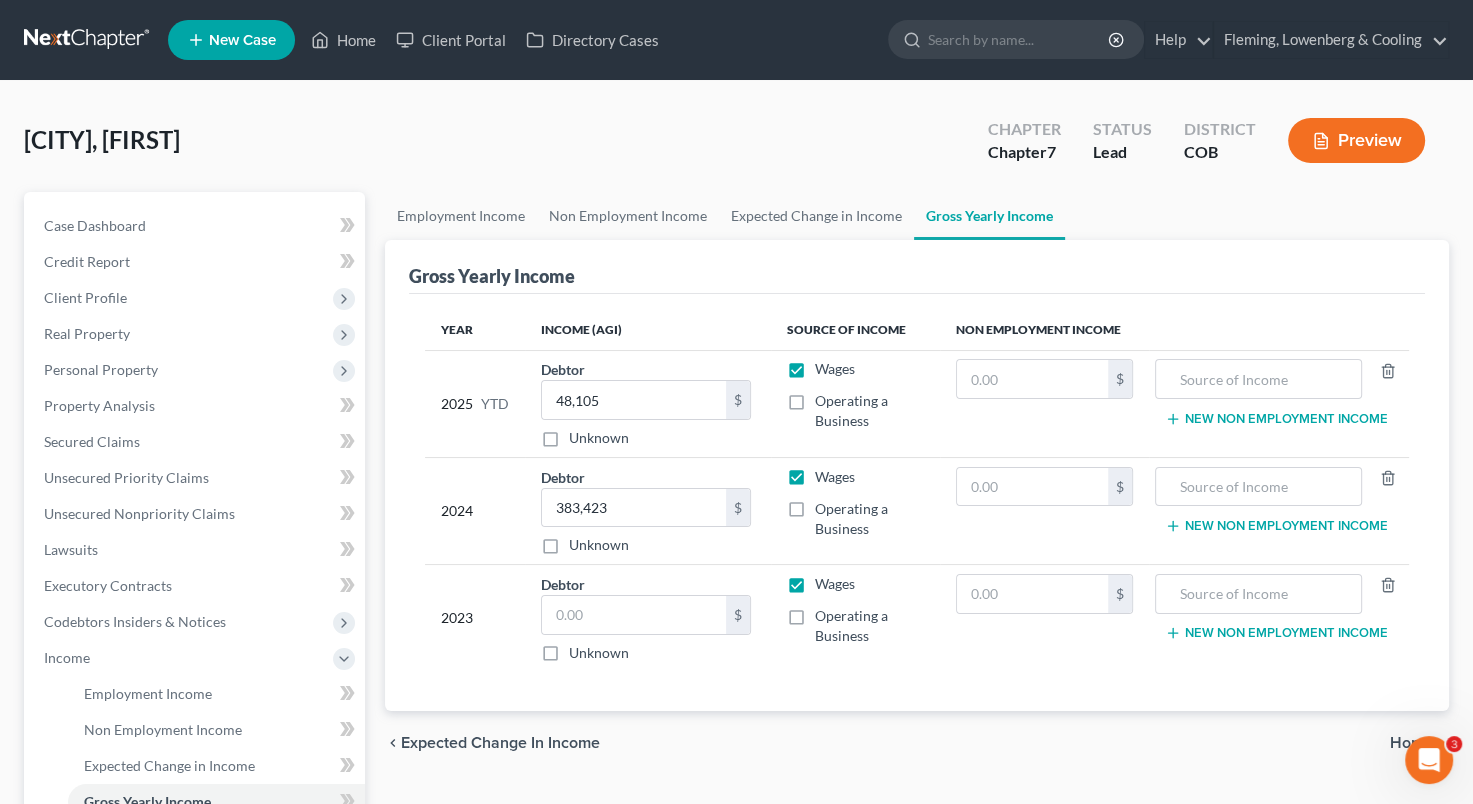 click on "Operating a Business" at bounding box center [869, 519] 